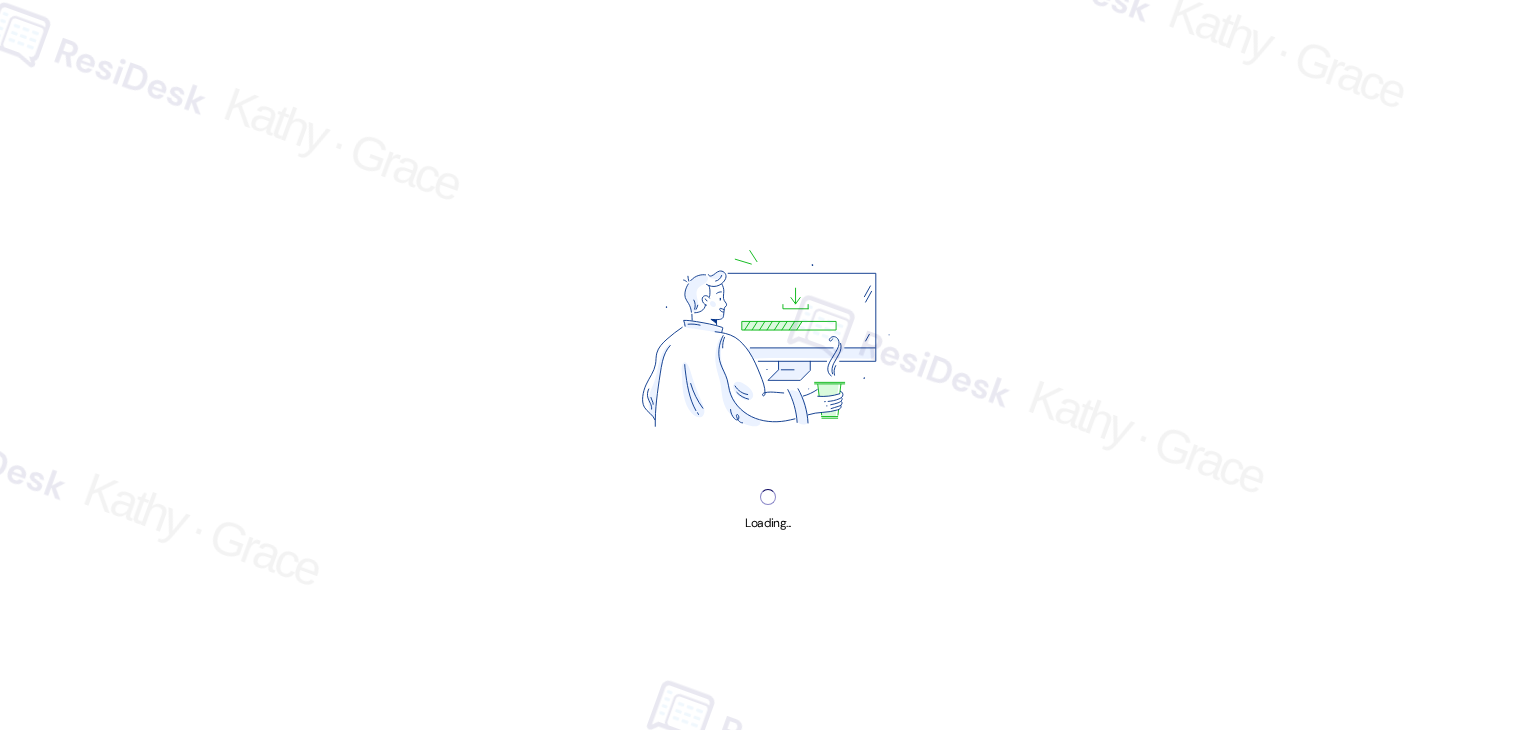 scroll, scrollTop: 0, scrollLeft: 0, axis: both 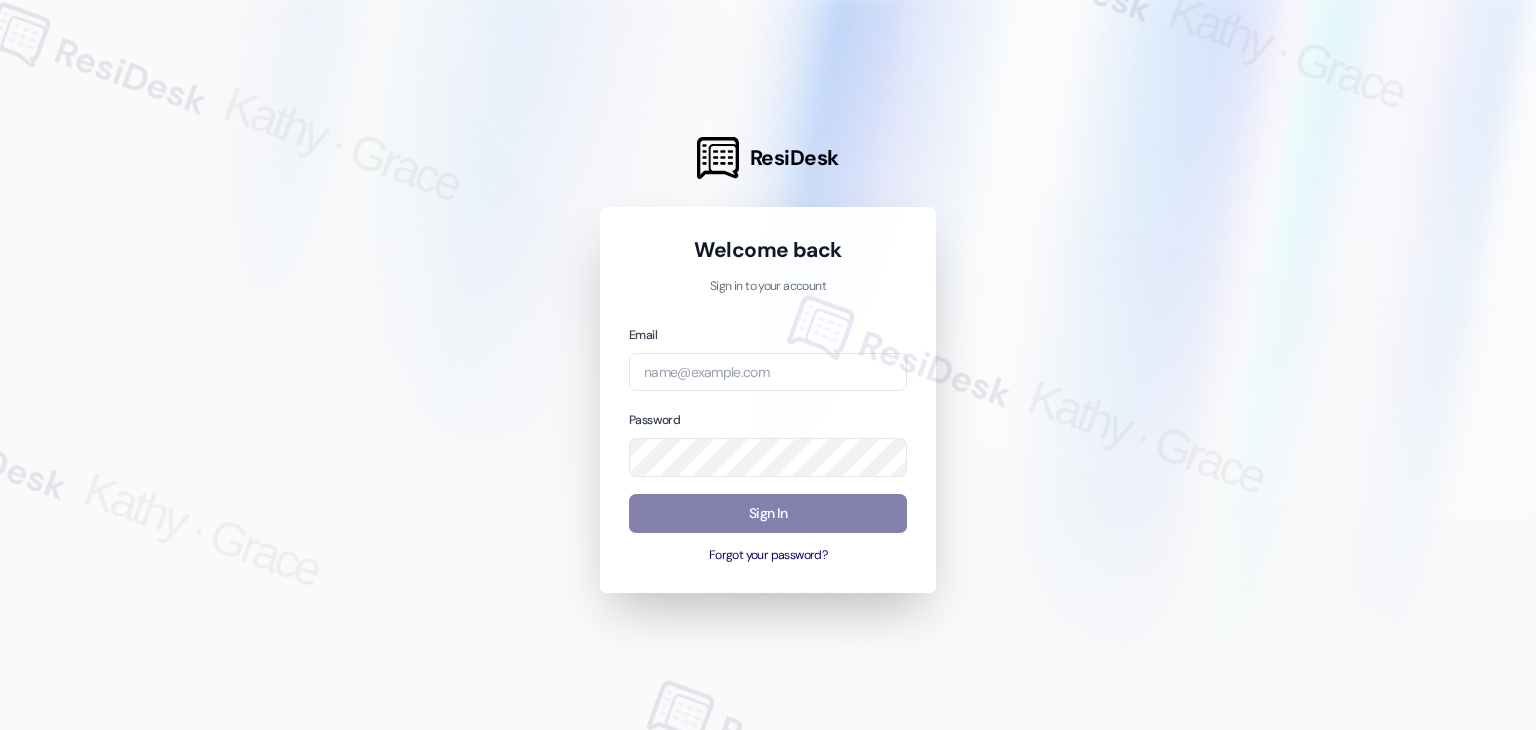 click on "Welcome back Sign in to your account Email Password Sign In Forgot your password?" at bounding box center (768, 400) 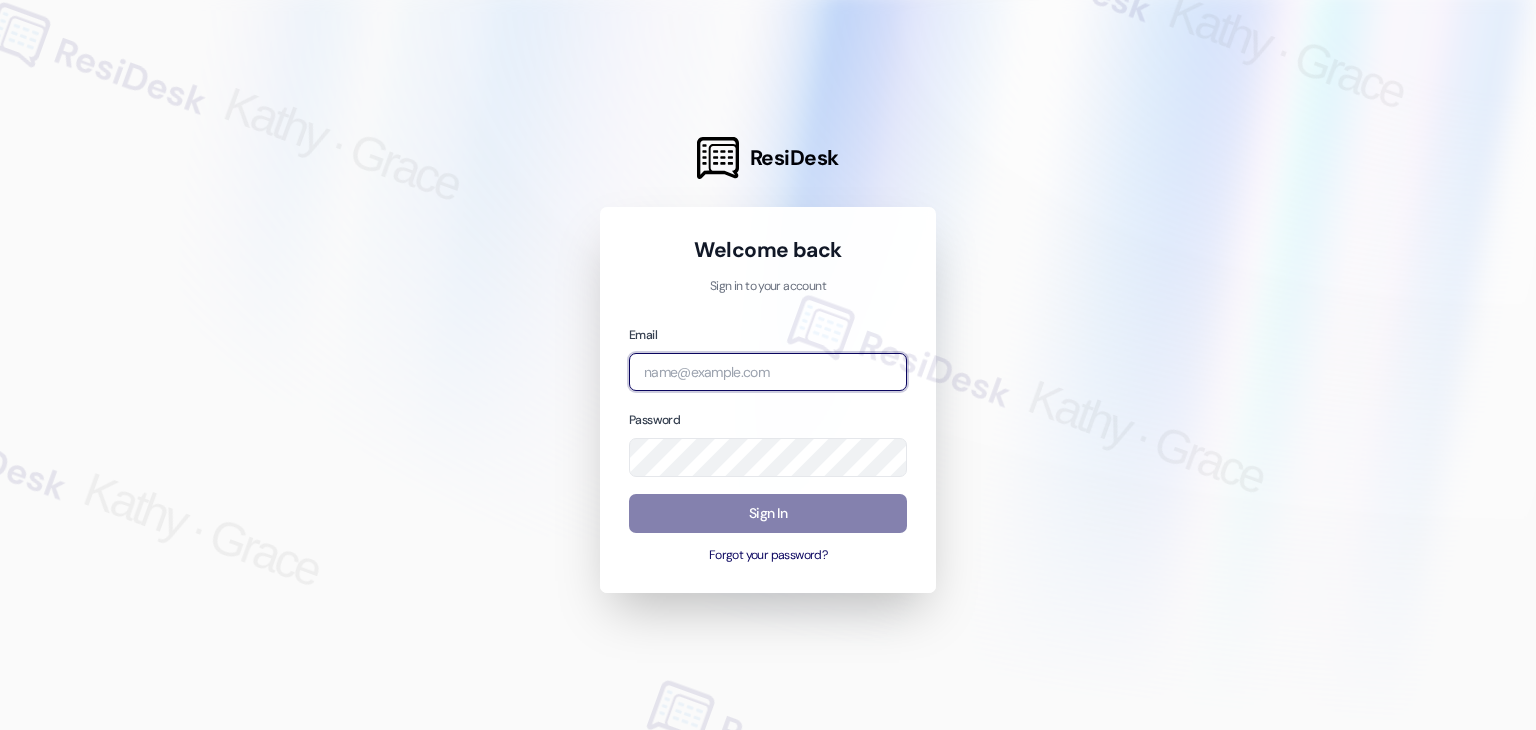 click at bounding box center [768, 372] 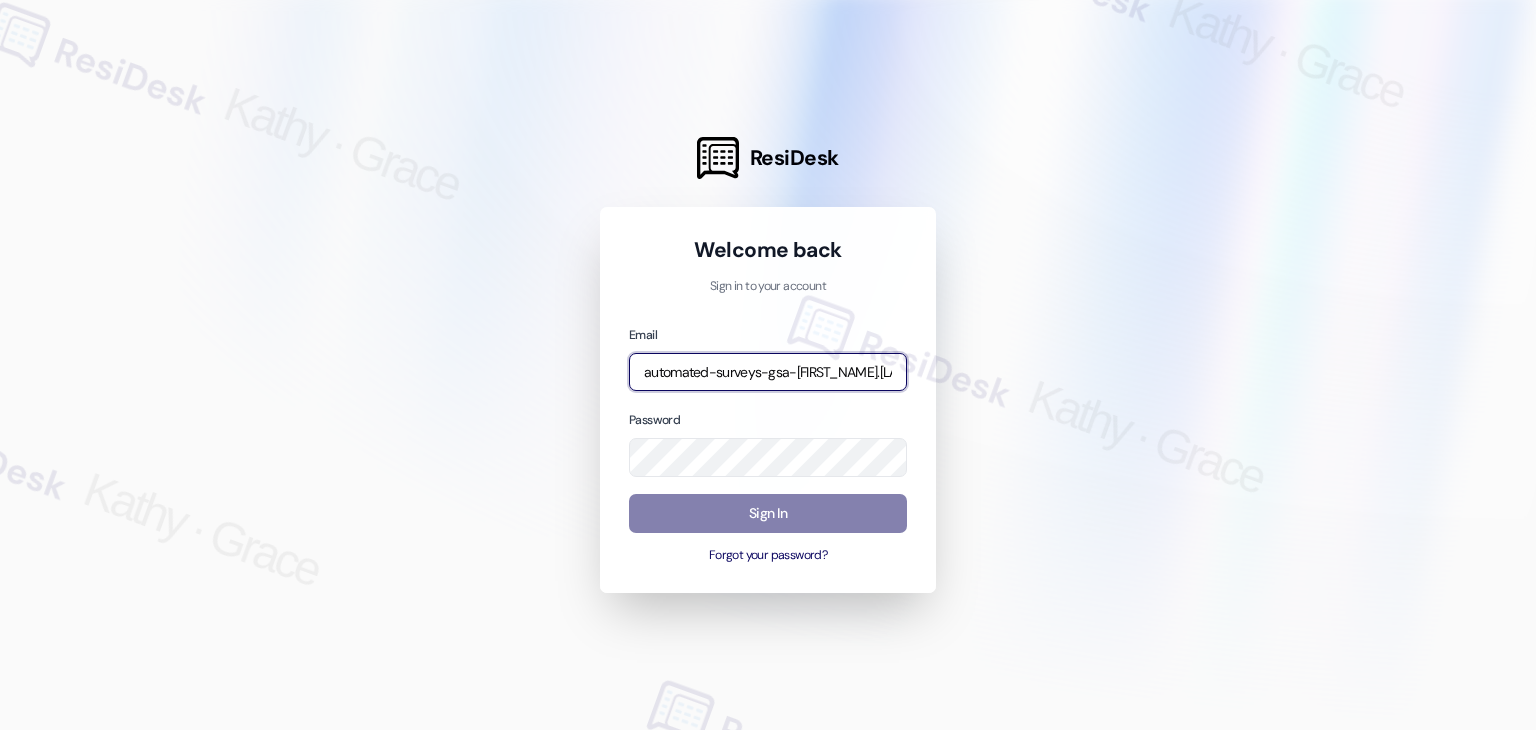 scroll, scrollTop: 0, scrollLeft: 30, axis: horizontal 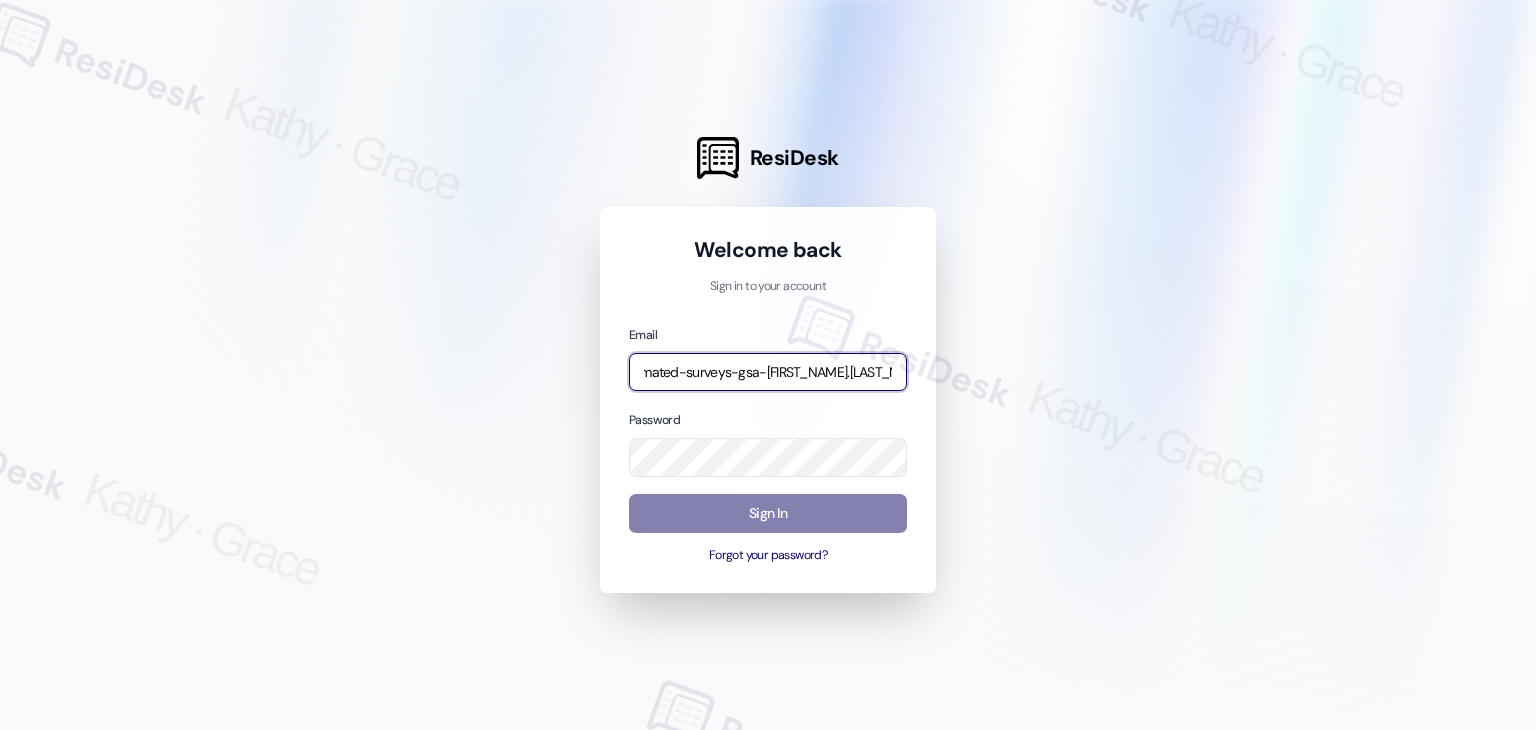 type on "automated-surveys-gsa-[FIRST_NAME].[LAST_NAME]@[DOMAIN]" 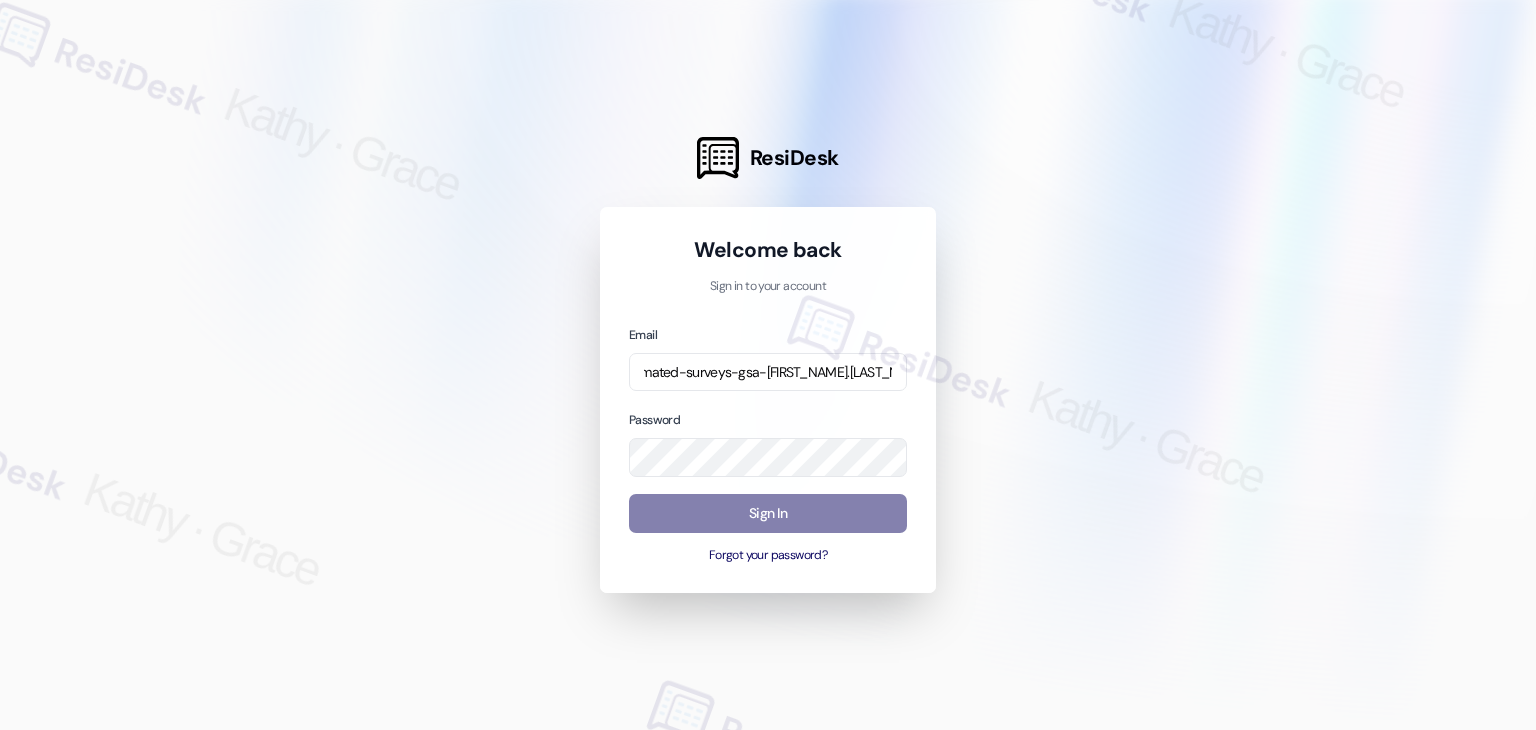 scroll, scrollTop: 0, scrollLeft: 0, axis: both 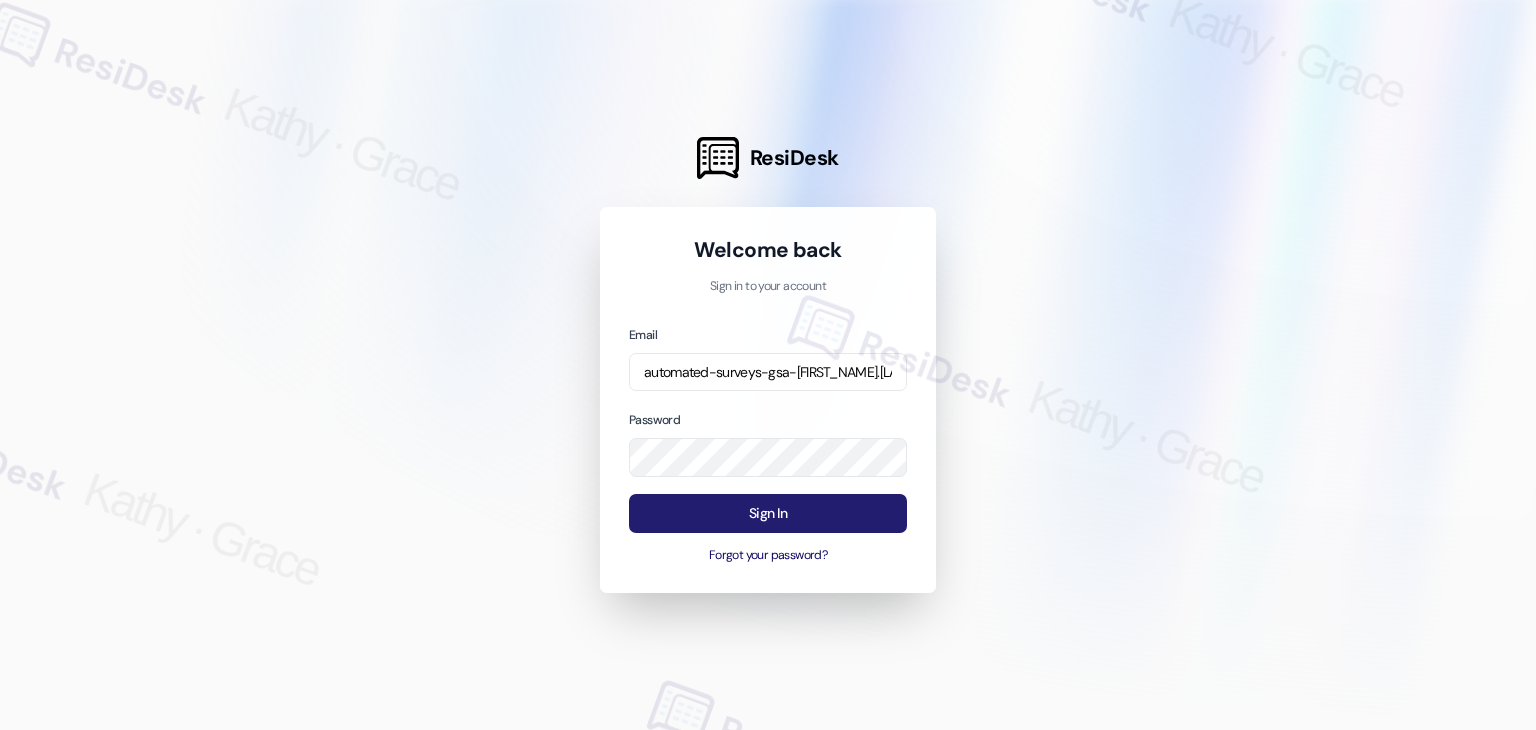 click on "Sign In" at bounding box center [768, 513] 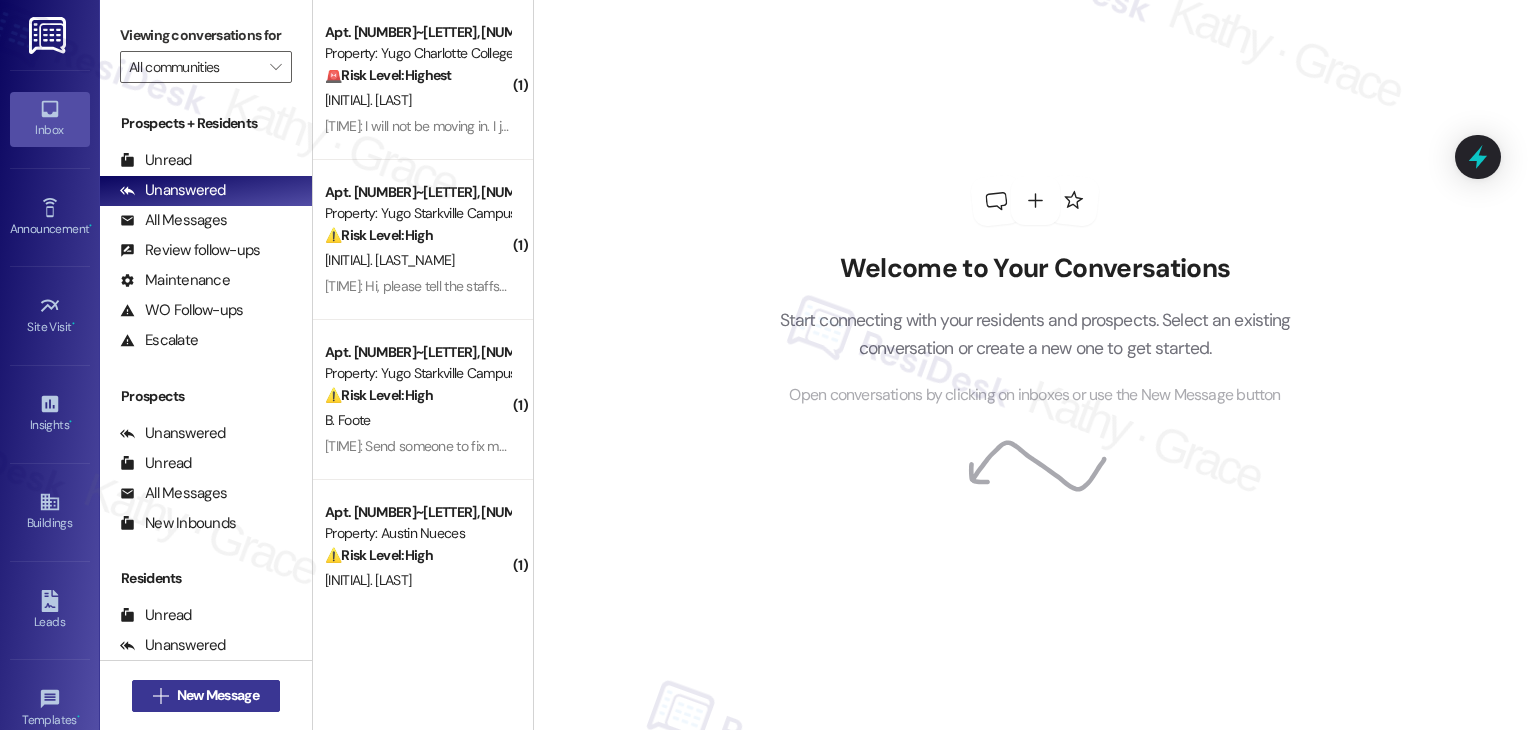 click on "New Message" at bounding box center (218, 695) 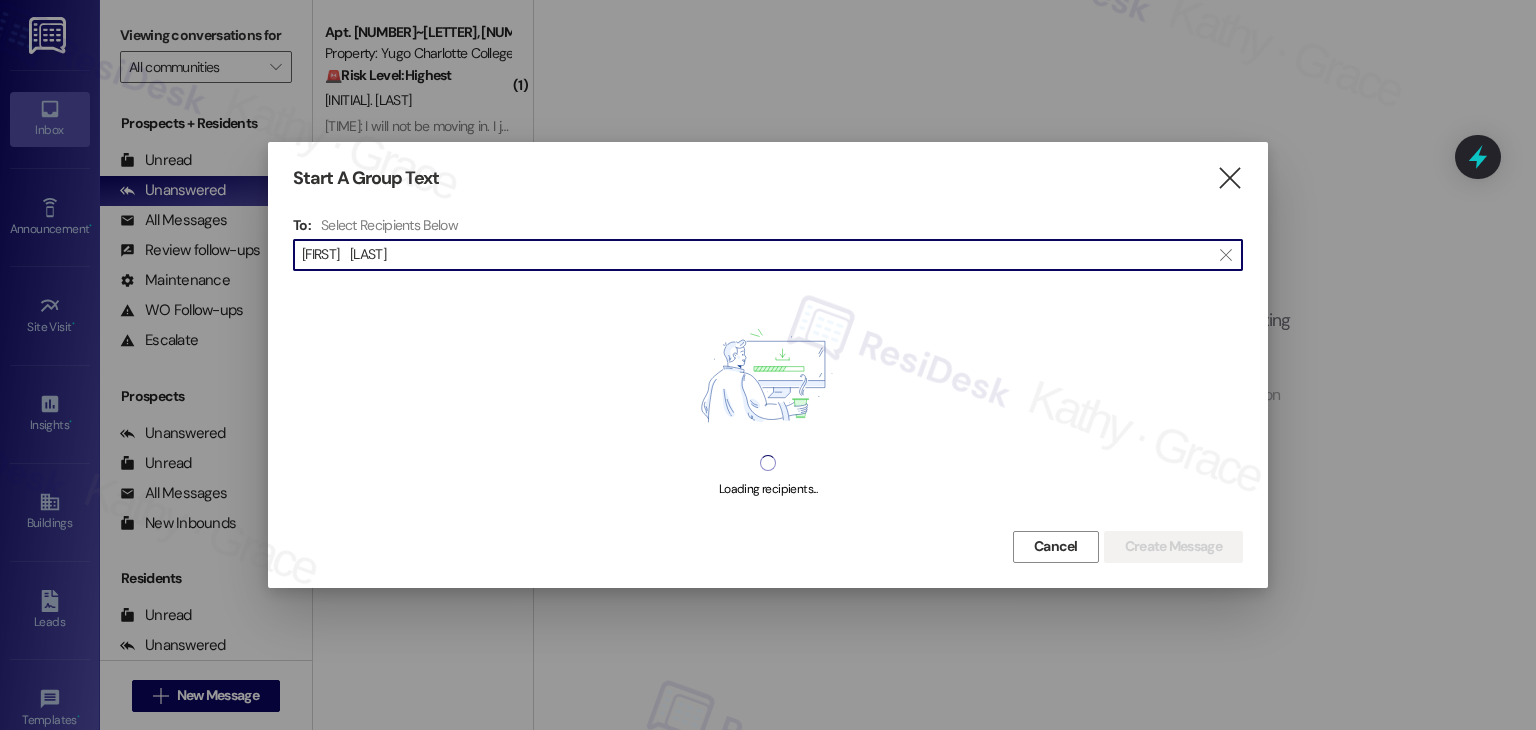 click on "[FIRST]	[LAST]" at bounding box center (756, 255) 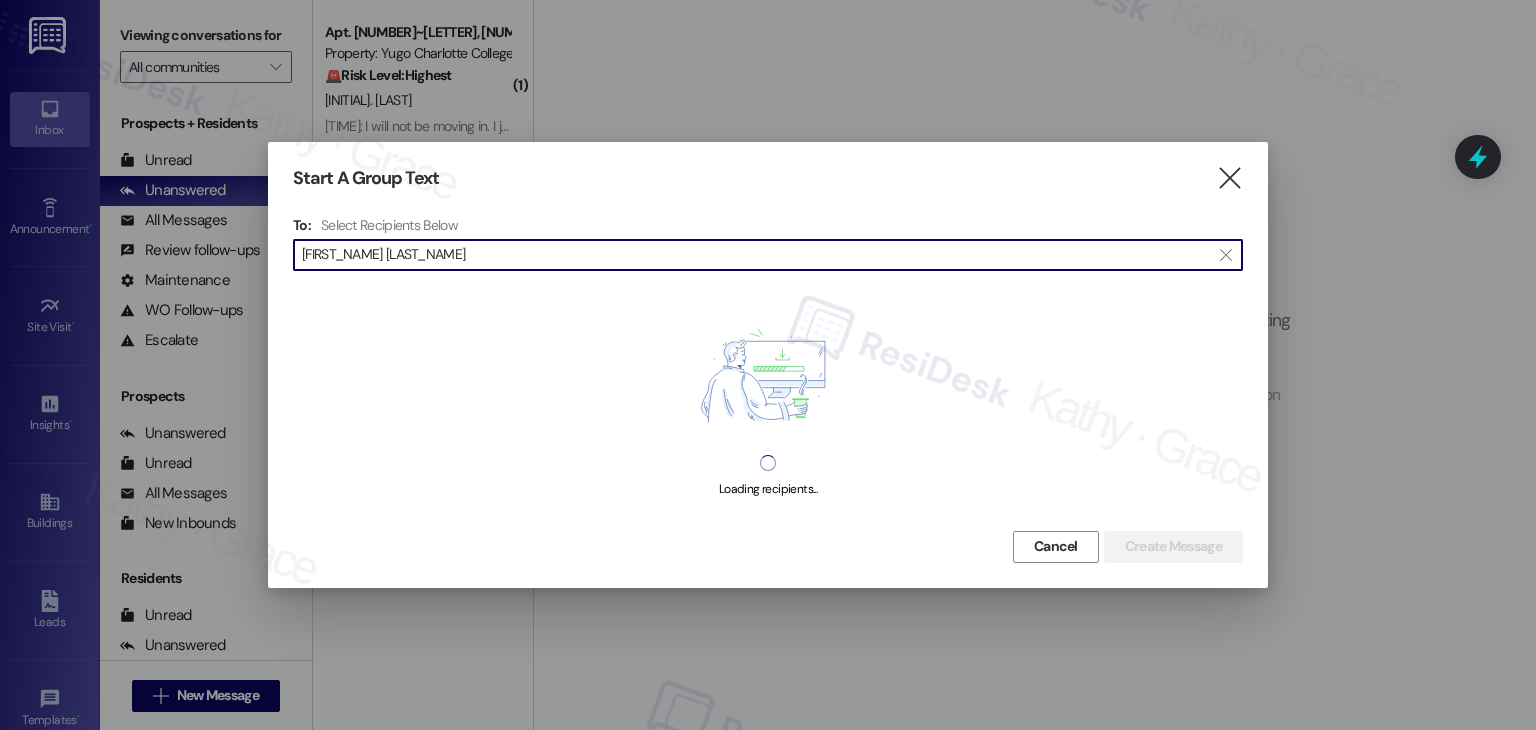 type on "[FIRST_NAME] [LAST_NAME]" 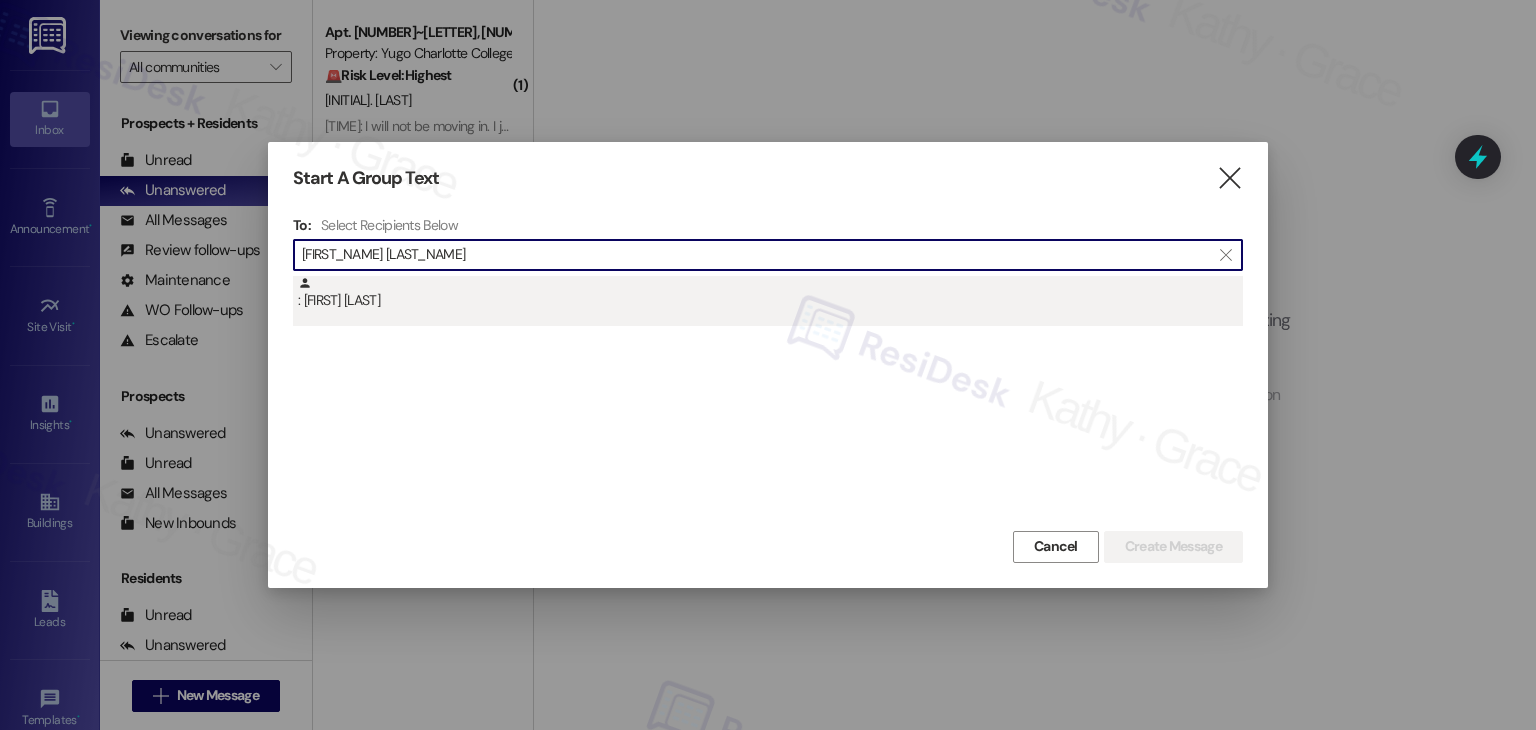 click on ": [FIRST] [LAST]" at bounding box center [770, 293] 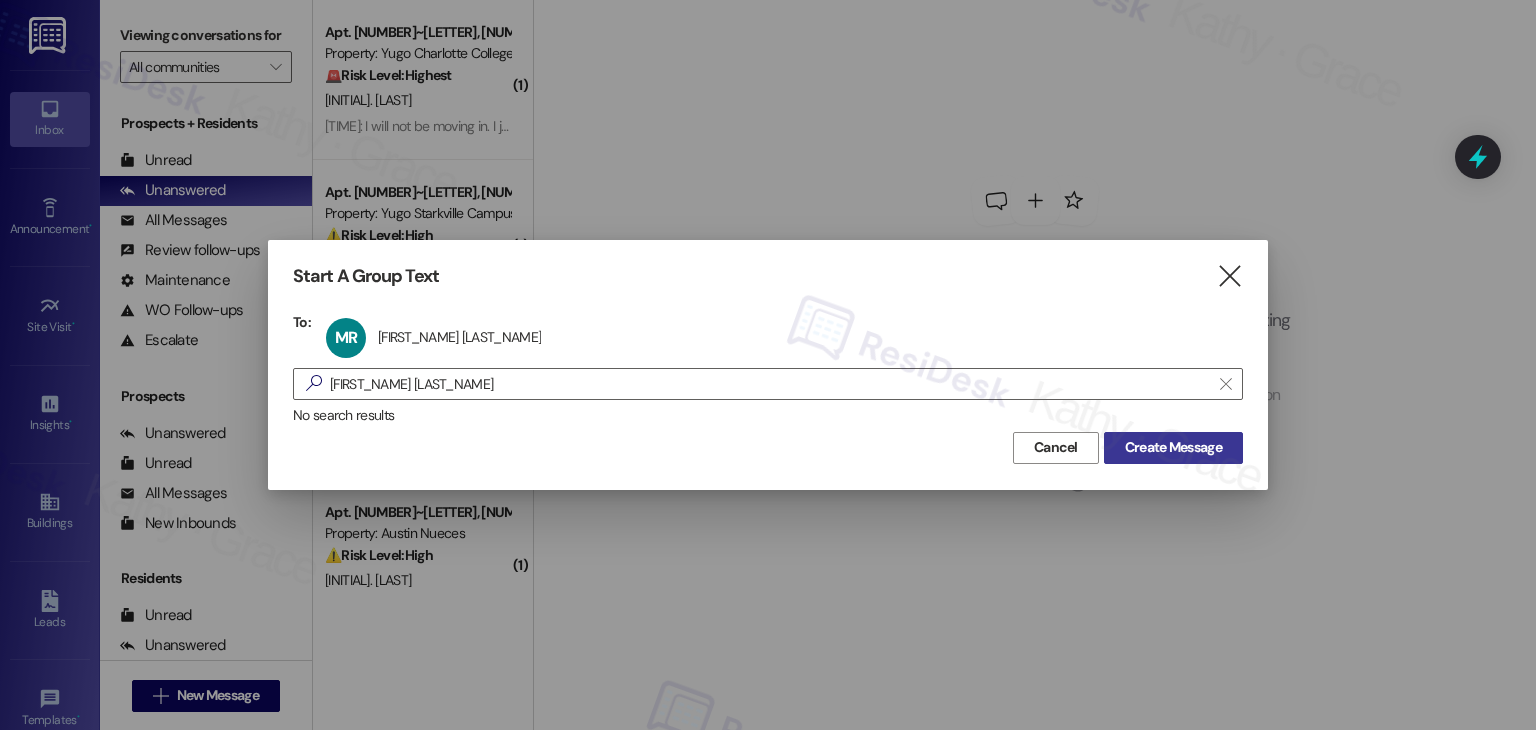 click on "Create Message" at bounding box center [1173, 447] 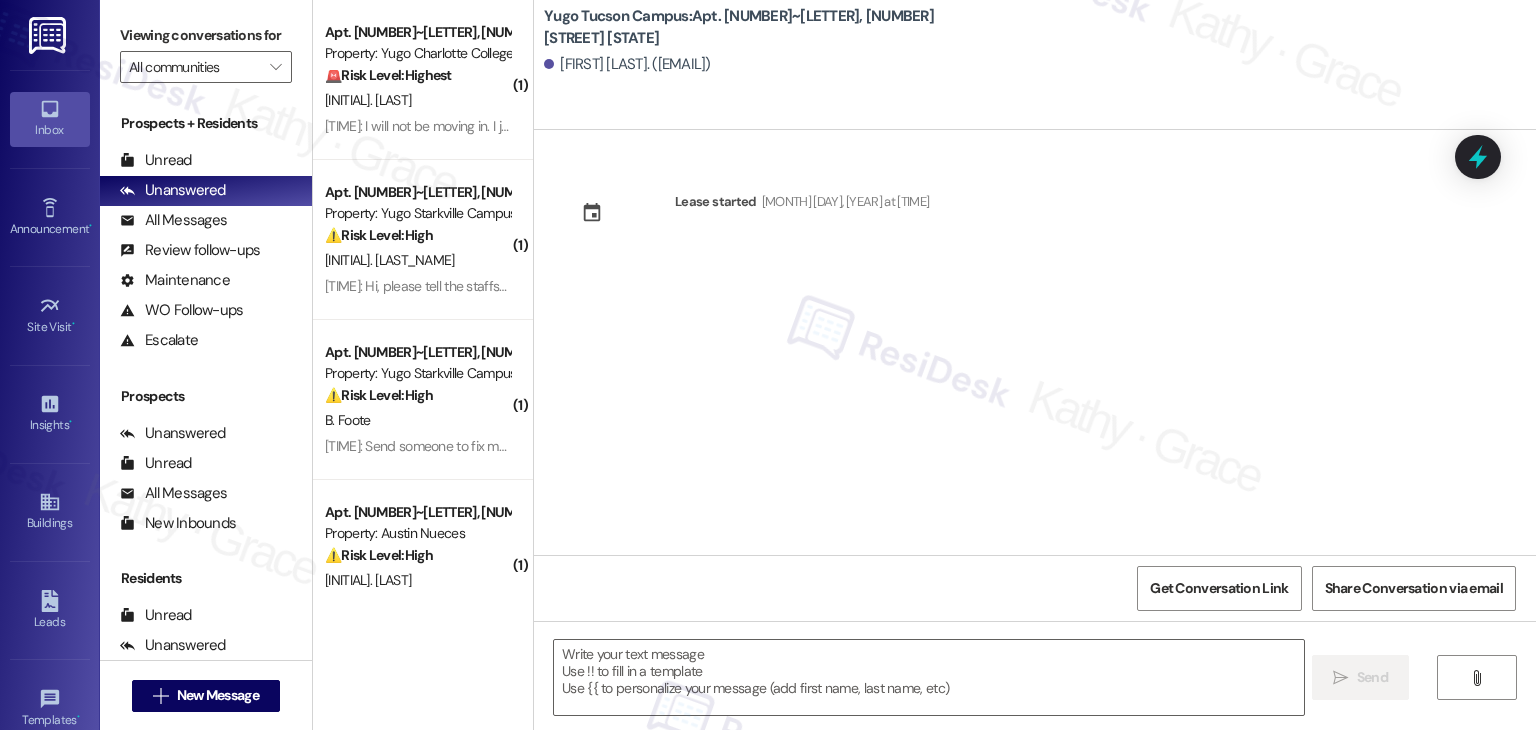 type on "Fetching suggested responses. Please feel free to read through the conversation in the meantime." 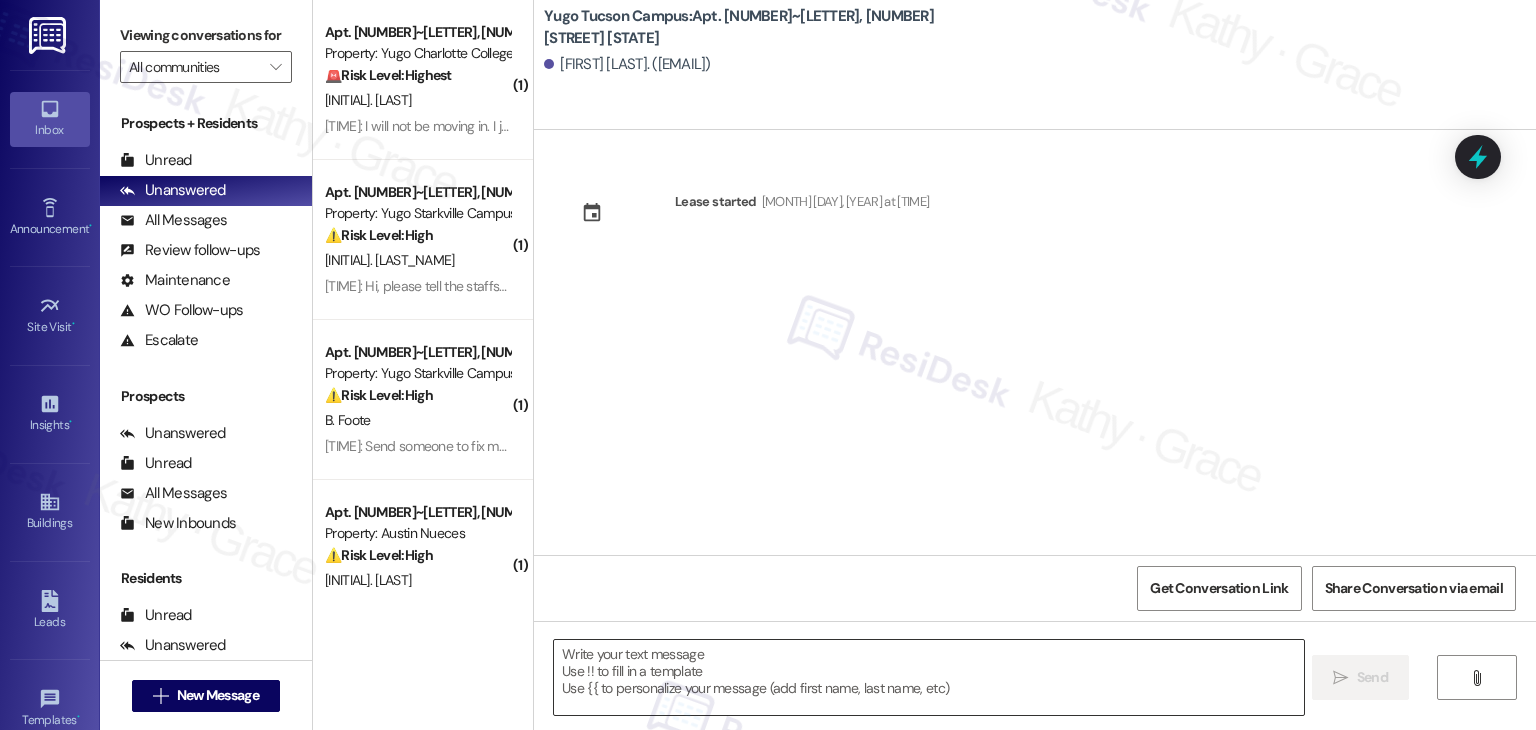 click at bounding box center (928, 677) 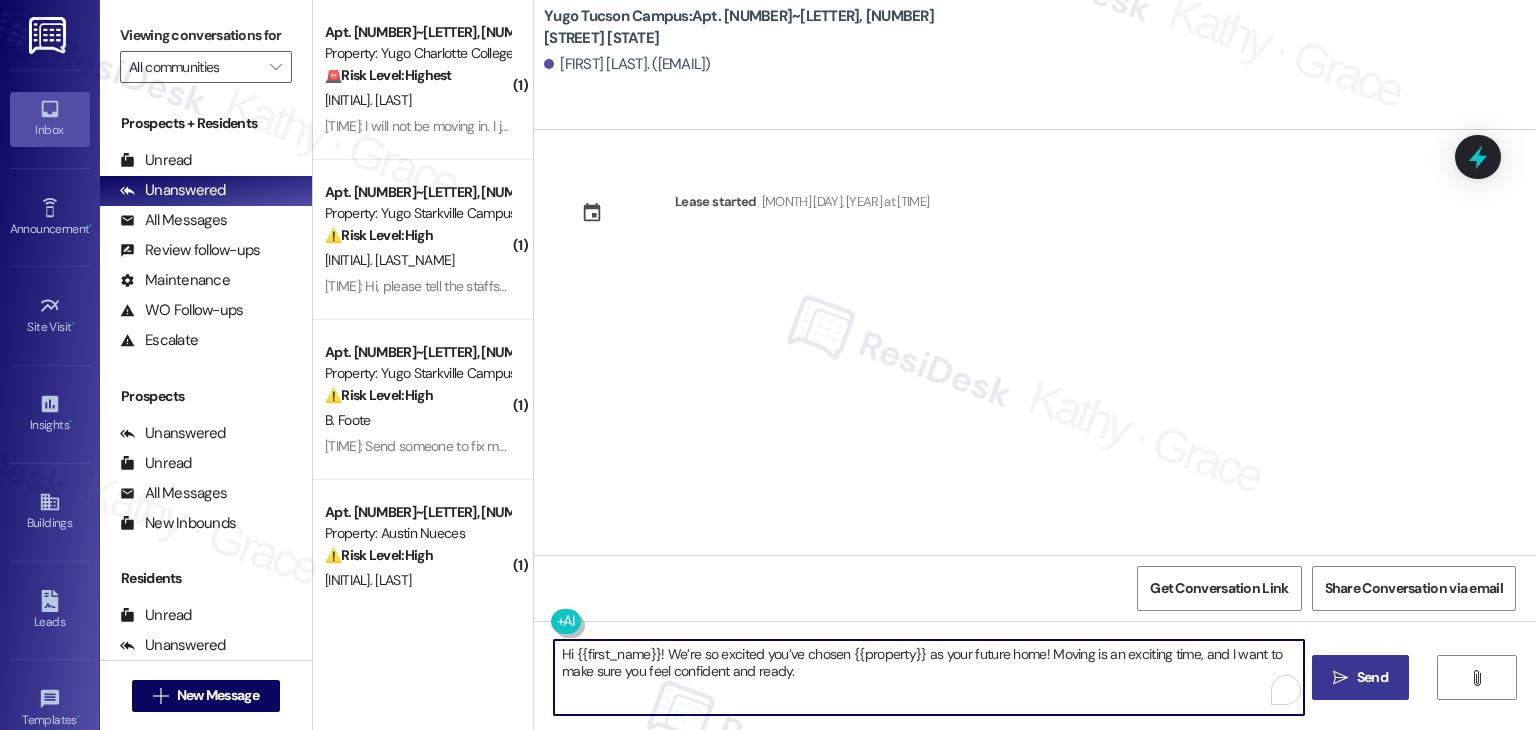 type on "Hi {{first_name}}! We’re so excited you’ve chosen {{property}} as your future home! Moving is an exciting time, and I want to make sure you feel confident and ready." 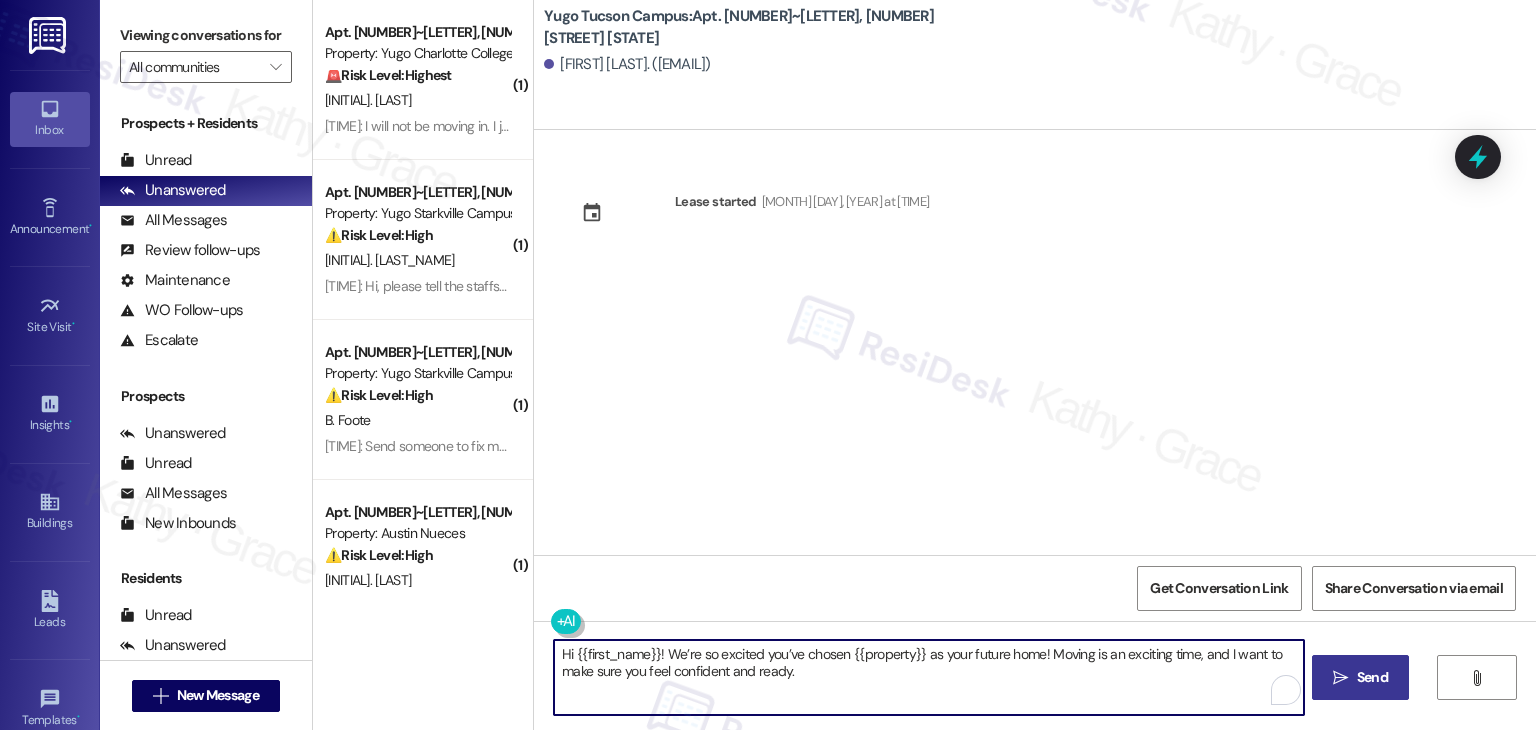 click on "Send" at bounding box center [1372, 677] 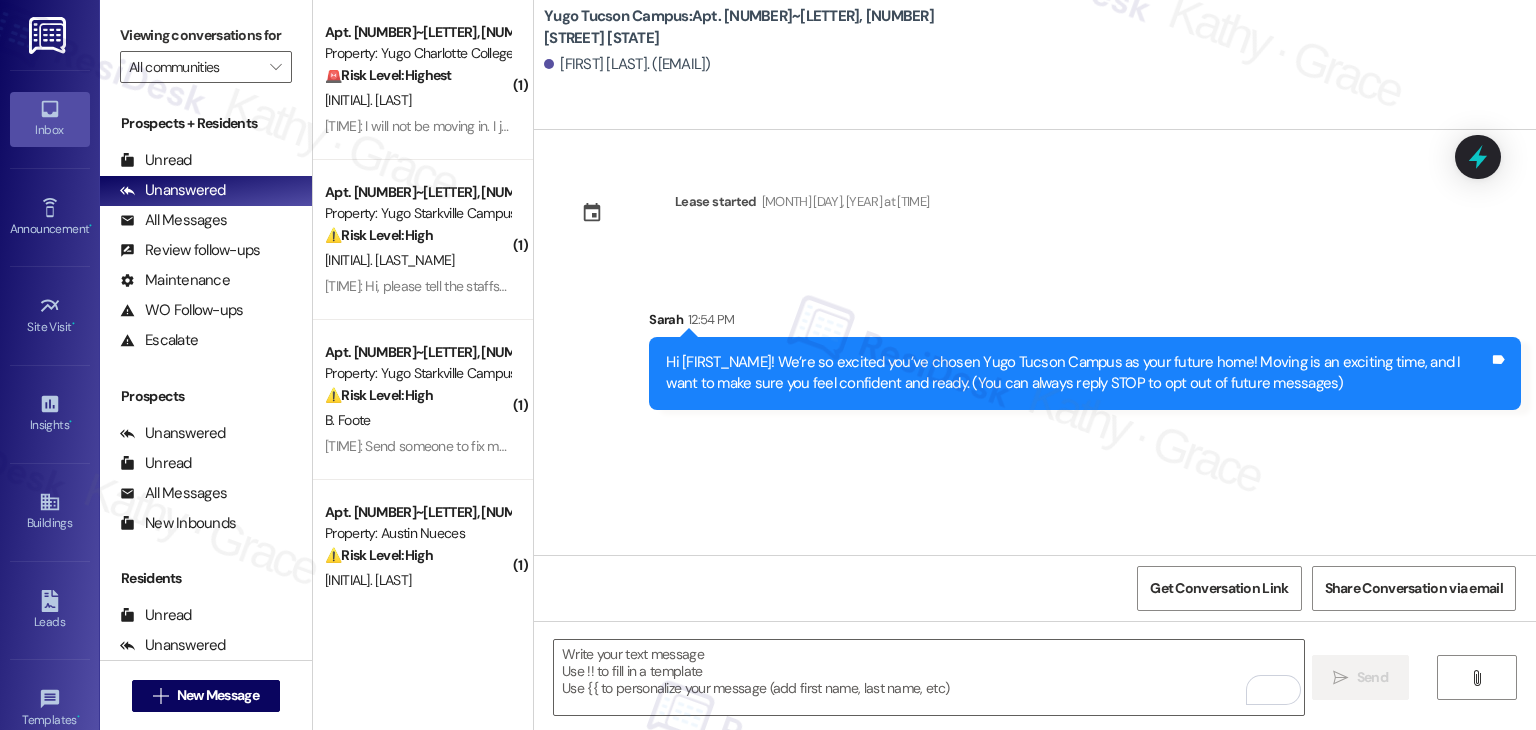drag, startPoint x: 801, startPoint y: 509, endPoint x: 780, endPoint y: 565, distance: 59.808025 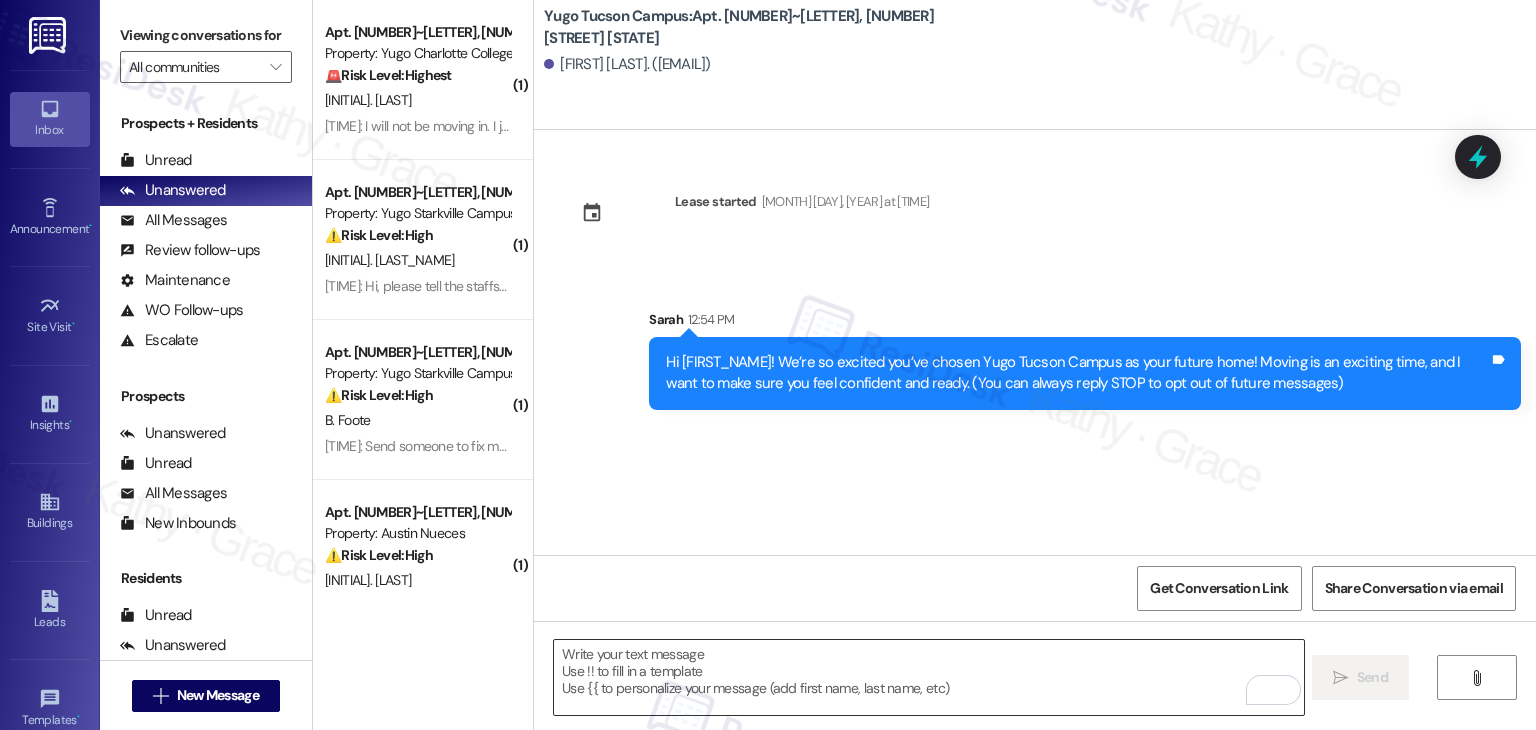 click at bounding box center [928, 677] 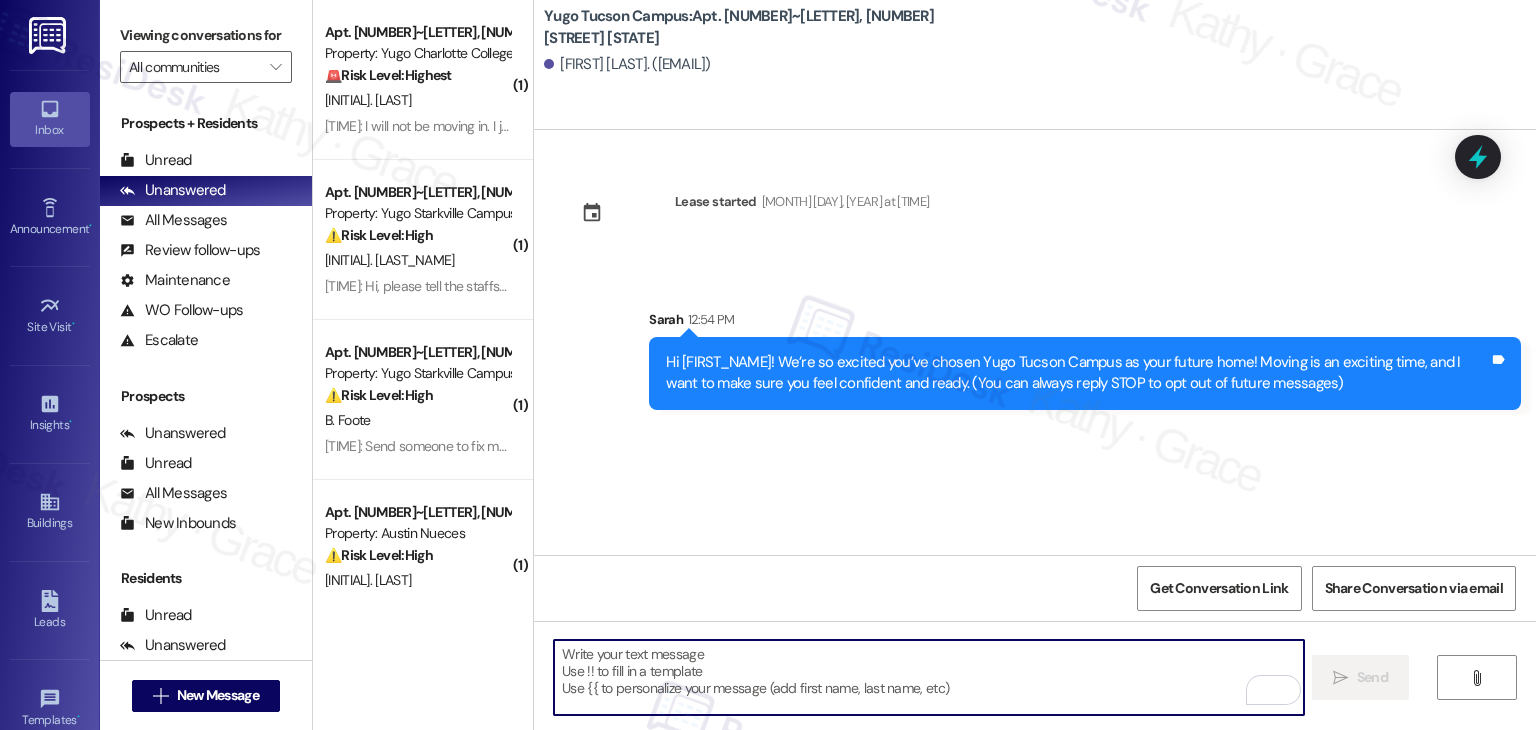 paste on "I’m Sarah from the off-site Resident Support Team. I work with your property’s team to help once you’ve moved in—whether it’s answering questions or assisting with maintenance. I’ll be in touch as your move-in date gets closer!" 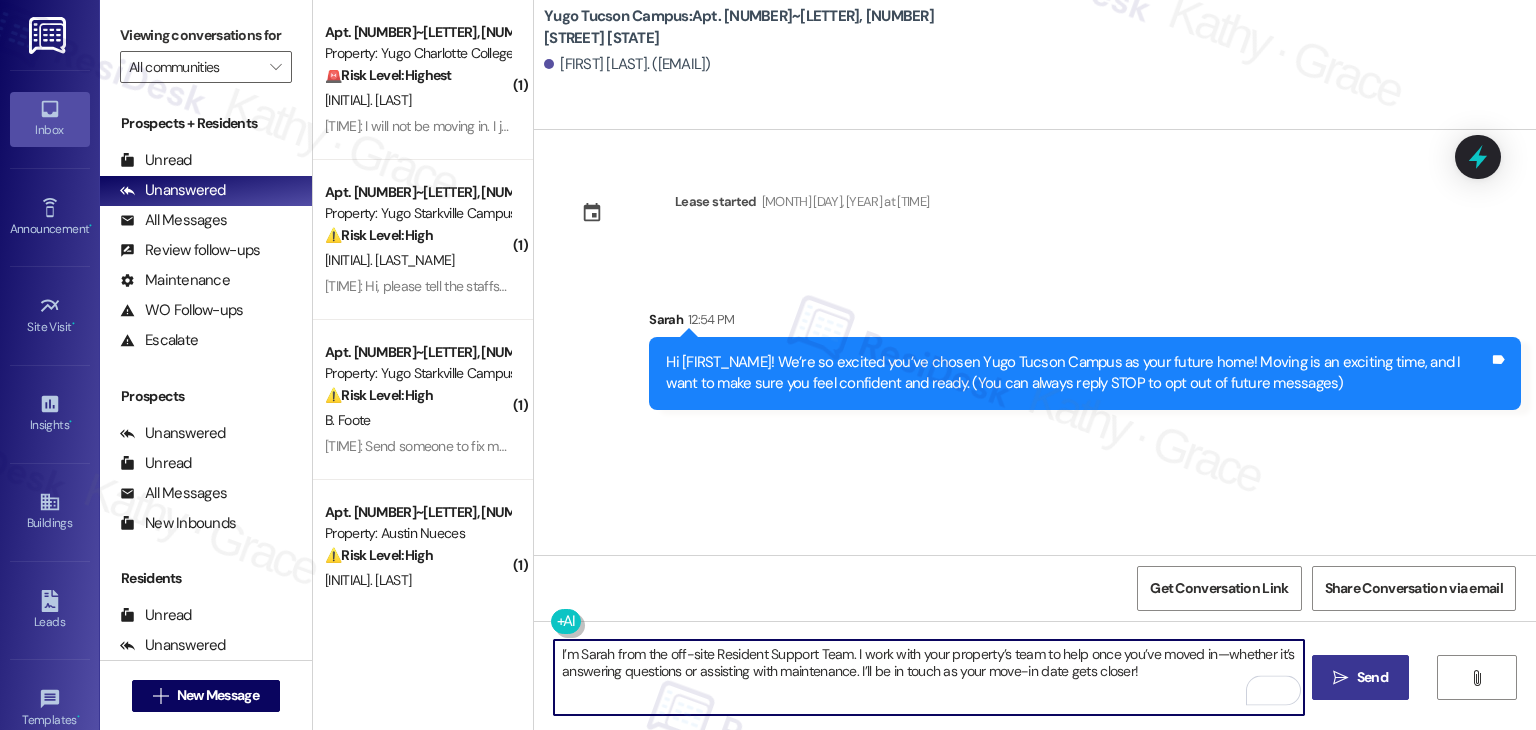 type on "I’m Sarah from the off-site Resident Support Team. I work with your property’s team to help once you’ve moved in—whether it’s answering questions or assisting with maintenance. I’ll be in touch as your move-in date gets closer!" 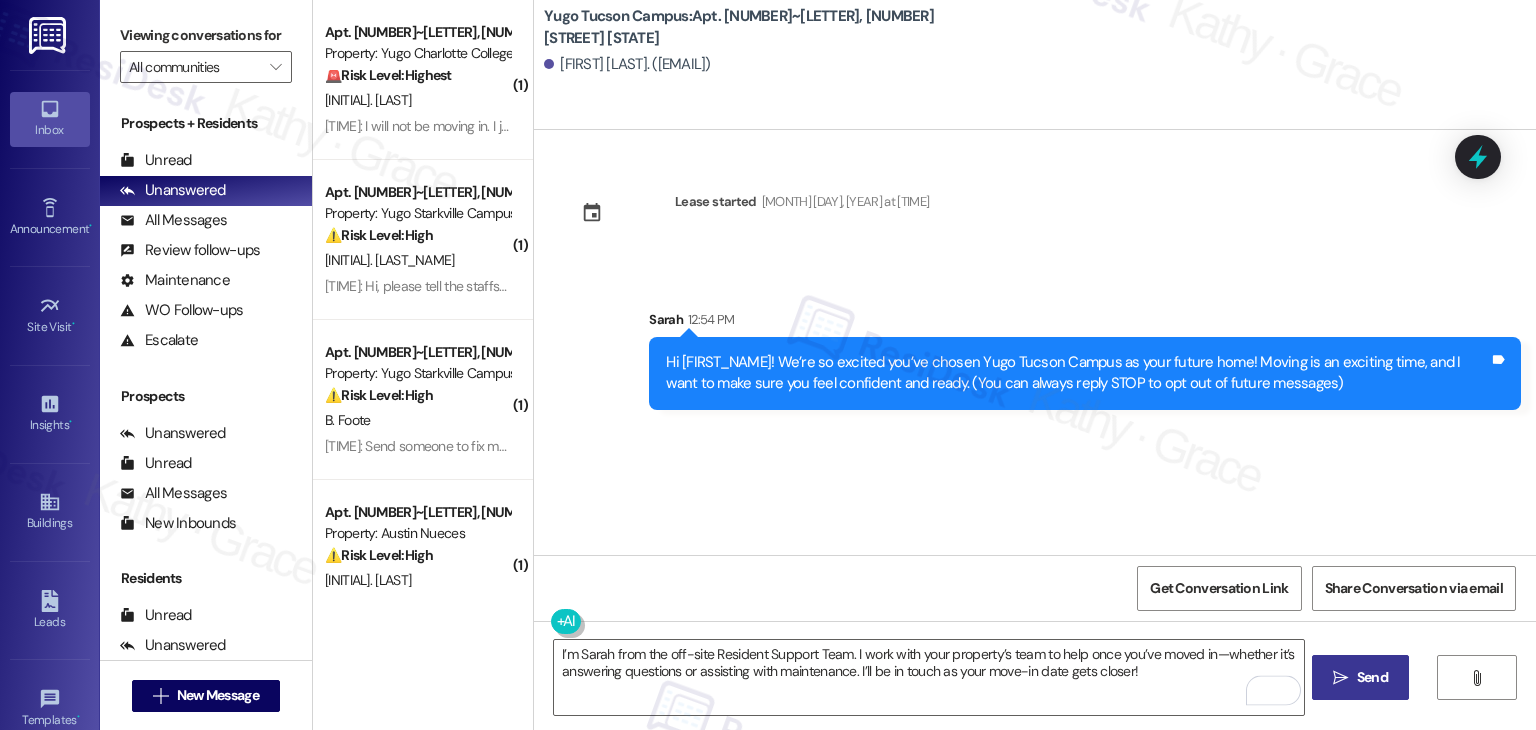 click on "Send" at bounding box center (1372, 677) 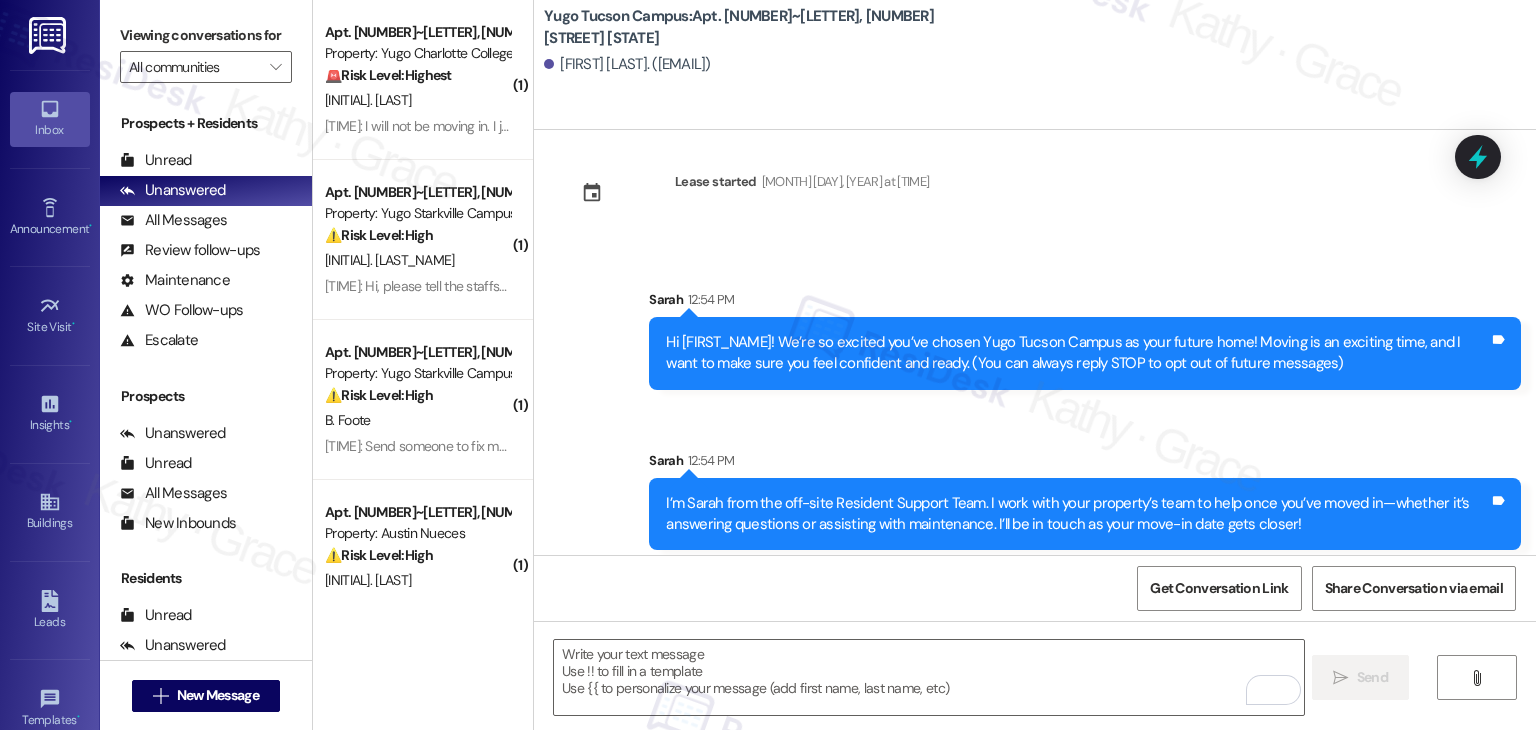 scroll, scrollTop: 32, scrollLeft: 0, axis: vertical 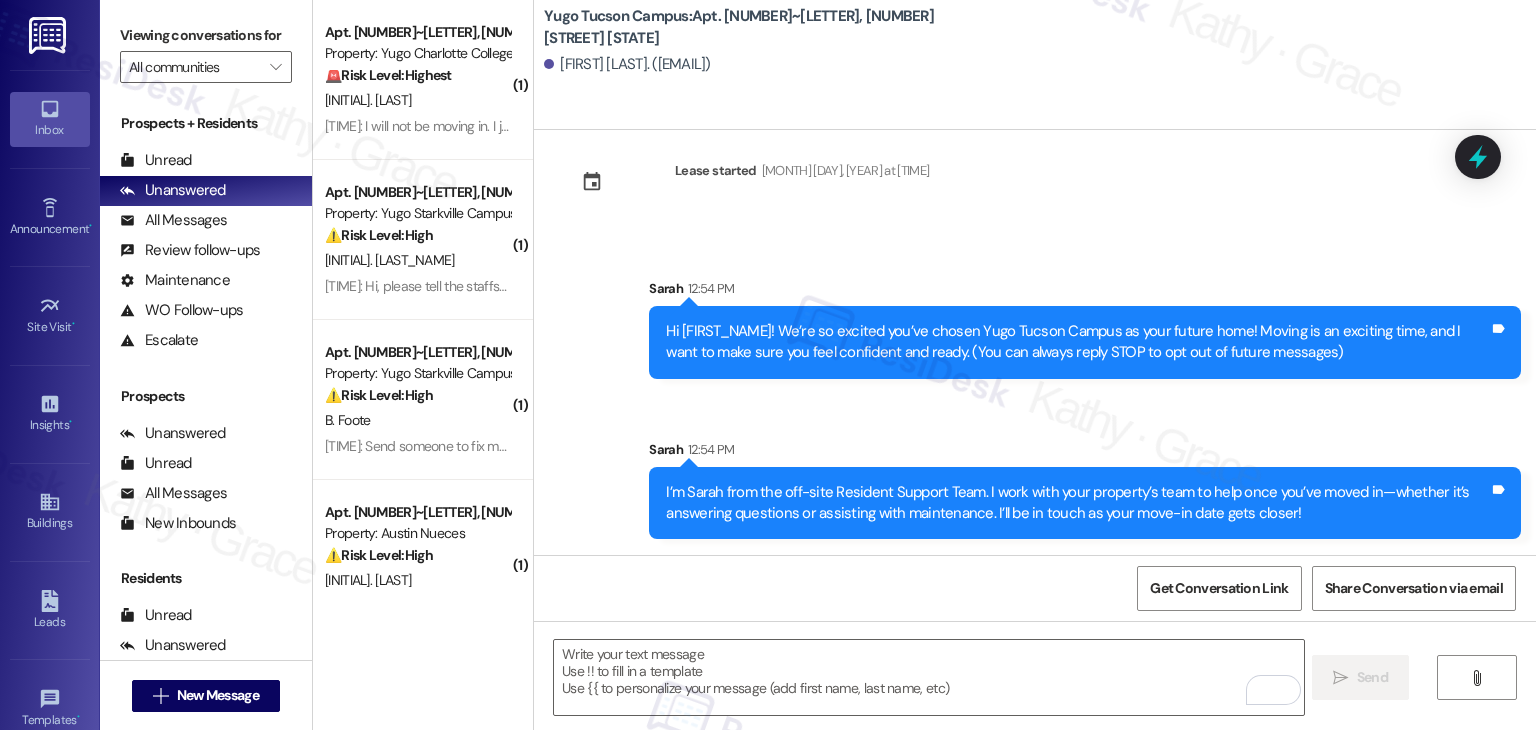 click on "Sent via SMS [FIRST] [TIME] I’m [FIRST] from the off-site Resident Support Team. I work with your property’s team to help once you’ve moved in—whether it’s answering questions or assisting with maintenance. I’ll be in touch as your move-in date gets closer! Tags and notes" at bounding box center (1085, 489) 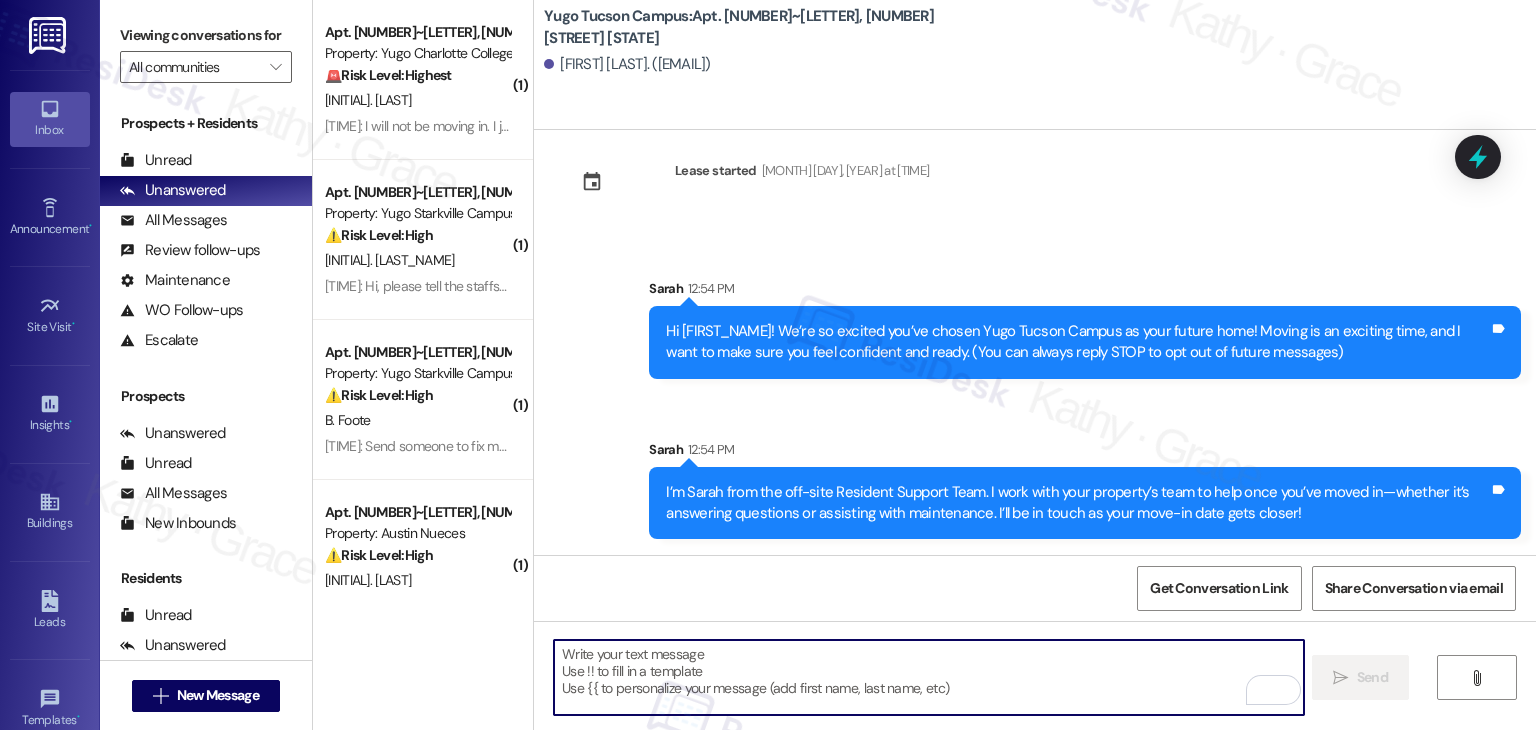 click at bounding box center (928, 677) 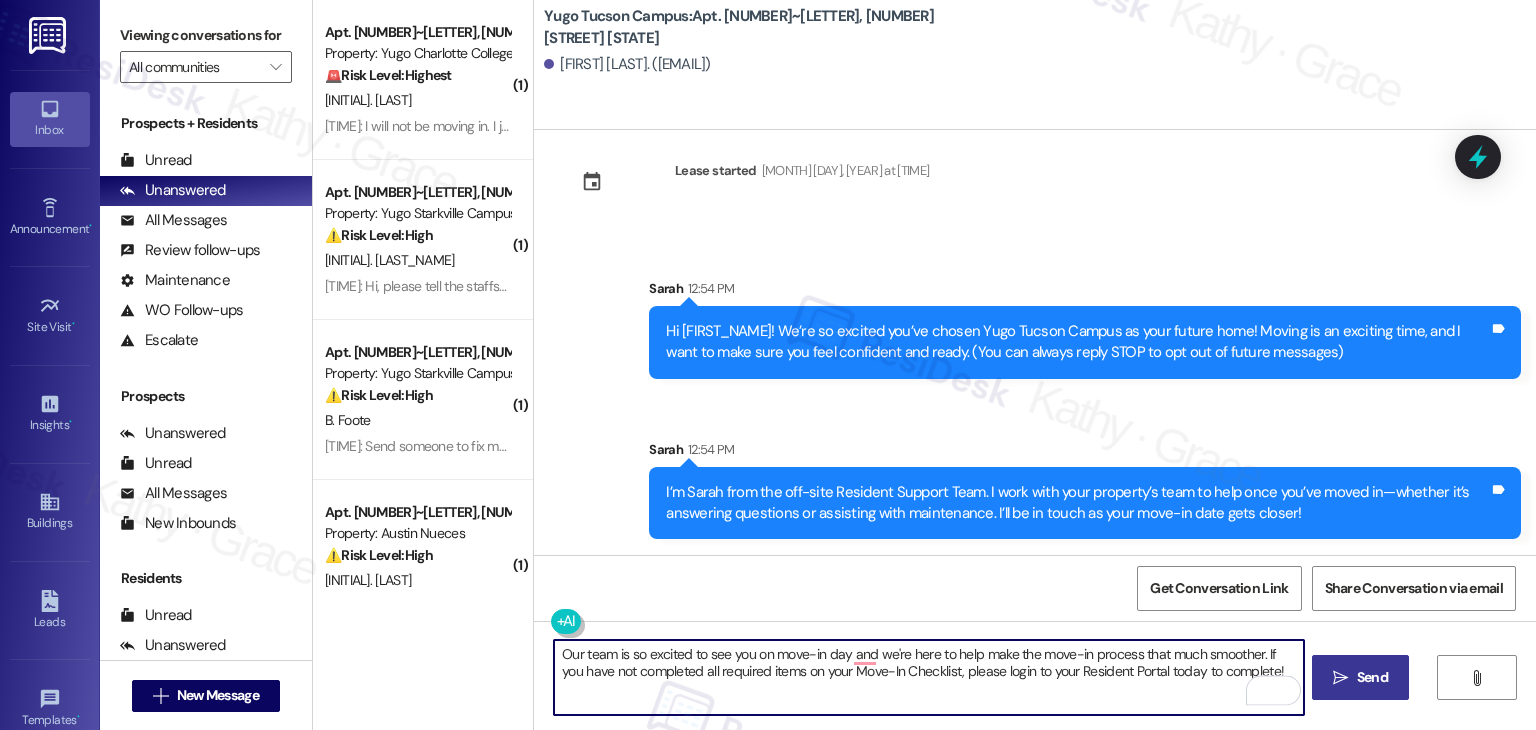 type on "Our team is so excited to see you on move-in day and we're here to help make the move-in process that much smoother. If you have not completed all required items on your Move-In Checklist, please login to your Resident Portal today to complete!" 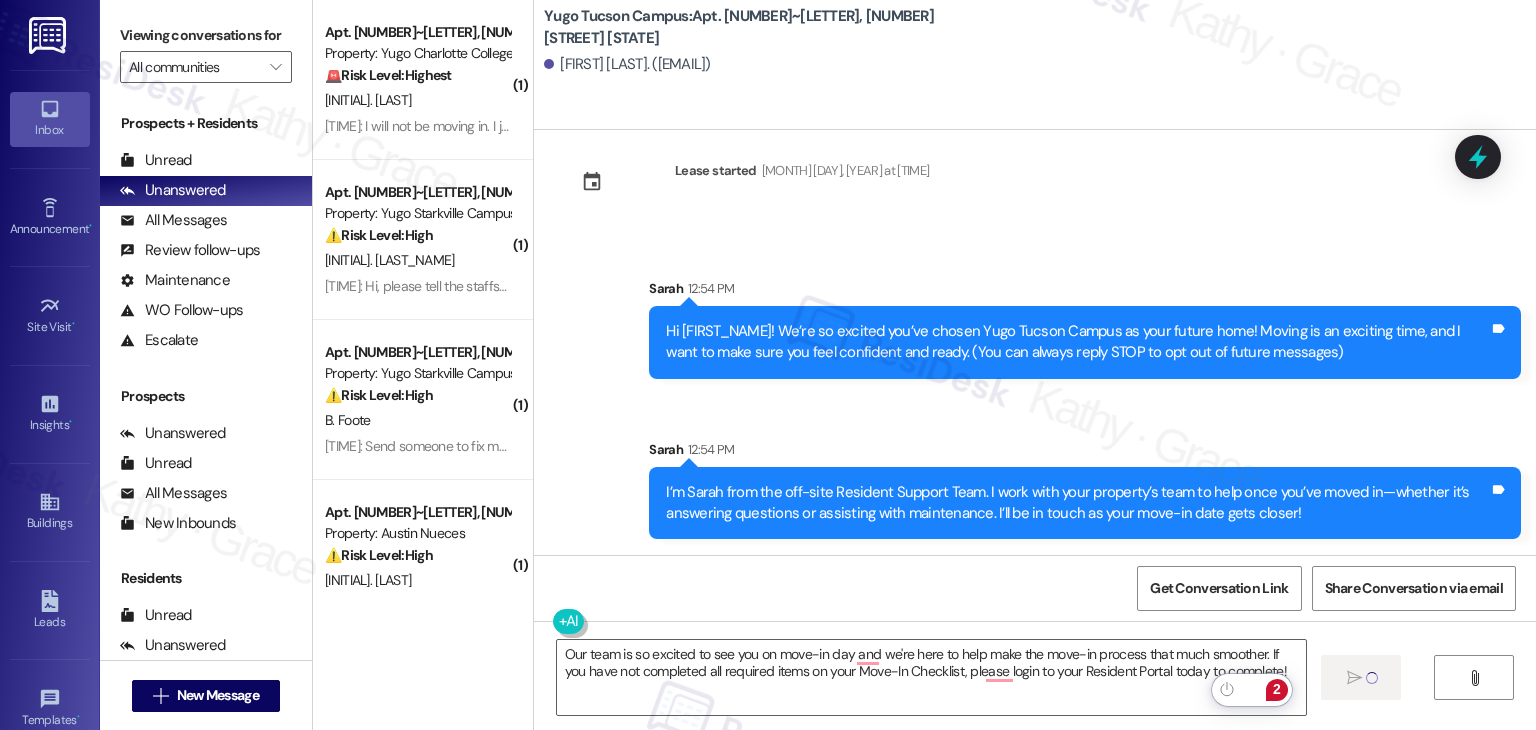 type 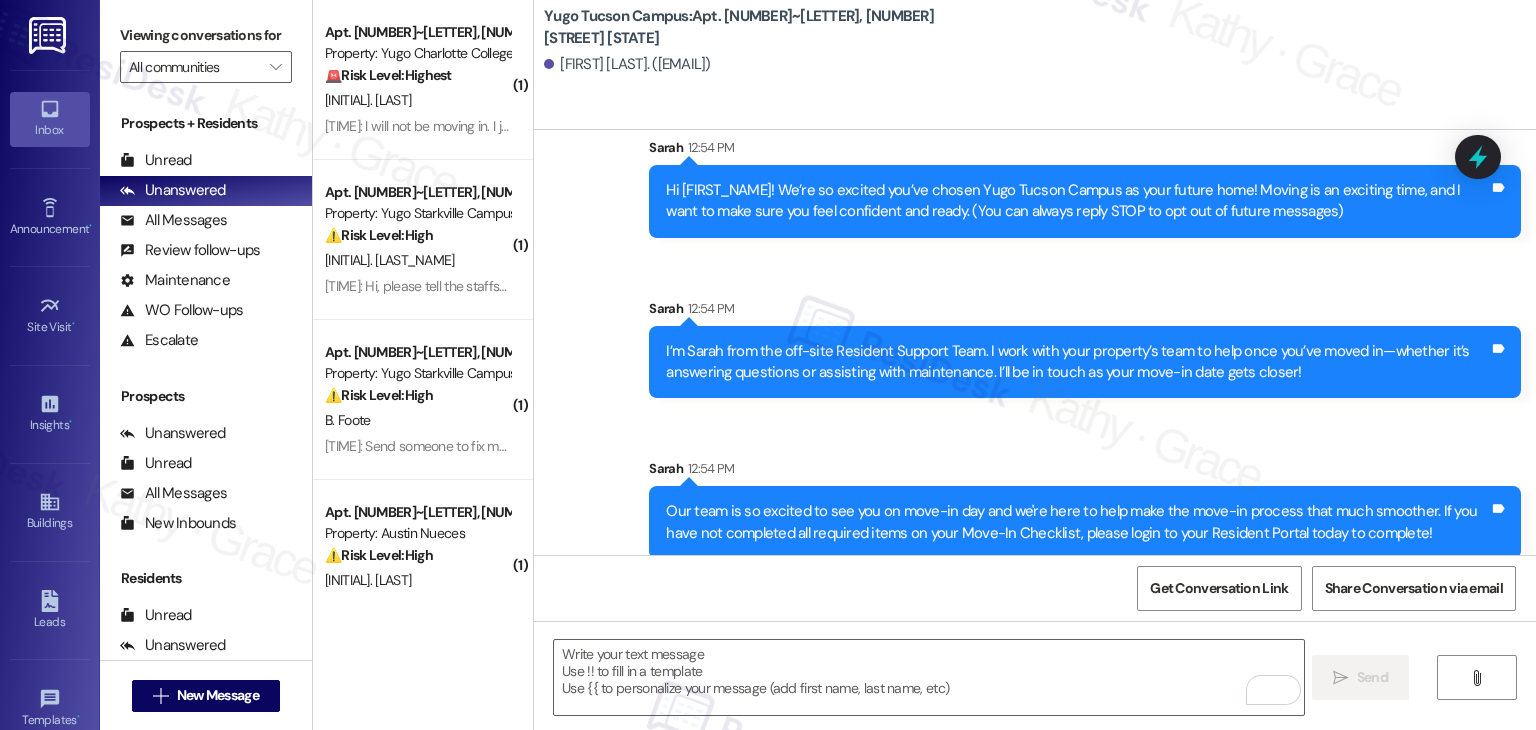 scroll, scrollTop: 192, scrollLeft: 0, axis: vertical 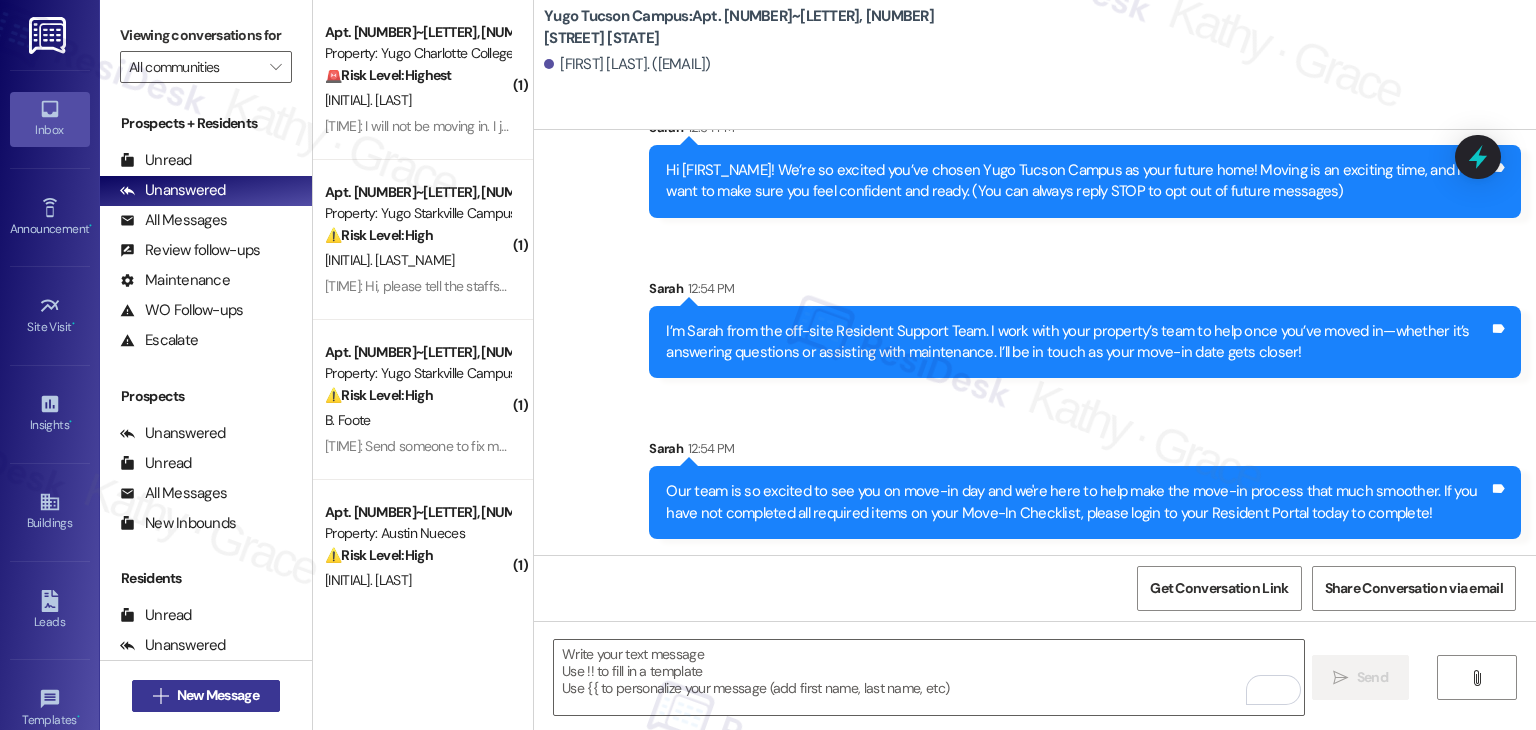 click on "New Message" at bounding box center [218, 695] 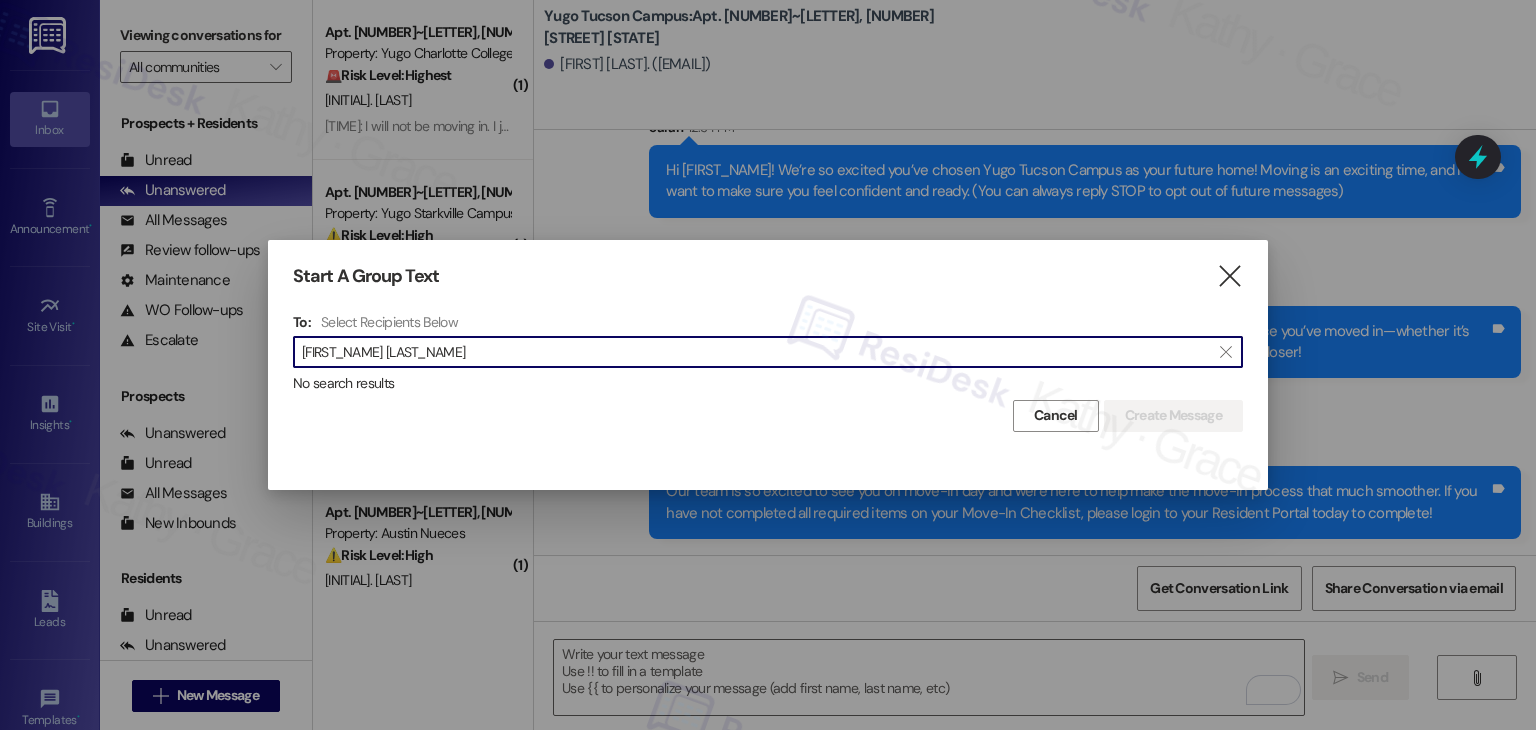 click on "[FIRST_NAME] [LAST_NAME]" at bounding box center [756, 352] 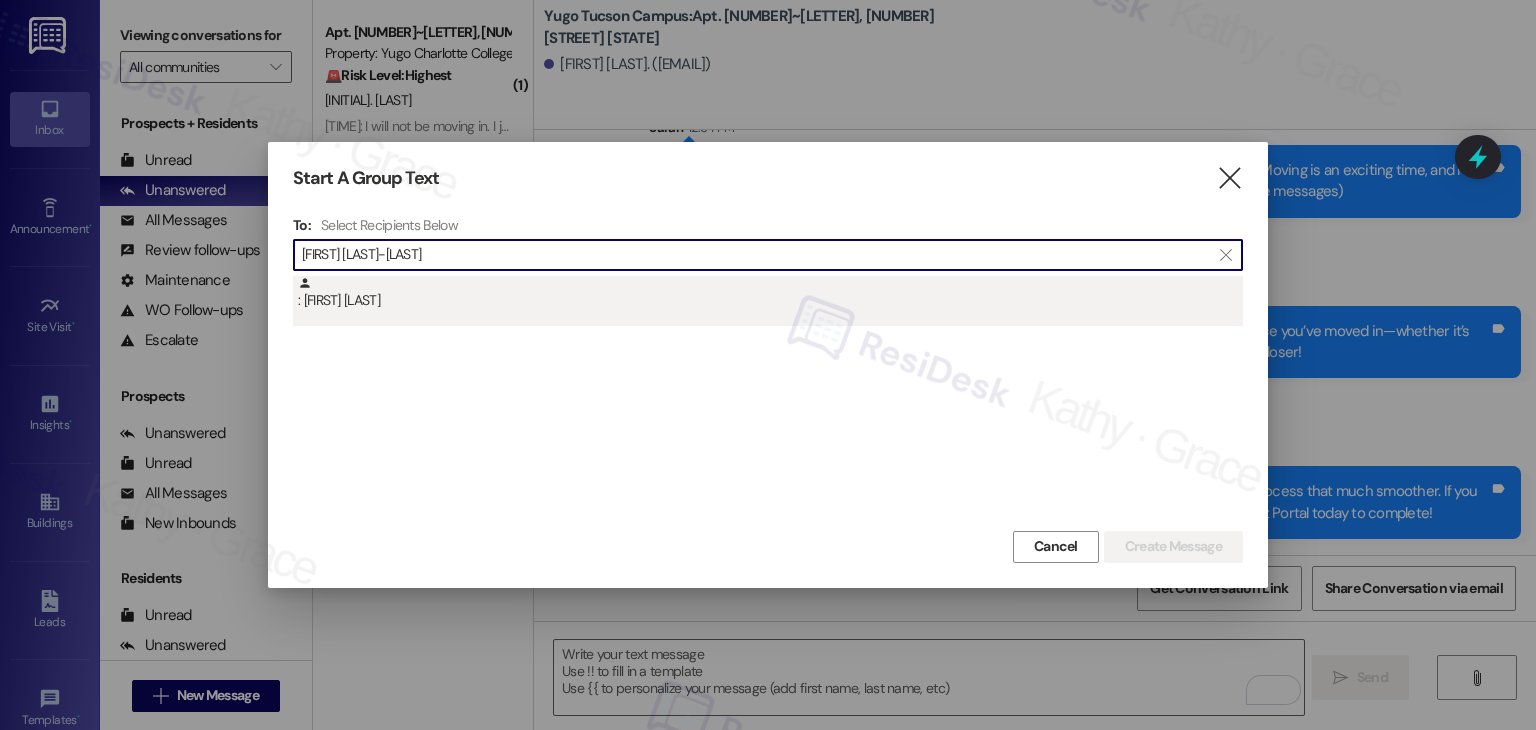 type on "[FIRST] [LAST]-[LAST]" 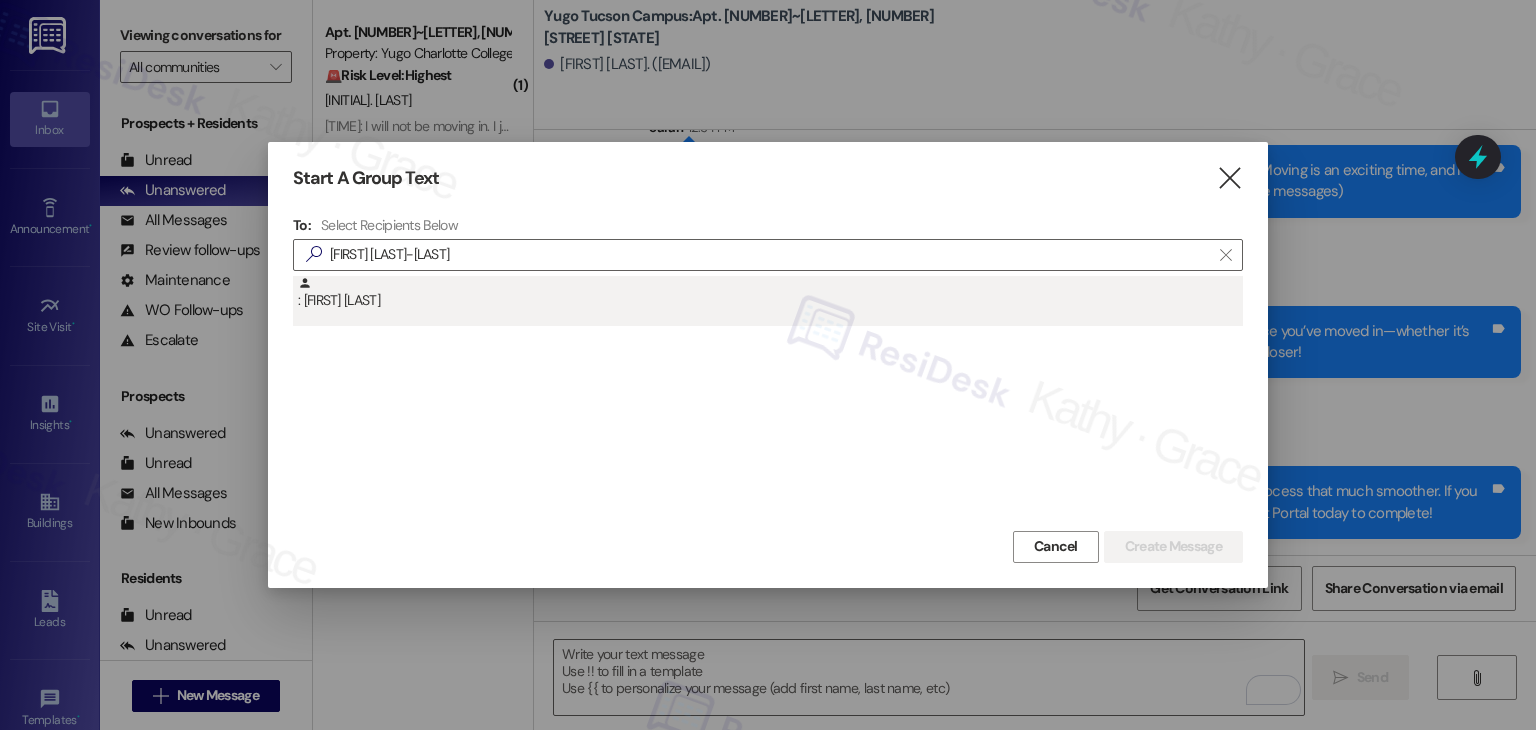 click on ": [FIRST] [LAST]" at bounding box center (770, 293) 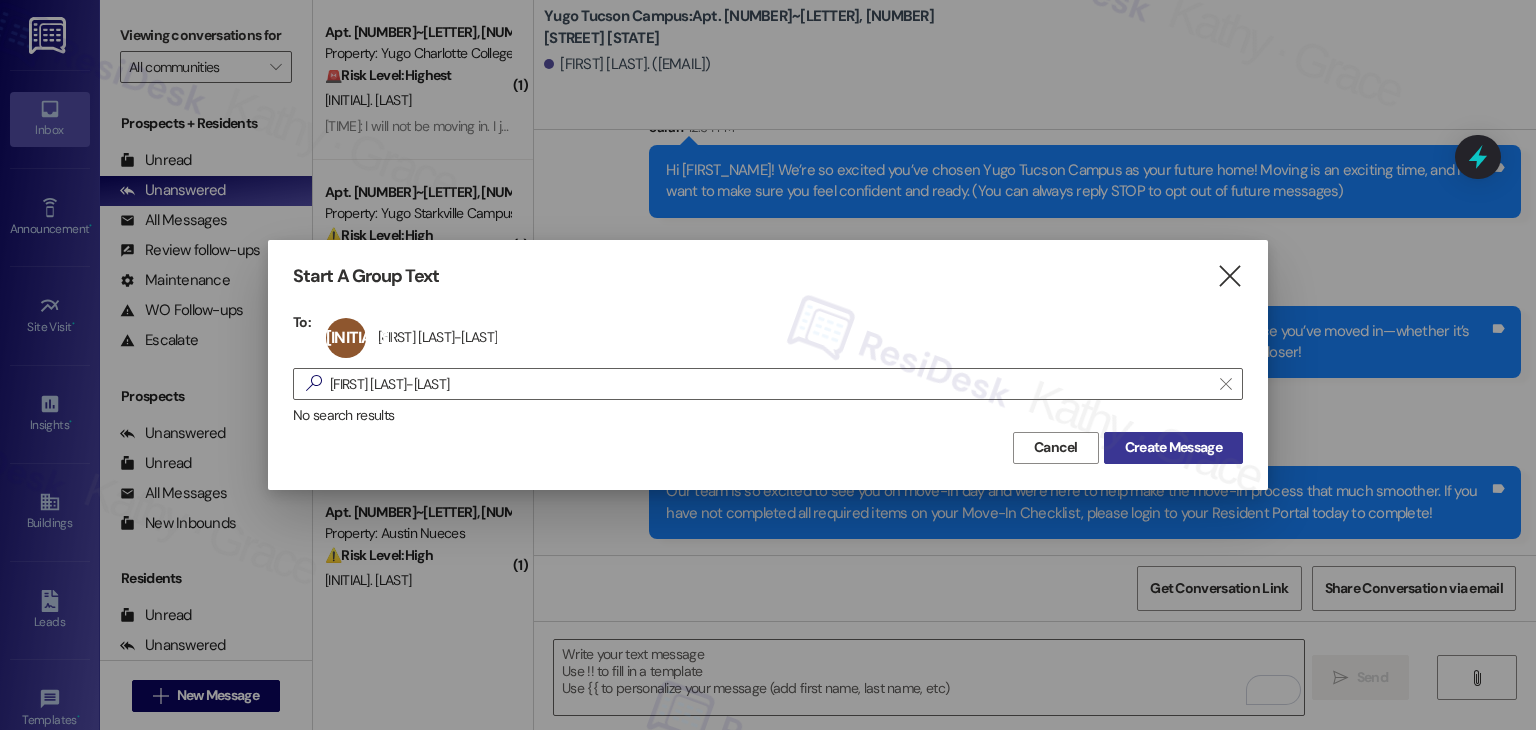click on "Create Message" at bounding box center [1173, 447] 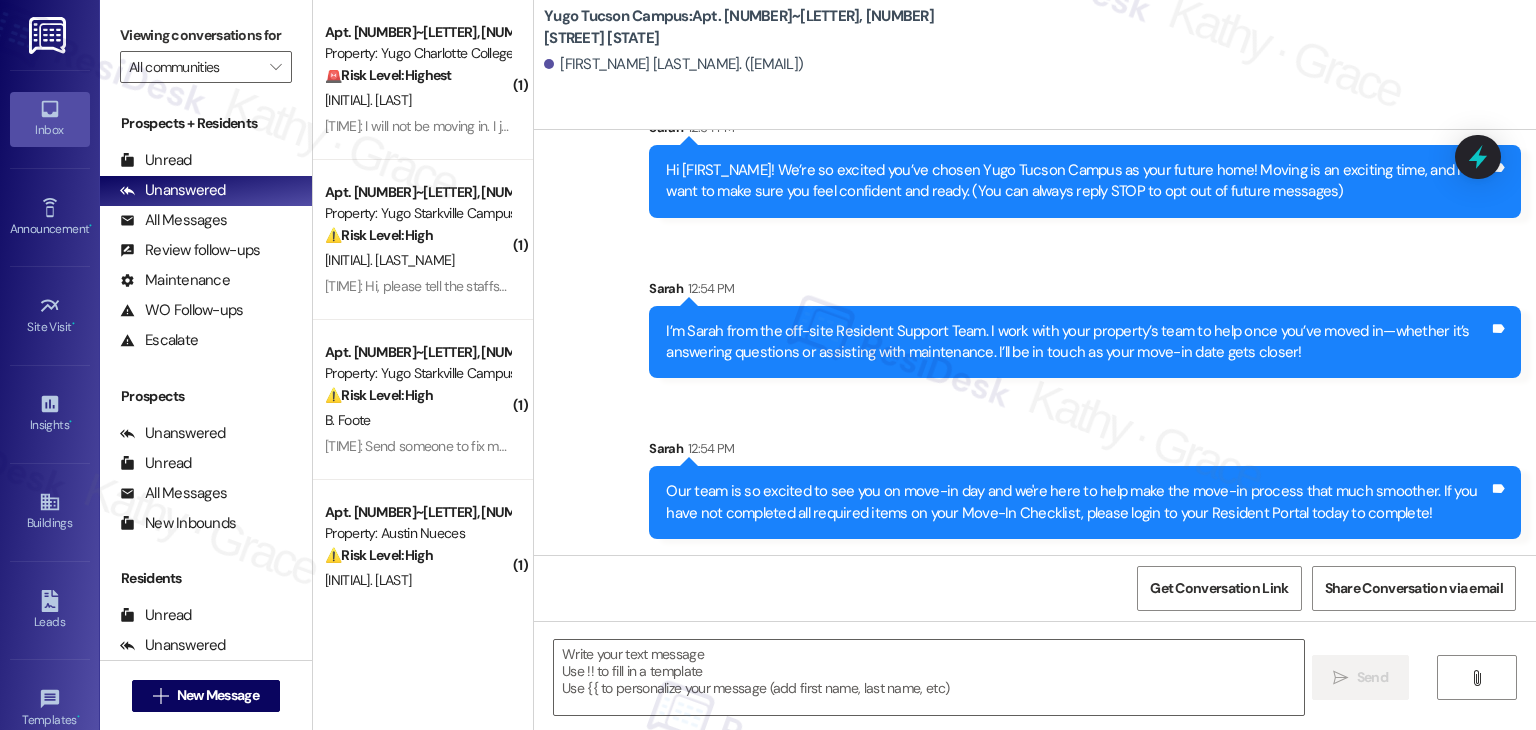 type on "Fetching suggested responses. Please feel free to read through the conversation in the meantime." 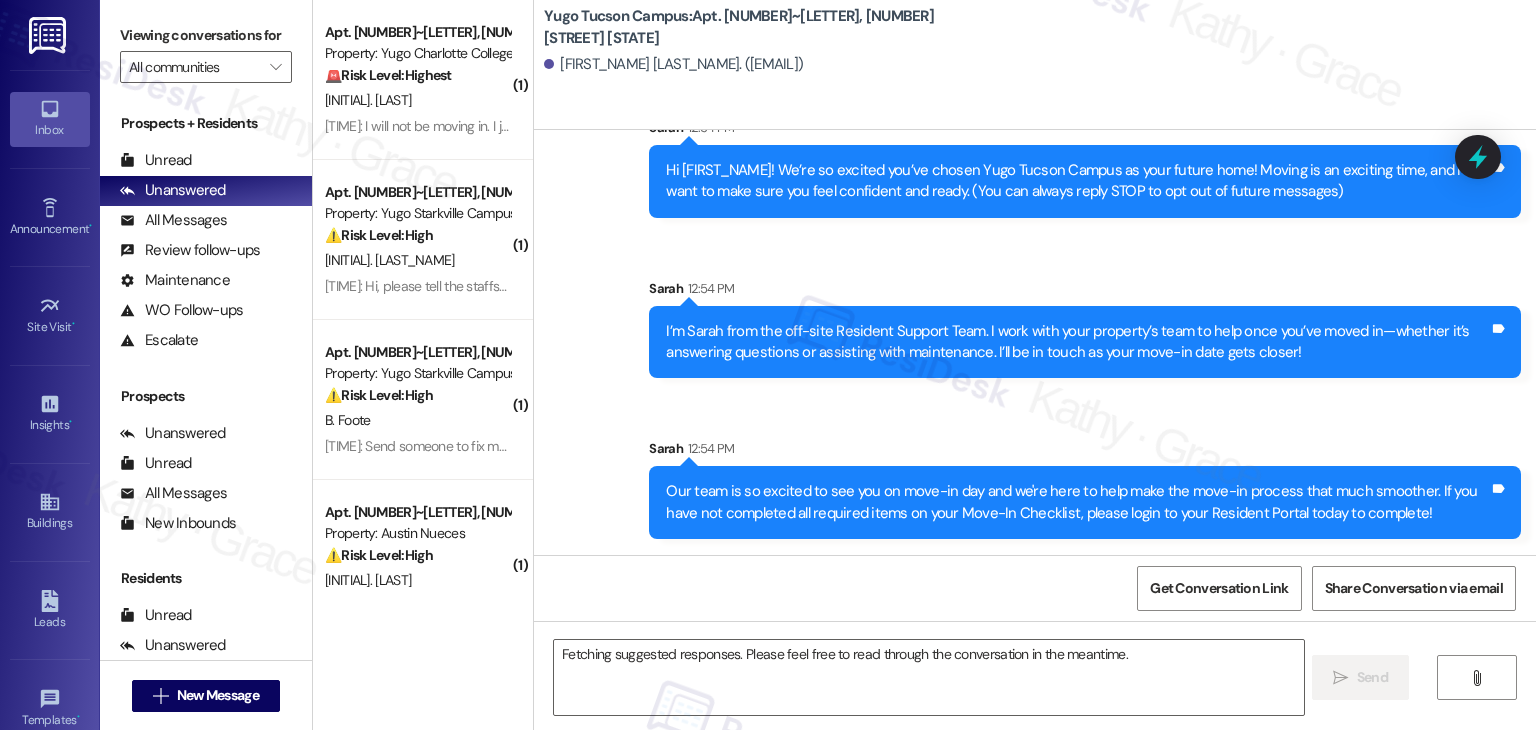 scroll, scrollTop: 0, scrollLeft: 0, axis: both 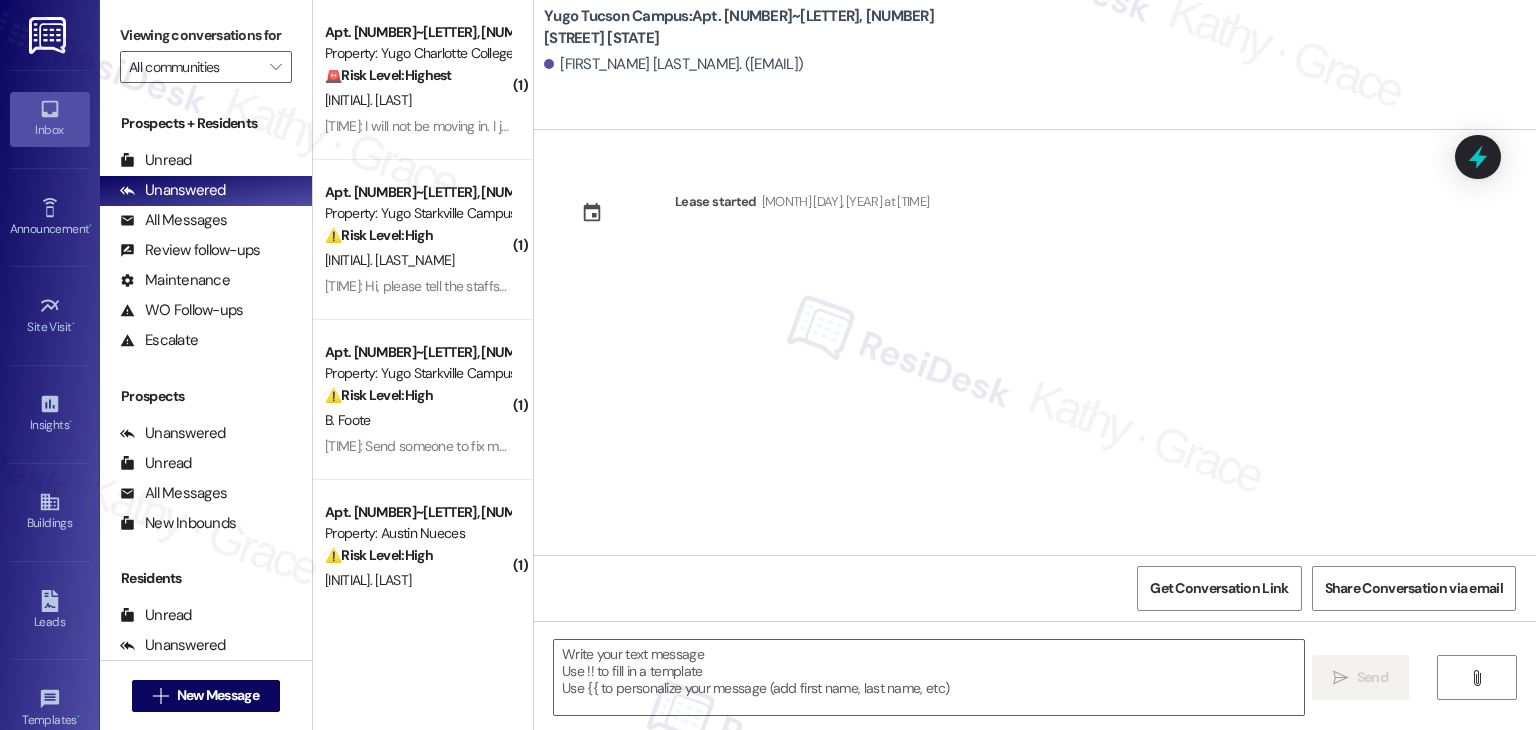 click on "Lease started [MONTH] [DAY], [YEAR] at [TIME]" at bounding box center [1035, 342] 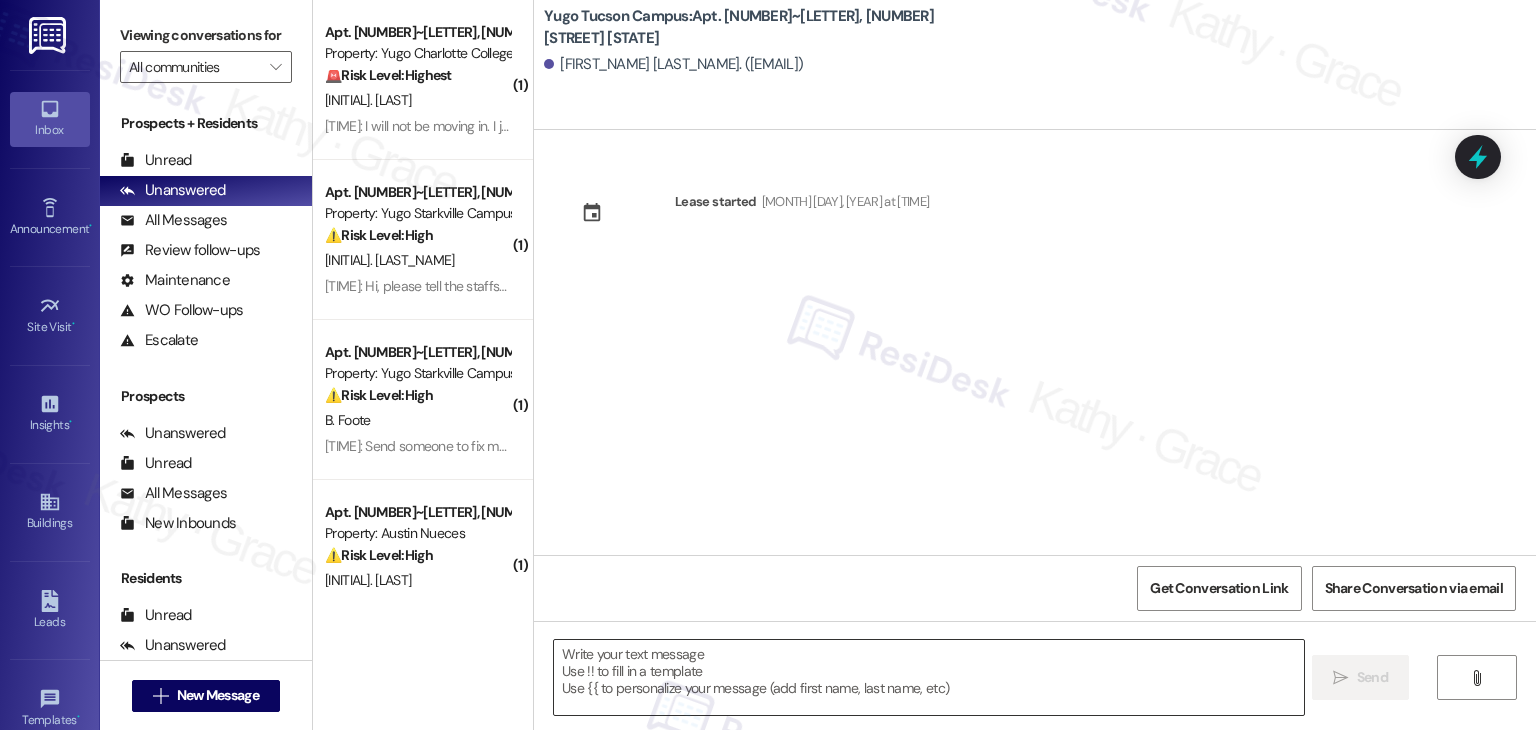 click at bounding box center (928, 677) 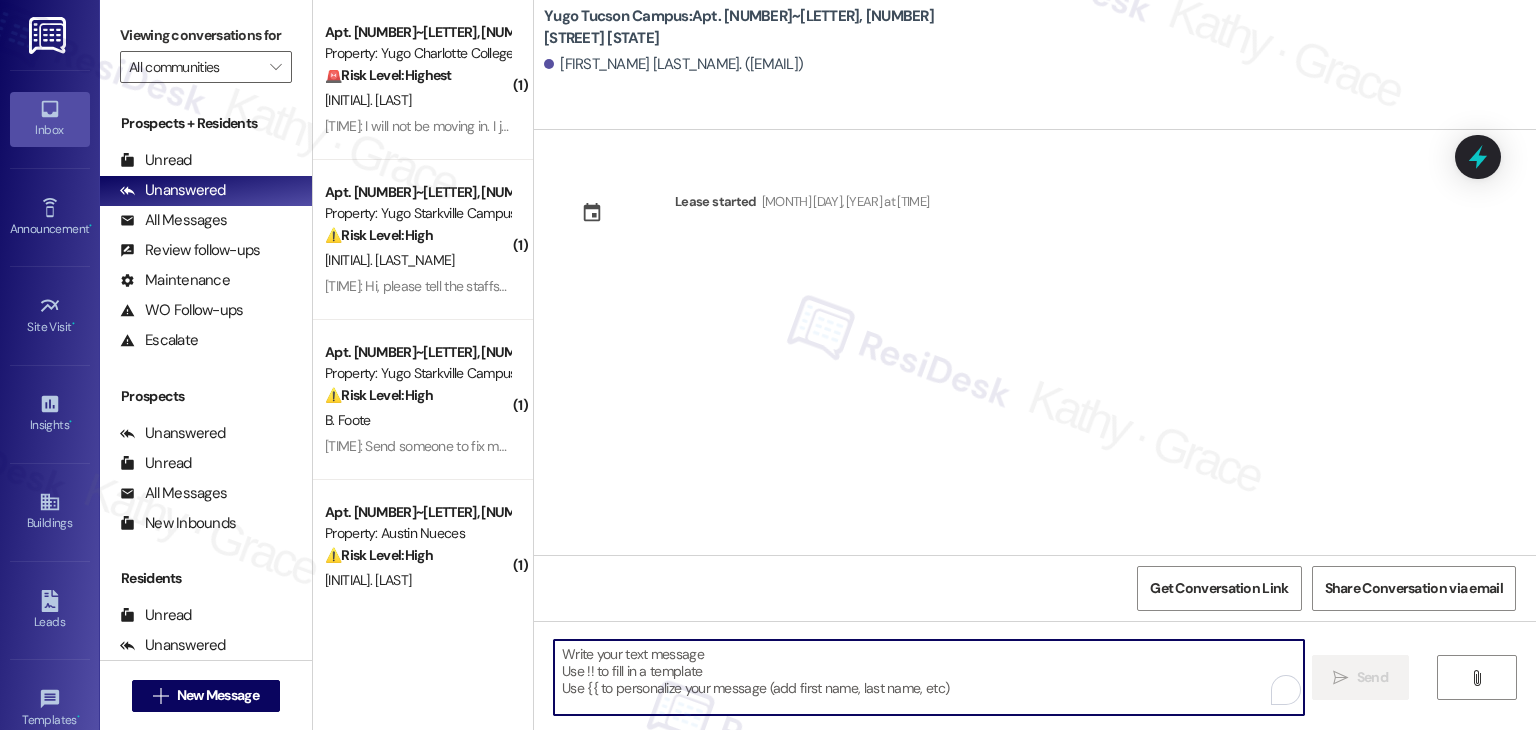 paste on "Hi {{first_name}}! We’re so excited you’ve chosen {{property}} as your future home! Moving is an exciting time, and I want to make sure you feel confident and ready." 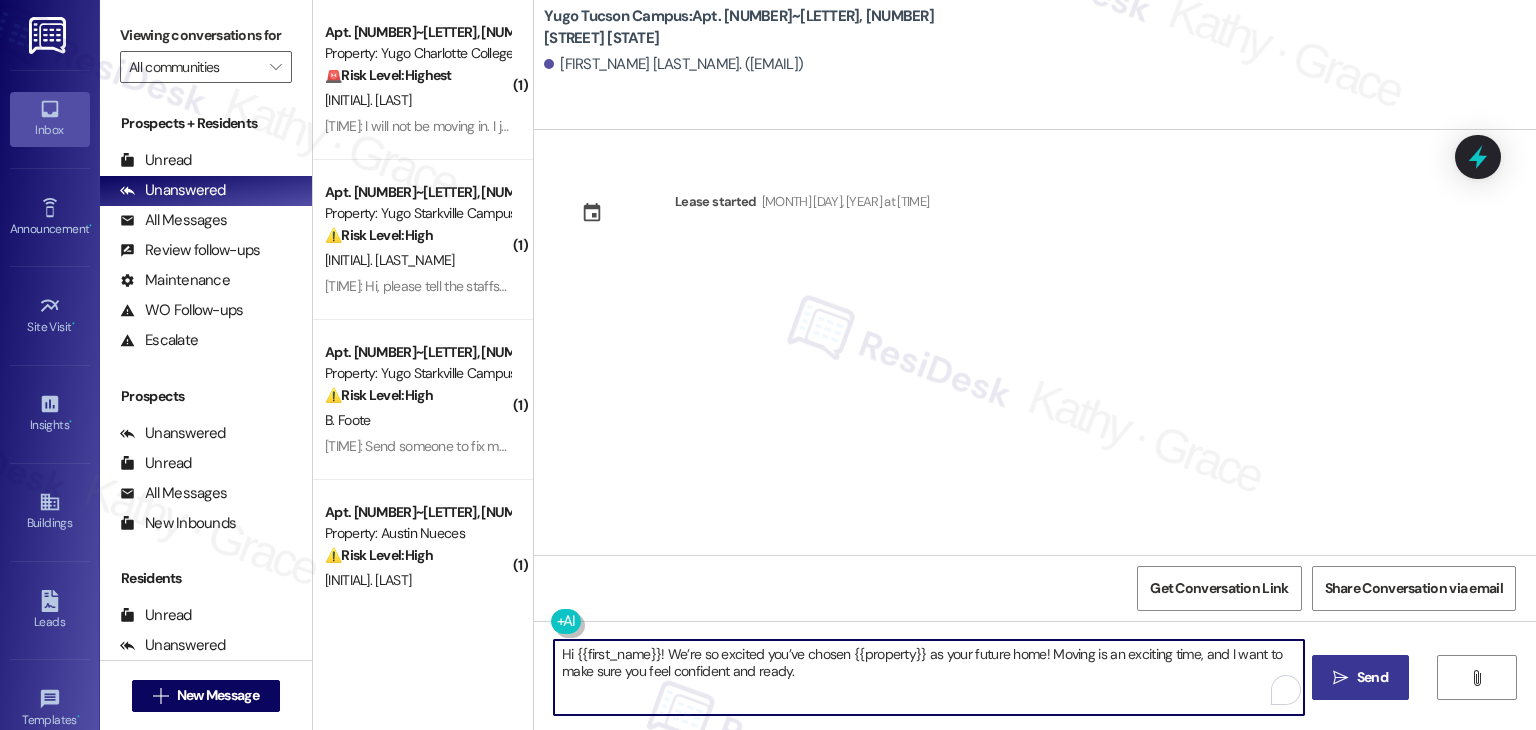 type on "Hi {{first_name}}! We’re so excited you’ve chosen {{property}} as your future home! Moving is an exciting time, and I want to make sure you feel confident and ready." 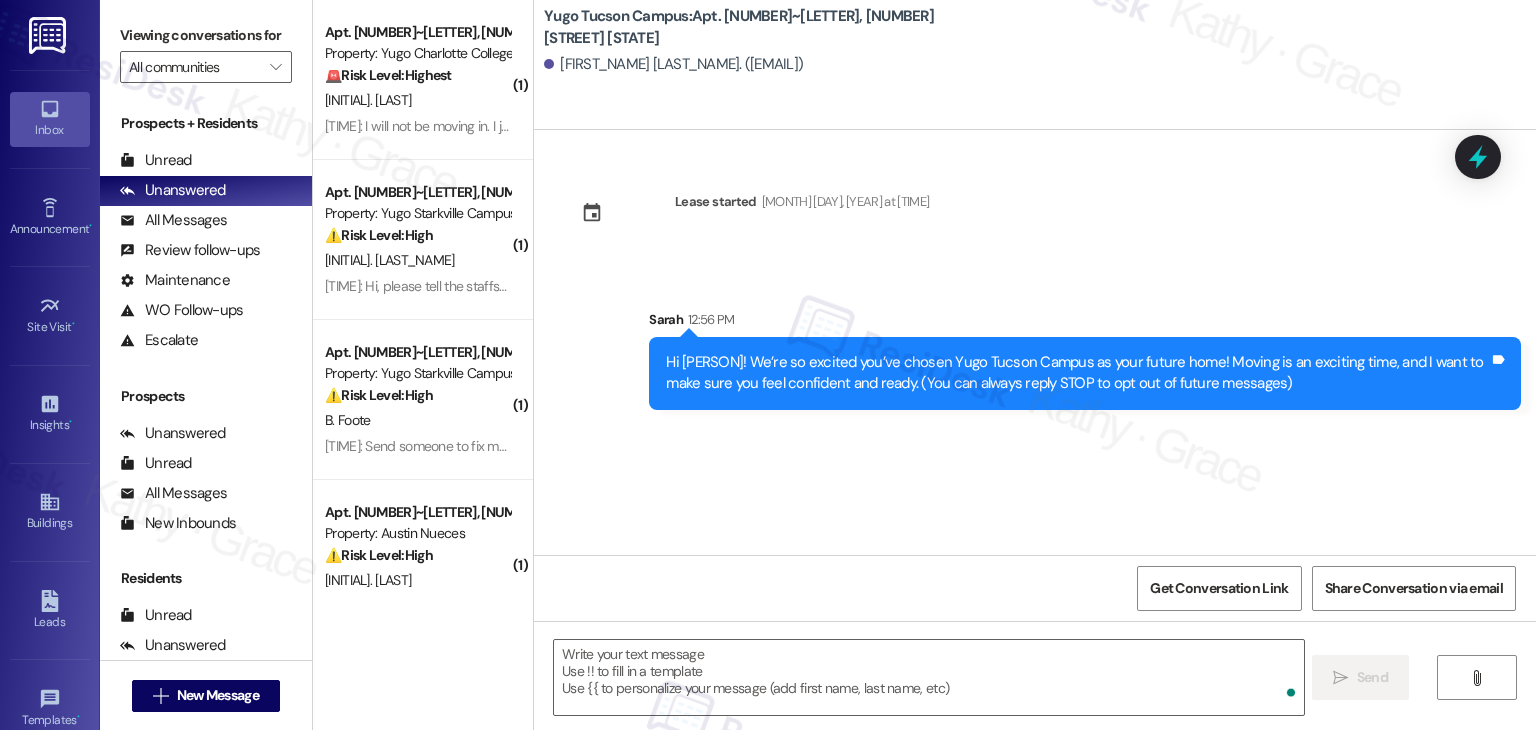 click on "Lease started [MONTH] [DAY], [YEAR] at [TIME] Sent via SMS [FIRST_NAME] [TIME] Hi [FIRST_NAME]! We’re so excited you’ve chosen Yugo Tucson Campus as your future home! Moving is an exciting time, and I want to make sure you feel confident and ready. (You can always reply STOP to opt out of future messages) Tags and notes" at bounding box center [1035, 342] 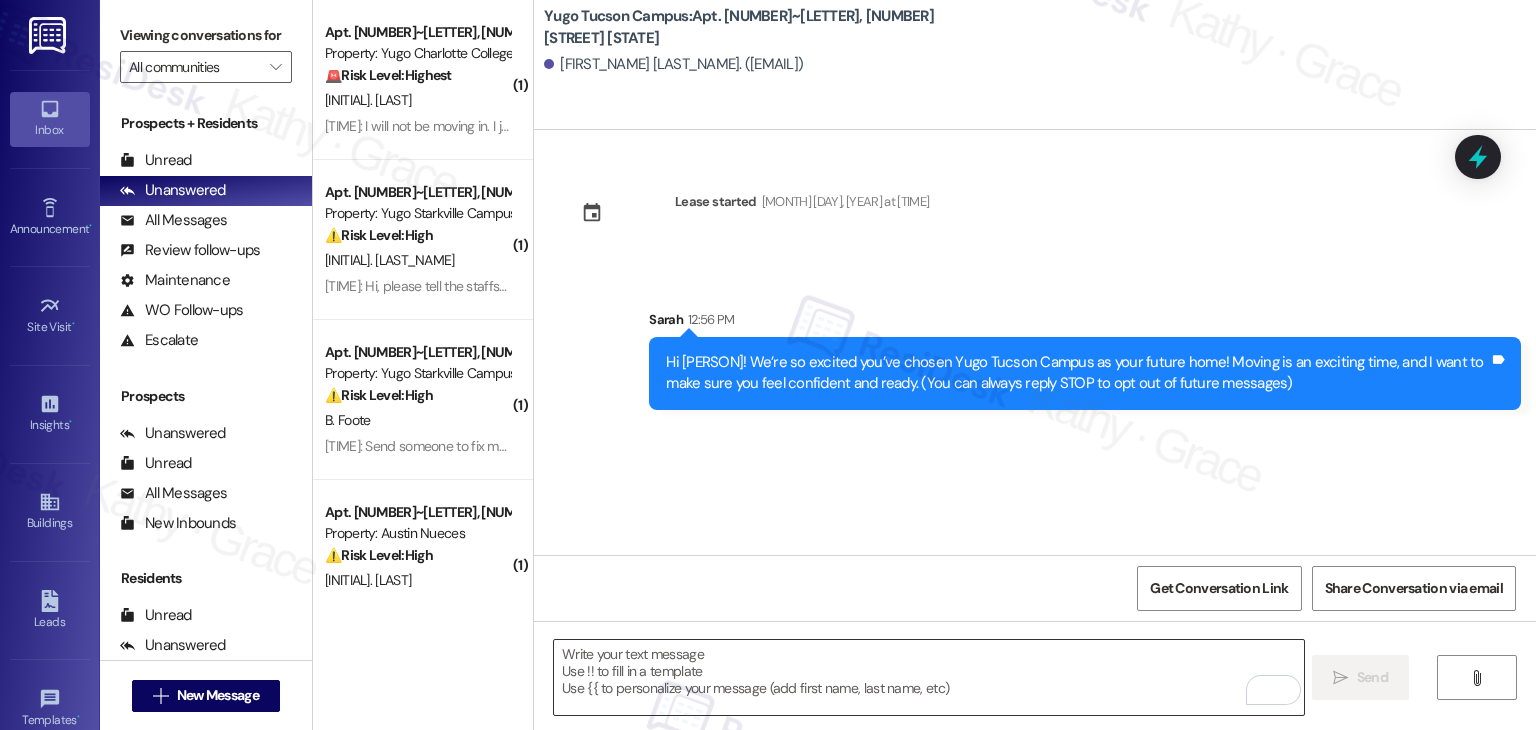 click at bounding box center [928, 677] 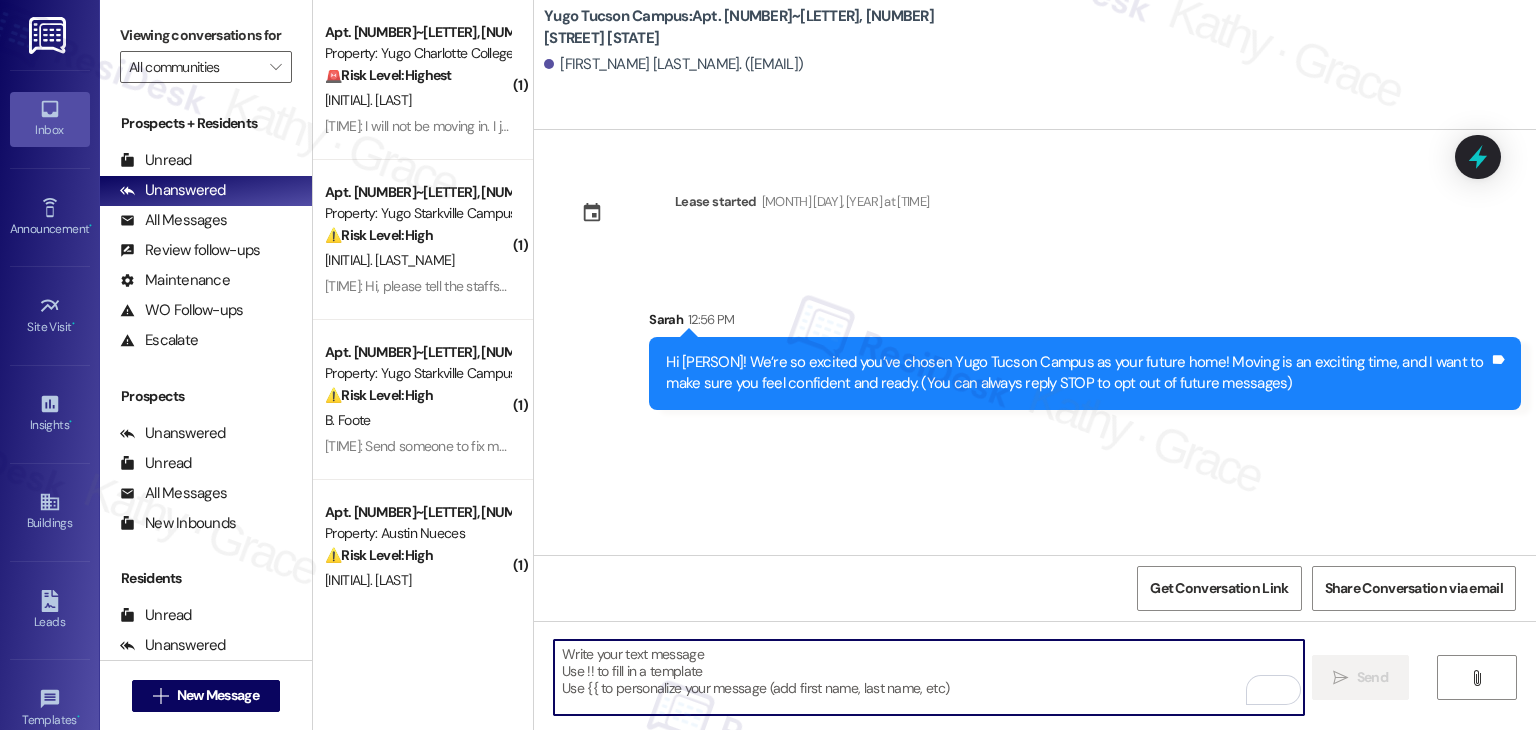 paste on "I’m Sarah from the off-site Resident Support Team. I work with your property’s team to help once you’ve moved in—whether it’s answering questions or assisting with maintenance. I’ll be in touch as your move-in date gets closer!" 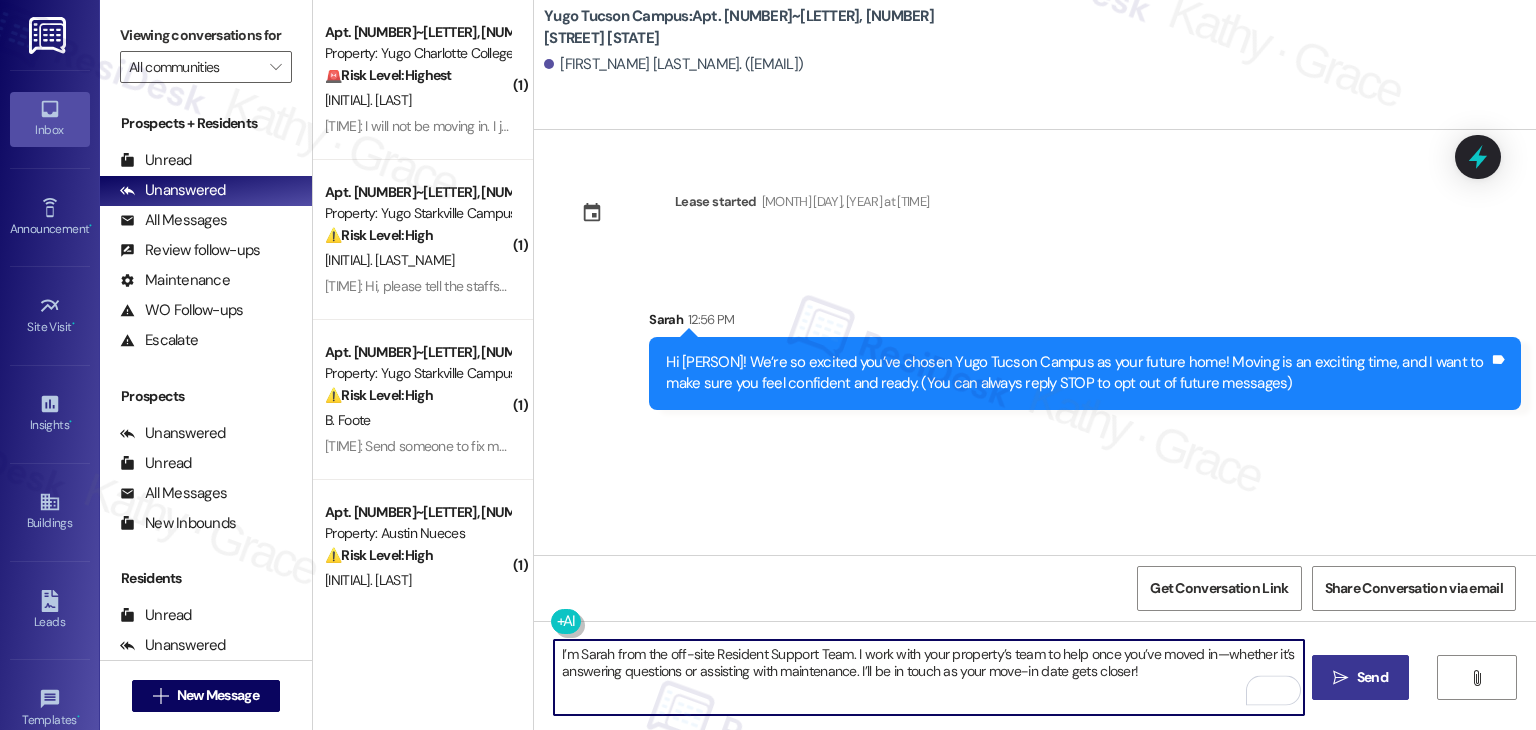 type on "I’m Sarah from the off-site Resident Support Team. I work with your property’s team to help once you’ve moved in—whether it’s answering questions or assisting with maintenance. I’ll be in touch as your move-in date gets closer!" 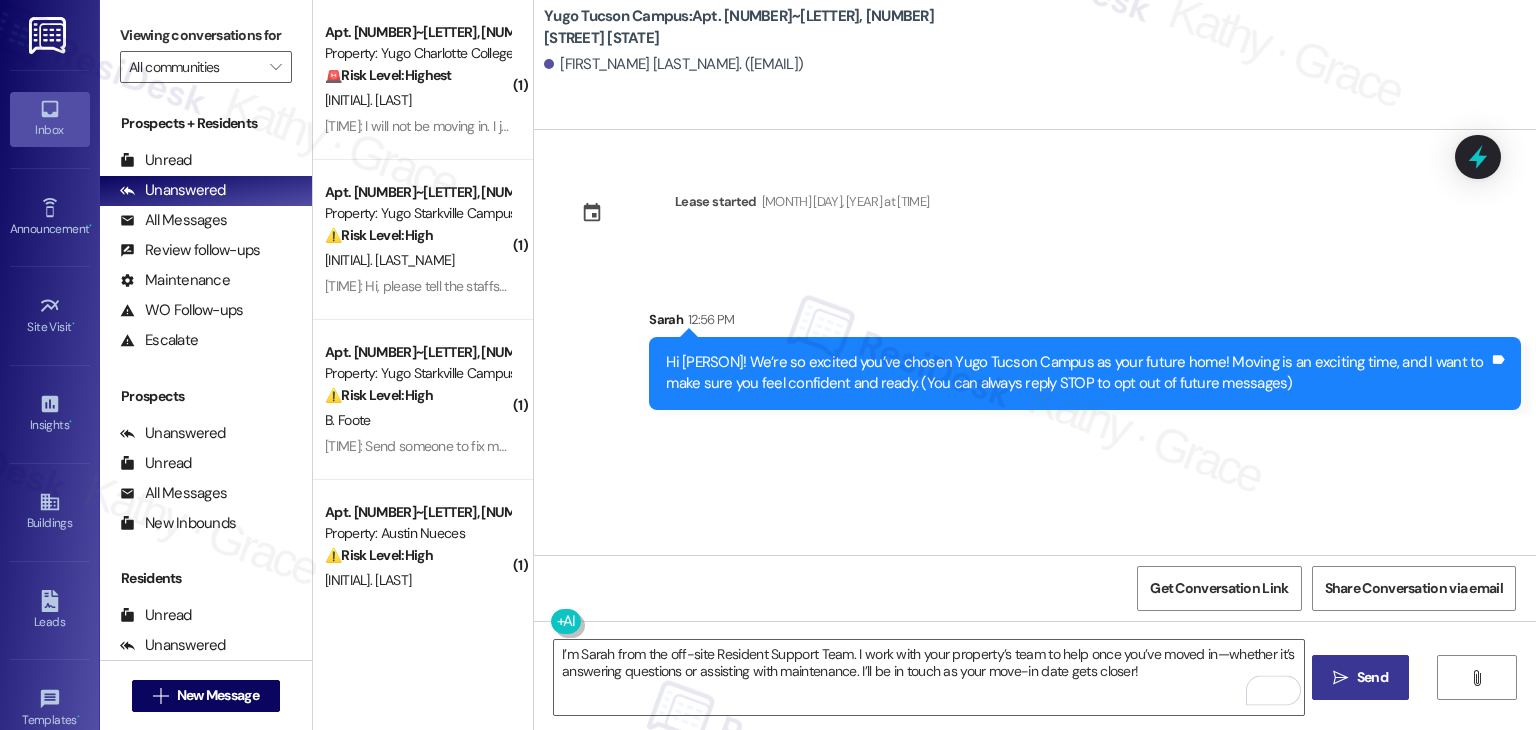 click on " Send" at bounding box center (1360, 677) 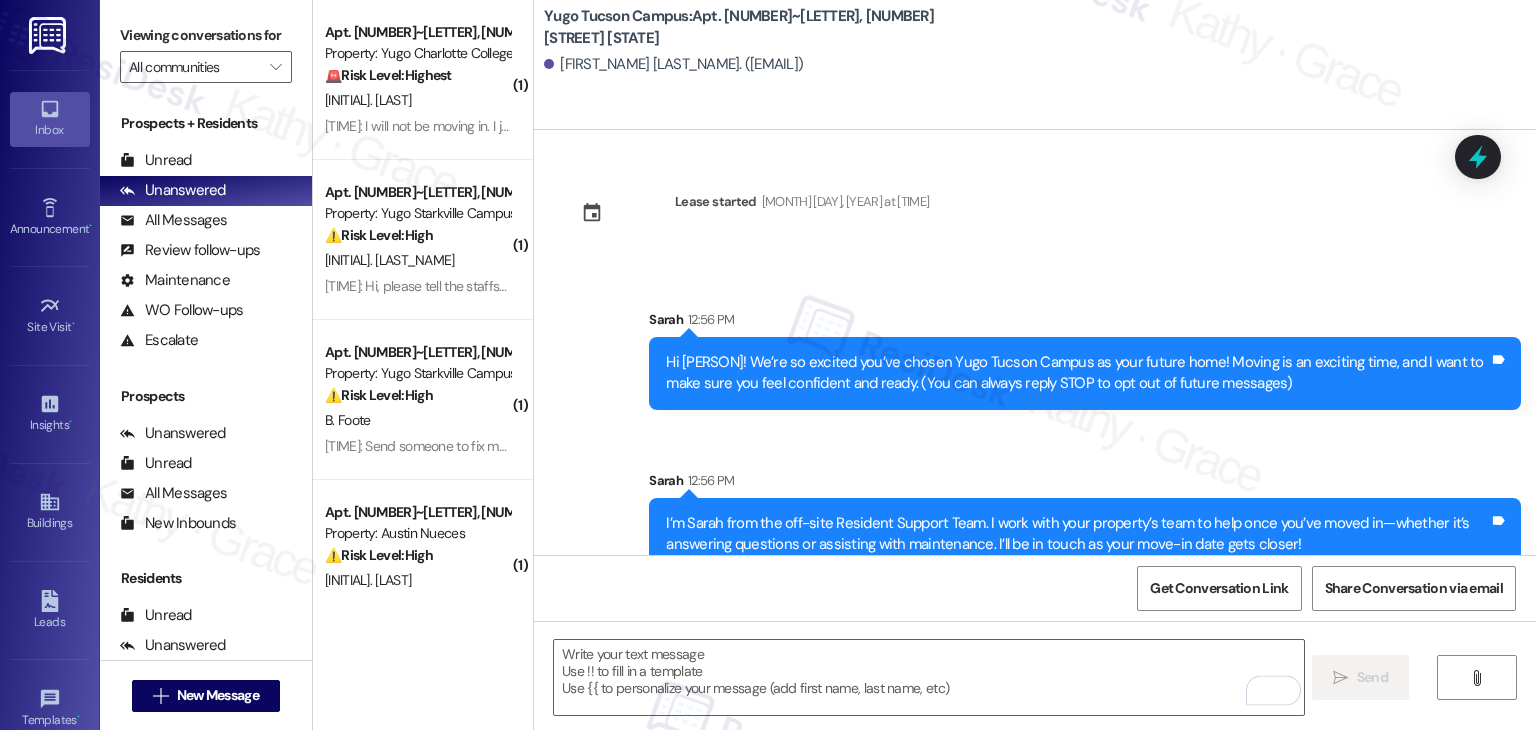 scroll, scrollTop: 32, scrollLeft: 0, axis: vertical 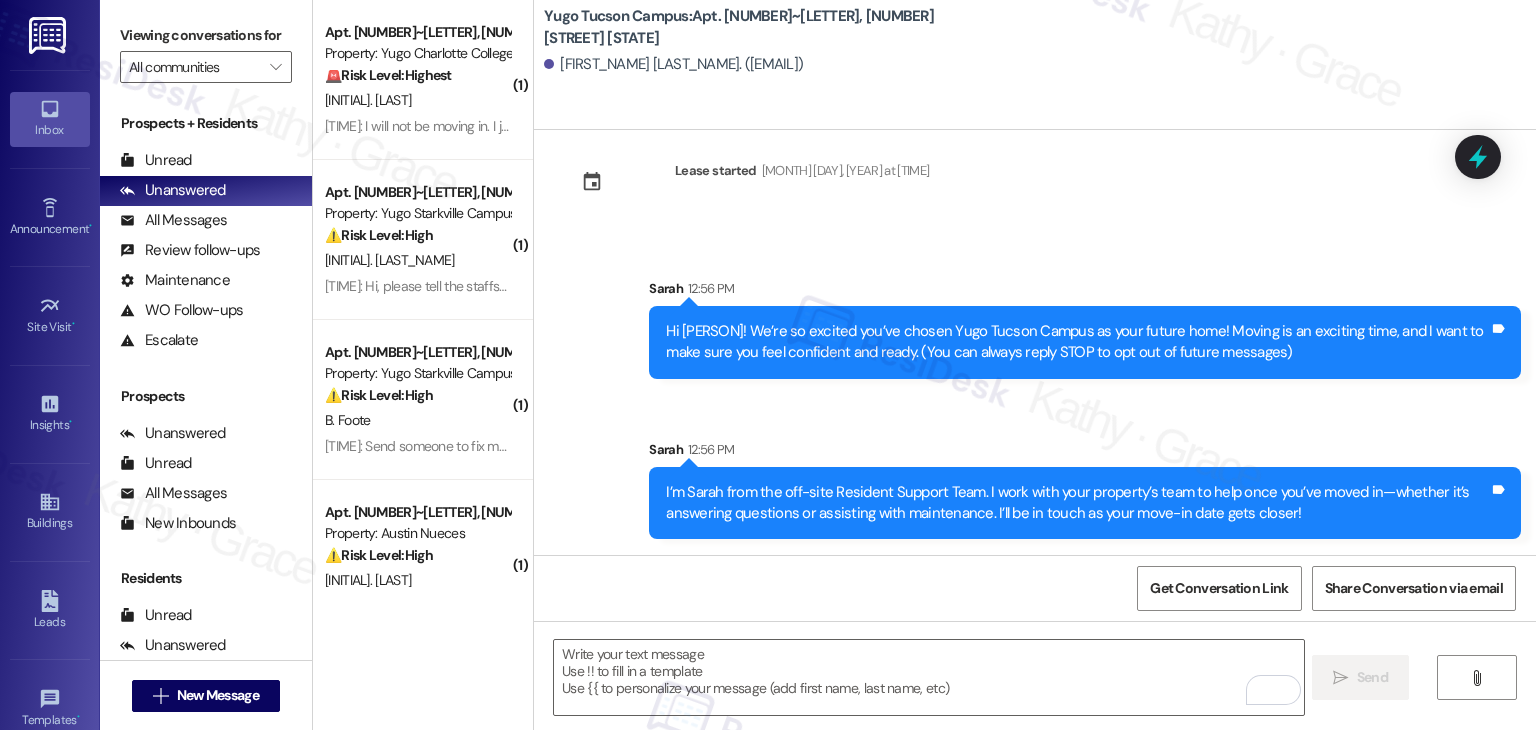 click on "Sent via SMS [PERSON] [TIME] I’m [PERSON] from the off-site Resident Support Team. I work with your property’s team to help once you’ve moved in—whether it’s answering questions or assisting with maintenance. I’ll be in touch as your move-in date gets closer! Tags and notes" at bounding box center [1085, 489] 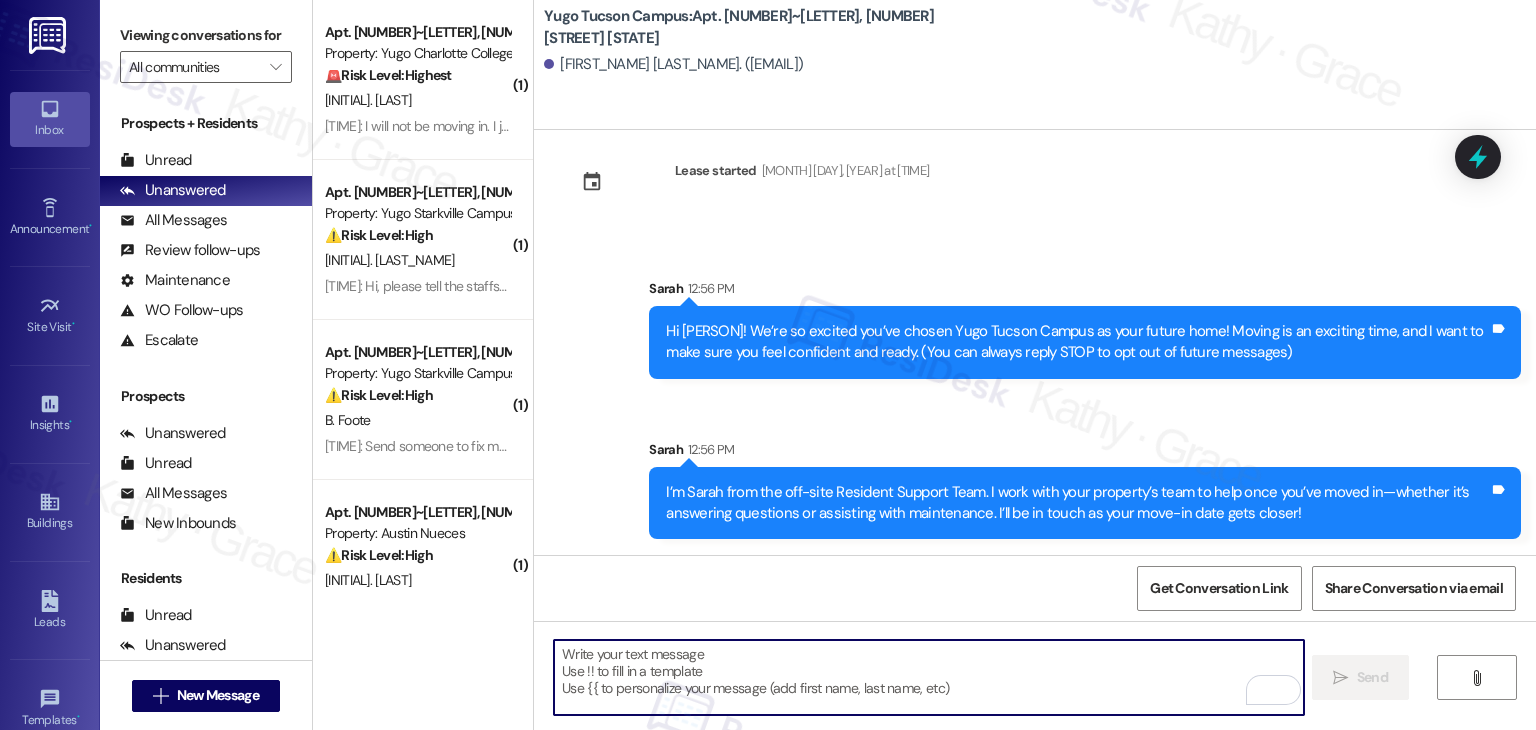 click at bounding box center [928, 677] 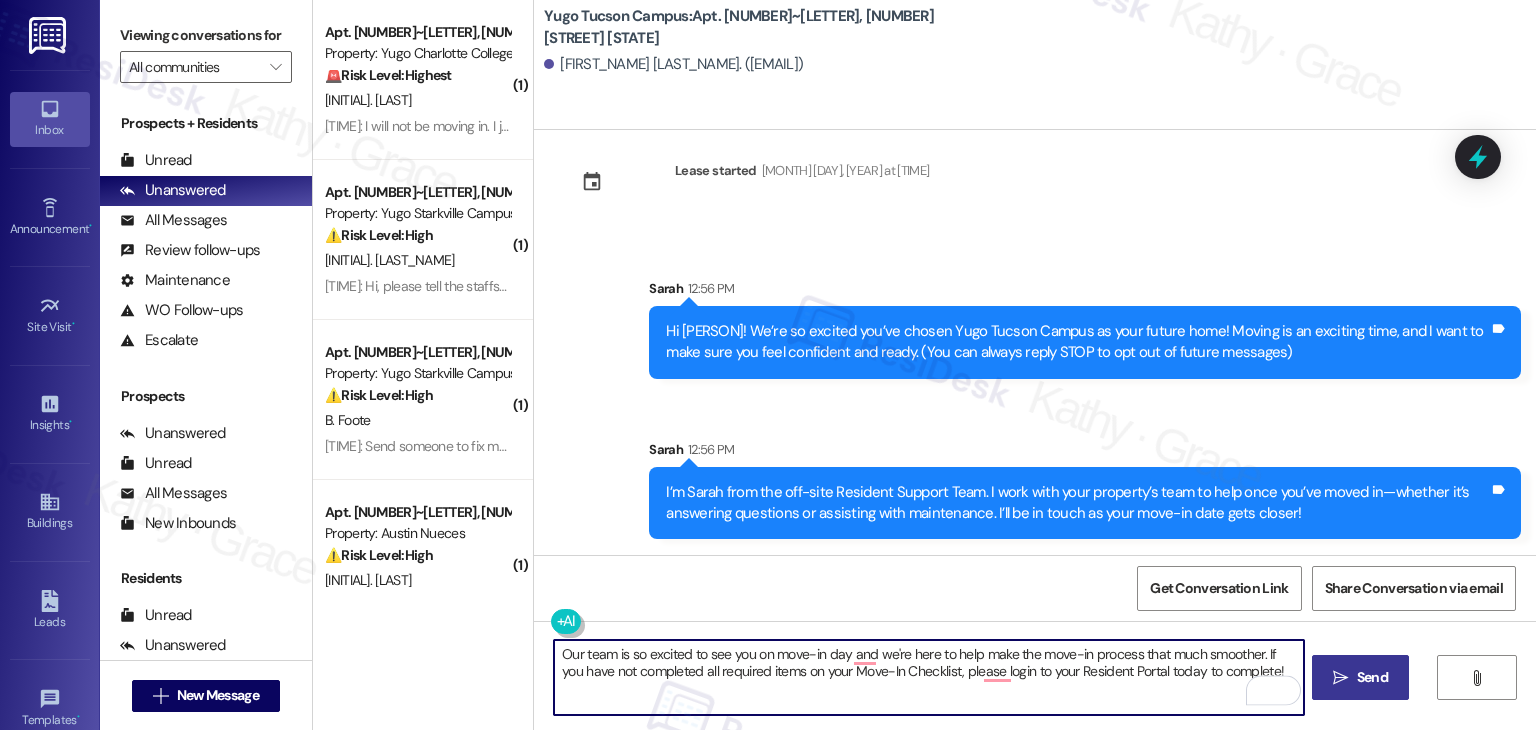 type on "Our team is so excited to see you on move-in day and we're here to help make the move-in process that much smoother. If you have not completed all required items on your Move-In Checklist, please login to your Resident Portal today to complete!" 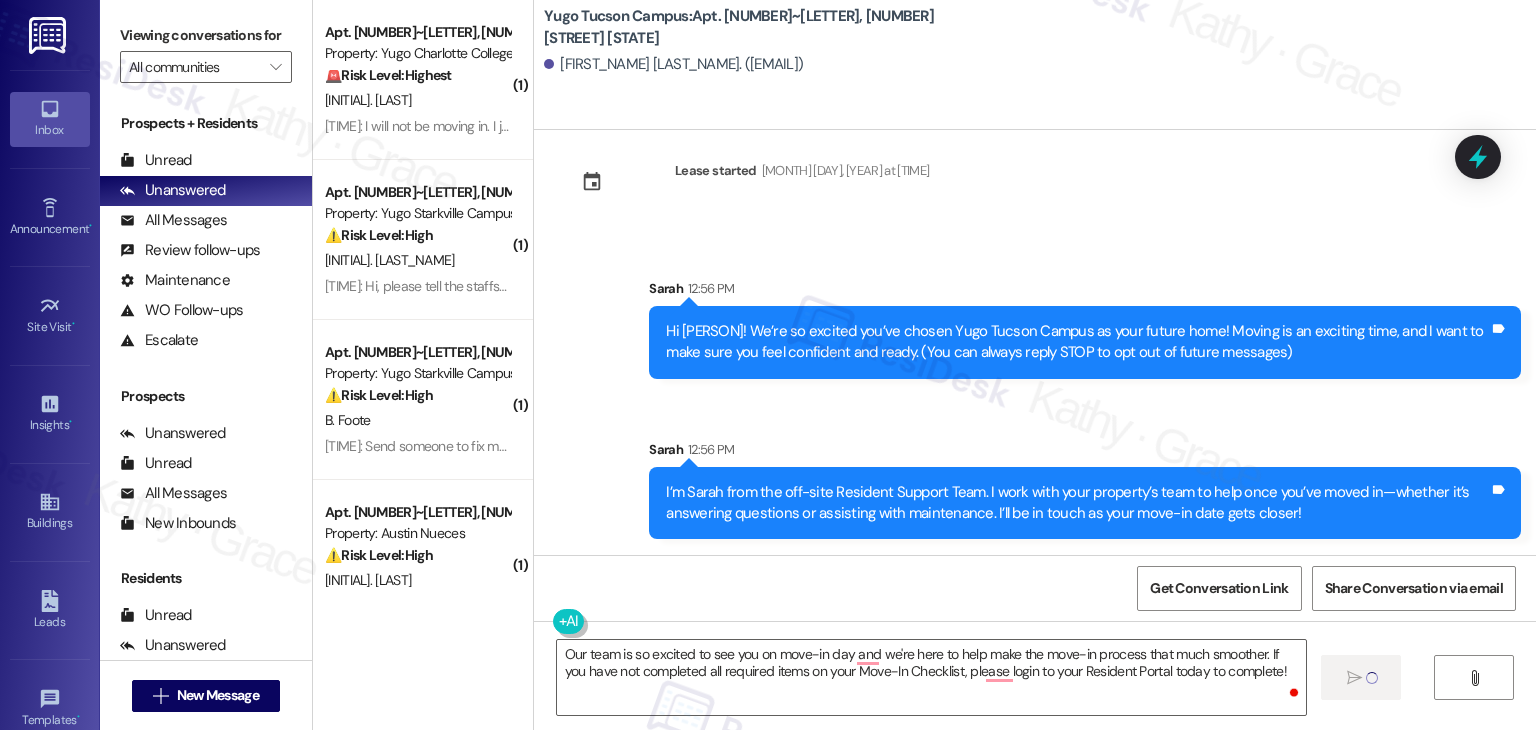 type 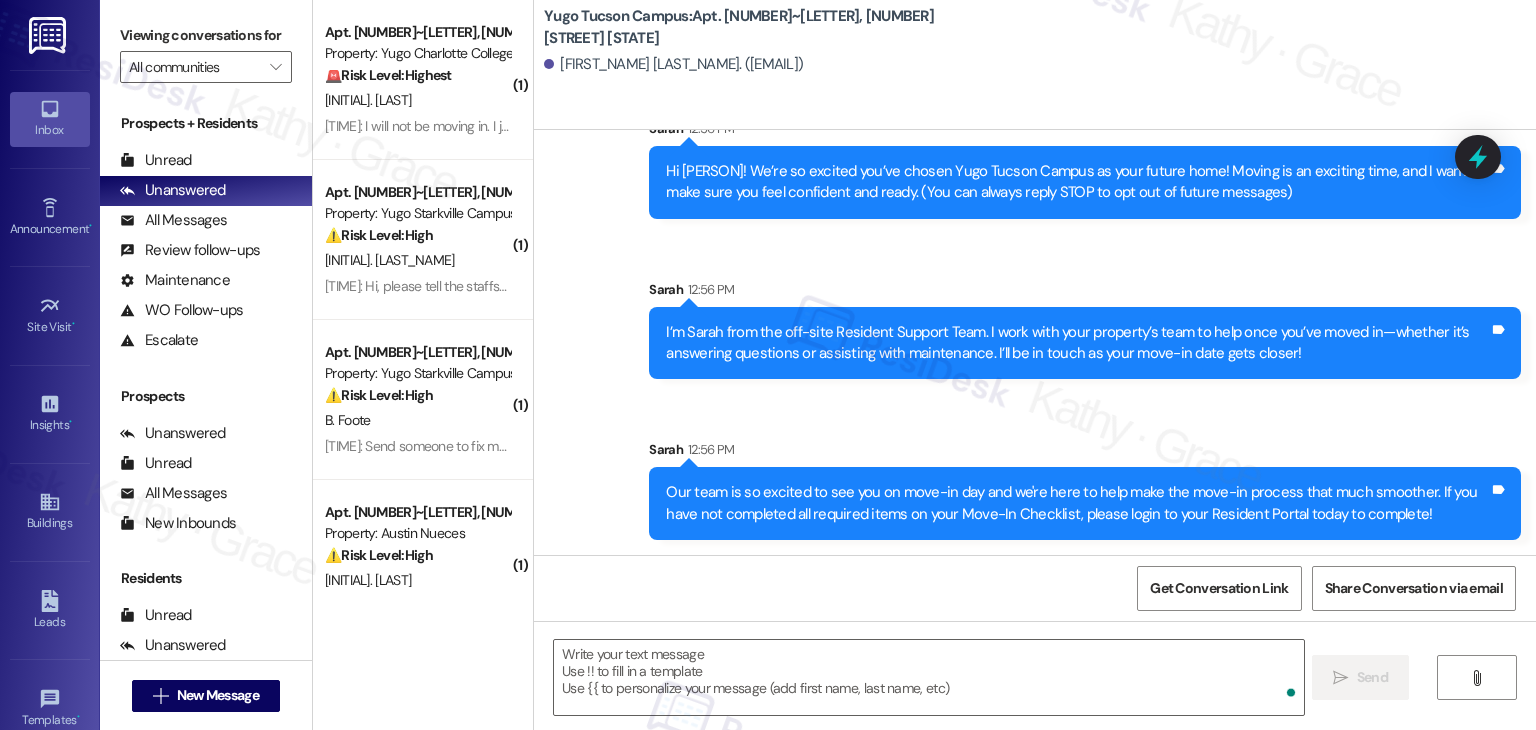 scroll, scrollTop: 192, scrollLeft: 0, axis: vertical 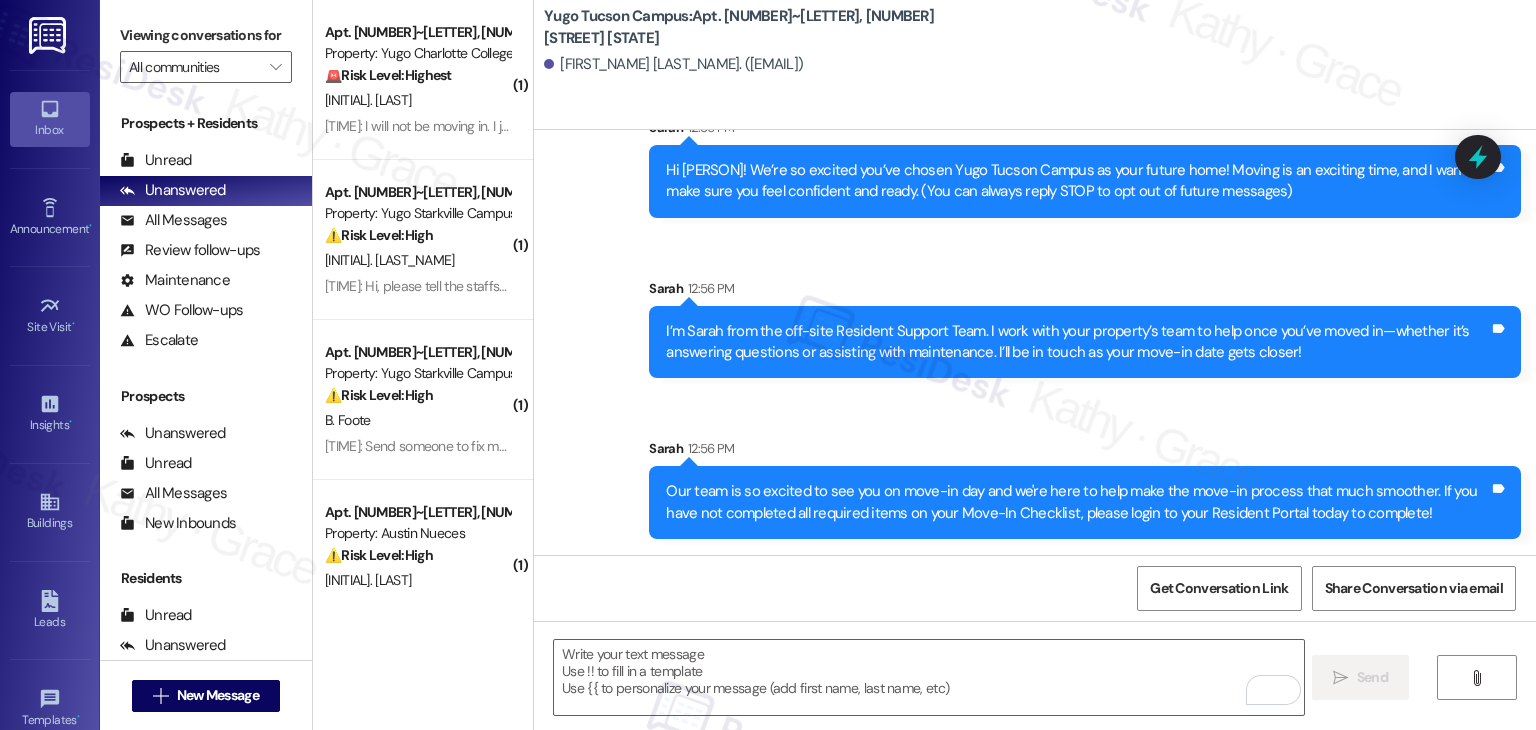 click on "Get Conversation Link Share Conversation via email" at bounding box center [1035, 588] 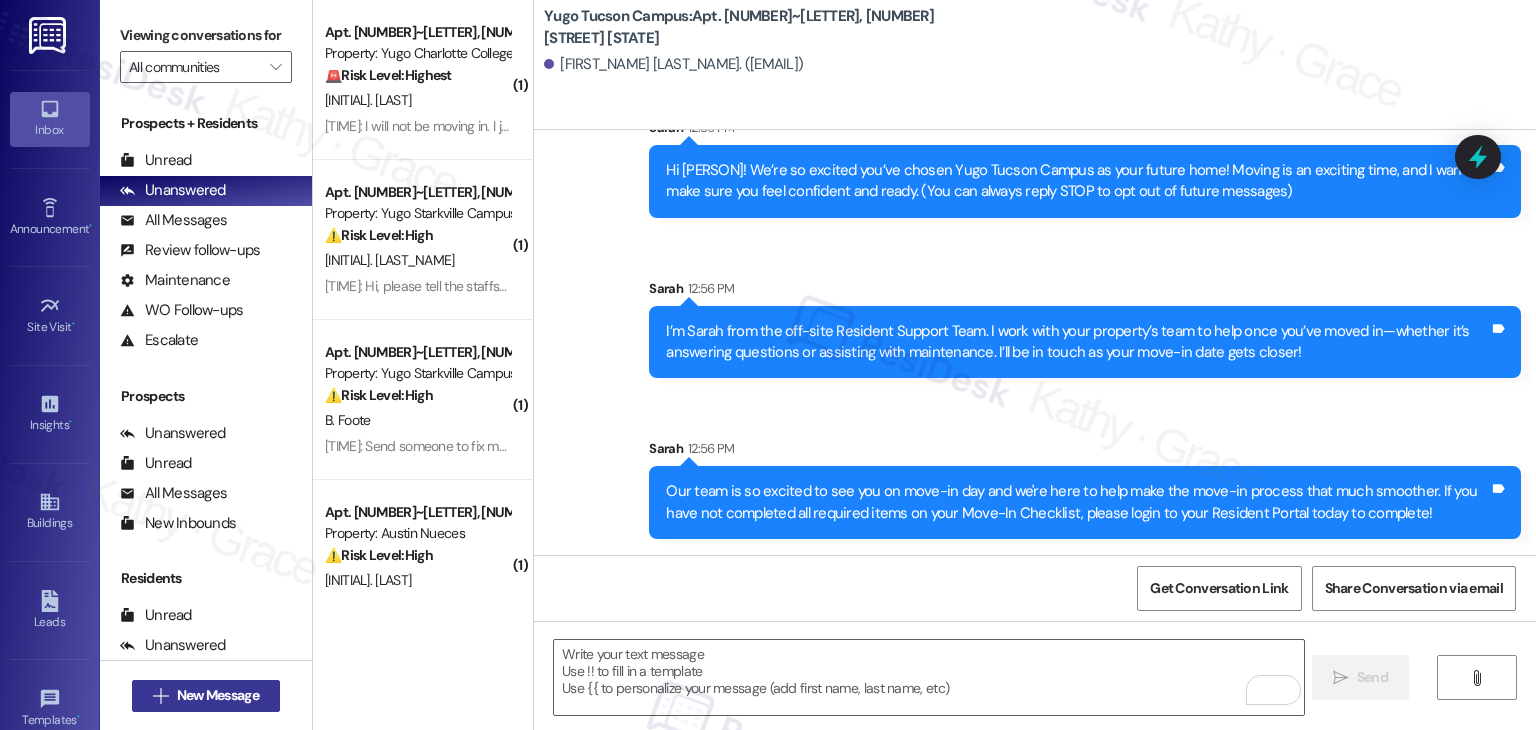 click on "New Message" at bounding box center (218, 695) 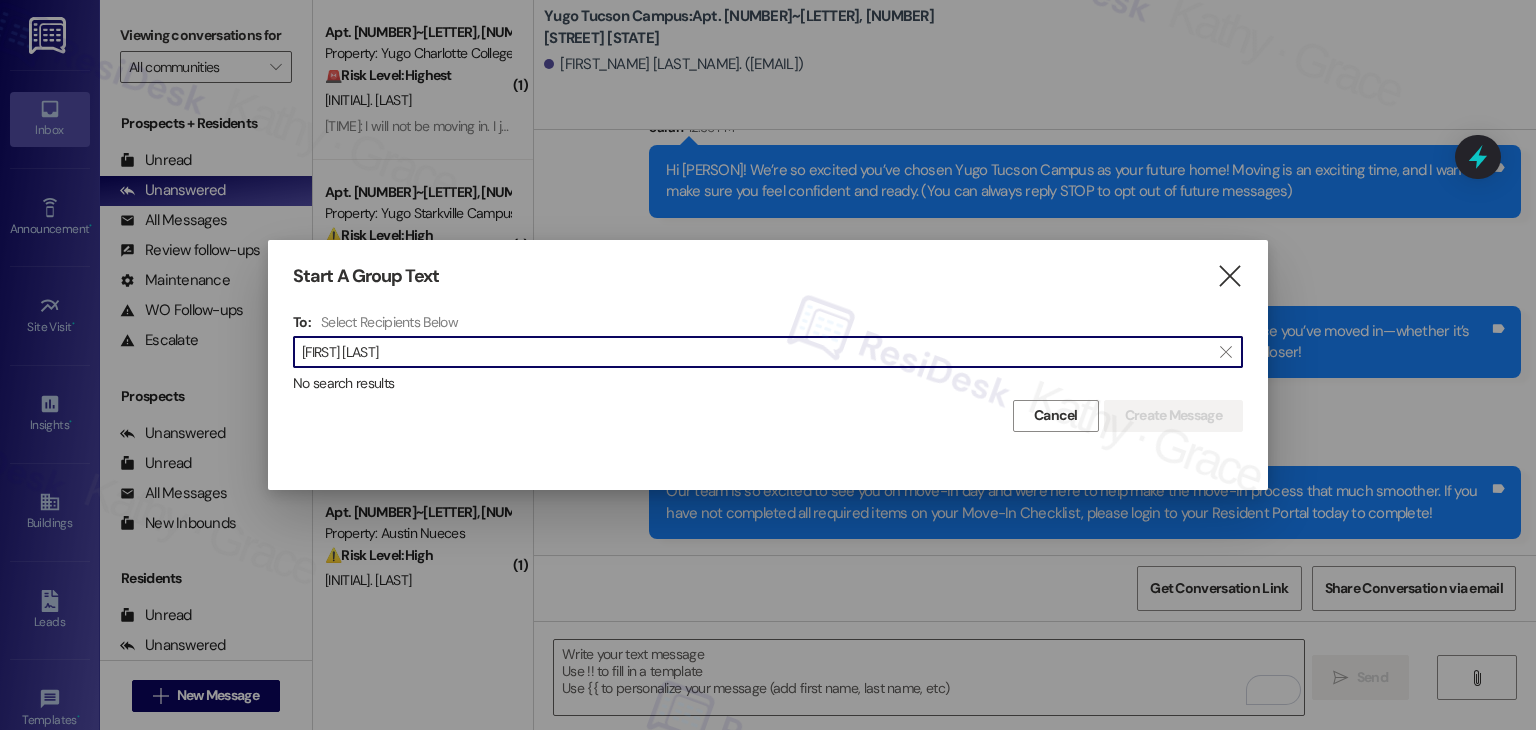 click on "[FIRST] [LAST]" at bounding box center (756, 352) 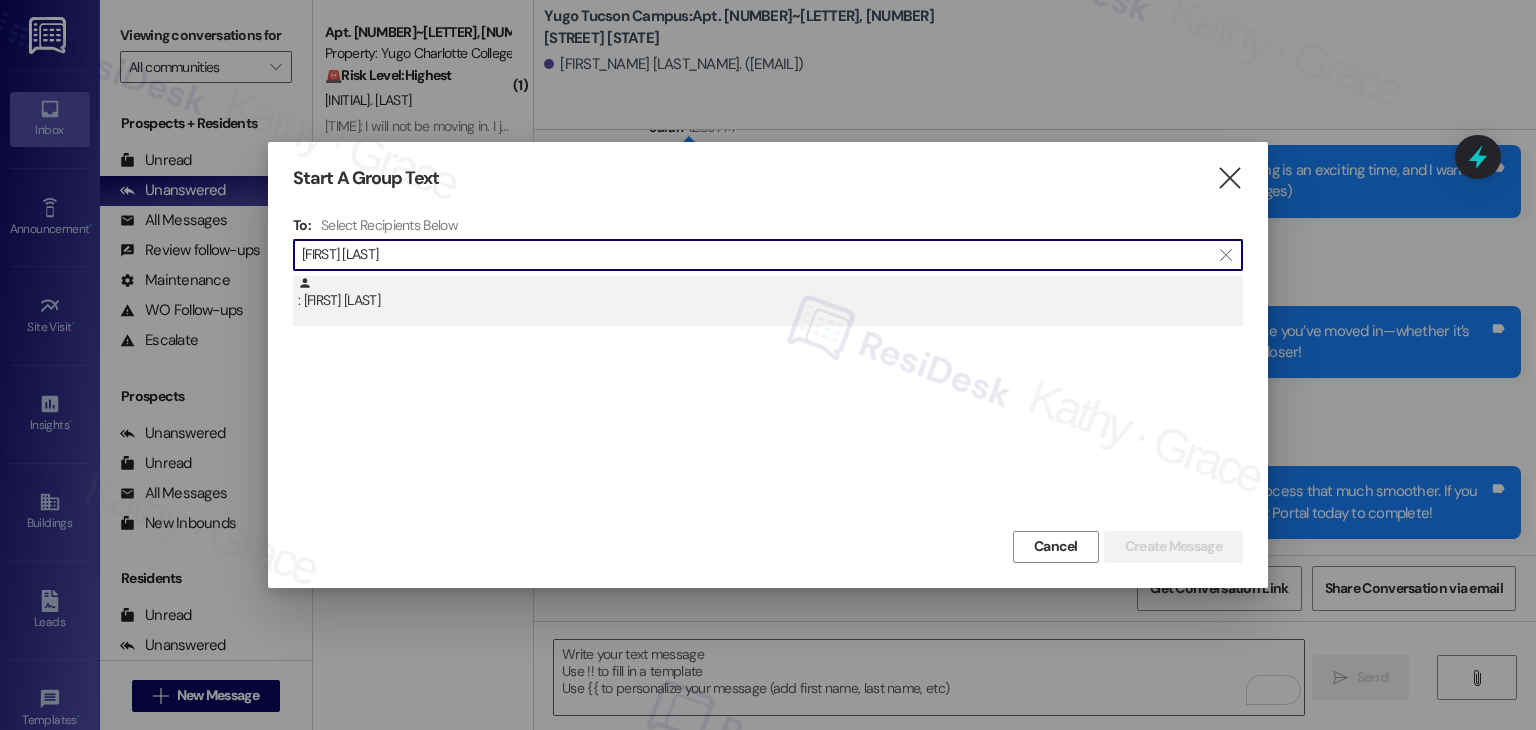 type on "[FIRST] [LAST]" 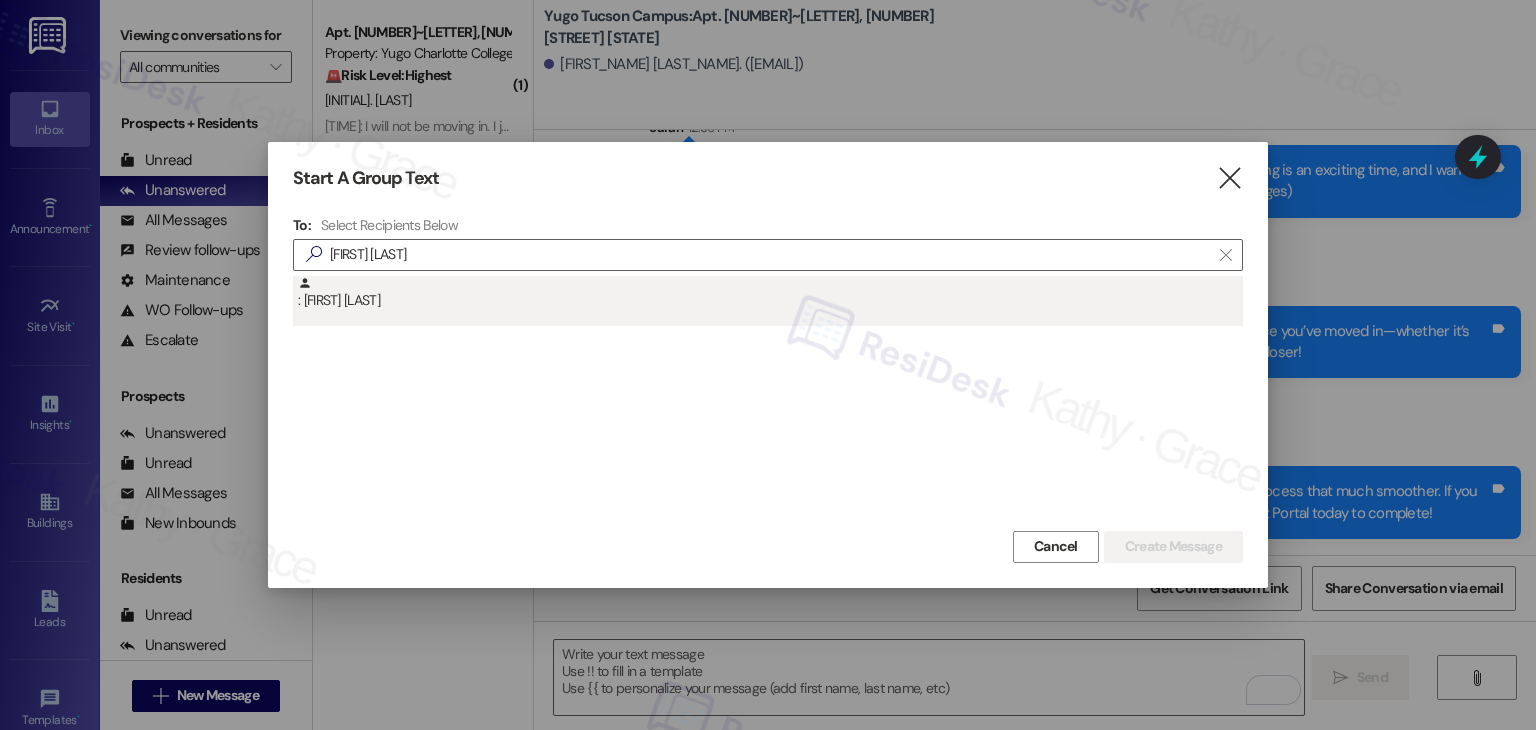 click on ": [FIRST] [LAST]" at bounding box center [768, 301] 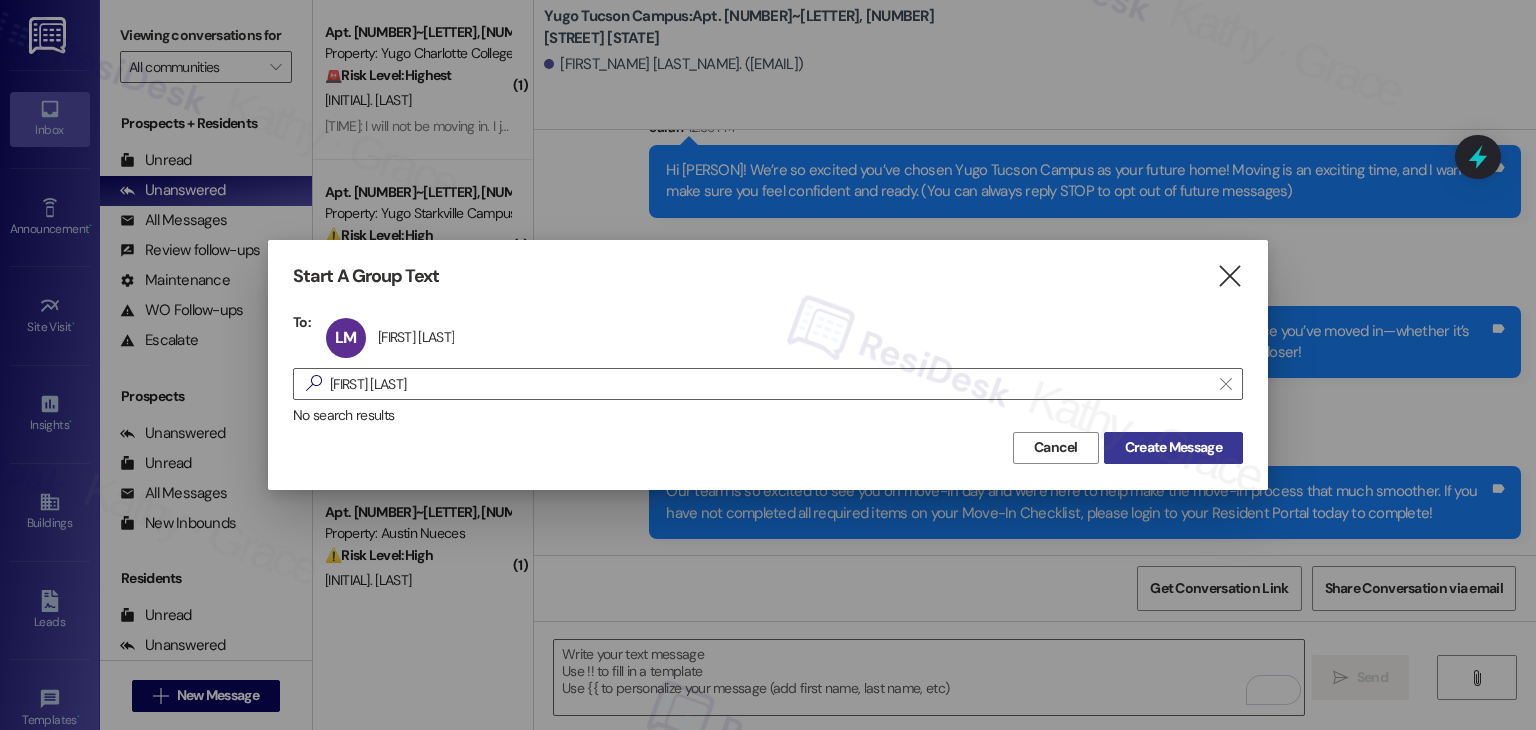 click on "Create Message" at bounding box center (1173, 447) 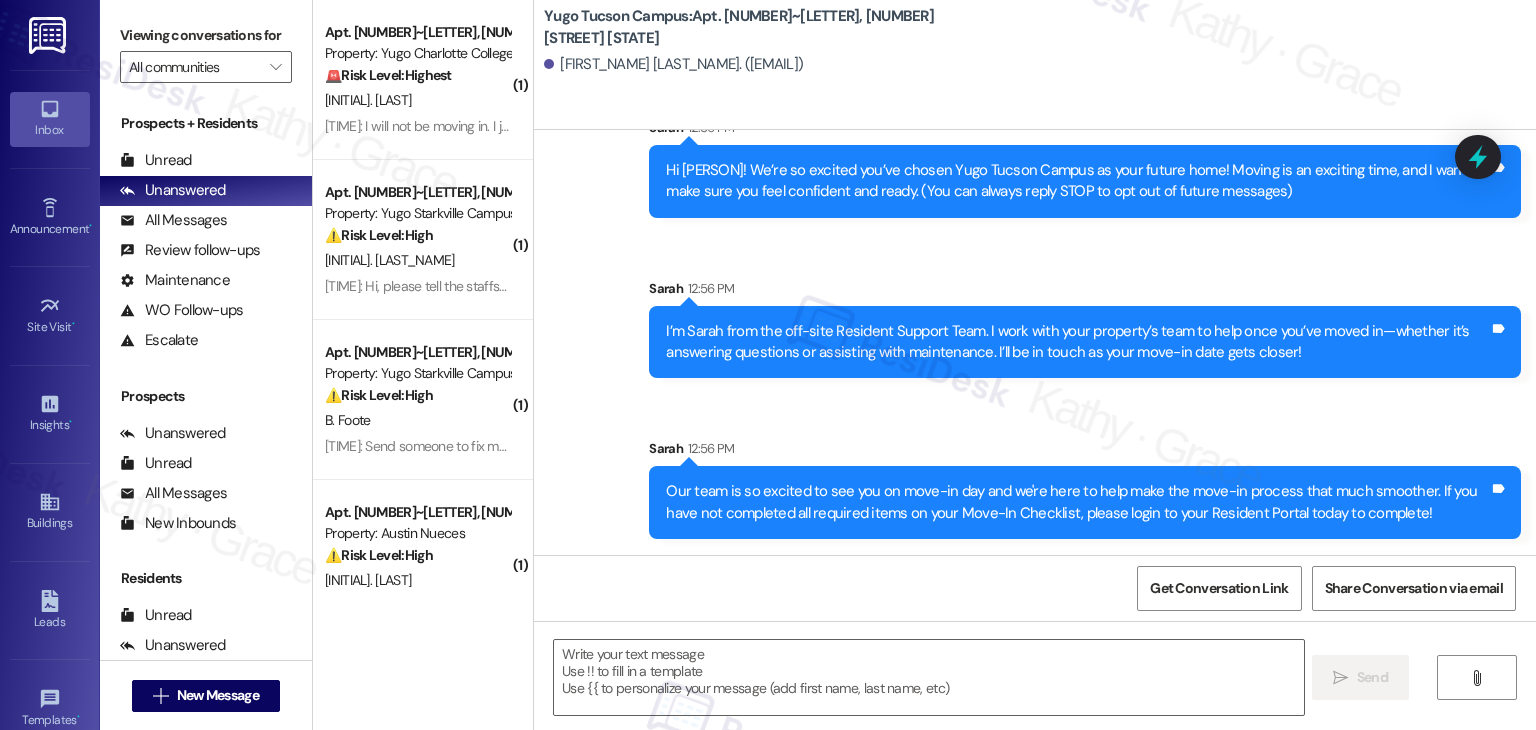 type on "Fetching suggested responses. Please feel free to read through the conversation in the meantime." 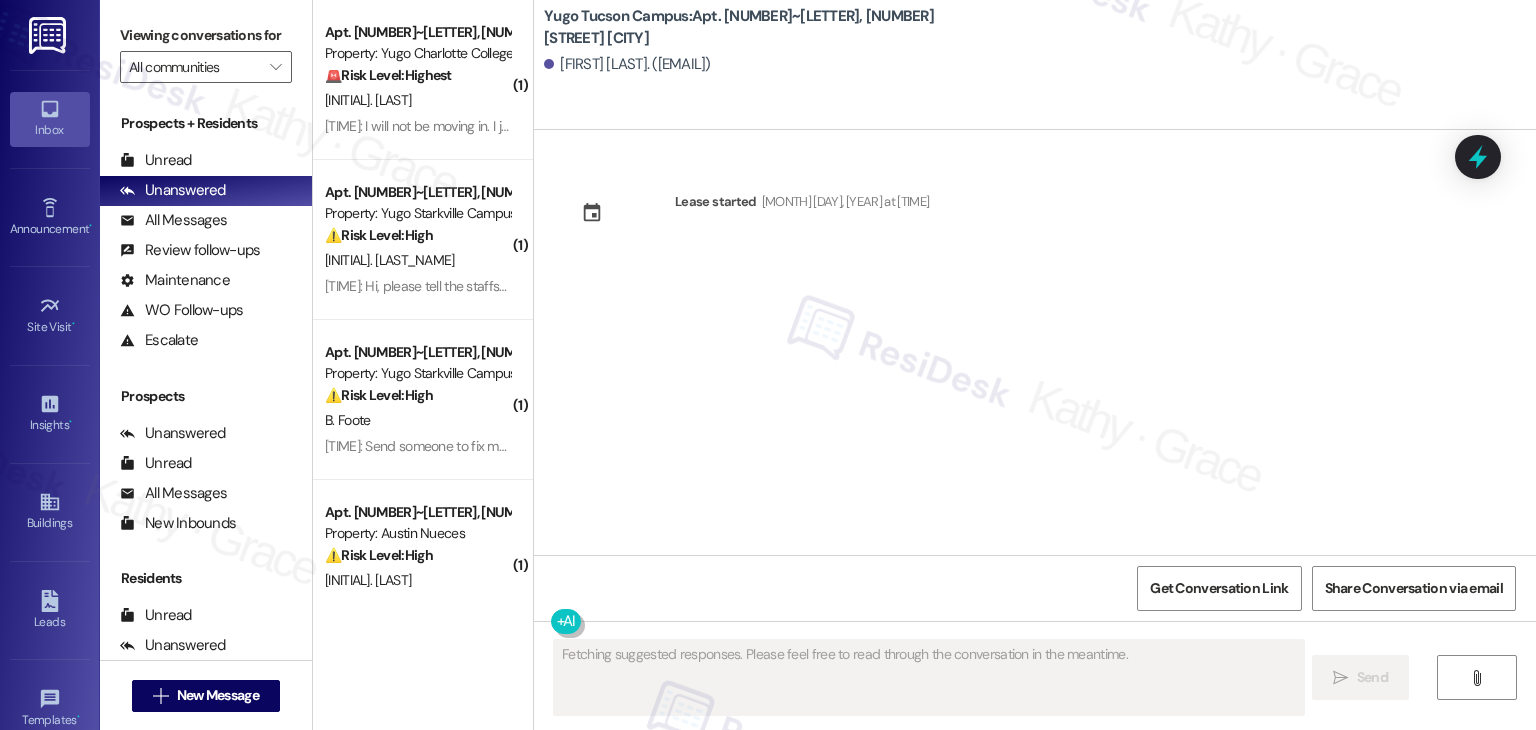 scroll, scrollTop: 0, scrollLeft: 0, axis: both 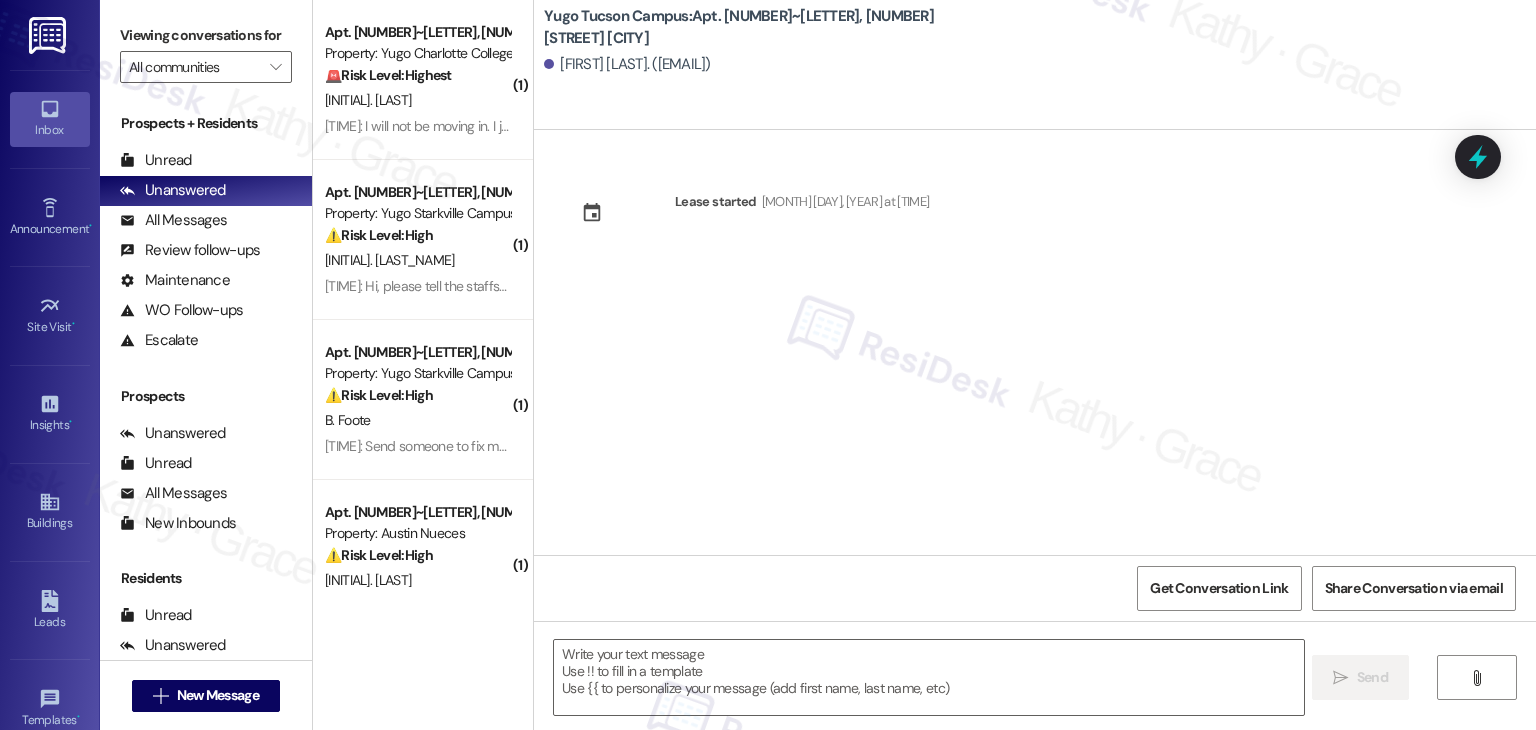 drag, startPoint x: 796, startPoint y: 343, endPoint x: 807, endPoint y: 385, distance: 43.416588 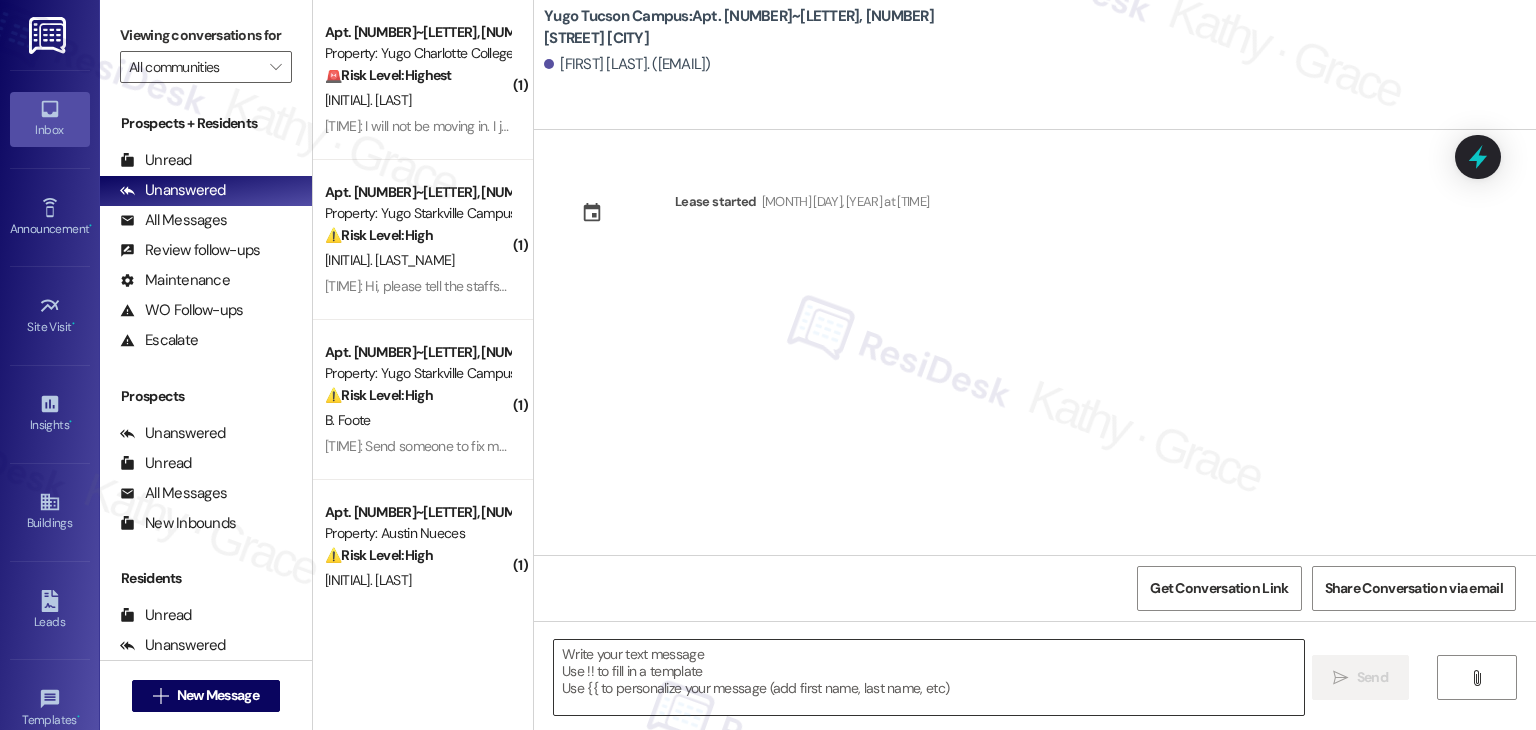click at bounding box center [928, 677] 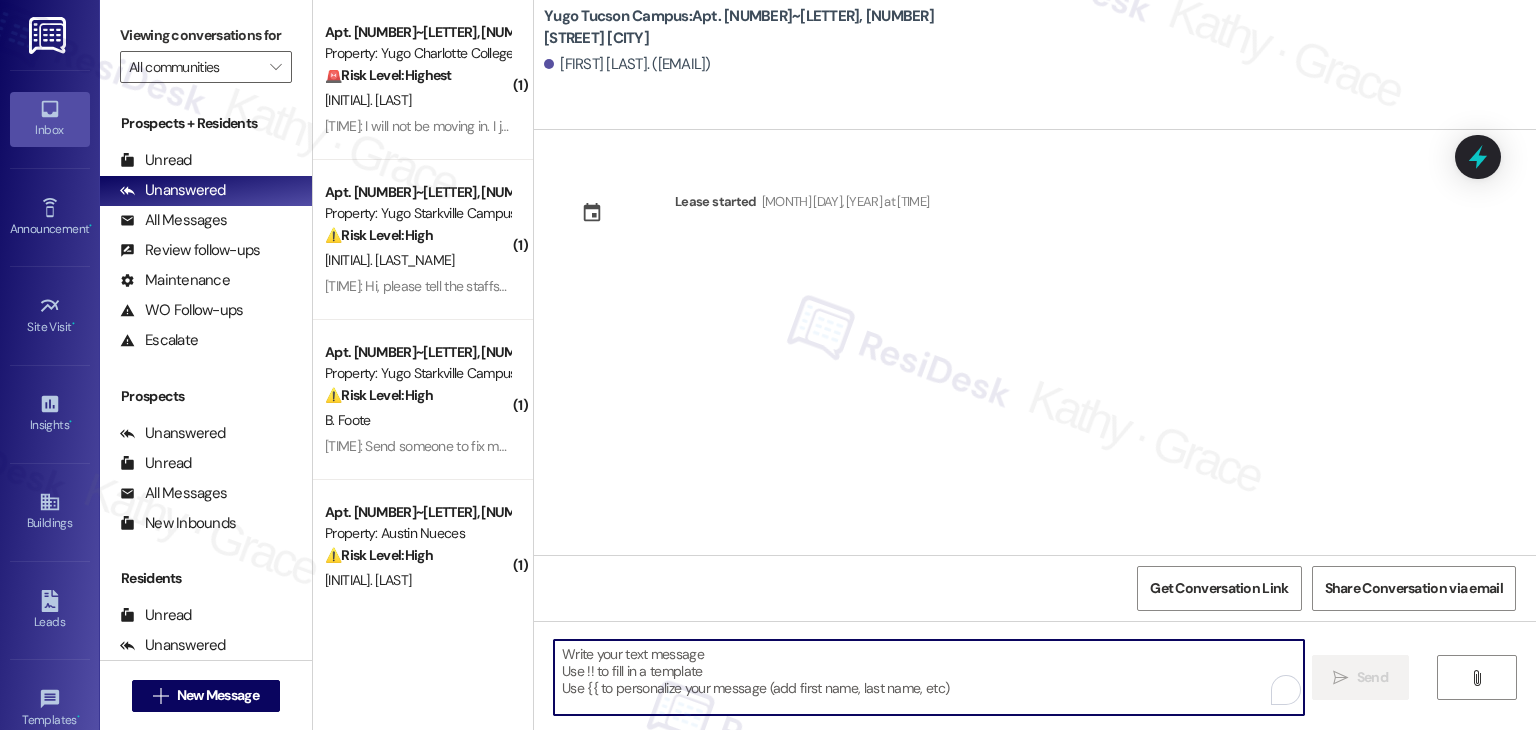 paste on "Hi {{first_name}}! We’re so excited you’ve chosen {{property}} as your future home! Moving is an exciting time, and I want to make sure you feel confident and ready." 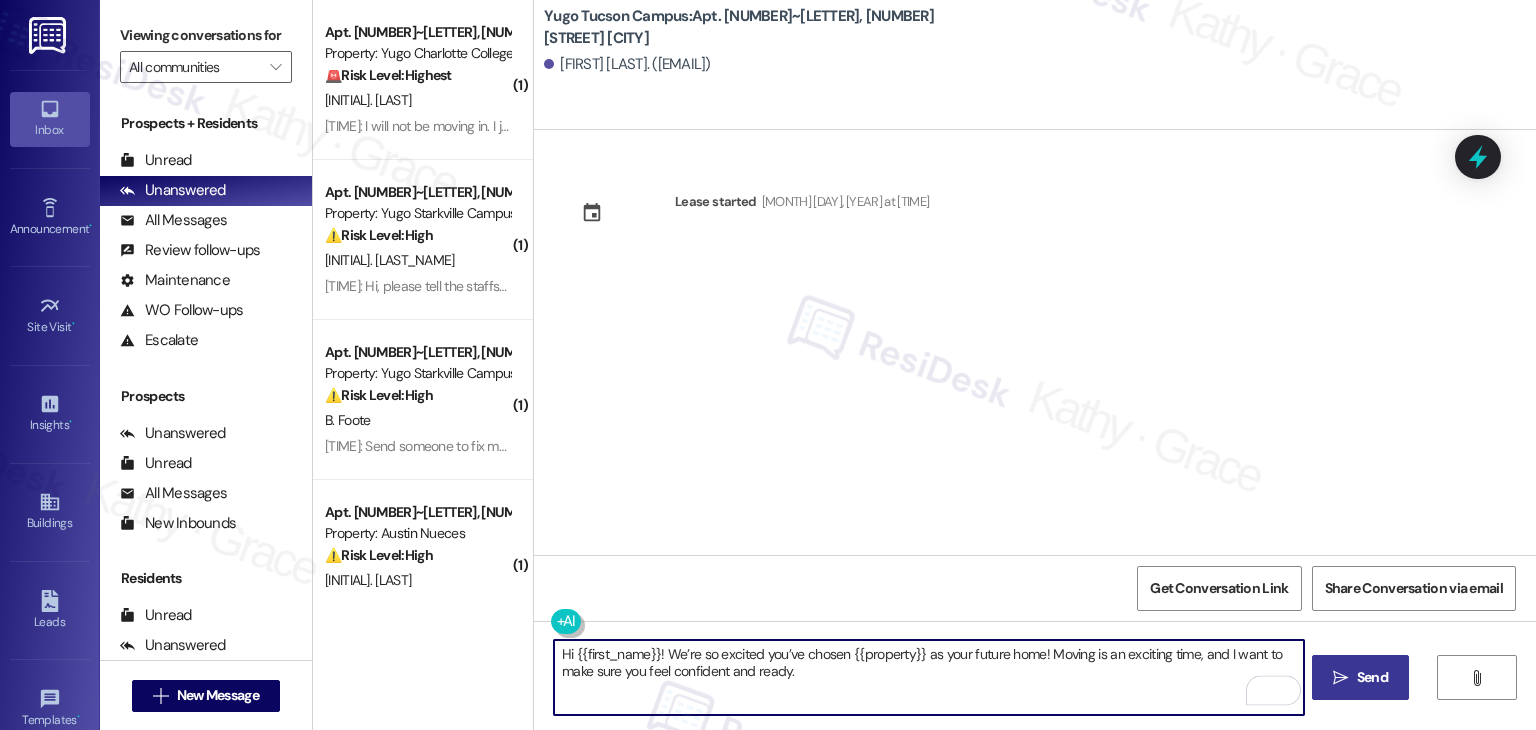 type on "Hi {{first_name}}! We’re so excited you’ve chosen {{property}} as your future home! Moving is an exciting time, and I want to make sure you feel confident and ready." 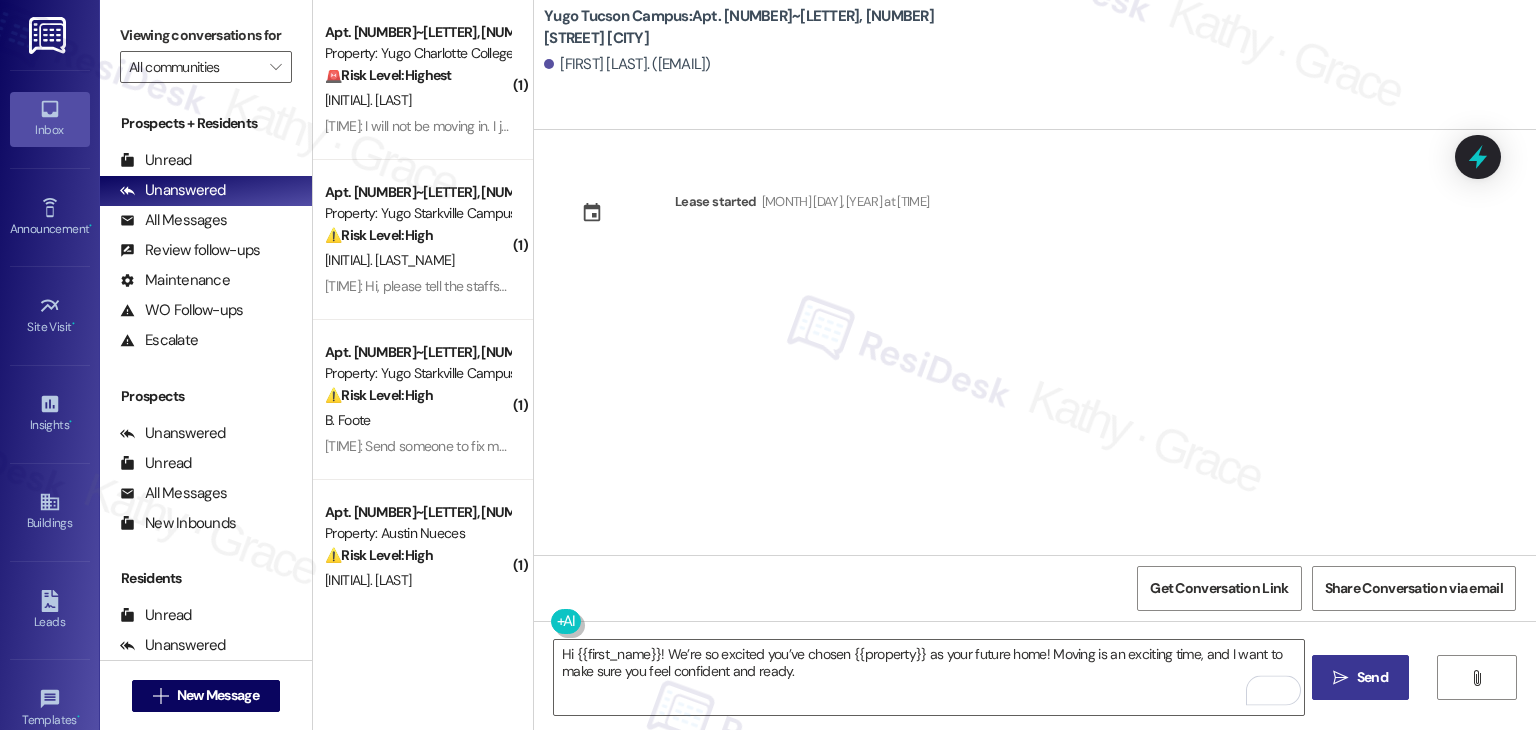 click on " Send" at bounding box center (1360, 677) 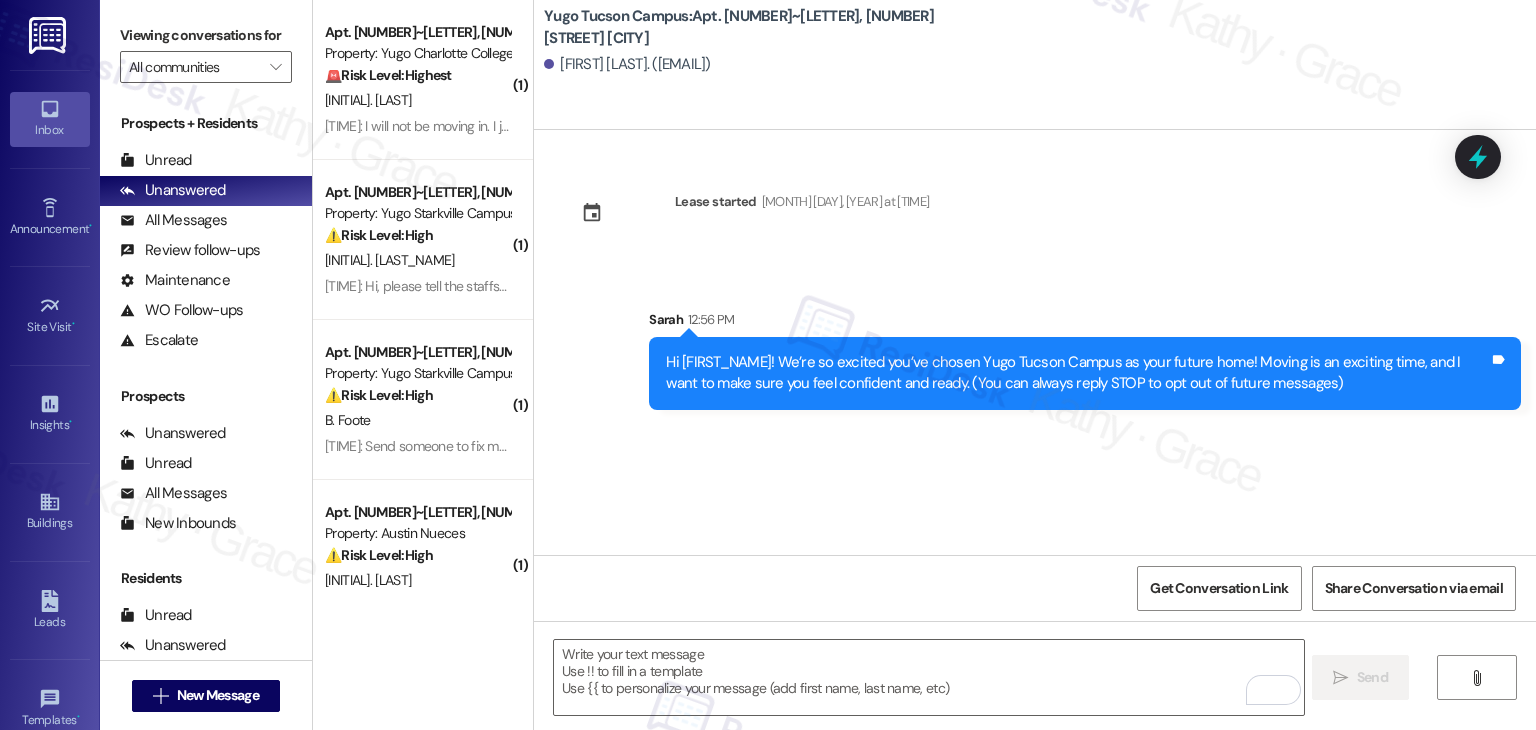 click on "Lease started [MONTH] [DAY], [YEAR] at [TIME] Sent via SMS [FIRST] [TIME] Hi [FIRST]! We’re so excited you’ve chosen [COMPANY] as your future home! Moving is an exciting time, and I want to make sure you feel confident and ready. (You can always reply STOP to opt out of future messages) Tags and notes" at bounding box center [1035, 342] 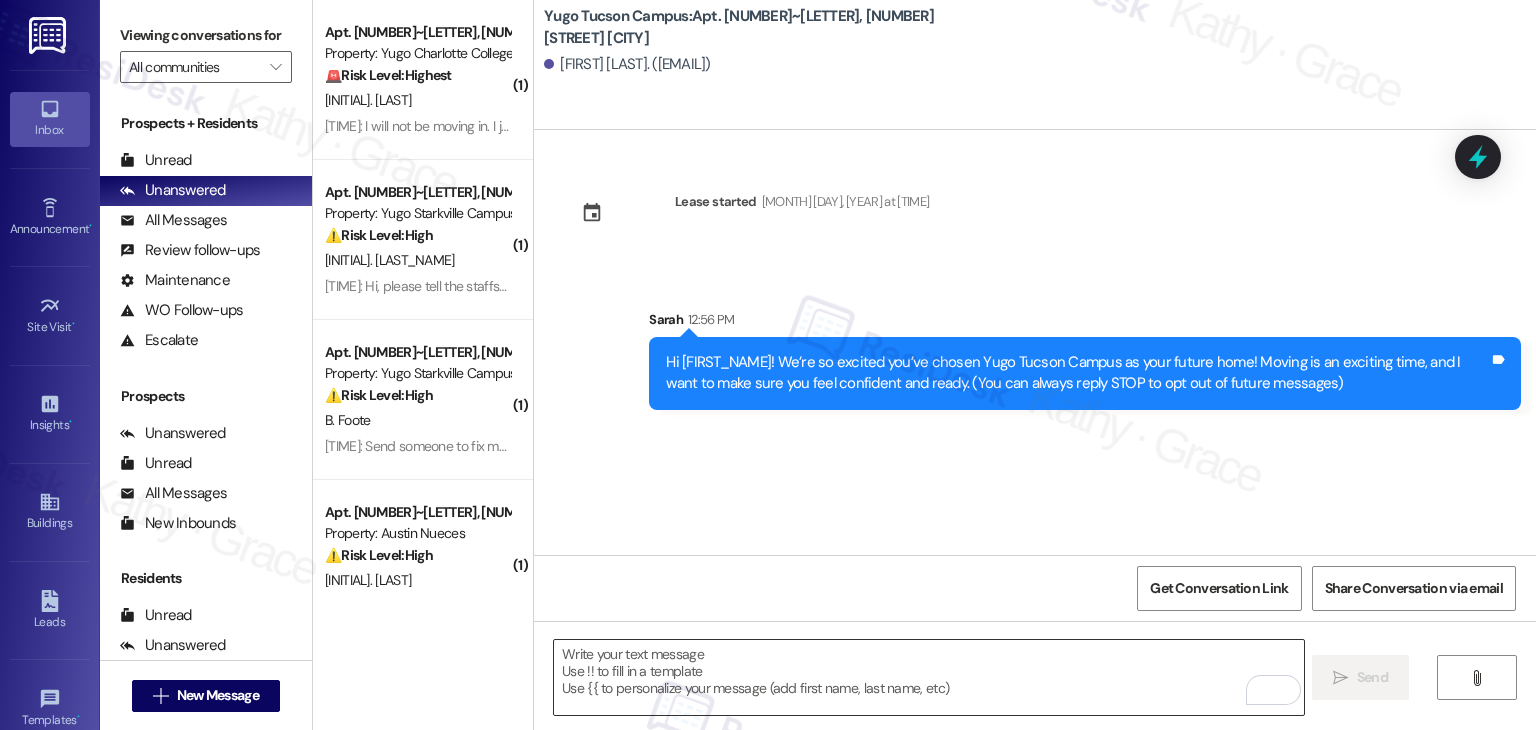 click at bounding box center [928, 677] 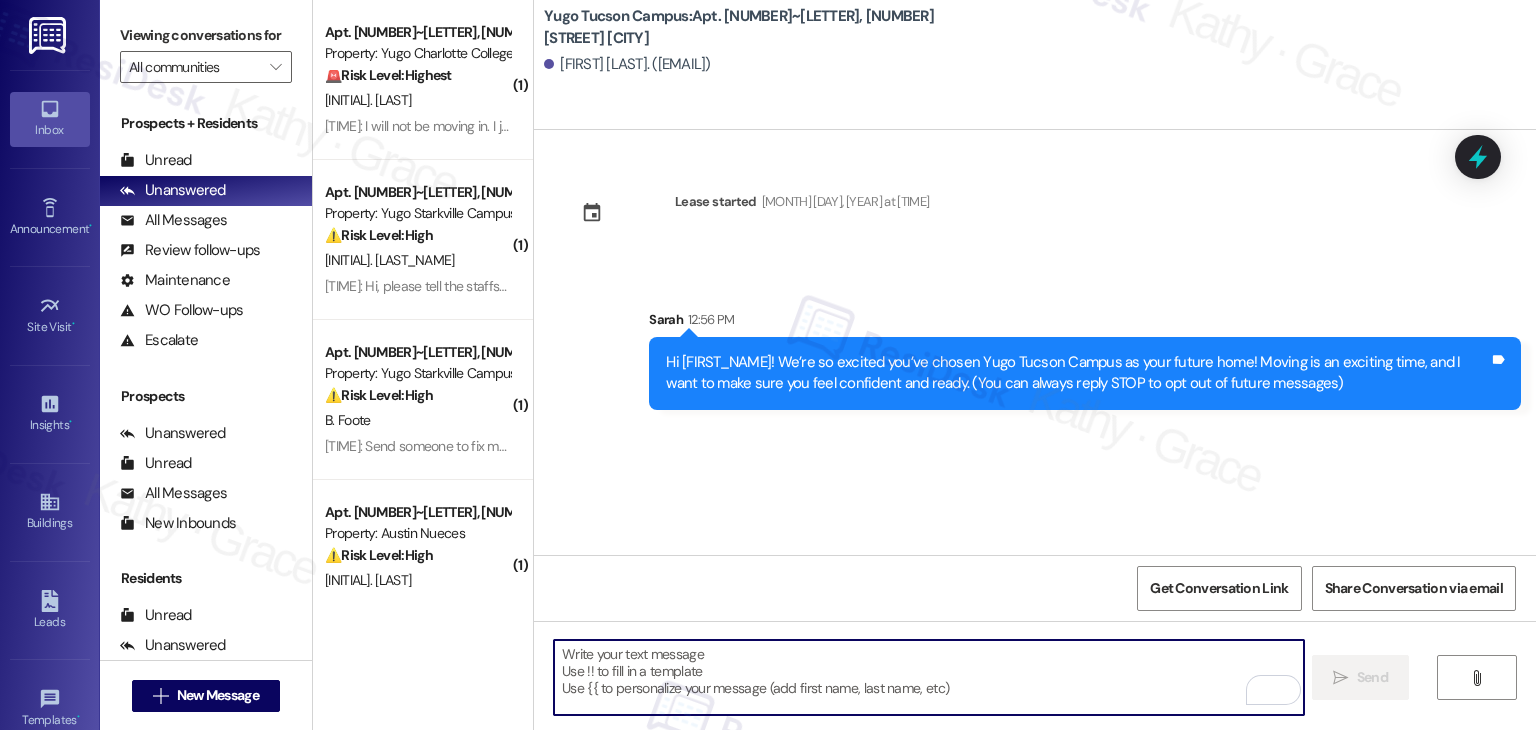 paste on "I’m Sarah from the off-site Resident Support Team. I work with your property’s team to help once you’ve moved in—whether it’s answering questions or assisting with maintenance. I’ll be in touch as your move-in date gets closer!" 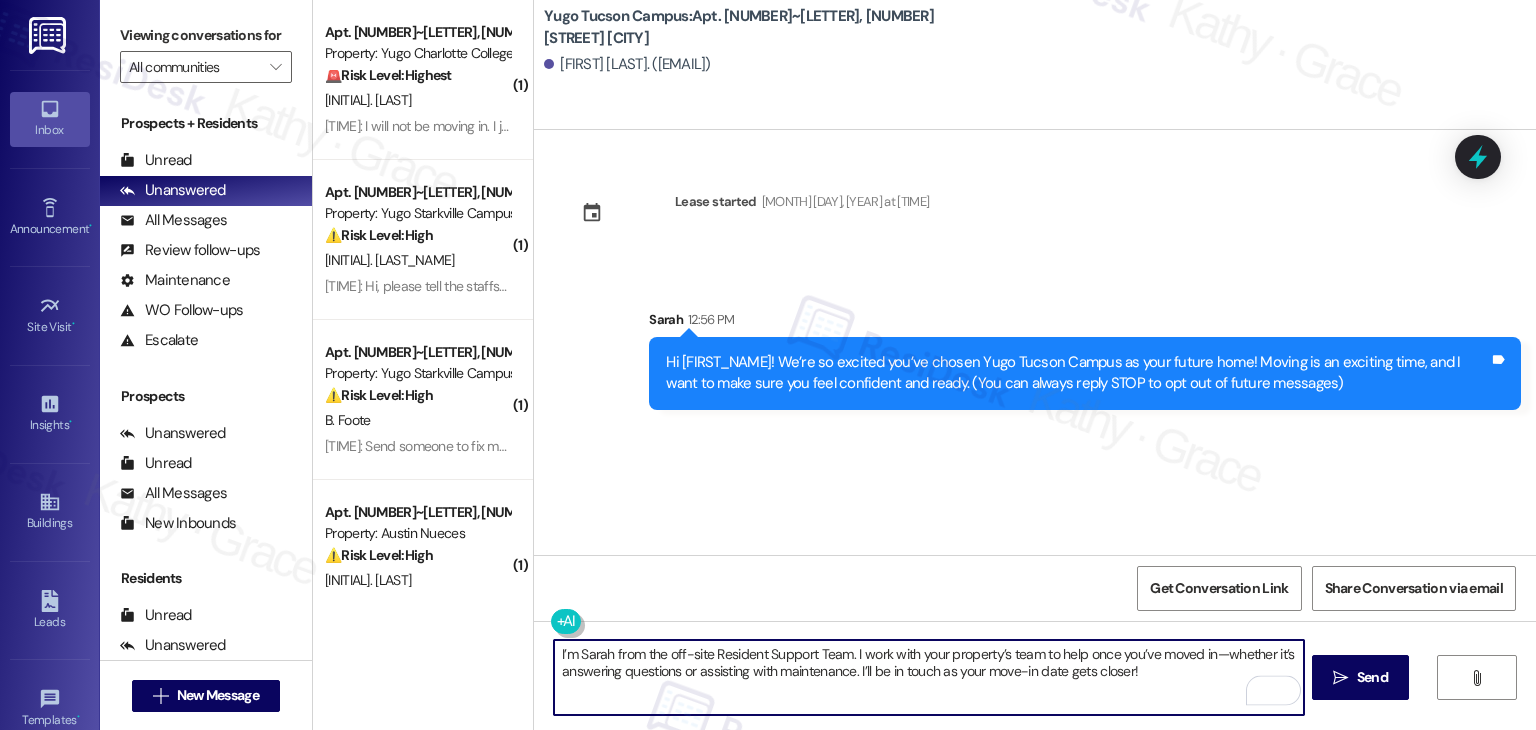 type on "I’m Sarah from the off-site Resident Support Team. I work with your property’s team to help once you’ve moved in—whether it’s answering questions or assisting with maintenance. I’ll be in touch as your move-in date gets closer!" 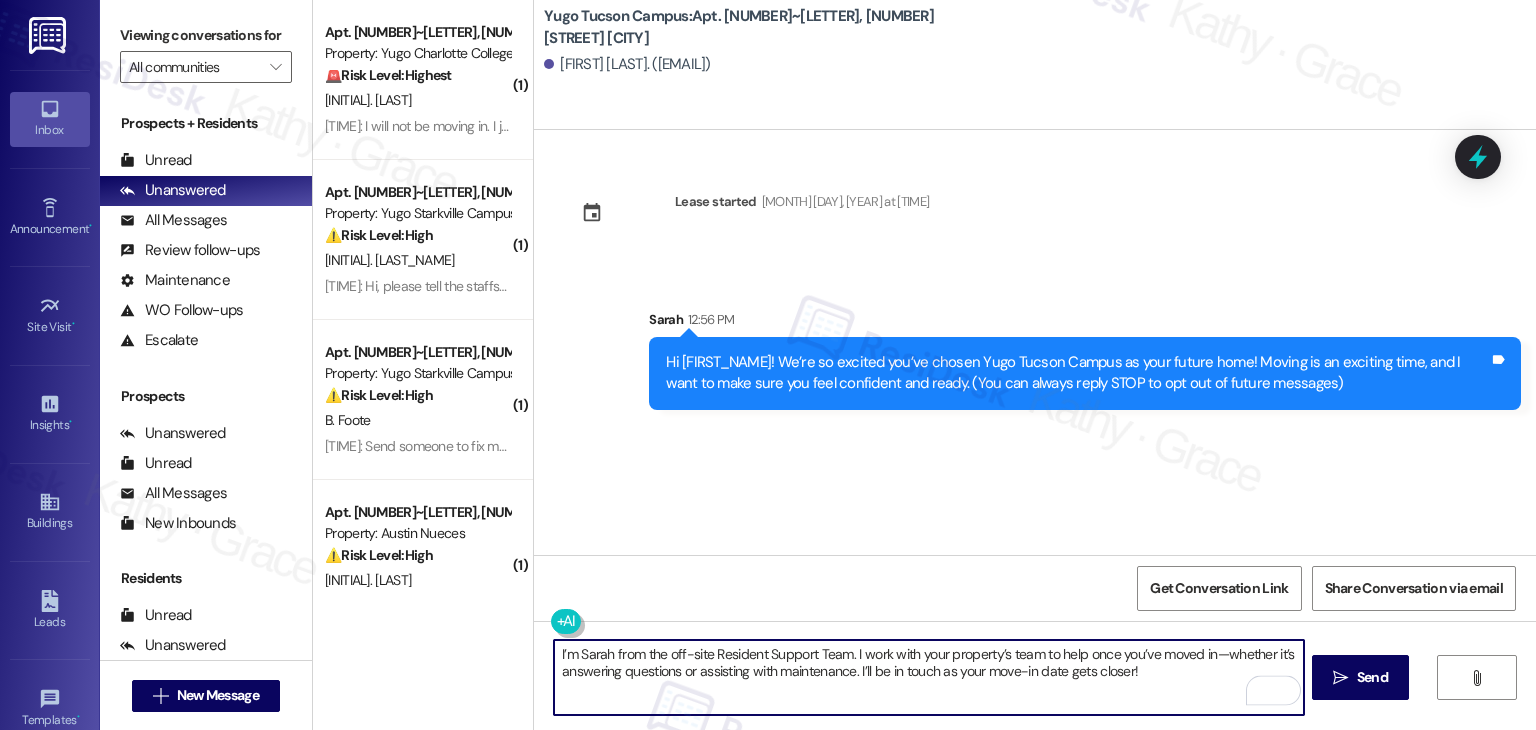 drag, startPoint x: 1350, startPoint y: 687, endPoint x: 1341, endPoint y: 694, distance: 11.401754 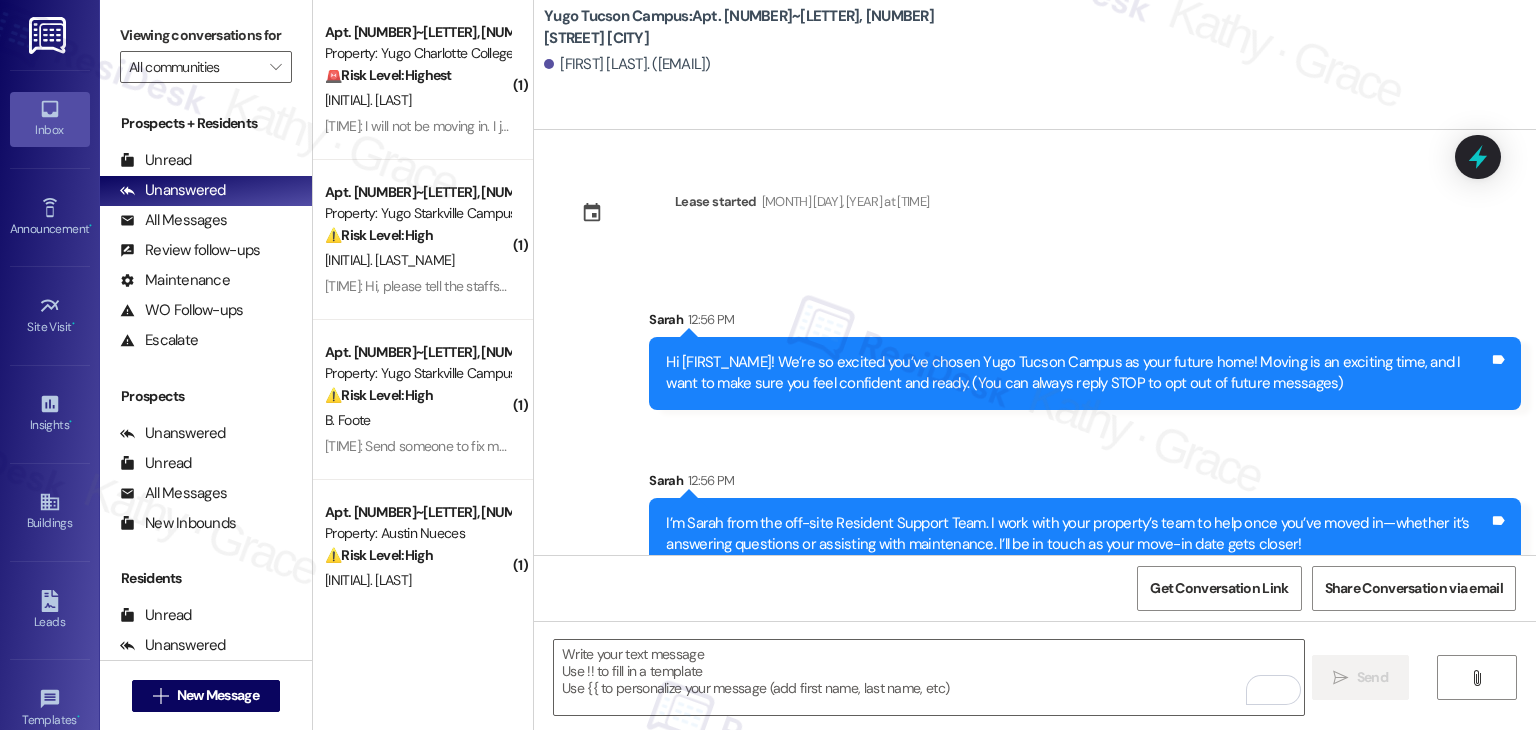 click on "Sent via SMS [PERSON] [TIME] I’m [PERSON] from the off-site Resident Support Team. I work with your property’s team to help once you’ve moved in—whether it’s answering questions or assisting with maintenance. I’ll be in touch as your move-in date gets closer! Tags and notes" at bounding box center (1085, 520) 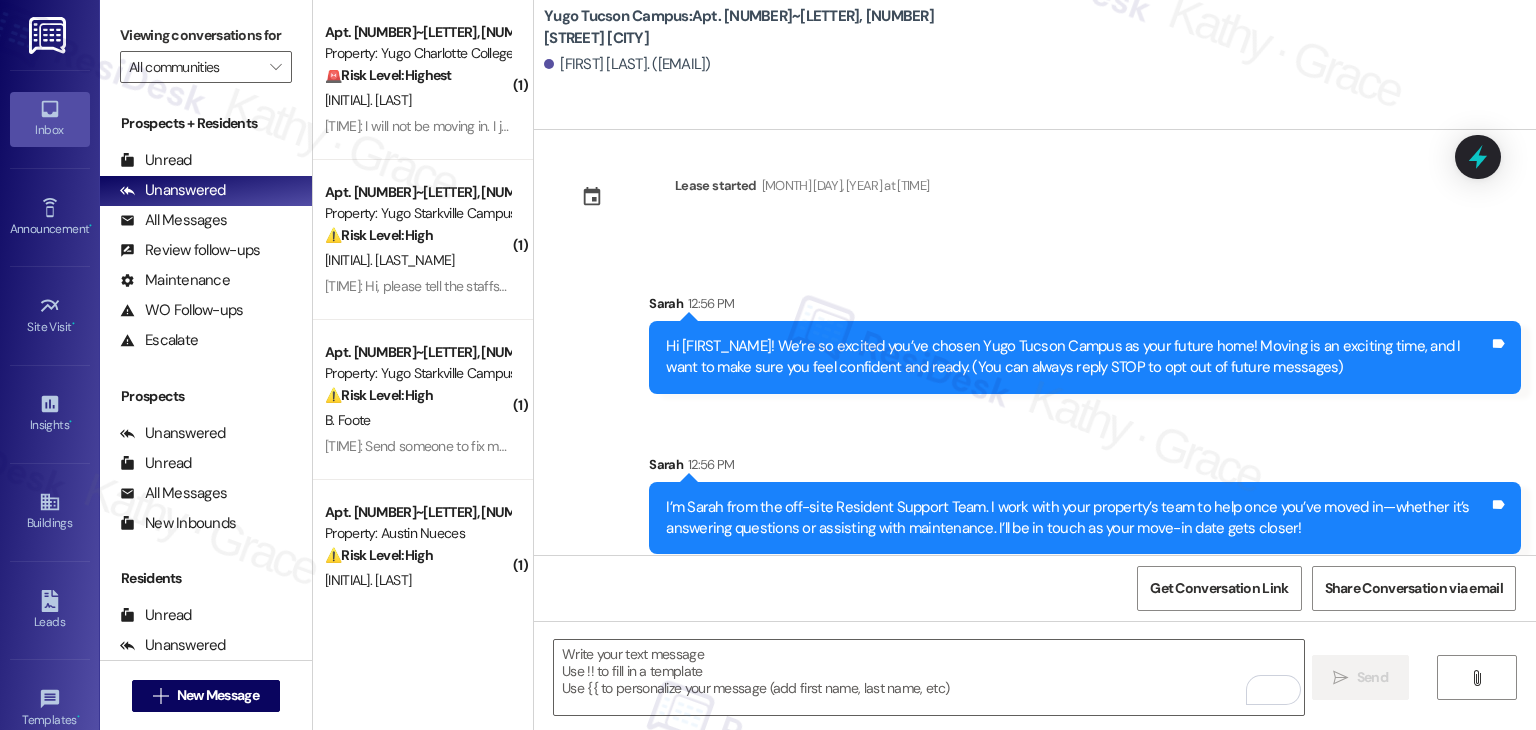scroll, scrollTop: 32, scrollLeft: 0, axis: vertical 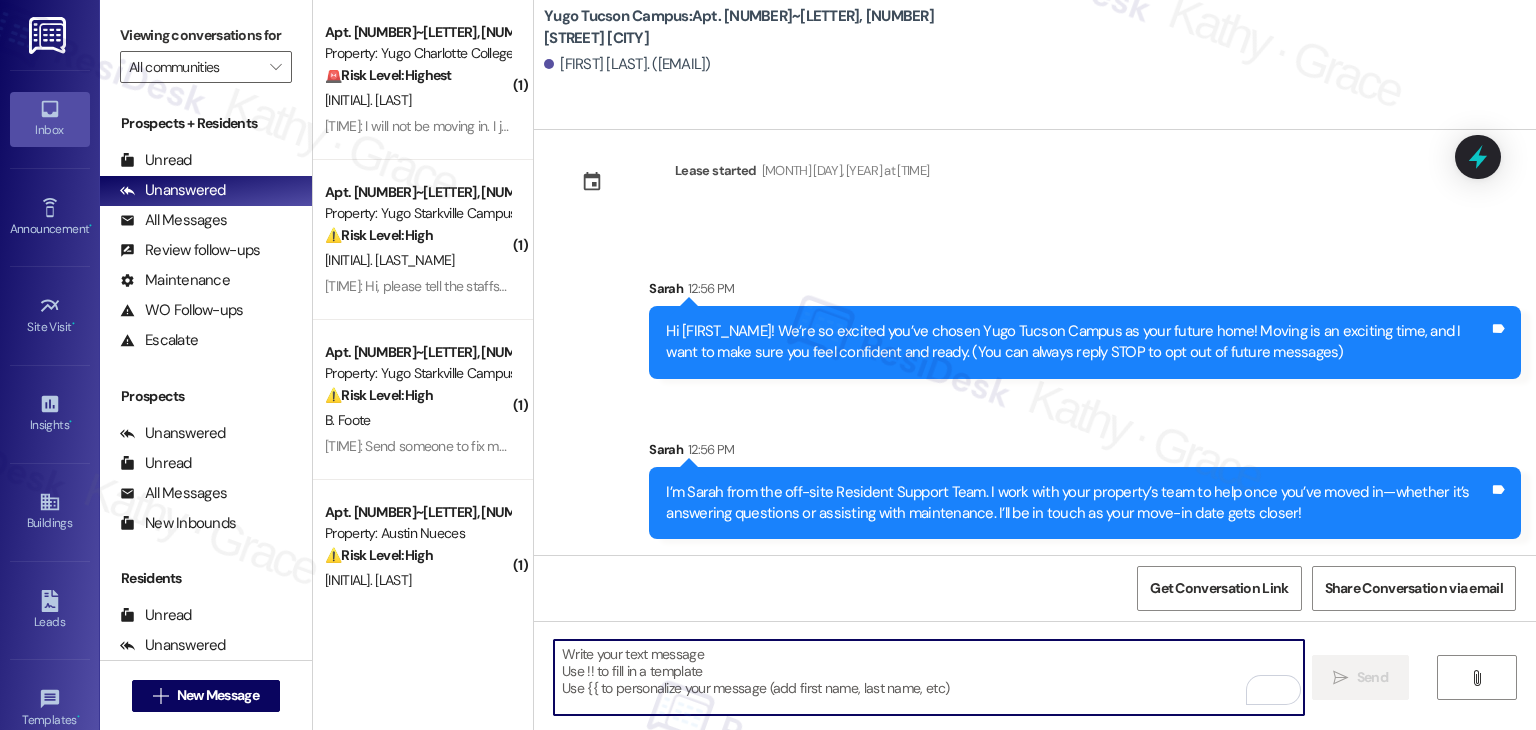 click at bounding box center [928, 677] 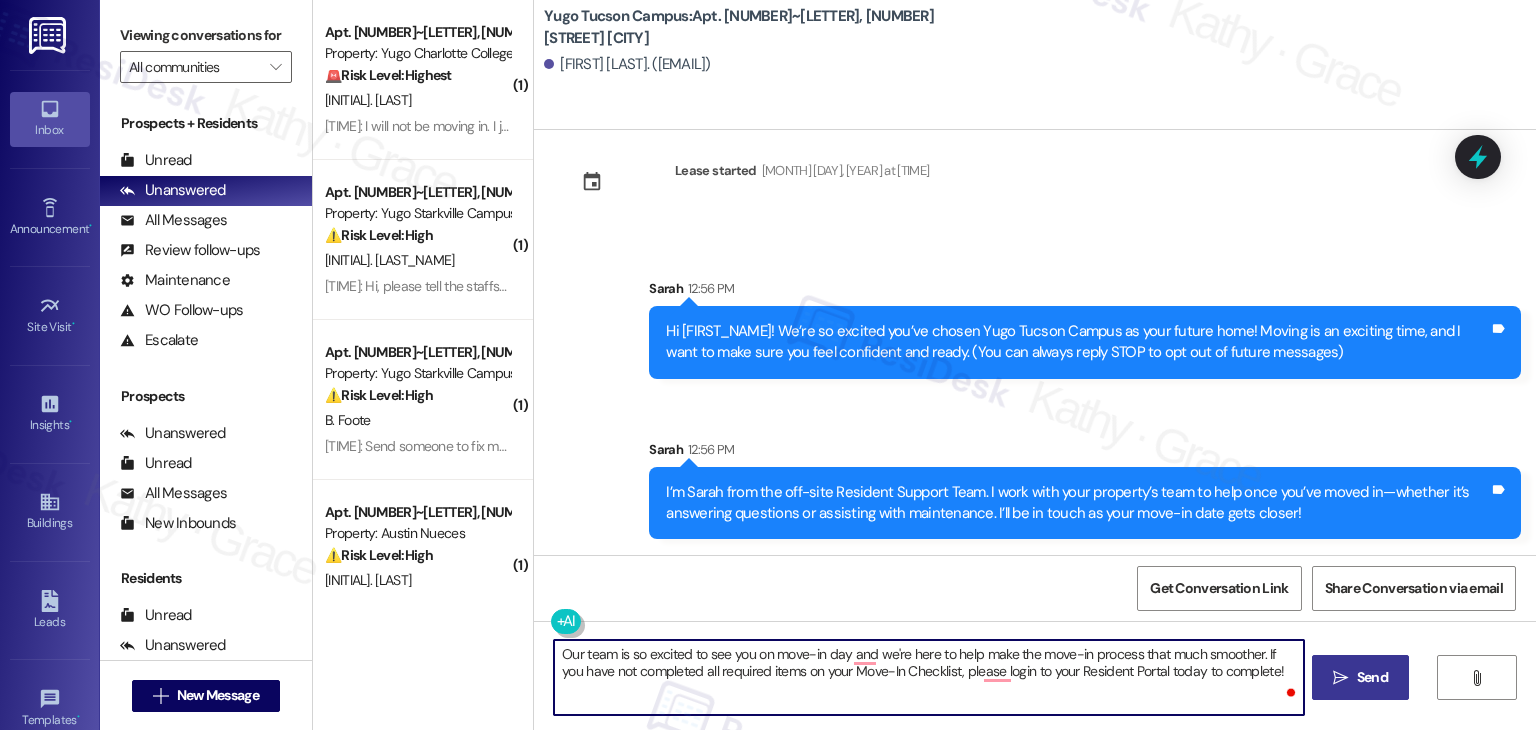 type on "Our team is so excited to see you on move-in day and we're here to help make the move-in process that much smoother. If you have not completed all required items on your Move-In Checklist, please login to your Resident Portal today to complete!" 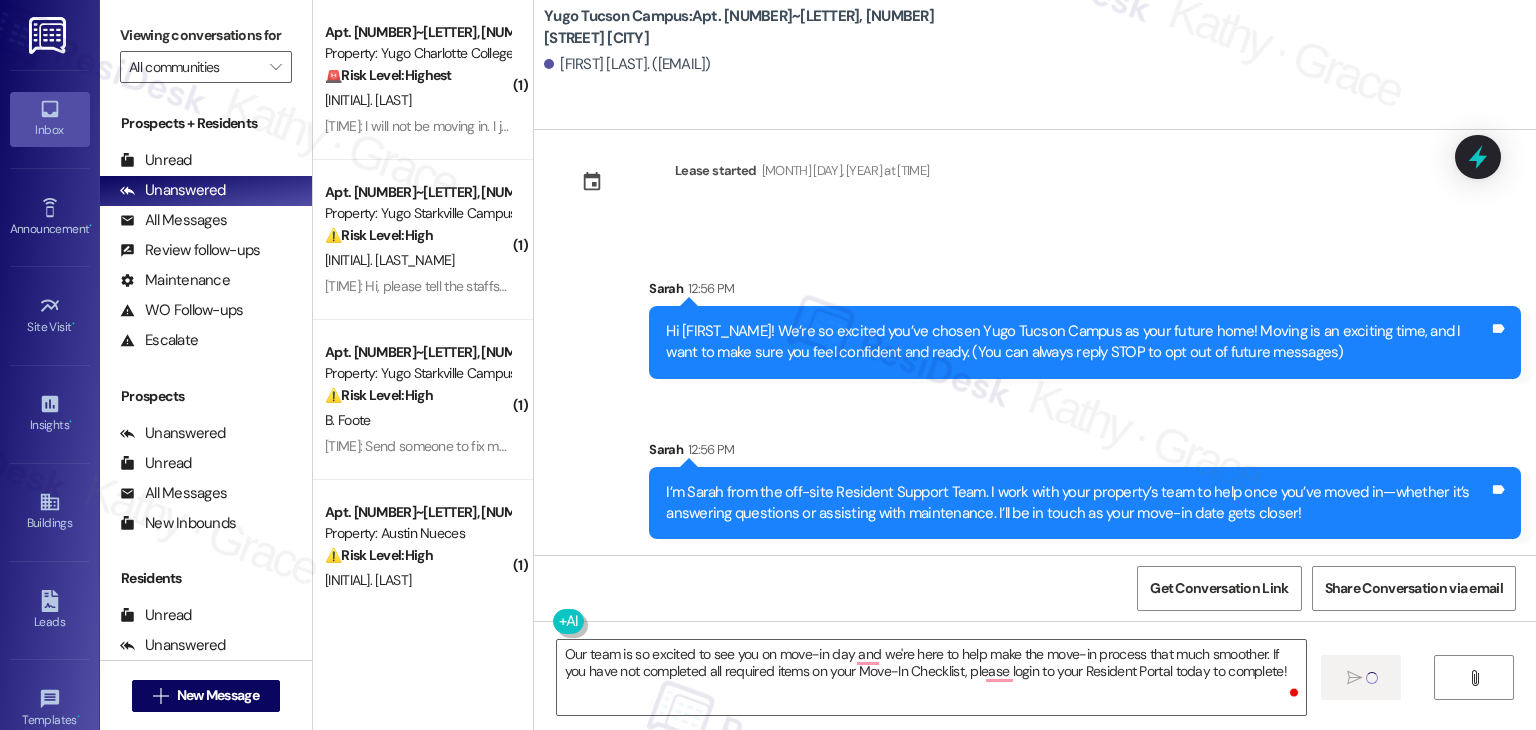 type 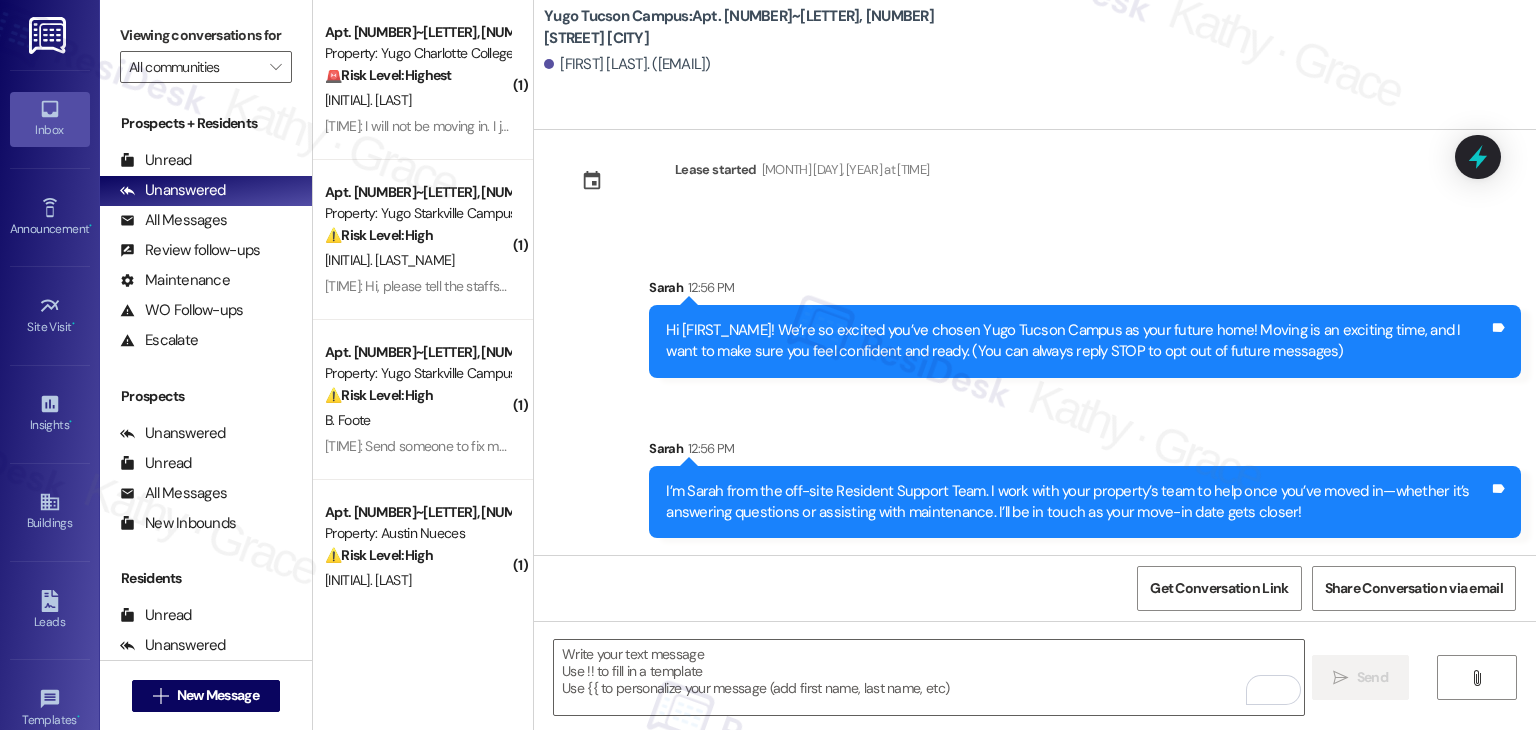 scroll, scrollTop: 192, scrollLeft: 0, axis: vertical 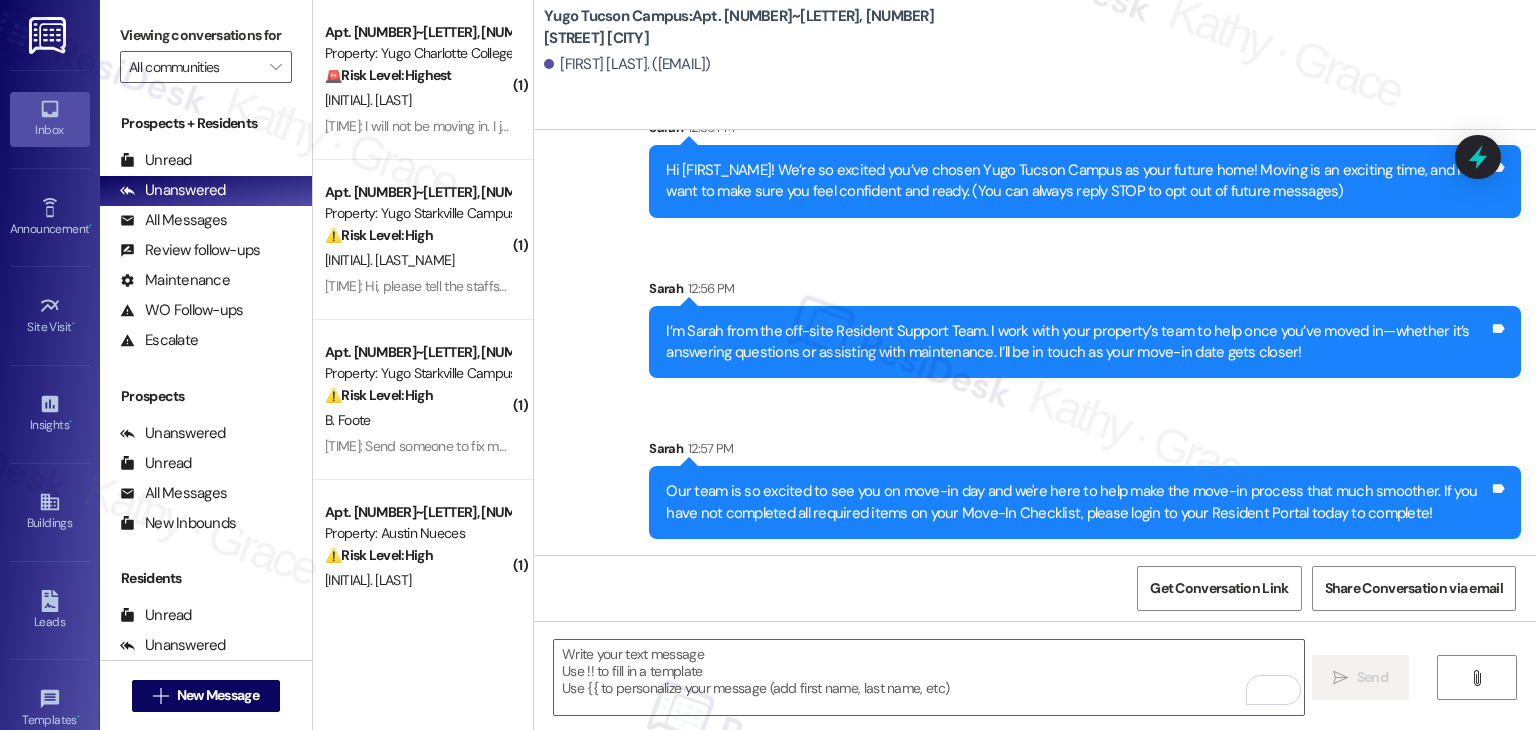click on "Sent via SMS [FIRST] [TIME] Our team is so excited to see you on move-in day and we're here to help make the move-in process that much smoother. If you have not completed all required items on your Move-In Checklist, please login to your Resident Portal today to complete! Tags and notes" at bounding box center (1085, 488) 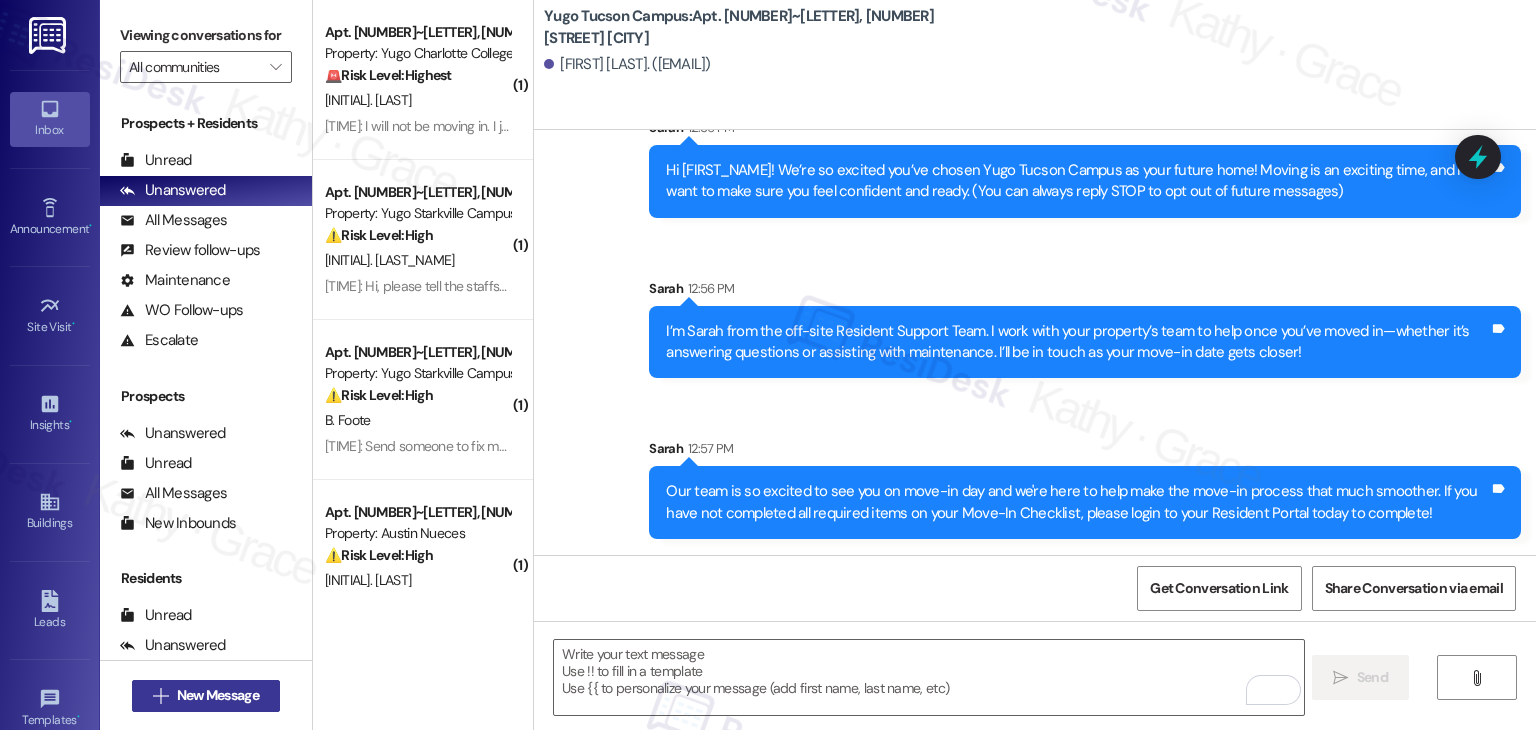 click on "New Message" at bounding box center [218, 695] 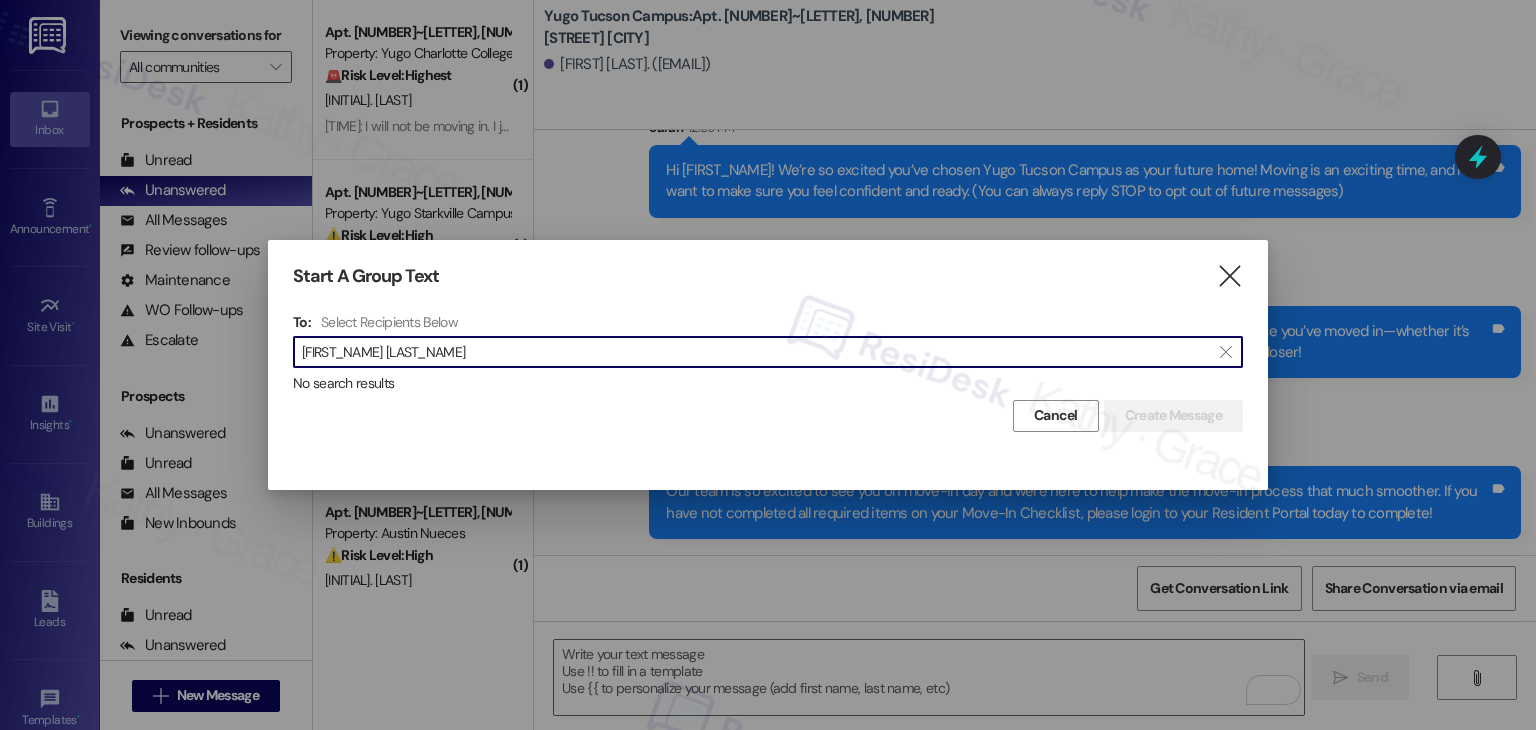click on "[FIRST_NAME] [LAST_NAME]" at bounding box center (756, 352) 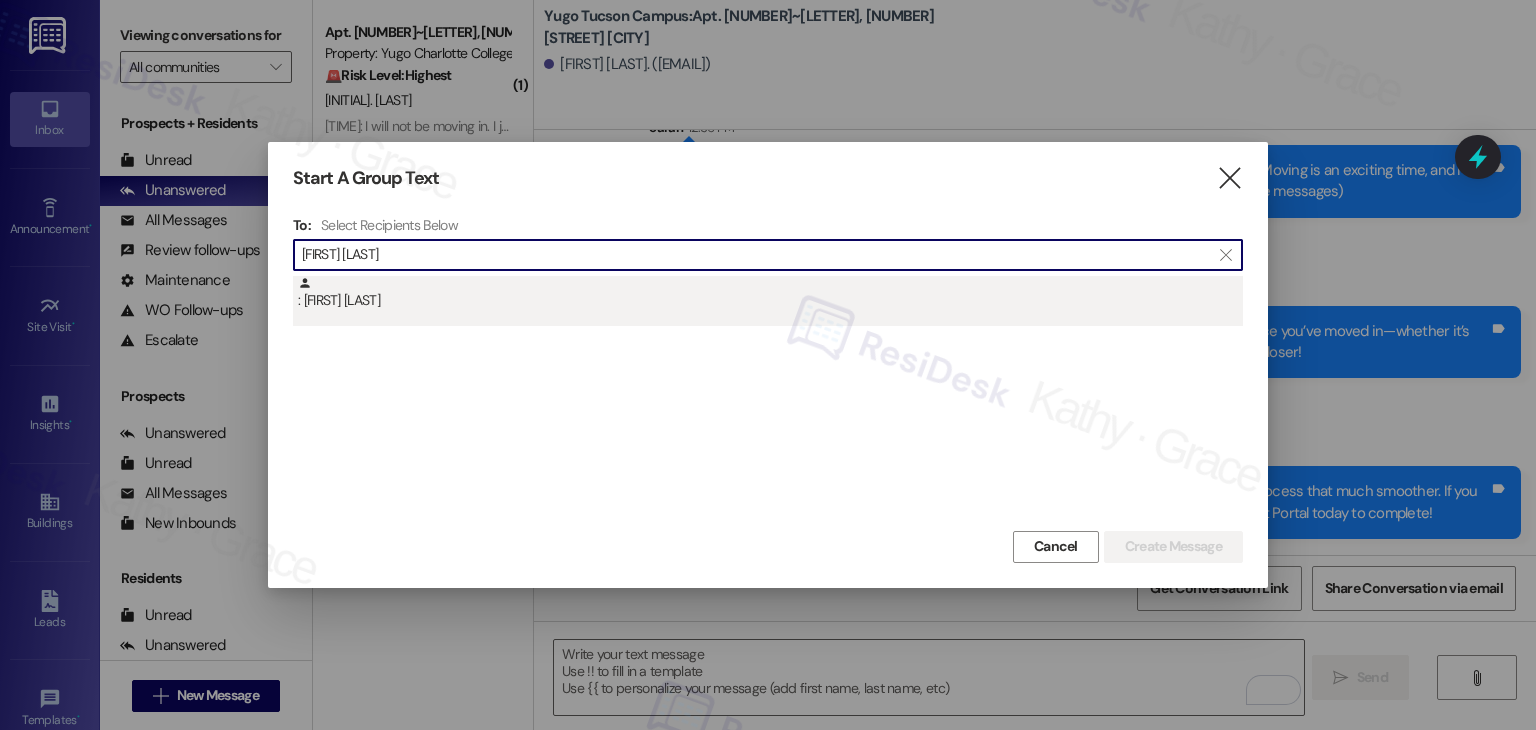 type on "[FIRST] [LAST]" 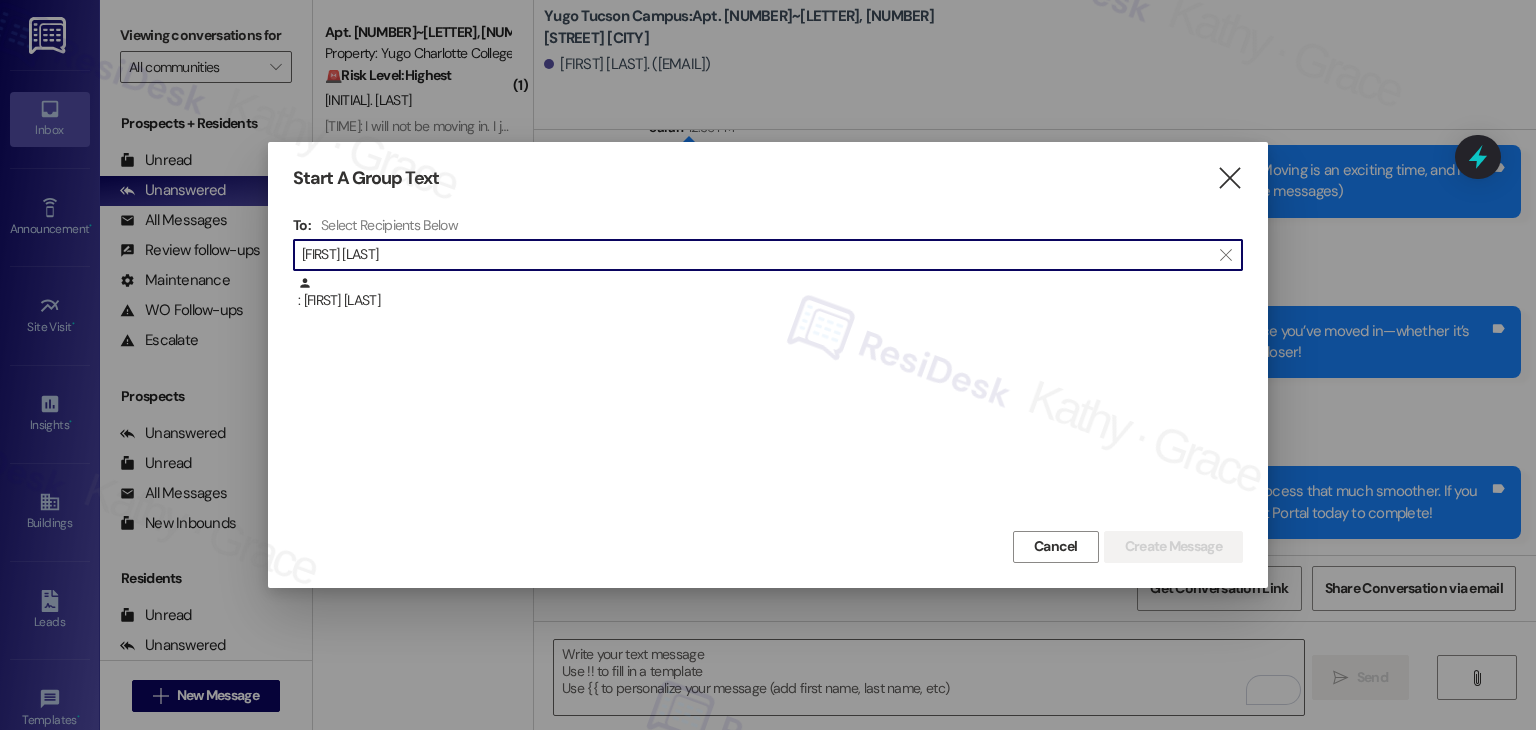 click on ": [FIRST] [LAST]" at bounding box center (770, 293) 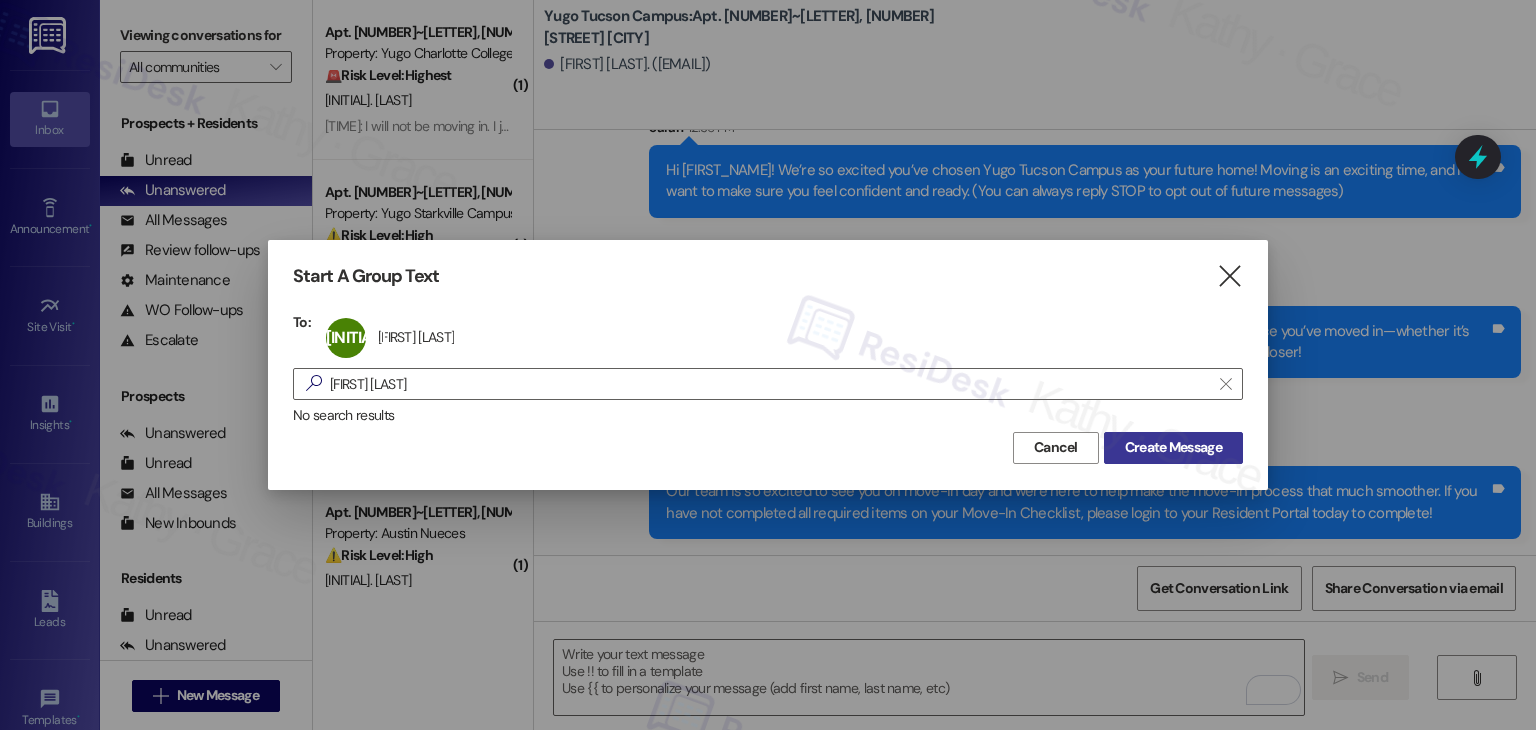 click on "Create Message" at bounding box center [1173, 447] 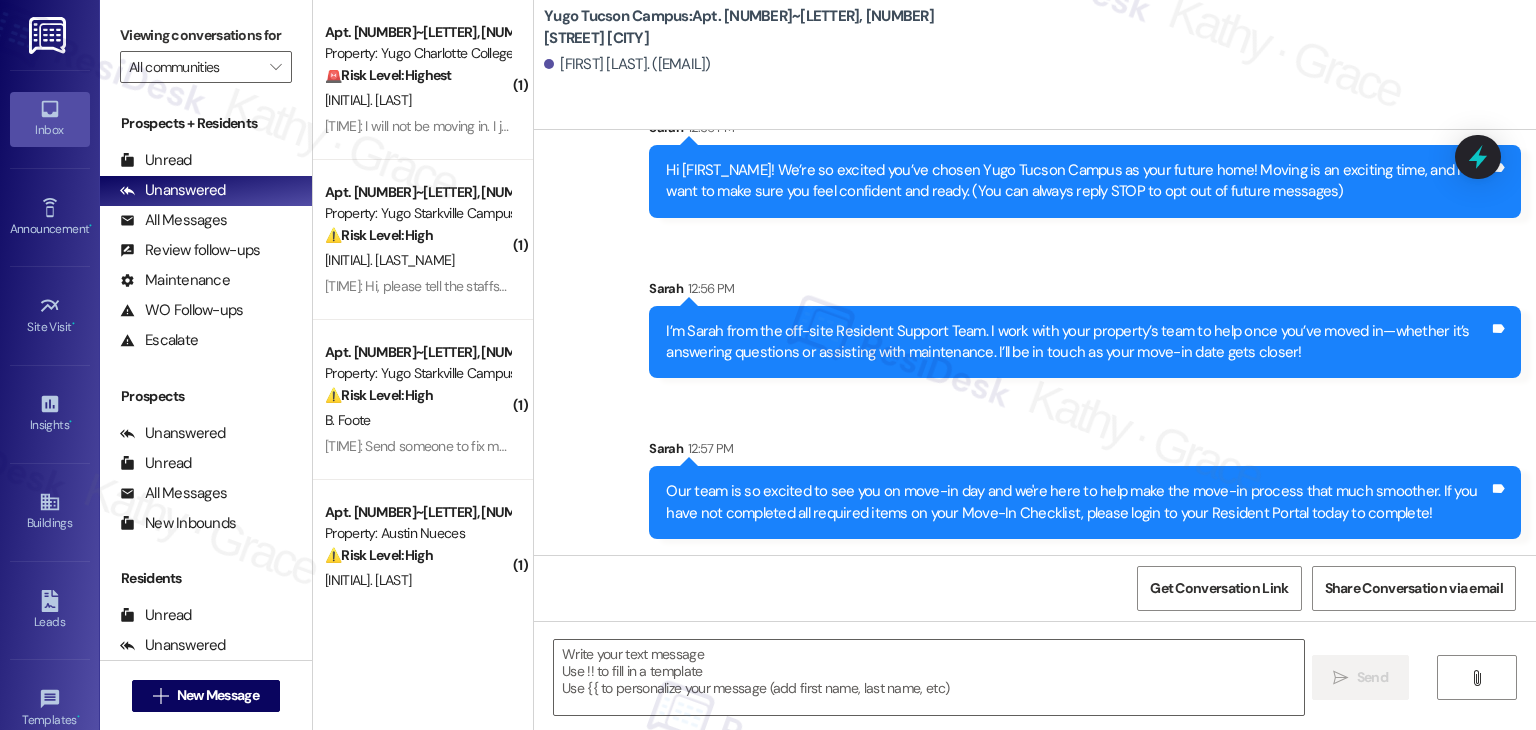 type on "Fetching suggested responses. Please feel free to read through the conversation in the meantime." 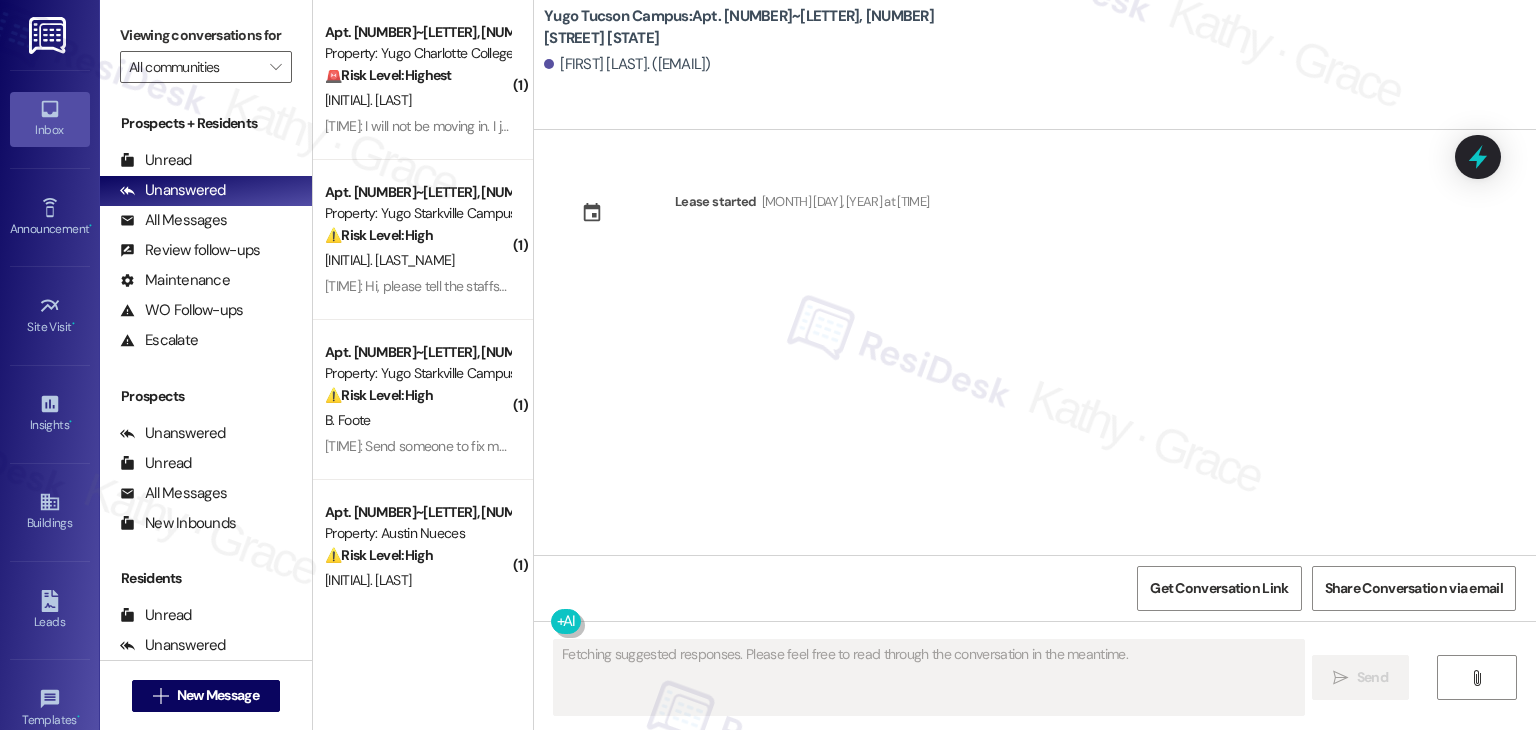 scroll, scrollTop: 0, scrollLeft: 0, axis: both 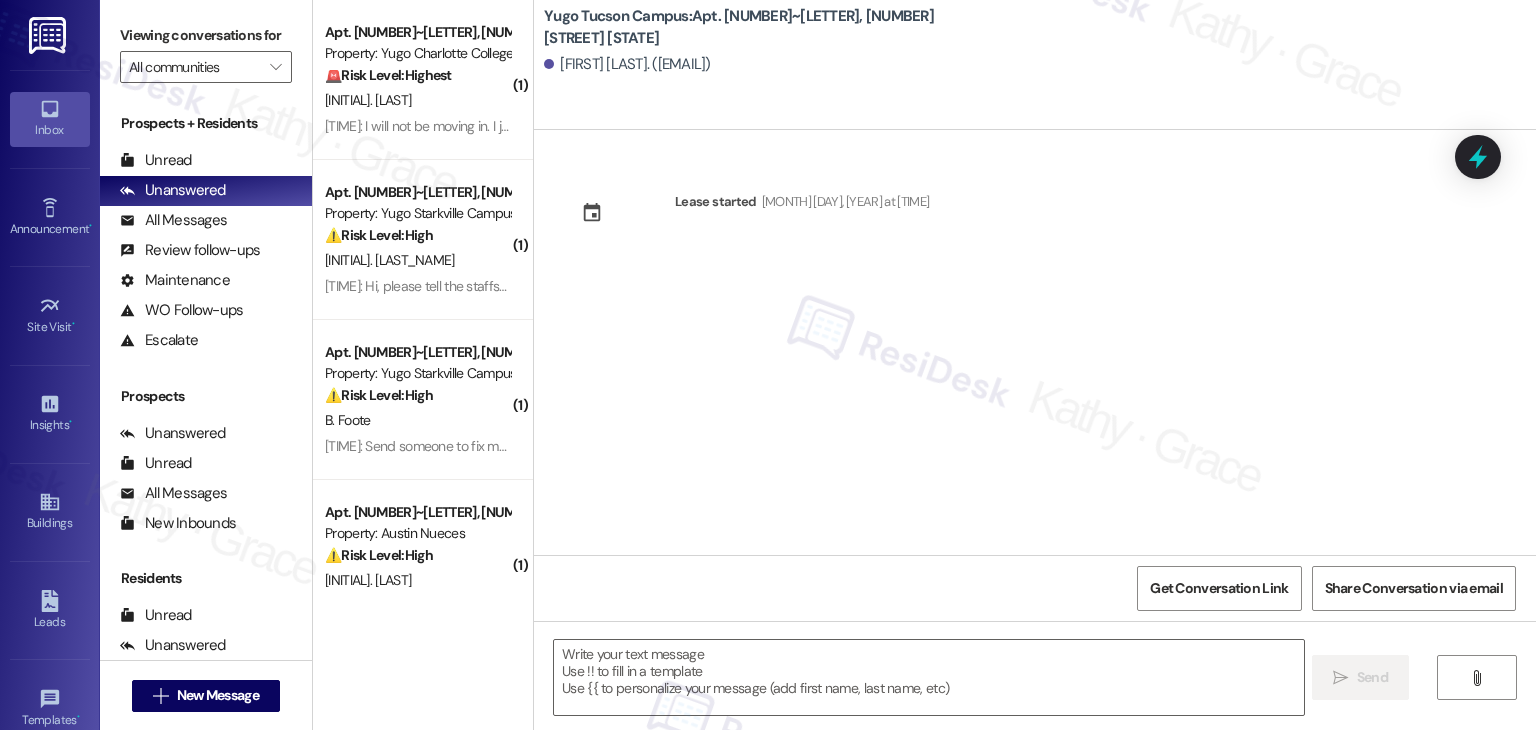drag, startPoint x: 796, startPoint y: 353, endPoint x: 805, endPoint y: 421, distance: 68.593 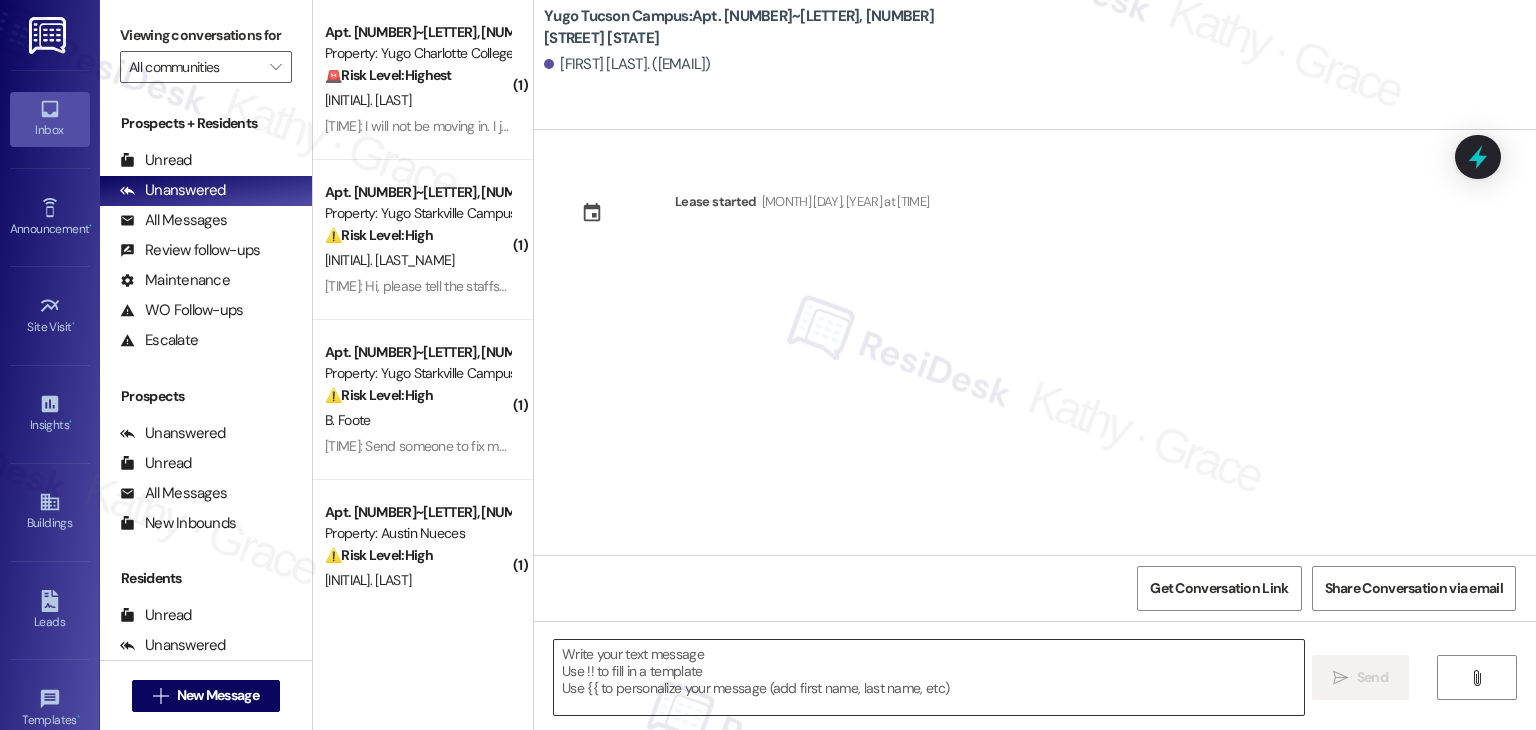 click at bounding box center (928, 677) 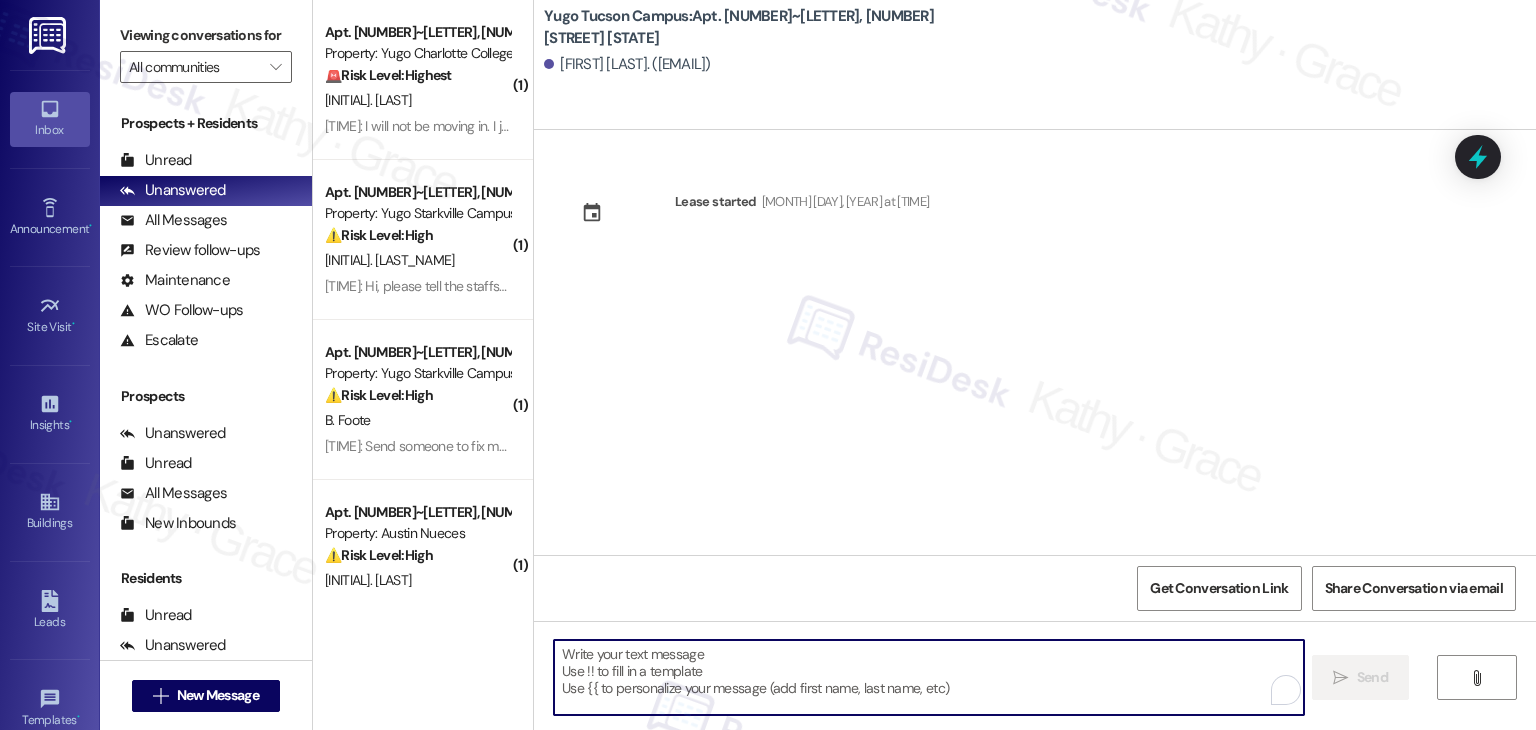 paste on "Hi {{first_name}}! We’re so excited you’ve chosen {{property}} as your future home! Moving is an exciting time, and I want to make sure you feel confident and ready." 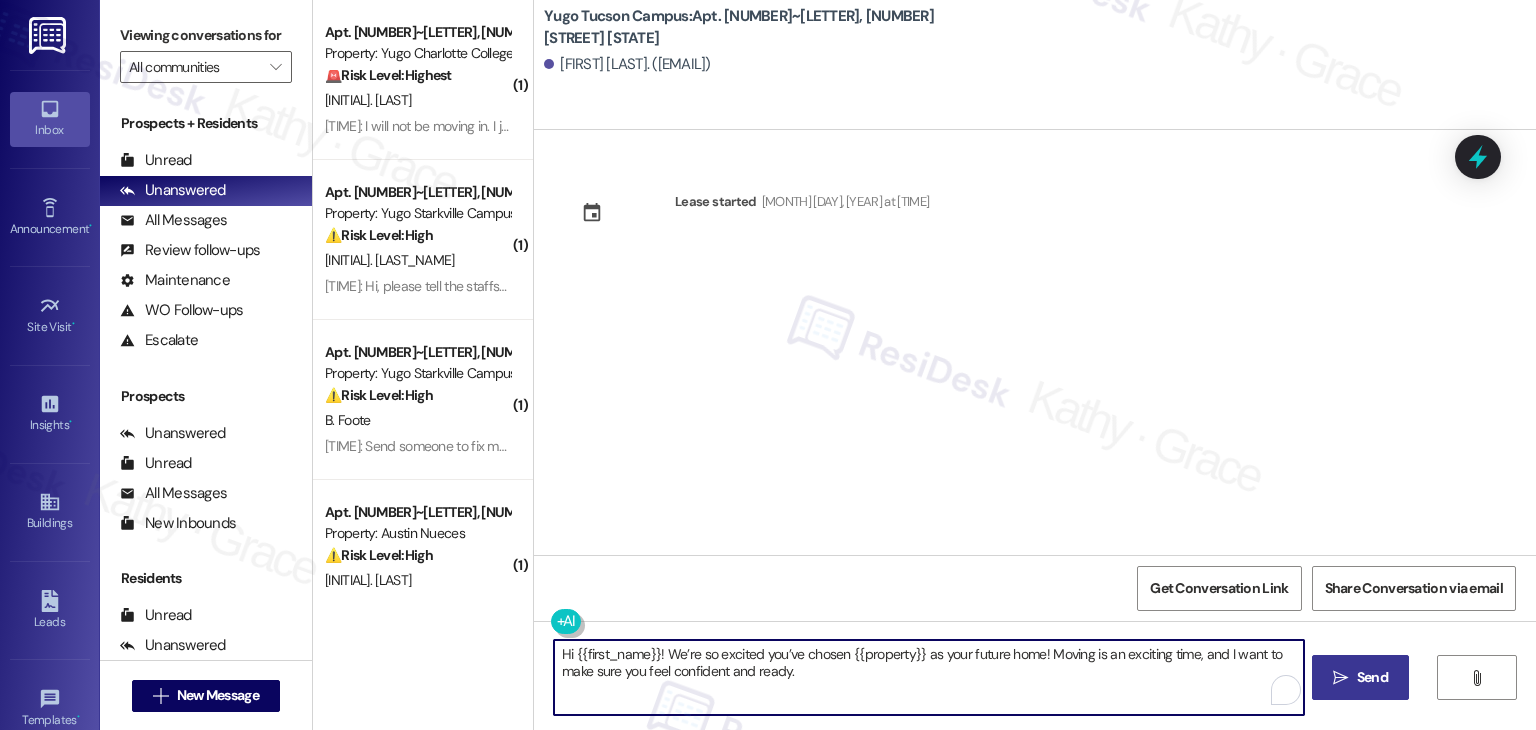 type on "Hi {{first_name}}! We’re so excited you’ve chosen {{property}} as your future home! Moving is an exciting time, and I want to make sure you feel confident and ready." 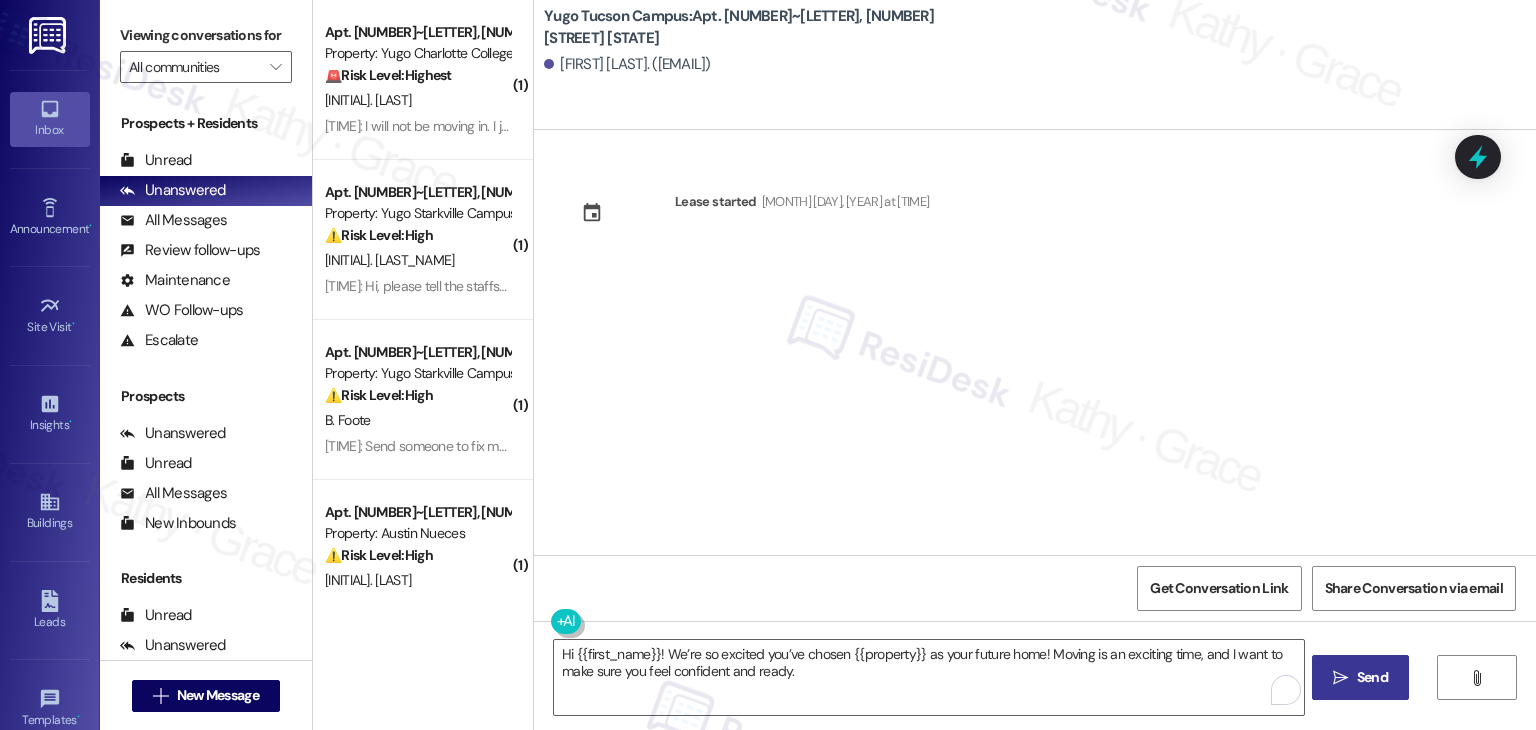 click on "Send" at bounding box center [1372, 677] 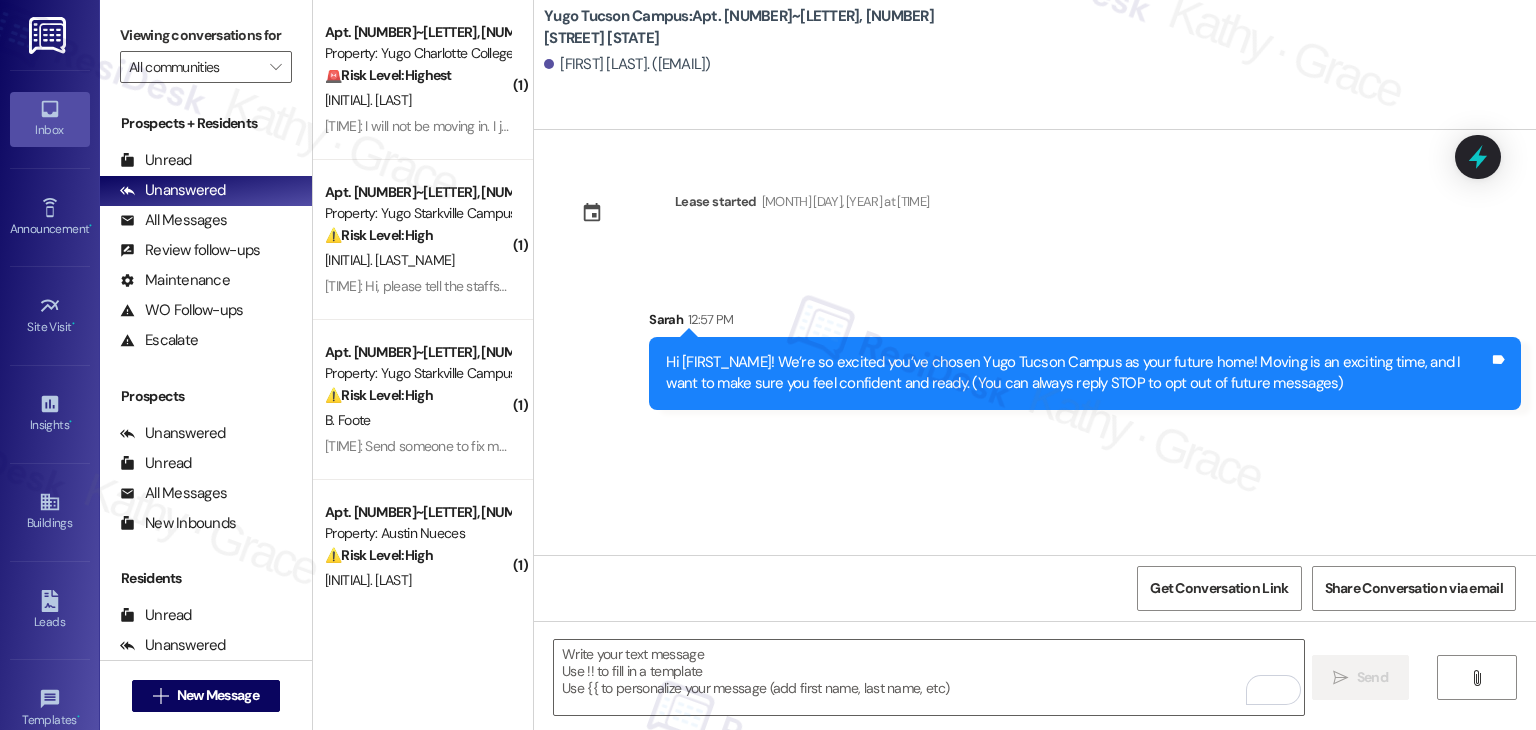 click on "Lease started [MONTH] [DAY], [YEAR] at [TIME] Sent via SMS [FIRST_NAME] [TIME] Hi [FIRST_NAME]! We’re so excited you’ve chosen Yugo Tucson Campus as your future home! Moving is an exciting time, and I want to make sure you feel confident and ready. (You can always reply STOP to opt out of future messages) Tags and notes" at bounding box center [1035, 342] 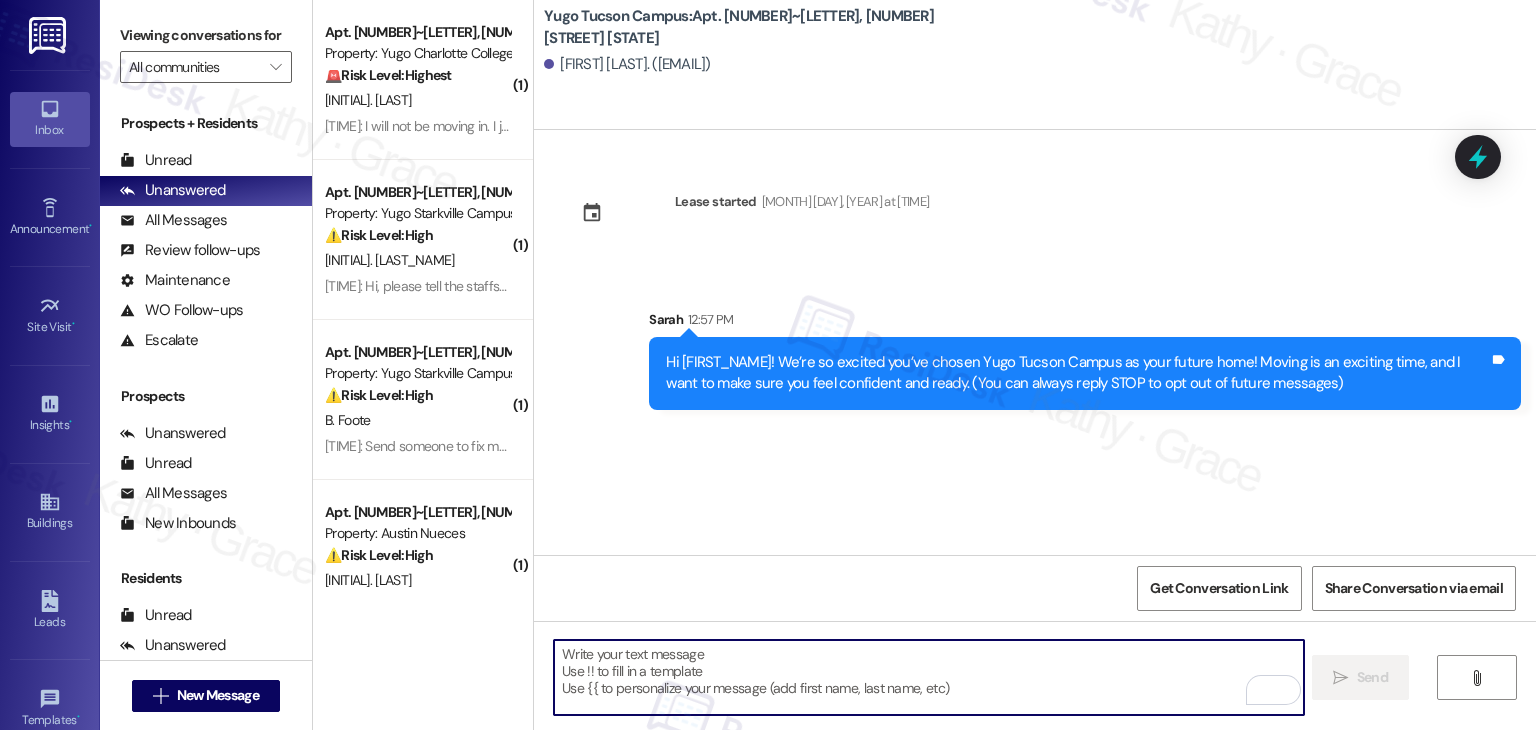 click at bounding box center (928, 677) 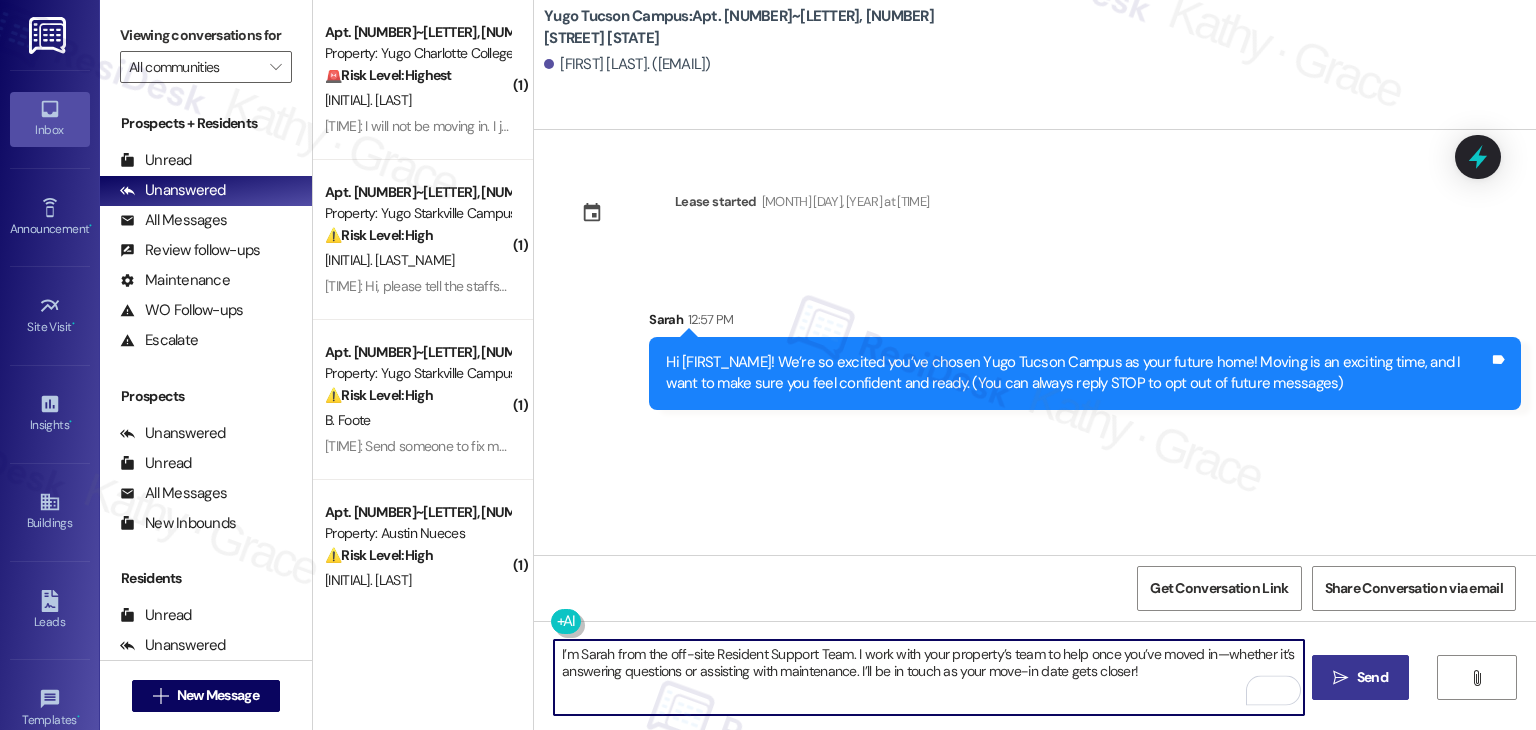 type on "I’m Sarah from the off-site Resident Support Team. I work with your property’s team to help once you’ve moved in—whether it’s answering questions or assisting with maintenance. I’ll be in touch as your move-in date gets closer!" 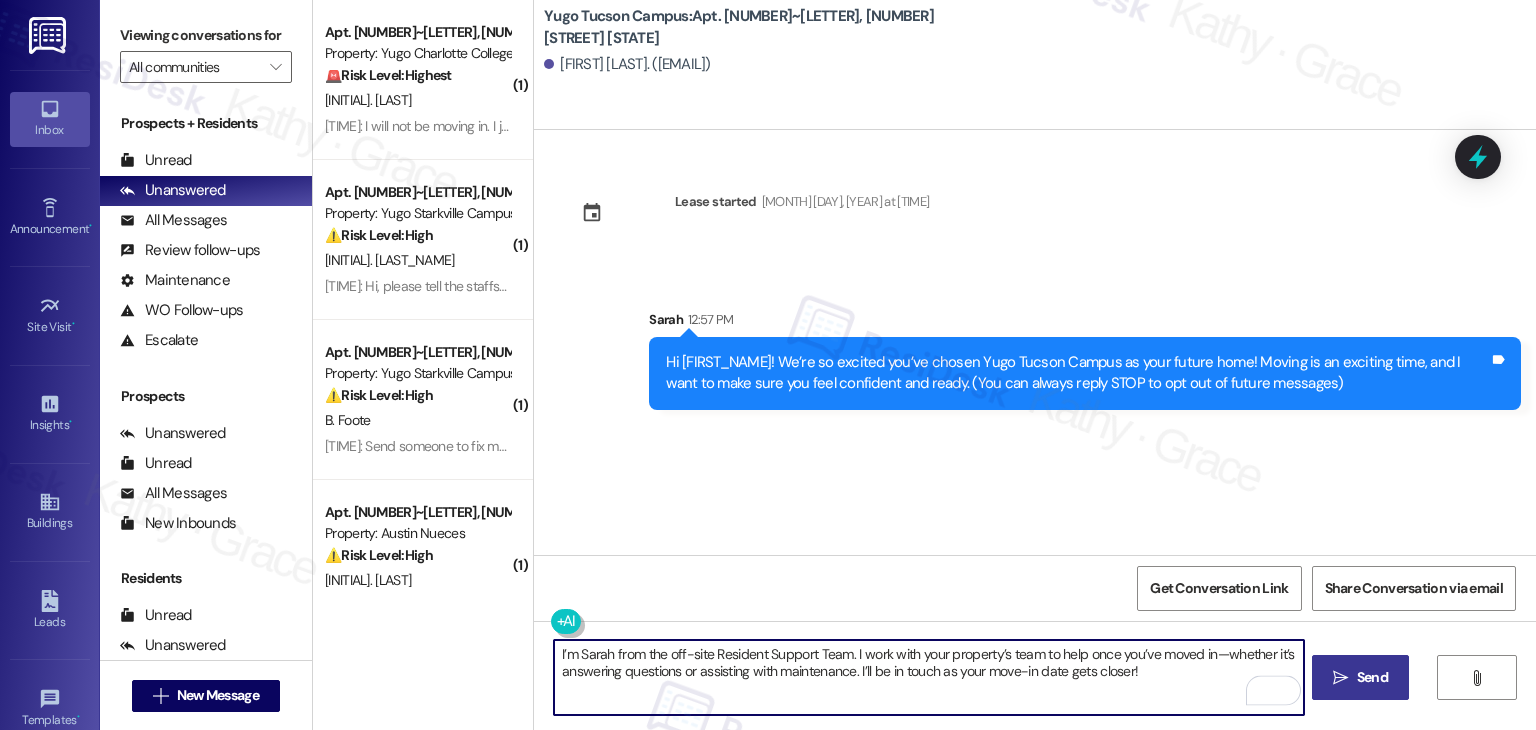 click on "" at bounding box center [1340, 678] 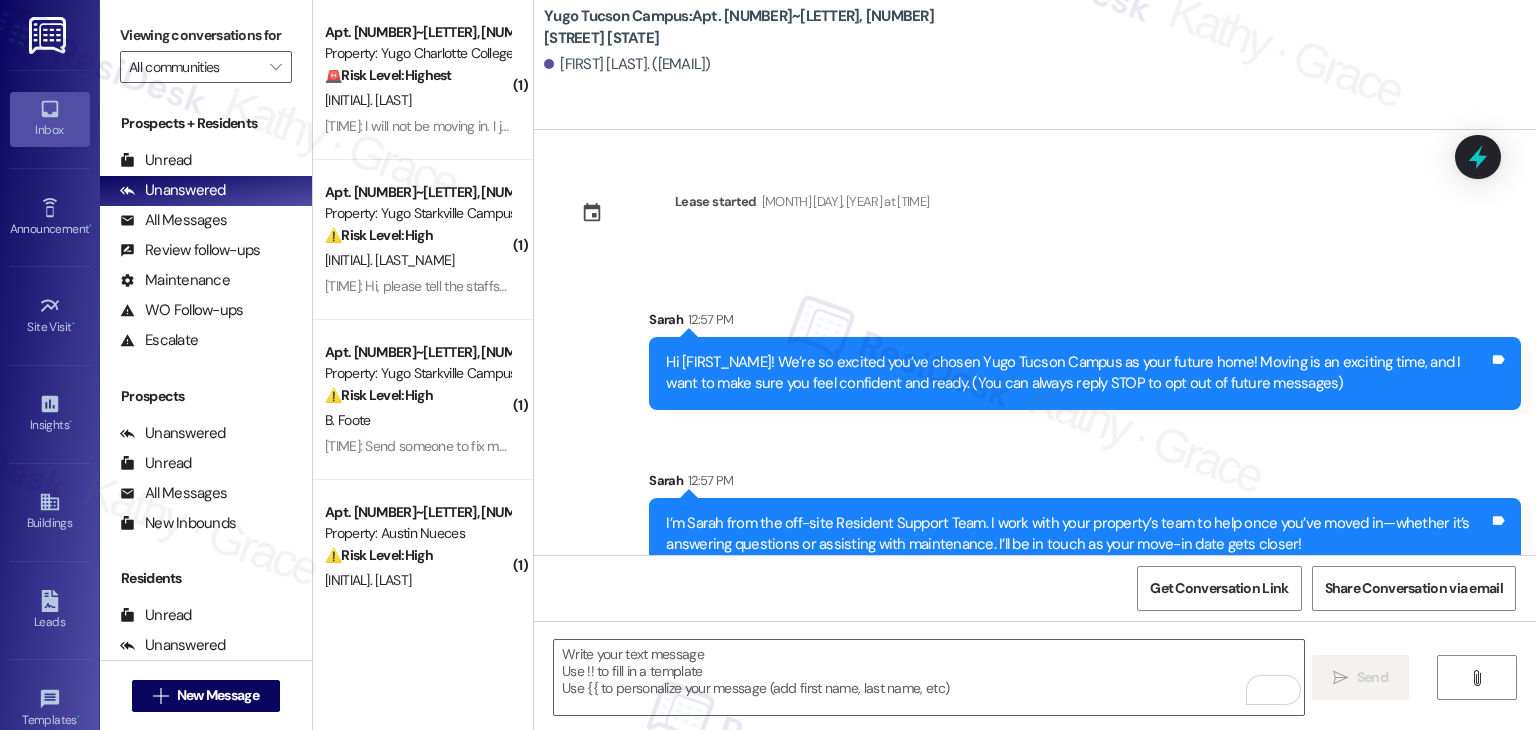 click on "Sent via SMS [PERSON] [TIME] Hi [PERSON]! We’re so excited you’ve chosen Yugo Tucson Campus as your future home! Moving is an exciting time, and I want to make sure you feel confident and ready. (You can always reply STOP to opt out of future messages) Tags and notes Sent via SMS [PERSON] [TIME] I’m [PERSON] from the off-site Resident Support Team. I work with your property’s team to help once you’ve moved in—whether it’s answering questions or assisting with maintenance. I’ll be in touch as your move-in date gets closer! Tags and notes" at bounding box center (1035, 425) 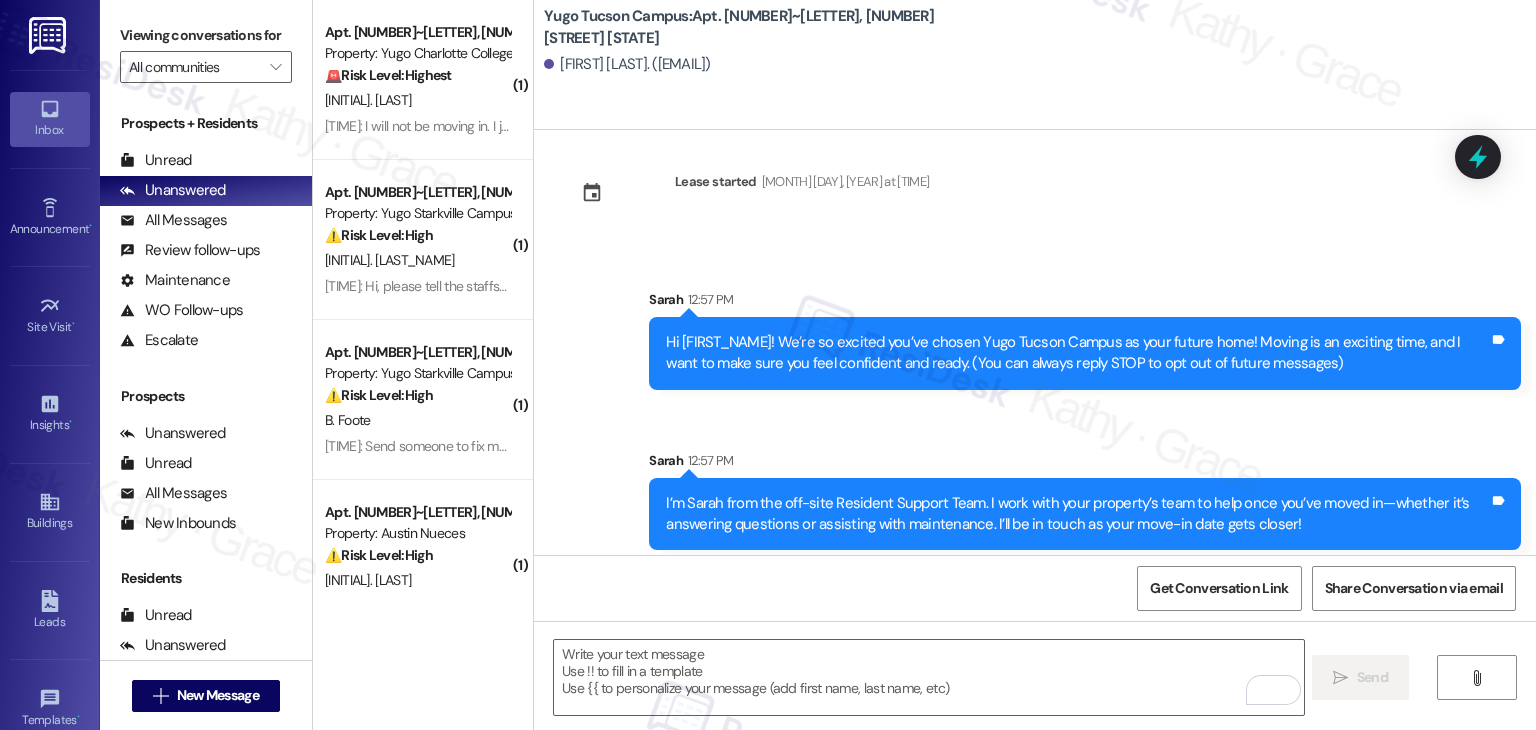 scroll, scrollTop: 32, scrollLeft: 0, axis: vertical 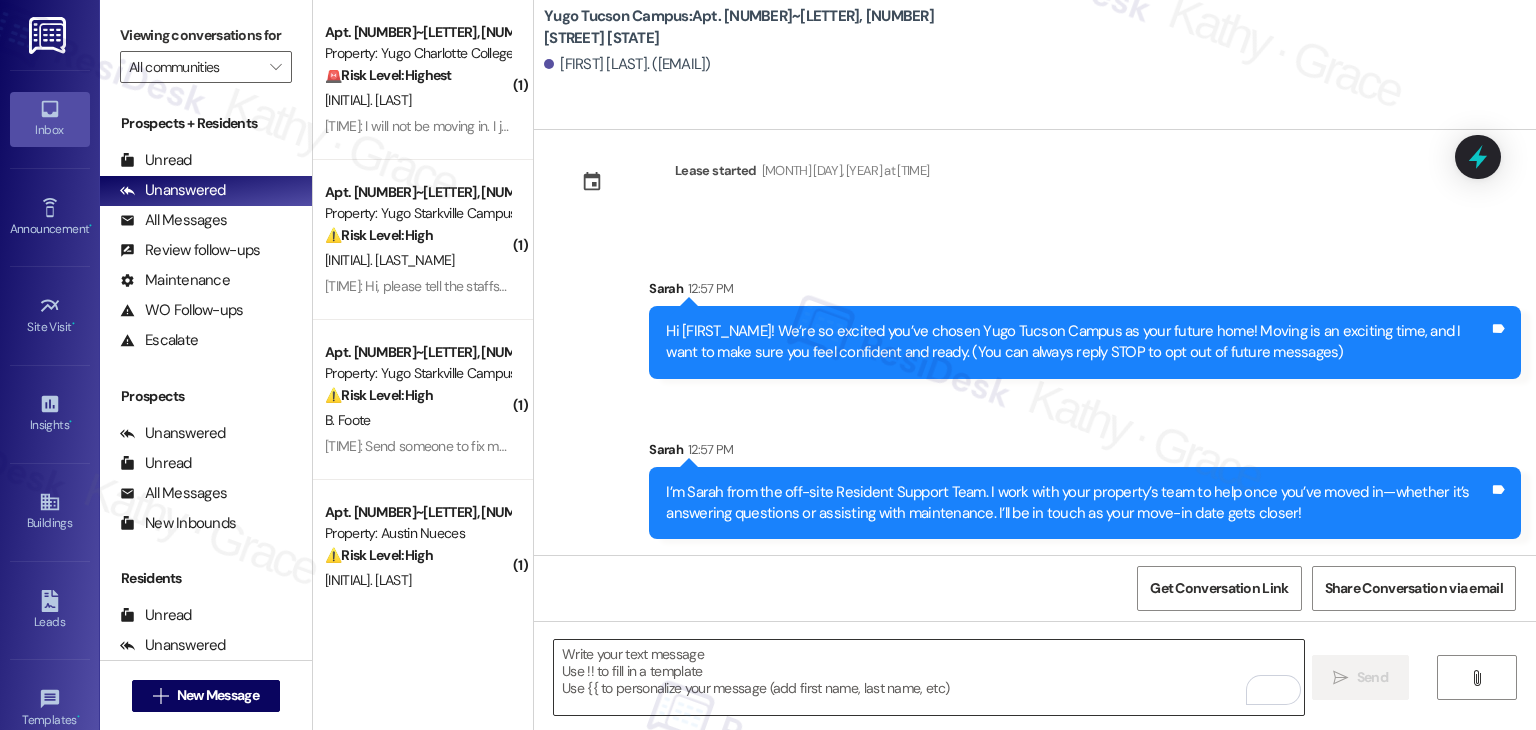 click at bounding box center (928, 677) 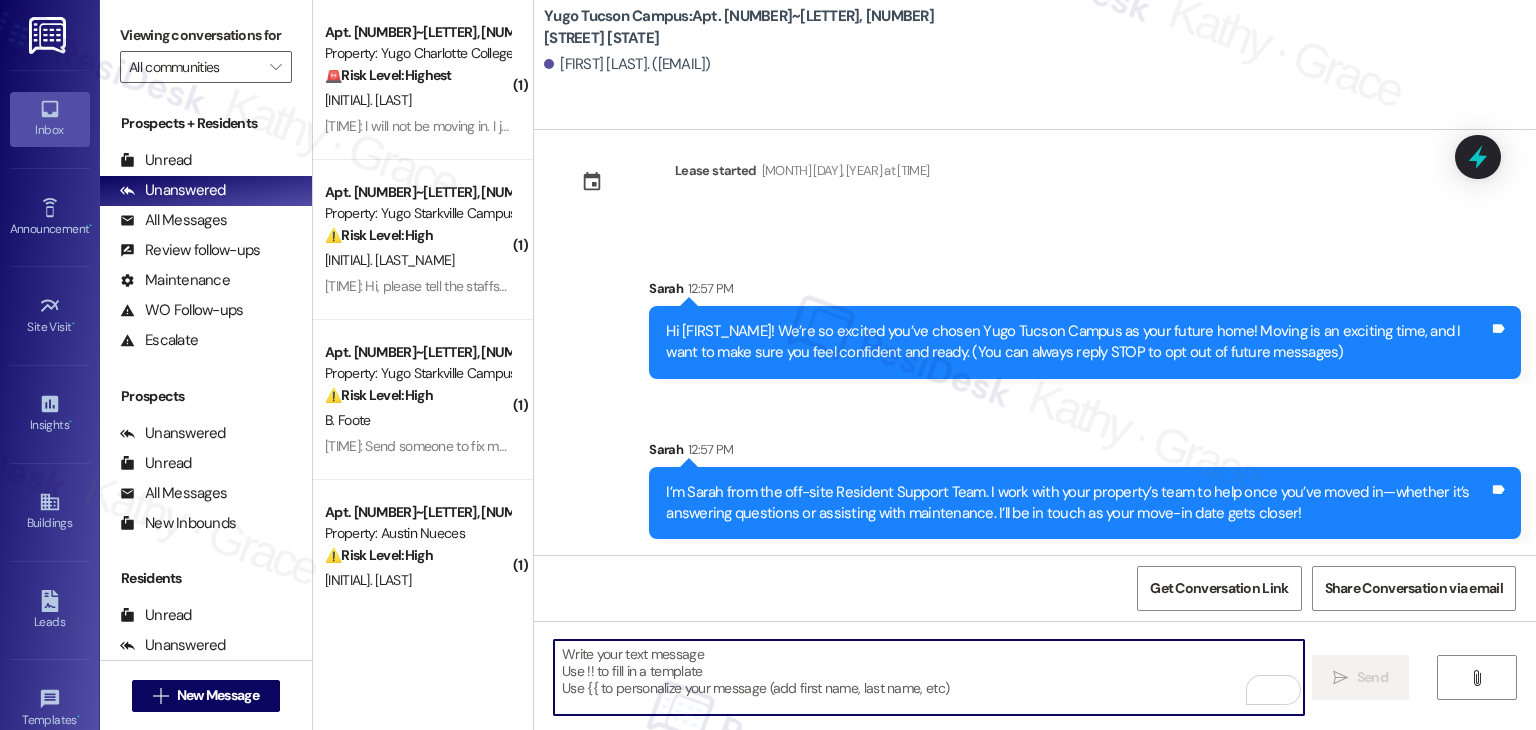 paste on "Our team is so excited to see you on move-in day and we're here to help make the move-in process that much smoother. If you have not completed all required items on your Move-In Checklist, please login to your Resident Portal today to complete!" 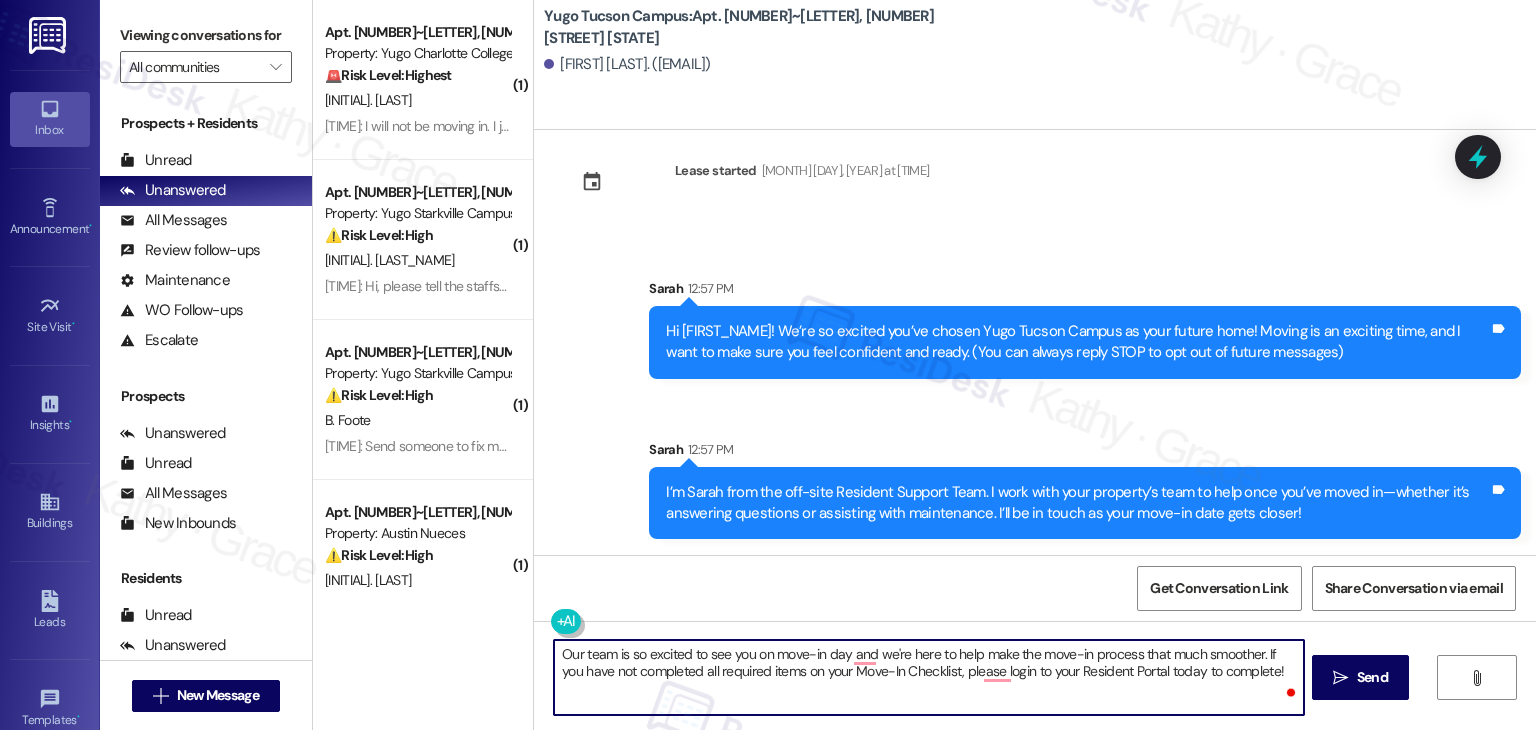 type on "Our team is so excited to see you on move-in day and we're here to help make the move-in process that much smoother. If you have not completed all required items on your Move-In Checklist, please login to your Resident Portal today to complete!" 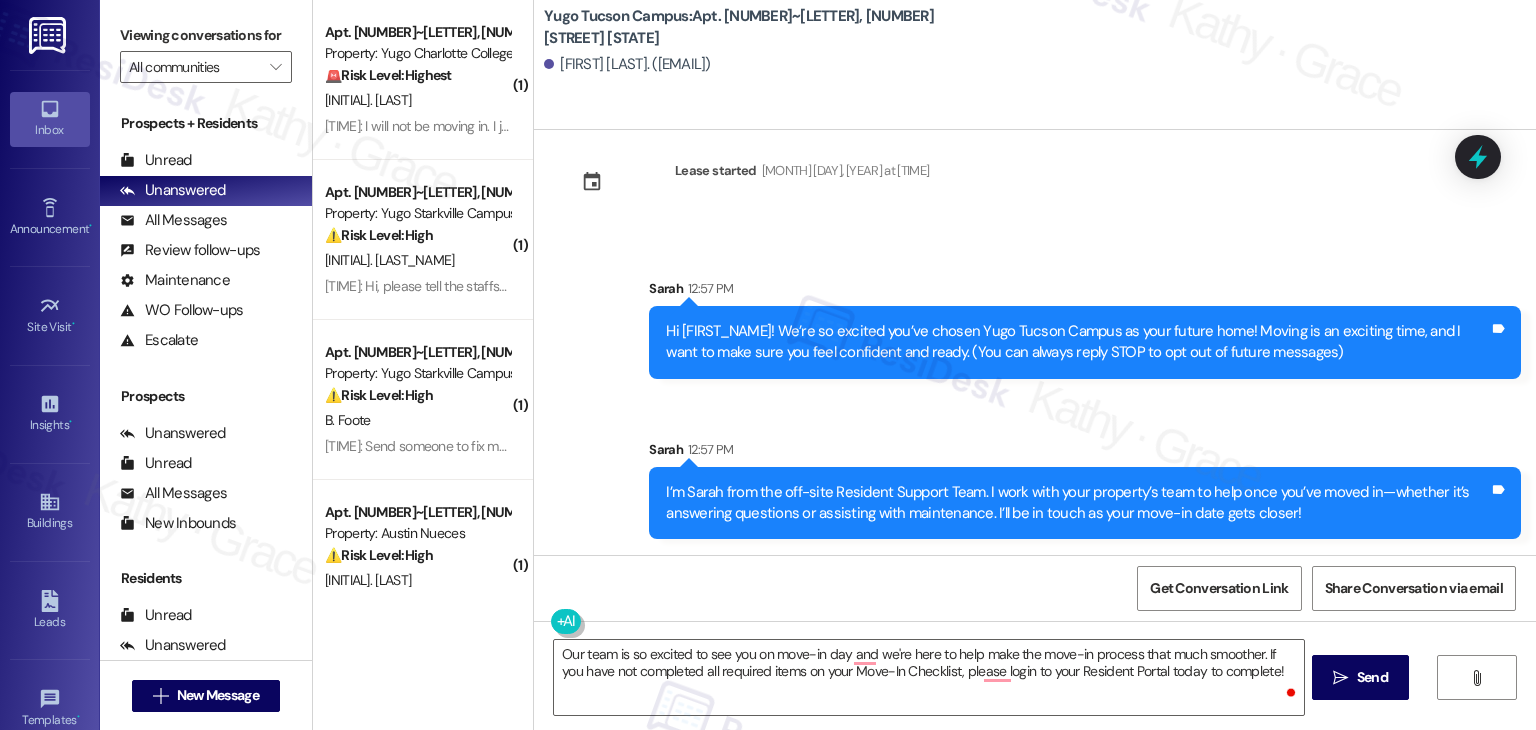 click on "Get Conversation Link Share Conversation via email" at bounding box center [1035, 588] 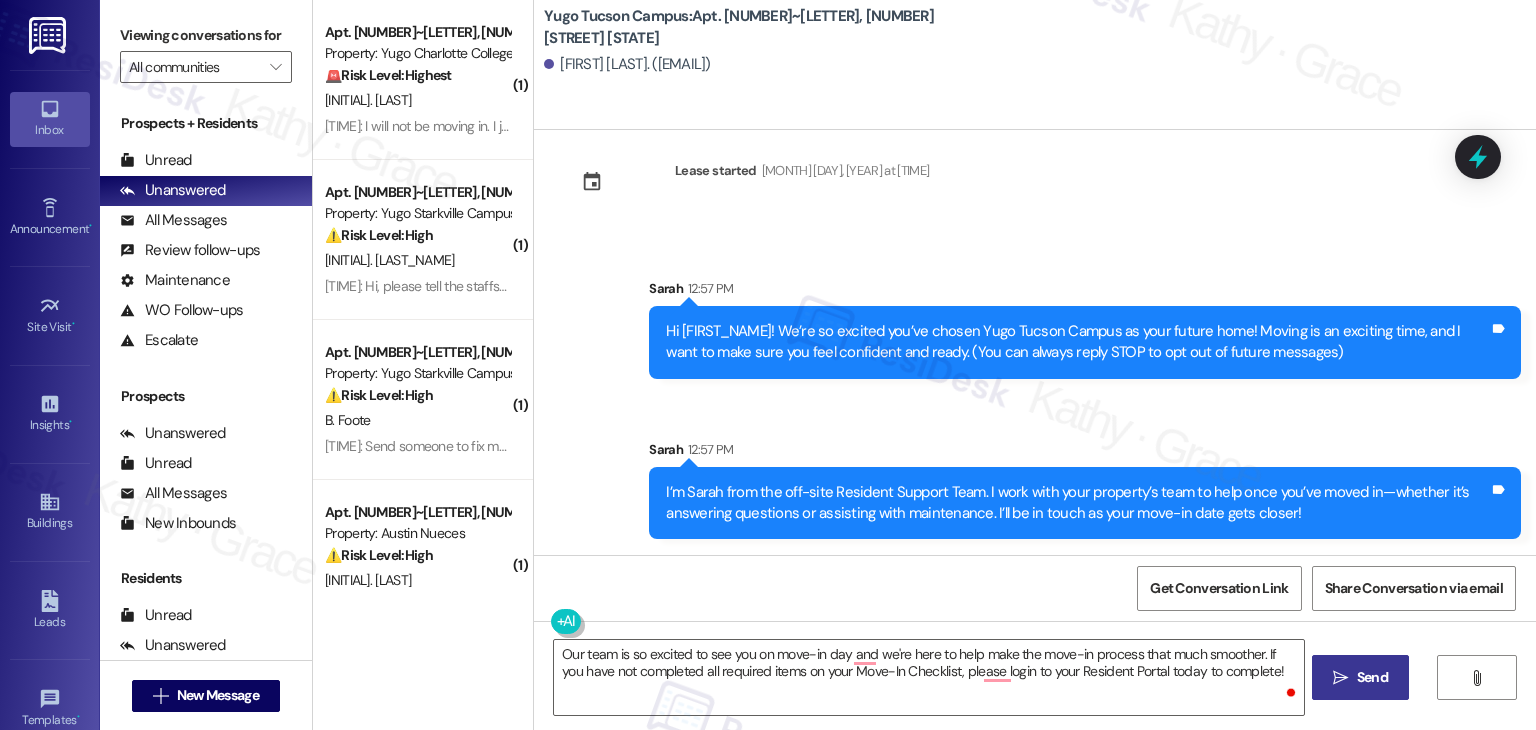 click on "Send" at bounding box center [1372, 677] 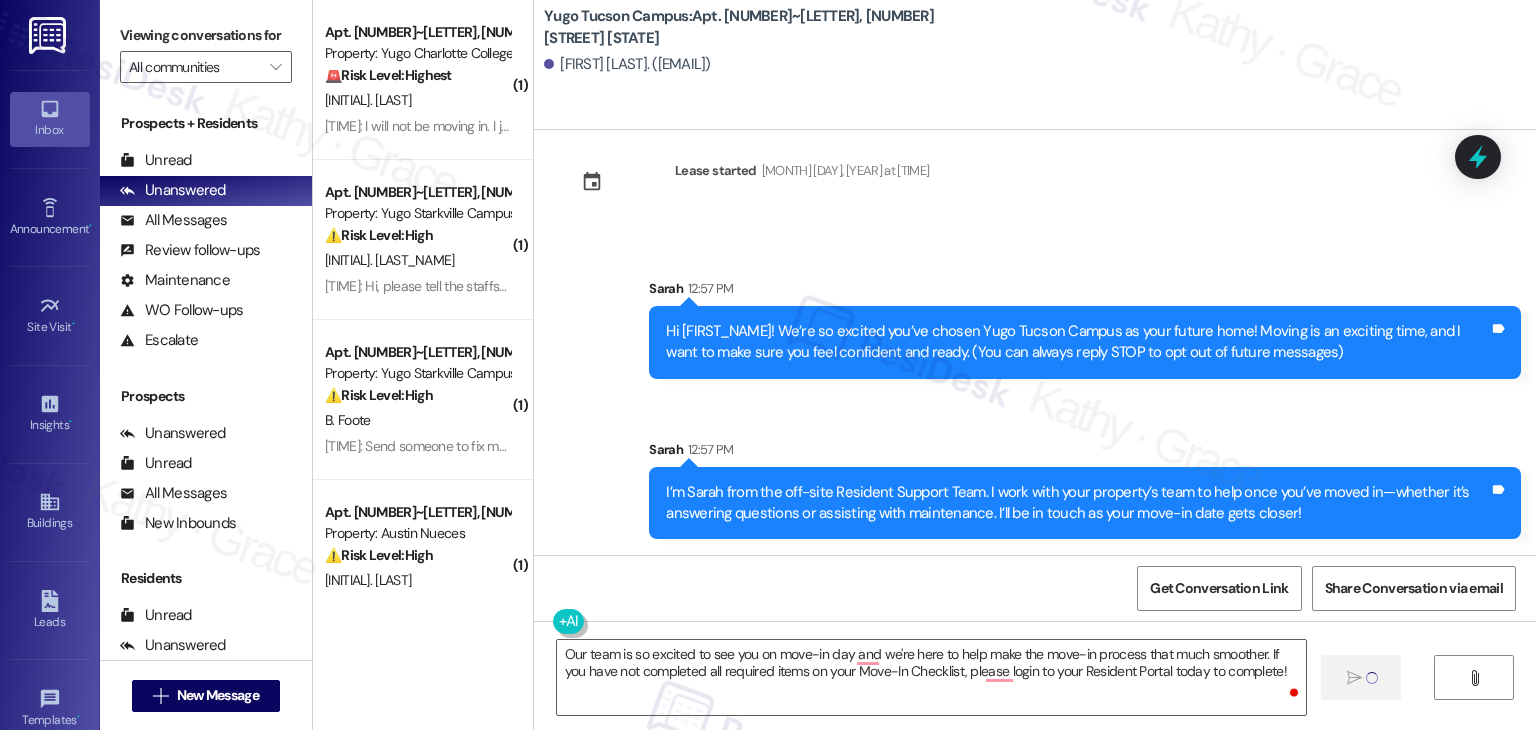 type 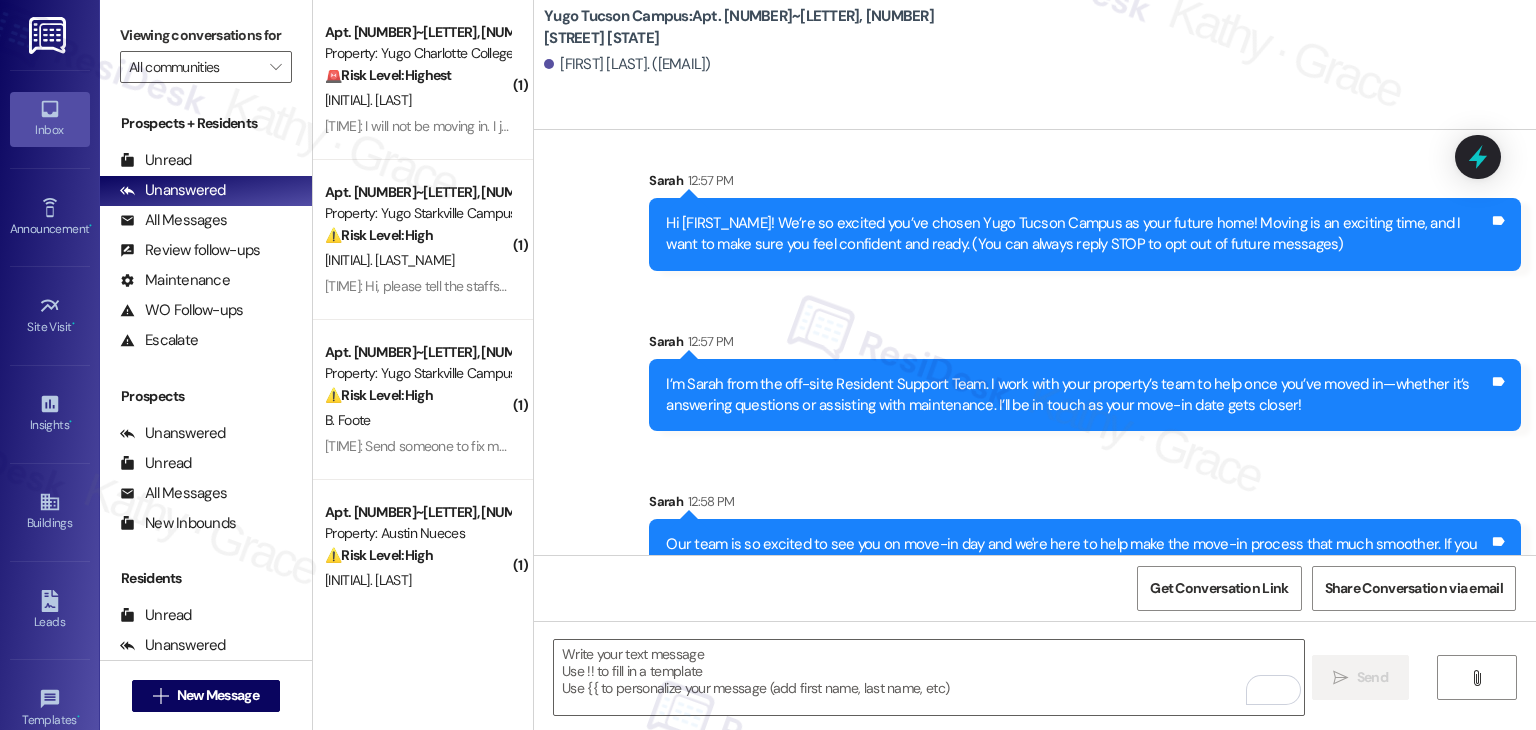 scroll, scrollTop: 192, scrollLeft: 0, axis: vertical 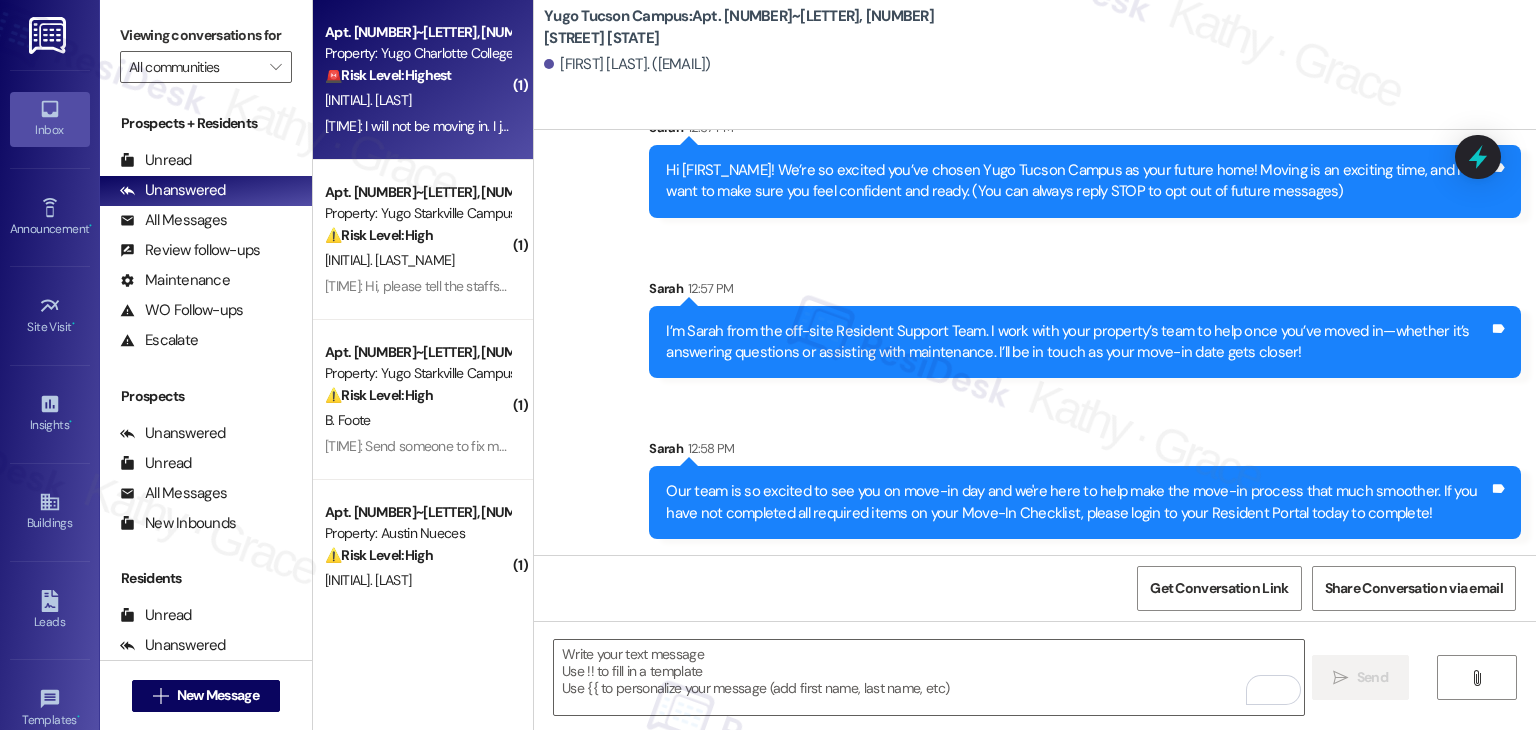 click on "[INITIAL]. [LAST]" at bounding box center (417, 100) 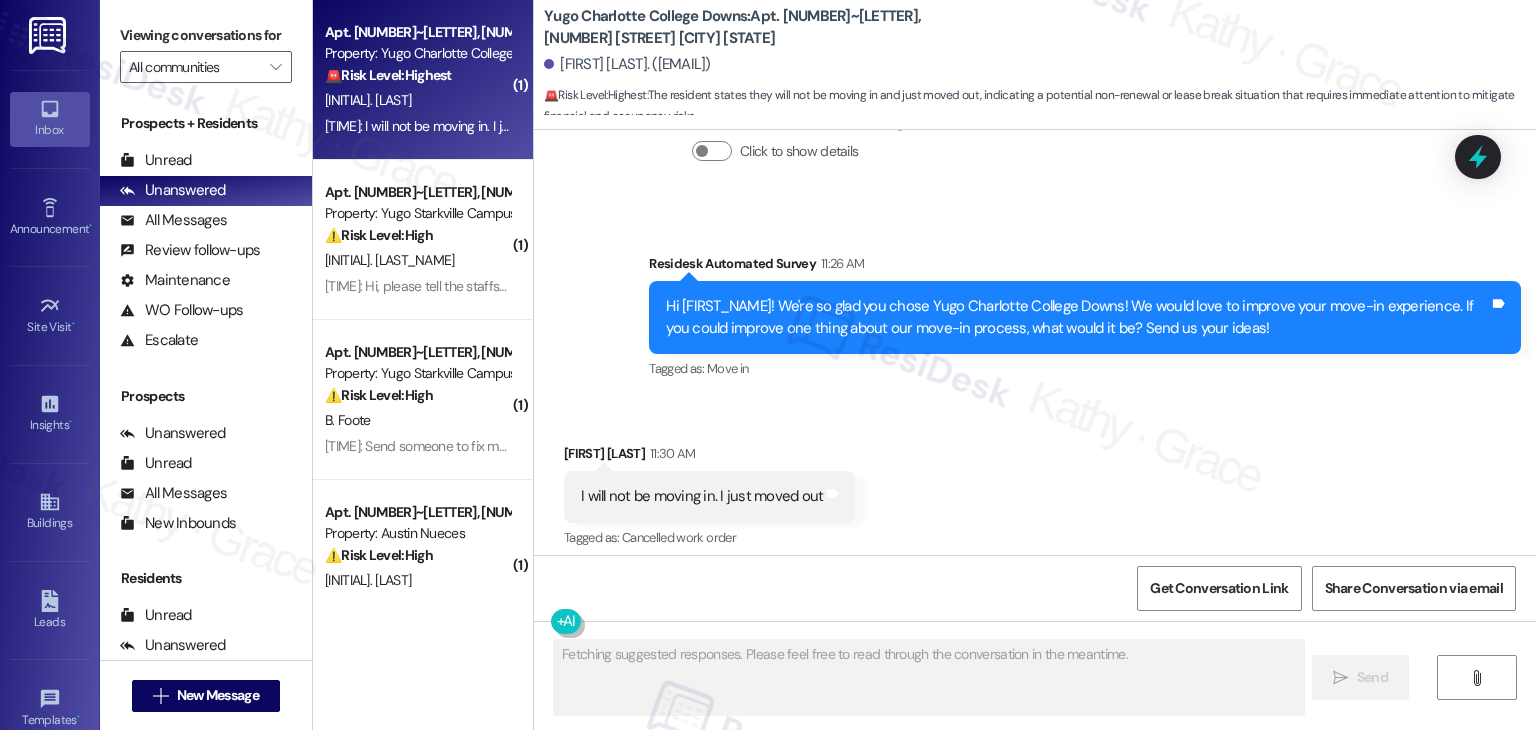 scroll, scrollTop: 2872, scrollLeft: 0, axis: vertical 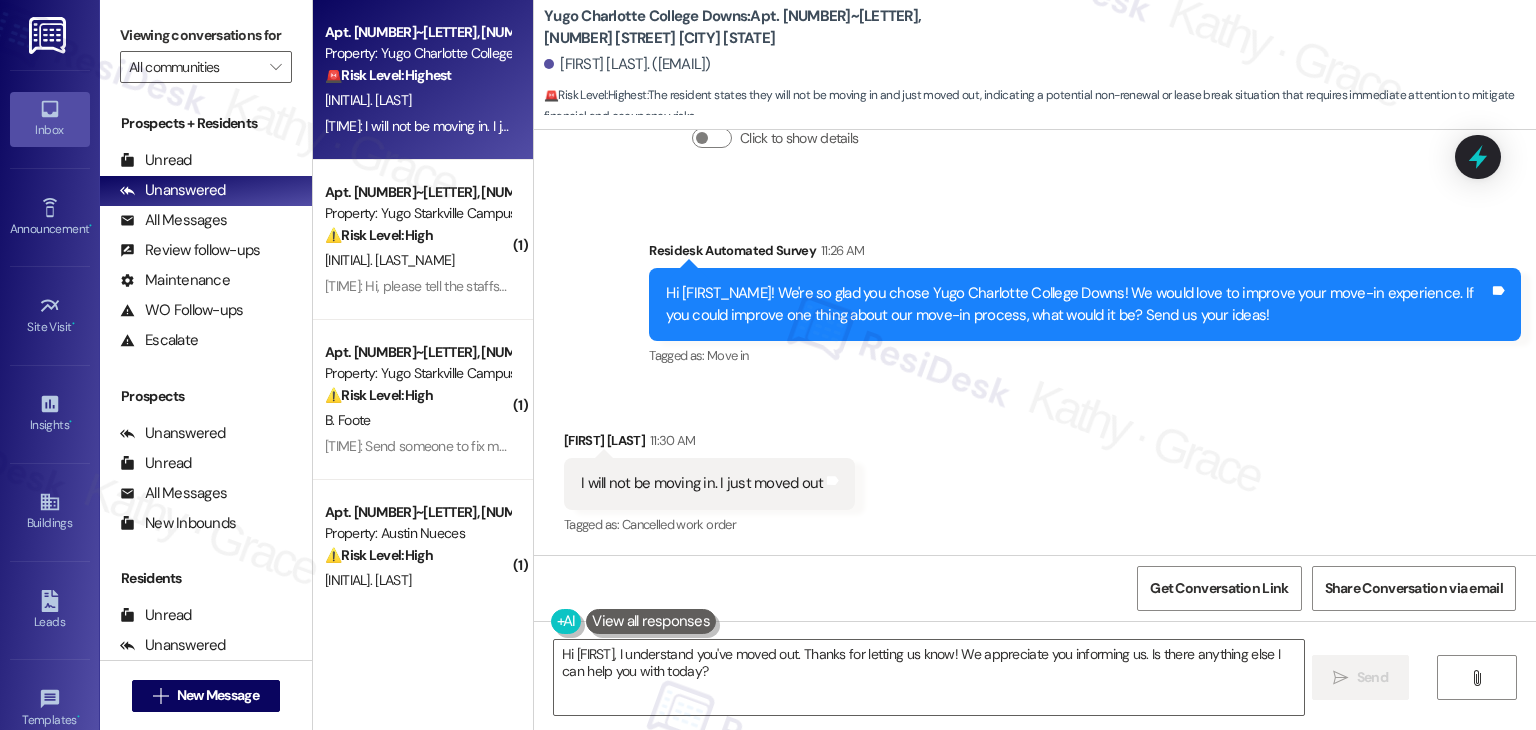 click on "Received via SMS [FIRST] [TIME] I will not be moving in. I just moved out Tags and notes Tagged as:   Cancelled work order Click to highlight conversations about Cancelled work order" at bounding box center [1035, 469] 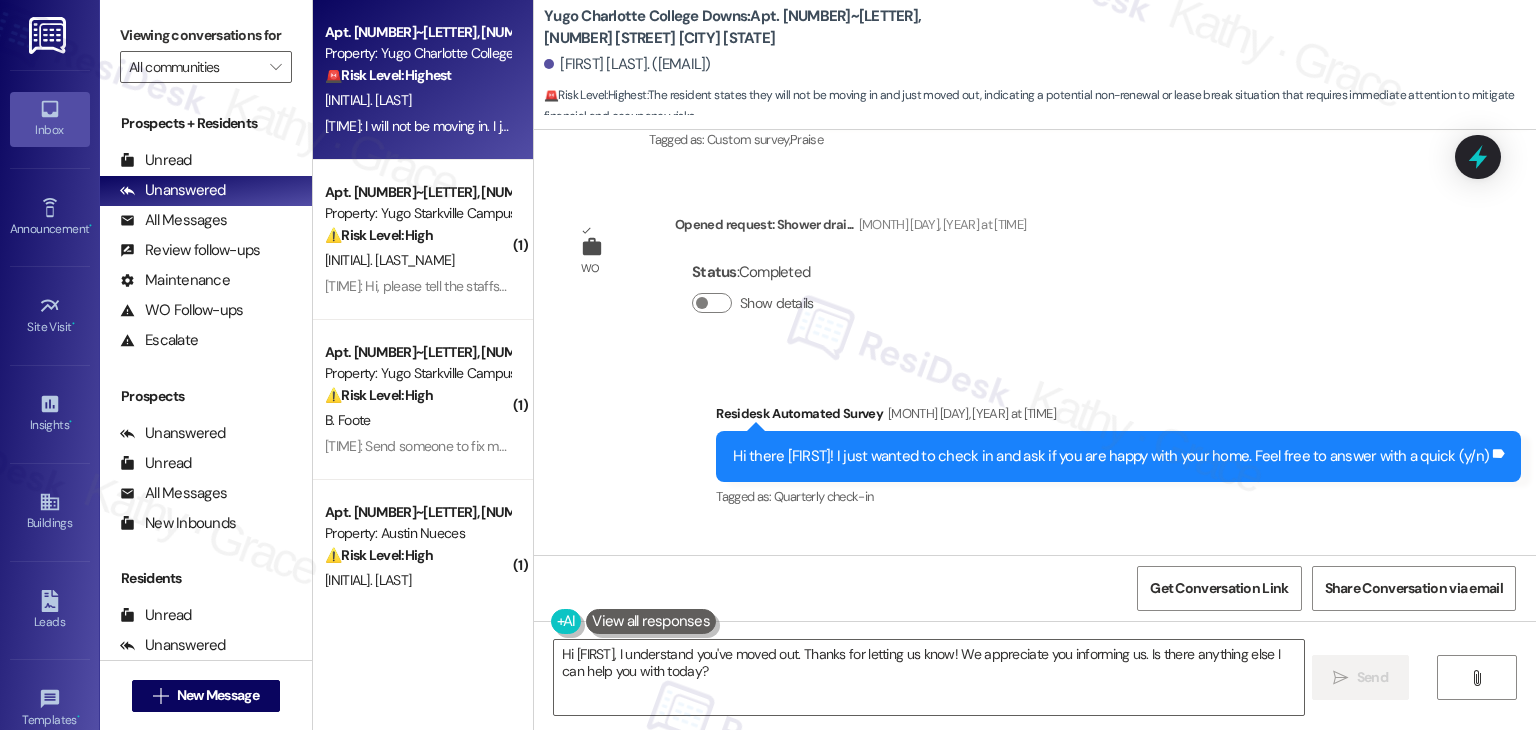 scroll, scrollTop: 2272, scrollLeft: 0, axis: vertical 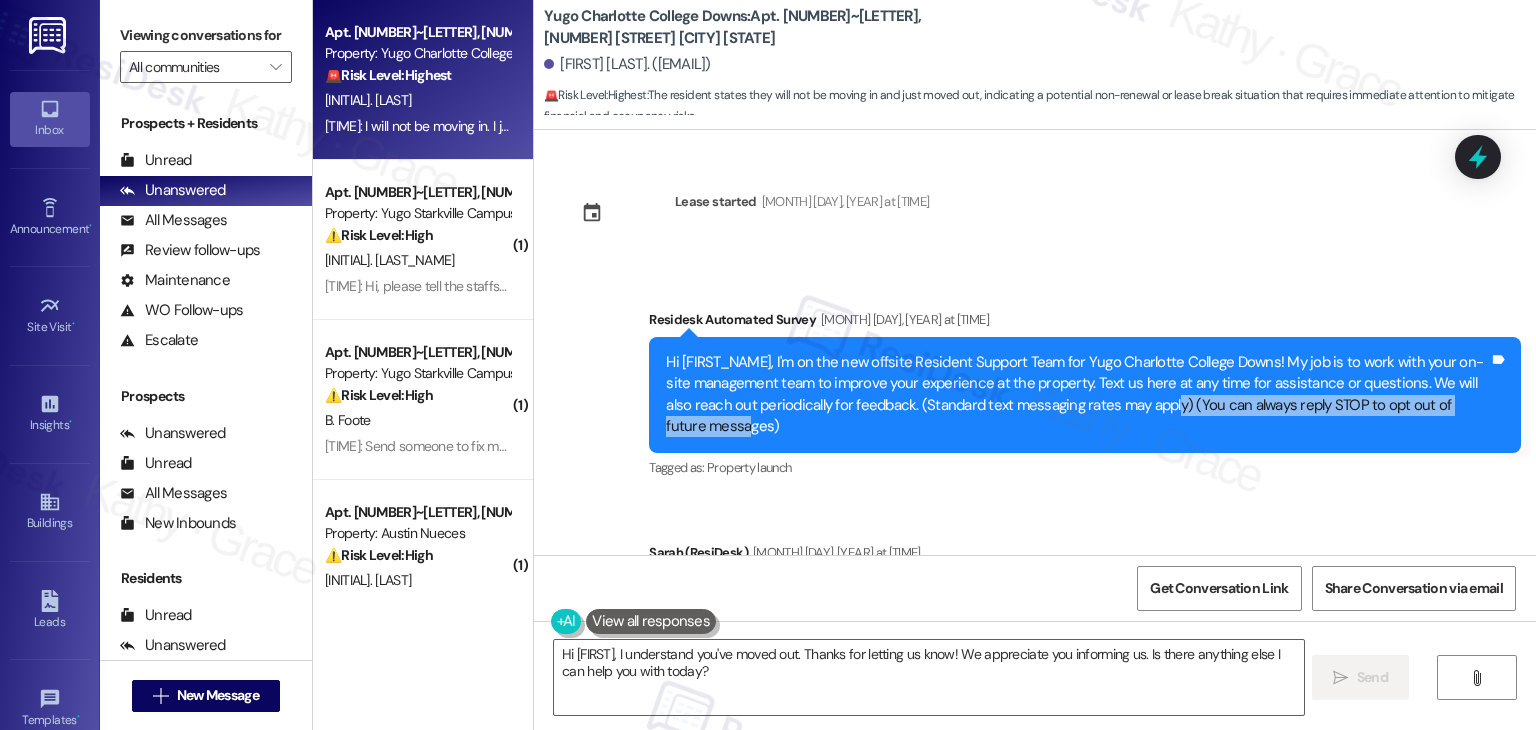 drag, startPoint x: 1164, startPoint y: 429, endPoint x: 1155, endPoint y: 408, distance: 22.847319 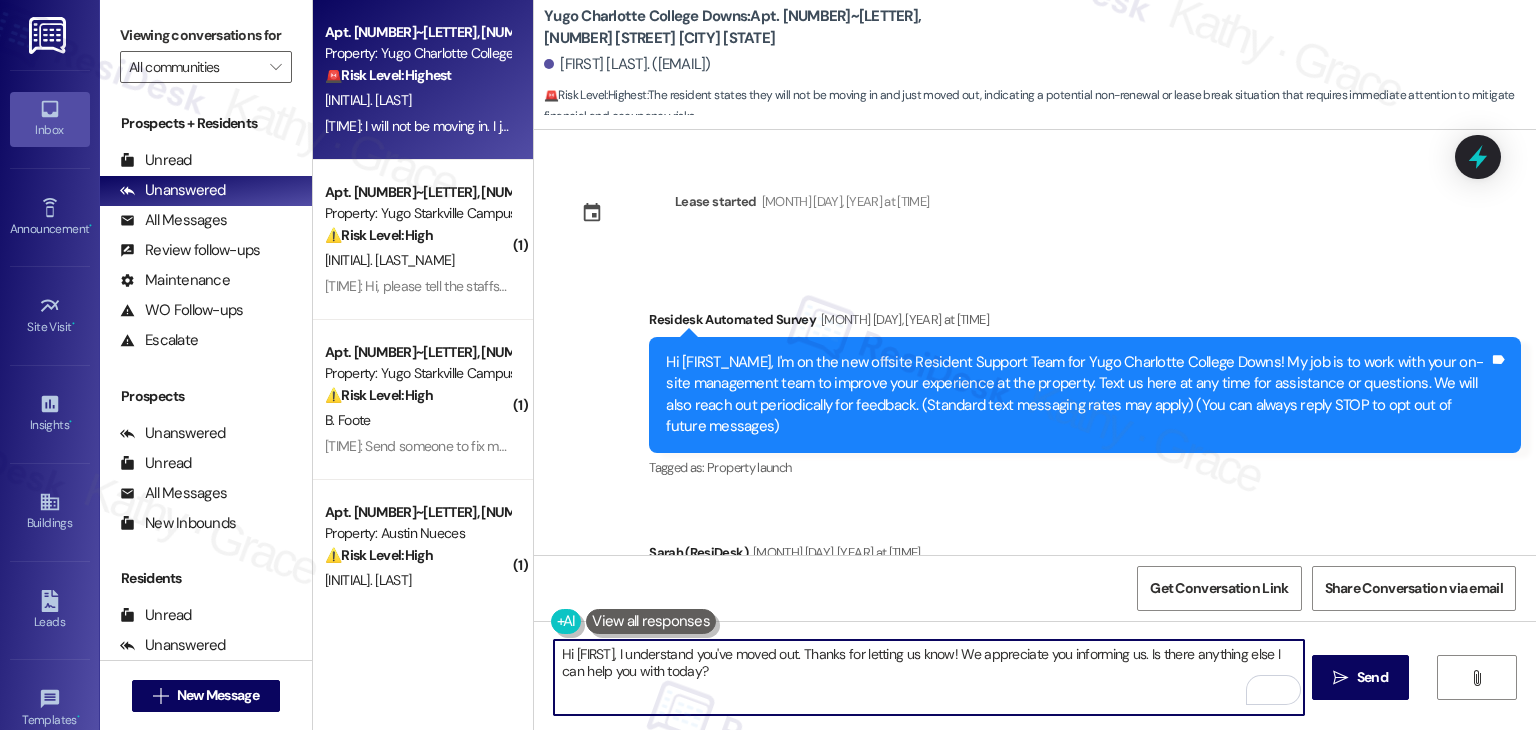 drag, startPoint x: 1176, startPoint y: 681, endPoint x: 1183, endPoint y: 659, distance: 23.086792 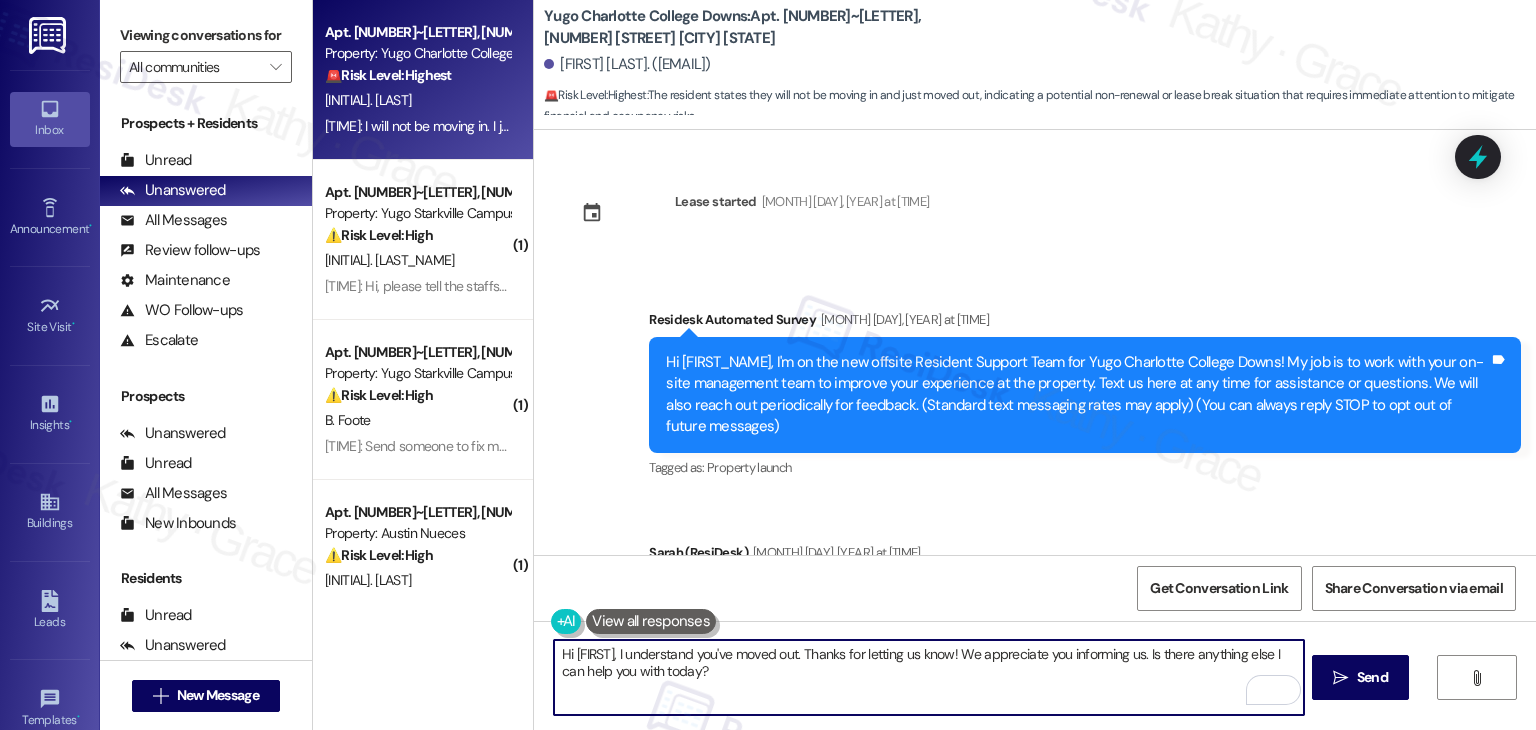 click on "Hi [FIRST], I understand you've moved out. Thanks for letting us know! We appreciate you informing us. Is there anything else I can help you with today?" at bounding box center [928, 677] 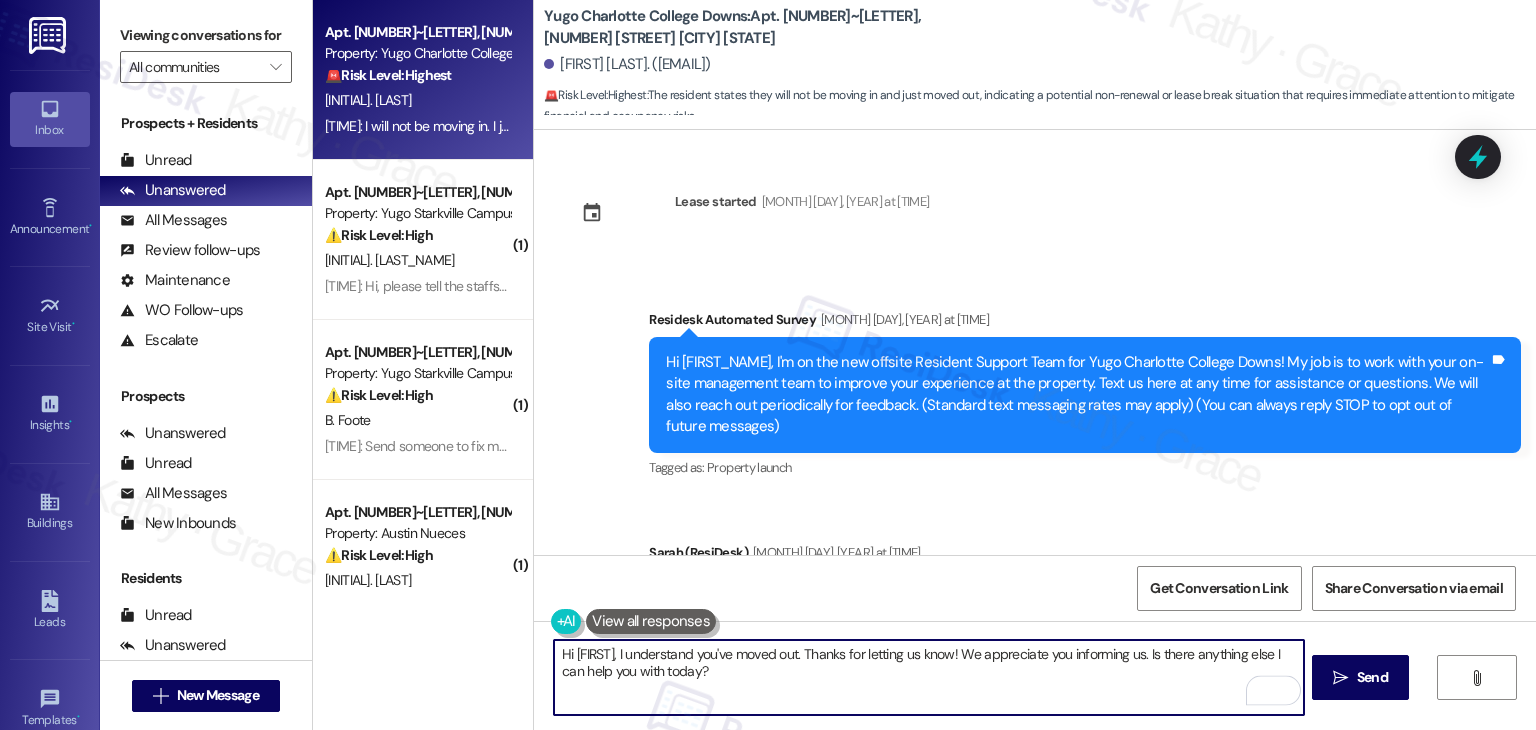 paste on "You can always reply STOP to opt out of future messages)" 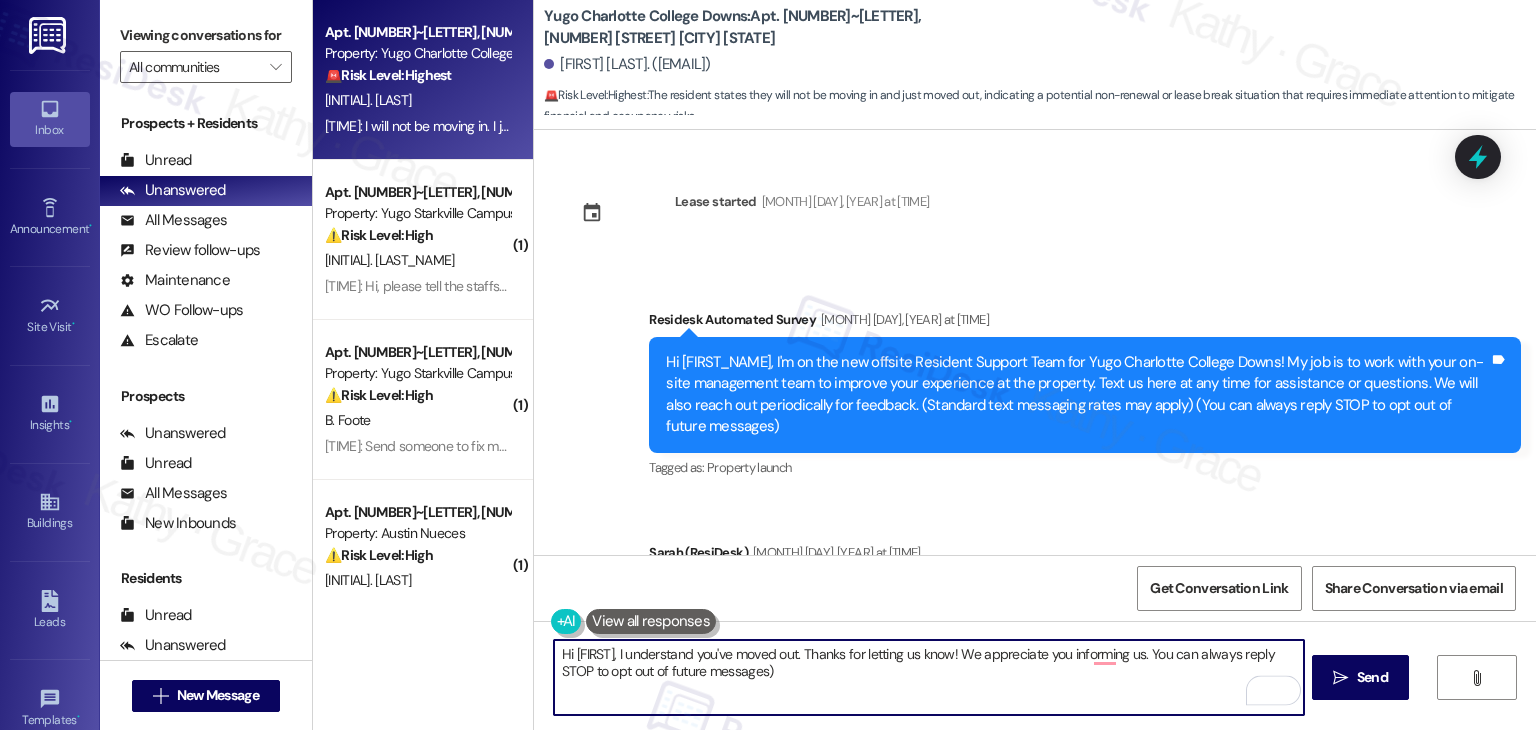 click on "Hi [FIRST], I understand you've moved out. Thanks for letting us know! We appreciate you informing us. You can always reply STOP to opt out of future messages)" at bounding box center (928, 677) 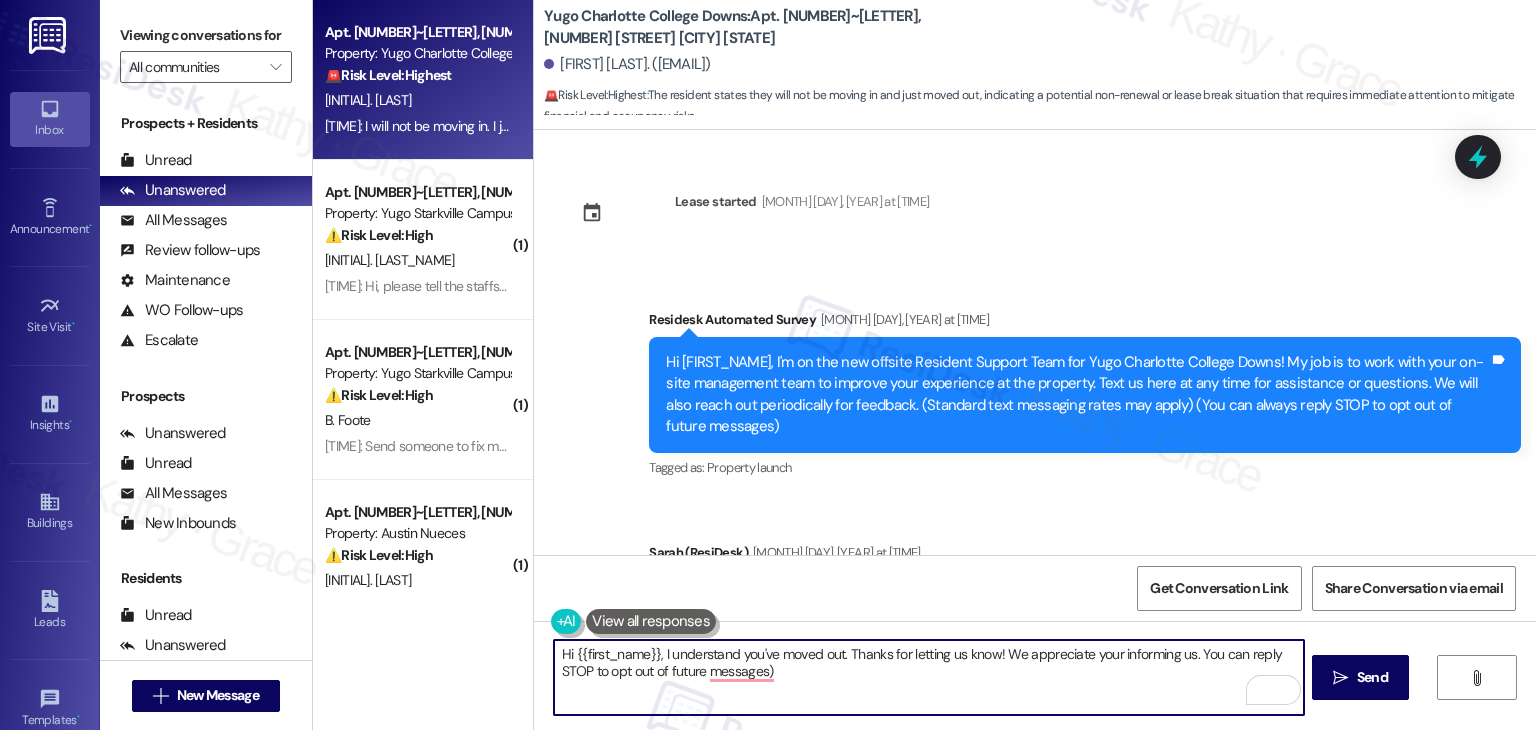 click on "Hi {{first_name}}, I understand you've moved out. Thanks for letting us know! We appreciate your informing us. You can reply STOP to opt out of future messages)" at bounding box center [928, 677] 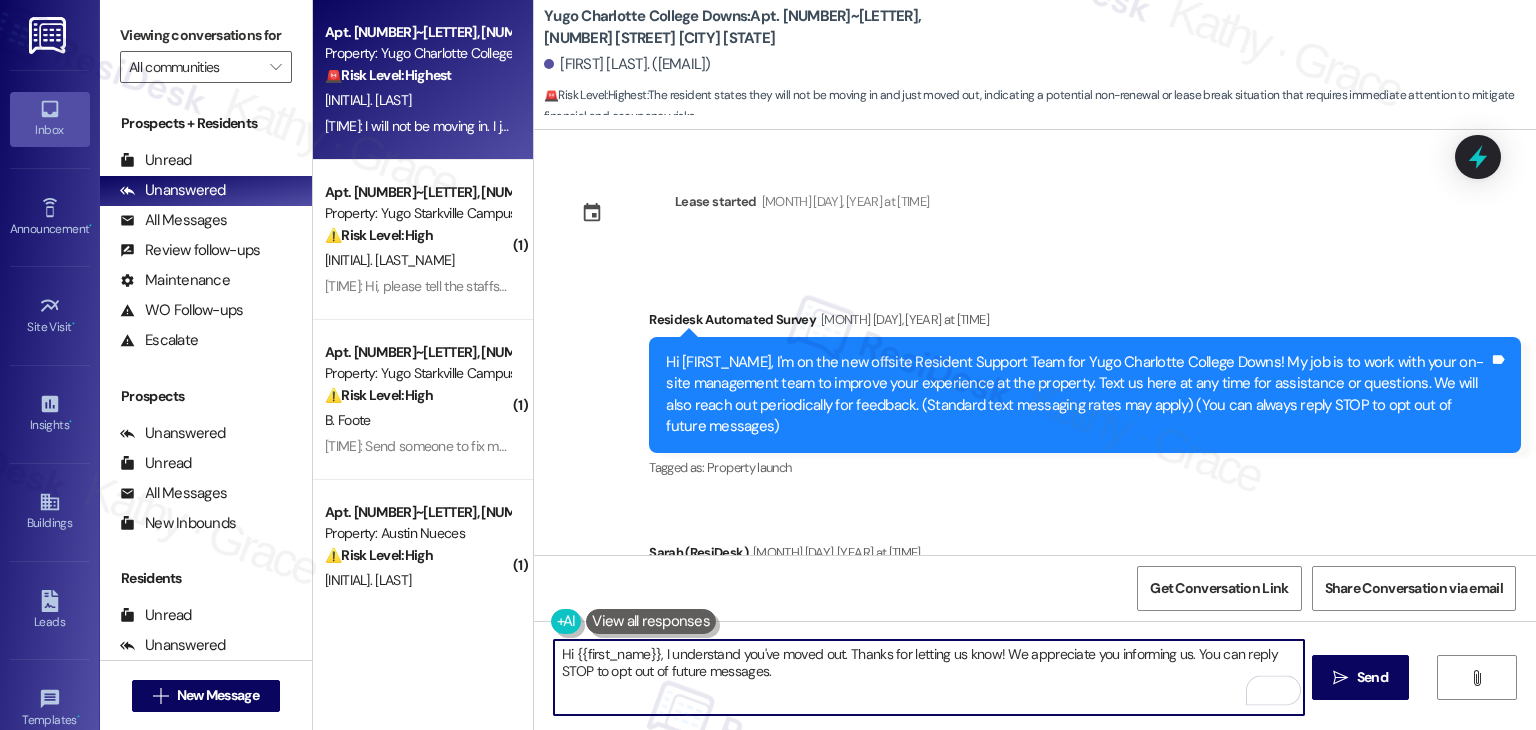 type on "Hi {{first_name}}, I understand you've moved out. Thanks for letting us know! We appreciate you informing us. You can reply STOP to opt out of future messages." 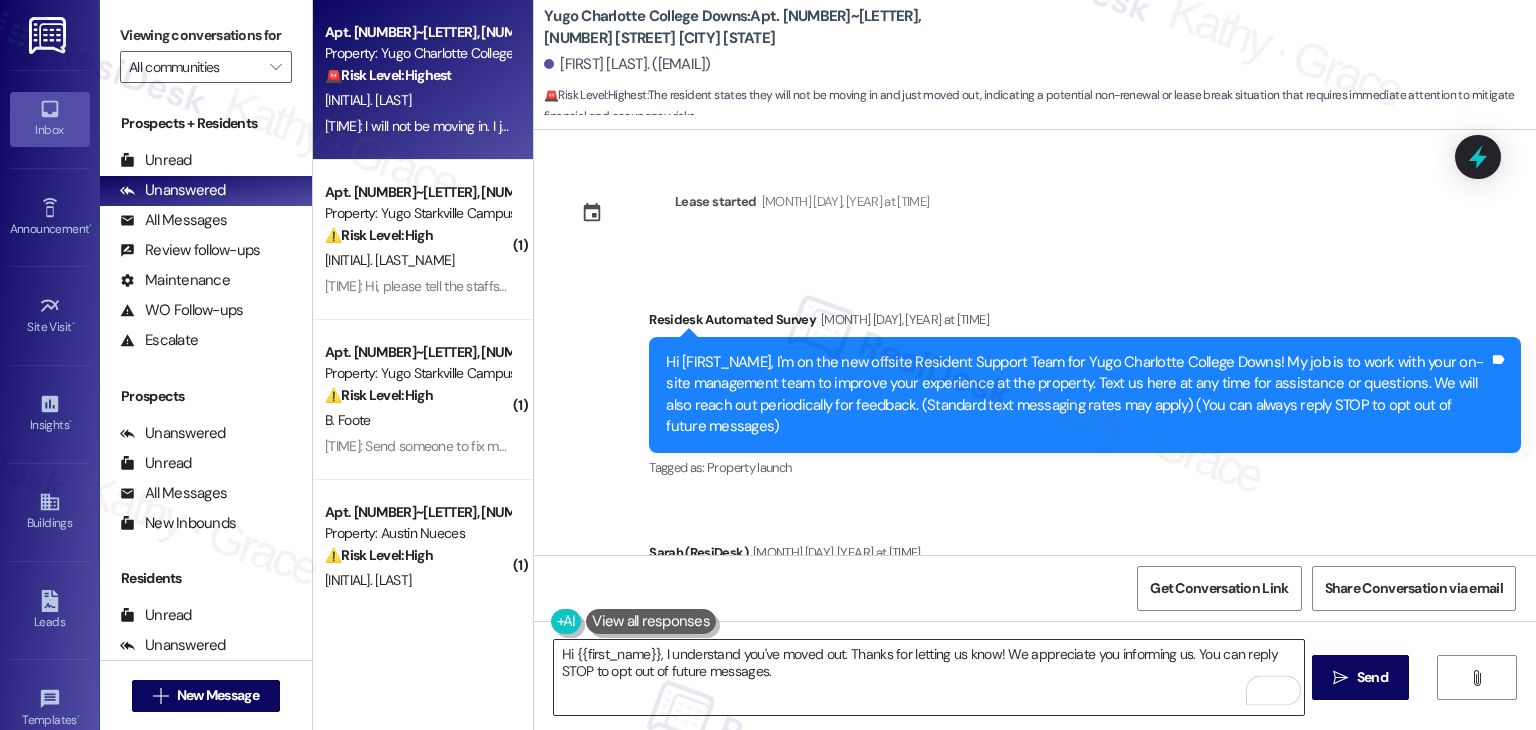 click on "Hi {{first_name}}, I understand you've moved out. Thanks for letting us know! We appreciate you informing us. You can reply STOP to opt out of future messages." at bounding box center (928, 677) 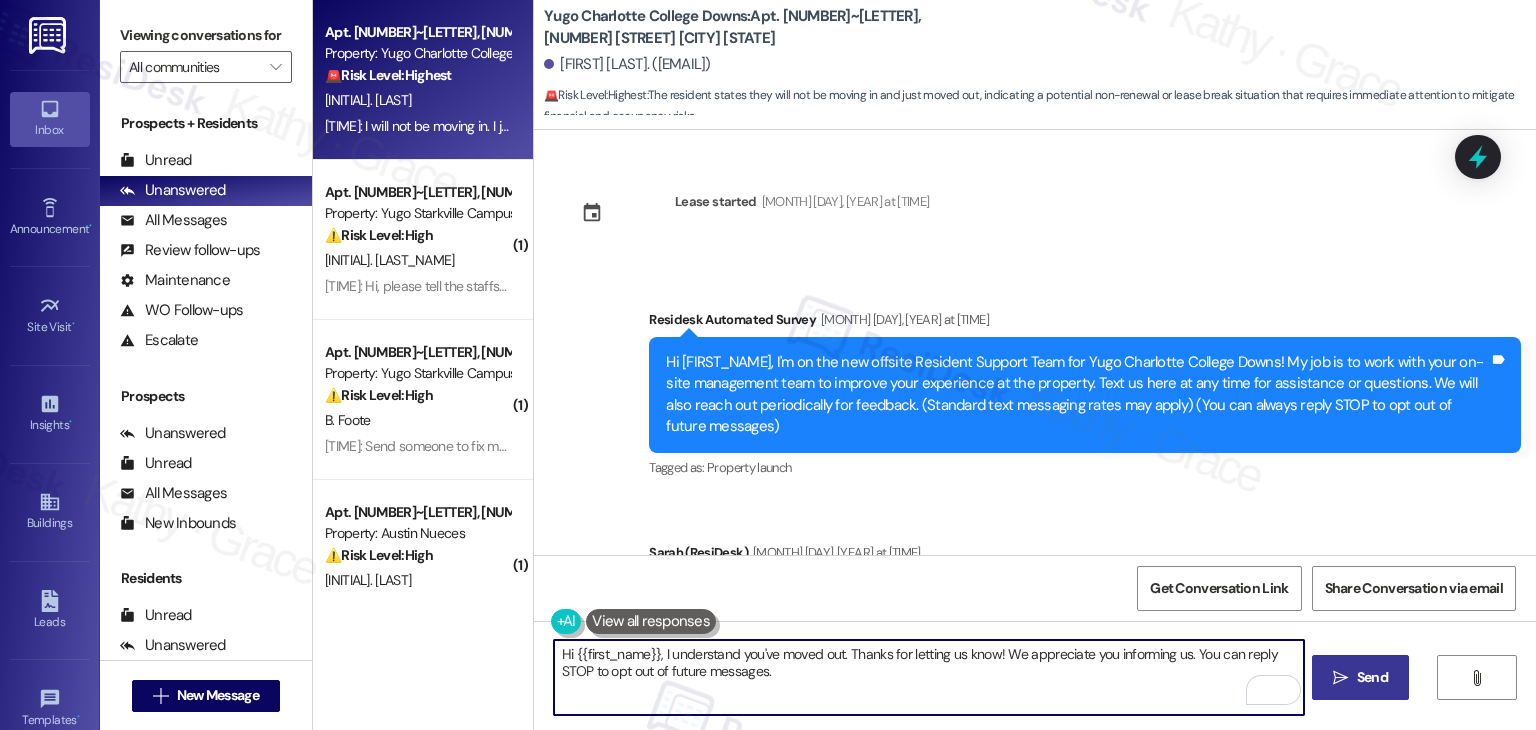 click on " Send" at bounding box center [1360, 677] 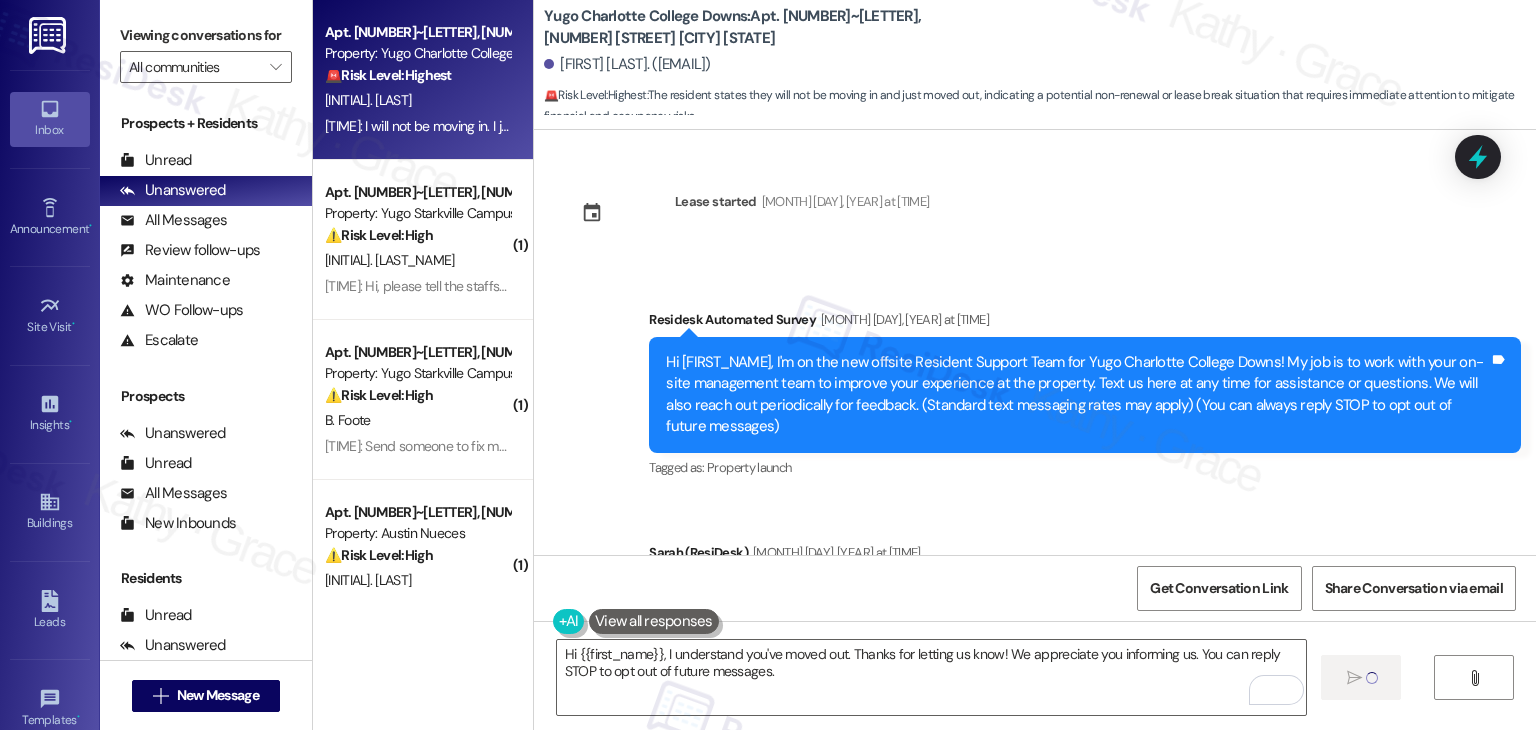 type 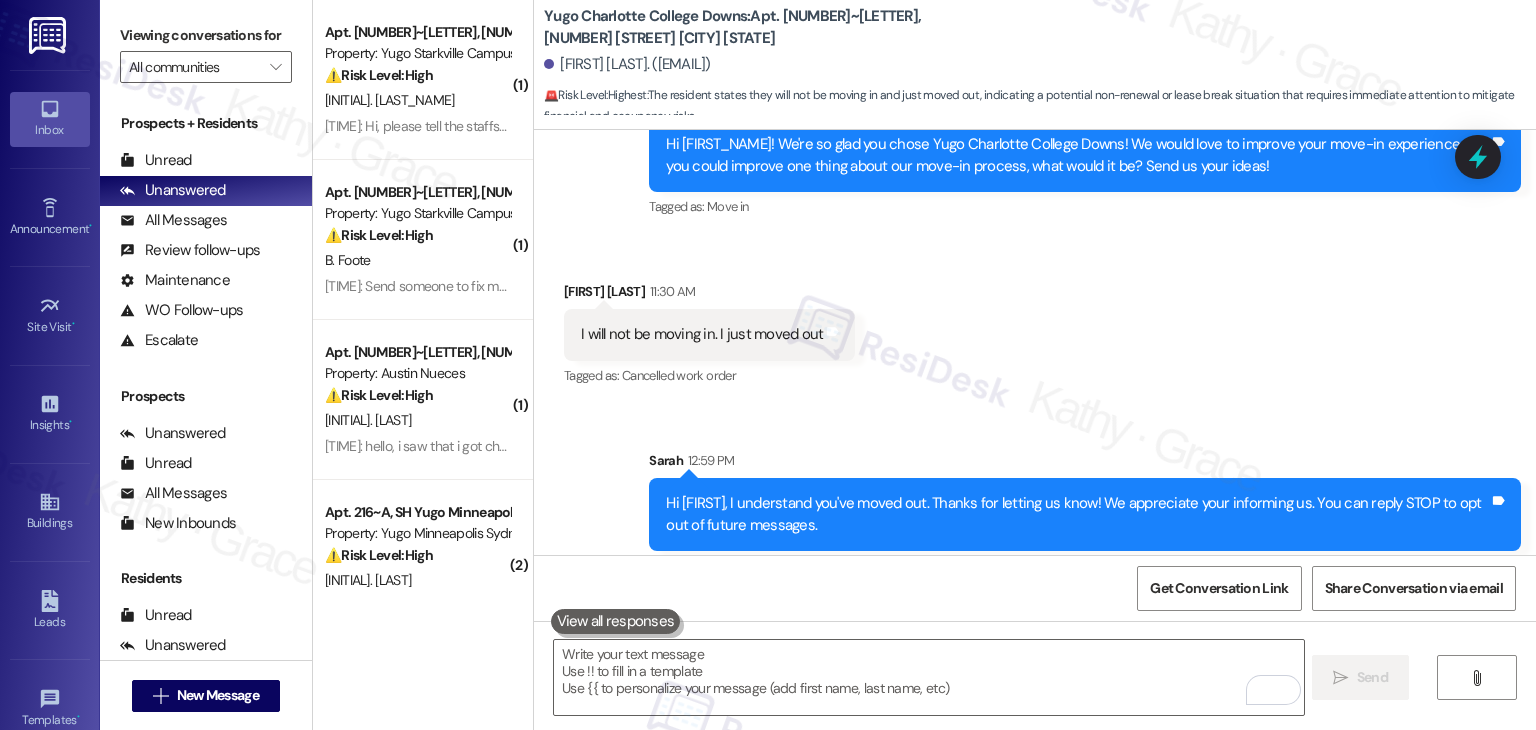 scroll, scrollTop: 3033, scrollLeft: 0, axis: vertical 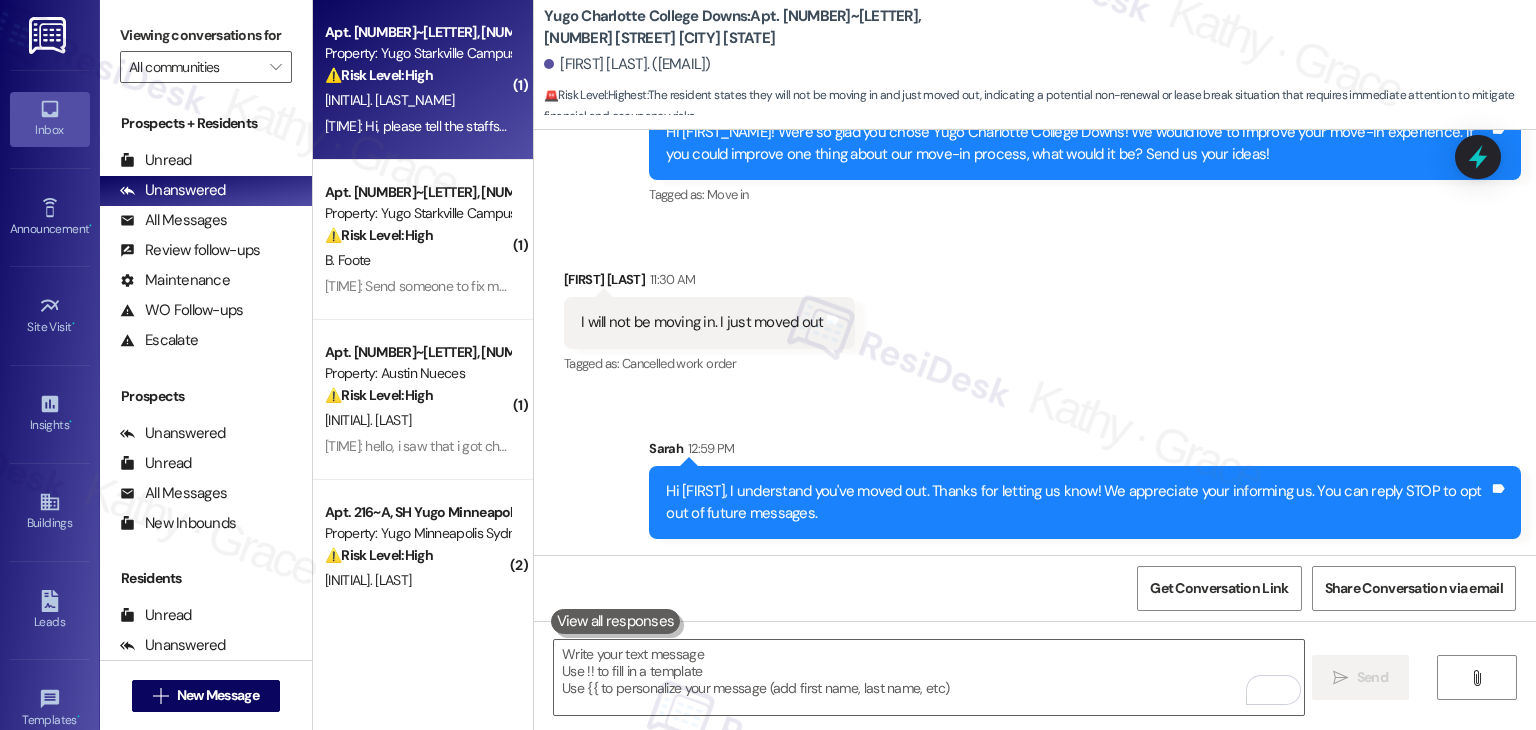 click on "[TIME]: Hi, please tell the staffs to ready the move-in unit before move-out. I have been approaching to them for two days for my bed's key but didn't respond properly. I went to the office many times for bed's room key but still didn't provide. Not only that rest room has also need to do maintenance cause sink water tap licking, shower tub with no trap, toilet bowl is shaking and so on. I informed them all but but they didn't take action till now, I hope to get your kind cooperation. Thanks  [TIME]: Hi, please tell the staffs to ready the move-in unit before move-out. I have been approaching to them for two days for my bed's key but didn't respond properly. I went to the office many times for bed's room key but still didn't provide. Not only that rest room has also need to do maintenance cause sink water tap licking, shower tub with no trap, toilet bowl is shaking and so on. I informed them all but but they didn't take action till now, I hope to get your kind cooperation. Thanks" at bounding box center [417, 126] 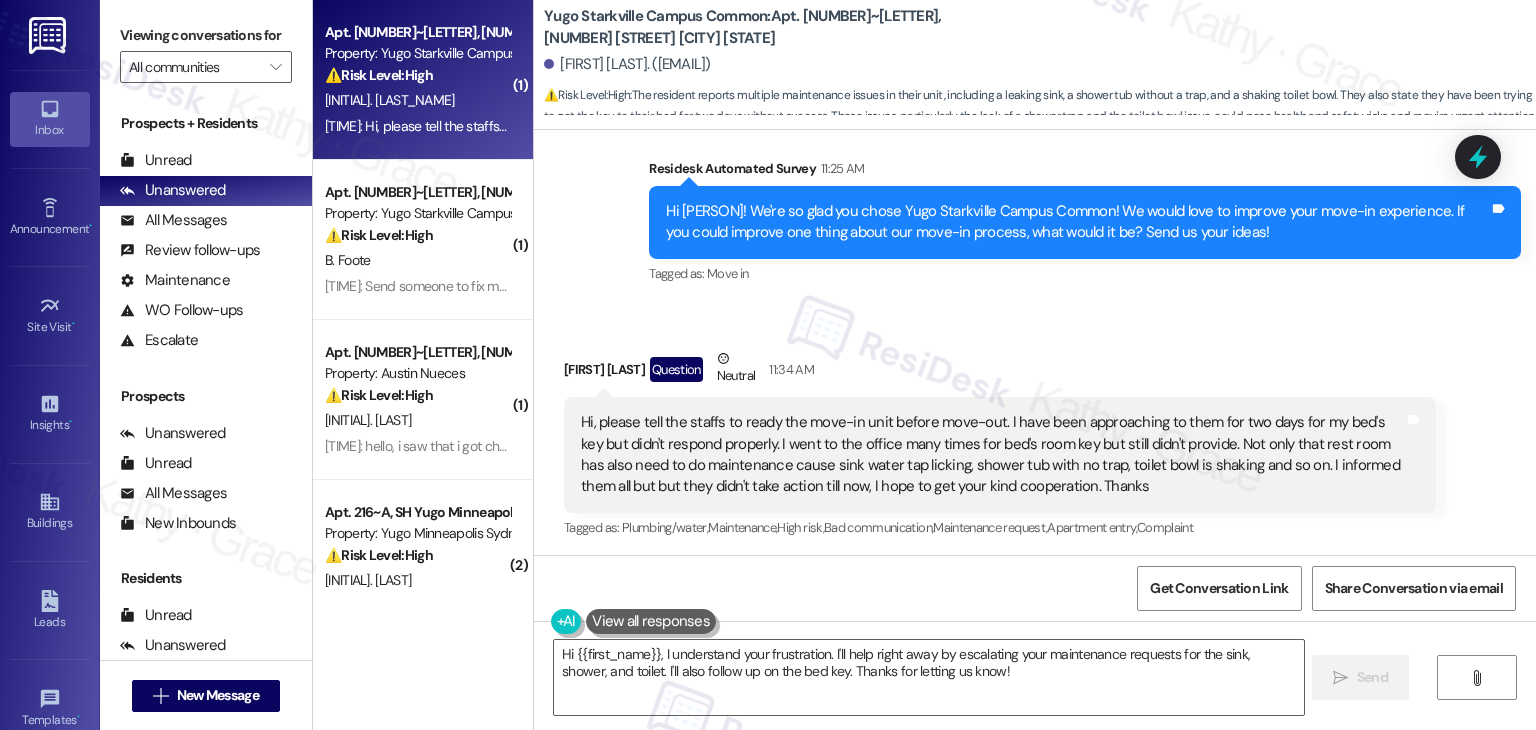 scroll, scrollTop: 1490, scrollLeft: 0, axis: vertical 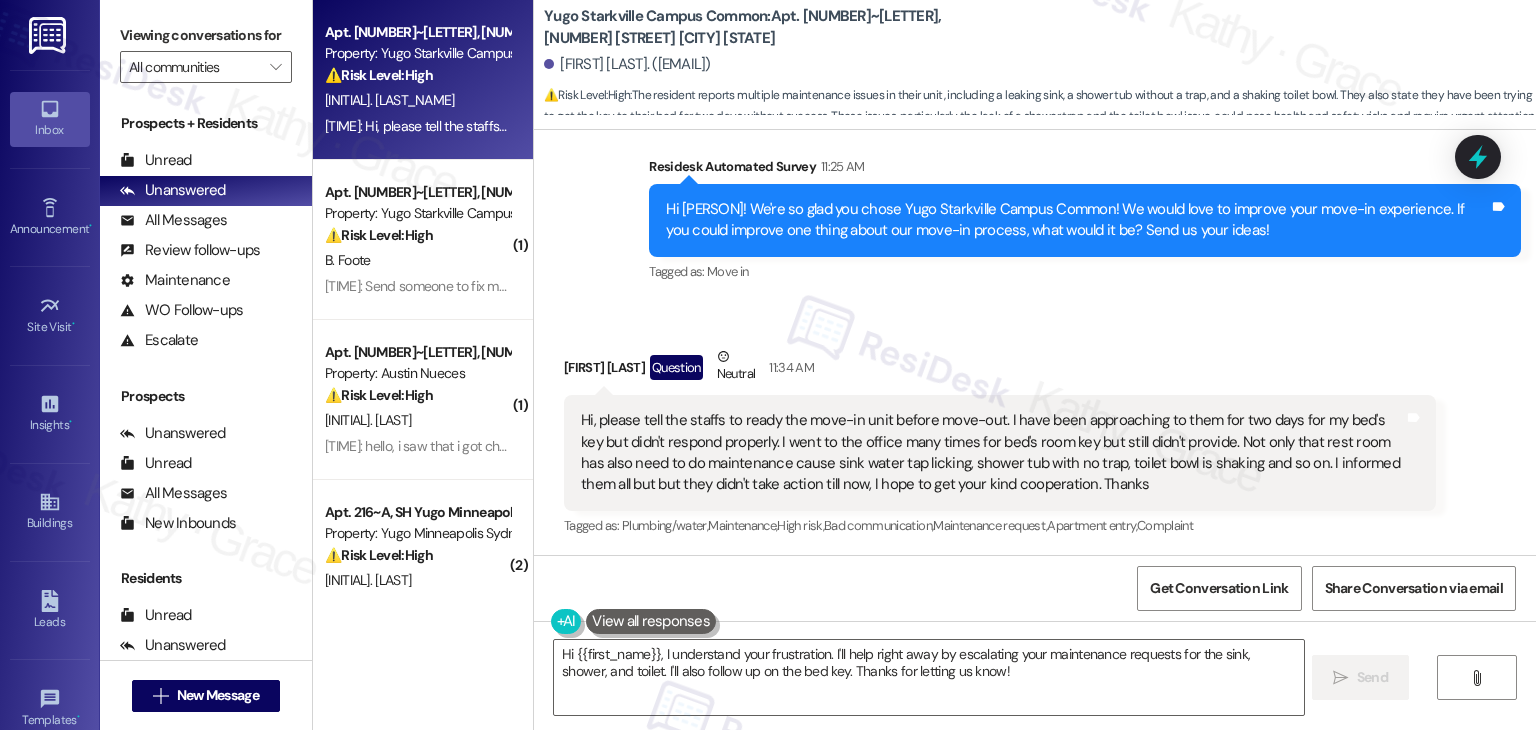 click on "[FIRST] [LAST] Question   Neutral [TIME]" at bounding box center [1000, 370] 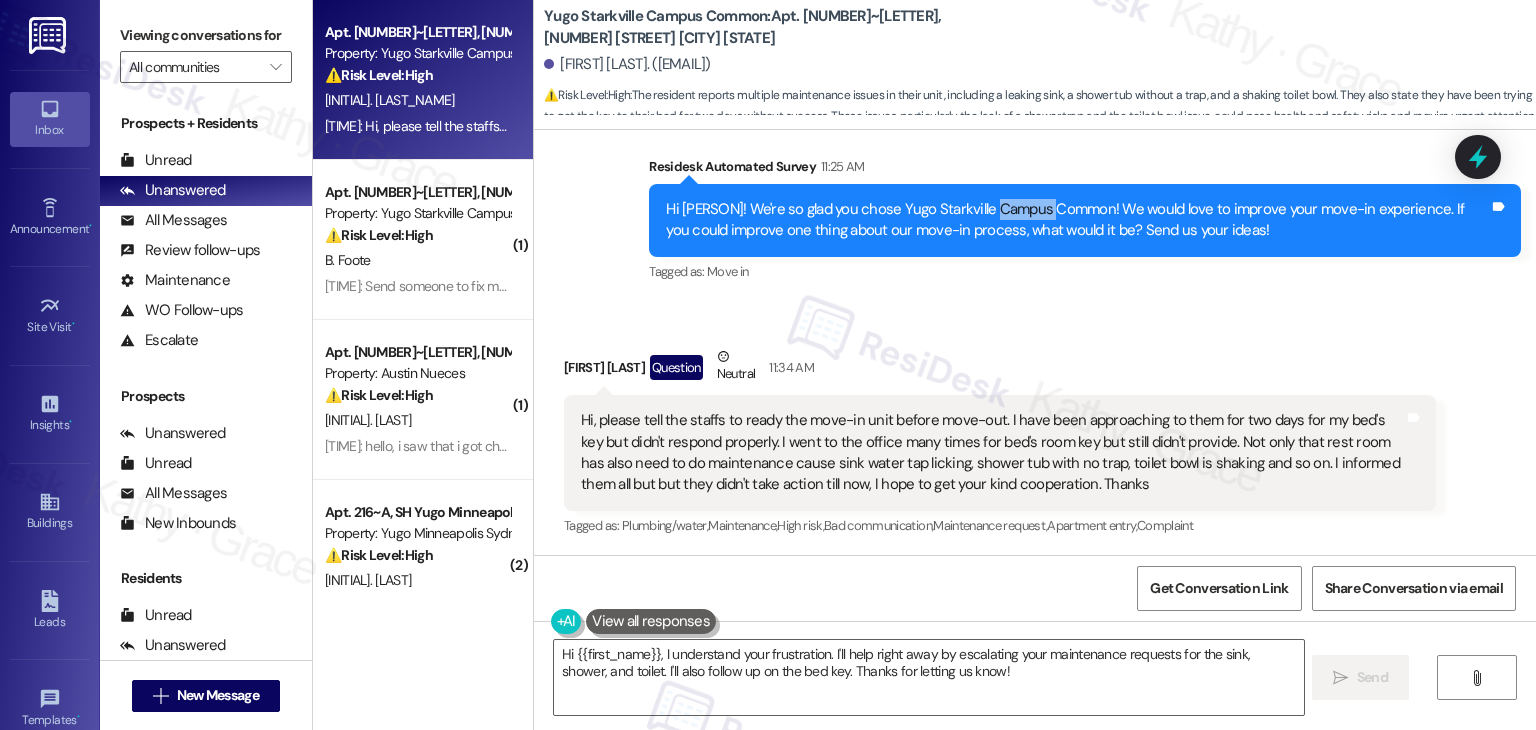 click on "Hi [PERSON]! We're so glad you chose Yugo Starkville Campus Common! We would love to improve your move-in experience. If you could improve one thing about our move-in process, what would it be? Send us your ideas!" at bounding box center (1077, 220) 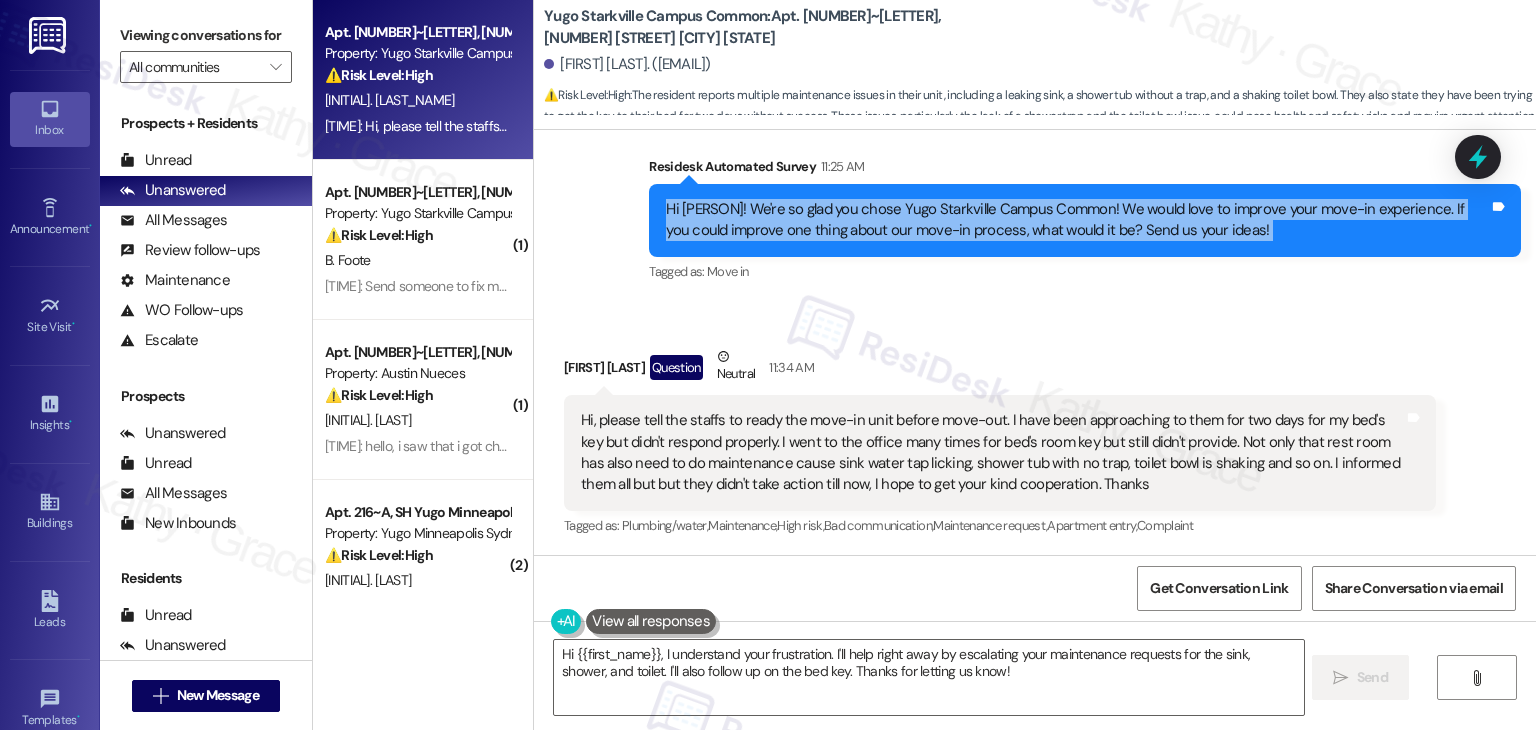click on "Hi [PERSON]! We're so glad you chose Yugo Starkville Campus Common! We would love to improve your move-in experience. If you could improve one thing about our move-in process, what would it be? Send us your ideas!" at bounding box center [1077, 220] 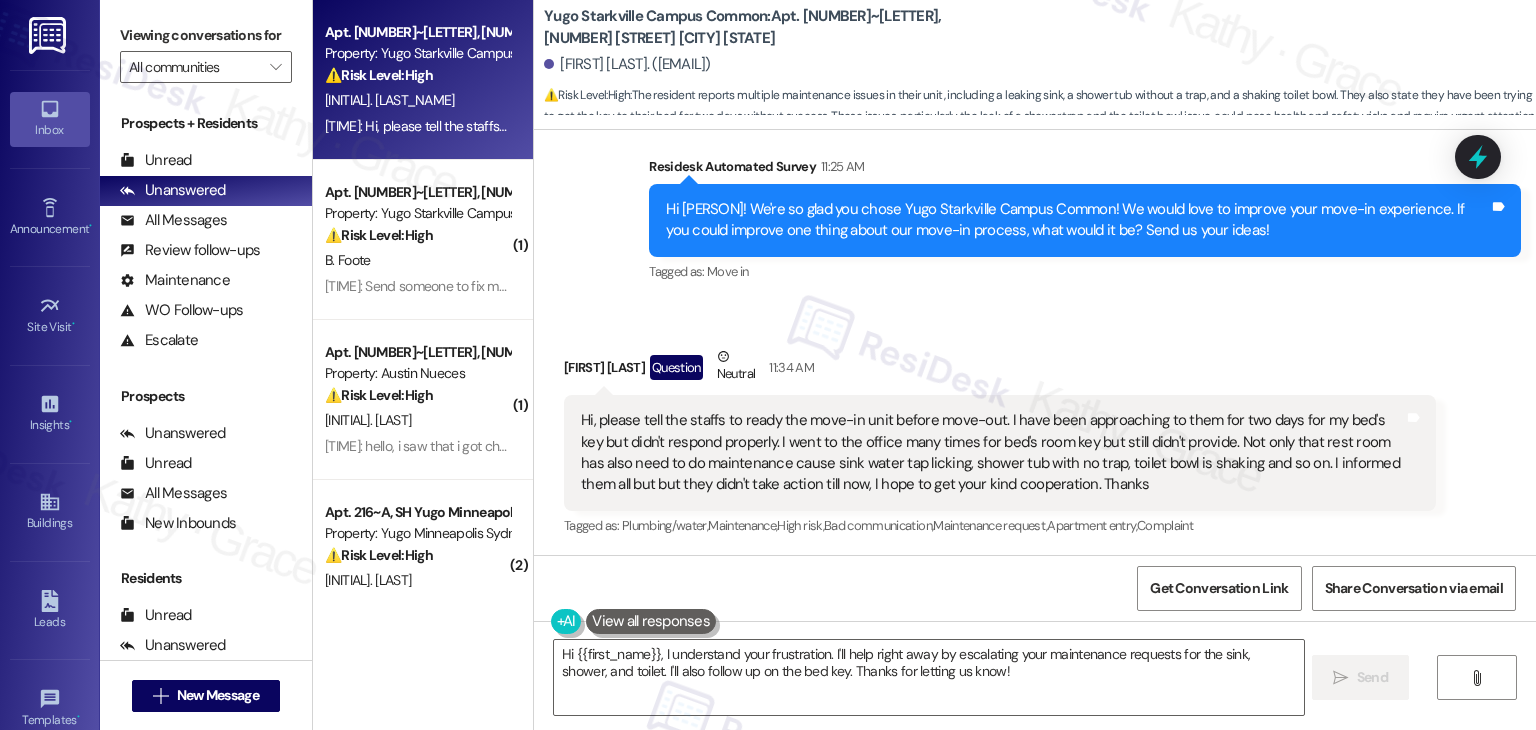 click on "Hi, please tell the staffs to ready the move-in unit before move-out. I have been approaching to them for two days for my bed's key but didn't respond properly. I went to the office many times for bed's room key but still didn't provide. Not only that rest room has also need to do maintenance cause sink water tap licking, shower tub with no trap, toilet bowl is shaking and so on. I informed them all but but they didn't take action till now, I hope to get your kind cooperation. Thanks" at bounding box center (992, 453) 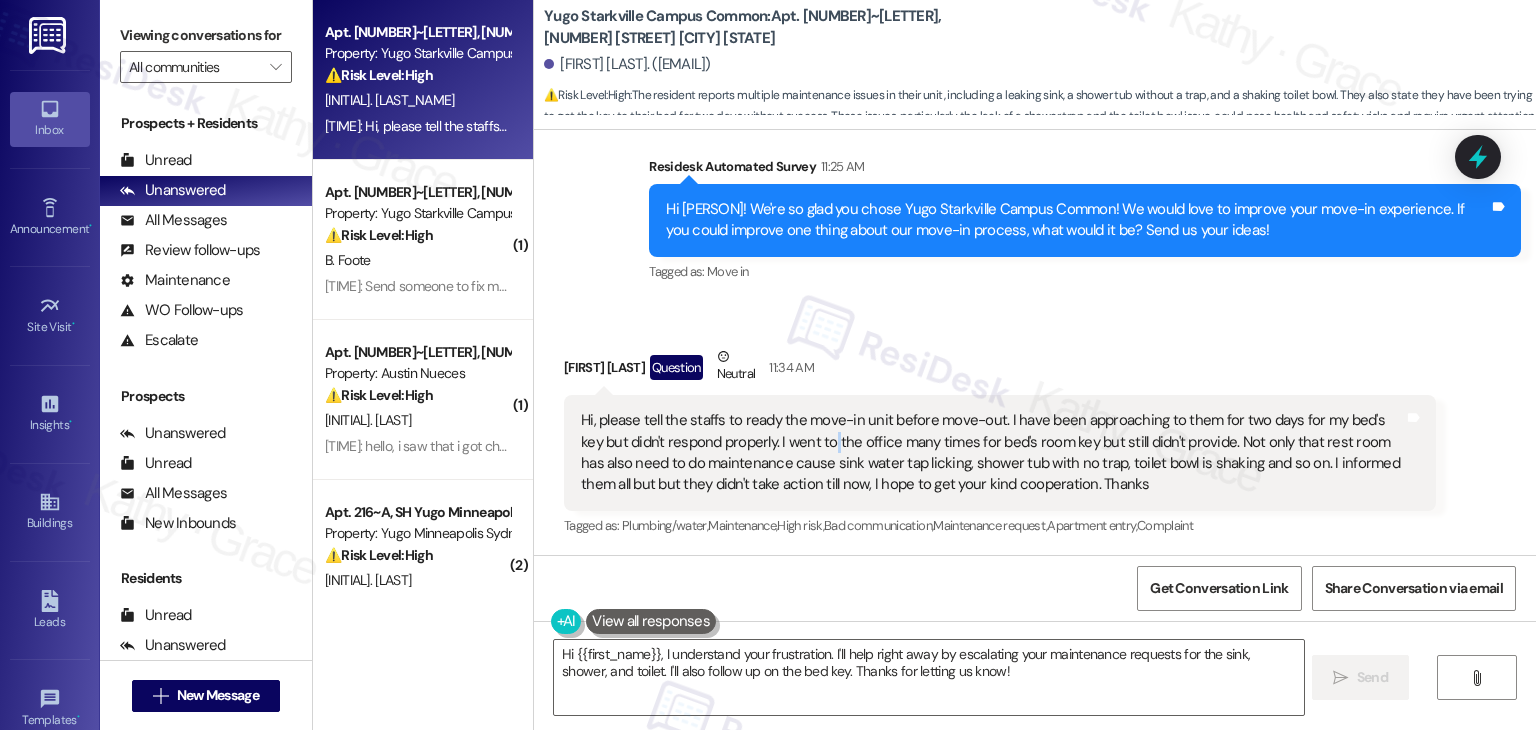 click on "Hi, please tell the staffs to ready the move-in unit before move-out. I have been approaching to them for two days for my bed's key but didn't respond properly. I went to the office many times for bed's room key but still didn't provide. Not only that rest room has also need to do maintenance cause sink water tap licking, shower tub with no trap, toilet bowl is shaking and so on. I informed them all but but they didn't take action till now, I hope to get your kind cooperation. Thanks" at bounding box center [992, 453] 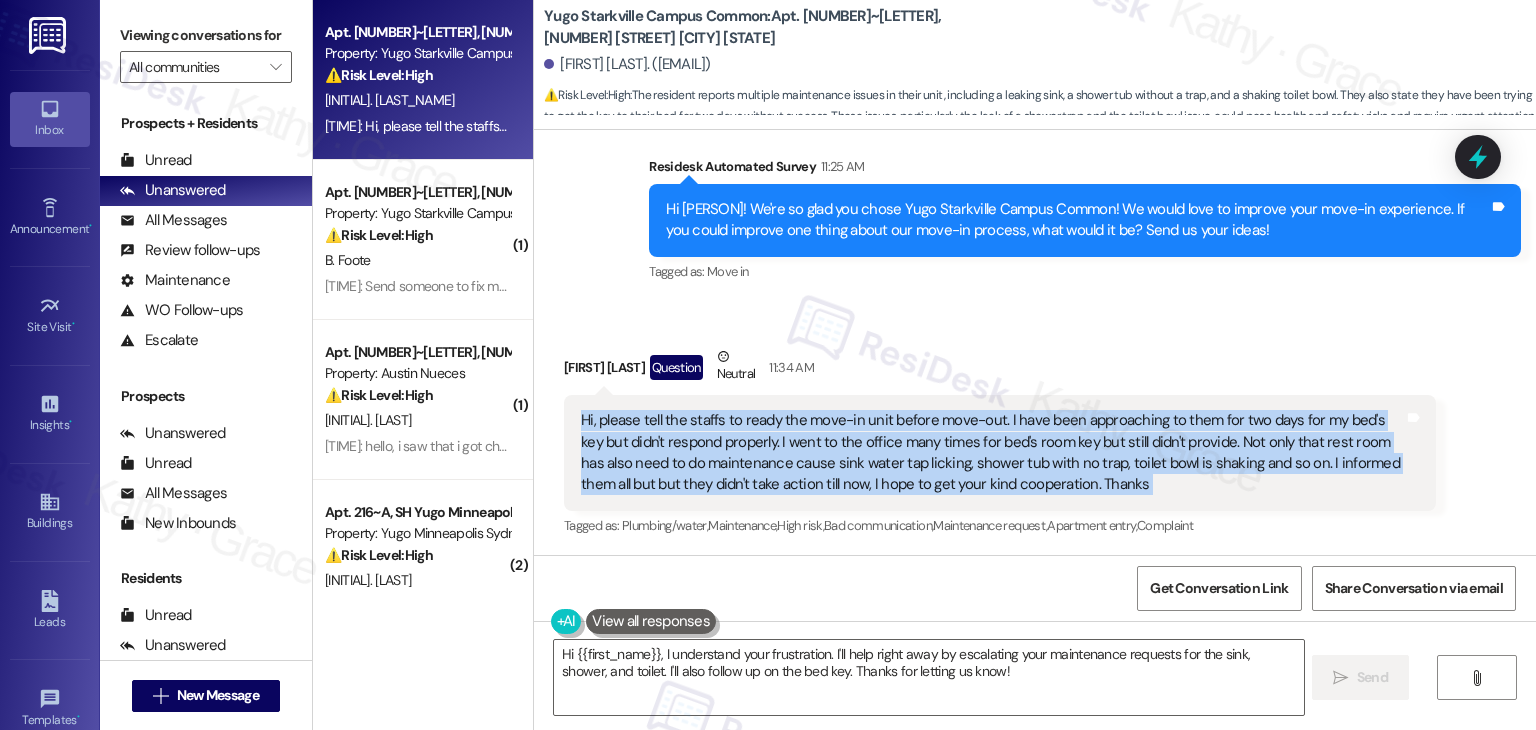 click on "Hi, please tell the staffs to ready the move-in unit before move-out. I have been approaching to them for two days for my bed's key but didn't respond properly. I went to the office many times for bed's room key but still didn't provide. Not only that rest room has also need to do maintenance cause sink water tap licking, shower tub with no trap, toilet bowl is shaking and so on. I informed them all but but they didn't take action till now, I hope to get your kind cooperation. Thanks" at bounding box center (992, 453) 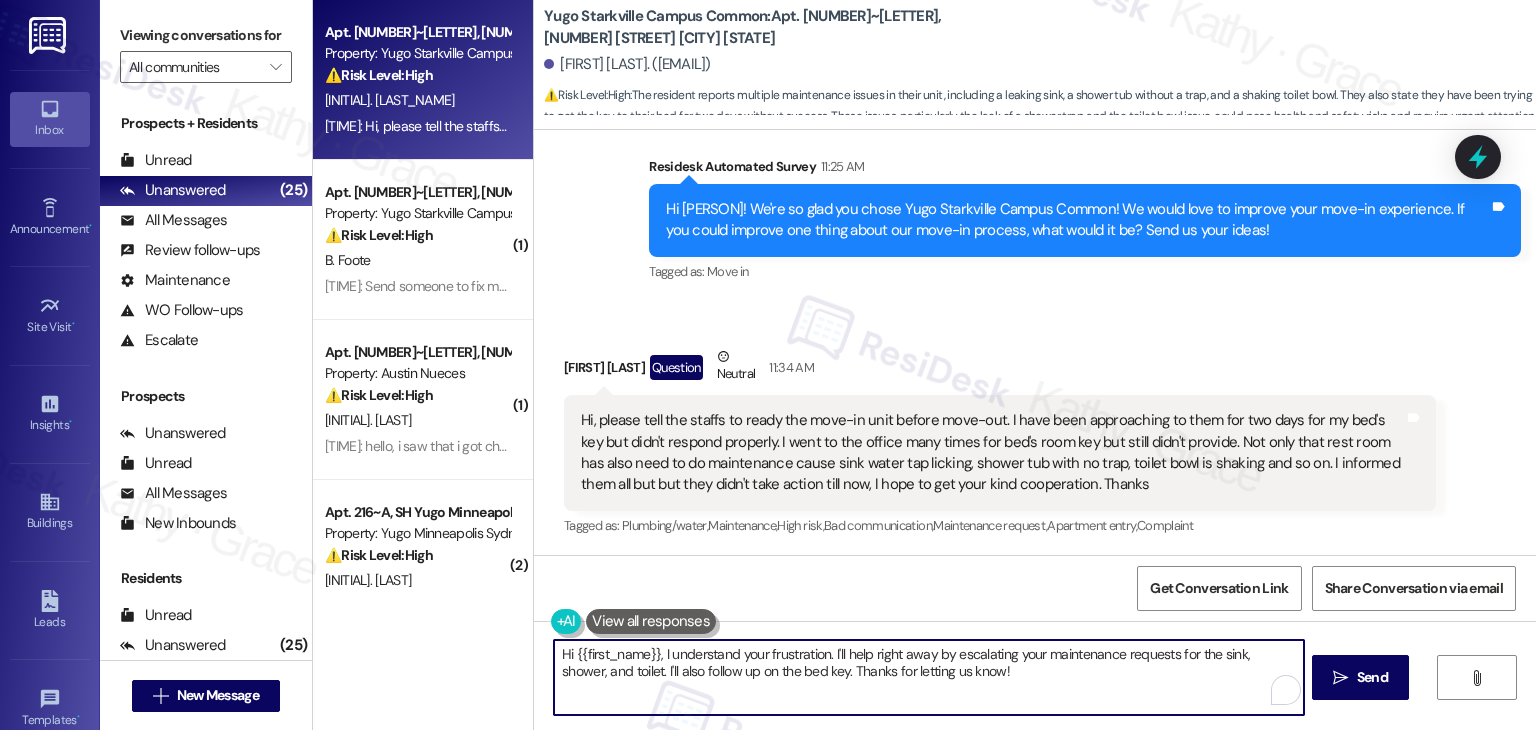 drag, startPoint x: 985, startPoint y: 675, endPoint x: 743, endPoint y: 624, distance: 247.31558 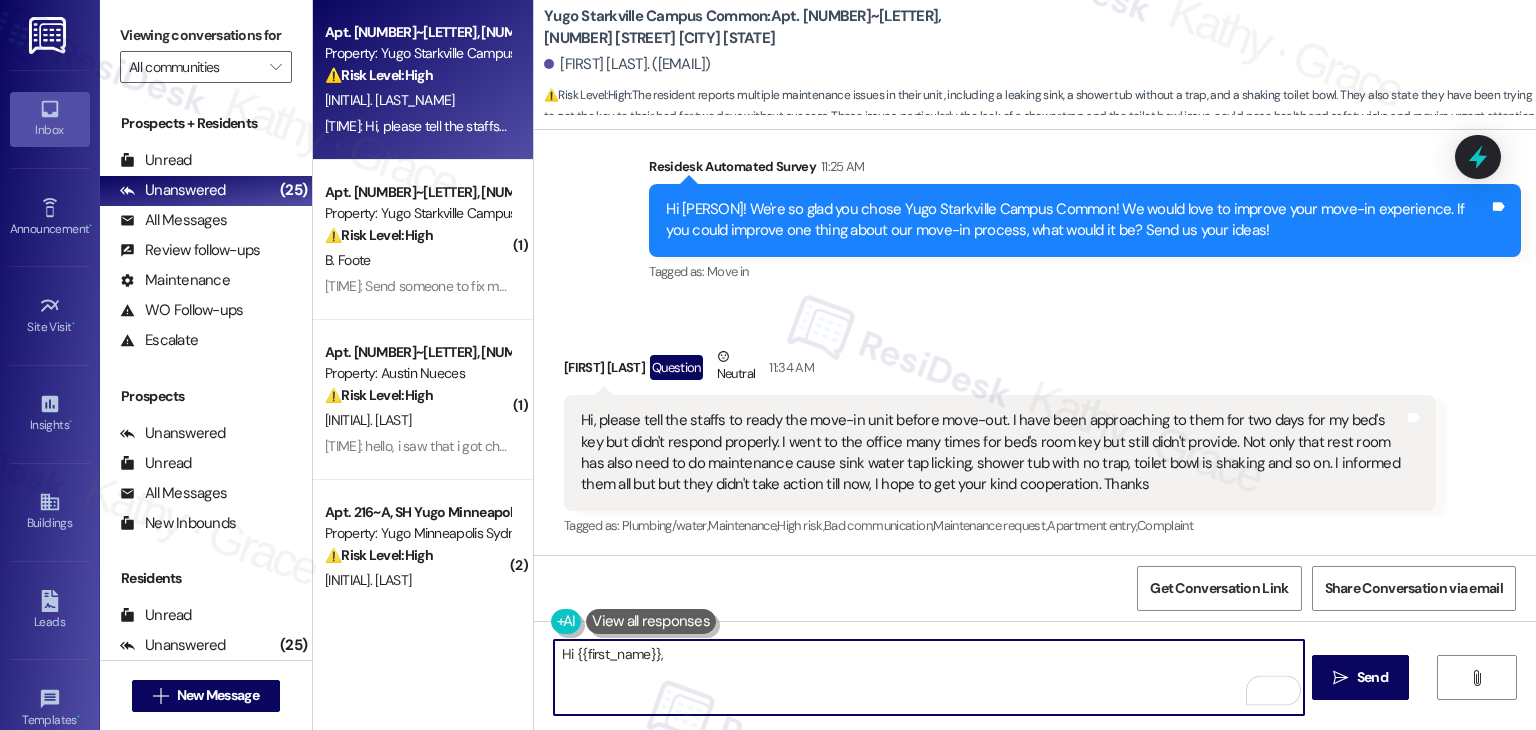paste on "Thank you for reaching out and sharing your concerns. I apologize for the issues you've been experiencing with your move-in process. I will follow up with the site team about the situation regarding your bed's key and the maintenance issues in your restroom. We appreciate your patience and understanding as we work to resolve these issues. If there's anything else you'd like to share or if you need further assistance, please feel free to reach out." 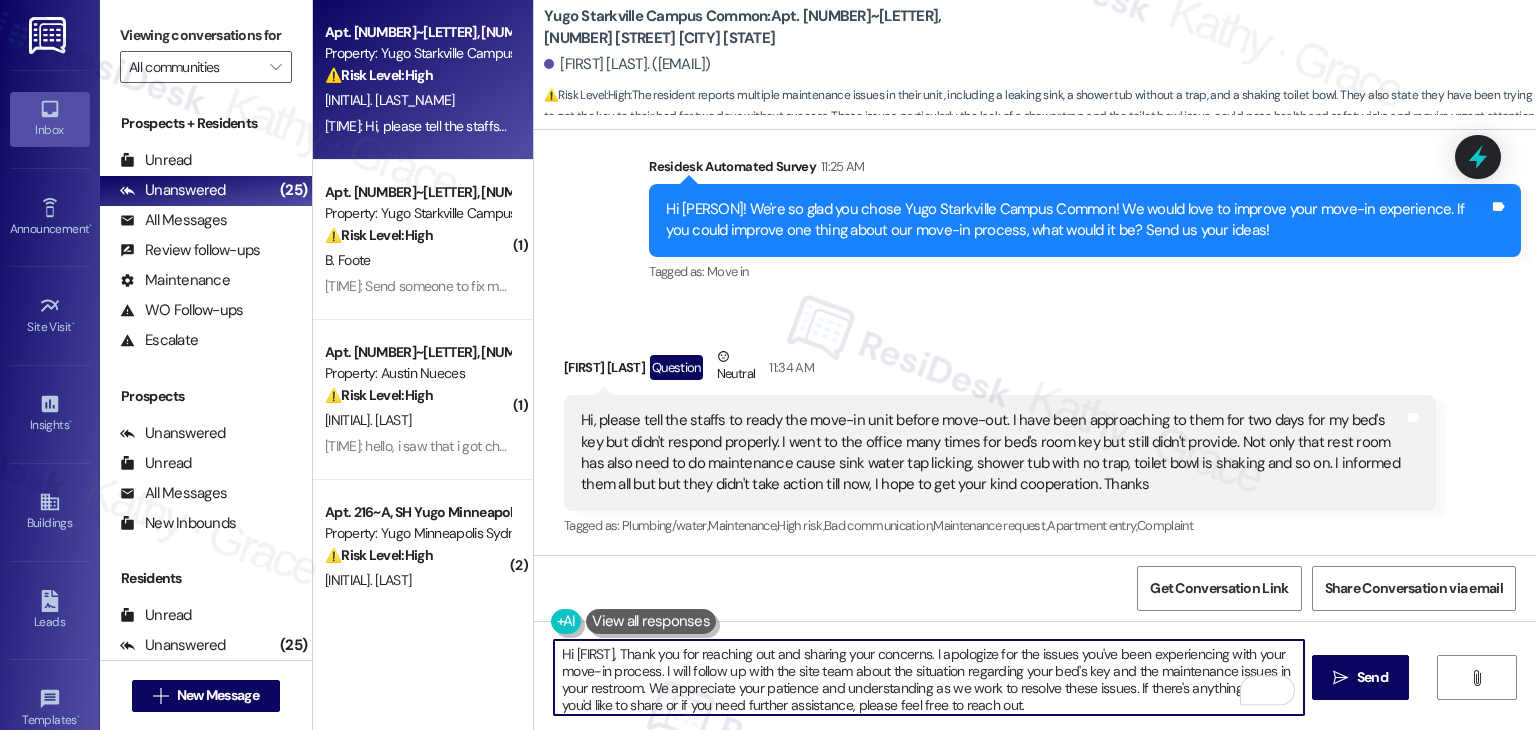 click on "Hi [FIRST], Thank you for reaching out and sharing your concerns. I apologize for the issues you've been experiencing with your move-in process. I will follow up with the site team about the situation regarding your bed's key and the maintenance issues in your restroom. We appreciate your patience and understanding as we work to resolve these issues. If there's anything else you'd like to share or if you need further assistance, please feel free to reach out." at bounding box center [928, 677] 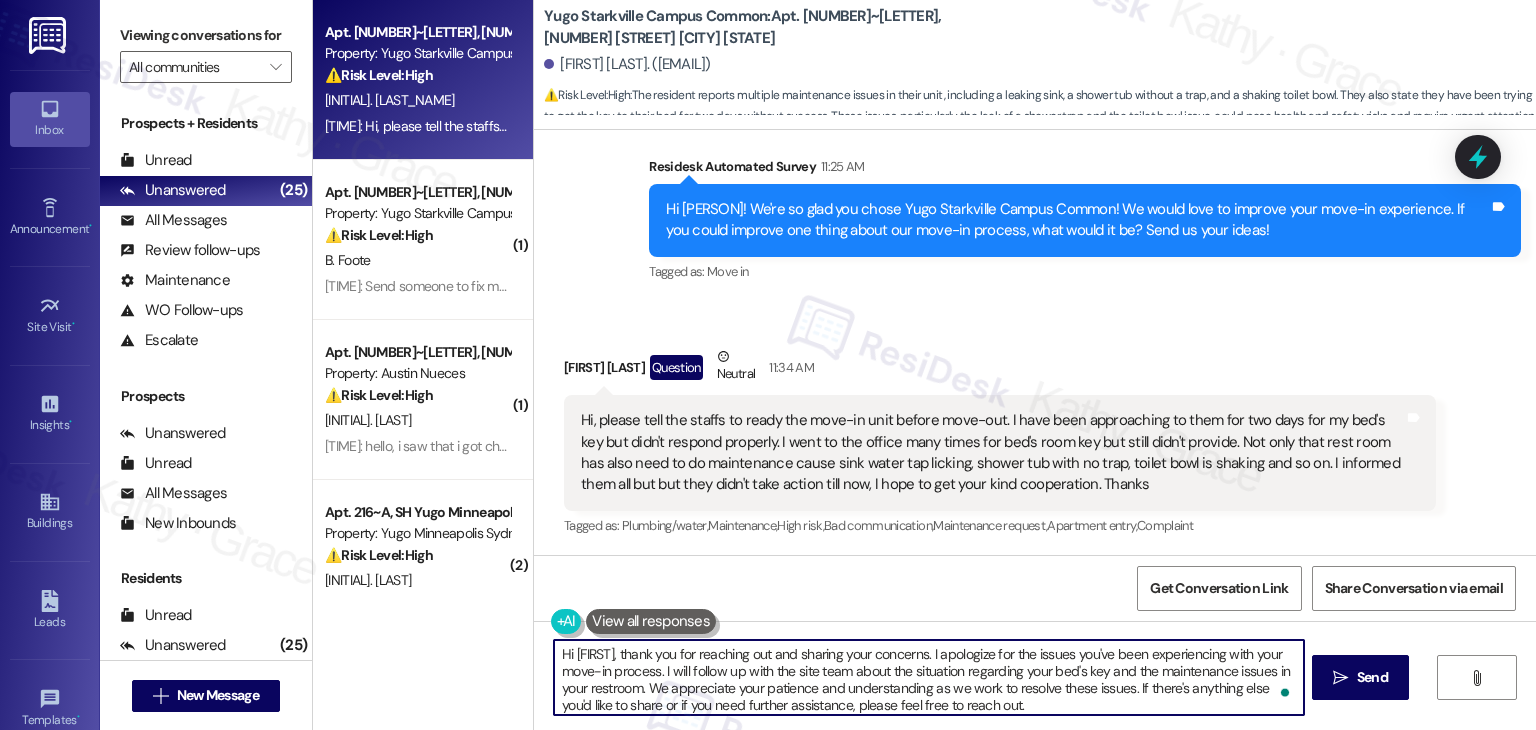 type on "Hi [FIRST], thank you for reaching out and sharing your concerns. I apologize for the issues you've been experiencing with your move-in process. I will follow up with the site team about the situation regarding your bed's key and the maintenance issues in your restroom. We appreciate your patience and understanding as we work to resolve these issues. If there's anything else you'd like to share or if you need further assistance, please feel free to reach out." 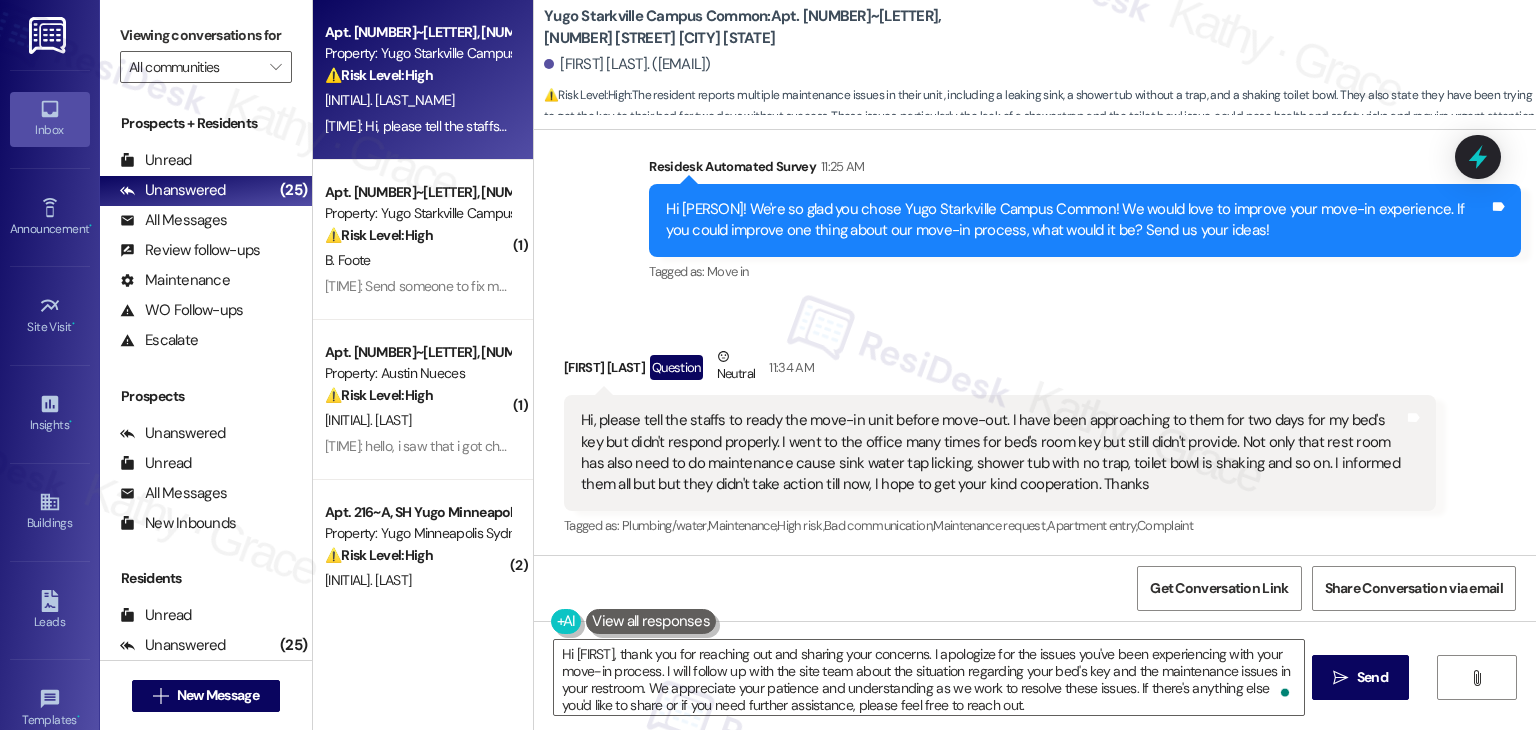 click on "Get Conversation Link Share Conversation via email" at bounding box center (1035, 588) 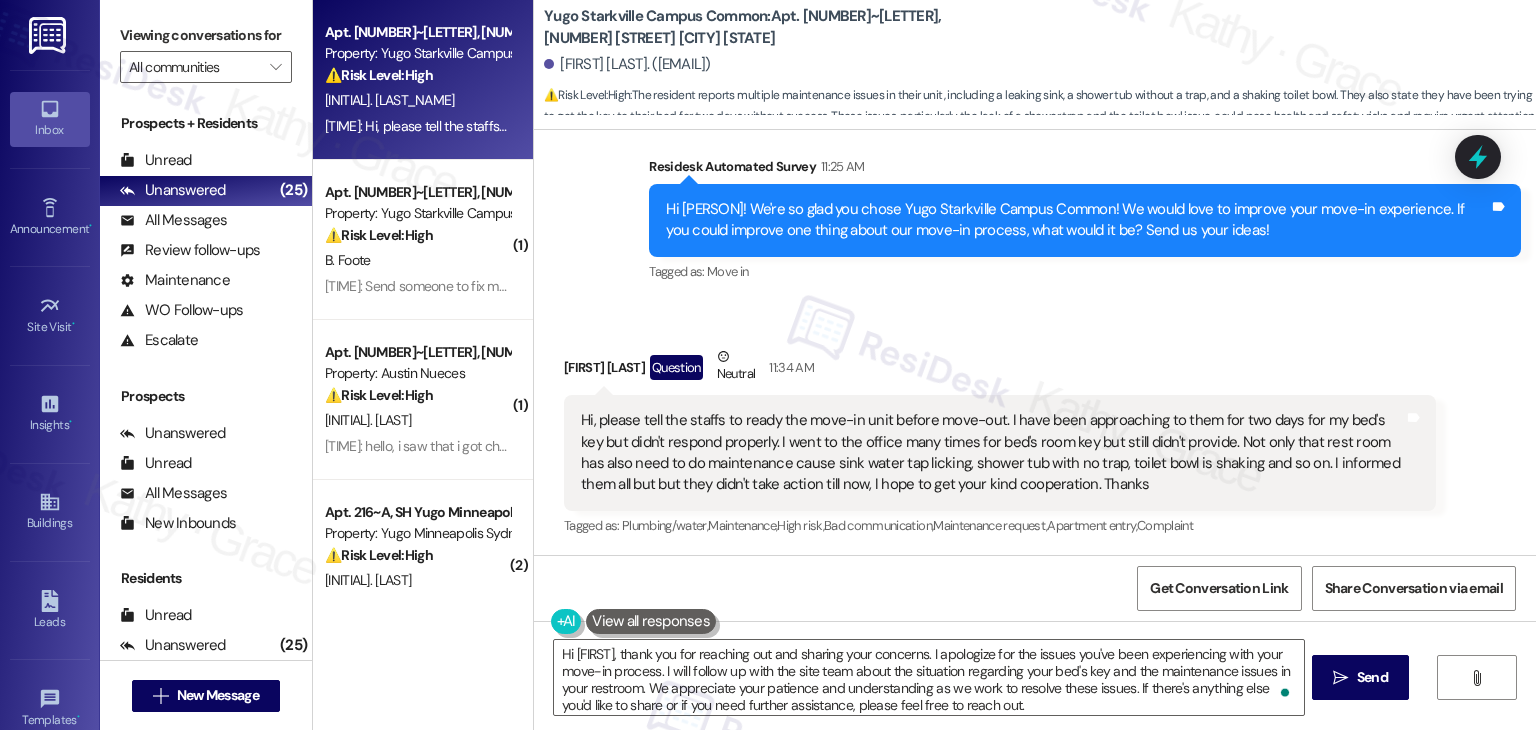 scroll, scrollTop: 1491, scrollLeft: 0, axis: vertical 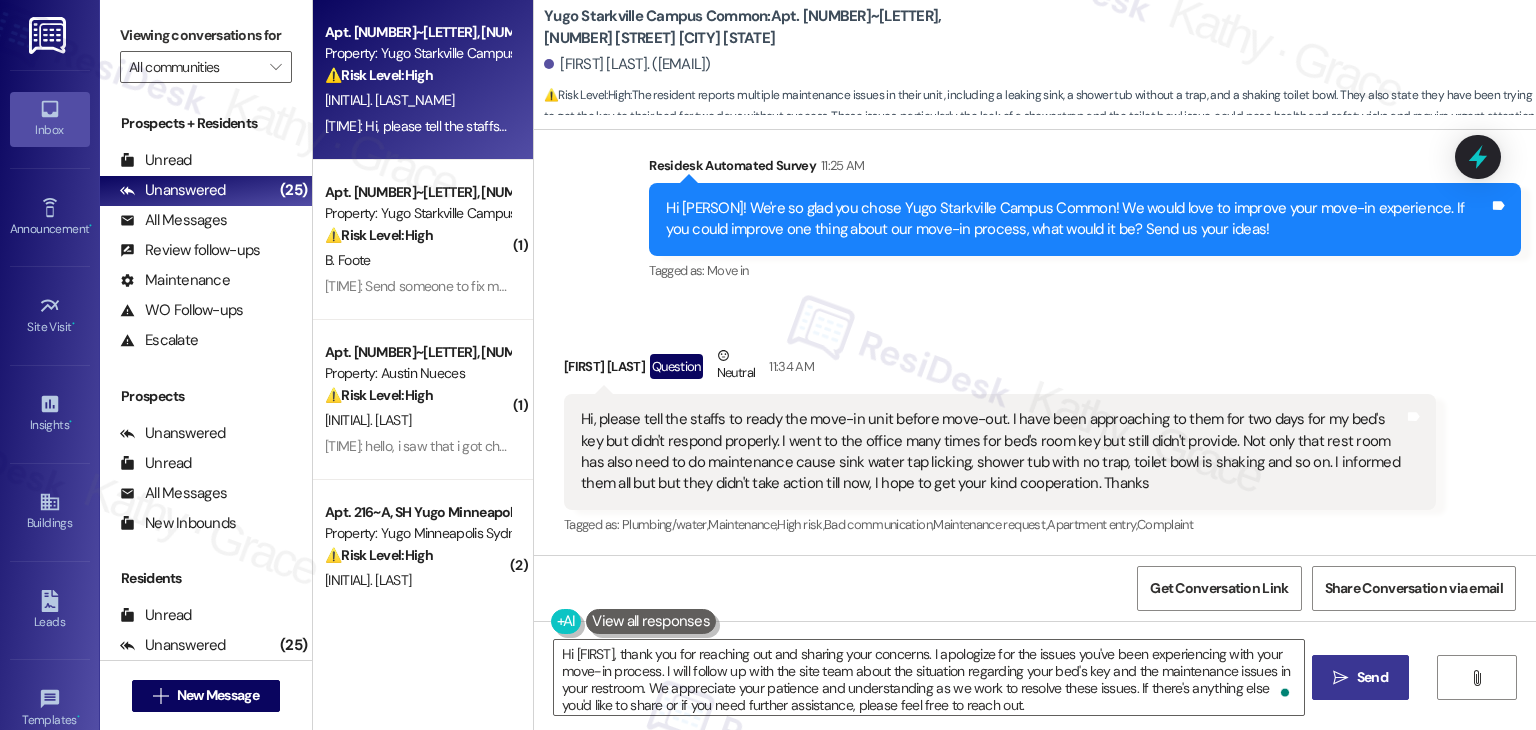 click on " Send" at bounding box center (1360, 677) 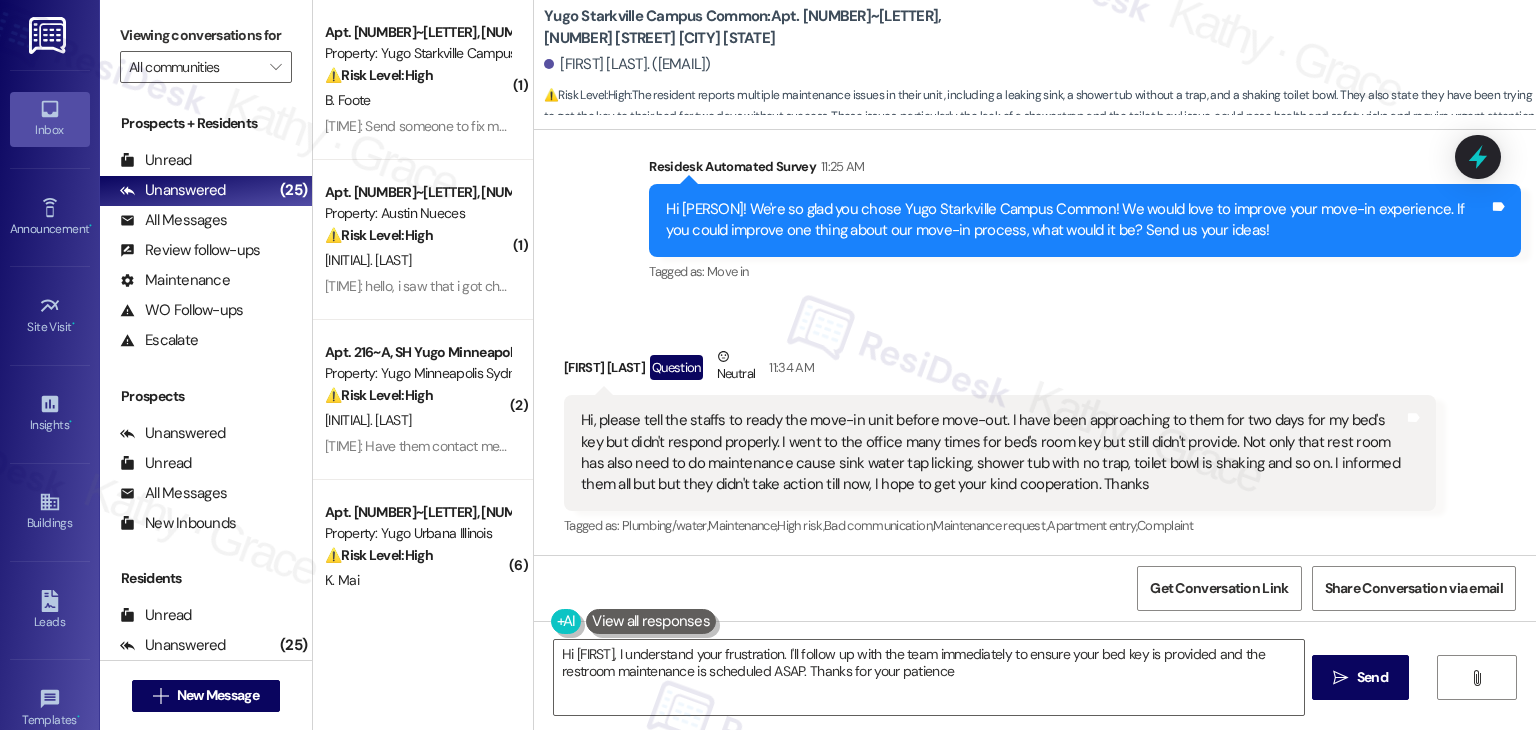 type on "Hi [FIRST], I understand your frustration. I'll follow up with the team immediately to ensure your bed key is provided and the restroom maintenance is scheduled ASAP. Thanks for your patience!" 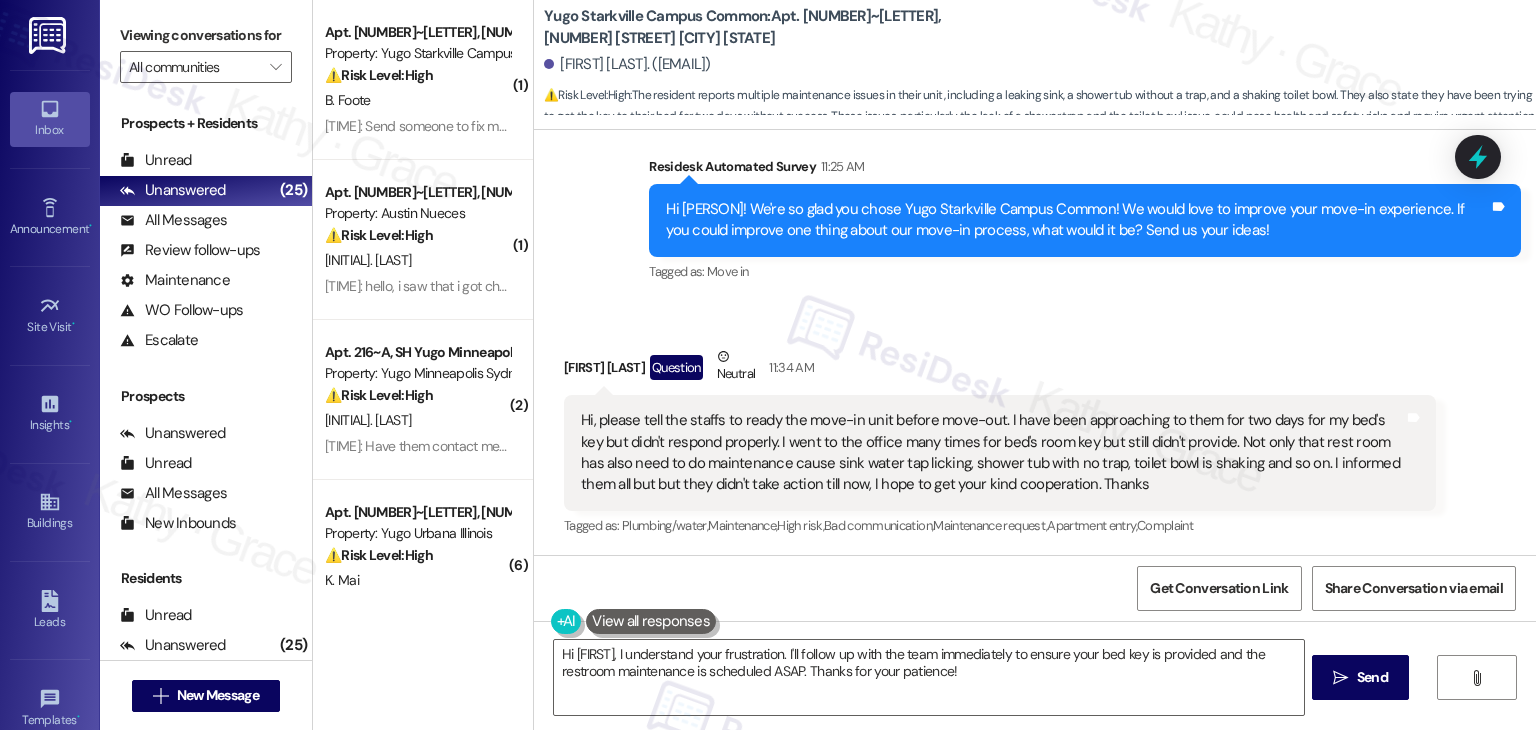 scroll, scrollTop: 1695, scrollLeft: 0, axis: vertical 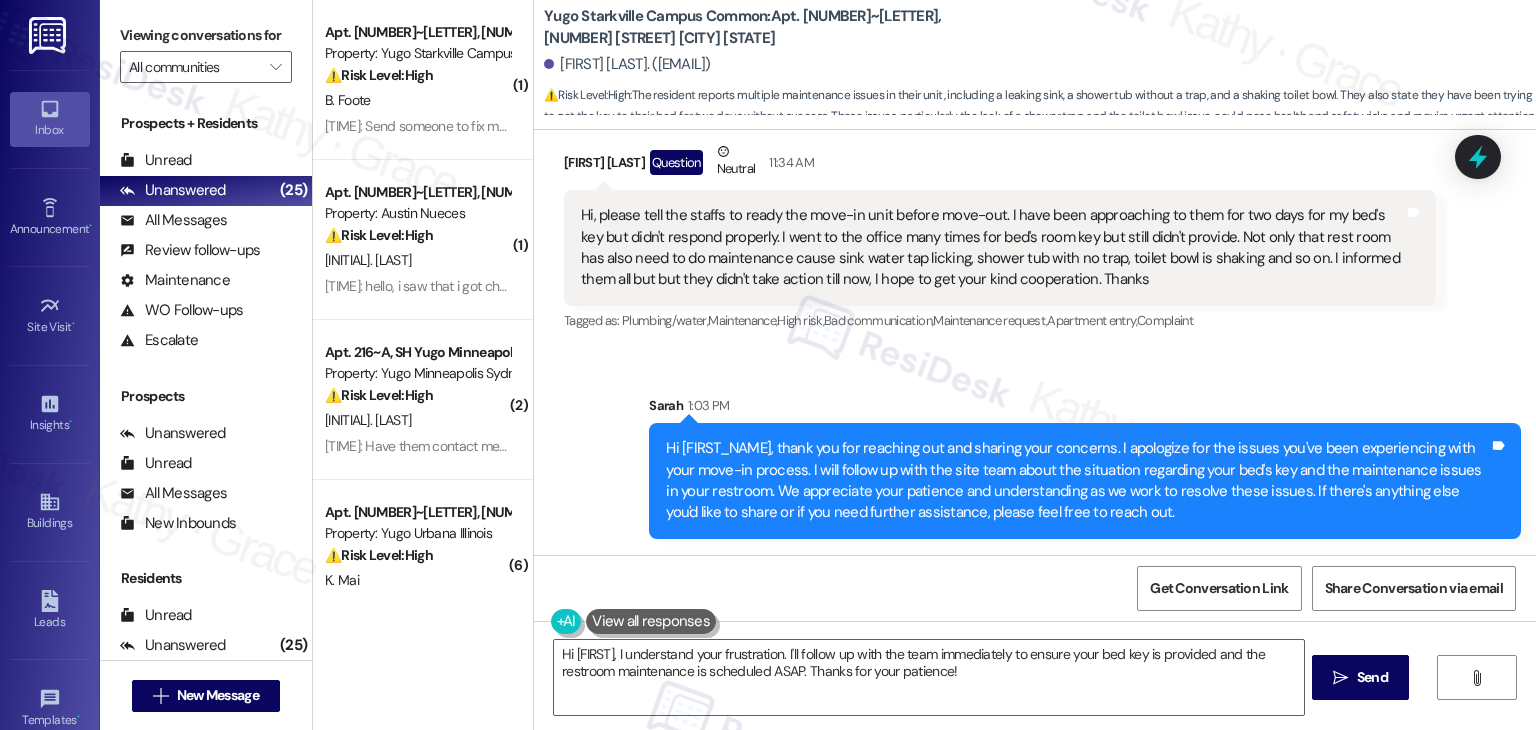 click on "Received via SMS [FIRST_NAME] [LAST_NAME] Question Neutral [TIME] Hi, please tell the staffs to ready the move-in unit before move-out. I have been approaching to them for two days for my bed's key but didn't respond properly. I went to the office many times for bed's room key but still didn't provide. Not only that rest room has also need to do maintenance cause sink water tap licking, shower tub with no trap, toilet bowl is shaking and so on. I informed them all but but they didn't take action till now, I hope to get your kind cooperation. Thanks Tags and notes Tagged as: Plumbing/water , Click to highlight conversations about Plumbing/water Maintenance , Click to highlight conversations about Maintenance High risk , Click to highlight conversations about High risk Bad communication , Click to highlight conversations about Bad communication Maintenance request , Click to highlight conversations about Maintenance request Apartment entry , Click to highlight conversations about Apartment entry Complaint" at bounding box center [1035, 223] 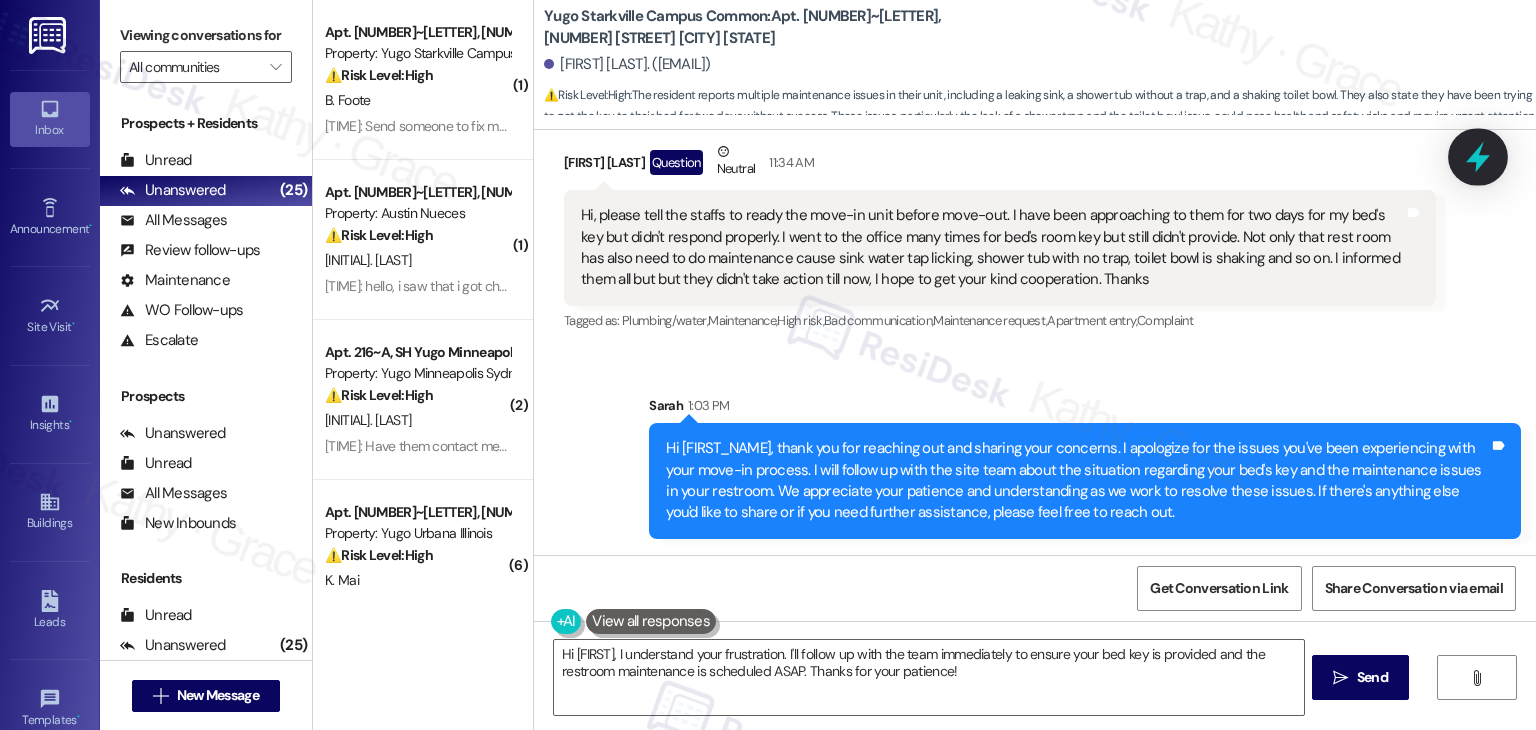 click 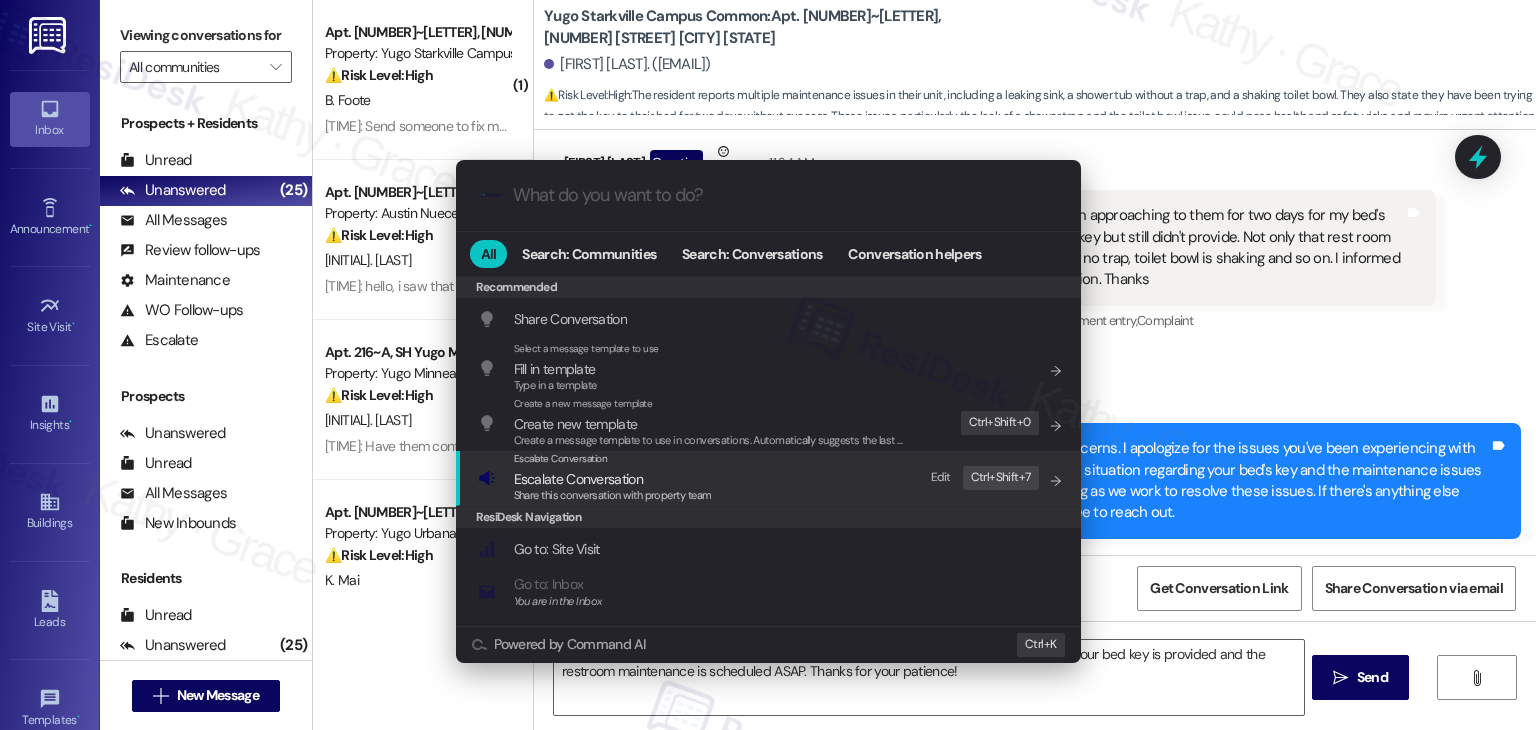 click on "Escalate Conversation" at bounding box center (578, 479) 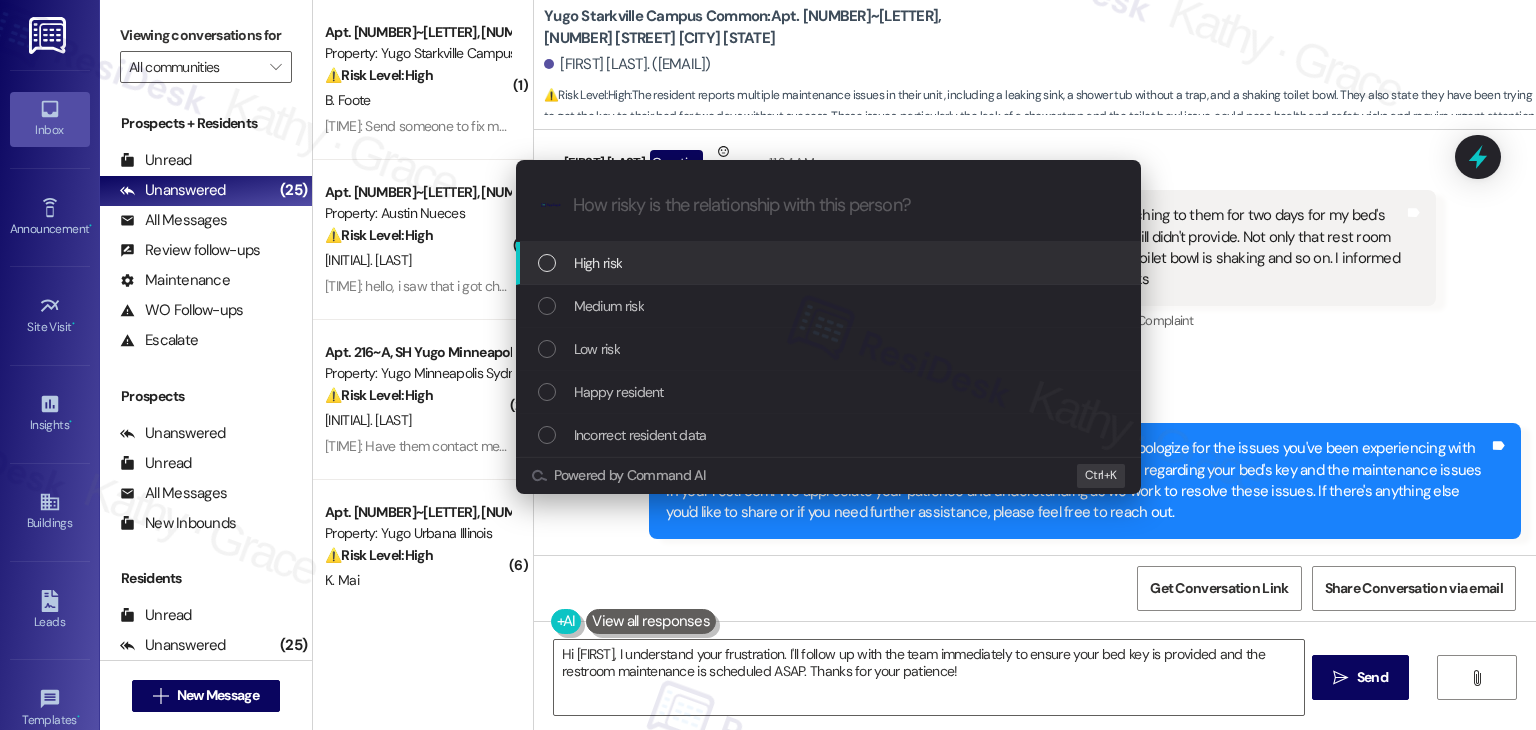 click at bounding box center [547, 263] 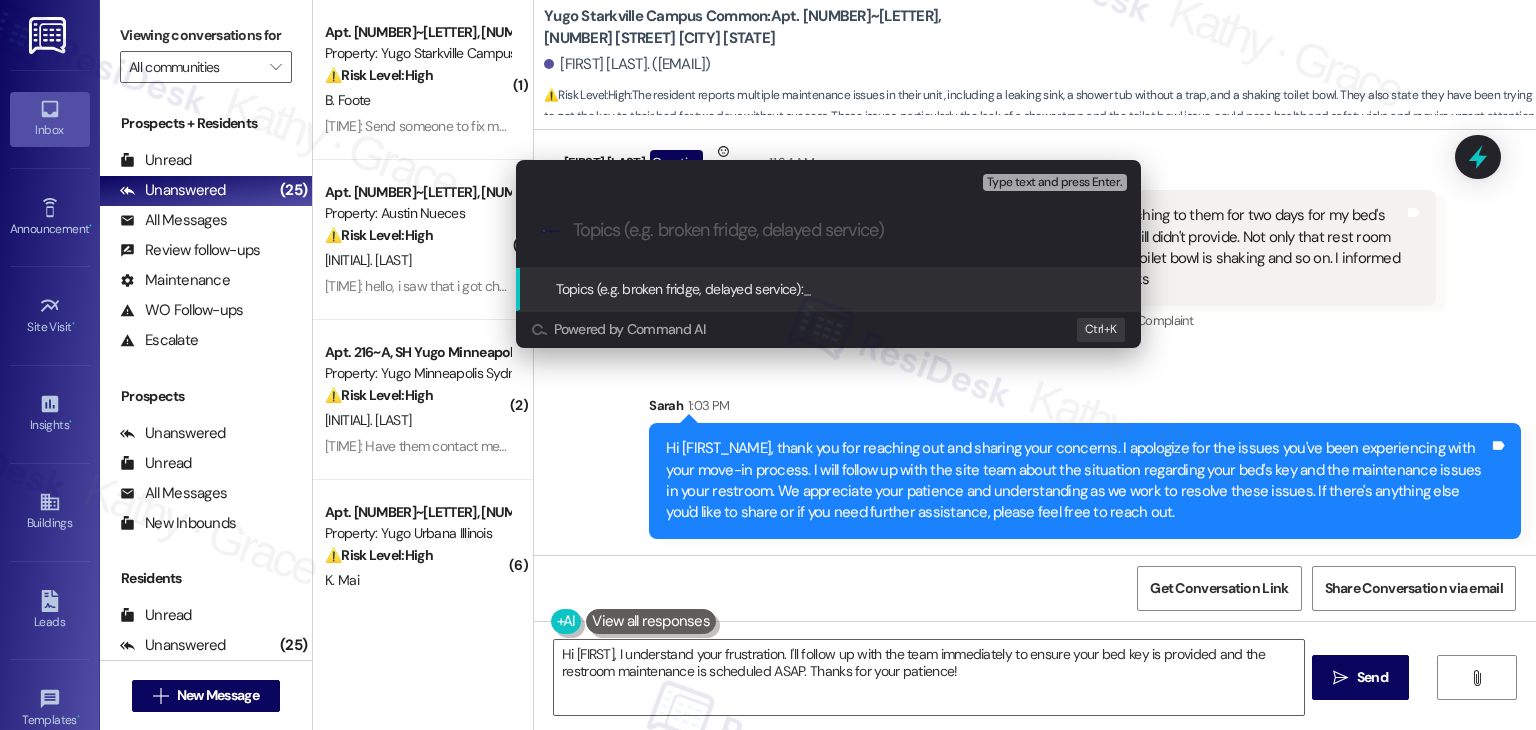 paste on "Follow-Up on Move-In Issues and Maintenance Concerns" 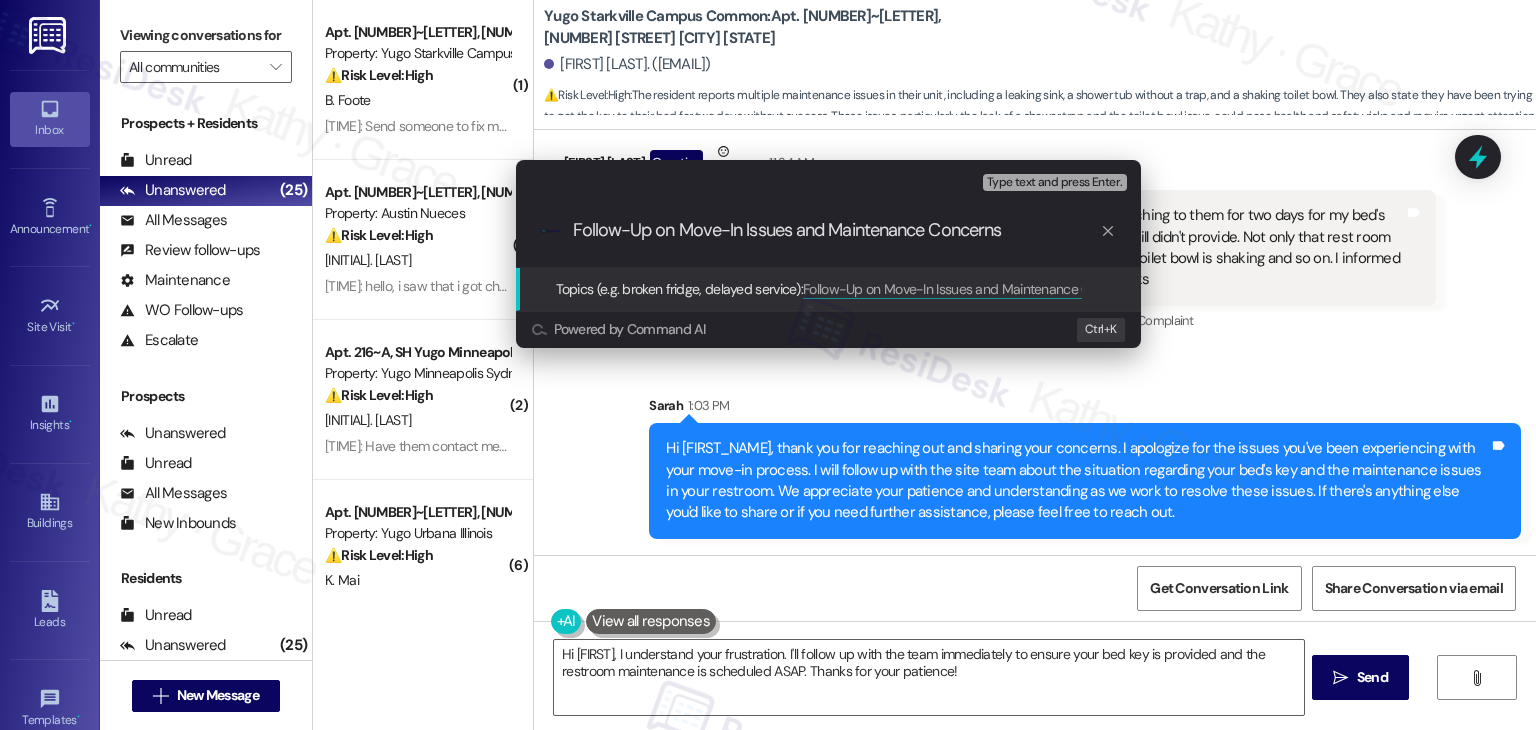 type 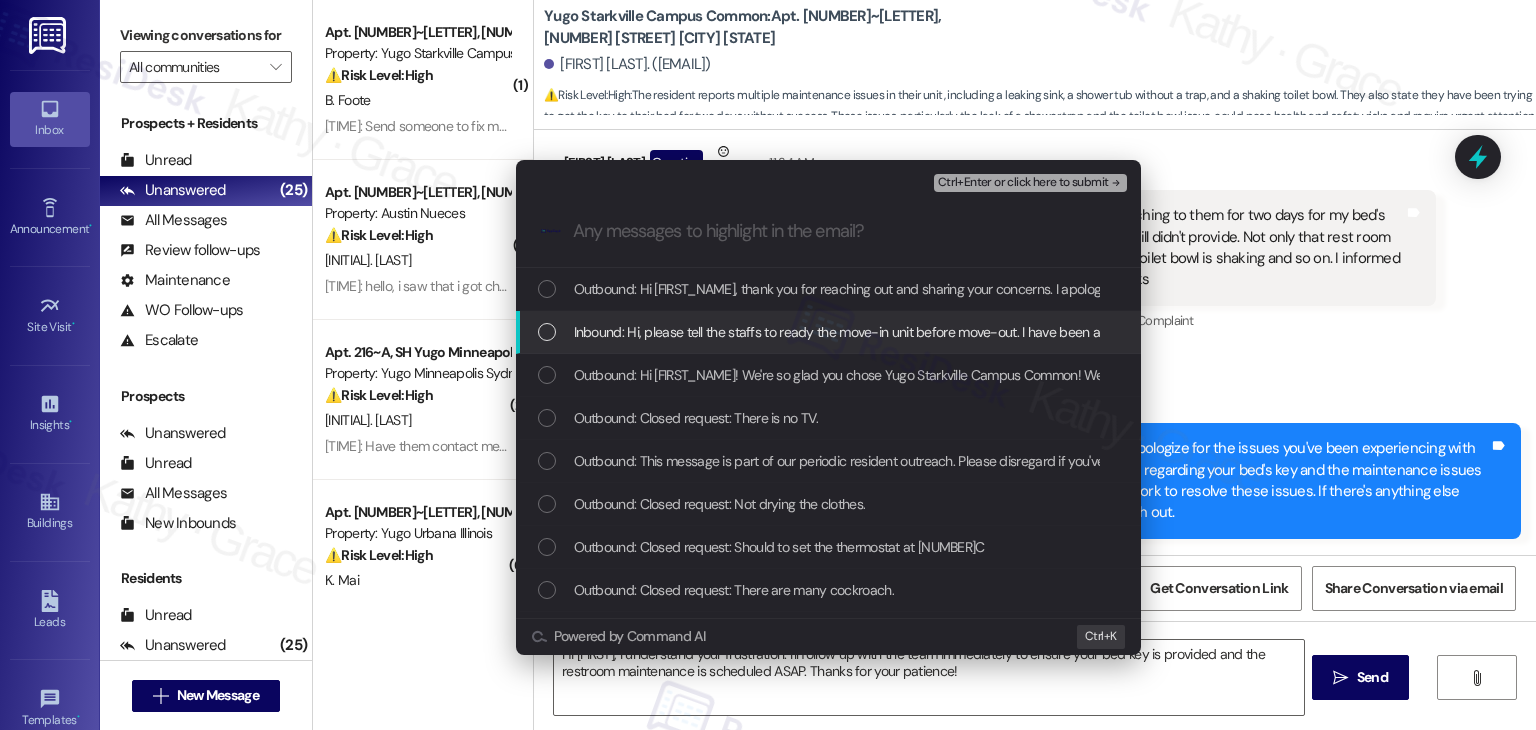 click at bounding box center (547, 332) 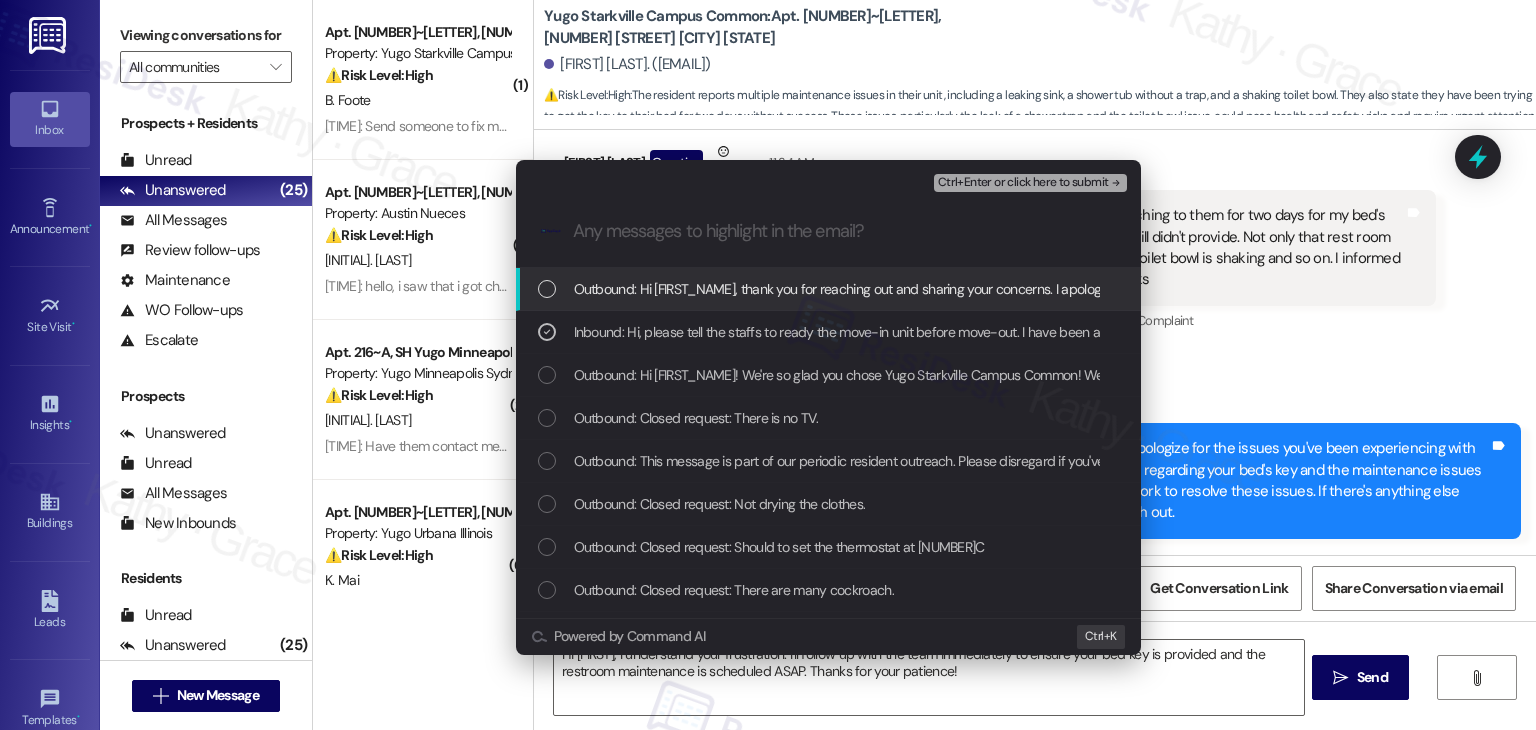 click on "Ctrl+Enter or click here to submit" at bounding box center [1023, 183] 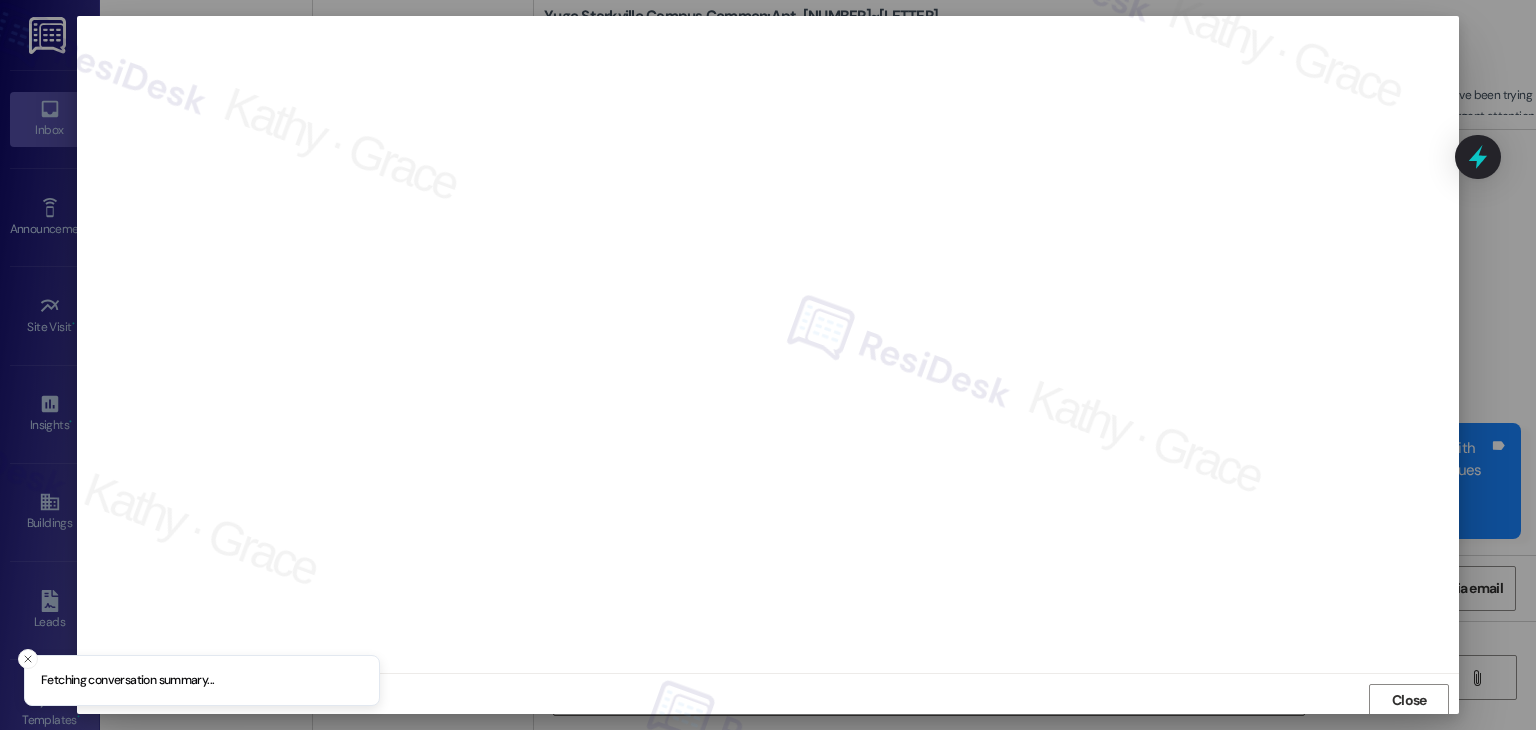scroll, scrollTop: 1, scrollLeft: 0, axis: vertical 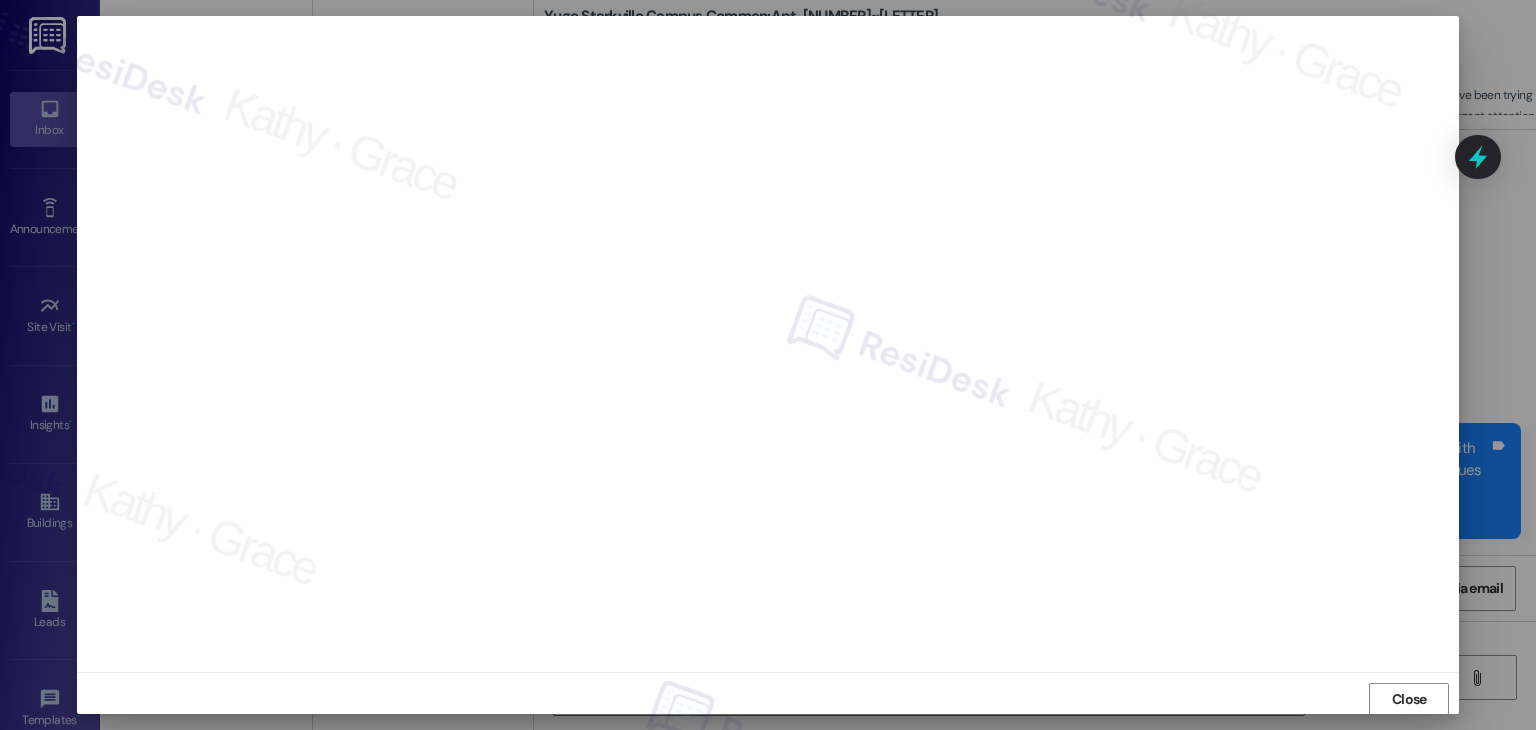 click at bounding box center [768, 343] 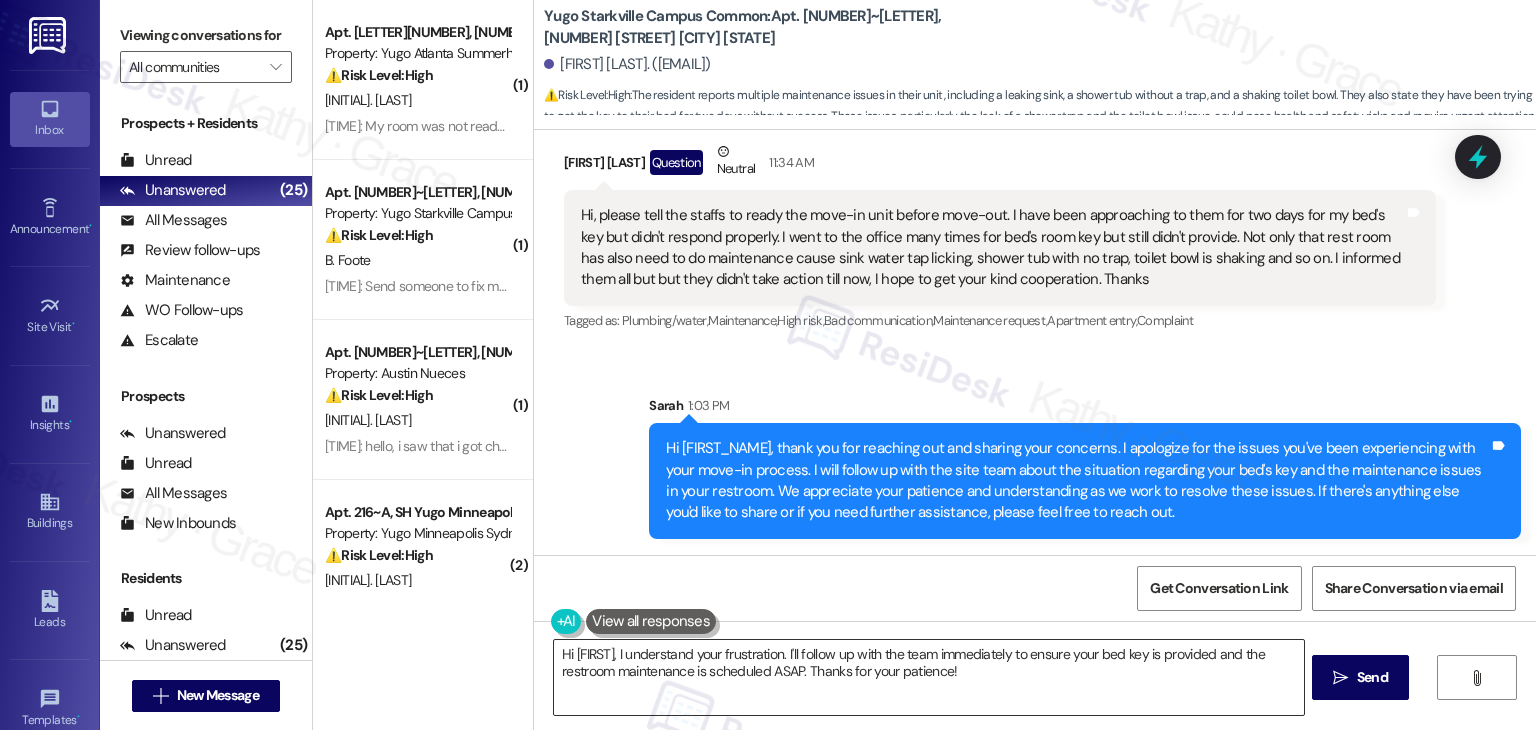scroll, scrollTop: 1490, scrollLeft: 0, axis: vertical 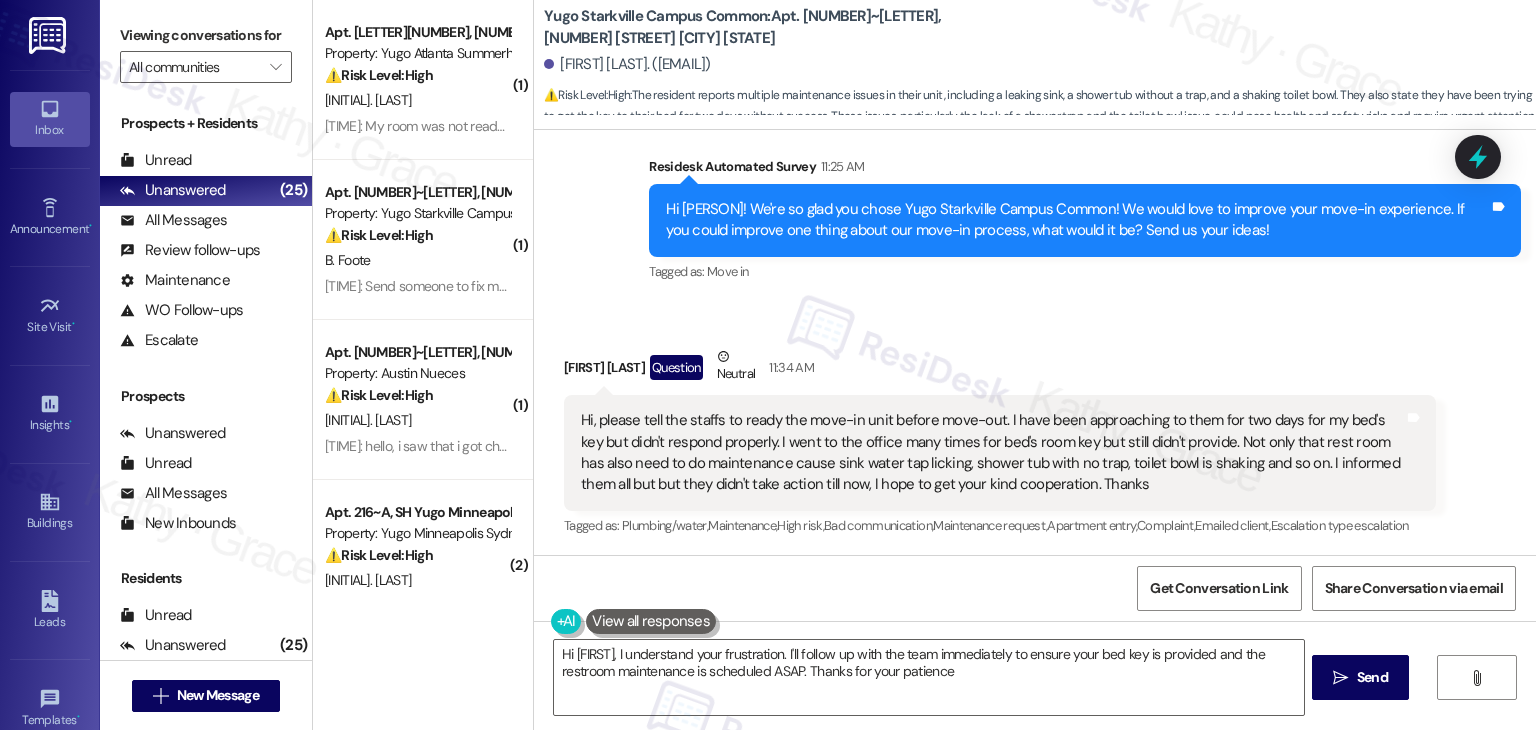 type on "Hi [FIRST], I understand your frustration. I'll follow up with the team immediately to ensure your bed key is provided and the restroom maintenance is scheduled ASAP. Thanks for your patience!" 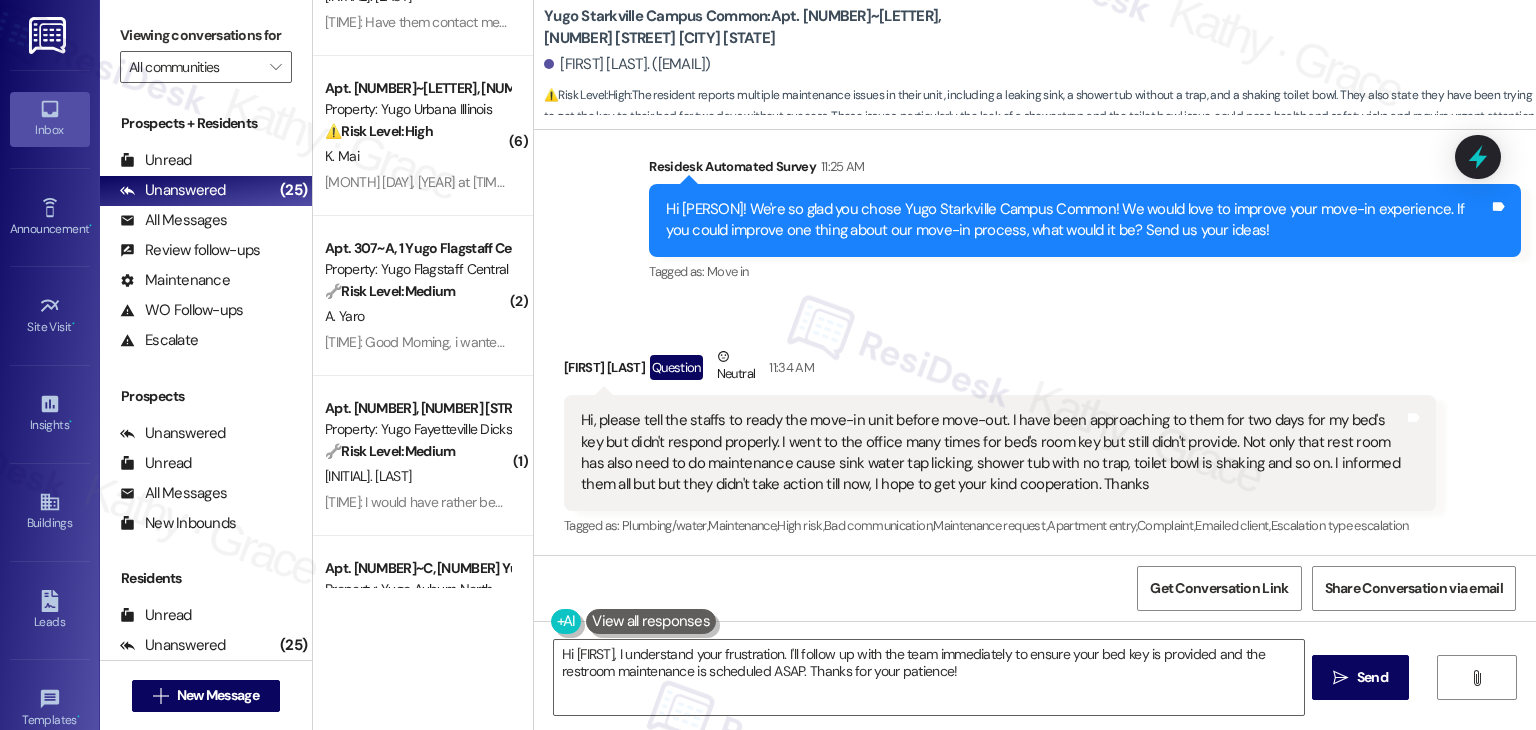 scroll, scrollTop: 600, scrollLeft: 0, axis: vertical 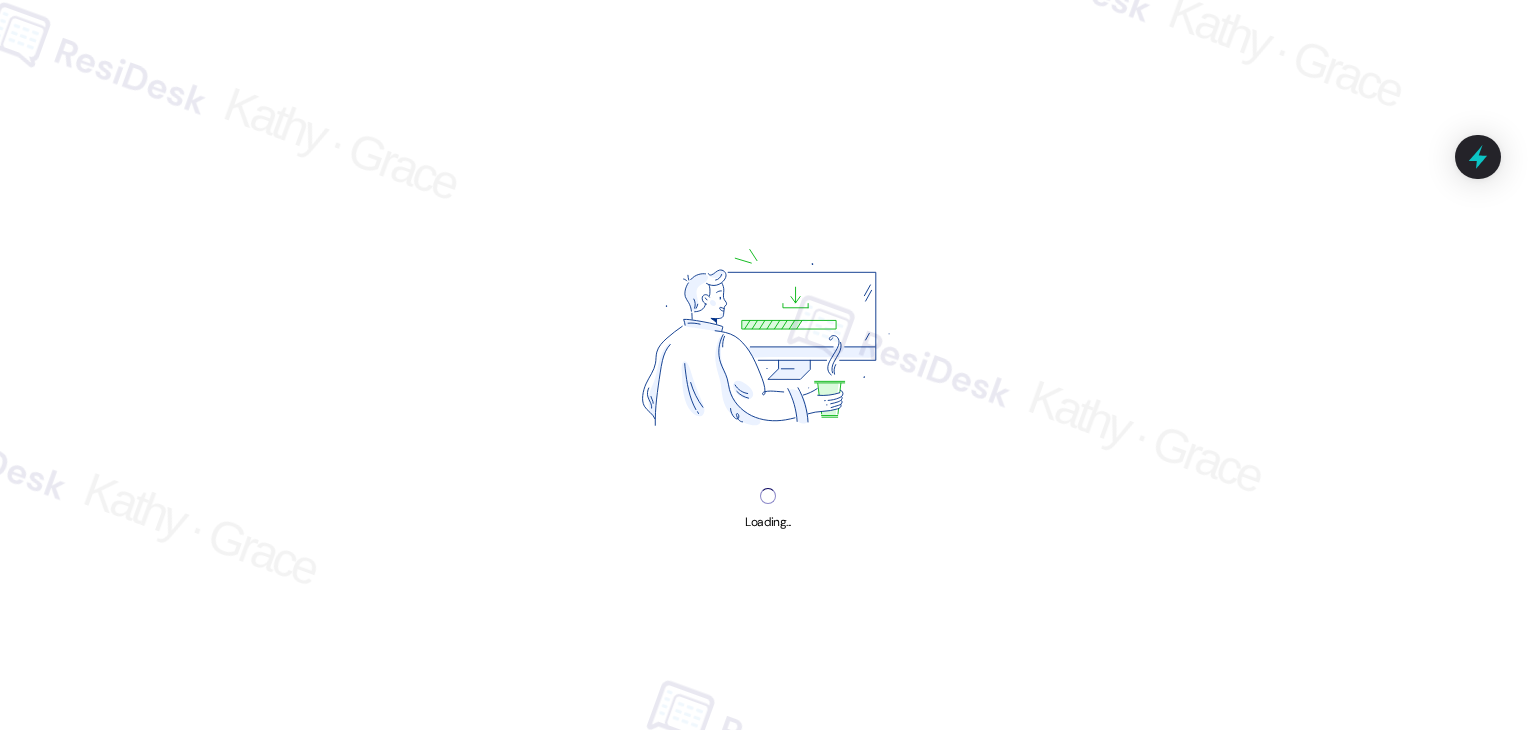 click on "Loading..." at bounding box center [768, 365] 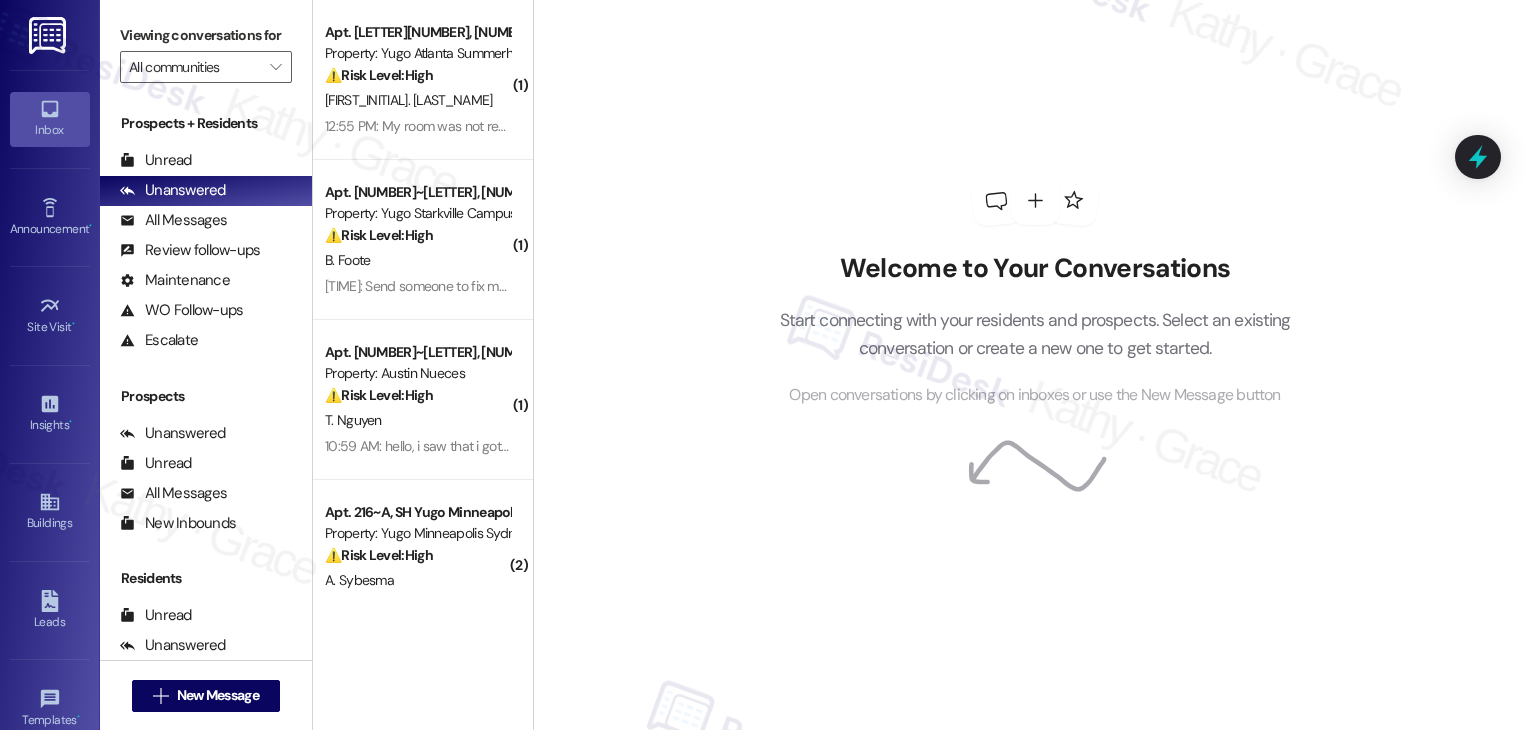 click on "Welcome to Your Conversations Start connecting with your residents and prospects. Select an existing conversation or create a new one to get started. Open conversations by clicking on inboxes or use the New Message button" at bounding box center [1035, 292] 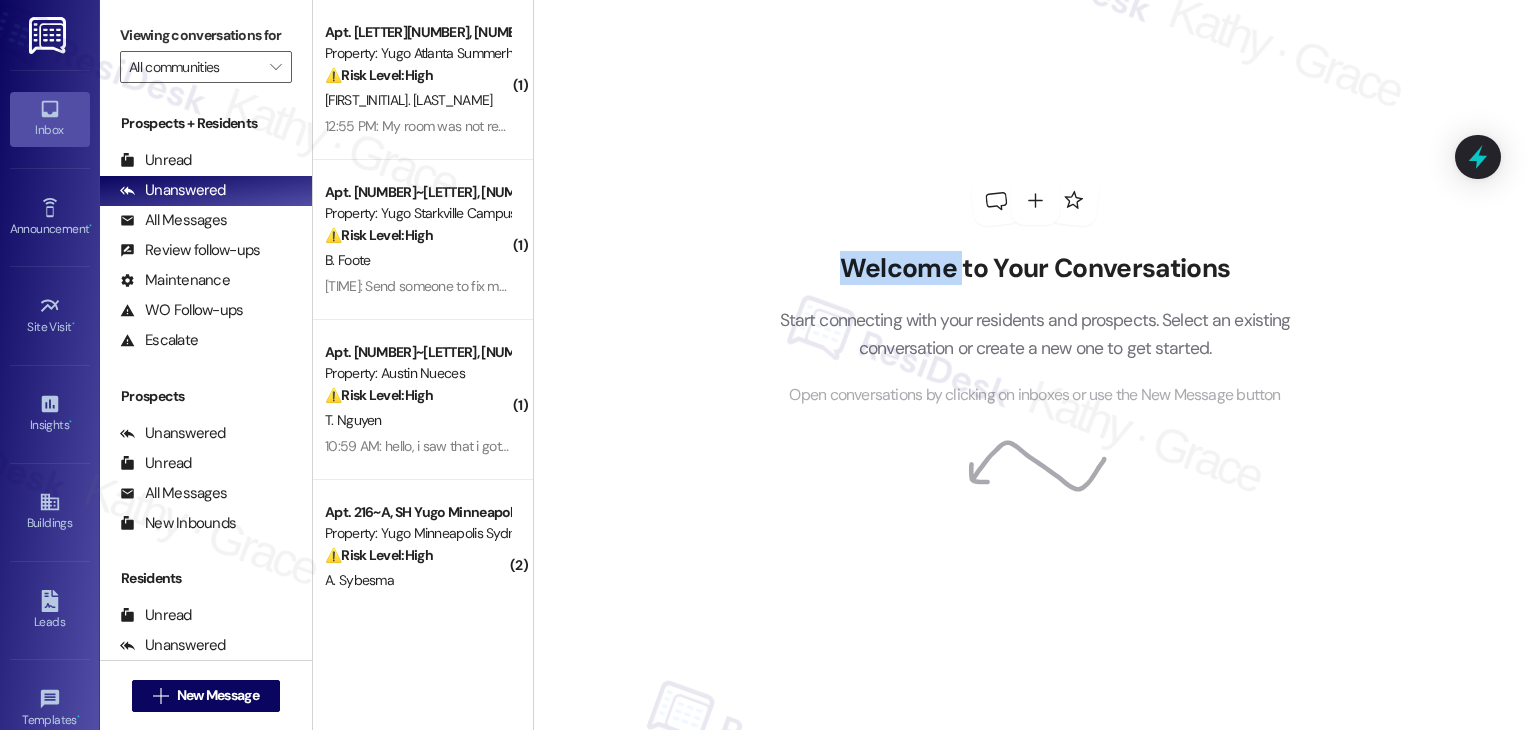 click on "Welcome to Your Conversations Start connecting with your residents and prospects. Select an existing conversation or create a new one to get started. Open conversations by clicking on inboxes or use the New Message button" at bounding box center [1035, 292] 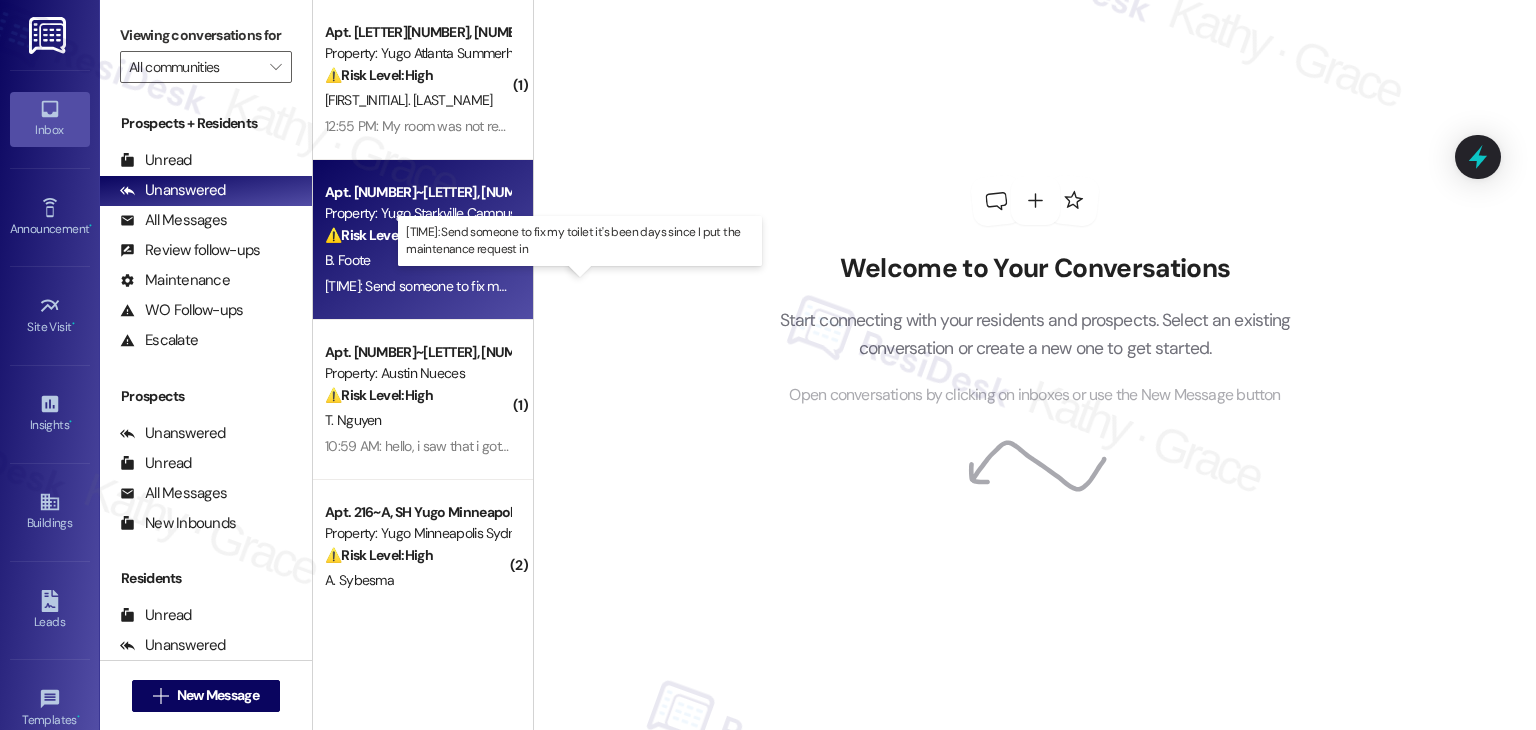 click on "[TIME]: Send someone to fix my toilet it's been days since I put the maintenance request in [TIME]: Send someone to fix my toilet it's been days since I put the maintenance request in" at bounding box center [585, 286] 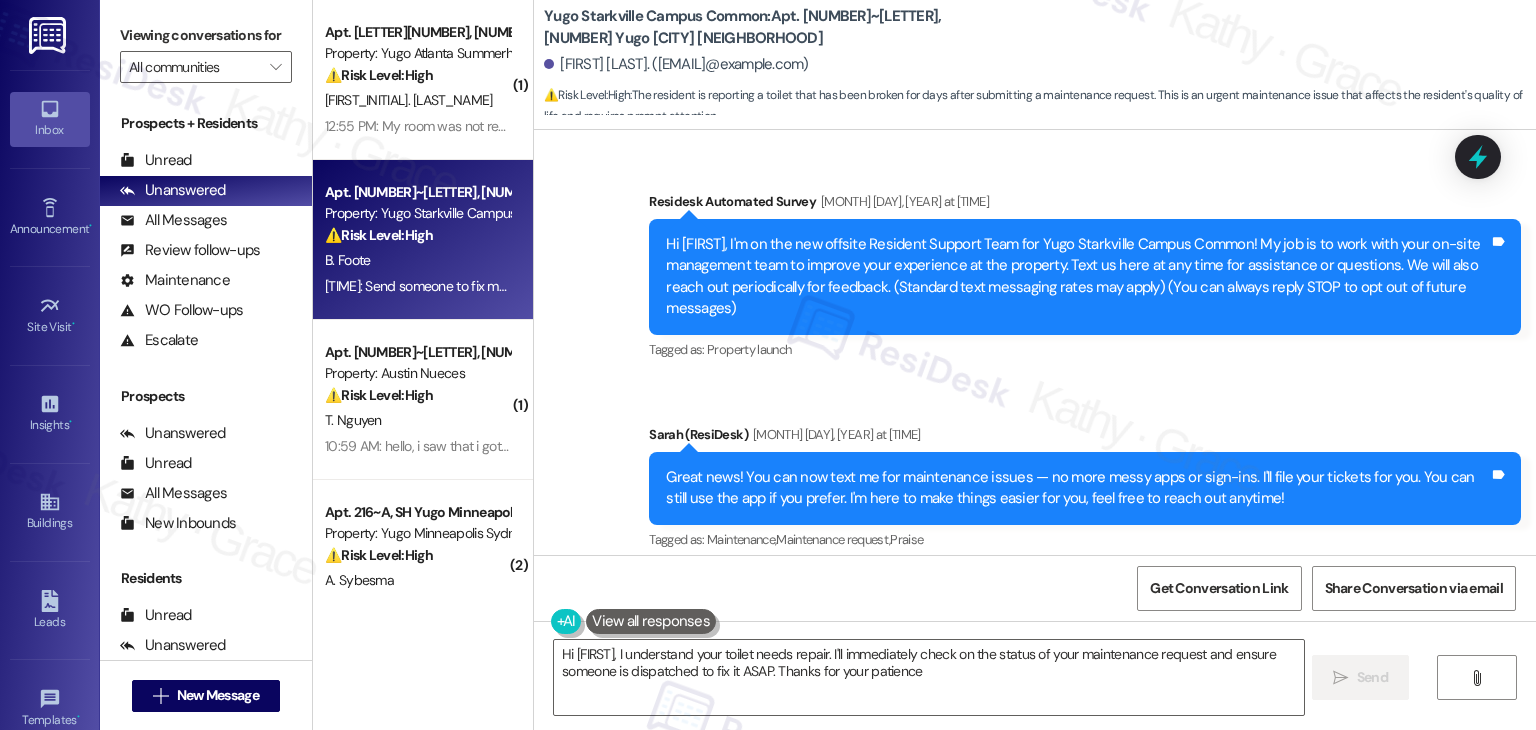 type on "Hi {{first_name}}, I understand your toilet needs repair. I'll immediately check on the status of your maintenance request and ensure someone is dispatched to fix it ASAP. Thanks for your patience!" 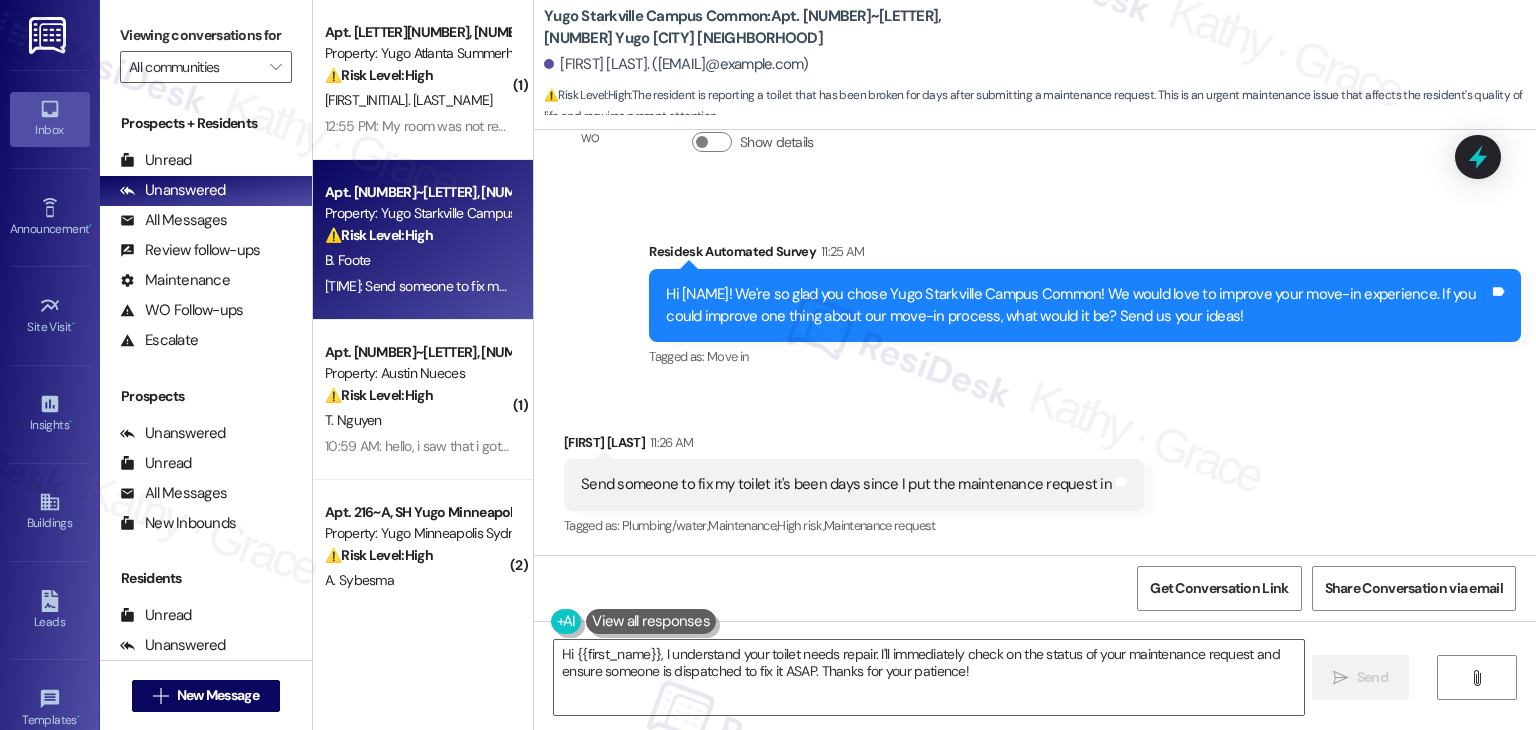 scroll, scrollTop: 2137, scrollLeft: 0, axis: vertical 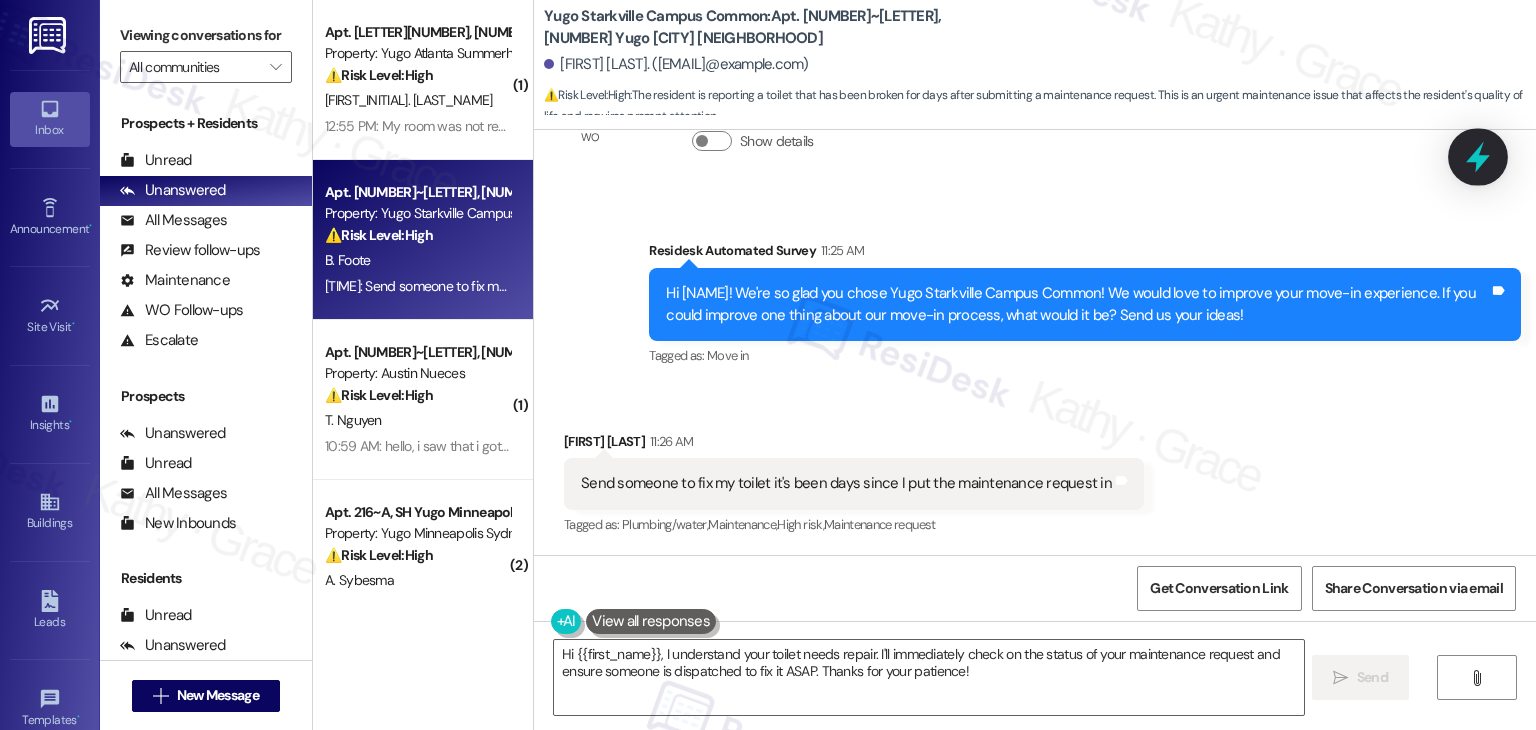 click at bounding box center (1478, 156) 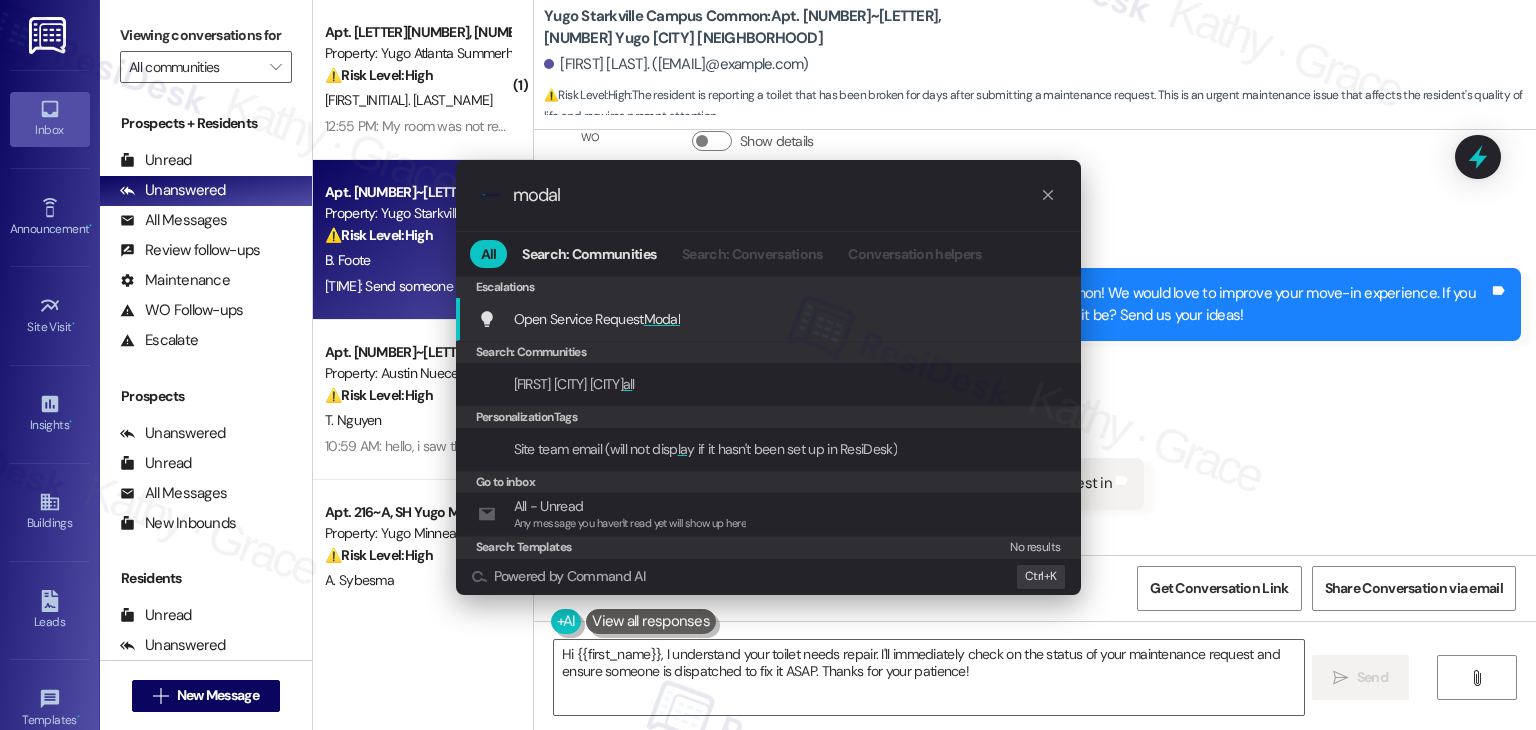 type on "modal" 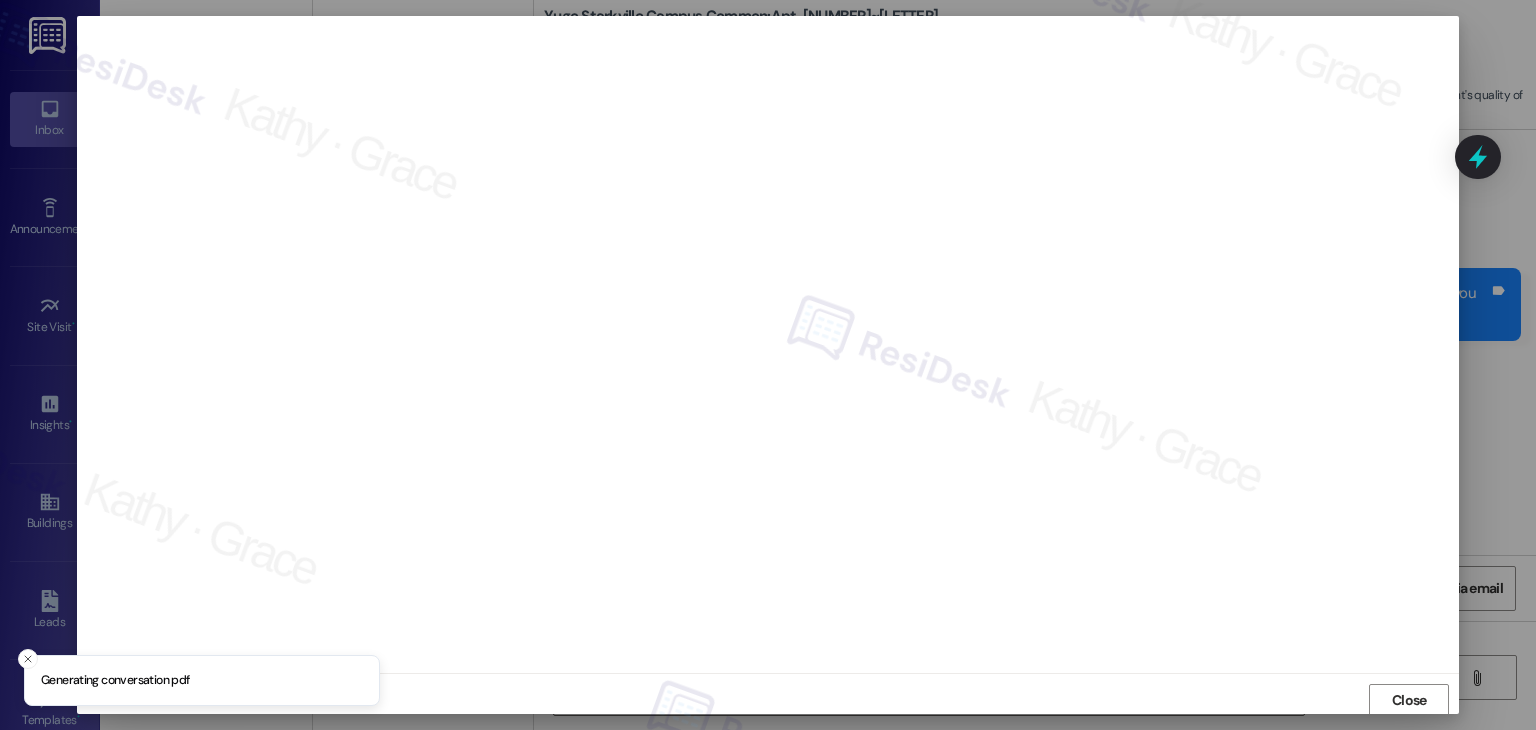 scroll, scrollTop: 1, scrollLeft: 0, axis: vertical 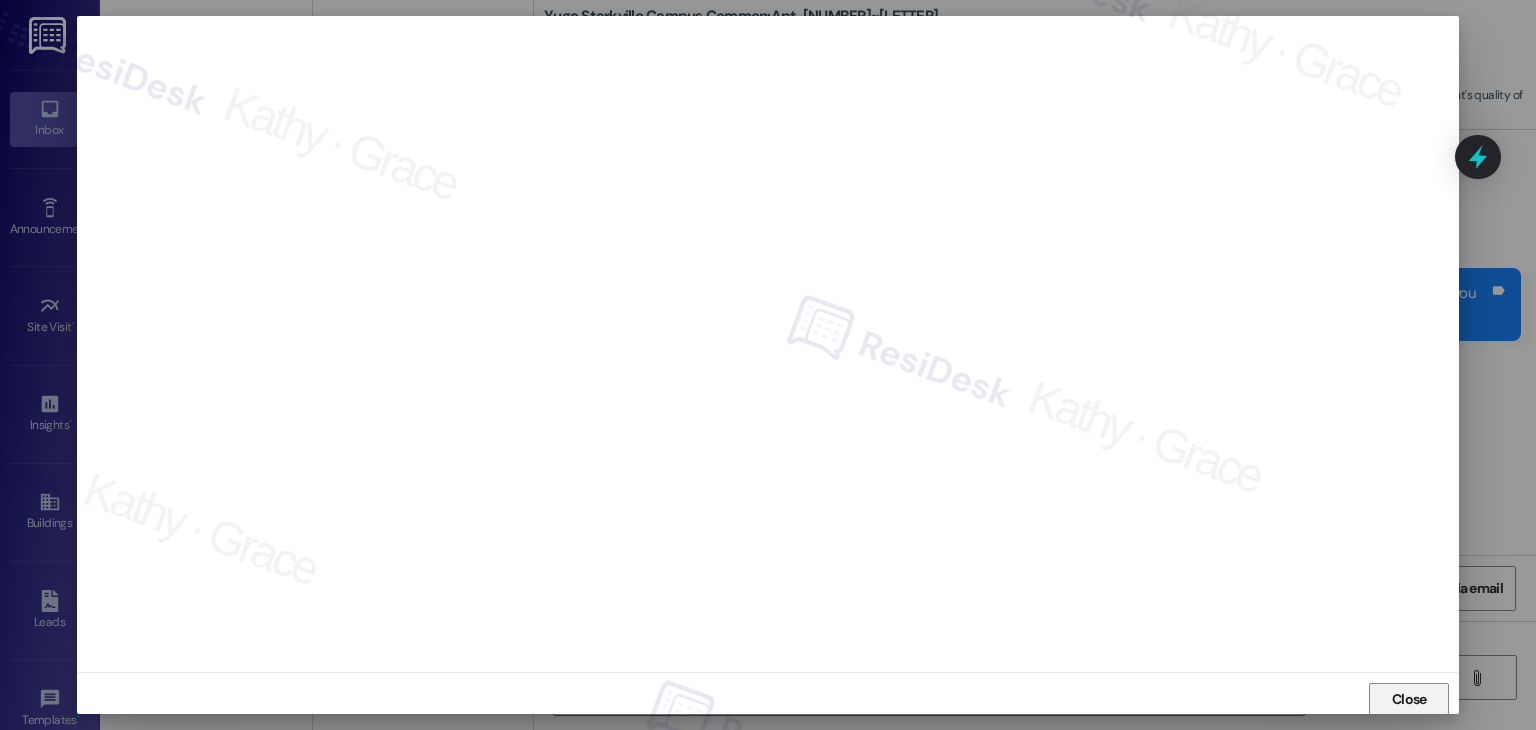 click on "Close" at bounding box center [1409, 699] 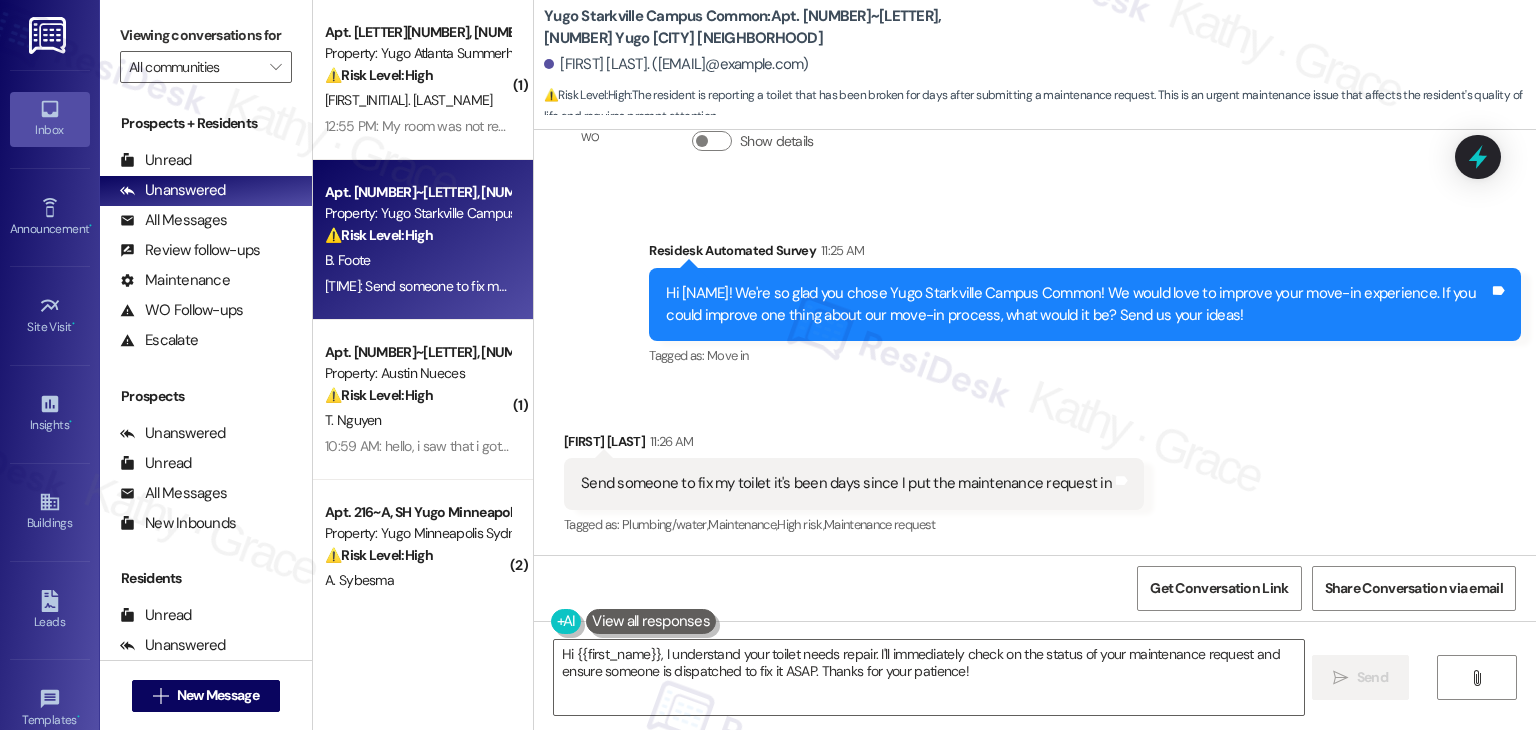 click on "Received via SMS Bennie Foote 11:26 AM Send someone to fix my toilet it's been days since I put the maintenance request in Tags and notes Tagged as:   Plumbing/water ,  Click to highlight conversations about Plumbing/water Maintenance ,  Click to highlight conversations about Maintenance High risk ,  Click to highlight conversations about High risk Maintenance request Click to highlight conversations about Maintenance request" at bounding box center (1035, 470) 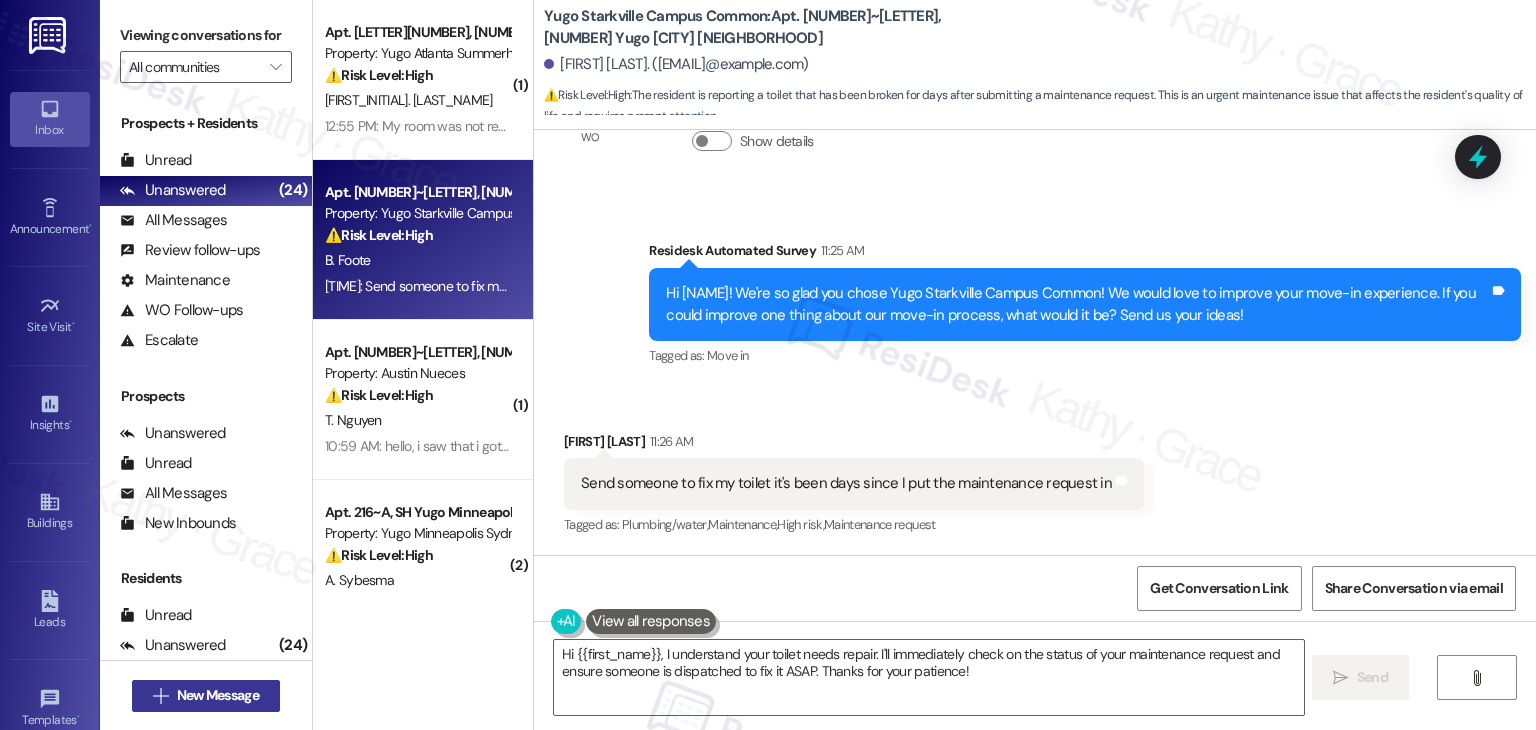 click on "New Message" at bounding box center [218, 695] 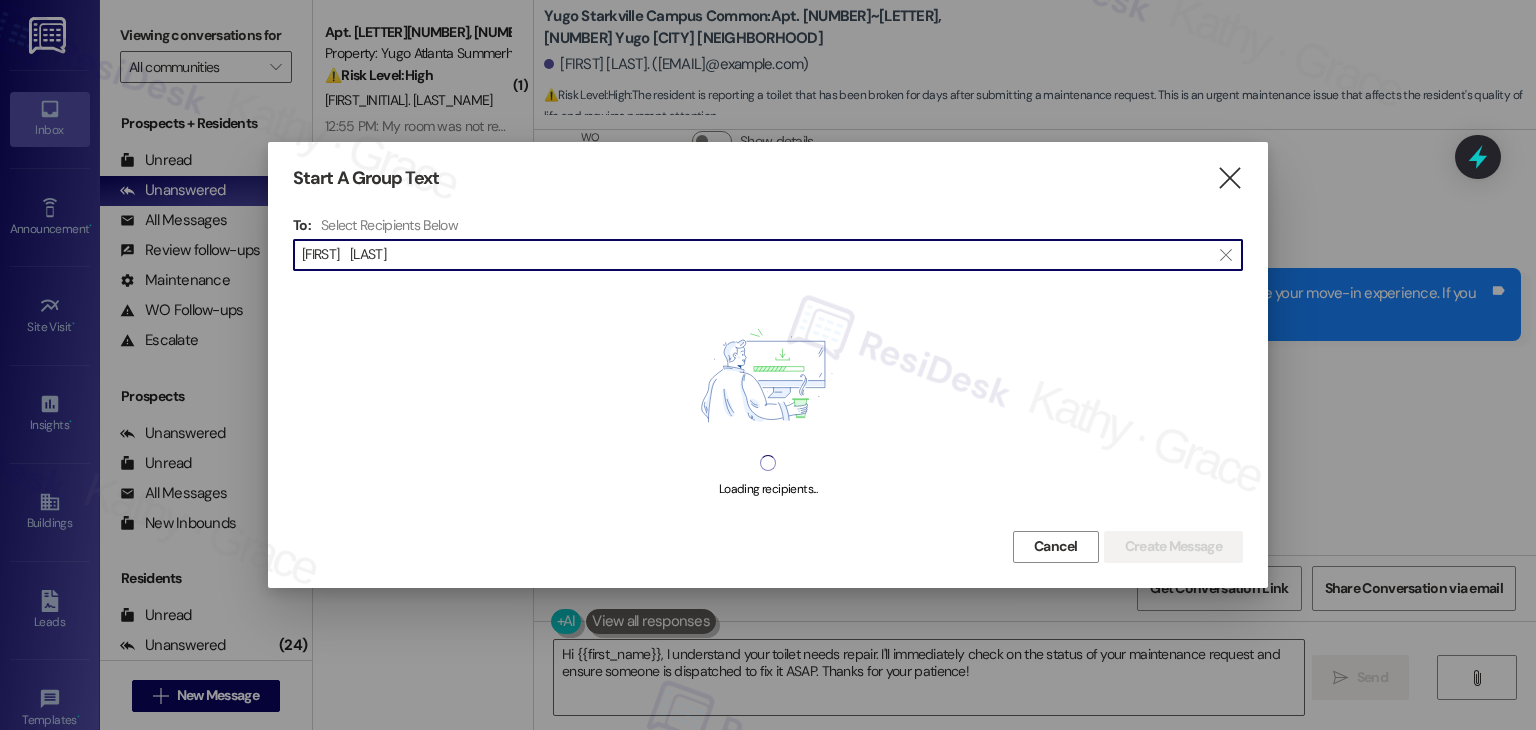 click on "[FIRST_NAME] [LAST_NAME]" at bounding box center (756, 255) 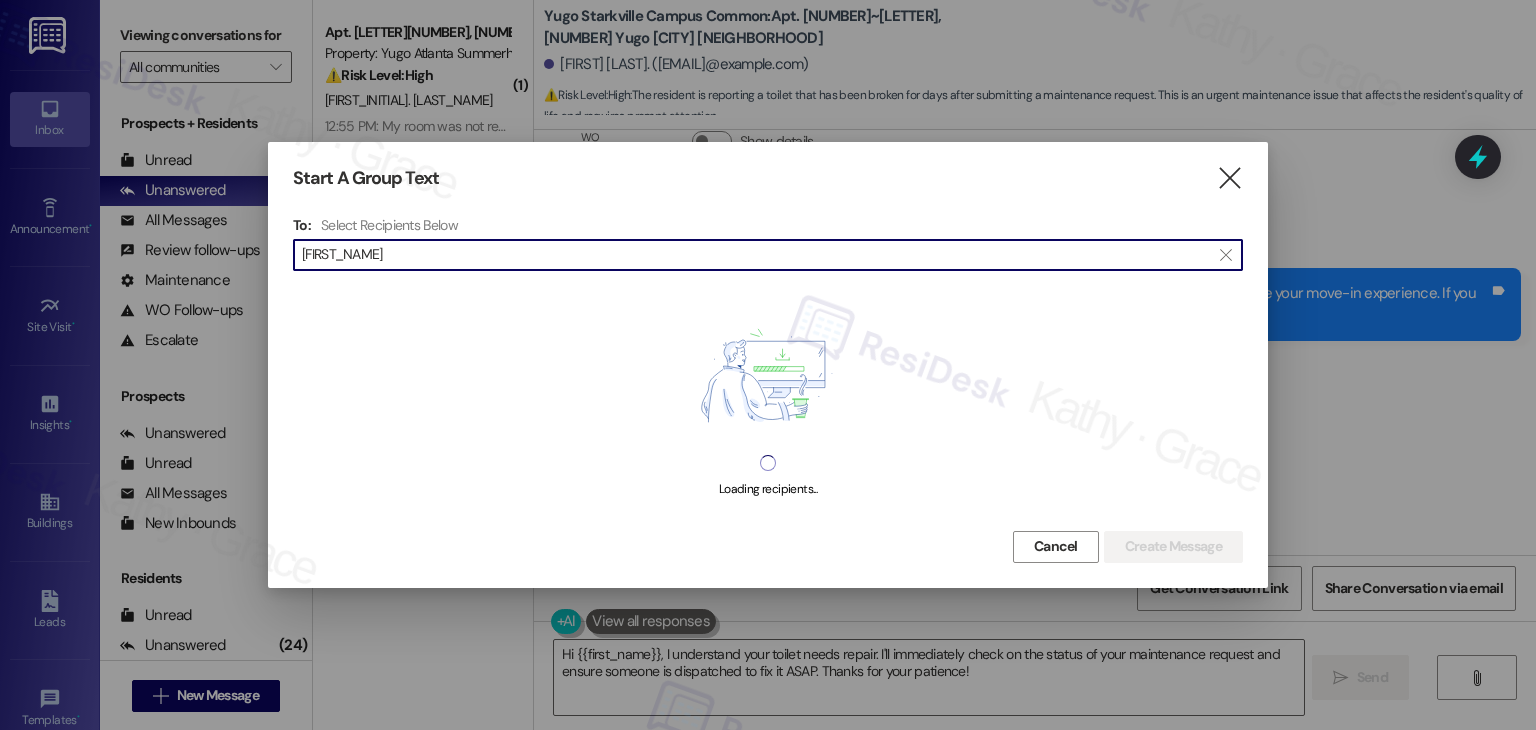 type on "Saissan" 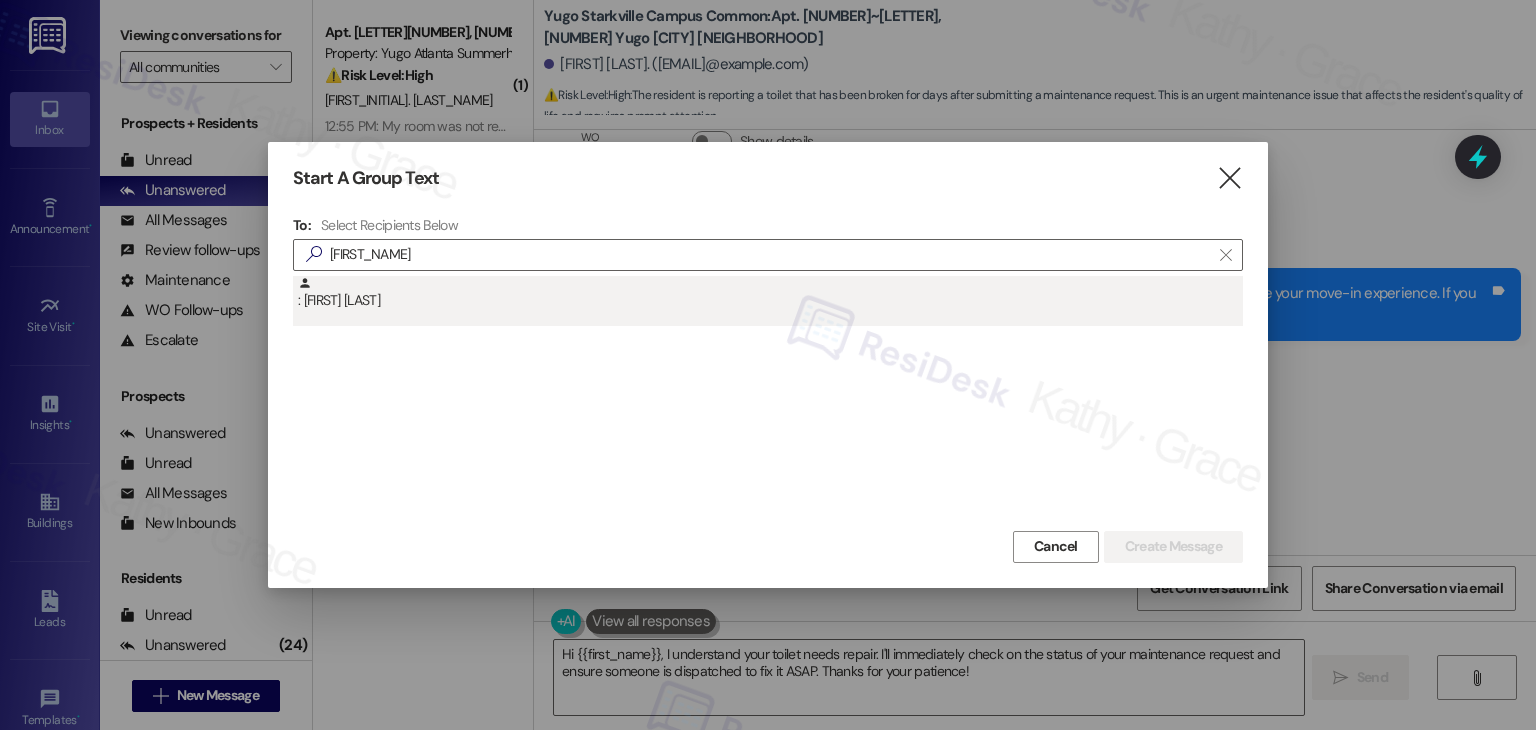 click on ": [FIRST] [LAST]" at bounding box center (770, 293) 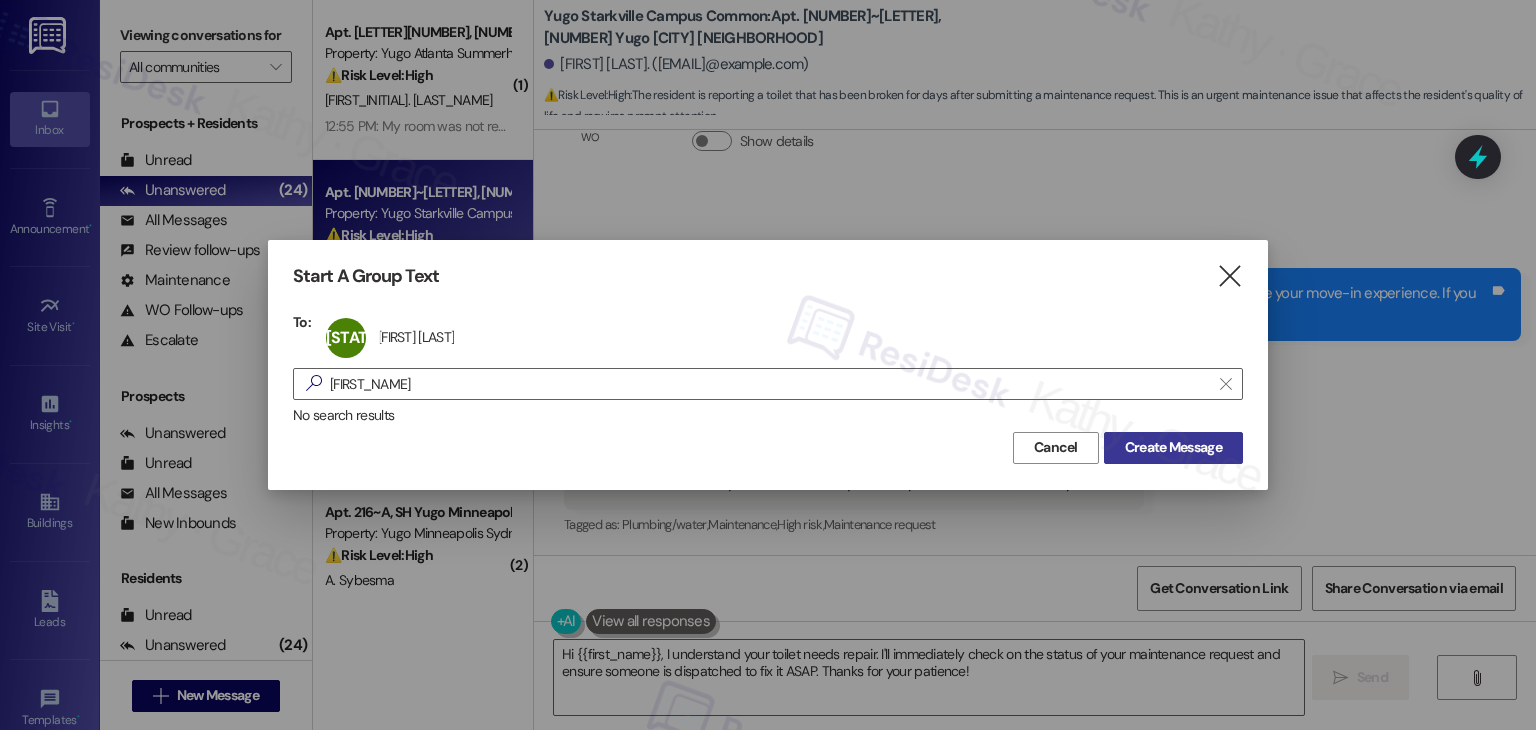 click on "Create Message" at bounding box center (1173, 447) 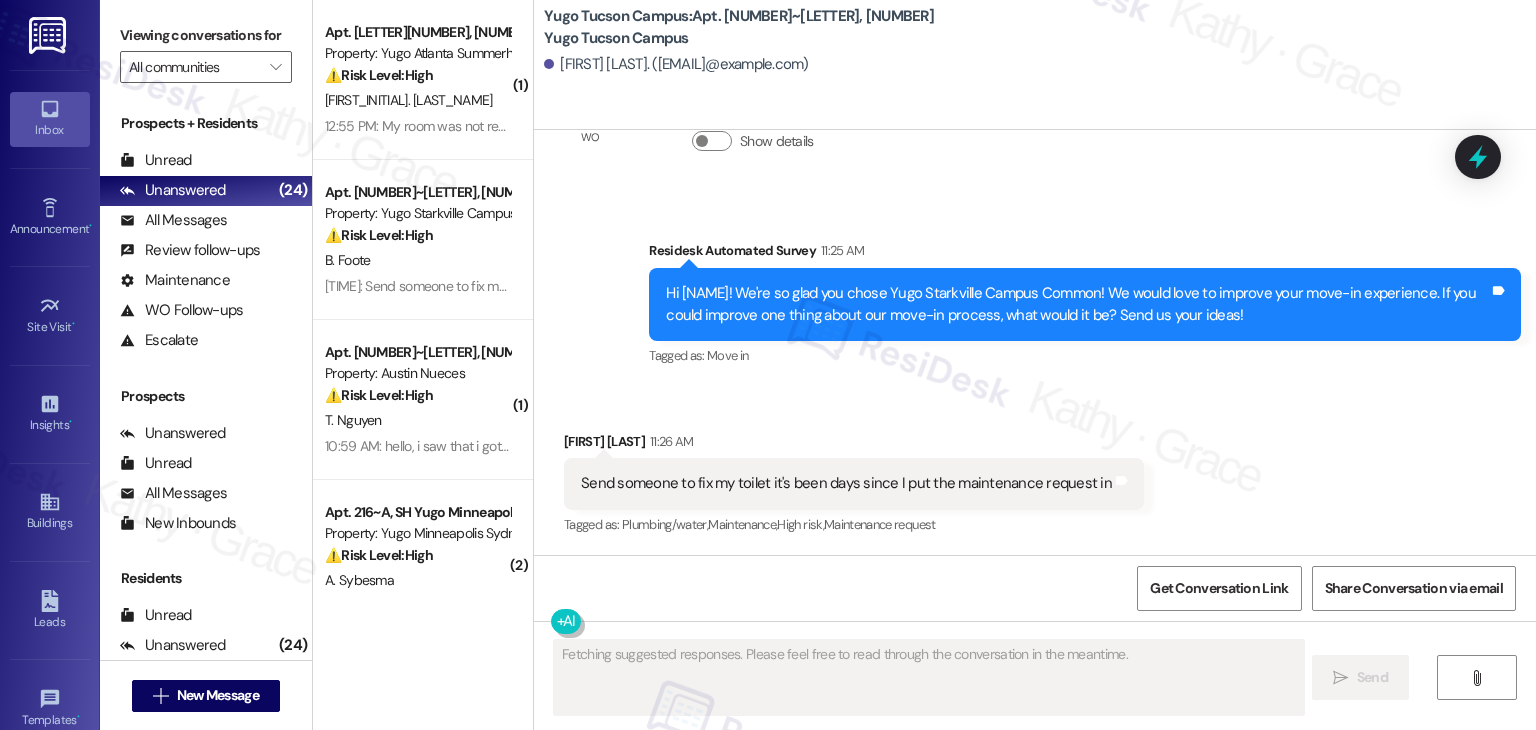 scroll, scrollTop: 224, scrollLeft: 0, axis: vertical 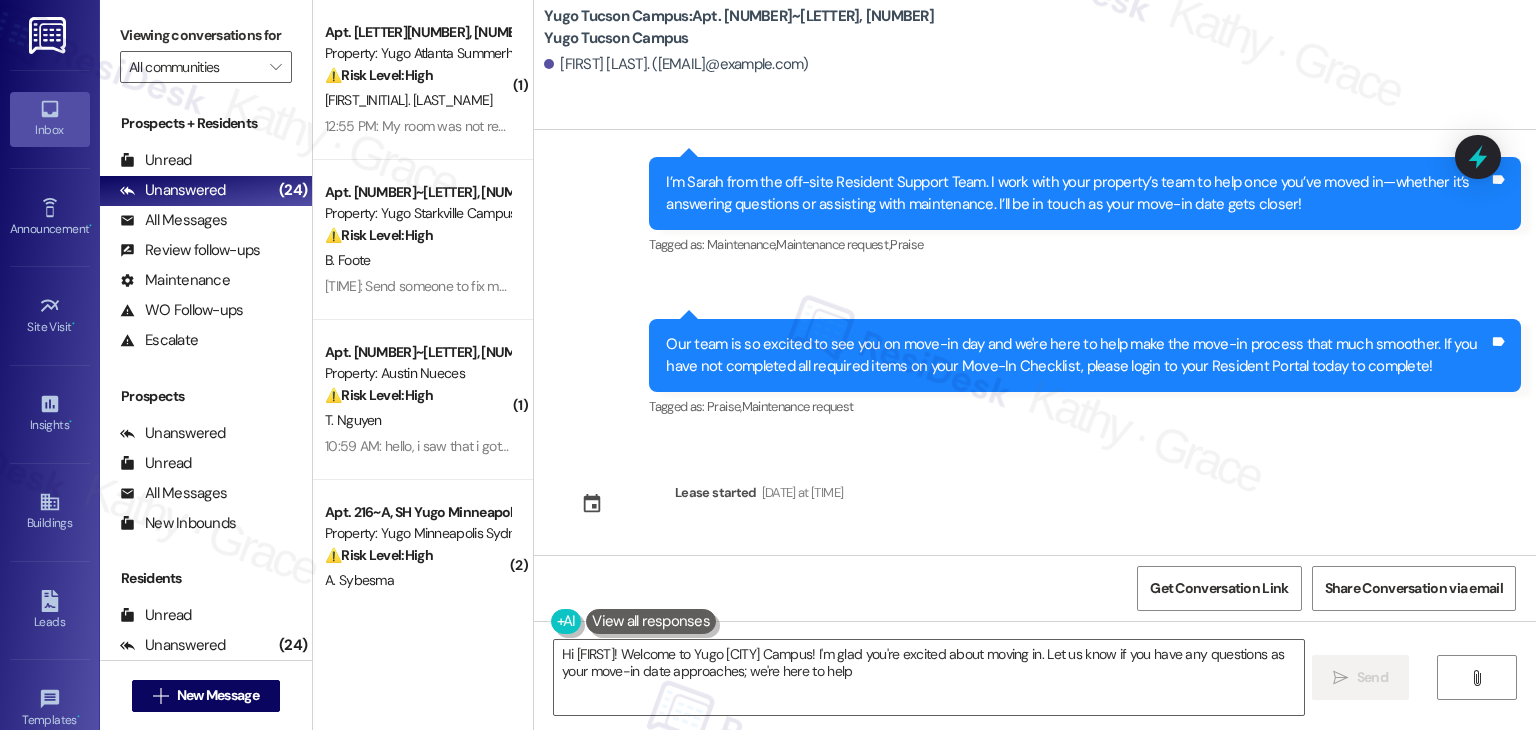 type on "Hi {{first_name}}! Welcome to Yugo Tucson Campus! I'm glad you're excited about moving in. Let us know if you have any questions as your move-in date approaches; we're here to help!" 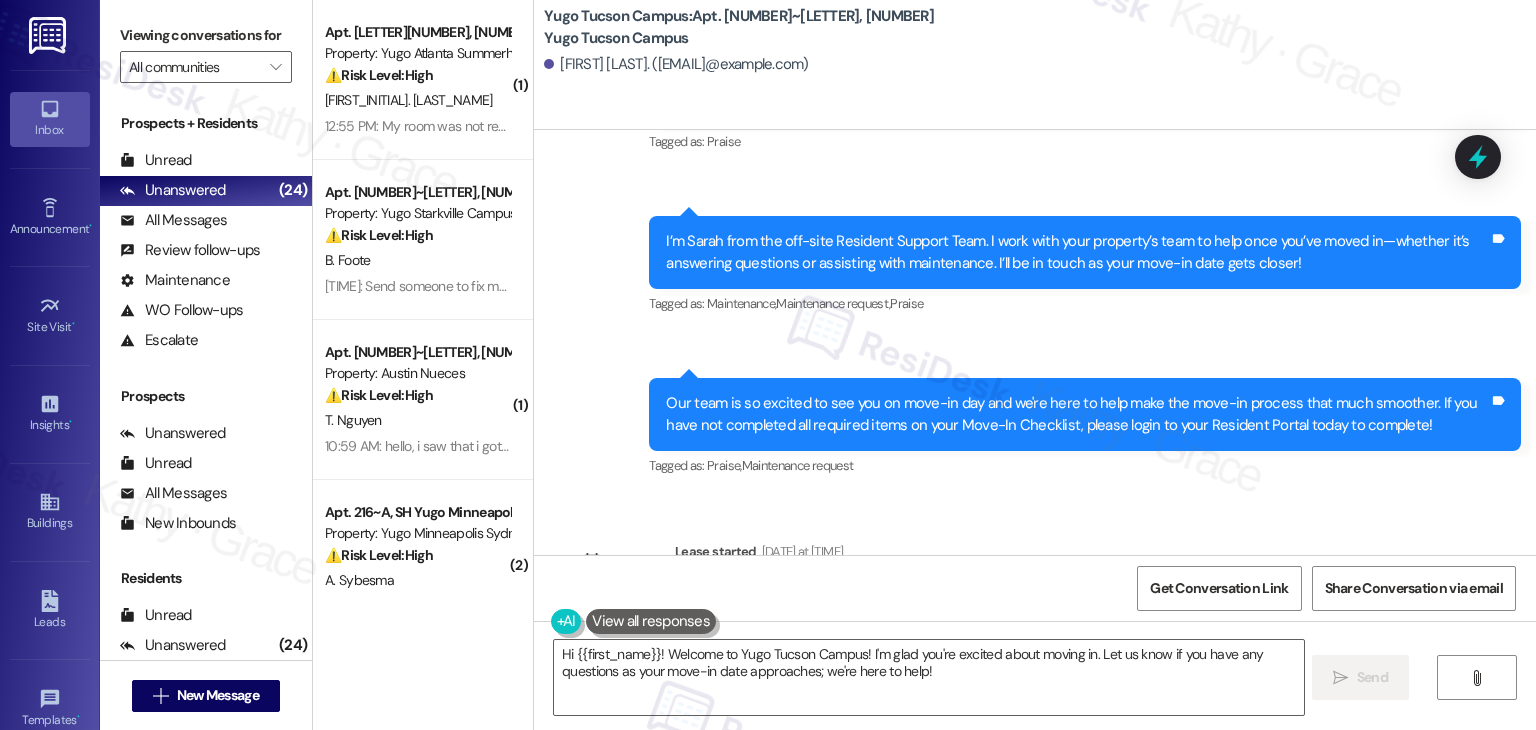 scroll, scrollTop: 224, scrollLeft: 0, axis: vertical 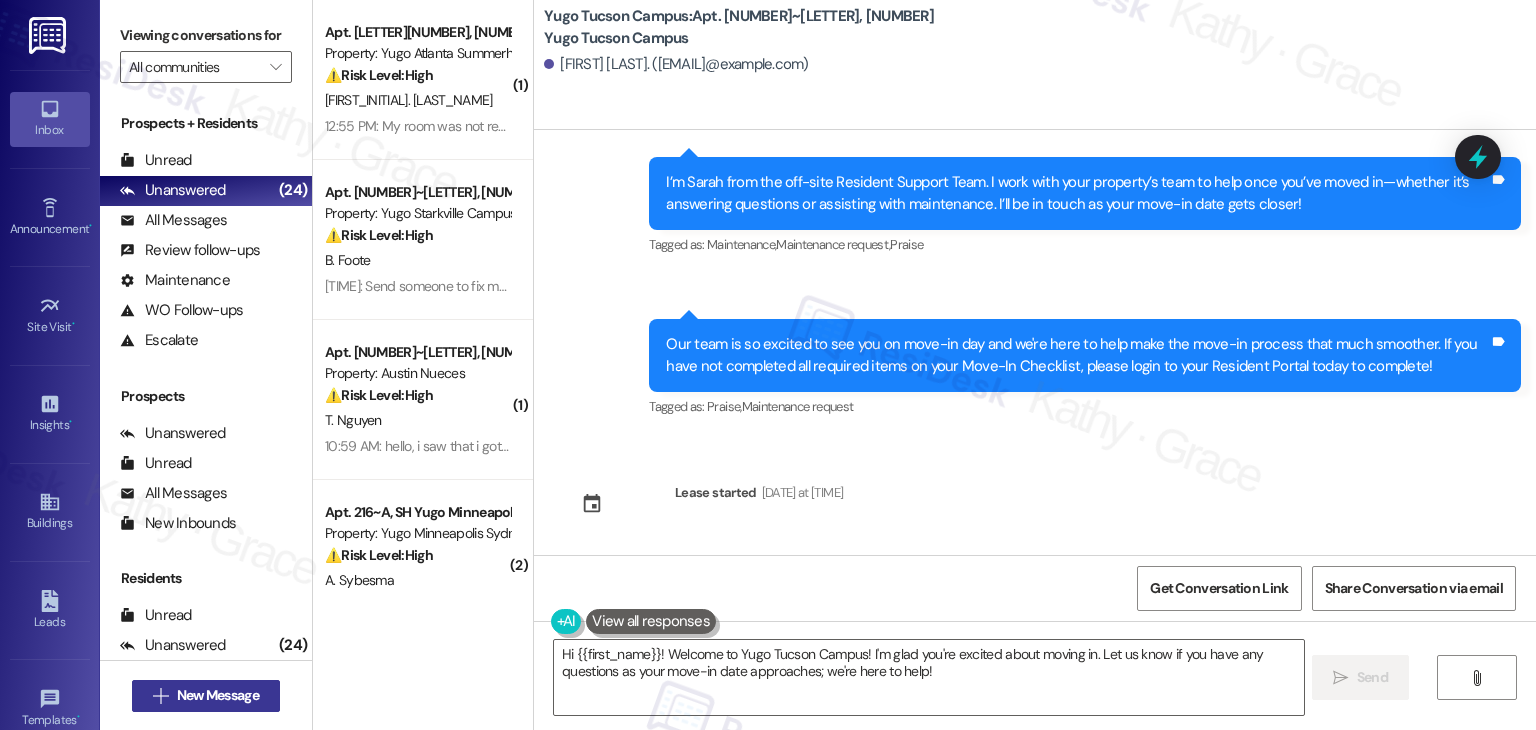 click on "New Message" at bounding box center [218, 695] 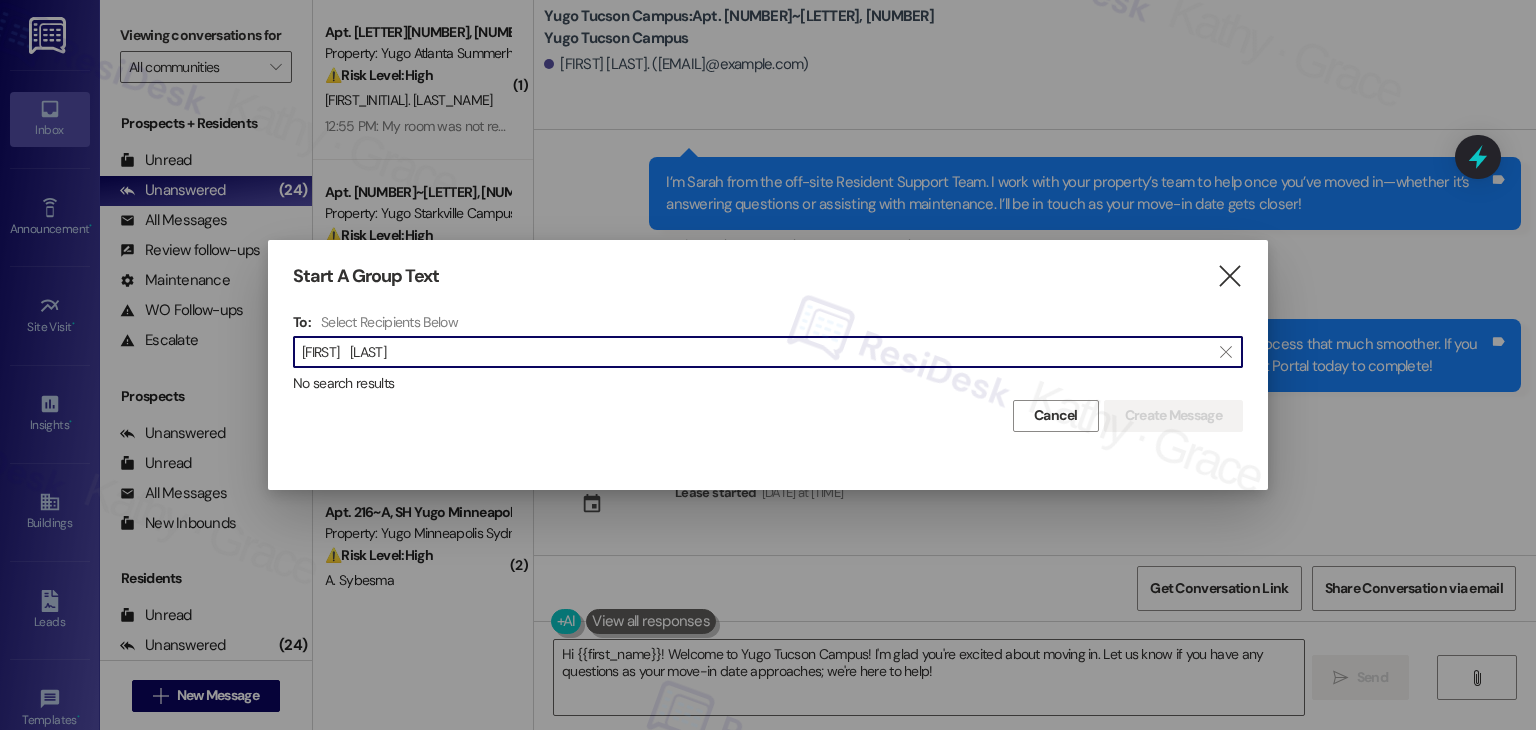 click on "Ahmad	Riyad" at bounding box center (756, 352) 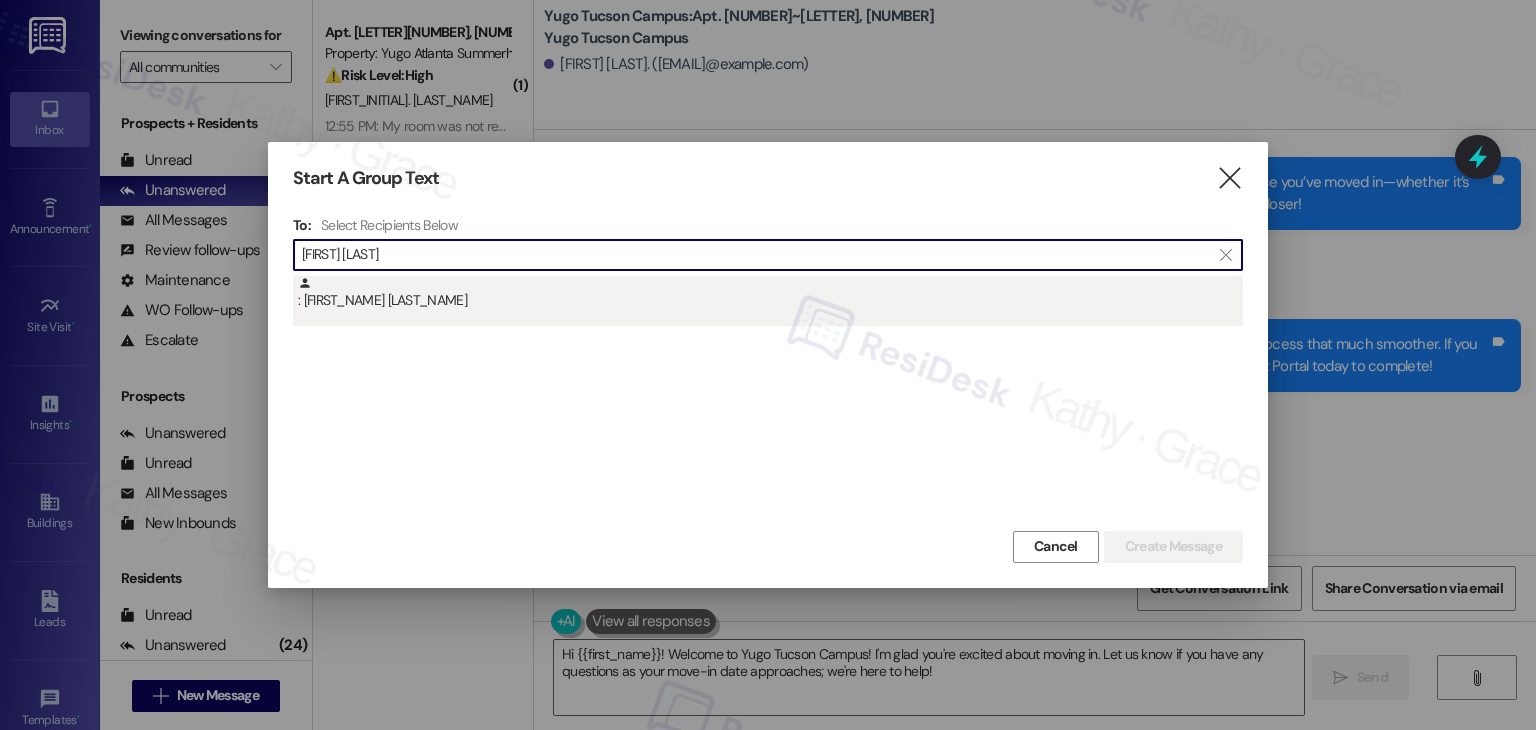 type on "Ahmad Riyad" 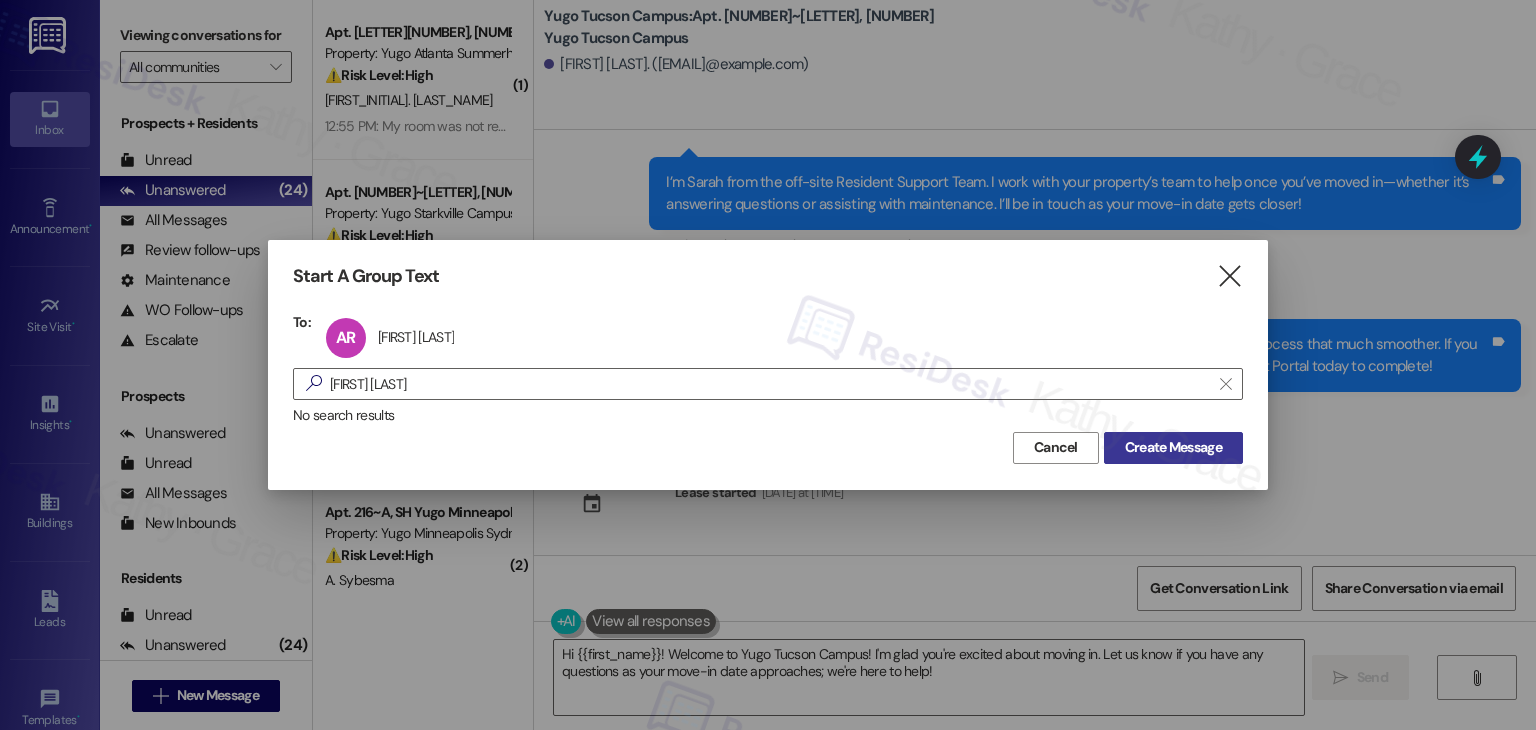 click on "Create Message" at bounding box center [1173, 447] 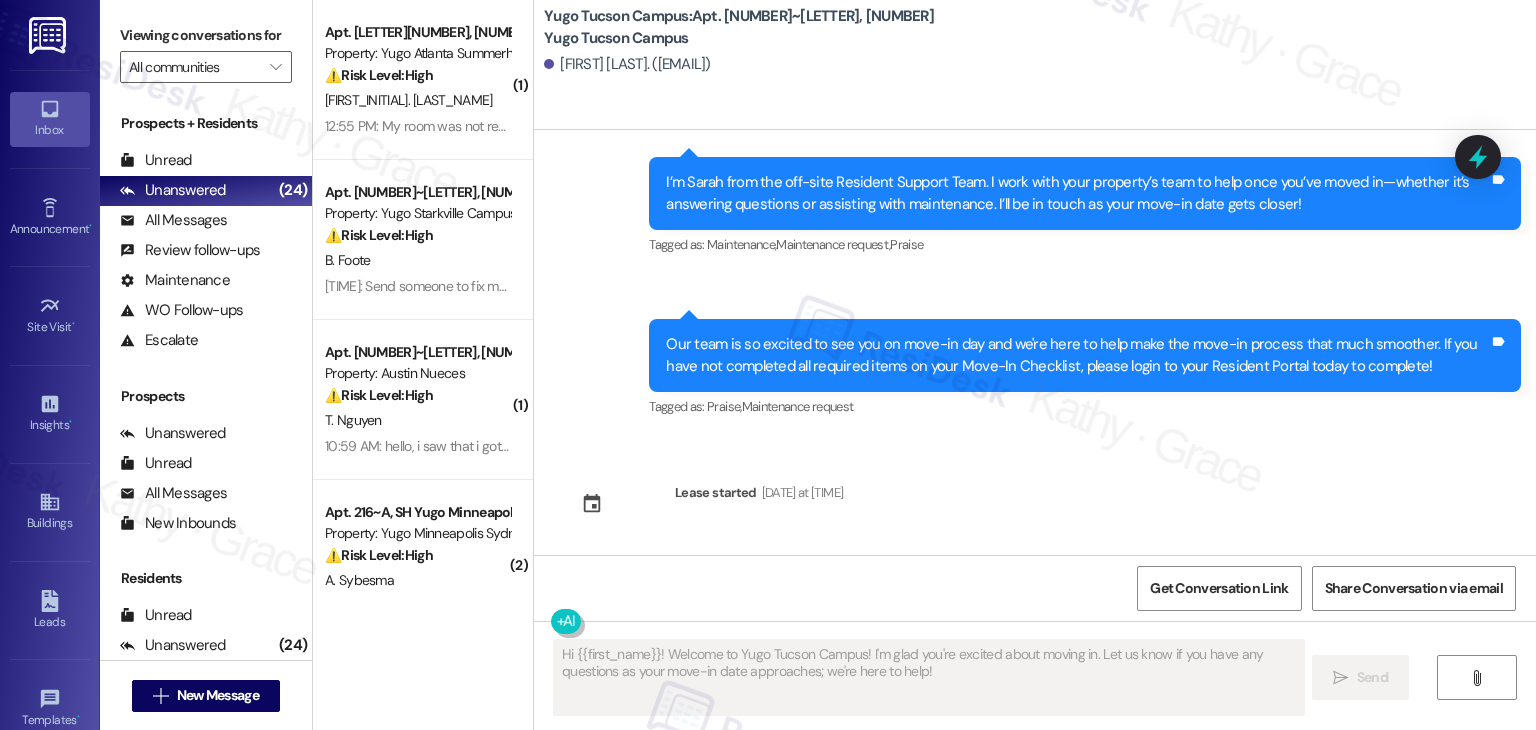 type on "Fetching suggested responses. Please feel free to read through the conversation in the meantime." 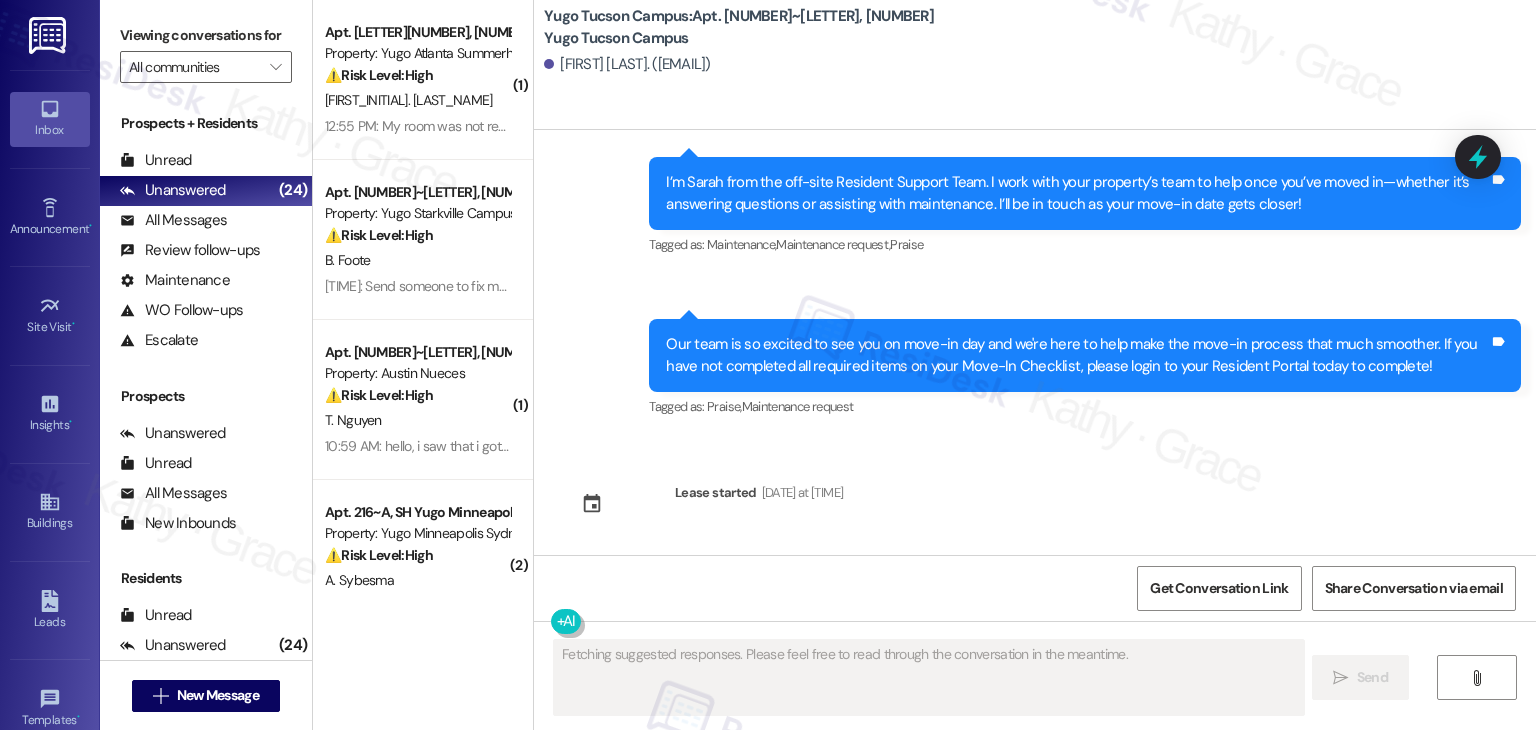 scroll, scrollTop: 0, scrollLeft: 0, axis: both 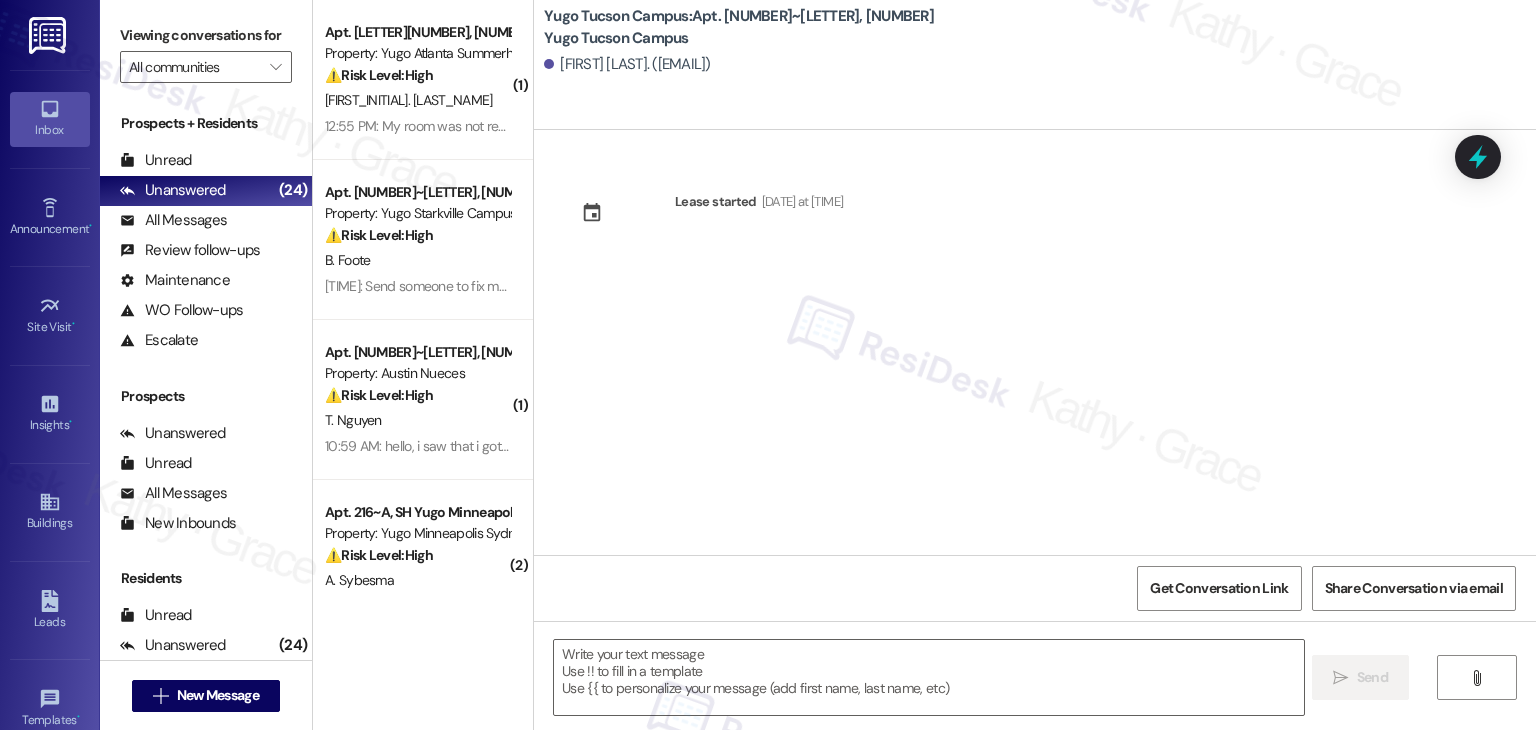 drag, startPoint x: 771, startPoint y: 386, endPoint x: 784, endPoint y: 490, distance: 104.80935 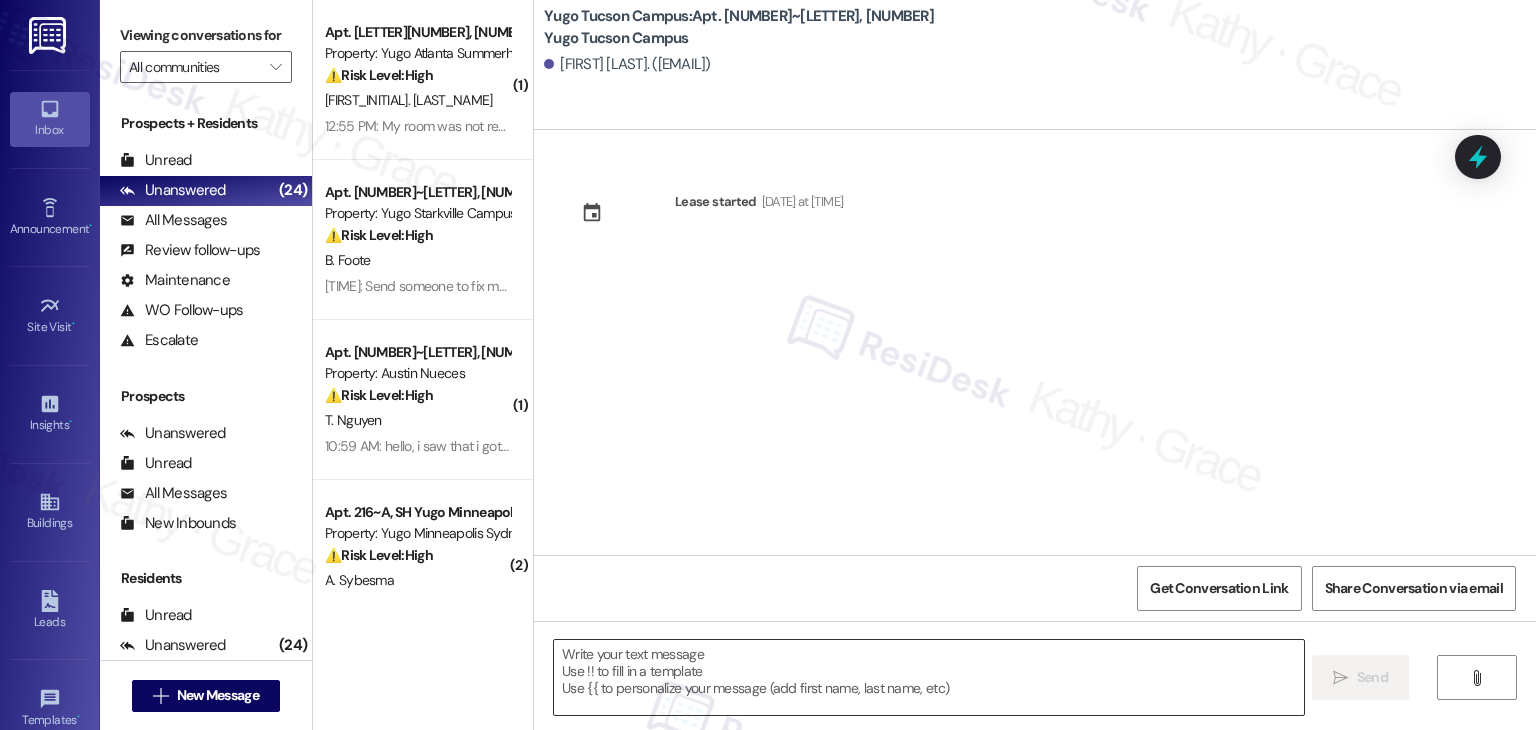 click at bounding box center (928, 677) 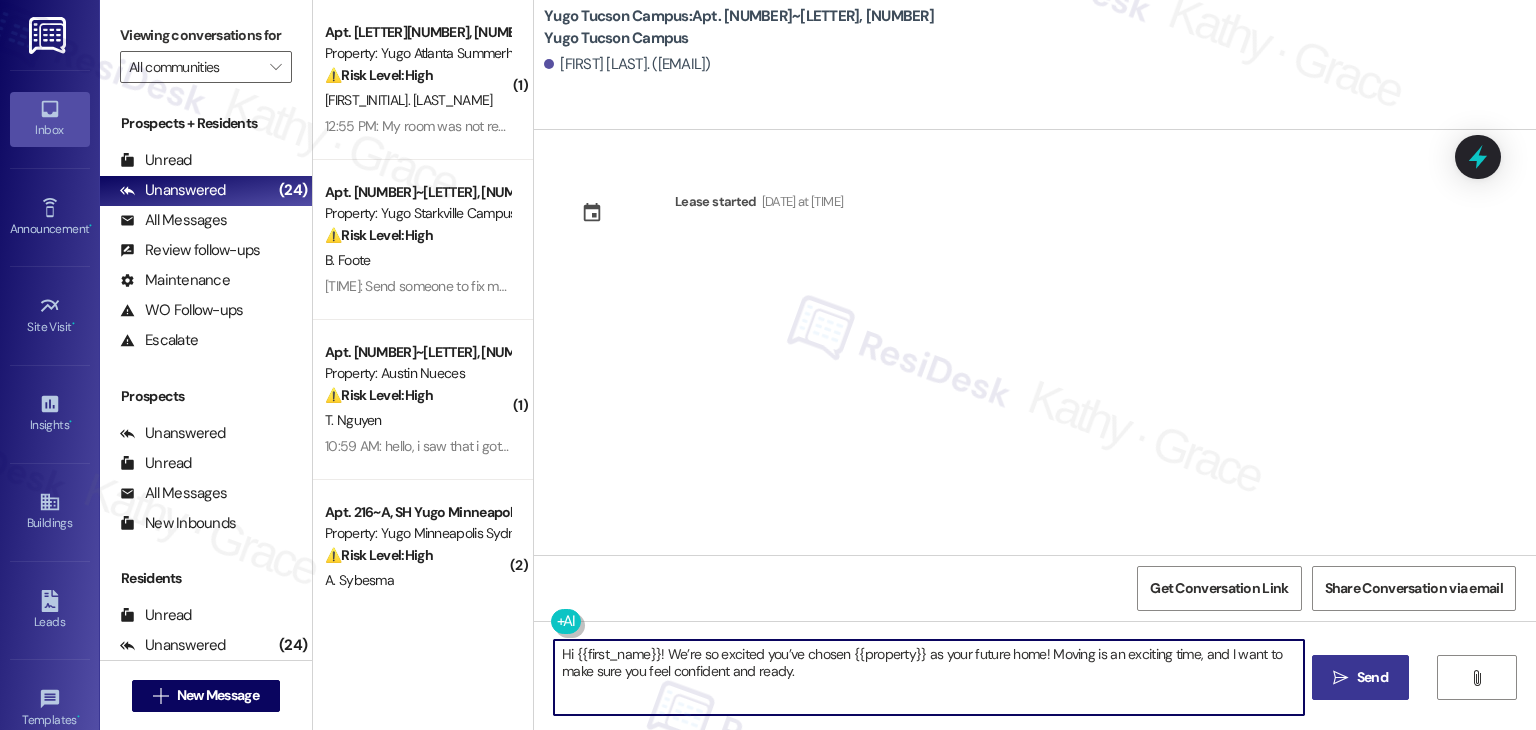 type on "Hi {{first_name}}! We’re so excited you’ve chosen {{property}} as your future home! Moving is an exciting time, and I want to make sure you feel confident and ready." 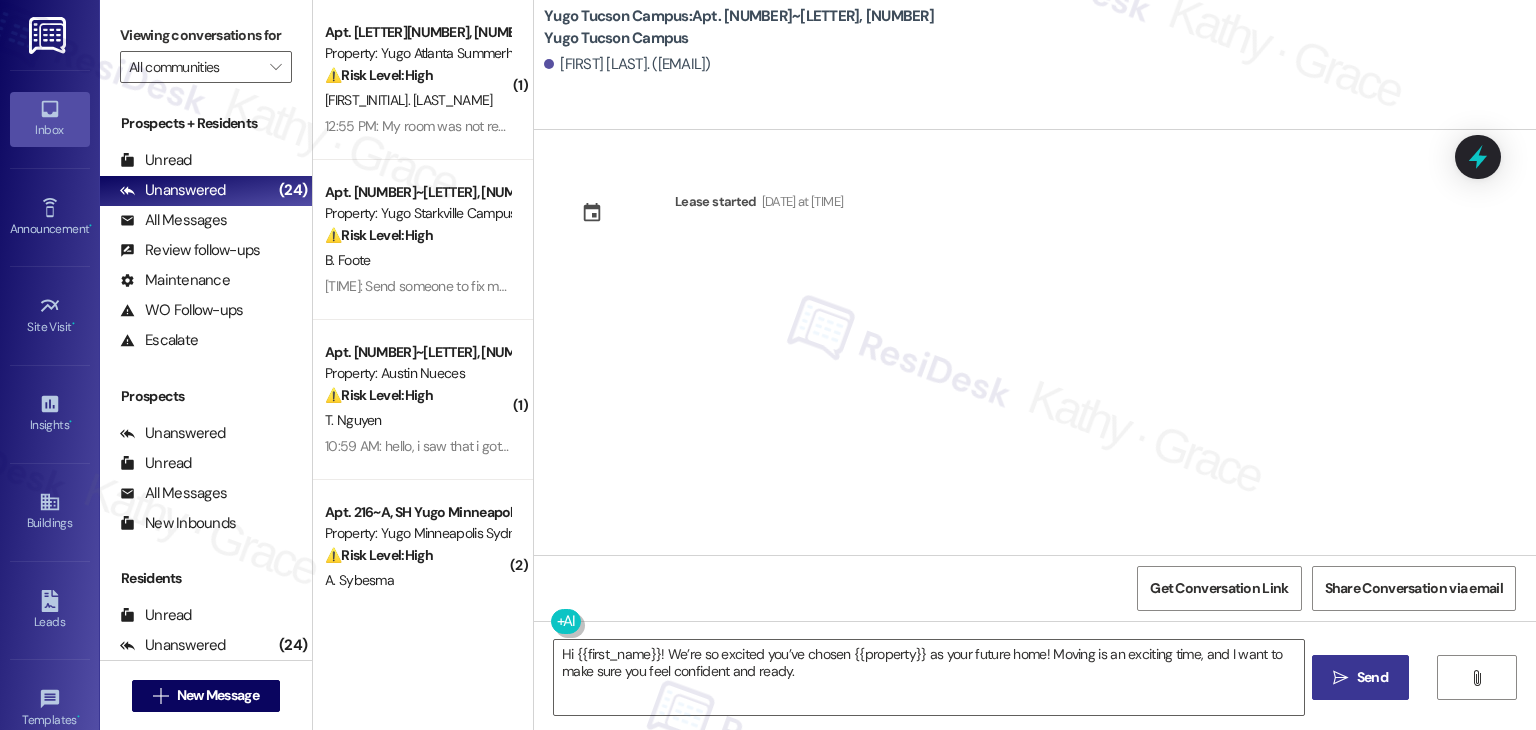 click on "Send" at bounding box center (1372, 677) 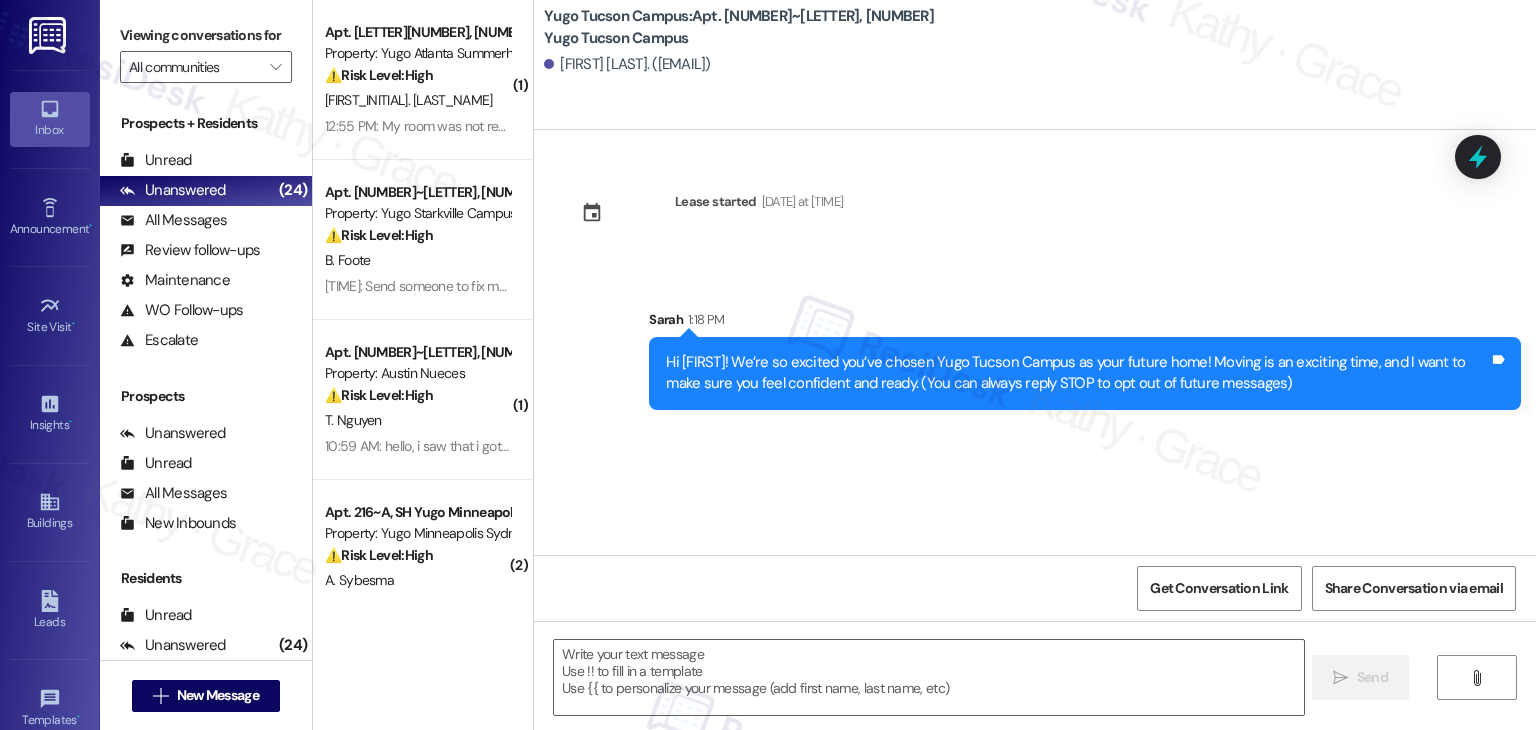 click on "Lease started Aug 19, 2025 at 7:00 PM Sent via SMS Sarah 1:18 PM Hi Ahmad! We’re so excited you’ve chosen Yugo Tucson Campus as your future home! Moving is an exciting time, and I want to make sure you feel confident and ready. (You can always reply STOP to opt out of future messages) Tags and notes" at bounding box center (1035, 342) 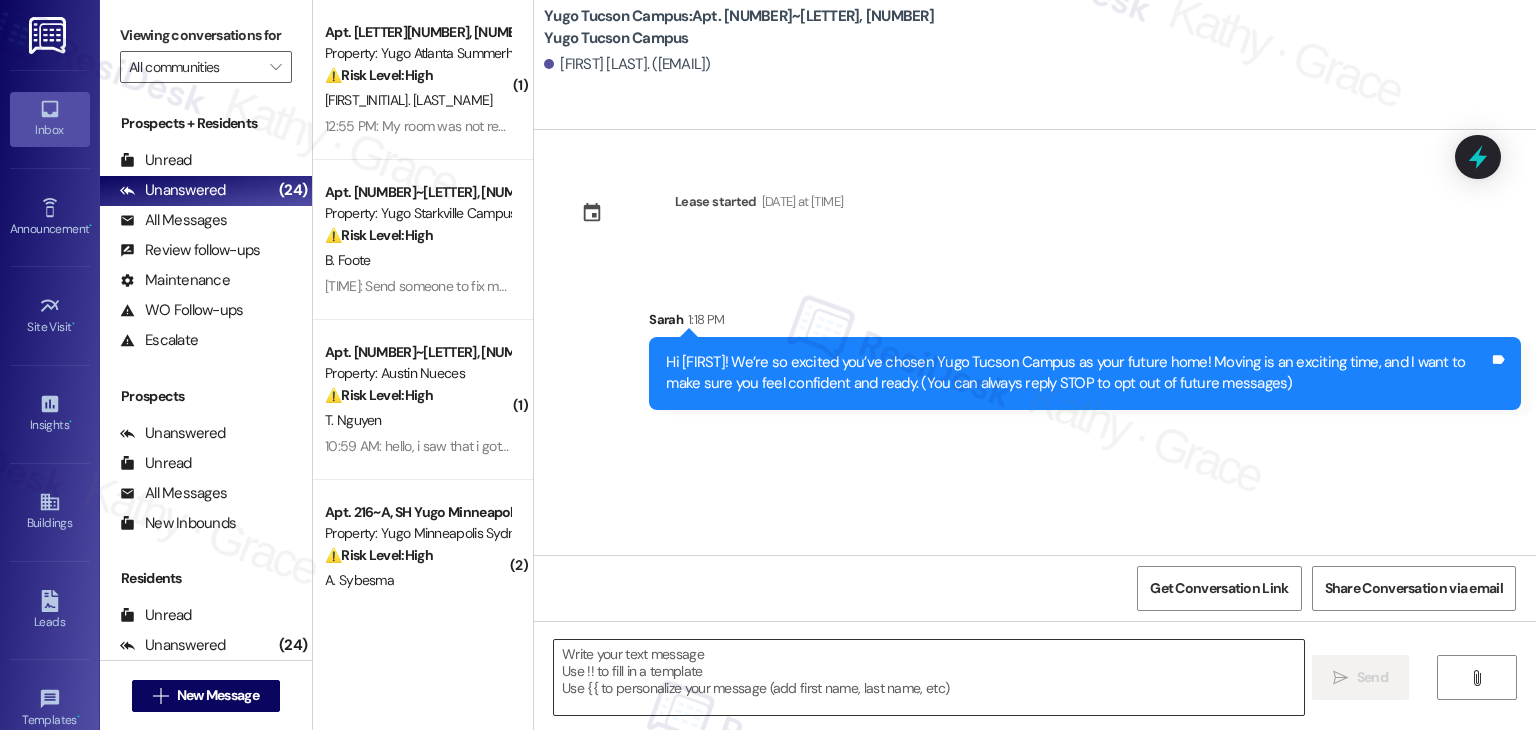click at bounding box center (928, 677) 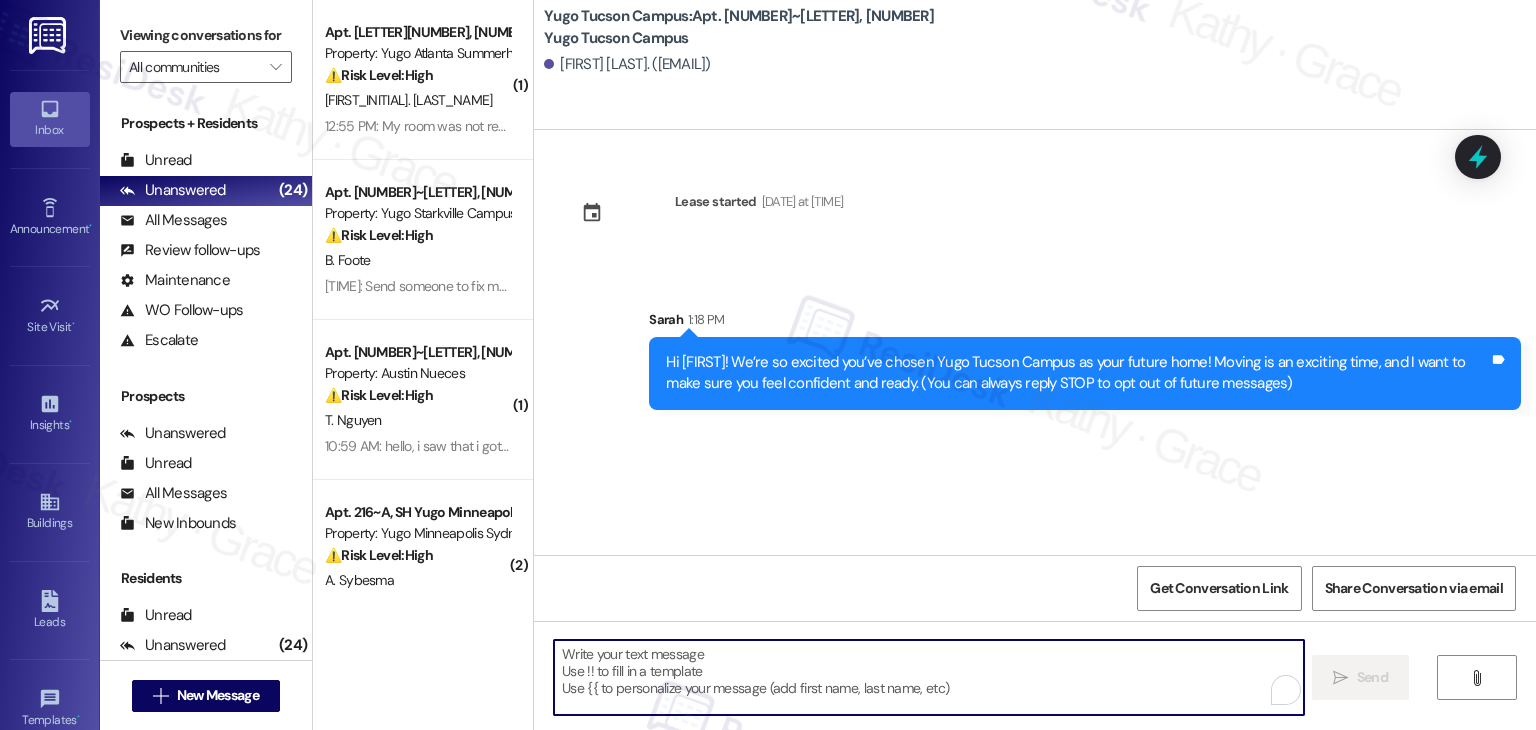 paste on "I’m Sarah from the off-site Resident Support Team. I work with your property’s team to help once you’ve moved in—whether it’s answering questions or assisting with maintenance. I’ll be in touch as your move-in date gets closer!" 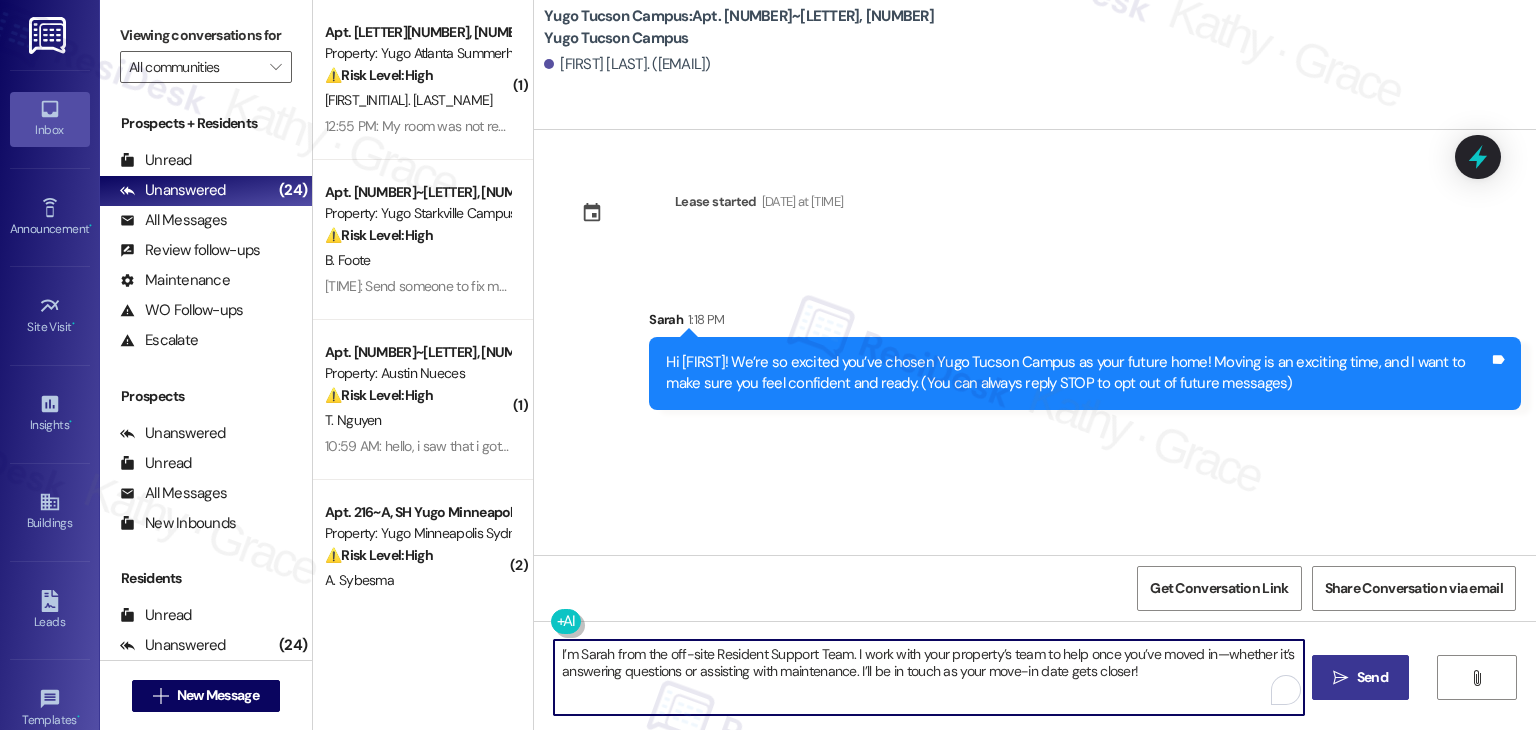 type on "I’m Sarah from the off-site Resident Support Team. I work with your property’s team to help once you’ve moved in—whether it’s answering questions or assisting with maintenance. I’ll be in touch as your move-in date gets closer!" 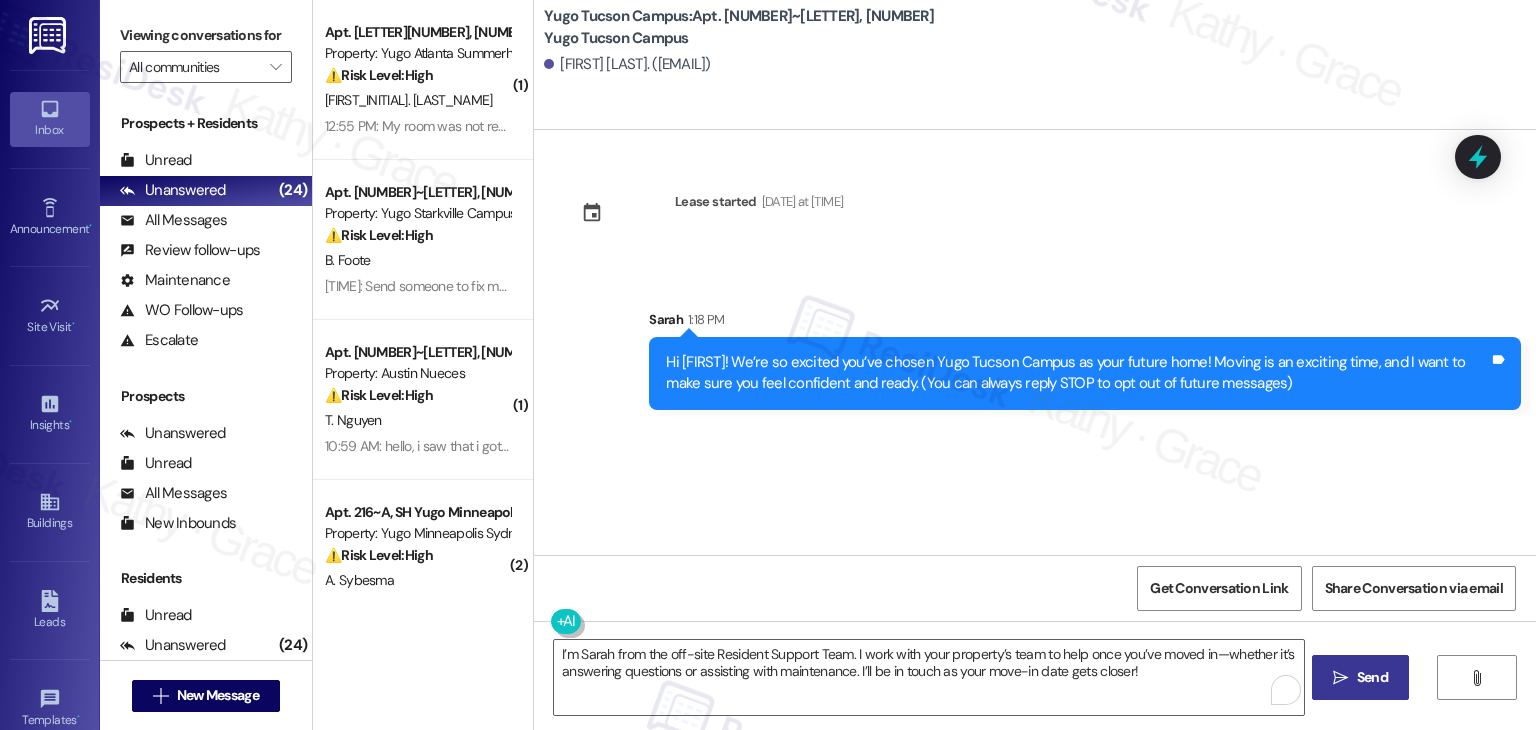 click on " Send" at bounding box center (1360, 677) 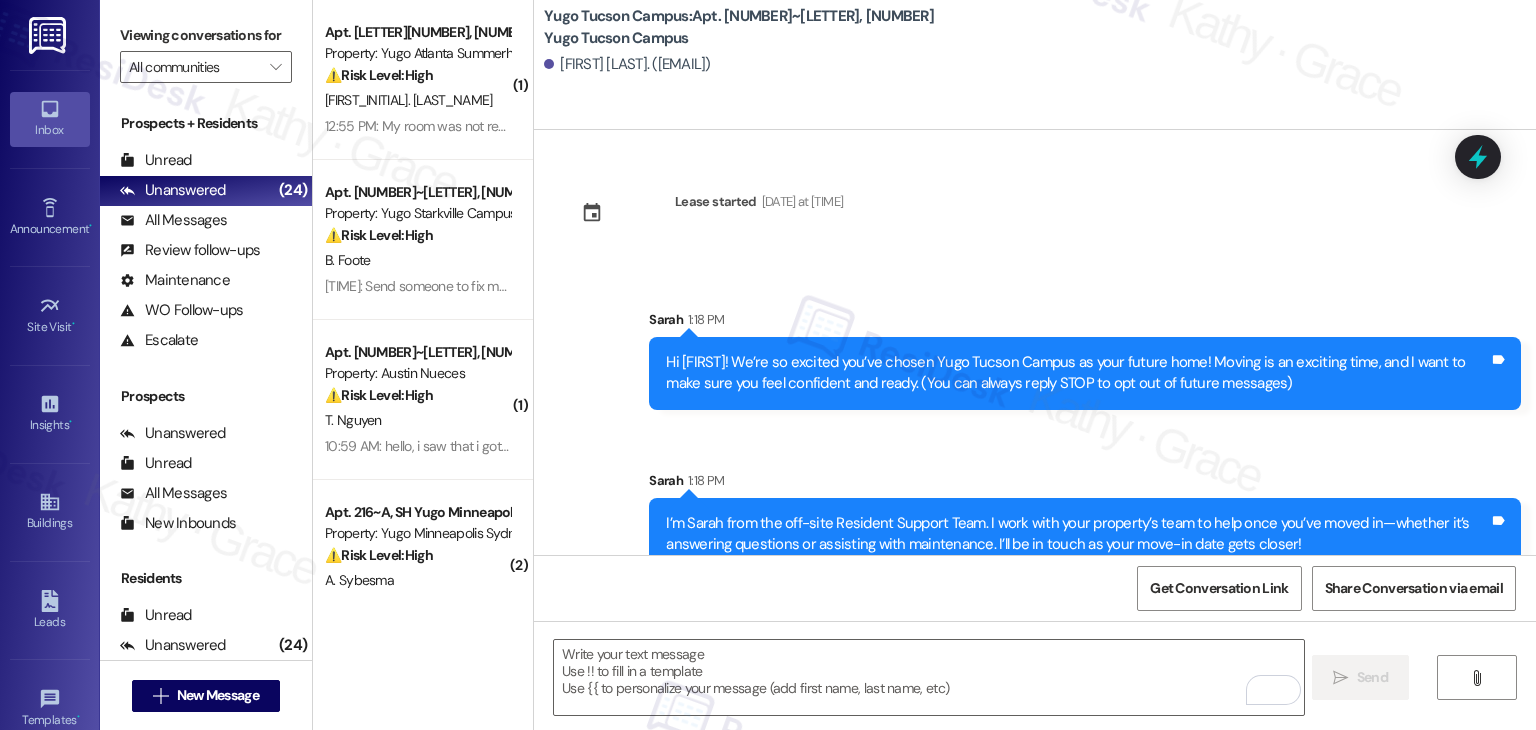 click on "Sent via SMS Sarah 1:18 PM I’m Sarah from the off-site Resident Support Team. I work with your property’s team to help once you’ve moved in—whether it’s answering questions or assisting with maintenance. I’ll be in touch as your move-in date gets closer! Tags and notes" at bounding box center (1085, 520) 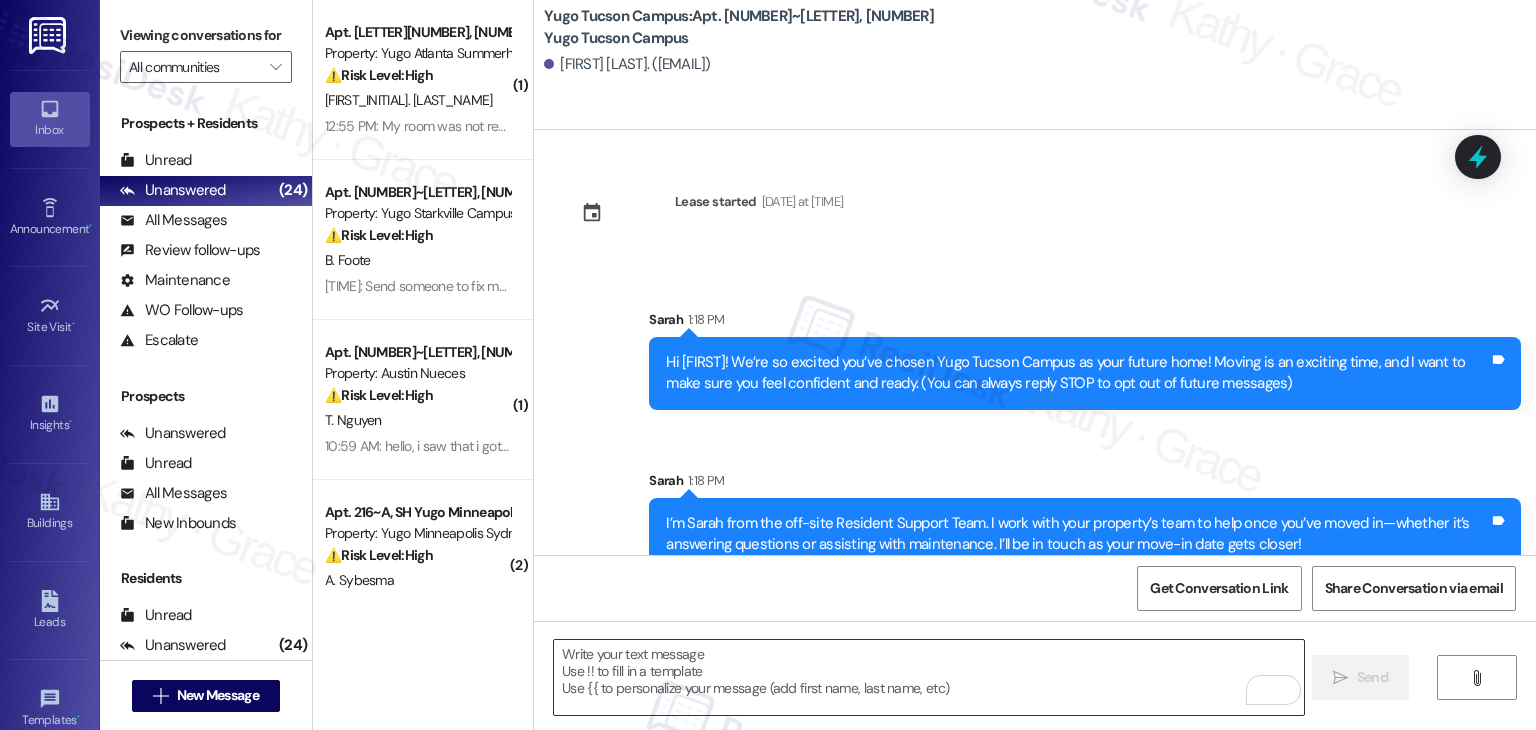 scroll, scrollTop: 32, scrollLeft: 0, axis: vertical 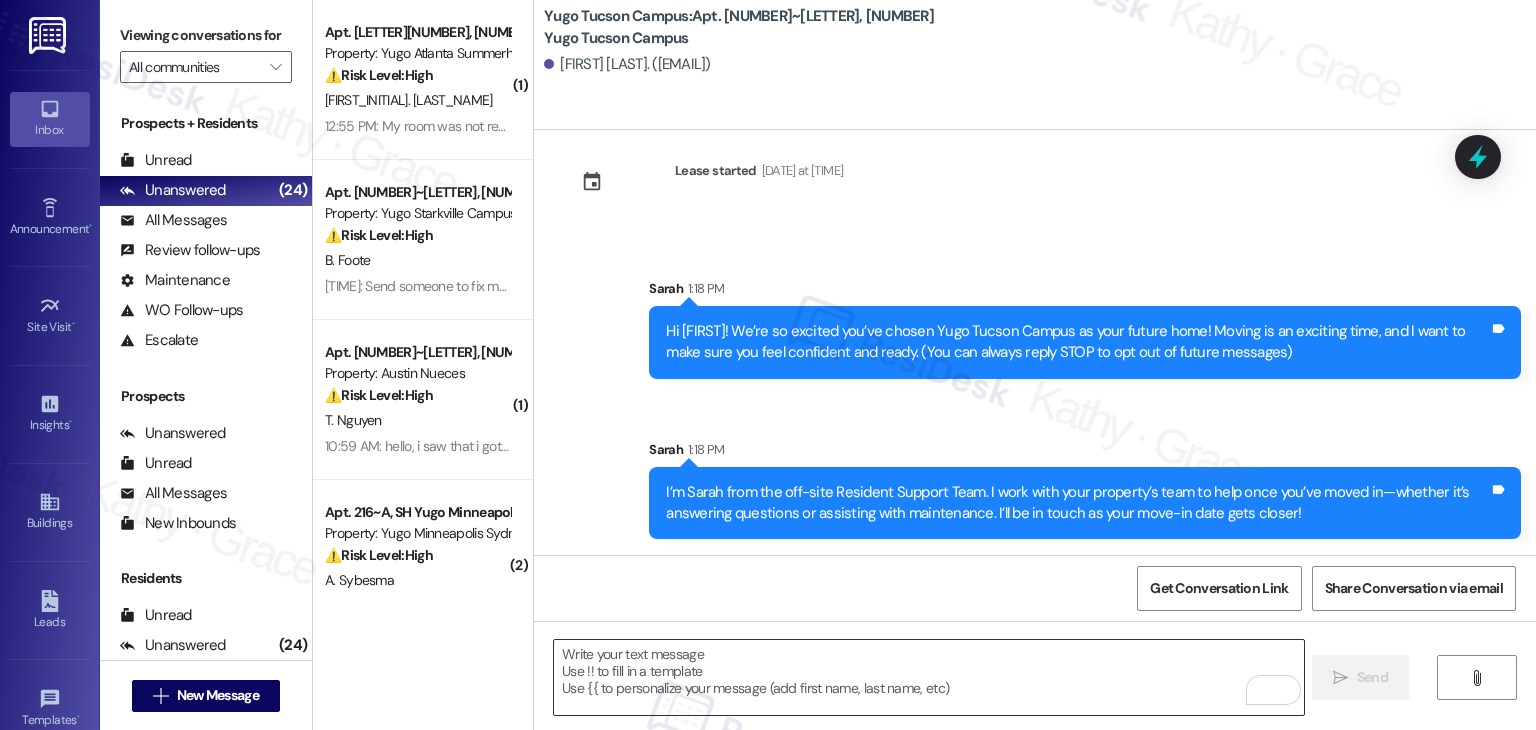 click at bounding box center [928, 677] 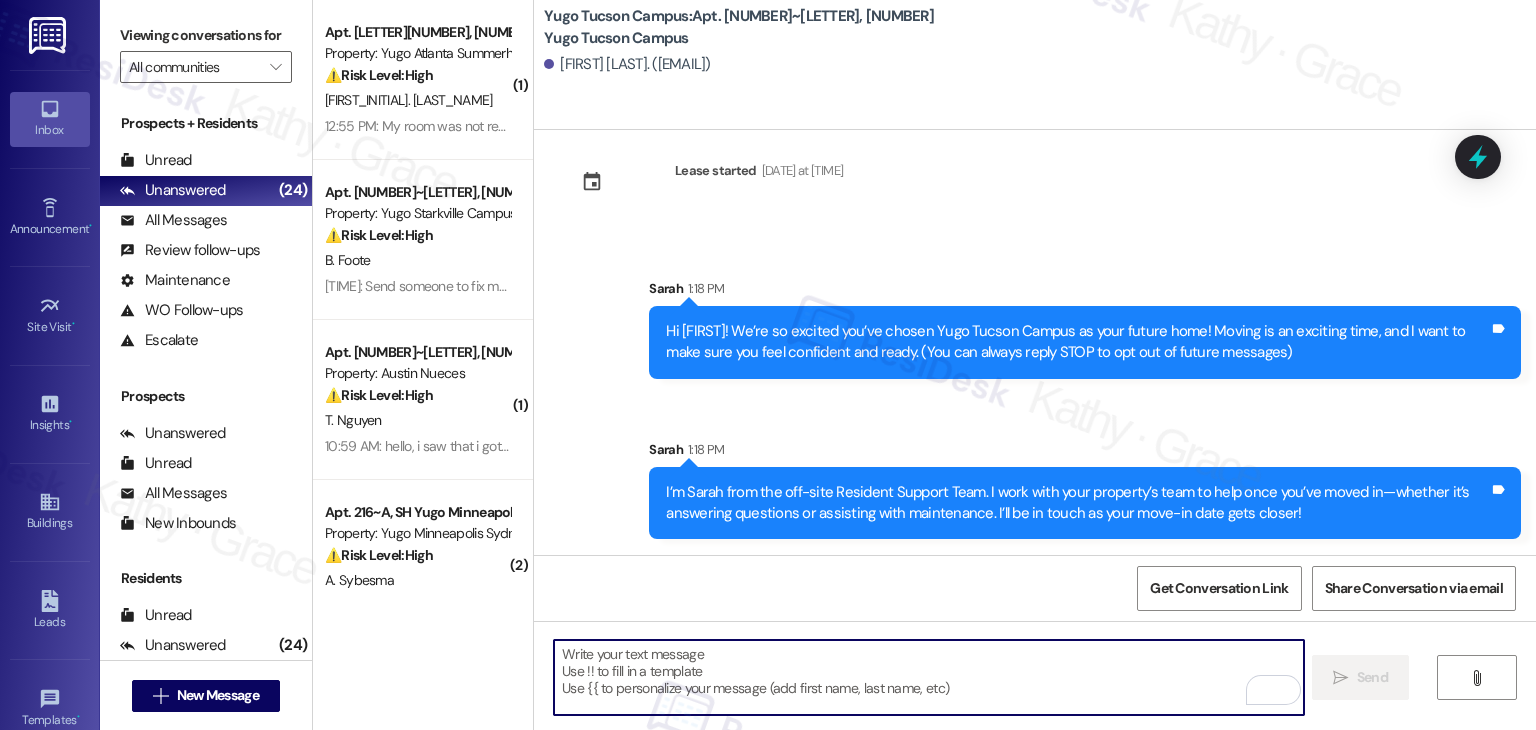 paste on "Our team is so excited to see you on move-in day and we're here to help make the move-in process that much smoother. If you have not completed all required items on your Move-In Checklist, please login to your Resident Portal today to complete!" 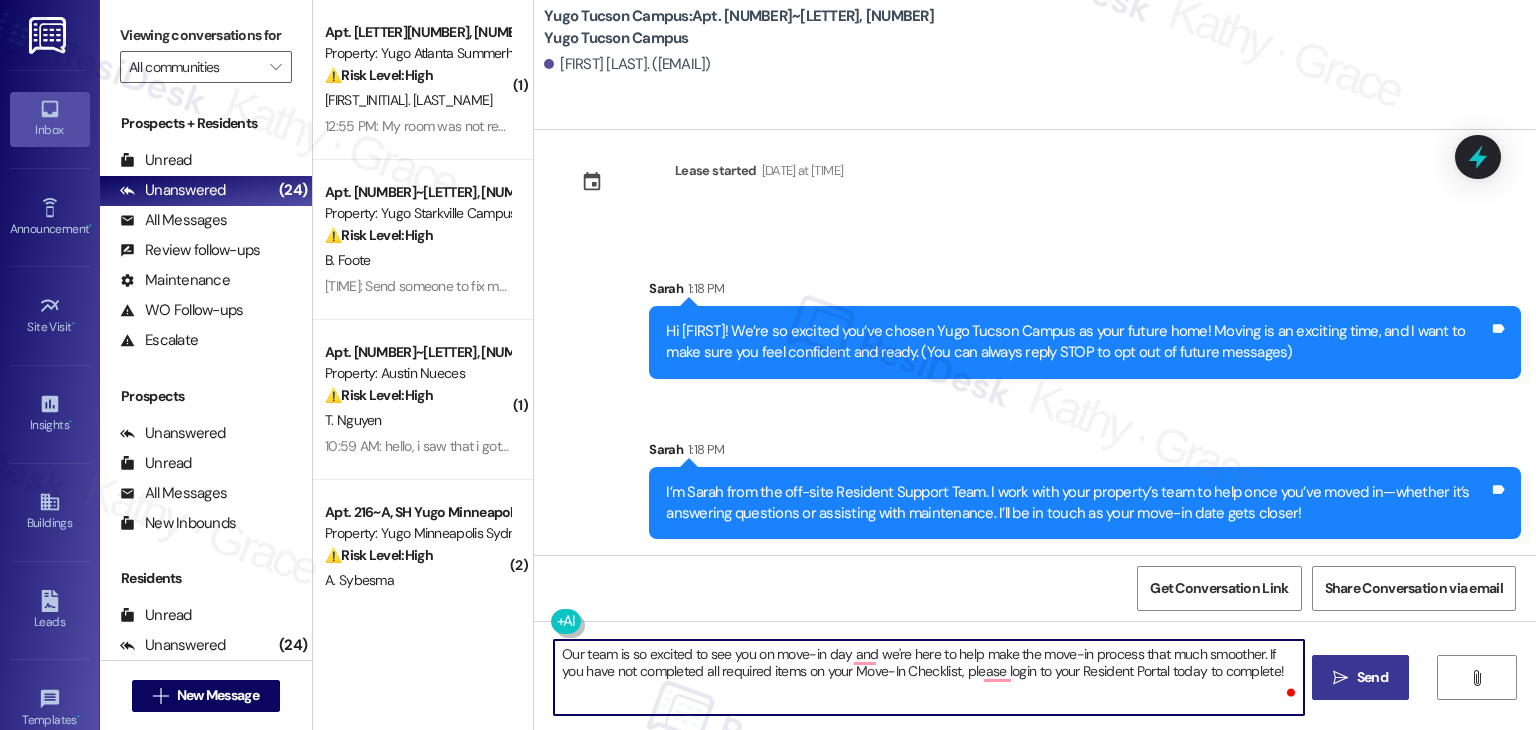 type on "Our team is so excited to see you on move-in day and we're here to help make the move-in process that much smoother. If you have not completed all required items on your Move-In Checklist, please login to your Resident Portal today to complete!" 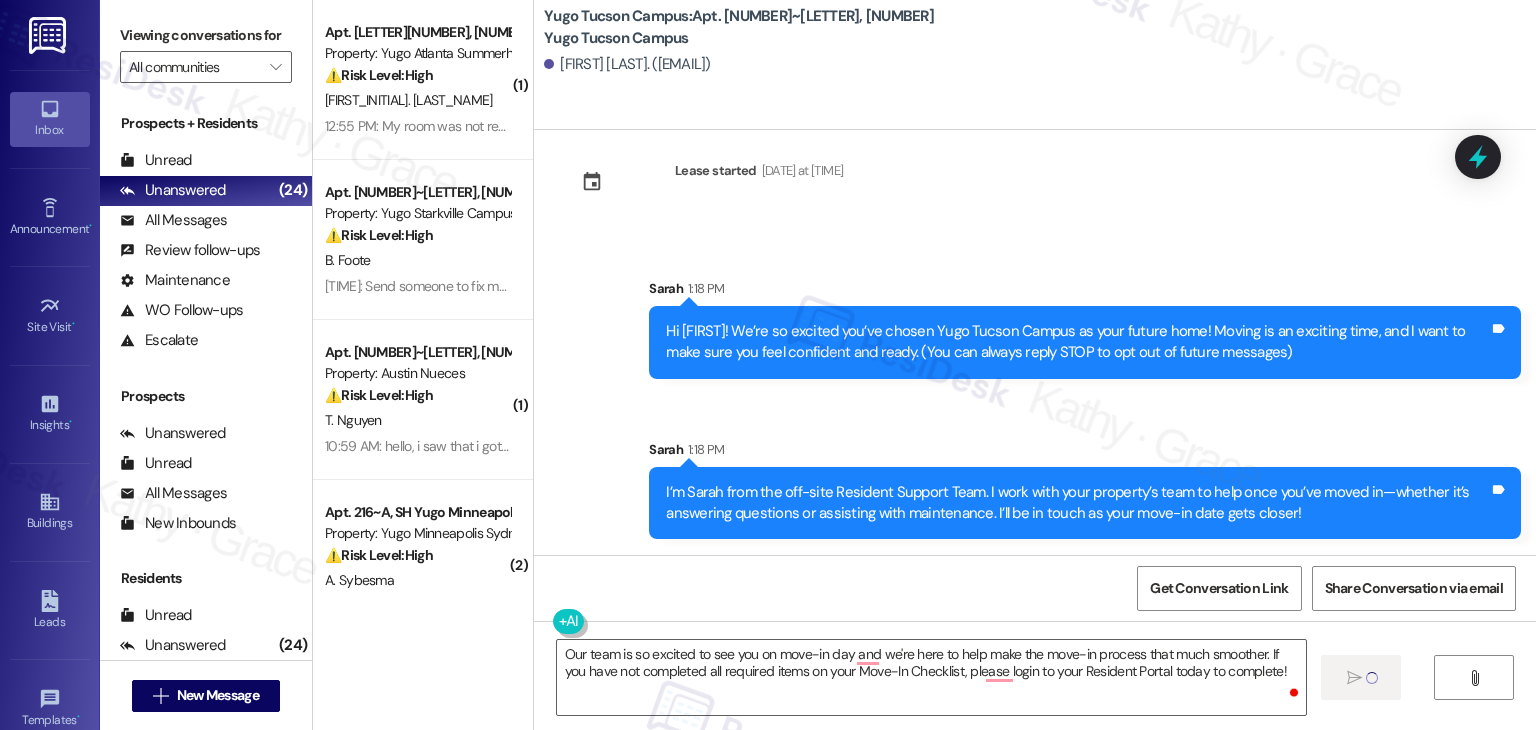 type 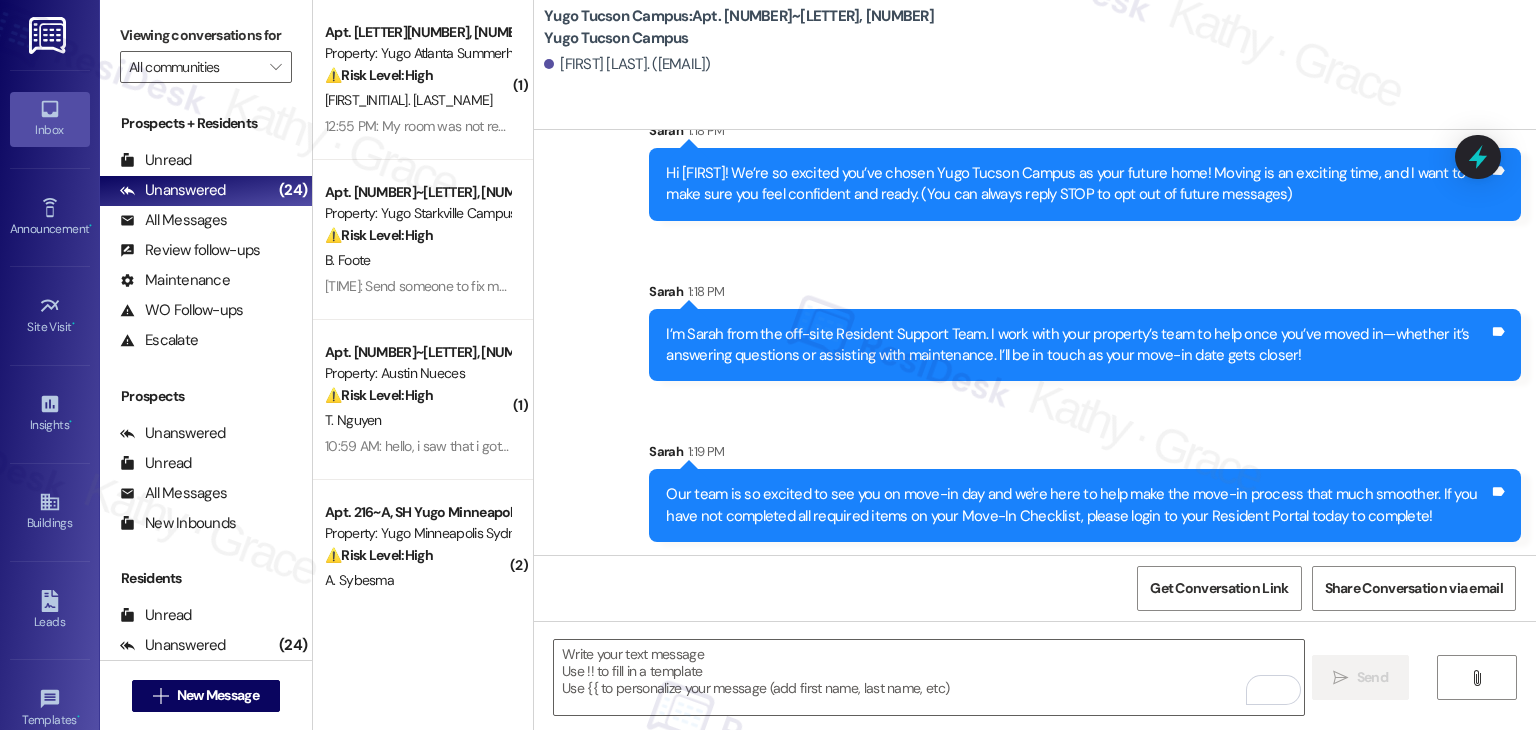 scroll, scrollTop: 192, scrollLeft: 0, axis: vertical 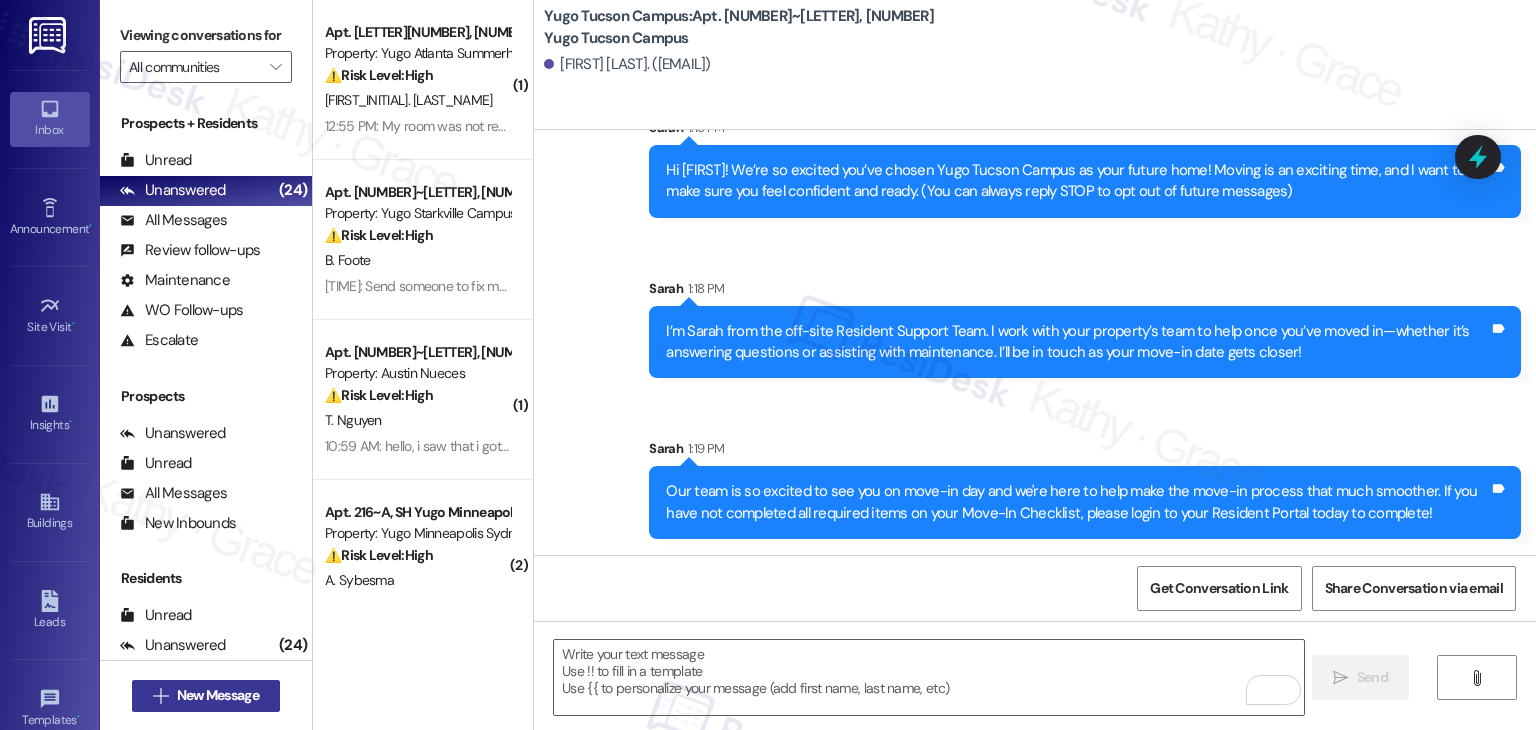 click on "New Message" at bounding box center [218, 695] 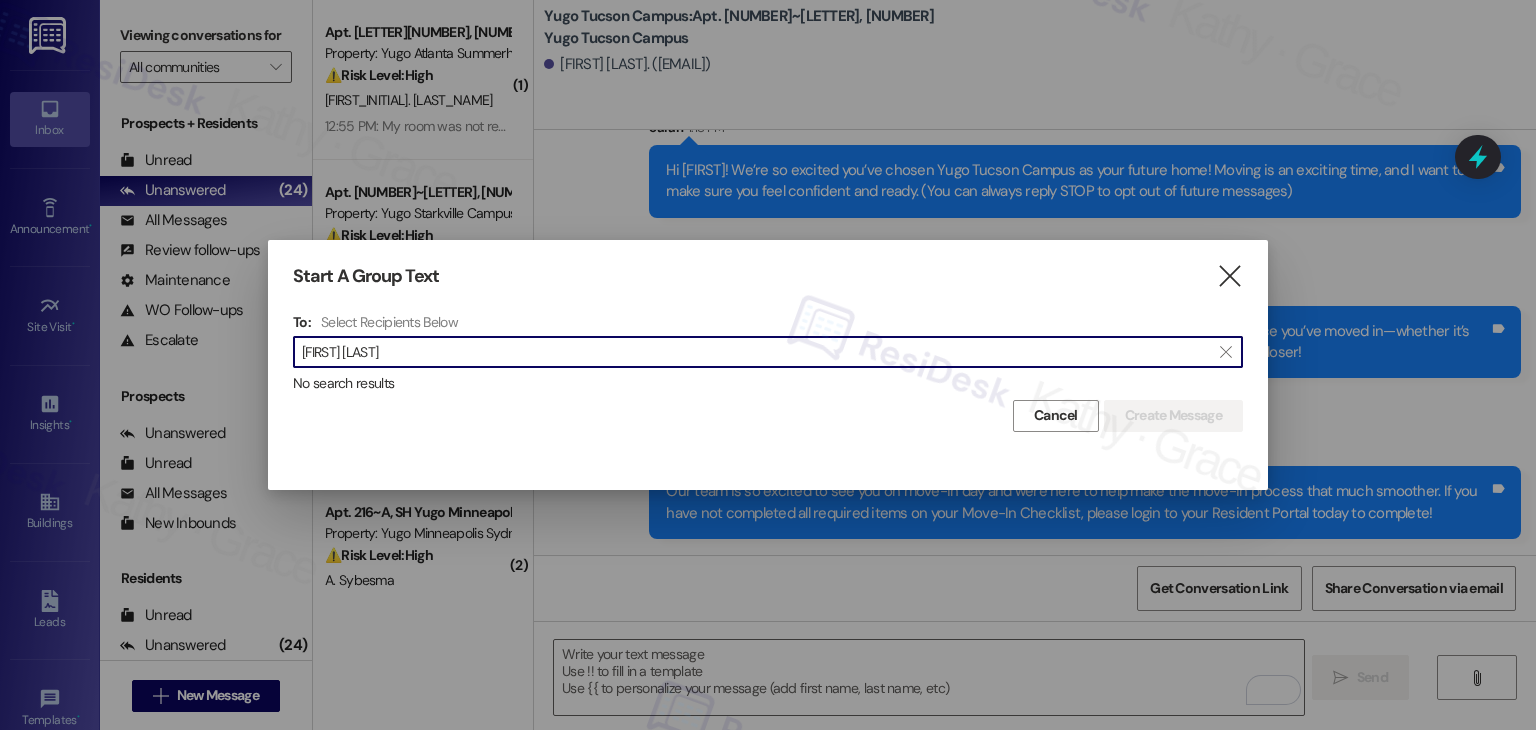 click on "Jaden	Iaccio" at bounding box center [756, 352] 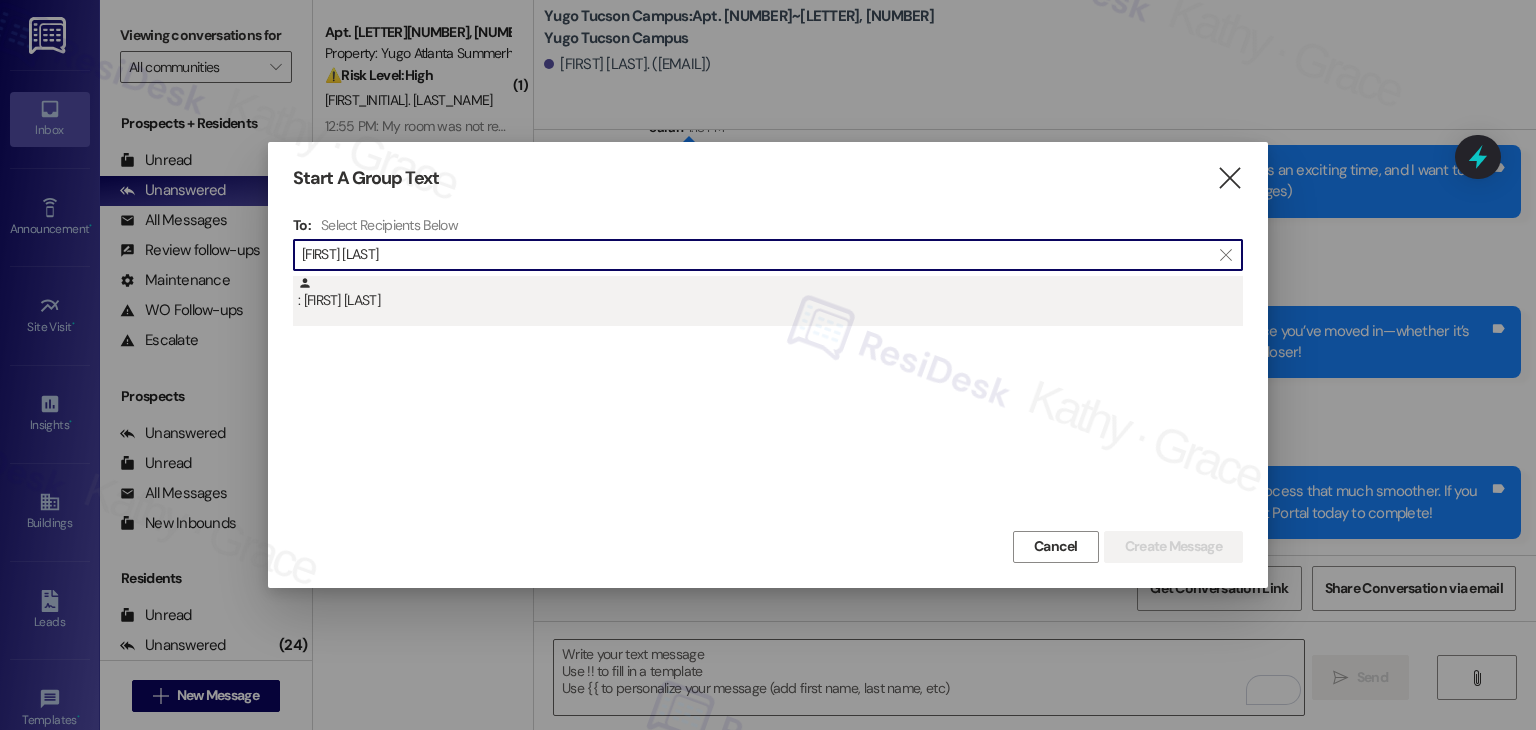 type on "Jaden Iaccio" 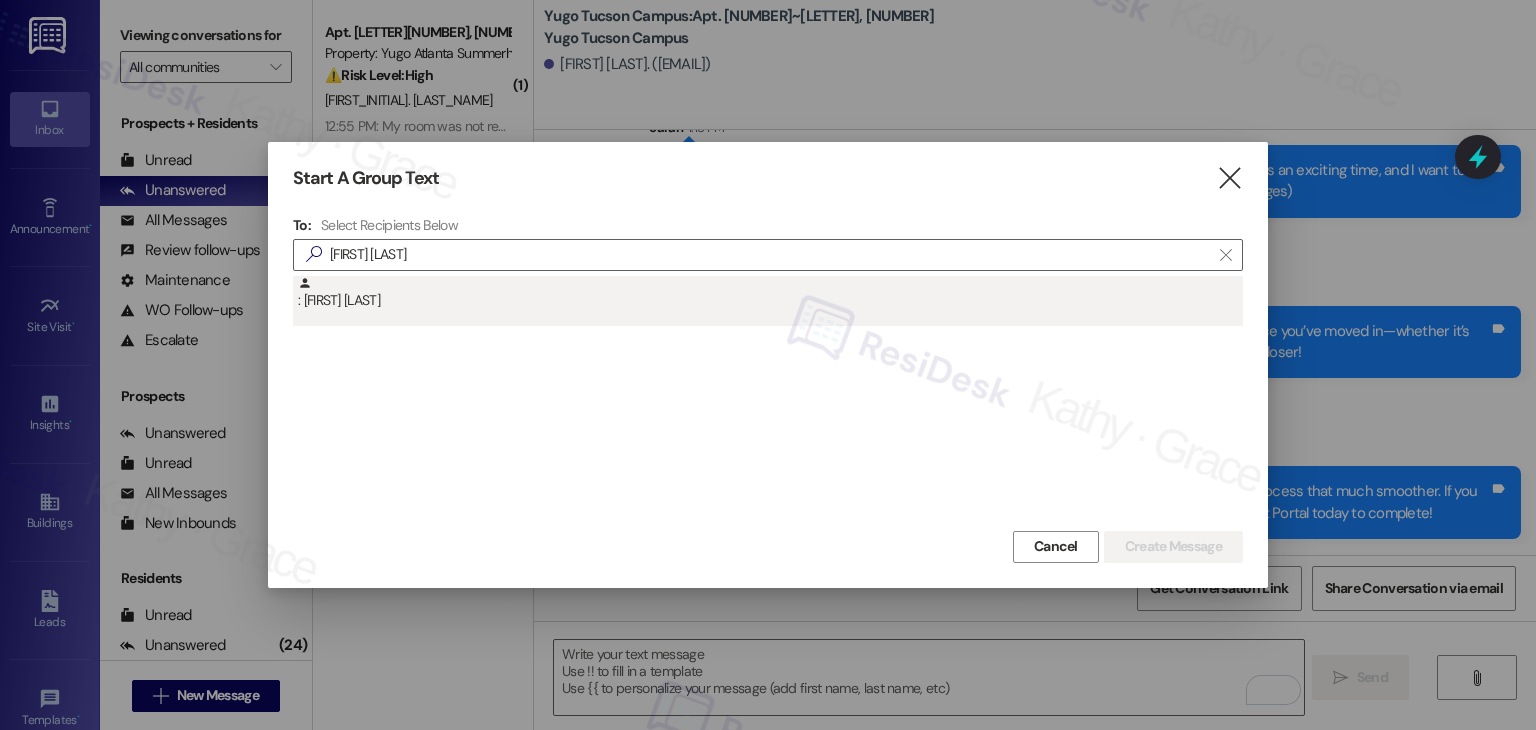 click on ": Jaden Iaccio" at bounding box center [768, 301] 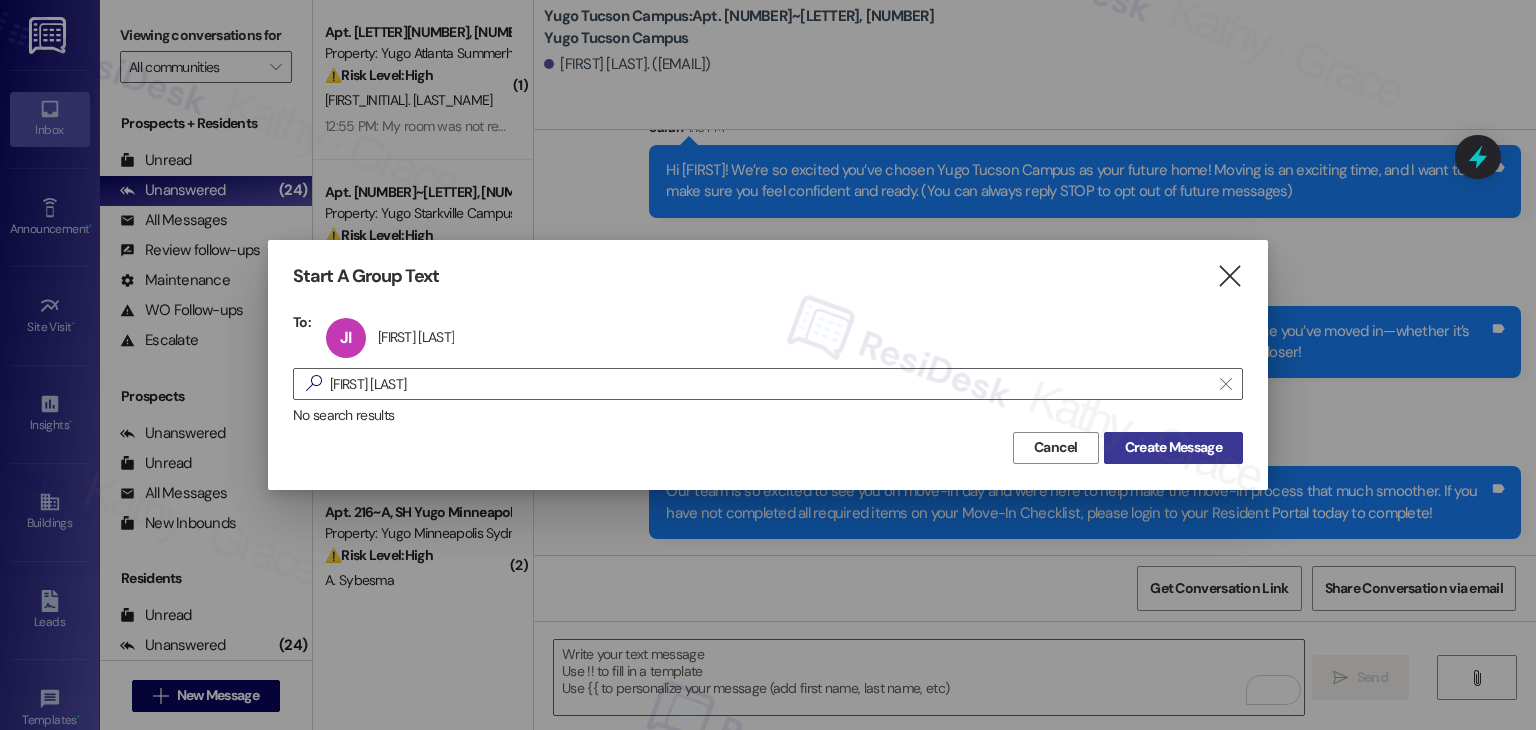 click on "Create Message" at bounding box center (1173, 447) 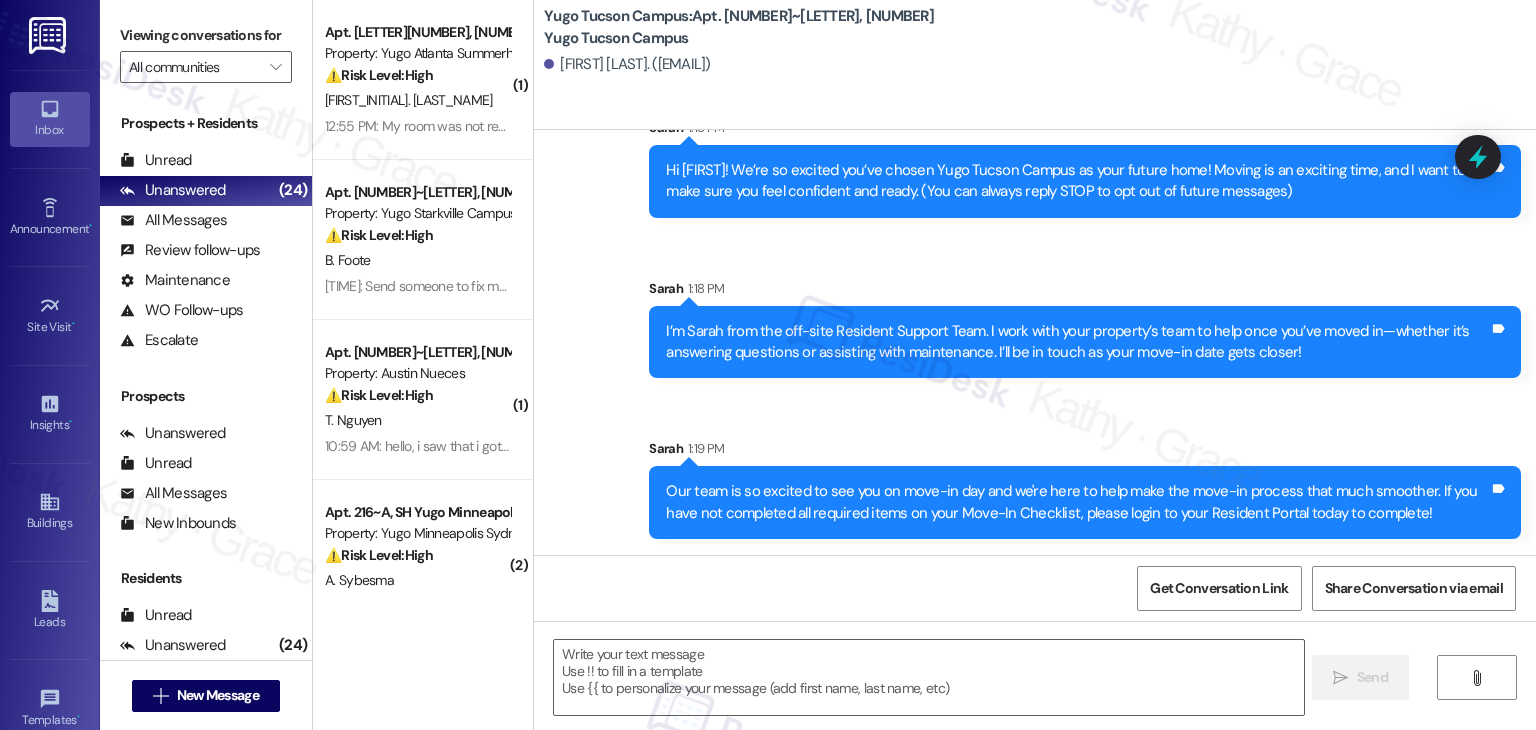 type on "Fetching suggested responses. Please feel free to read through the conversation in the meantime." 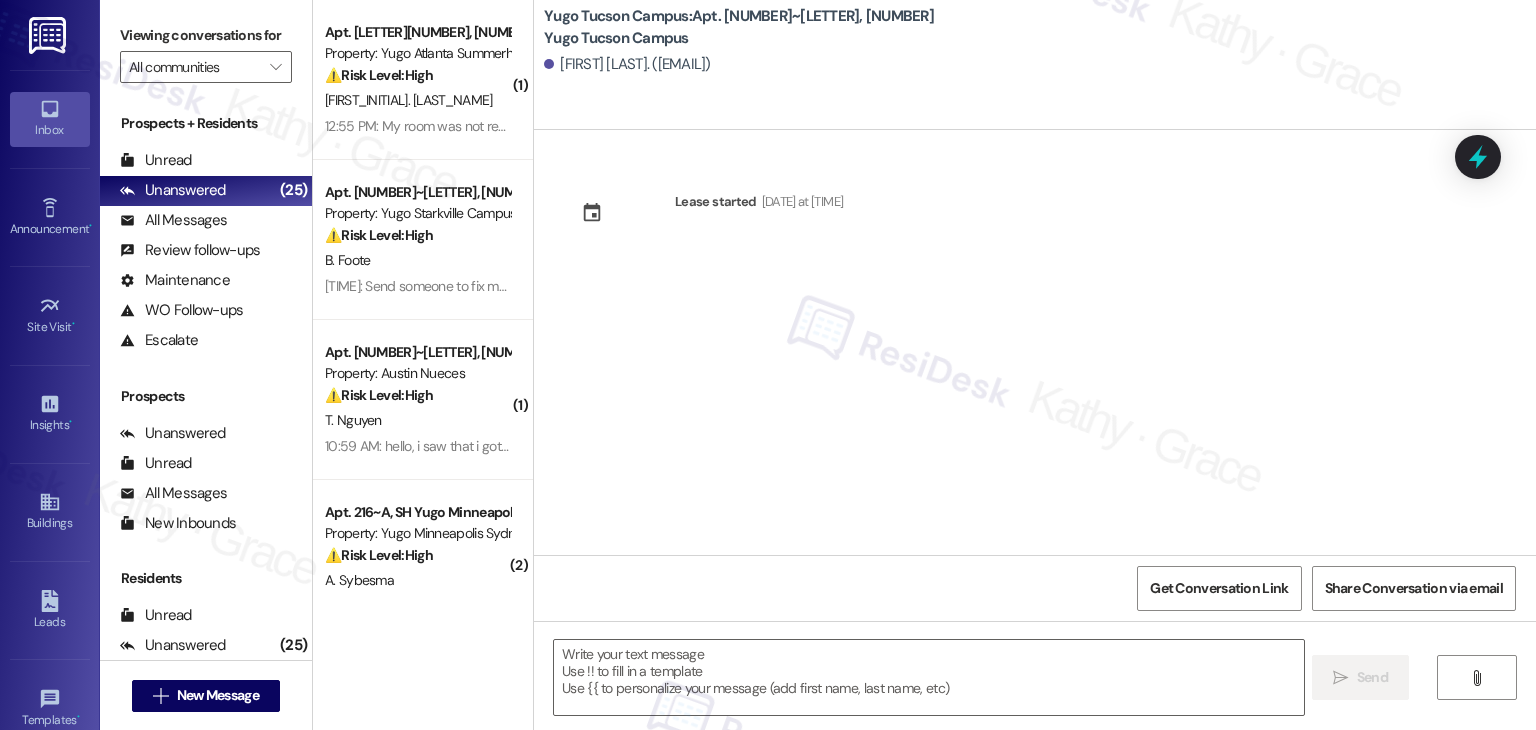 scroll, scrollTop: 0, scrollLeft: 0, axis: both 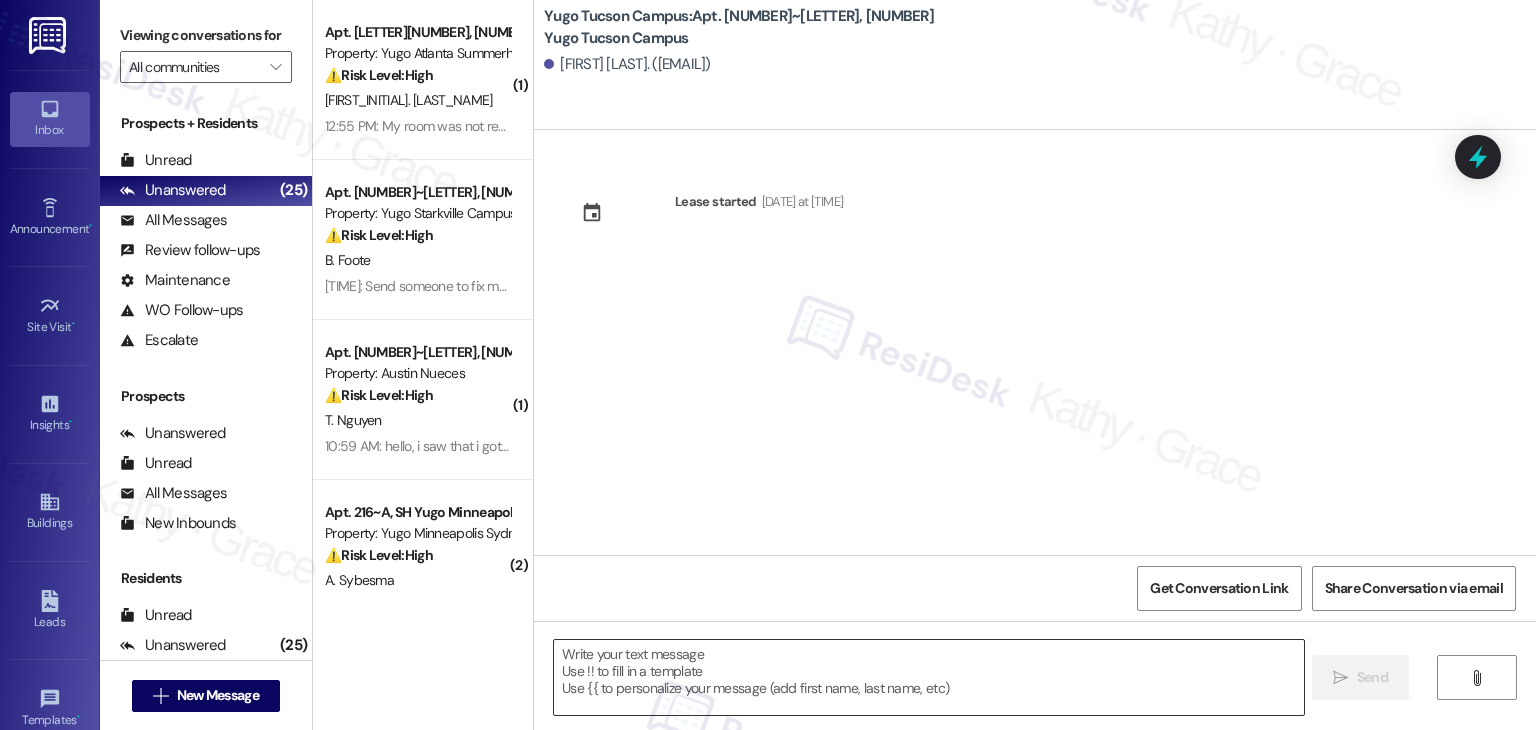 click at bounding box center (928, 677) 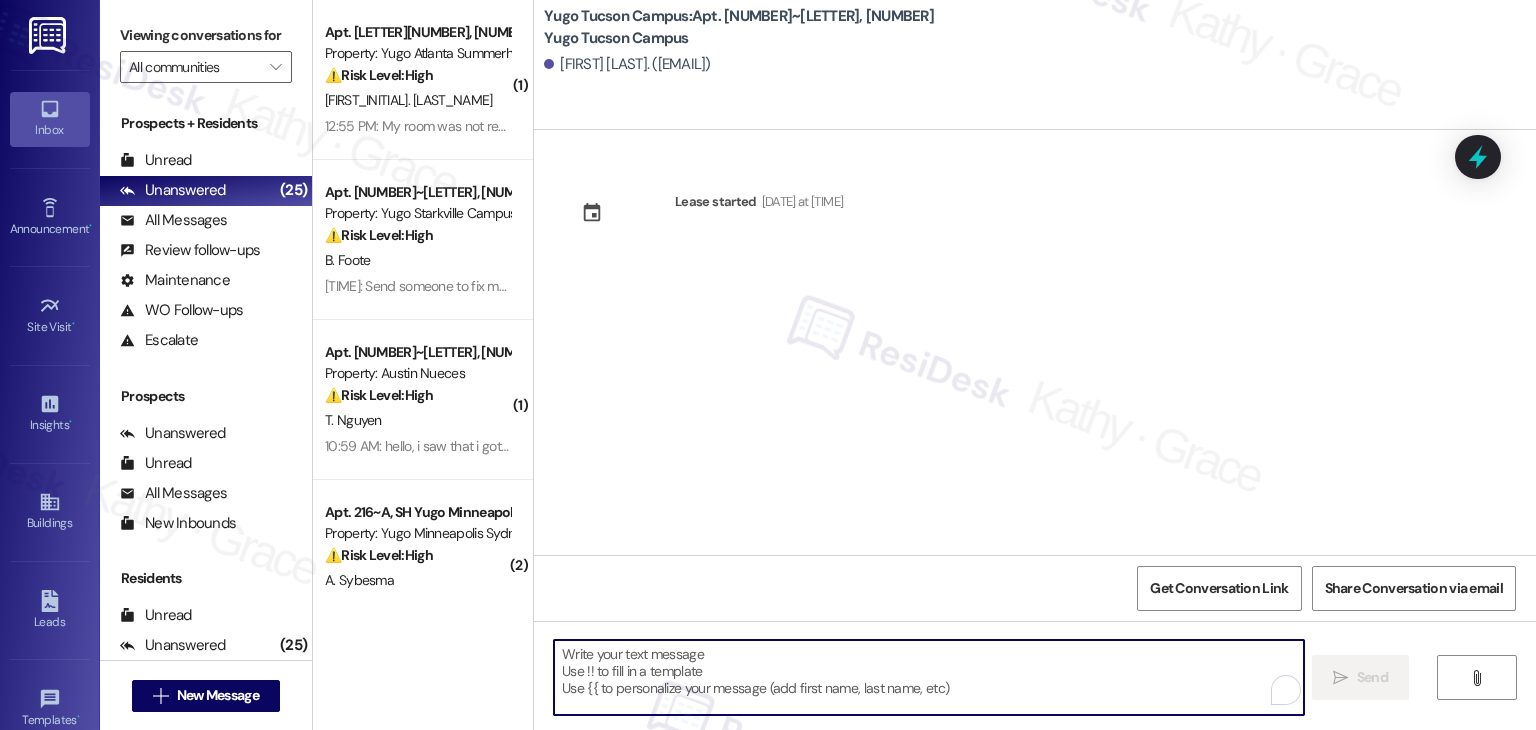 paste on "Hi {{first_name}}! We’re so excited you’ve chosen {{property}} as your future home! Moving is an exciting time, and I want to make sure you feel confident and ready." 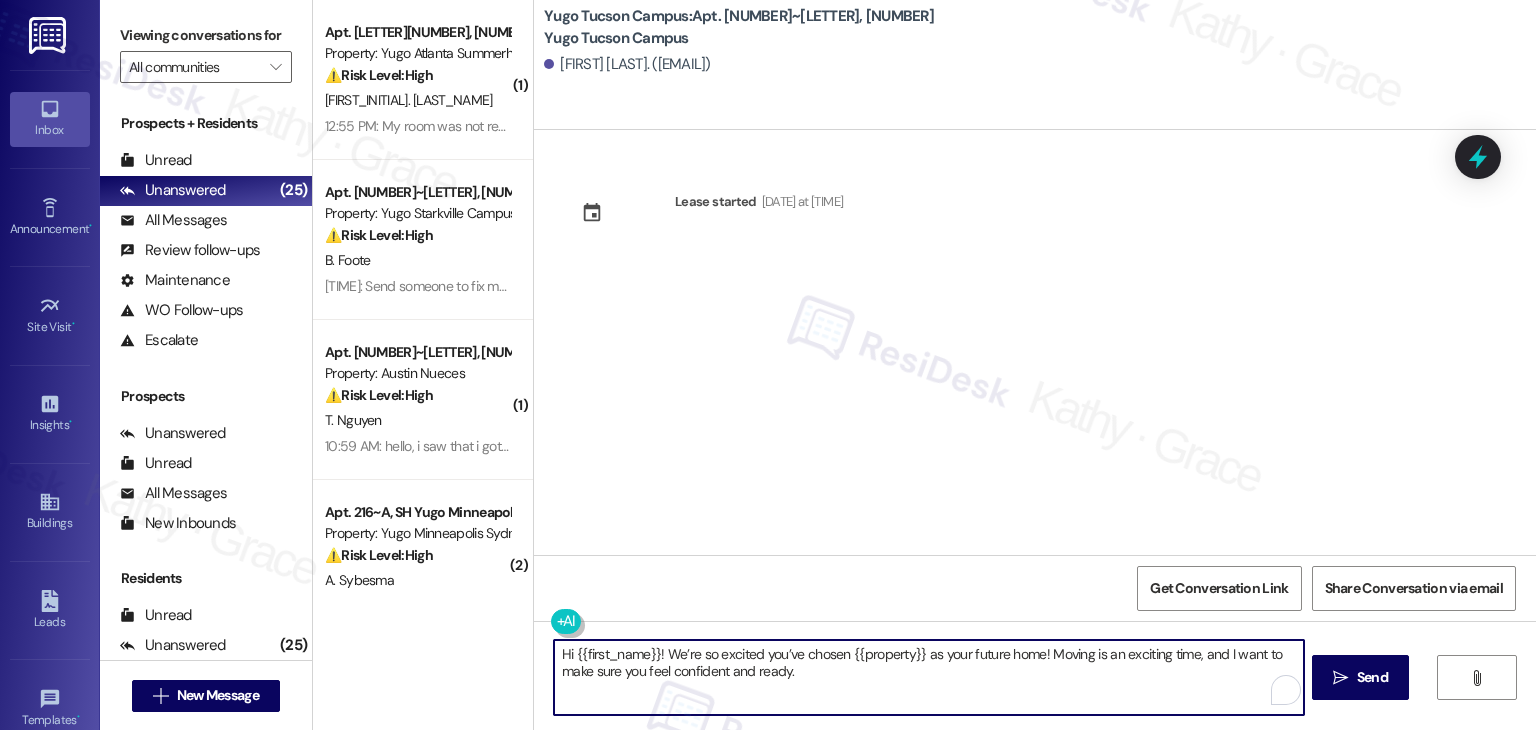 type on "Hi {{first_name}}! We’re so excited you’ve chosen {{property}} as your future home! Moving is an exciting time, and I want to make sure you feel confident and ready." 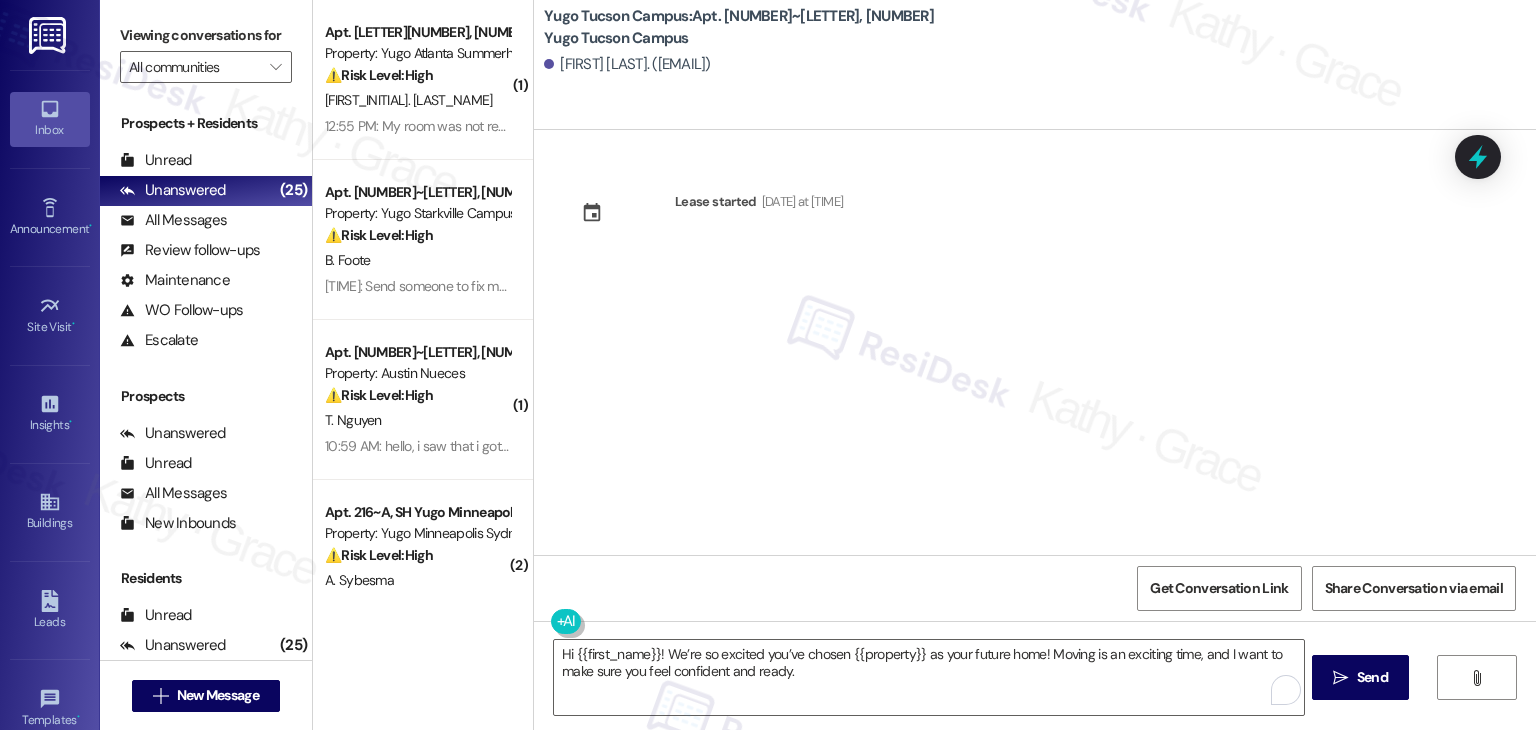 click on "Lease started [MONTH] [DAY], [YEAR] at [TIME]" at bounding box center (1035, 342) 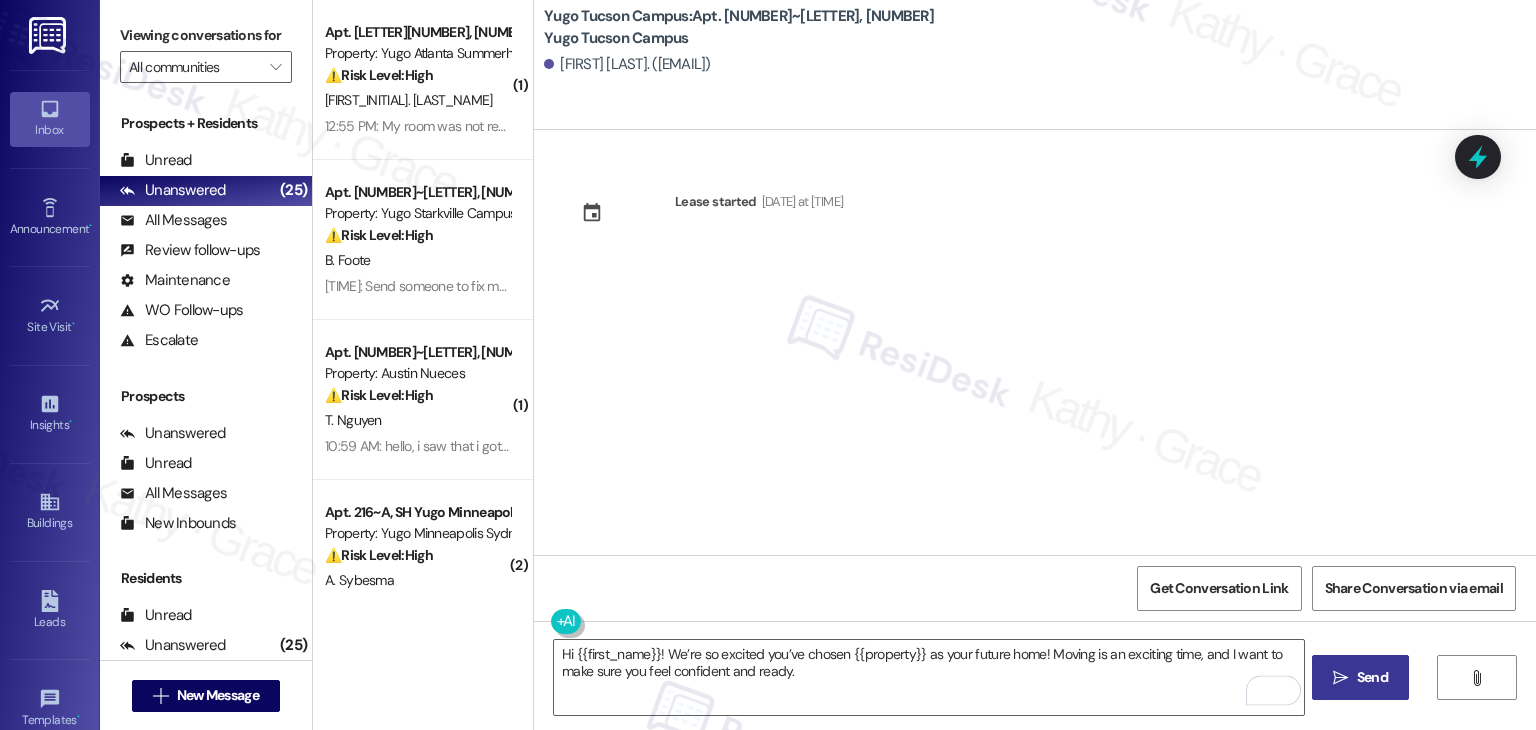 click on " Send" at bounding box center (1360, 677) 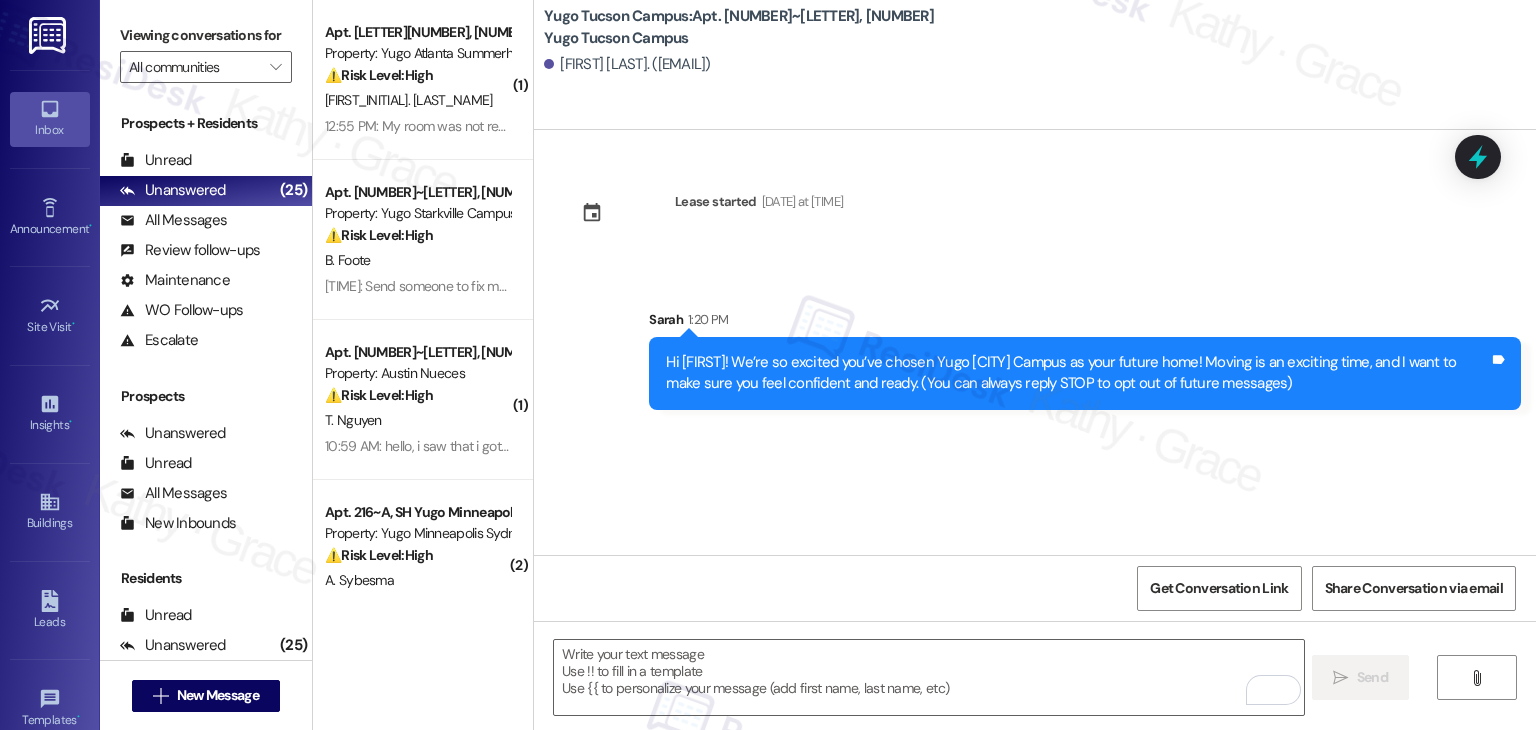click on "Lease started Aug 19, 2025 at 7:00 PM Sent via SMS Sarah 1:20 PM Hi Jaden! We’re so excited you’ve chosen Yugo Tucson Campus as your future home! Moving is an exciting time, and I want to make sure you feel confident and ready. (You can always reply STOP to opt out of future messages) Tags and notes" at bounding box center (1035, 342) 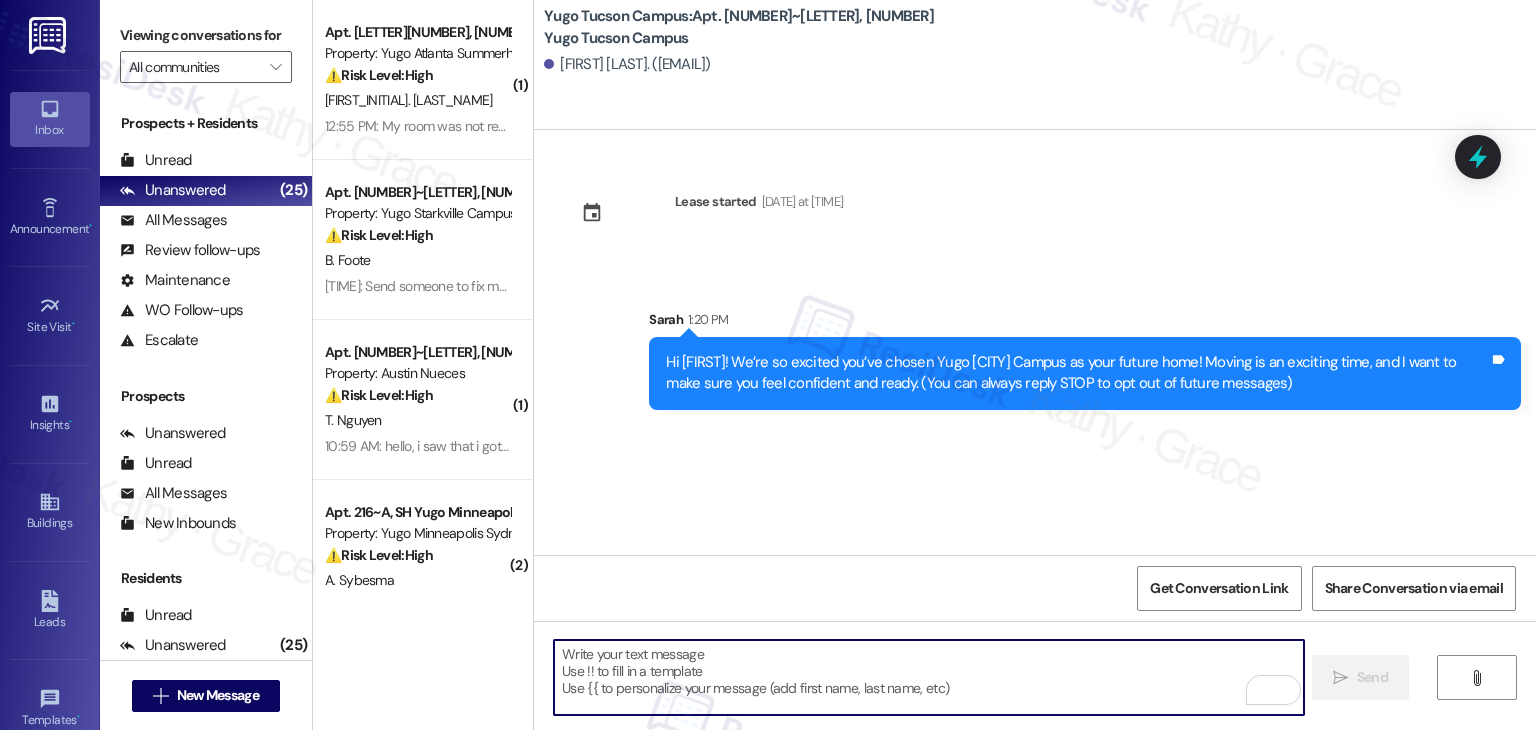 click at bounding box center (928, 677) 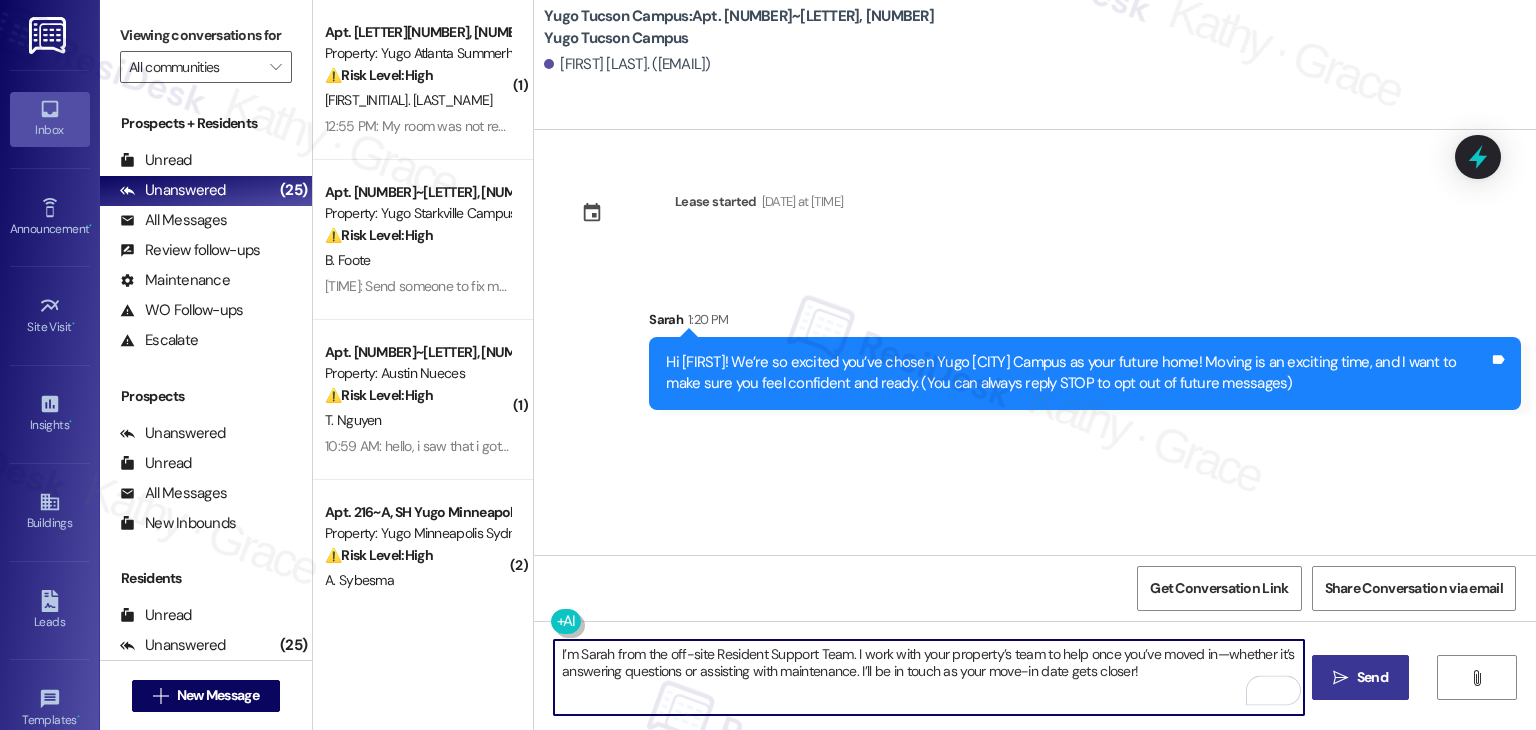 type on "I’m Sarah from the off-site Resident Support Team. I work with your property’s team to help once you’ve moved in—whether it’s answering questions or assisting with maintenance. I’ll be in touch as your move-in date gets closer!" 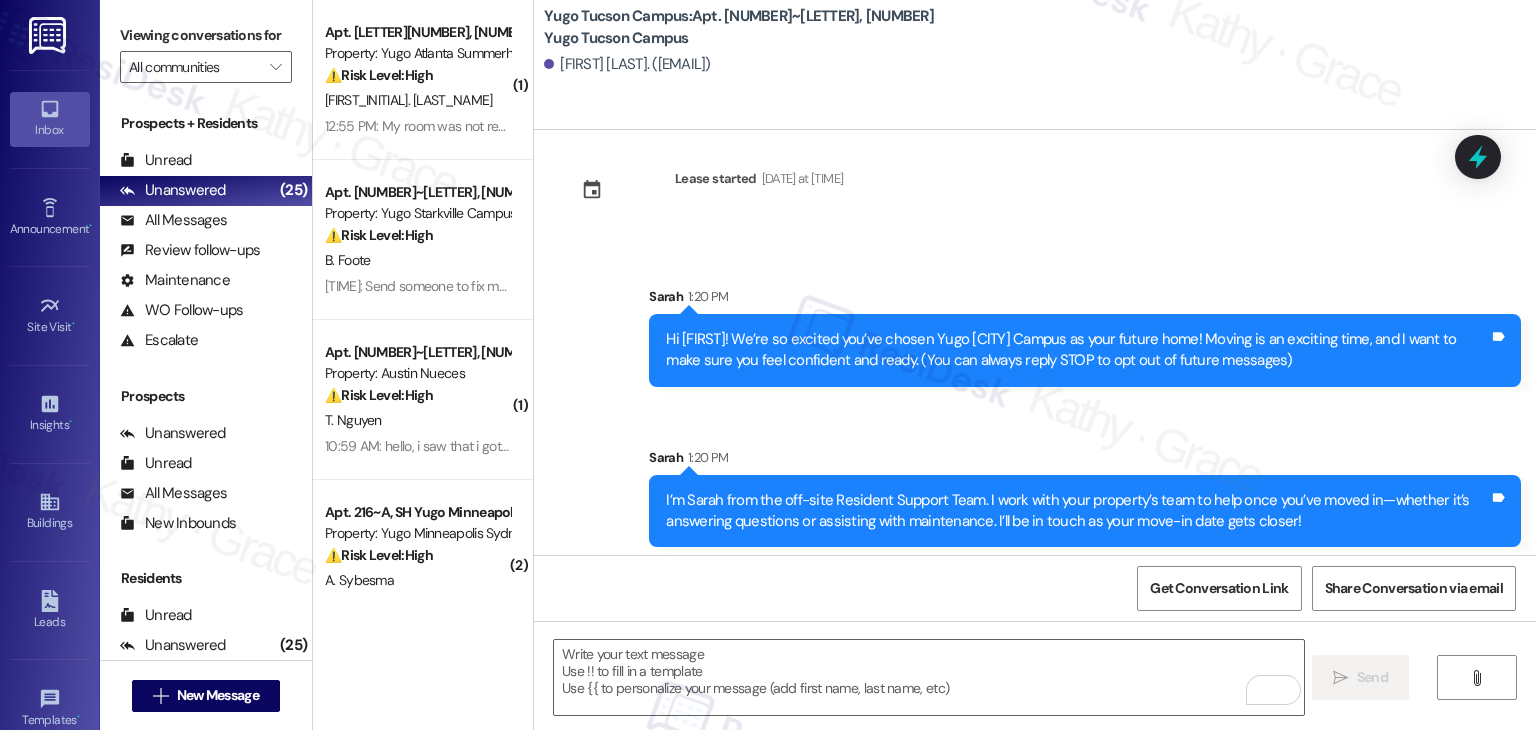 scroll, scrollTop: 32, scrollLeft: 0, axis: vertical 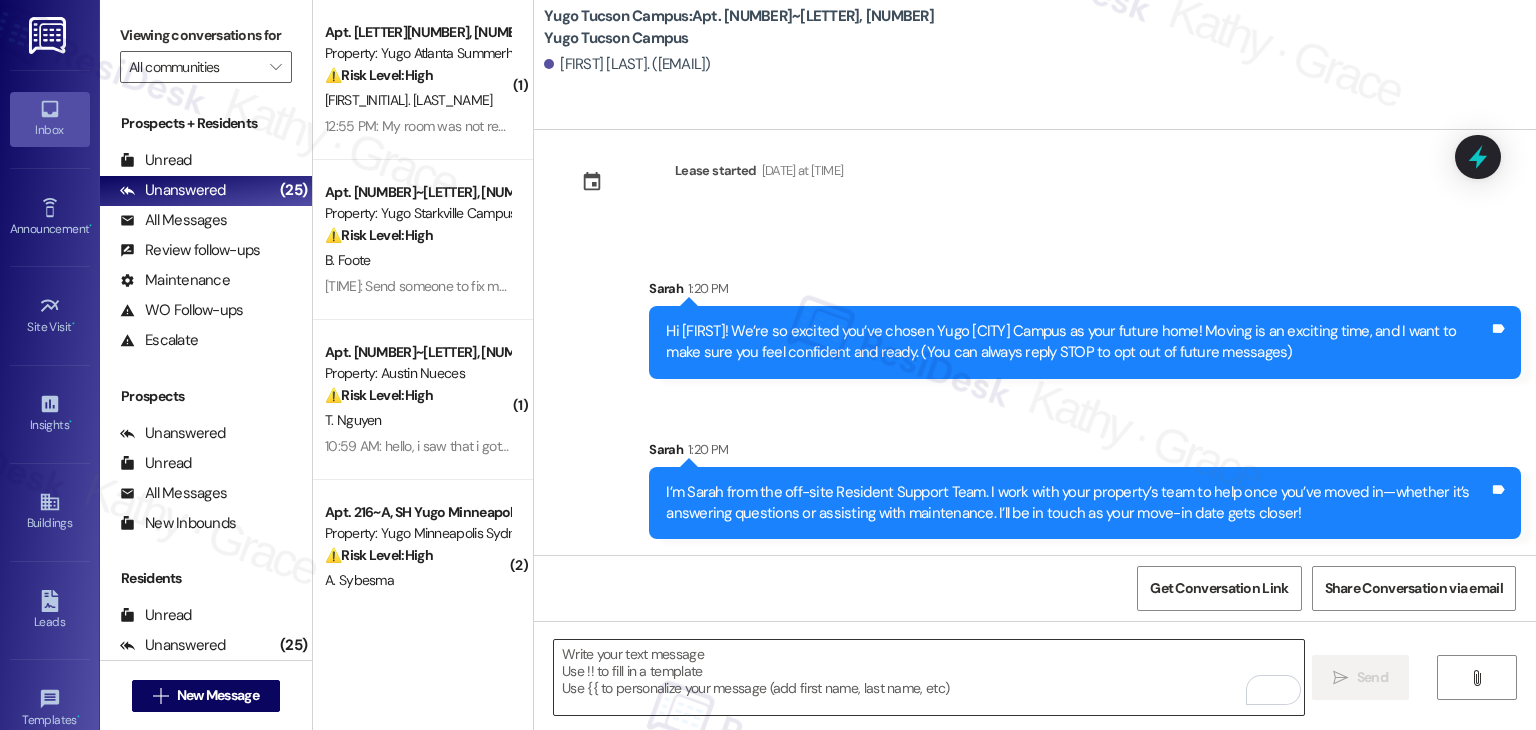 click at bounding box center (928, 677) 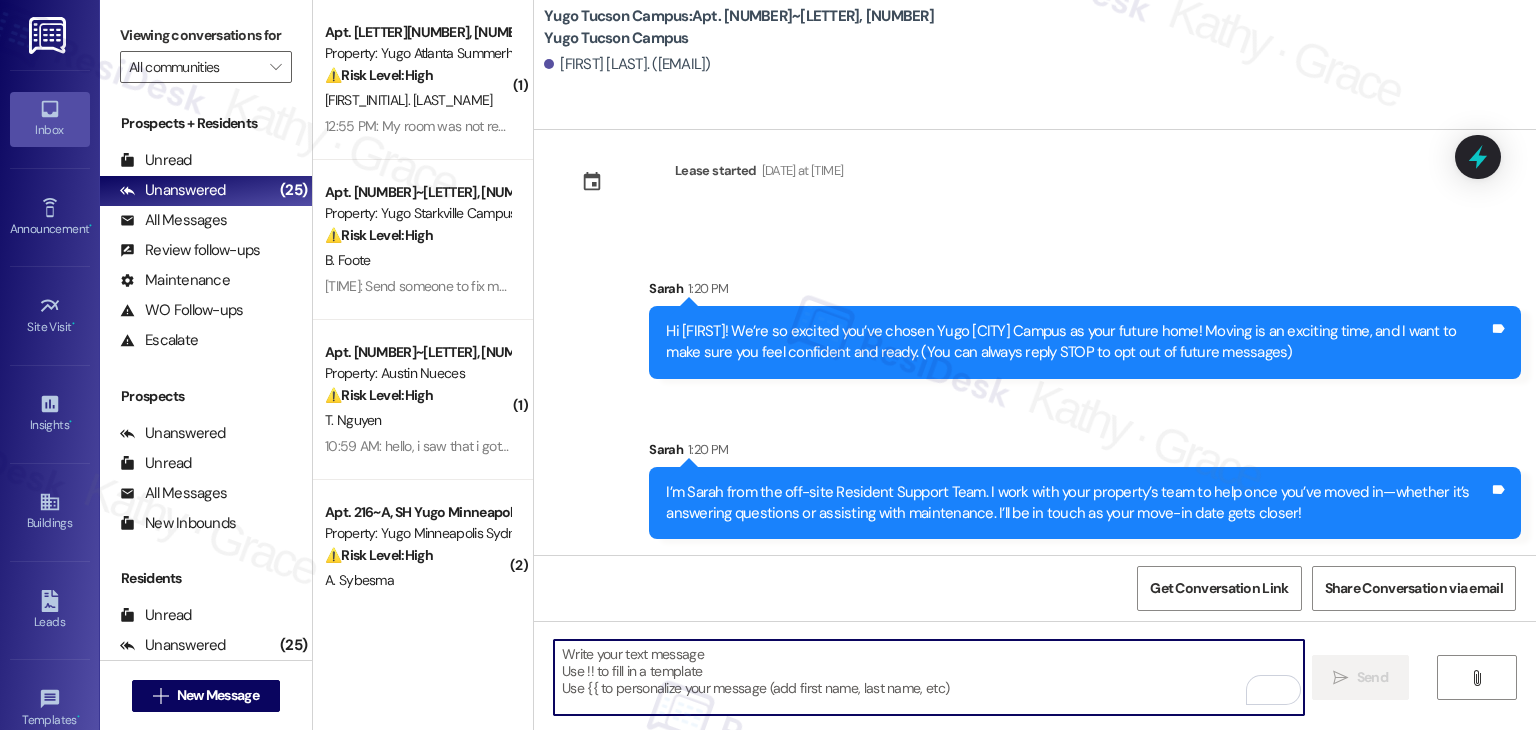 paste on "Our team is so excited to see you on move-in day and we're here to help make the move-in process that much smoother. If you have not completed all required items on your Move-In Checklist, please login to your Resident Portal today to complete!" 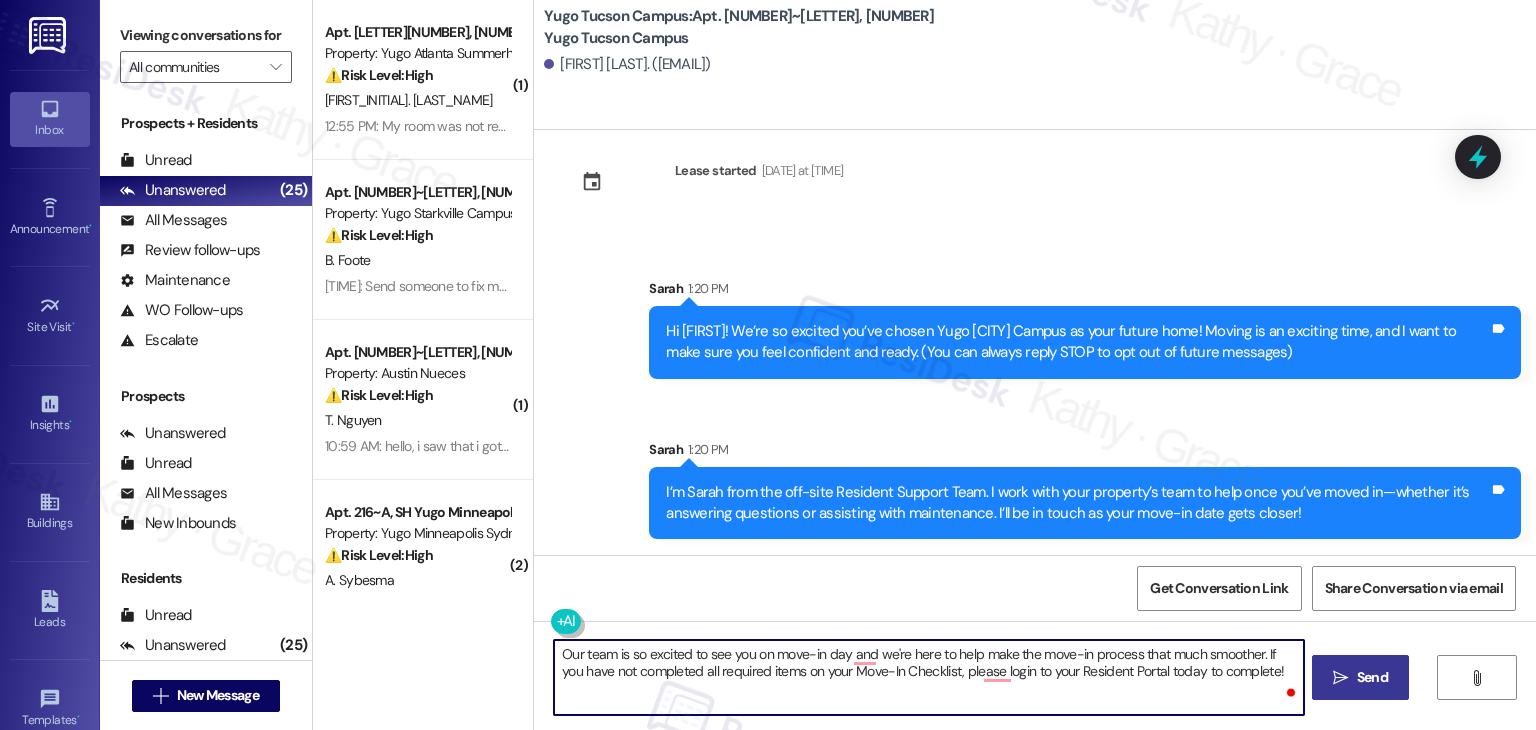 type on "Our team is so excited to see you on move-in day and we're here to help make the move-in process that much smoother. If you have not completed all required items on your Move-In Checklist, please login to your Resident Portal today to complete!" 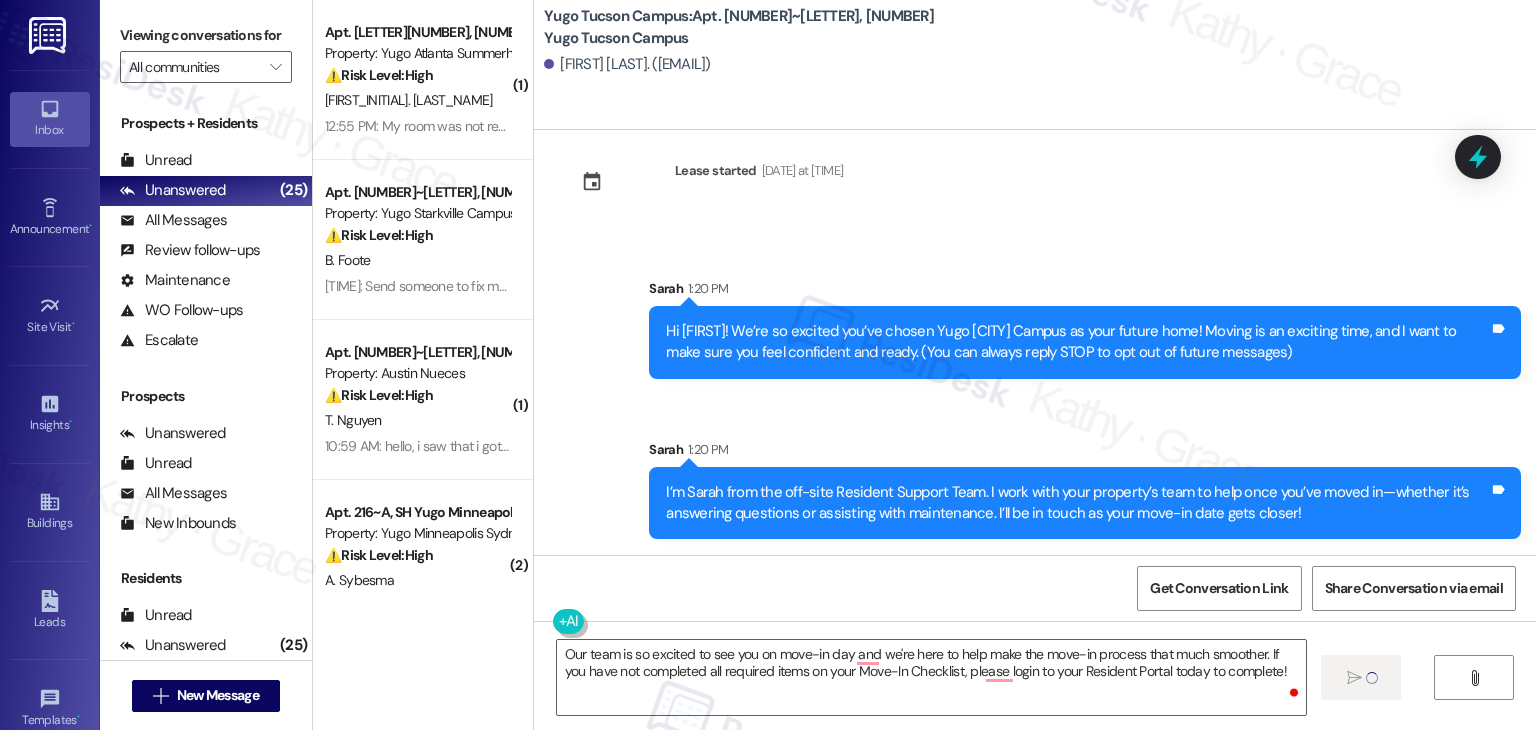 type 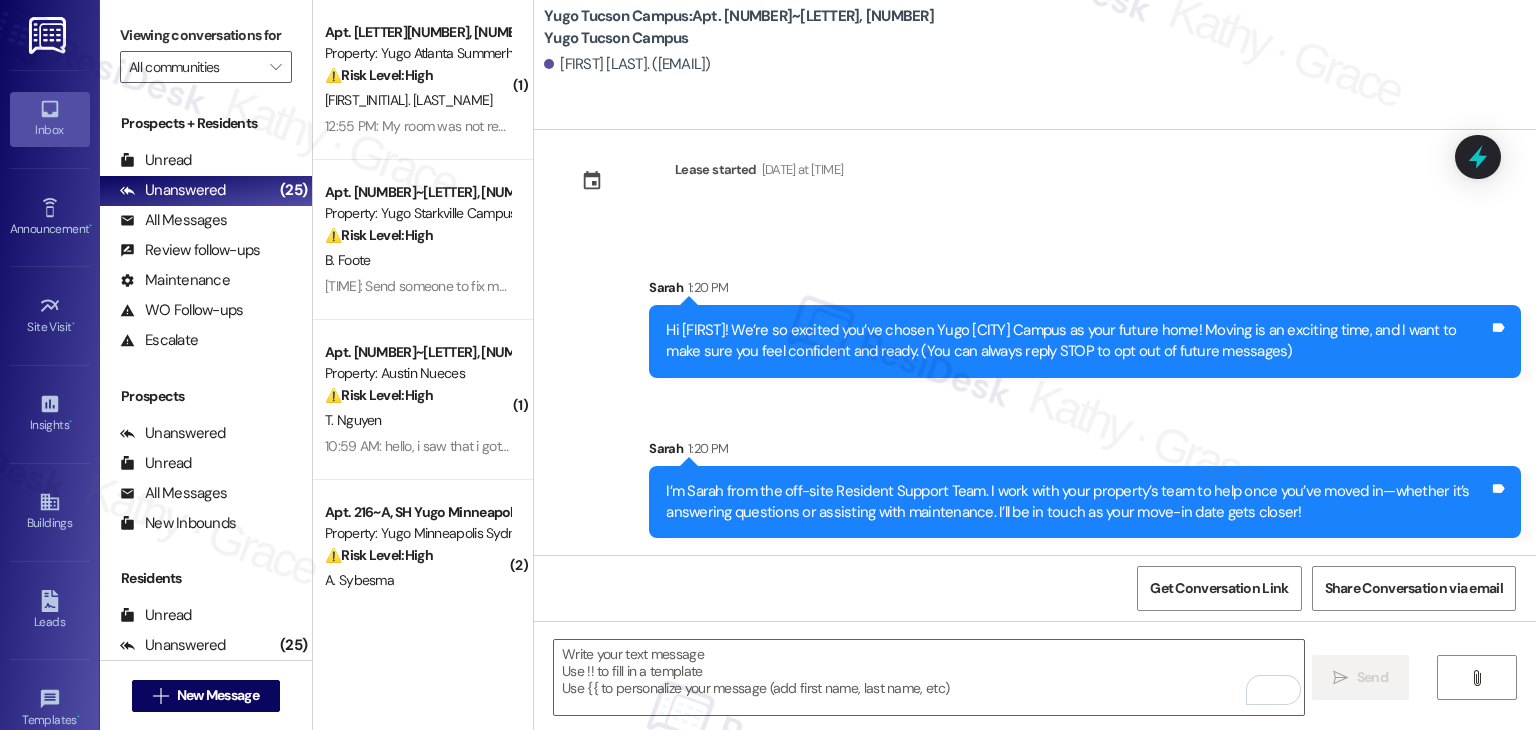 click on "Sent via SMS Sarah 1:20 PM Hi Jaden! We’re so excited you’ve chosen Yugo Tucson Campus as your future home! Moving is an exciting time, and I want to make sure you feel confident and ready. (You can always reply STOP to opt out of future messages) Tags and notes Sent via SMS Sarah 1:20 PM I’m Sarah from the off-site Resident Support Team. I work with your property’s team to help once you’ve moved in—whether it’s answering questions or assisting with maintenance. I’ll be in touch as your move-in date gets closer! Tags and notes Sent via SMS Sarah 1:21 PM Our team is so excited to see you on move-in day and we're here to help make the move-in process that much smoother. If you have not completed all required items on your Move-In Checklist, please login to your Resident Portal today to complete! Tags and notes" at bounding box center (1035, 473) 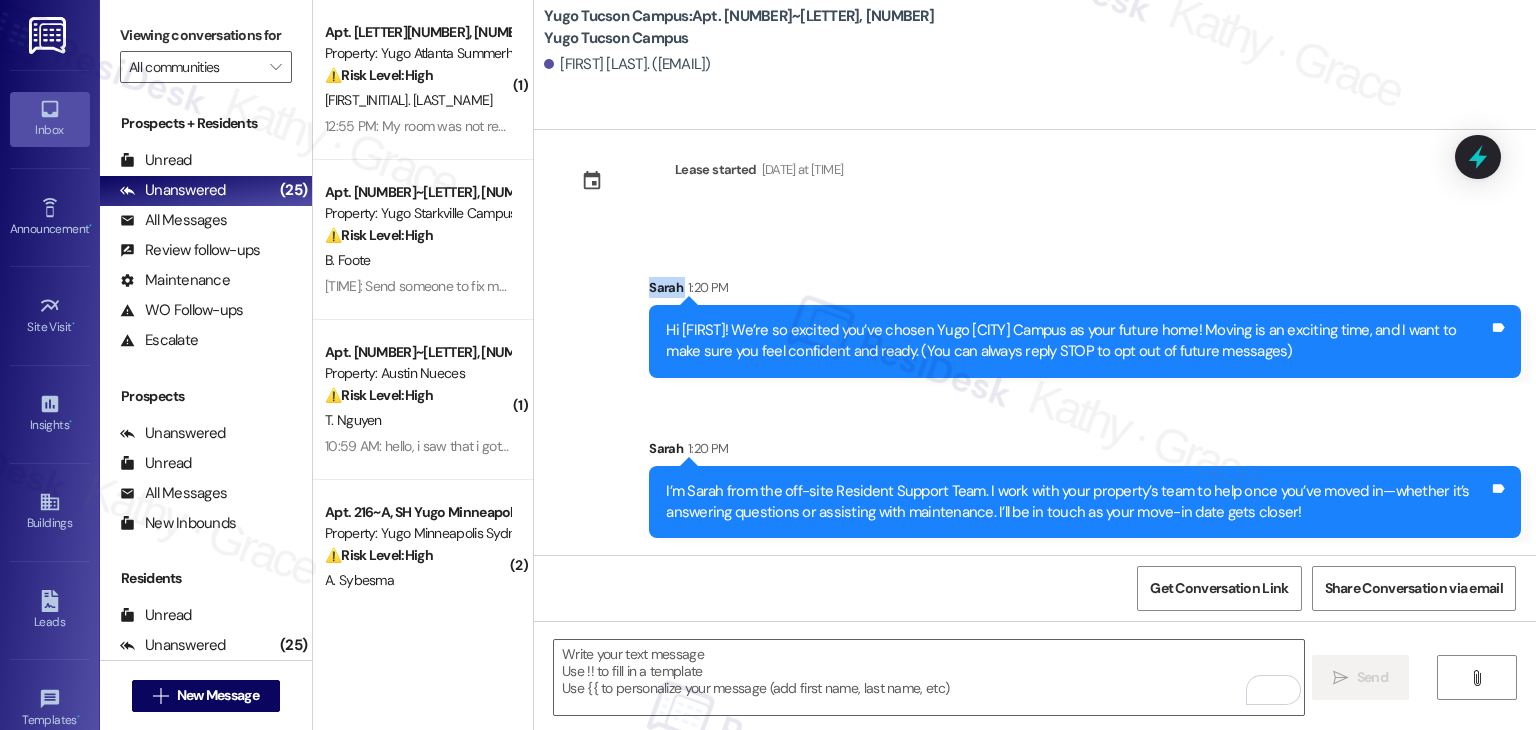 click on "Sent via SMS Sarah 1:20 PM Hi Jaden! We’re so excited you’ve chosen Yugo Tucson Campus as your future home! Moving is an exciting time, and I want to make sure you feel confident and ready. (You can always reply STOP to opt out of future messages) Tags and notes Sent via SMS Sarah 1:20 PM I’m Sarah from the off-site Resident Support Team. I work with your property’s team to help once you’ve moved in—whether it’s answering questions or assisting with maintenance. I’ll be in touch as your move-in date gets closer! Tags and notes Sent via SMS Sarah 1:21 PM Our team is so excited to see you on move-in day and we're here to help make the move-in process that much smoother. If you have not completed all required items on your Move-In Checklist, please login to your Resident Portal today to complete! Tags and notes" at bounding box center (1035, 473) 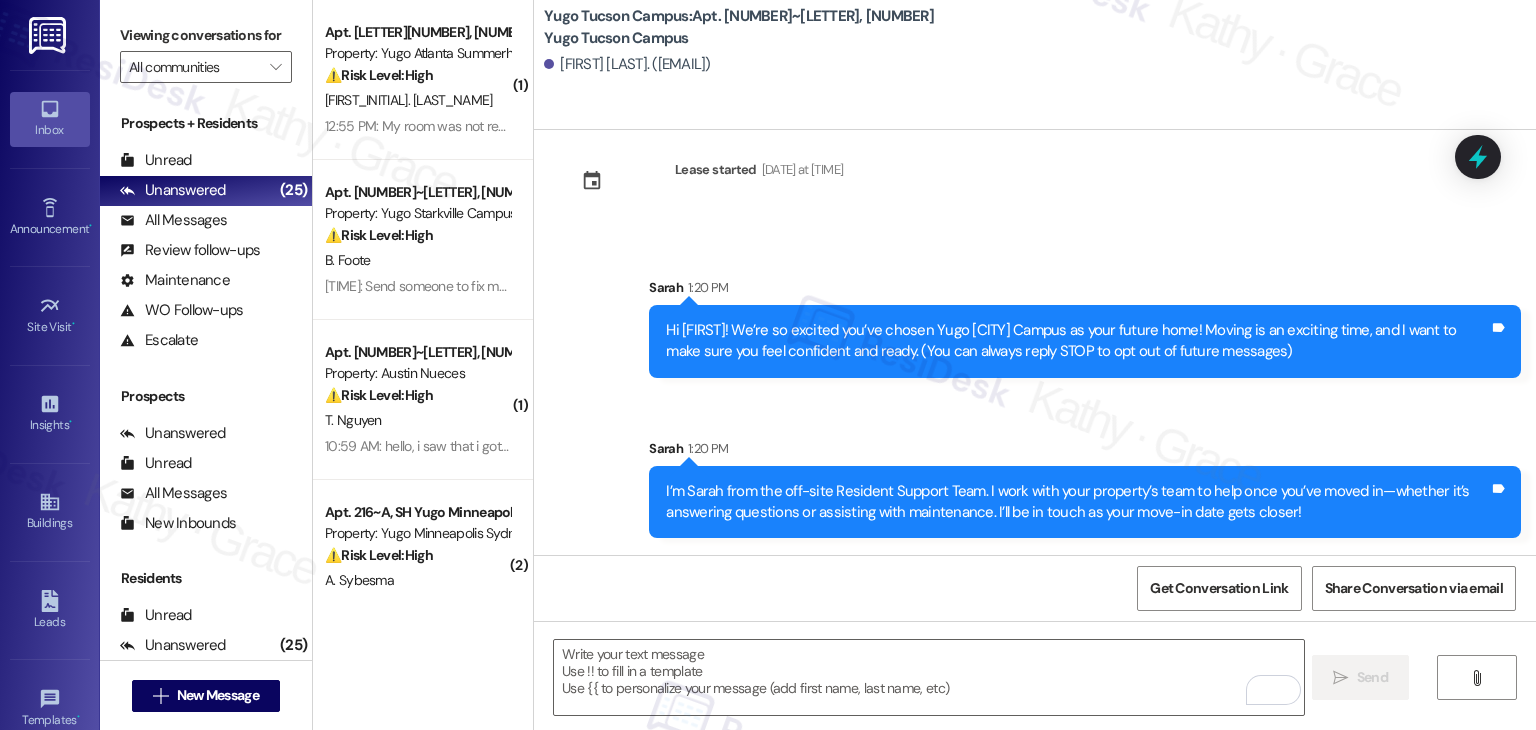 click on "Sent via SMS Sarah 1:20 PM Hi Jaden! We’re so excited you’ve chosen Yugo Tucson Campus as your future home! Moving is an exciting time, and I want to make sure you feel confident and ready. (You can always reply STOP to opt out of future messages) Tags and notes Sent via SMS Sarah 1:20 PM I’m Sarah from the off-site Resident Support Team. I work with your property’s team to help once you’ve moved in—whether it’s answering questions or assisting with maintenance. I’ll be in touch as your move-in date gets closer! Tags and notes Sent via SMS Sarah 1:21 PM Our team is so excited to see you on move-in day and we're here to help make the move-in process that much smoother. If you have not completed all required items on your Move-In Checklist, please login to your Resident Portal today to complete! Tags and notes" at bounding box center [1035, 473] 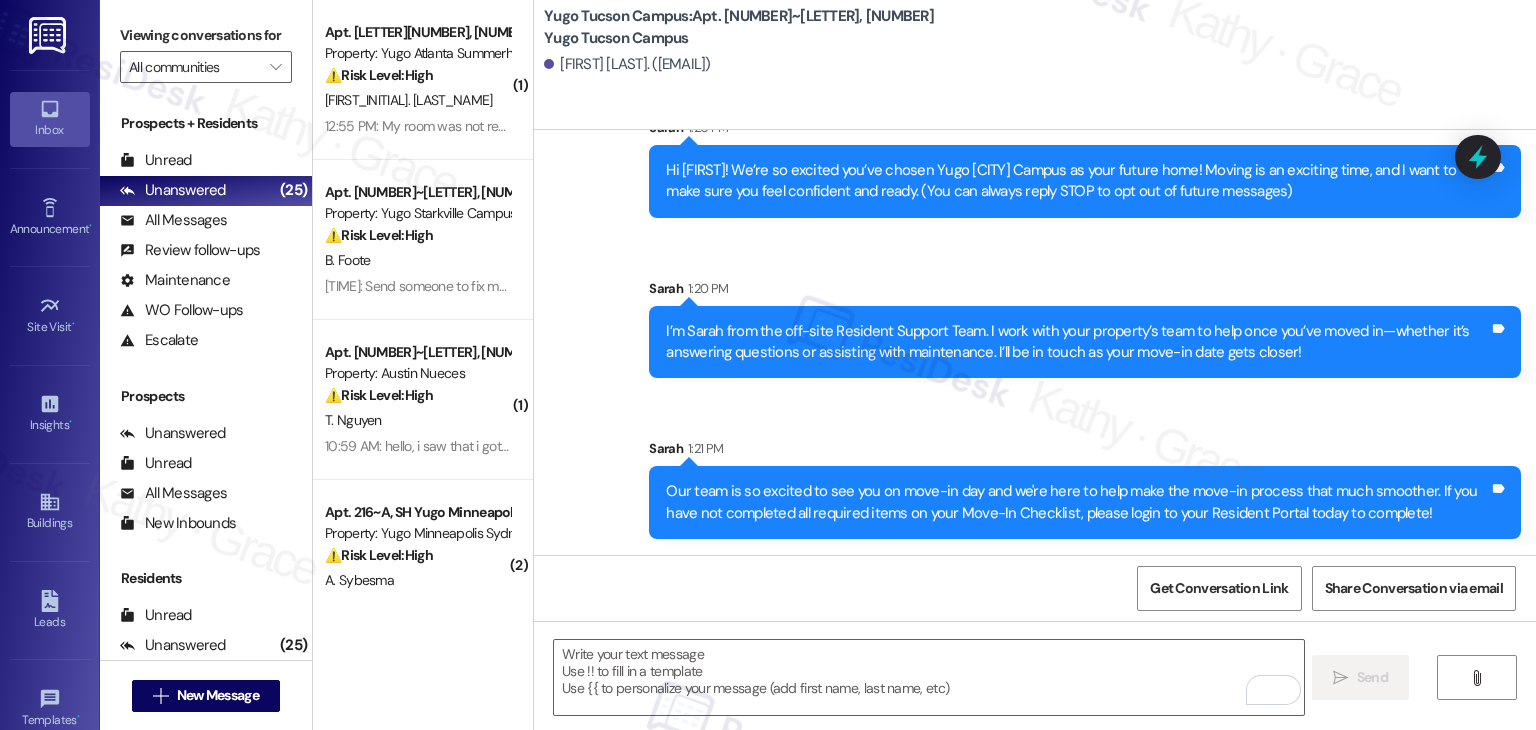 click on "Get Conversation Link Share Conversation via email" at bounding box center (1035, 588) 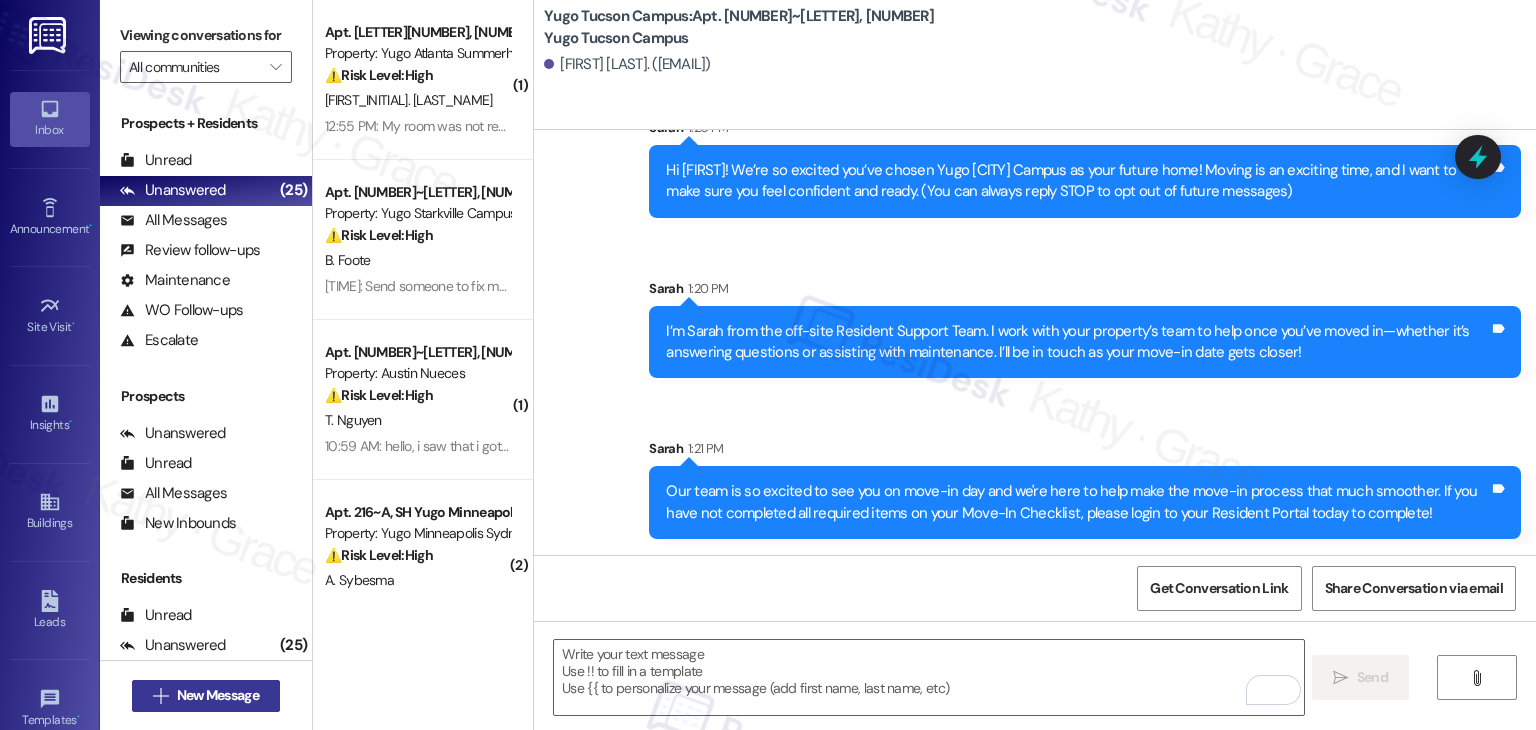 click on "New Message" at bounding box center (218, 695) 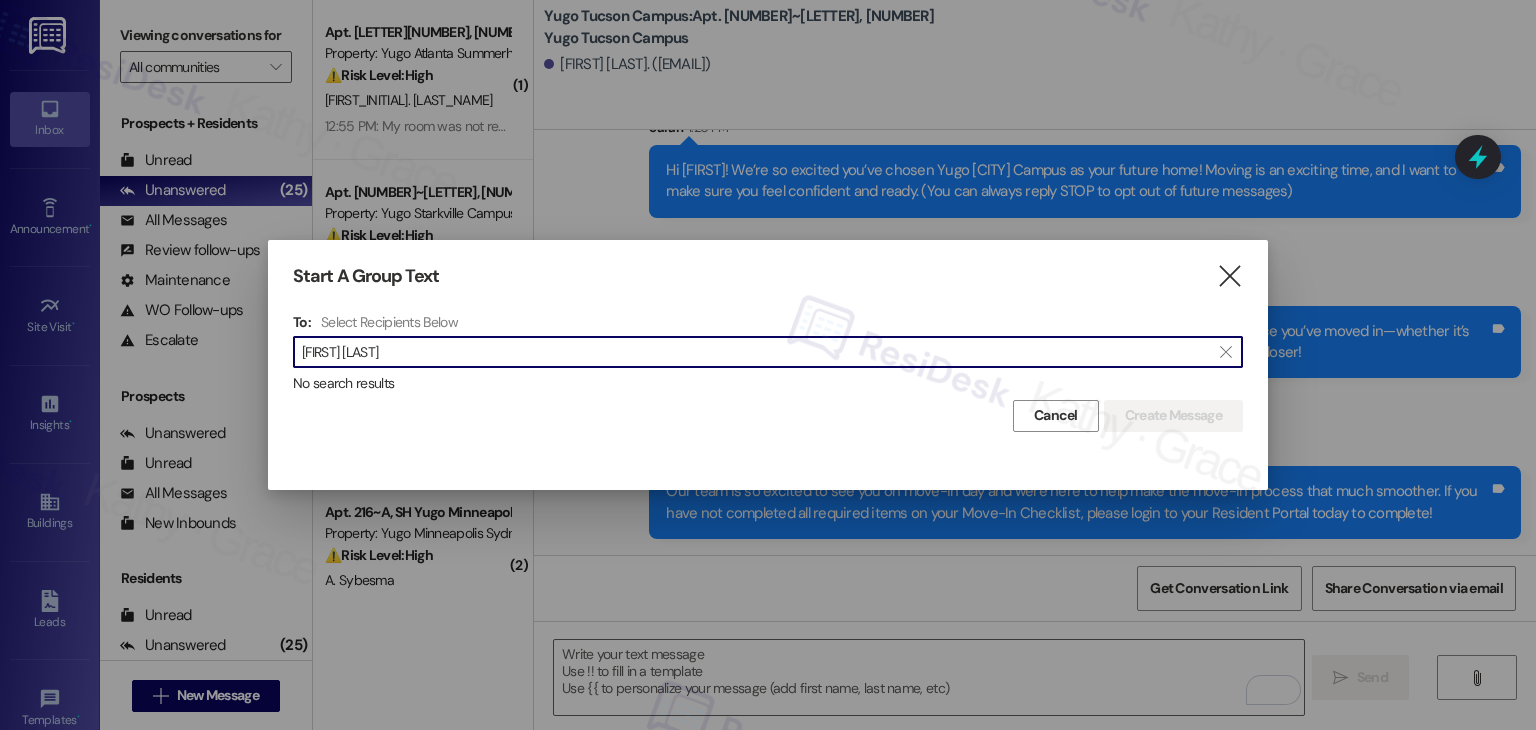 click on "Faith	Jasinski" at bounding box center (756, 352) 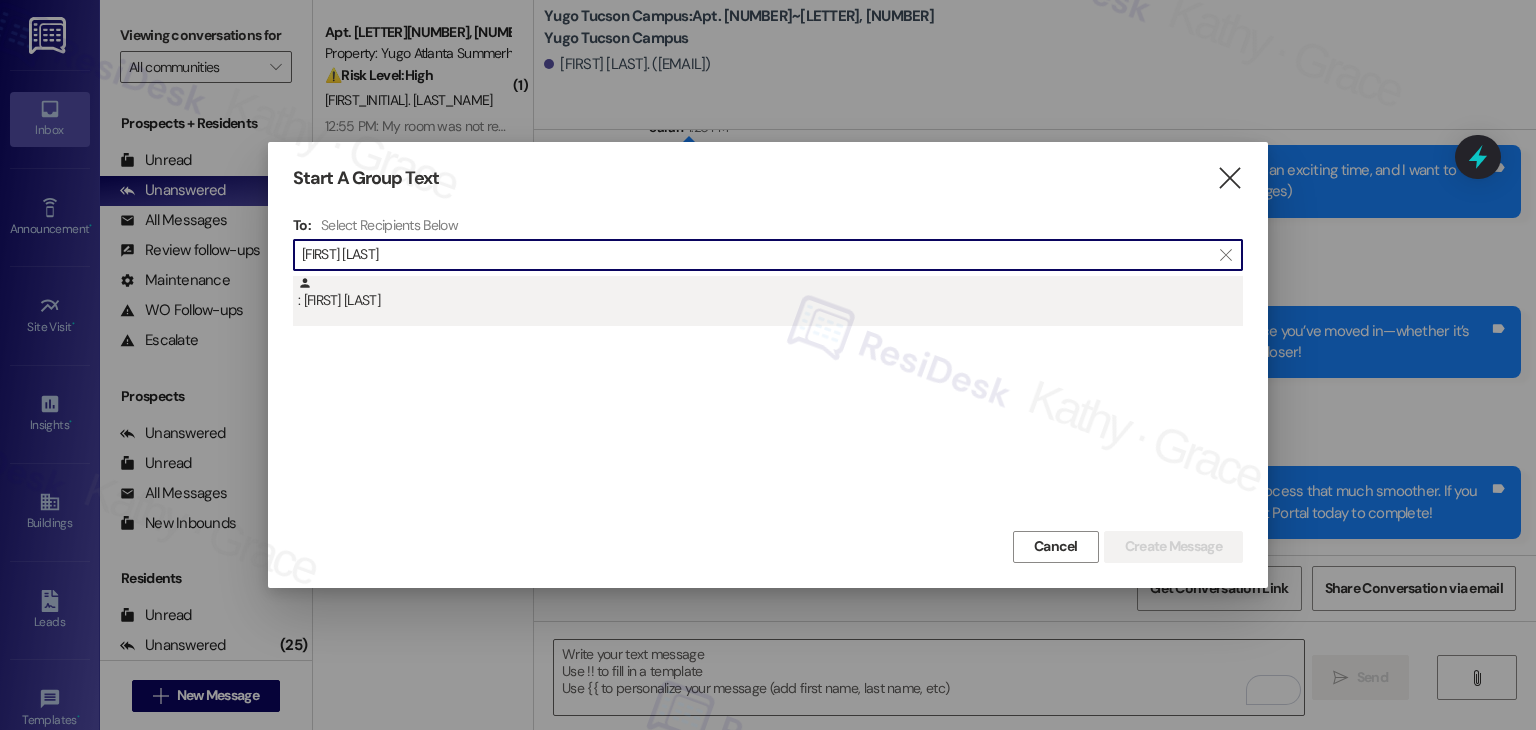 type on "Faith Jasinski" 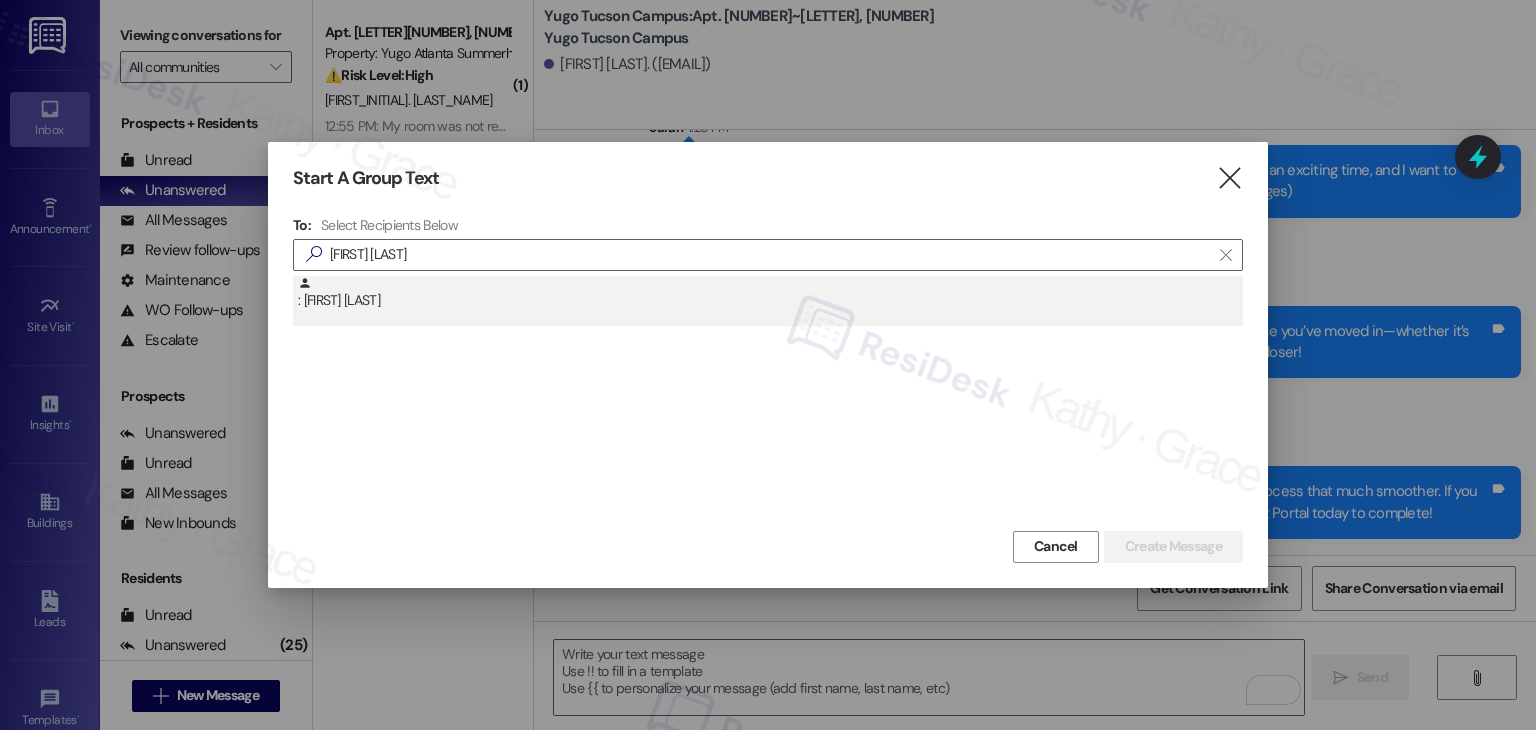 click on ": Faith Jasinski" at bounding box center (768, 301) 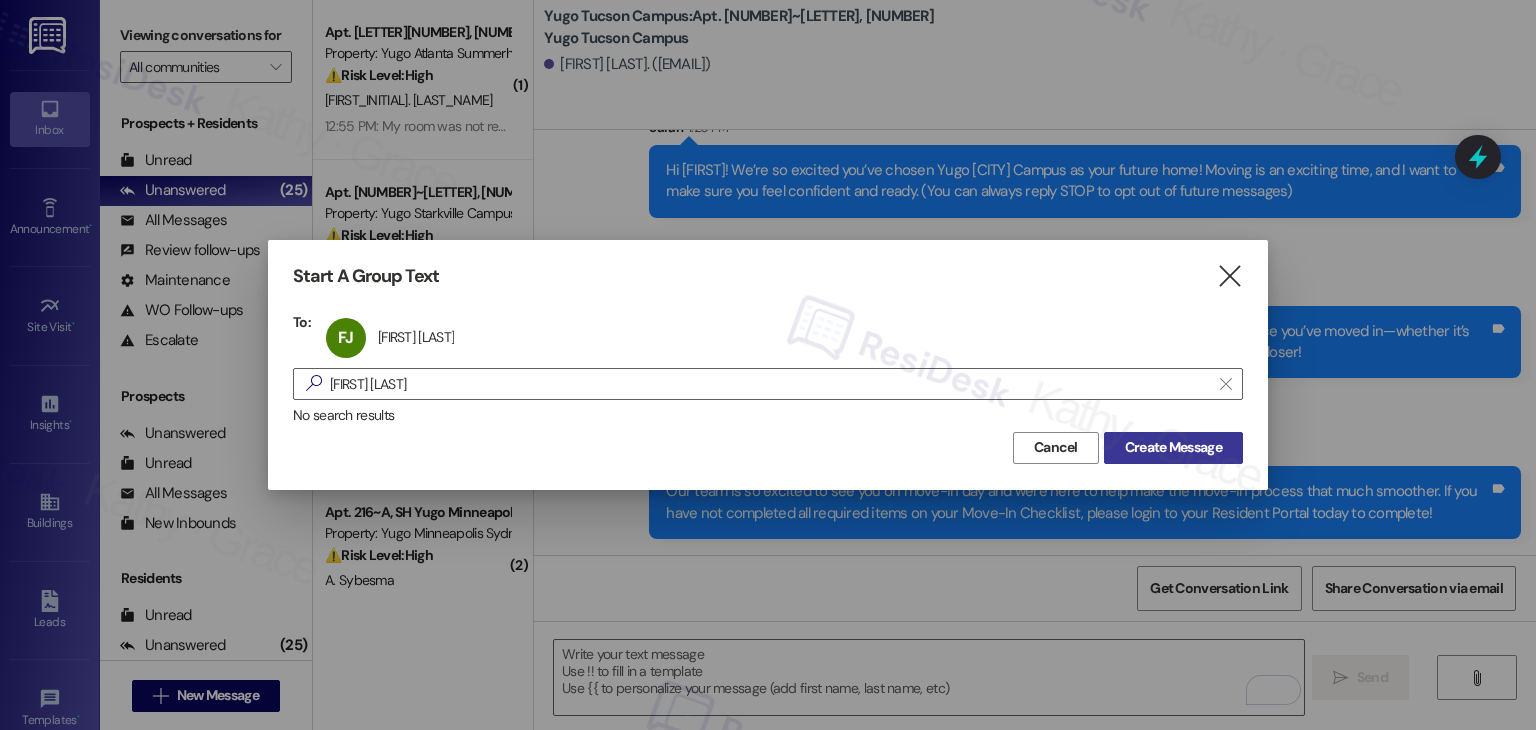 click on "Create Message" at bounding box center [1173, 448] 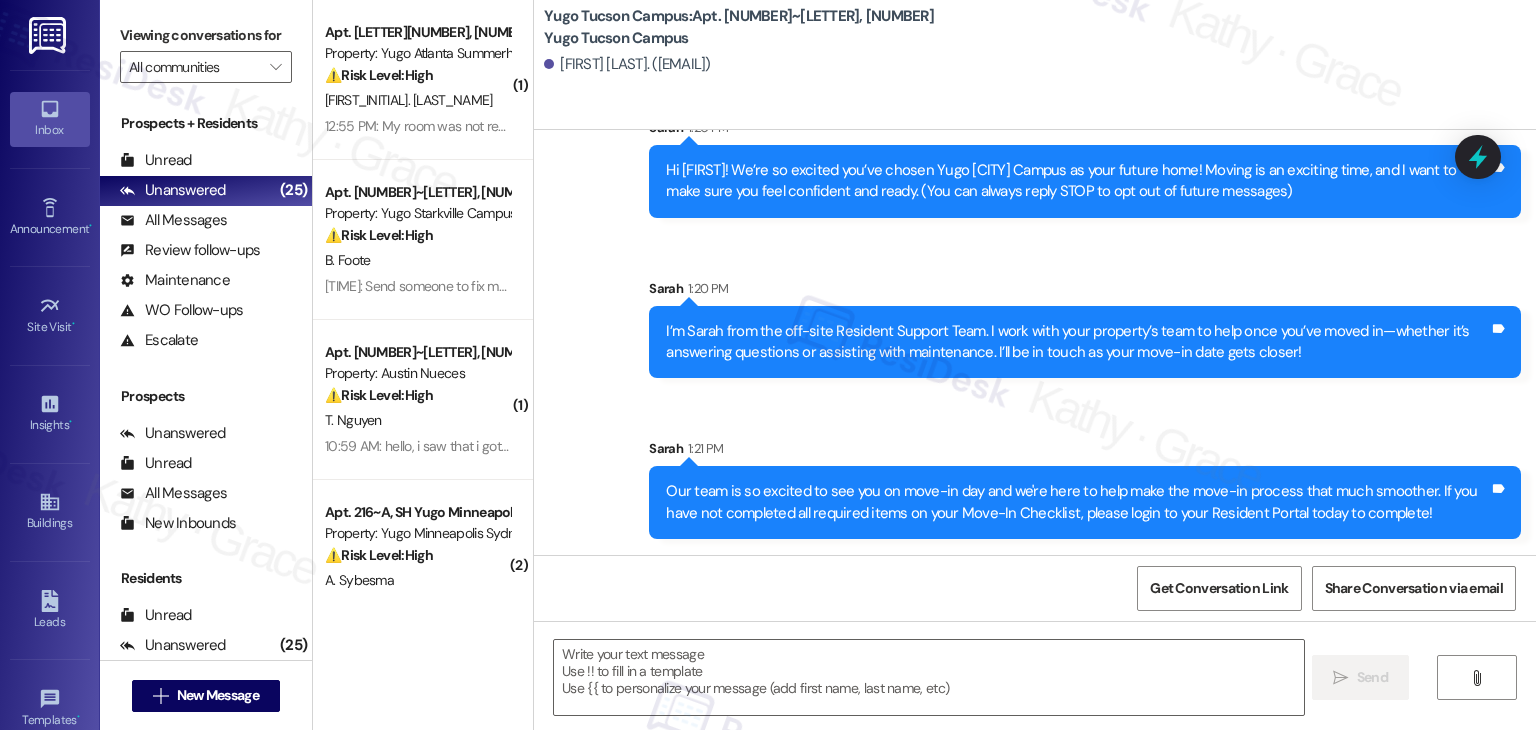 type on "Fetching suggested responses. Please feel free to read through the conversation in the meantime." 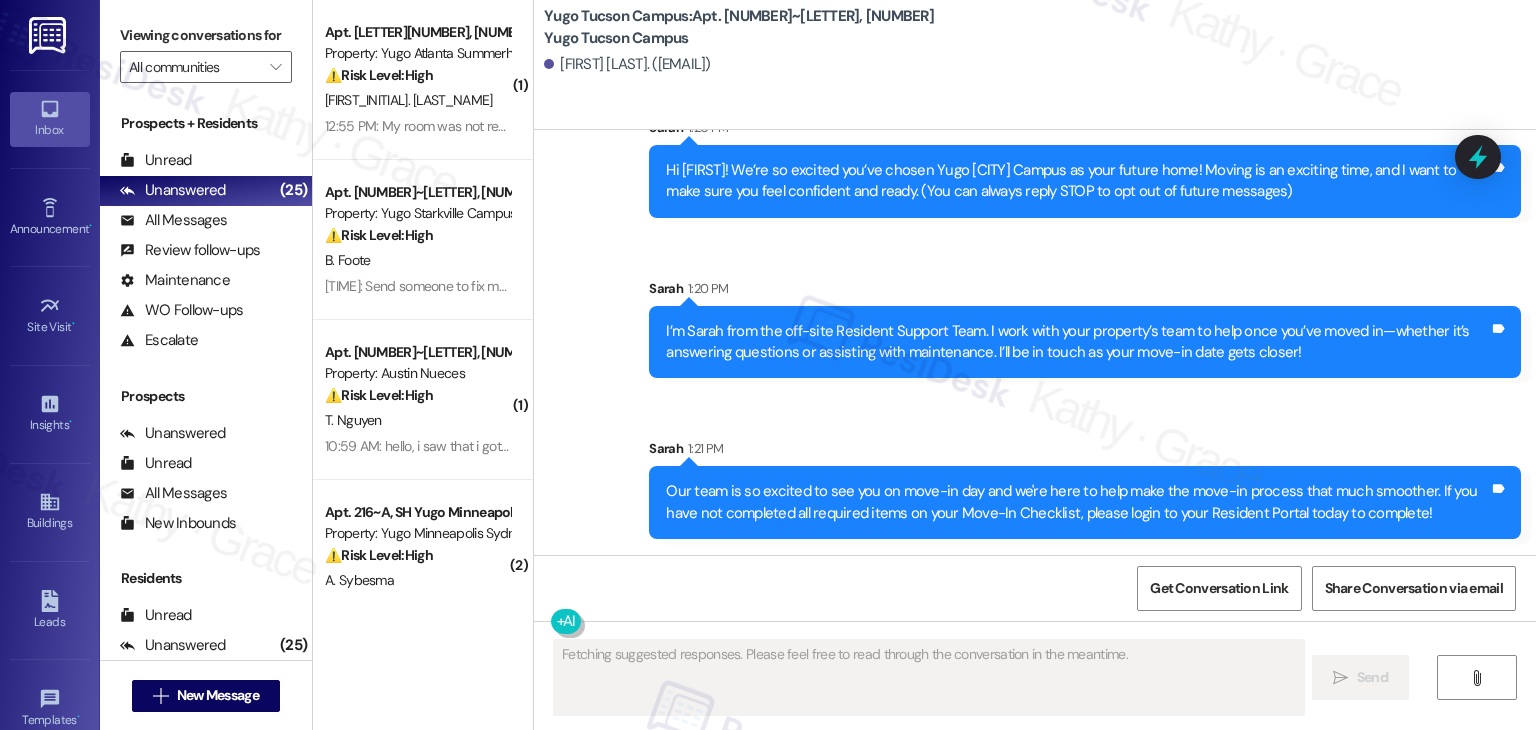 scroll, scrollTop: 0, scrollLeft: 0, axis: both 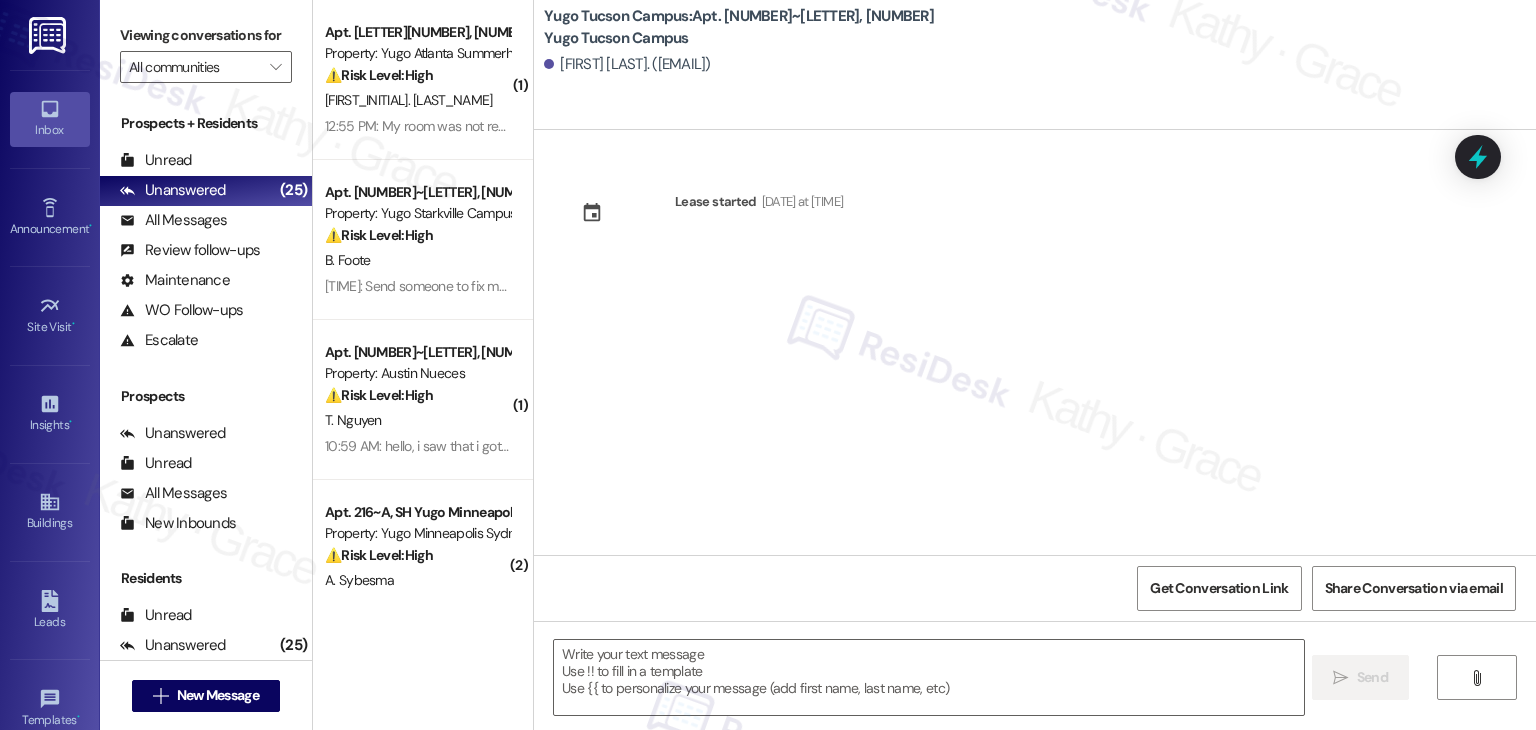 click on "Lease started [MONTH] [DAY], [YEAR] at [TIME]" at bounding box center (1035, 342) 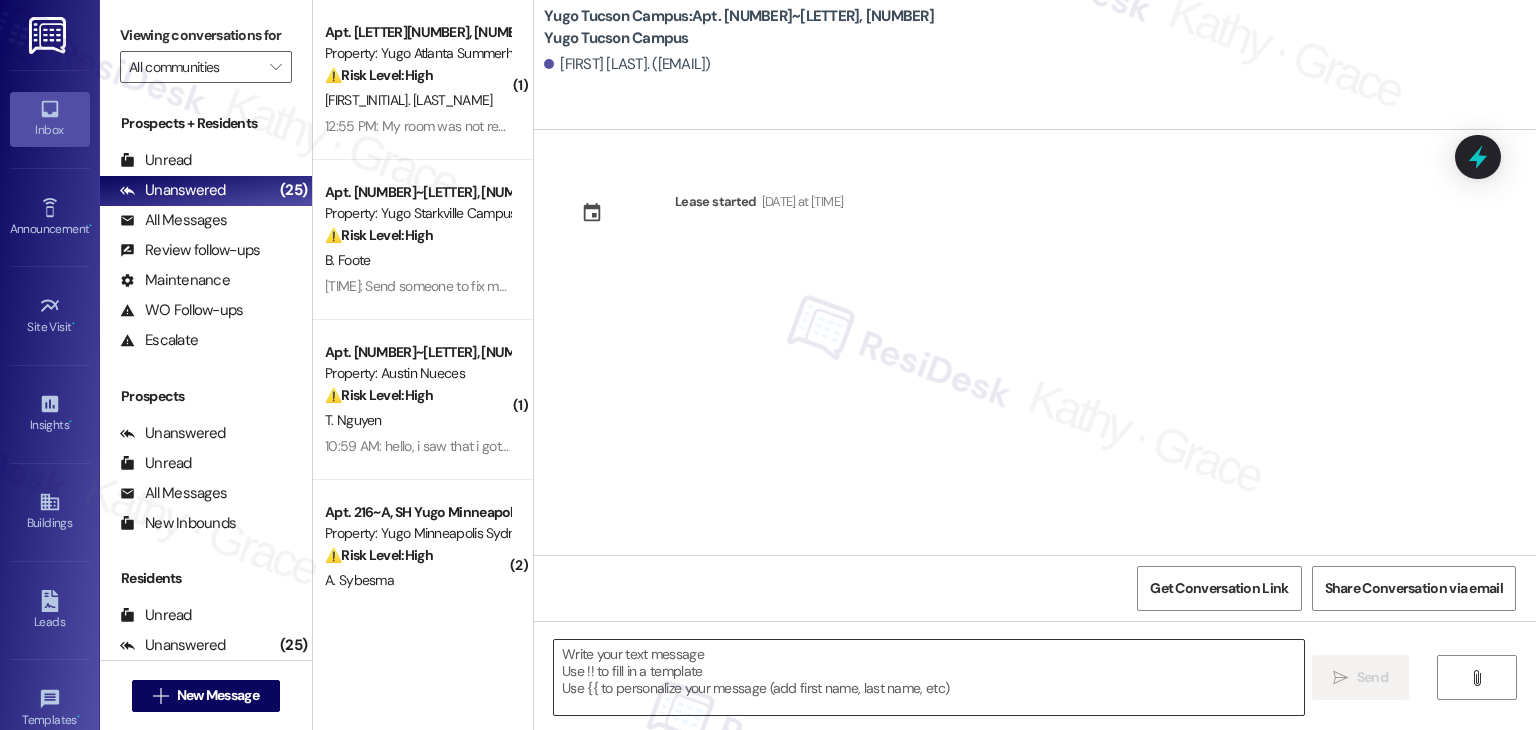click at bounding box center (928, 677) 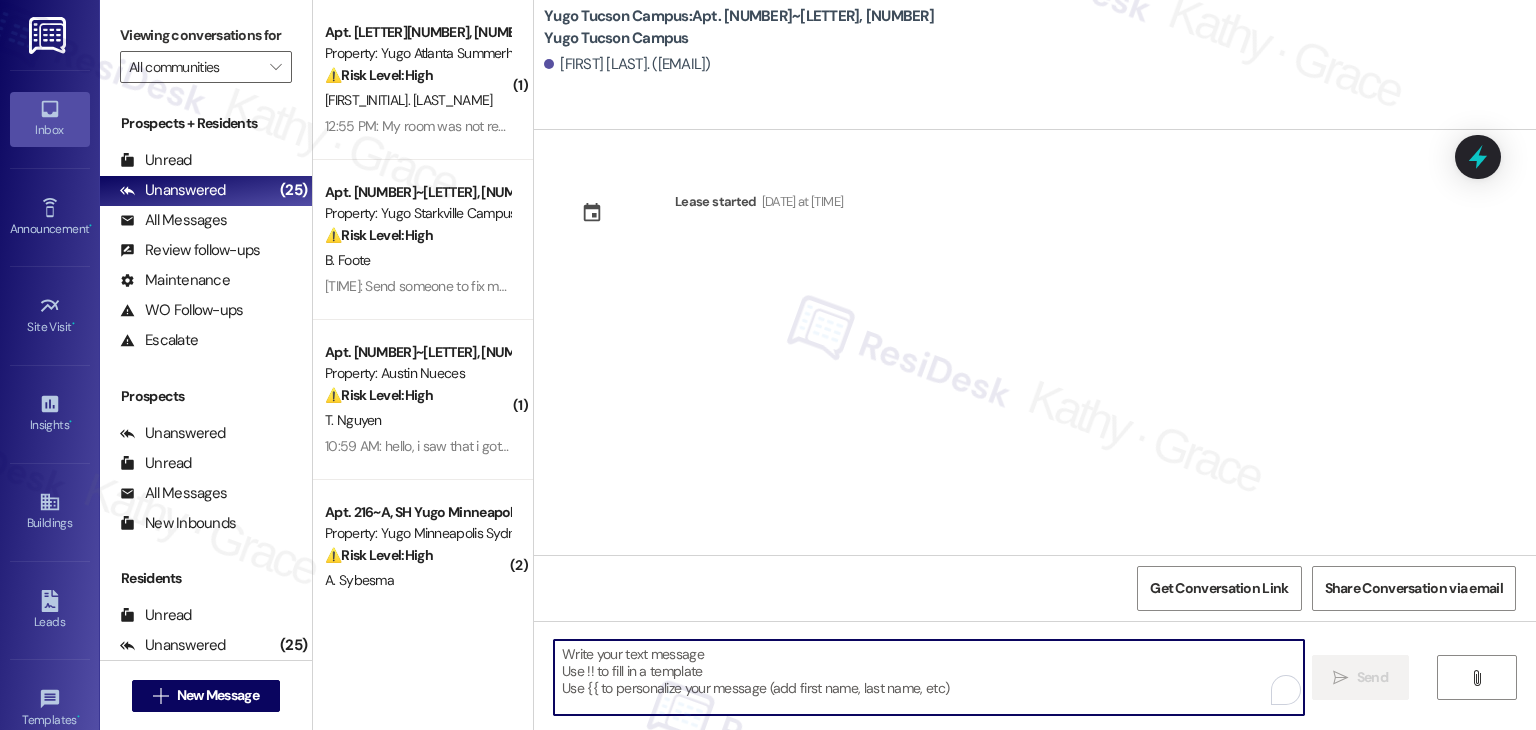 paste on "Hi {{first_name}}! We’re so excited you’ve chosen {{property}} as your future home! Moving is an exciting time, and I want to make sure you feel confident and ready." 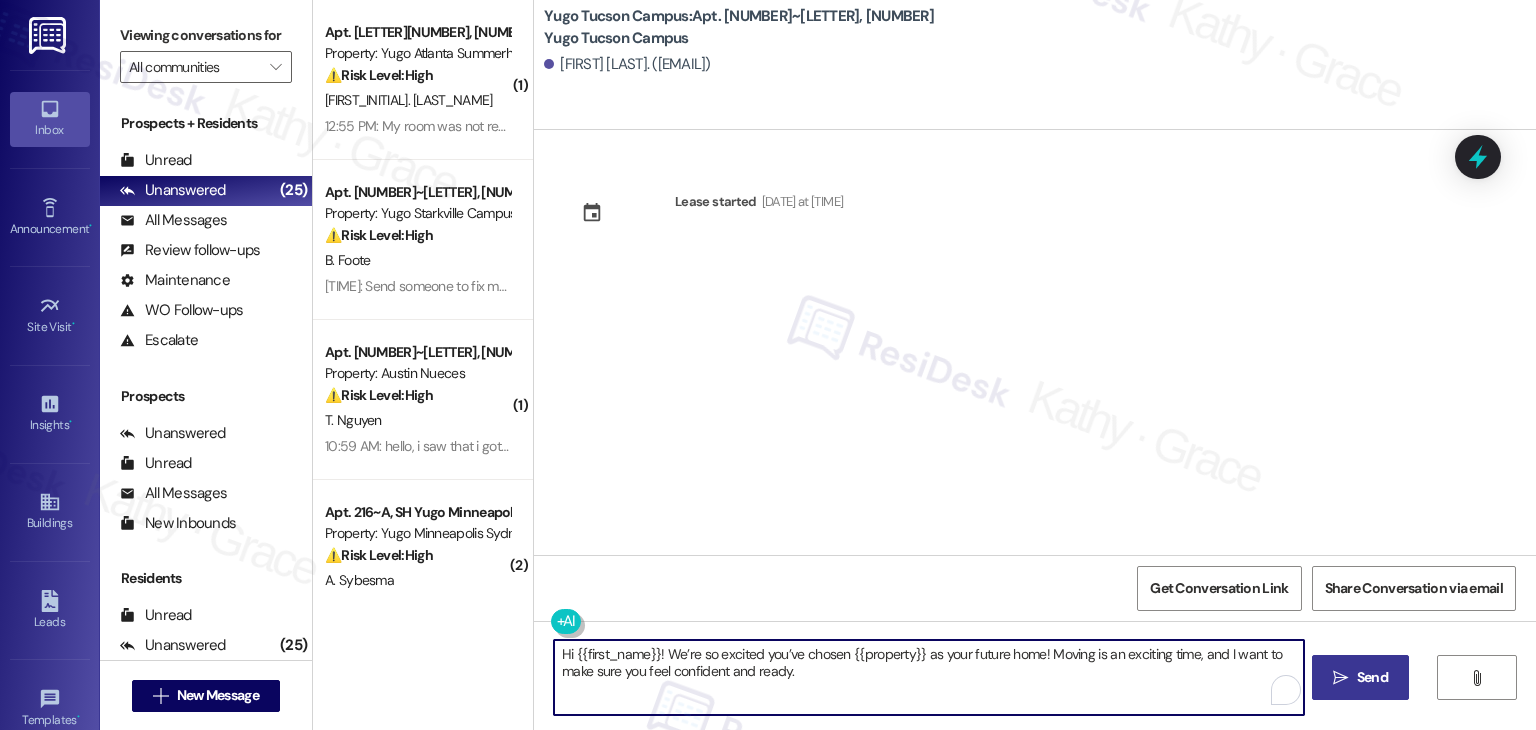 type on "Hi {{first_name}}! We’re so excited you’ve chosen {{property}} as your future home! Moving is an exciting time, and I want to make sure you feel confident and ready." 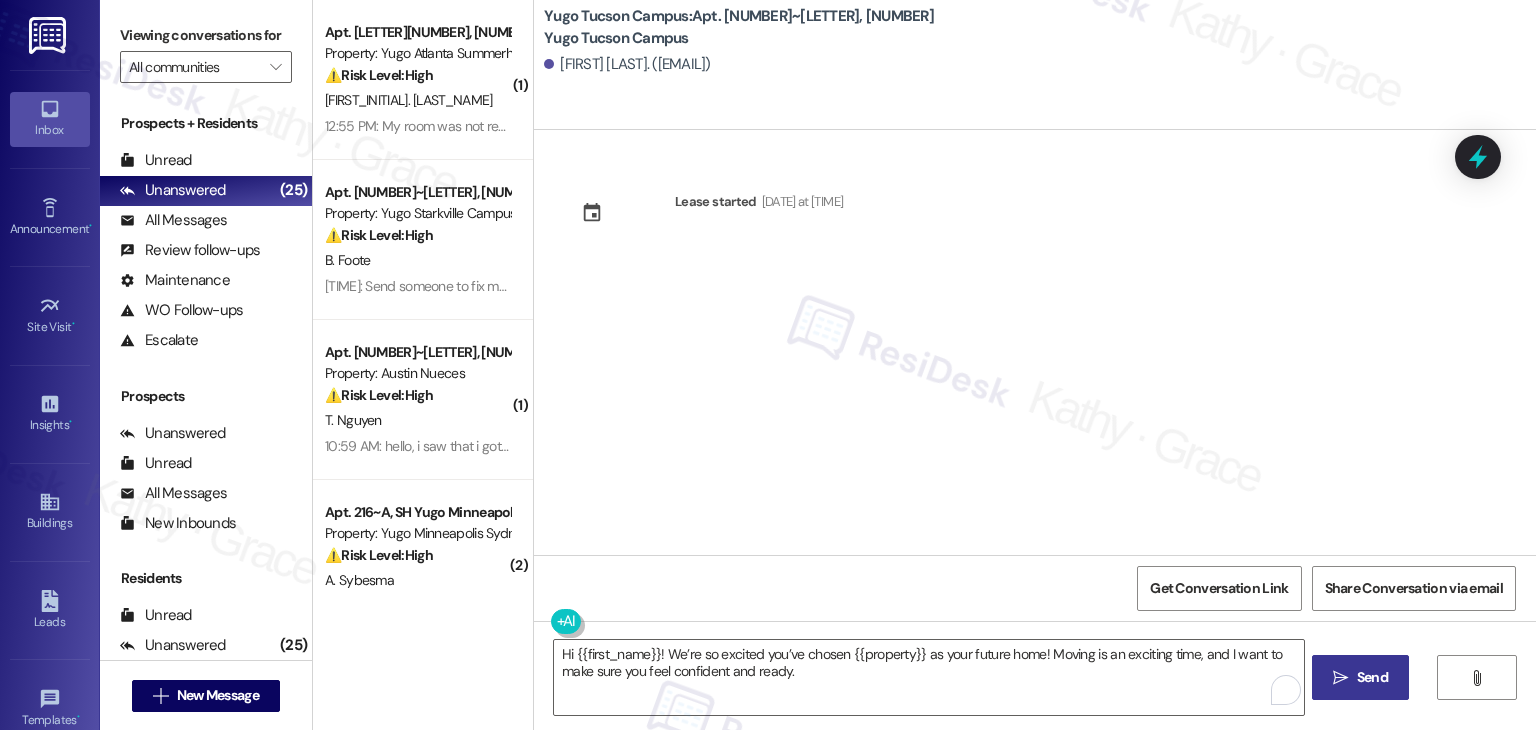 drag, startPoint x: 938, startPoint y: 458, endPoint x: 986, endPoint y: 522, distance: 80 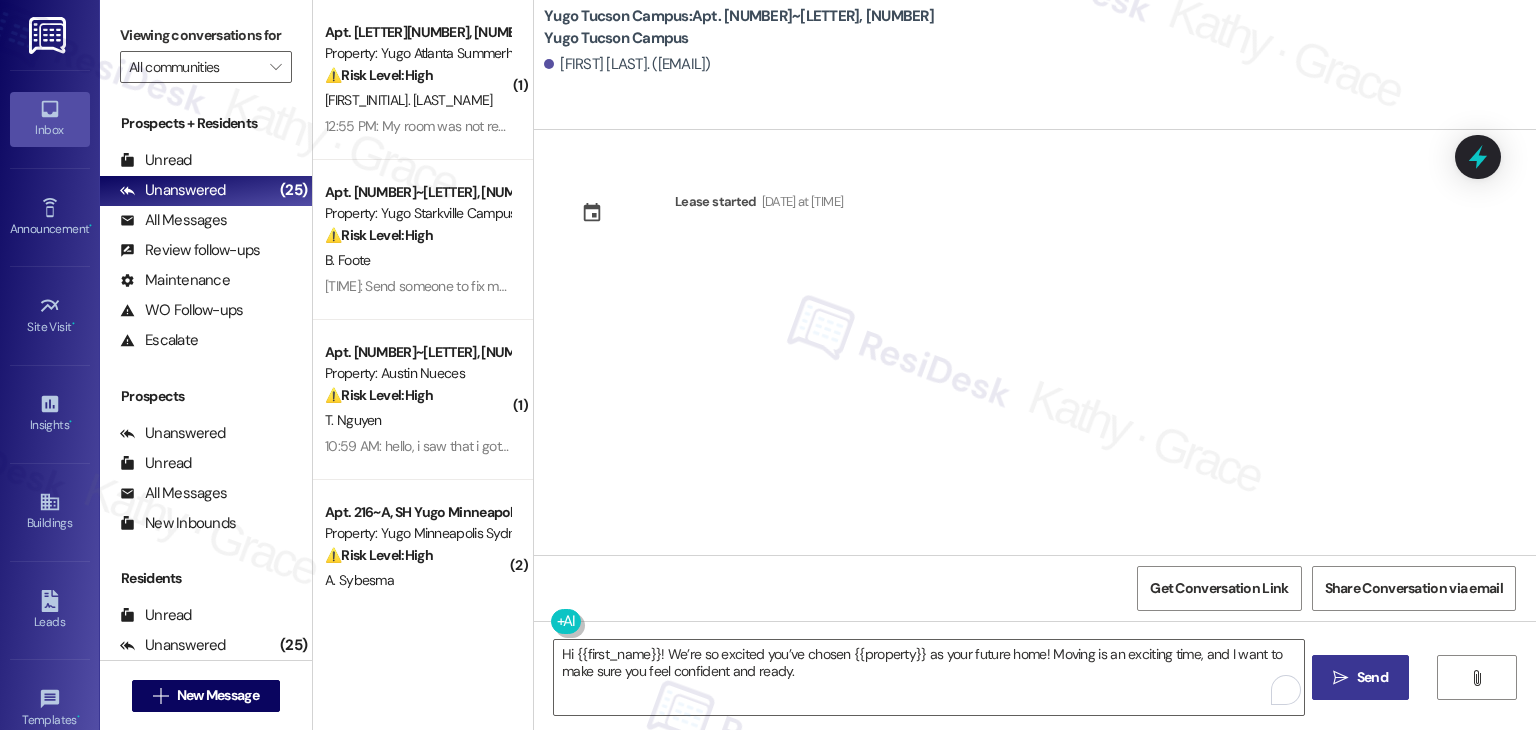 click on "Lease started [MONTH] [DAY], [YEAR] at [TIME]" at bounding box center (1035, 342) 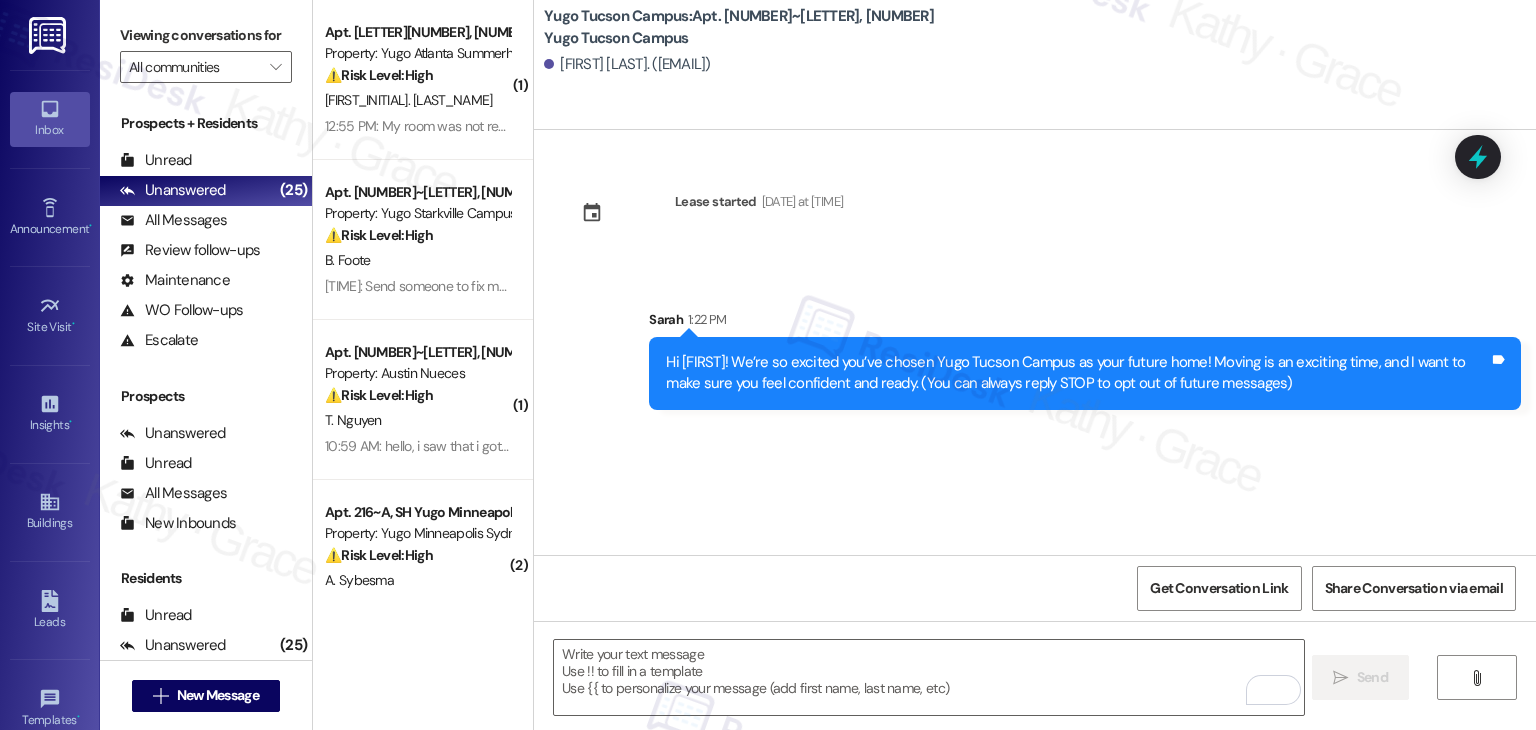 drag, startPoint x: 884, startPoint y: 467, endPoint x: 883, endPoint y: 481, distance: 14.035668 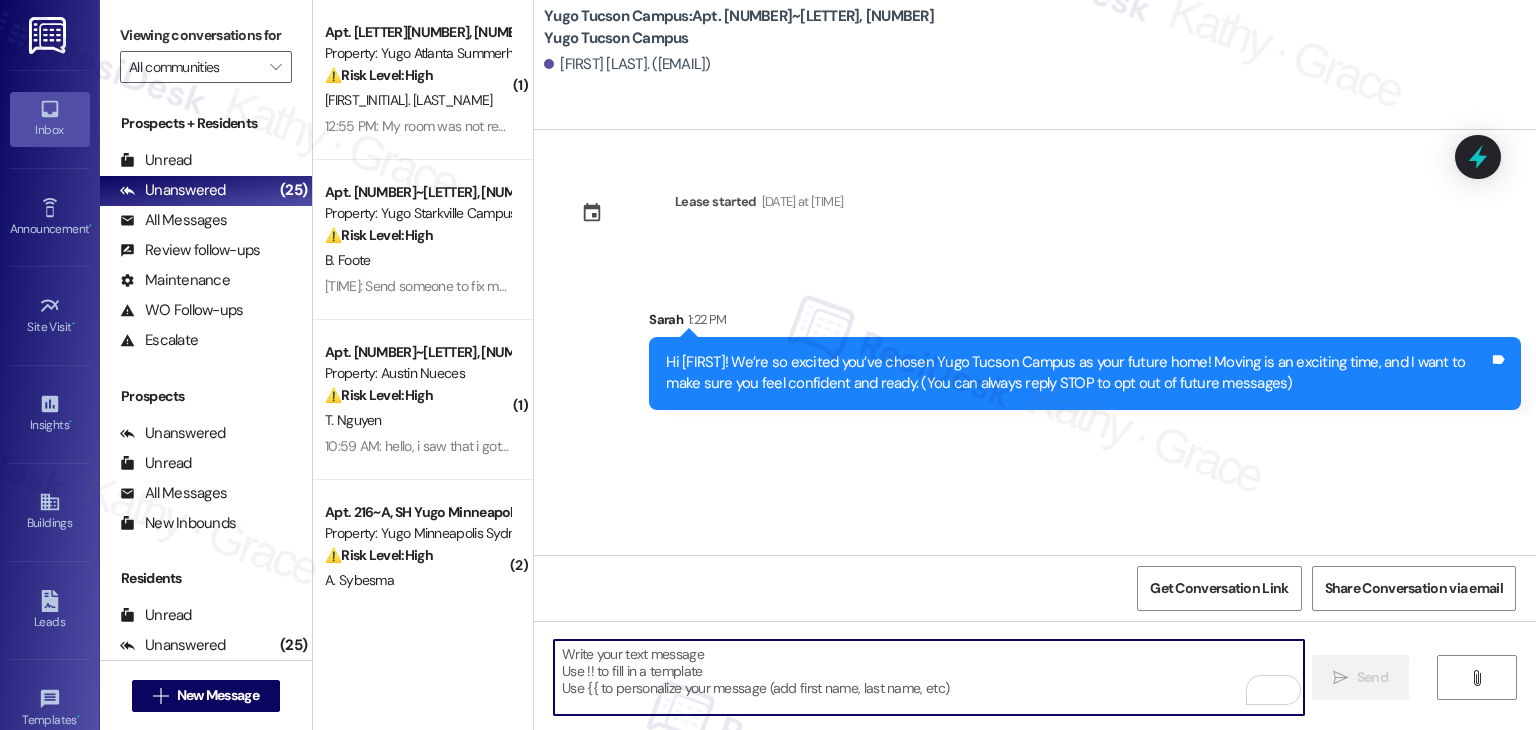click at bounding box center [928, 677] 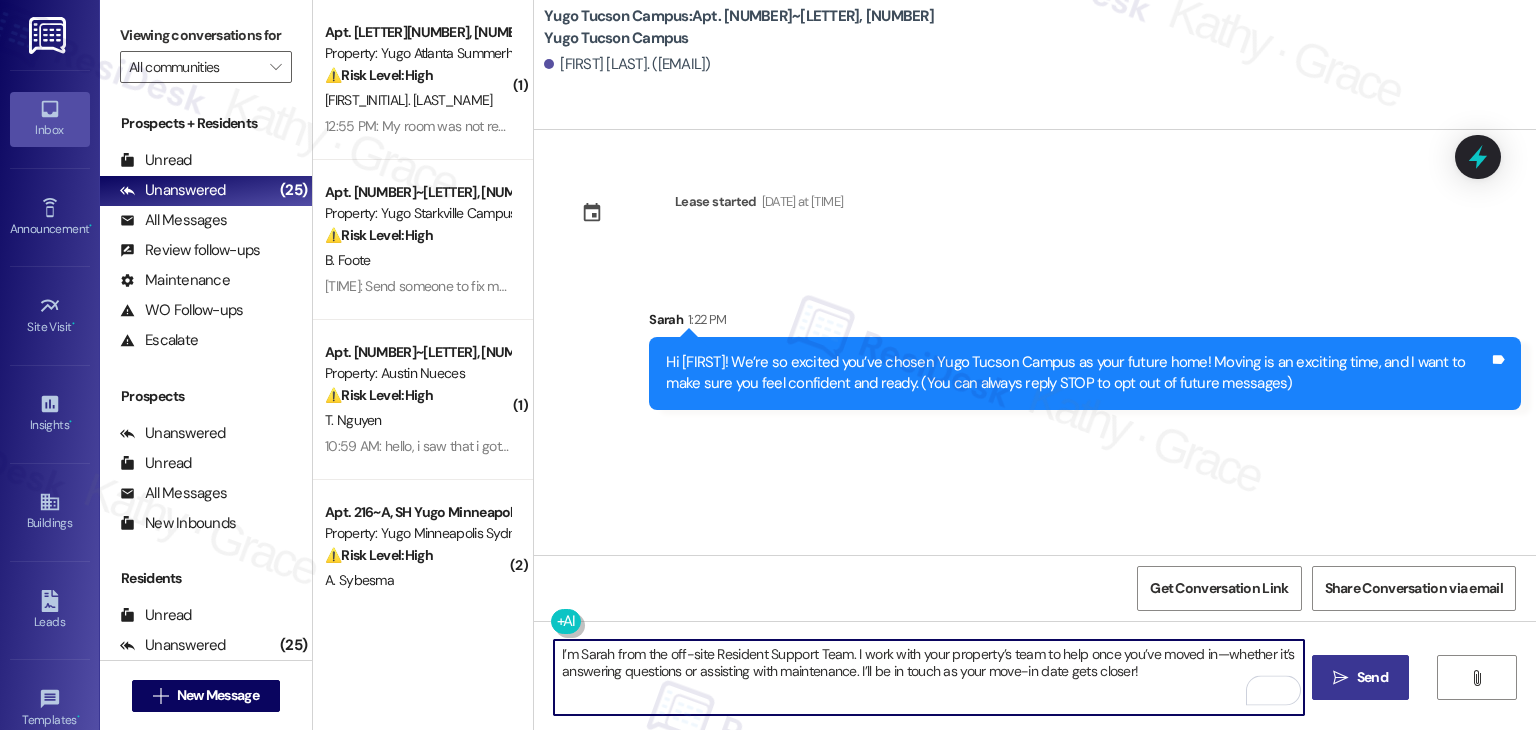type on "I’m Sarah from the off-site Resident Support Team. I work with your property’s team to help once you’ve moved in—whether it’s answering questions or assisting with maintenance. I’ll be in touch as your move-in date gets closer!" 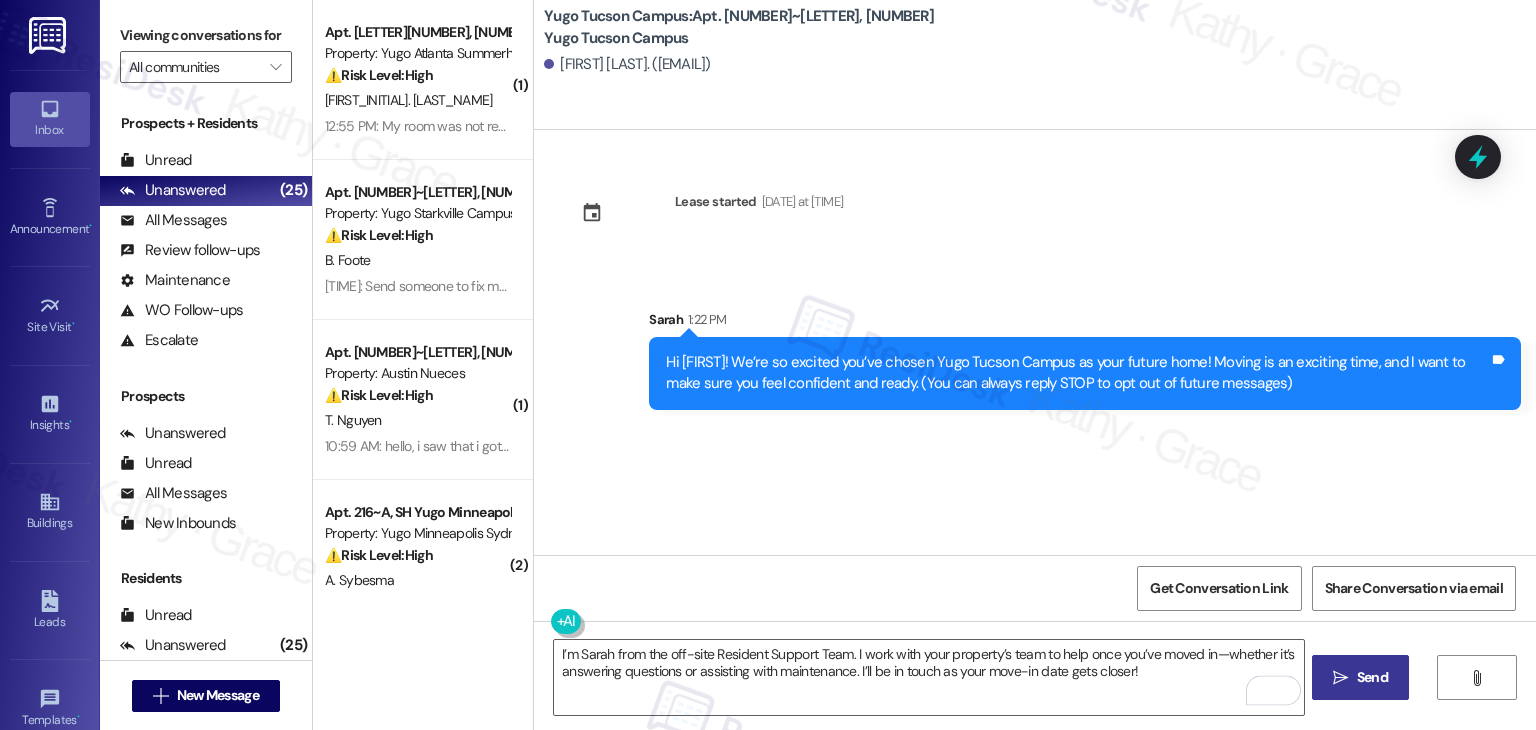 click on "Send" at bounding box center [1372, 677] 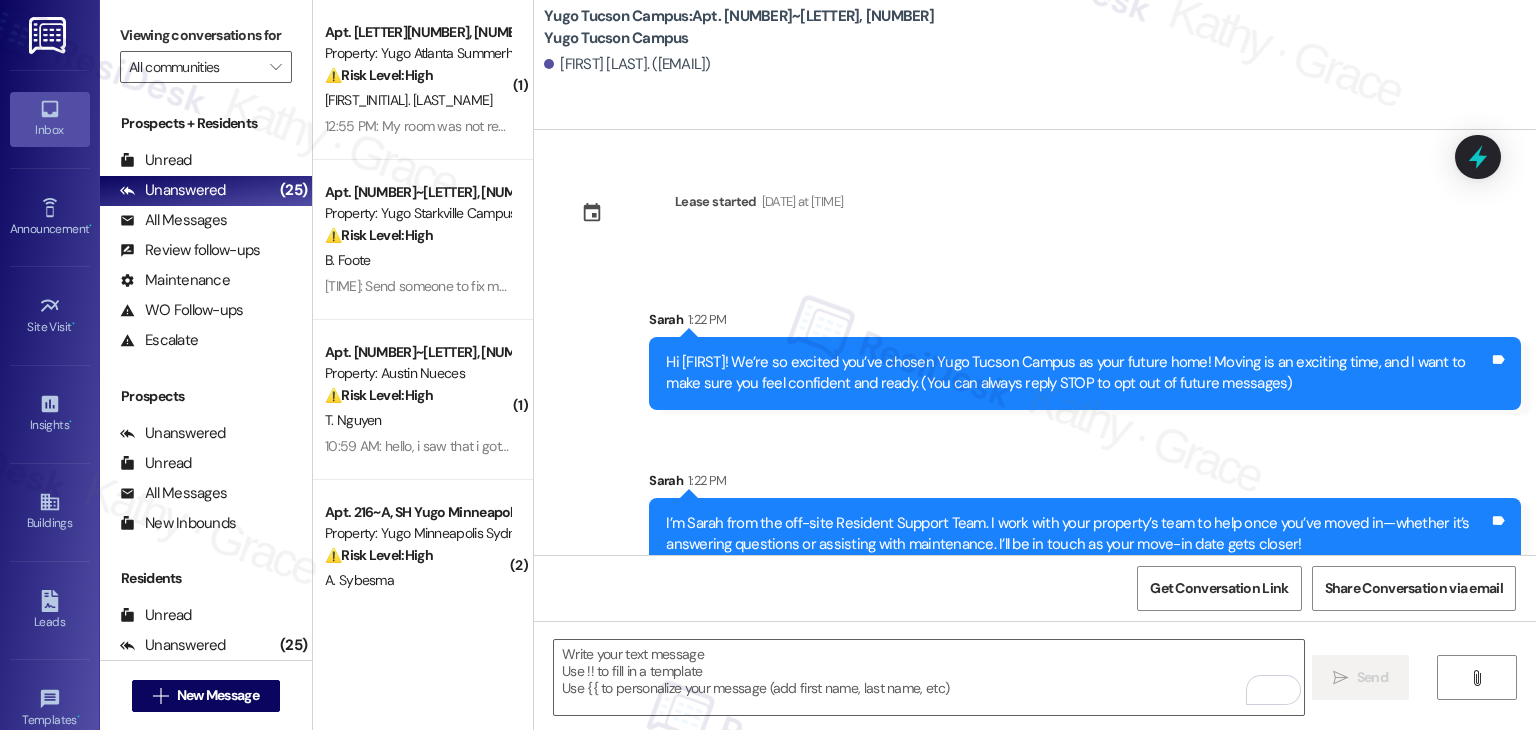 drag, startPoint x: 840, startPoint y: 474, endPoint x: 850, endPoint y: 505, distance: 32.572994 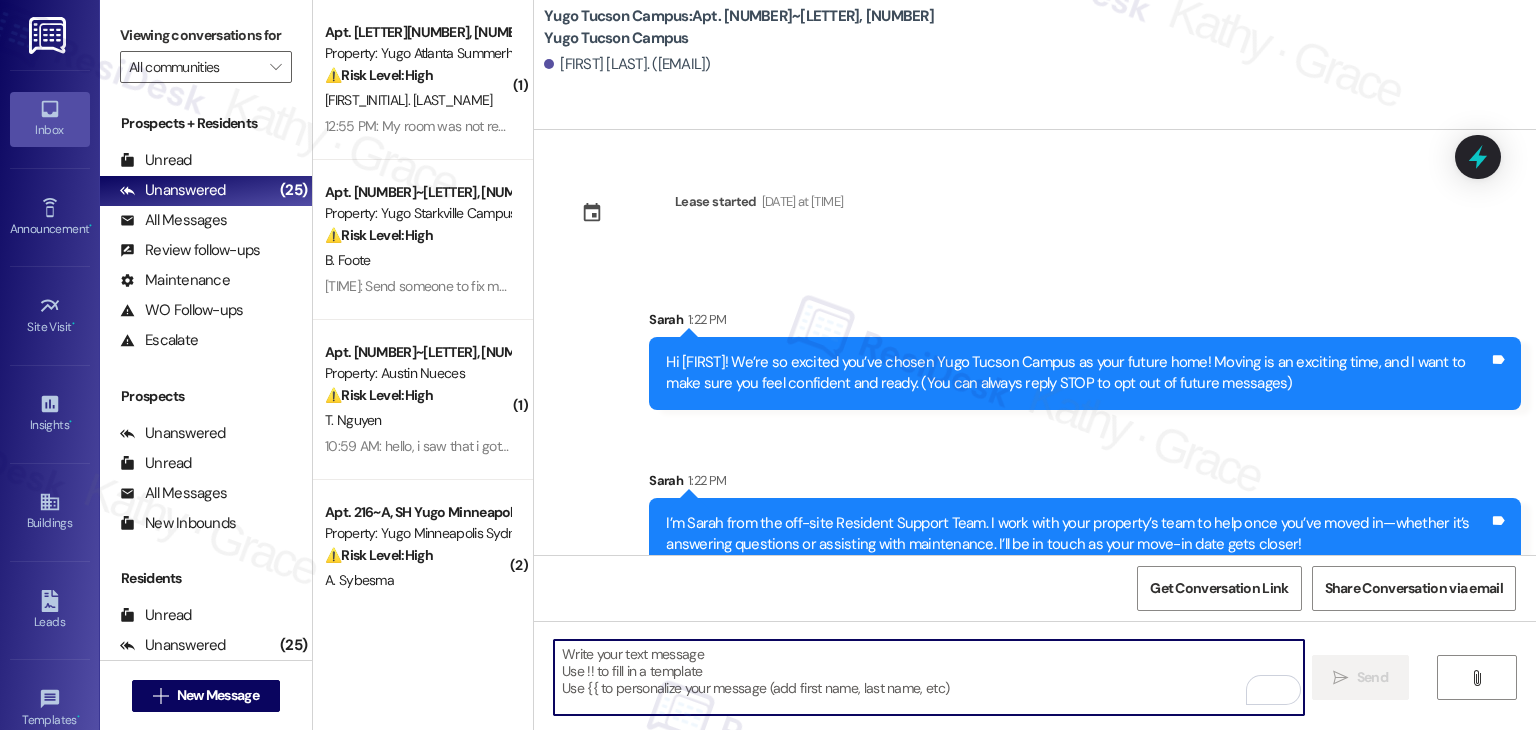 click at bounding box center (928, 677) 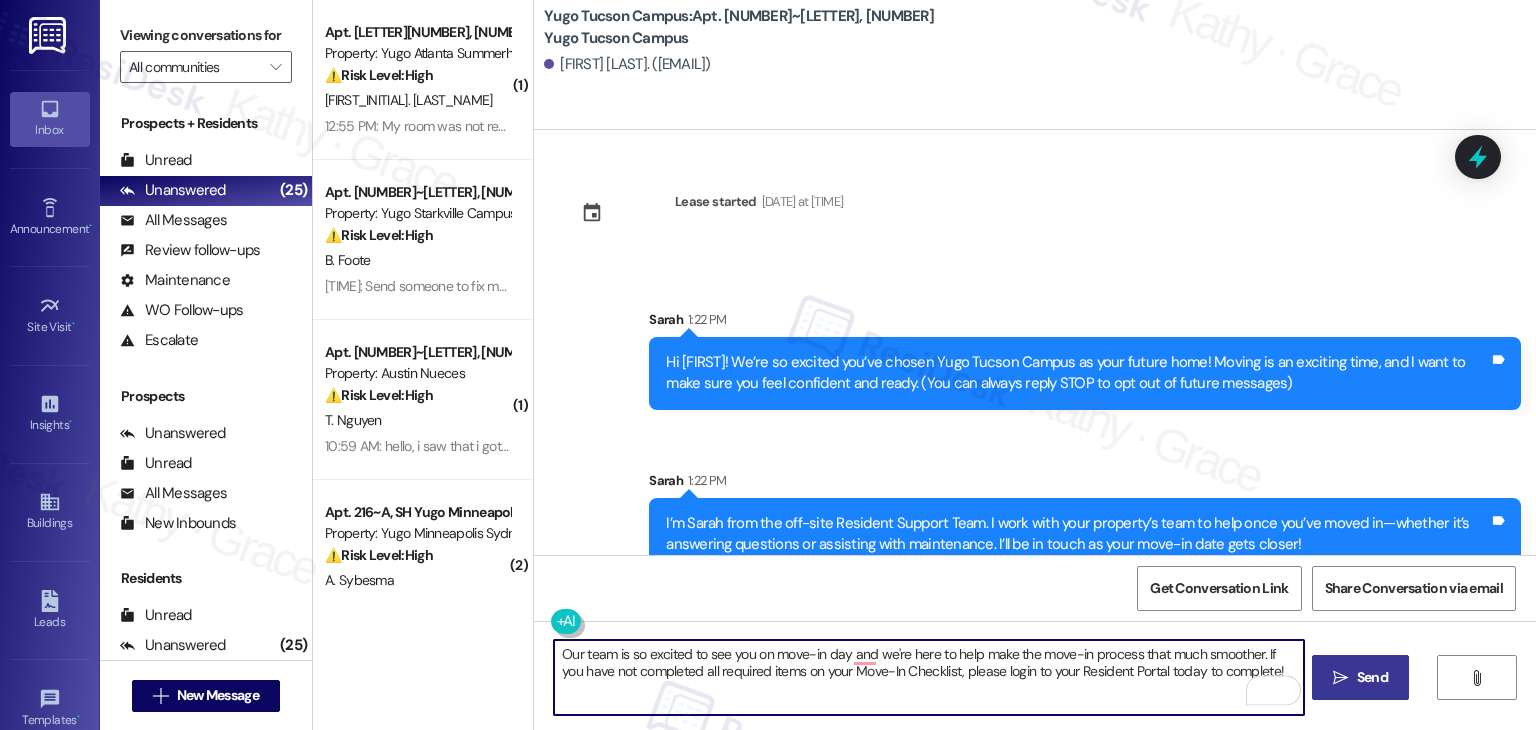 scroll, scrollTop: 32, scrollLeft: 0, axis: vertical 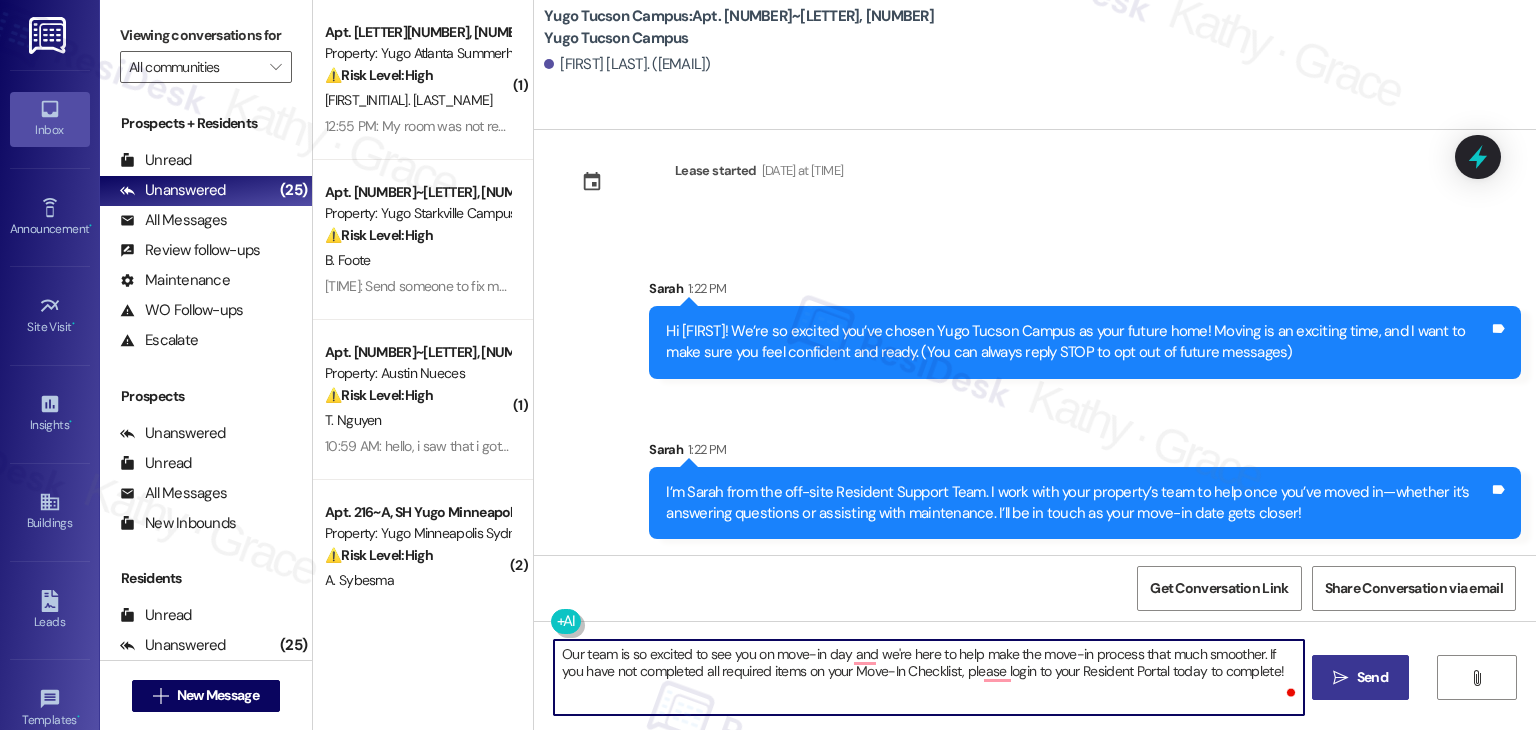 type on "Our team is so excited to see you on move-in day and we're here to help make the move-in process that much smoother. If you have not completed all required items on your Move-In Checklist, please login to your Resident Portal today to complete!" 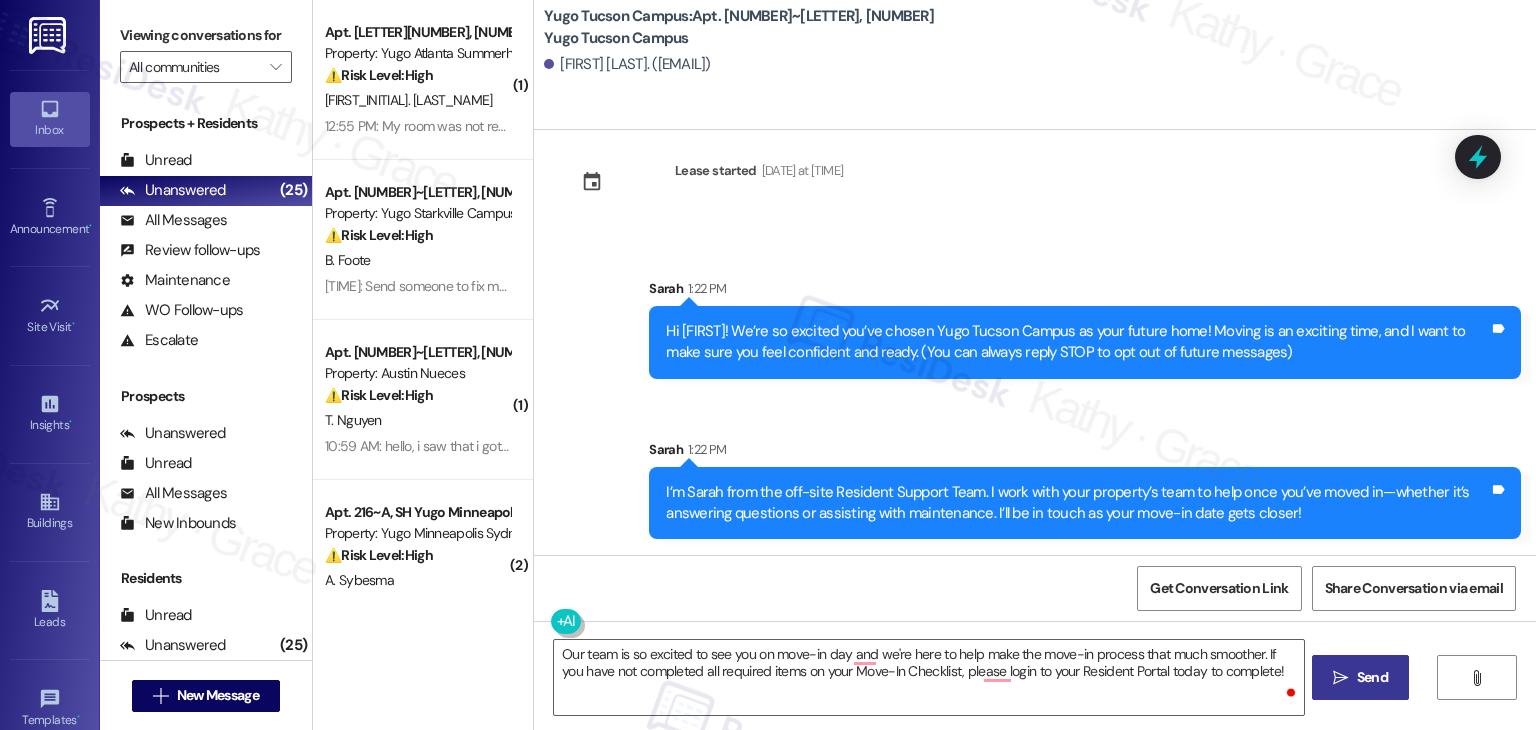 click on "Send" at bounding box center (1372, 677) 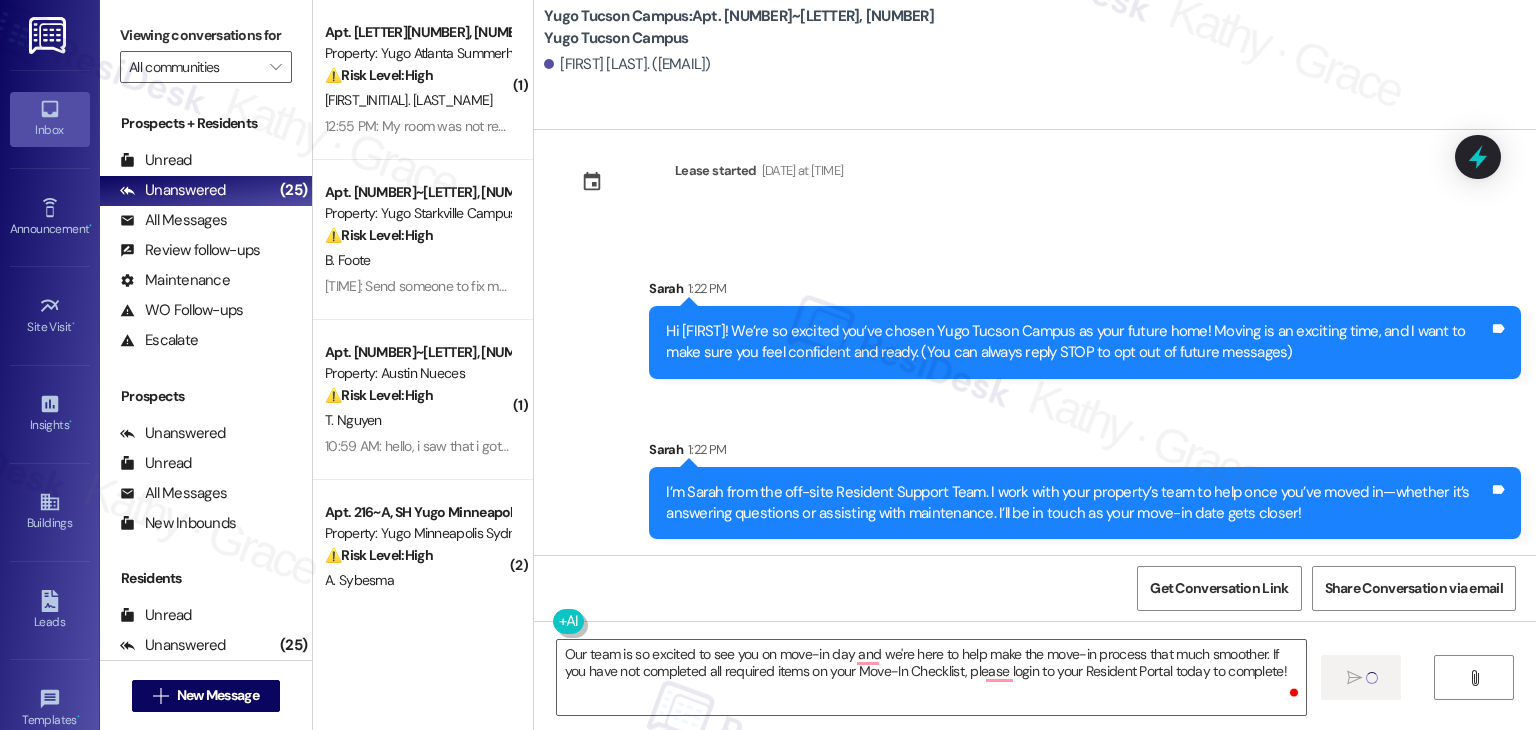 type 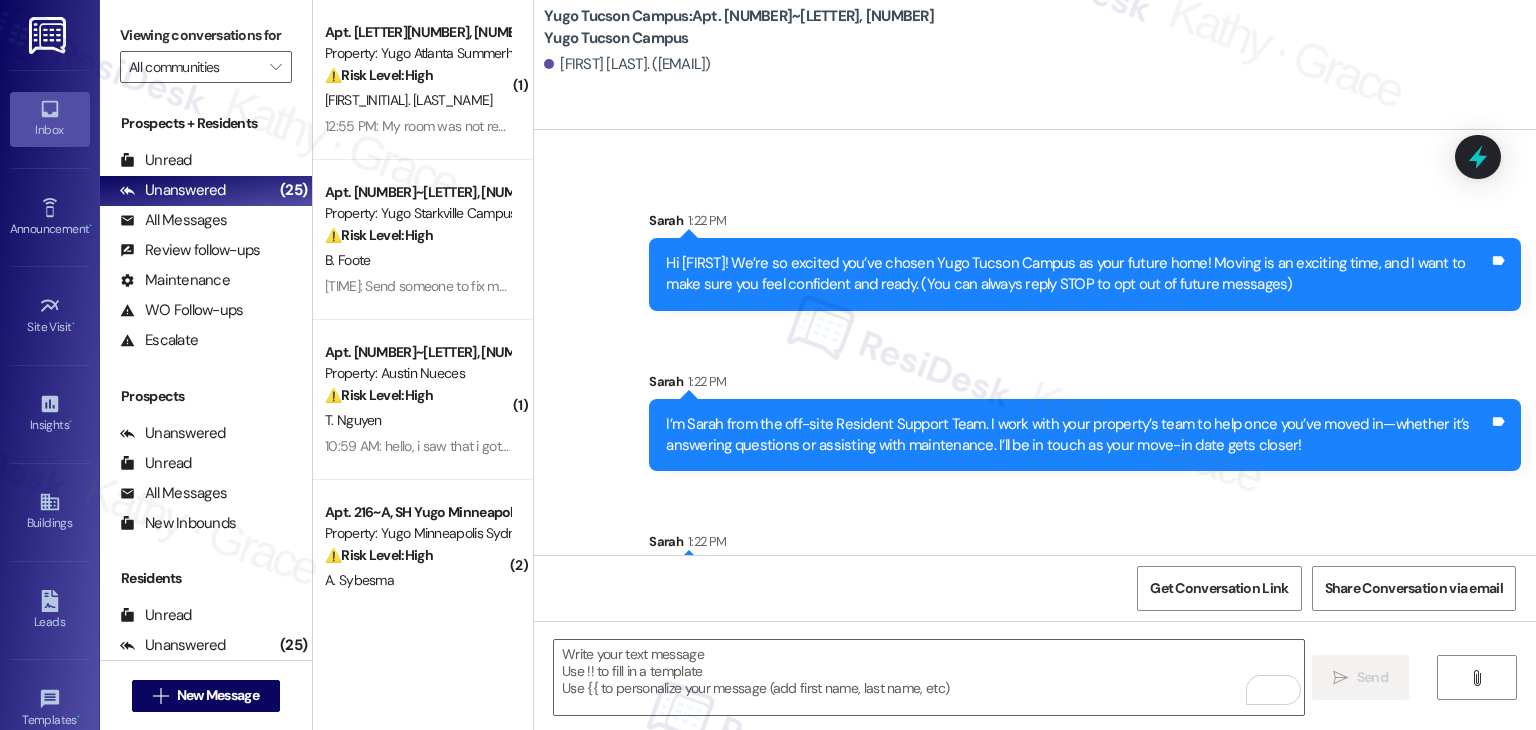 scroll, scrollTop: 192, scrollLeft: 0, axis: vertical 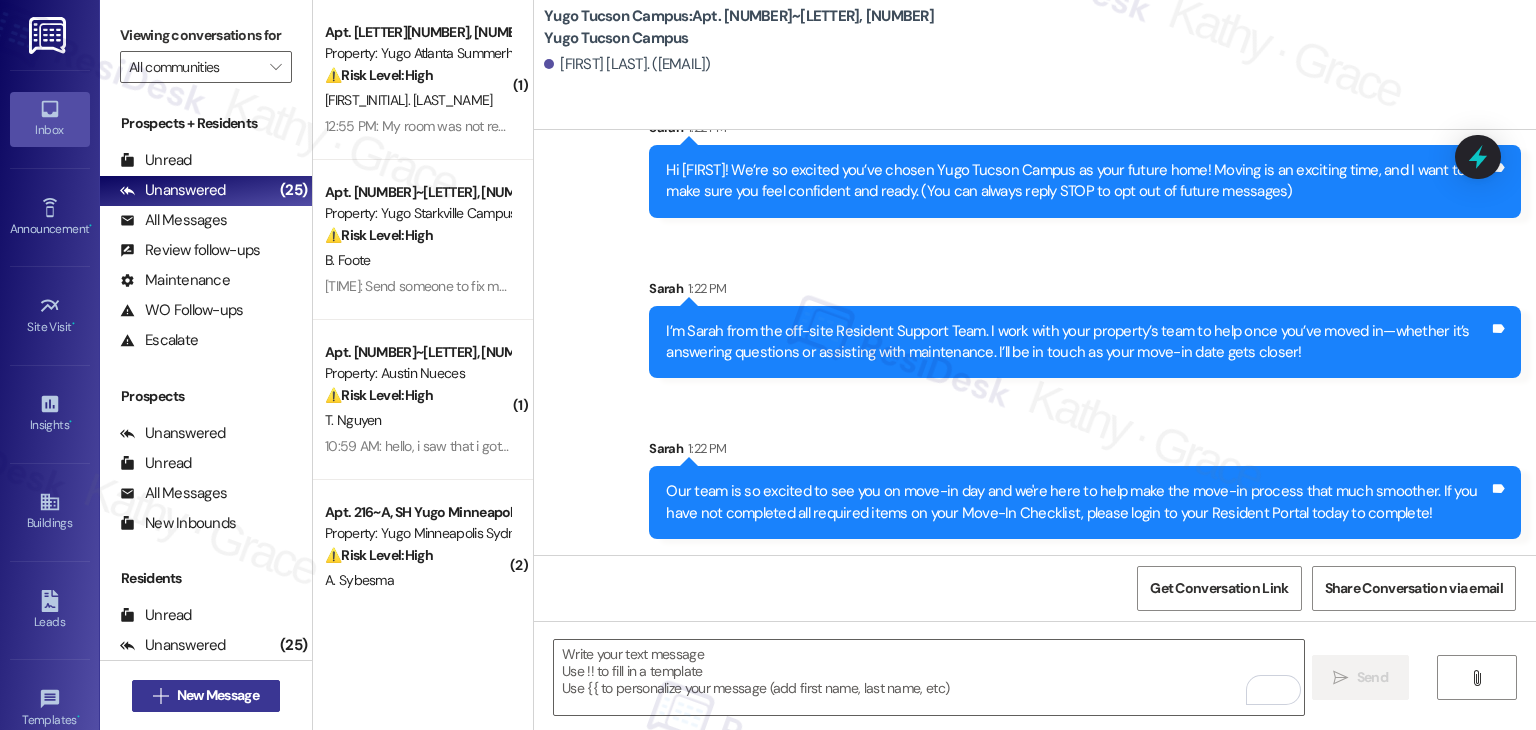 click on "New Message" at bounding box center (218, 695) 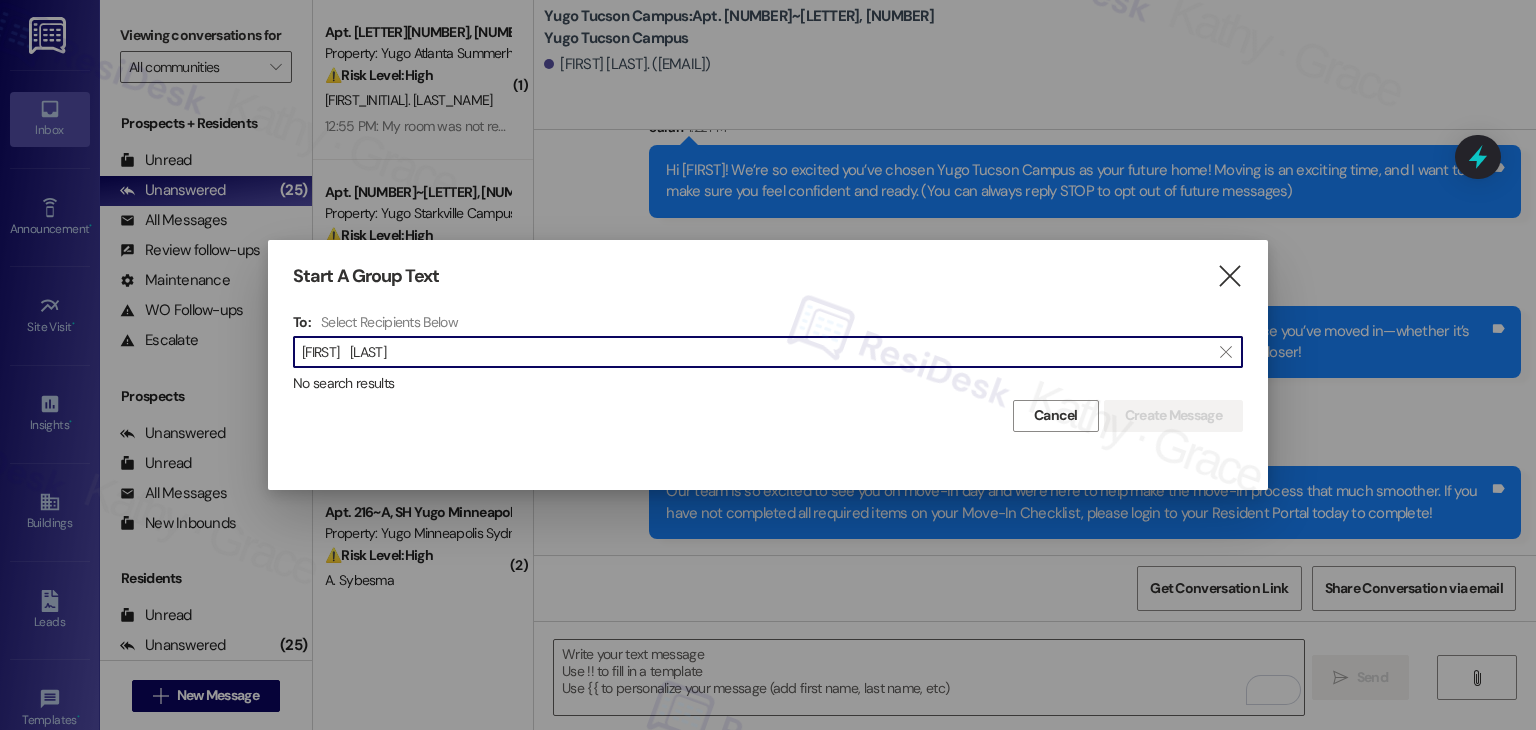 click on "JT	Collins" at bounding box center (756, 352) 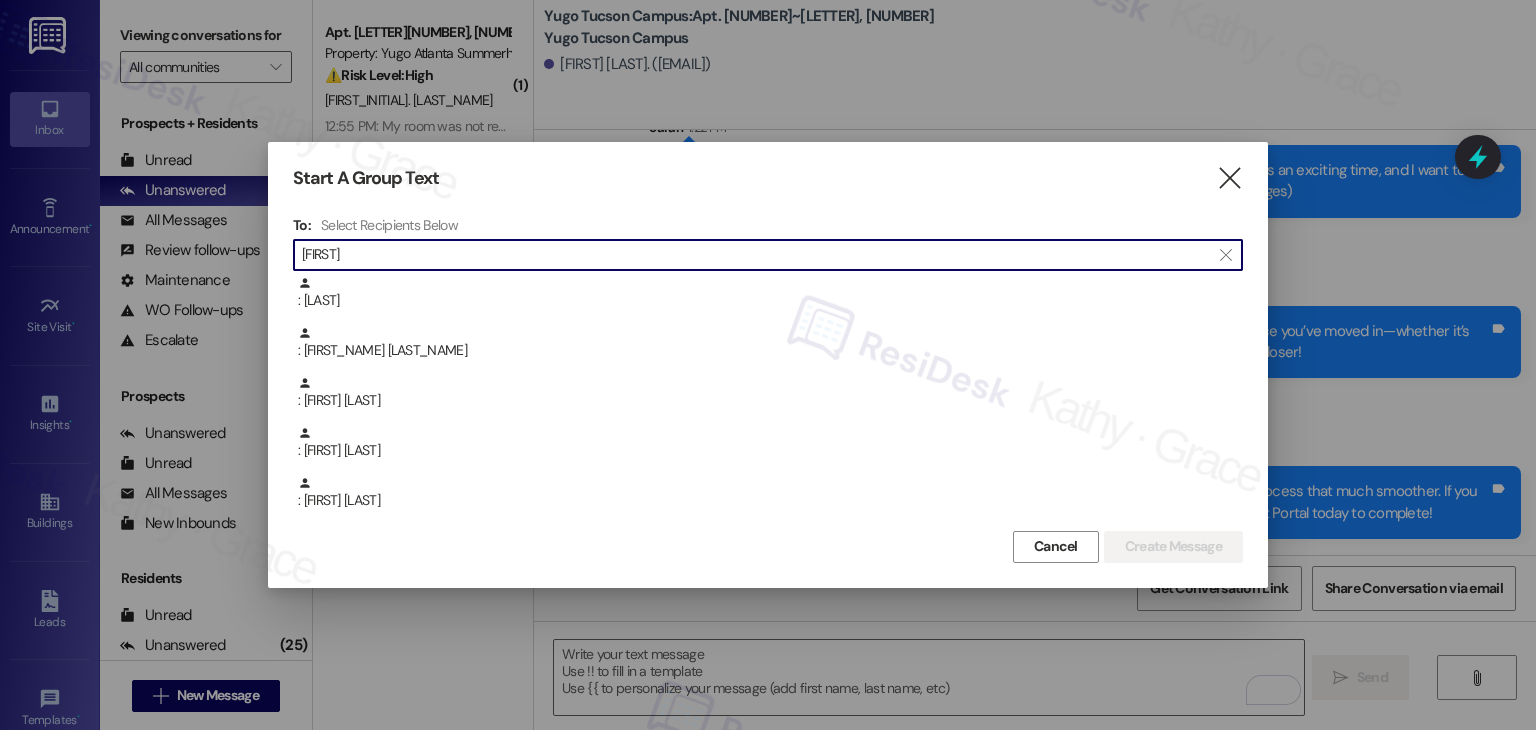 drag, startPoint x: 359, startPoint y: 254, endPoint x: 296, endPoint y: 253, distance: 63.007935 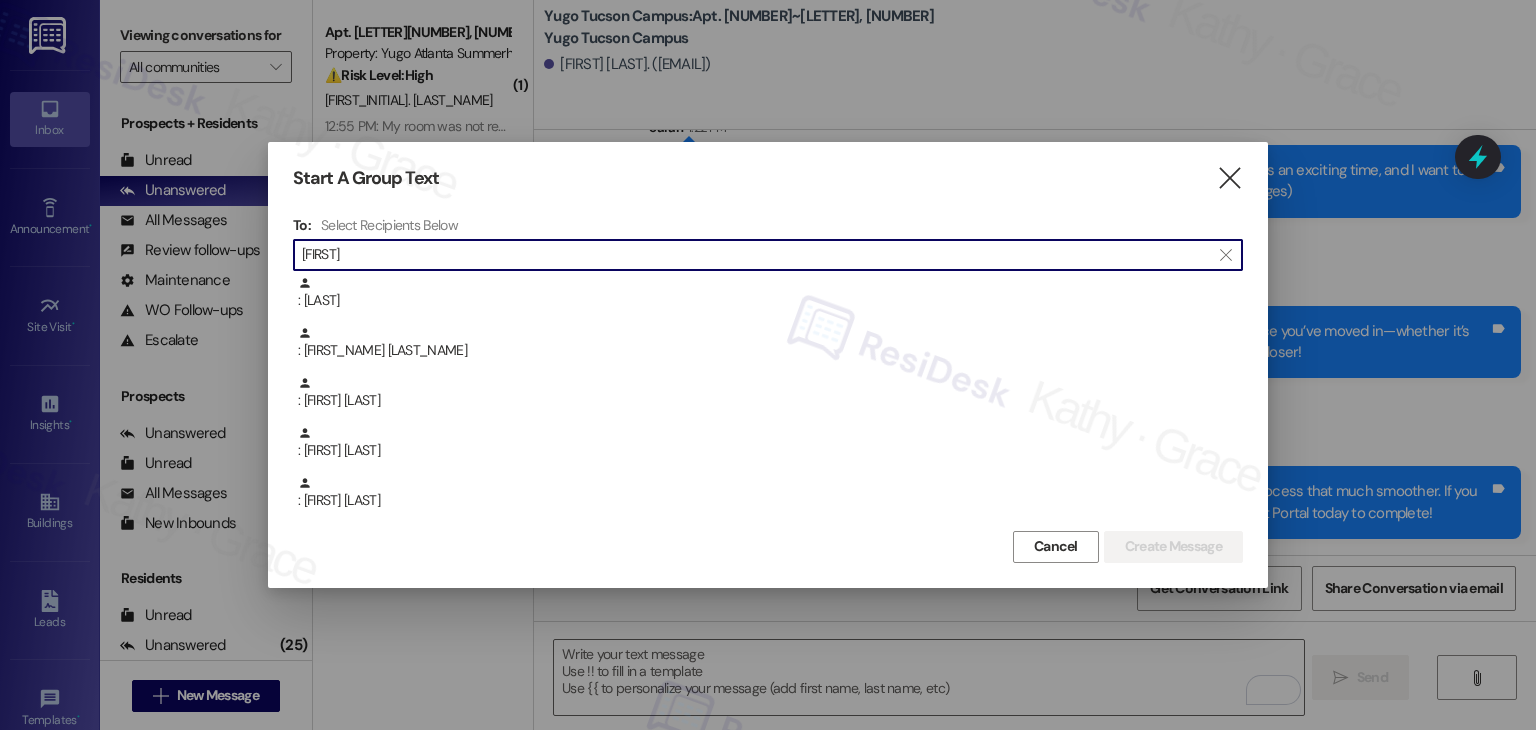 paste on "Railay	Turner" 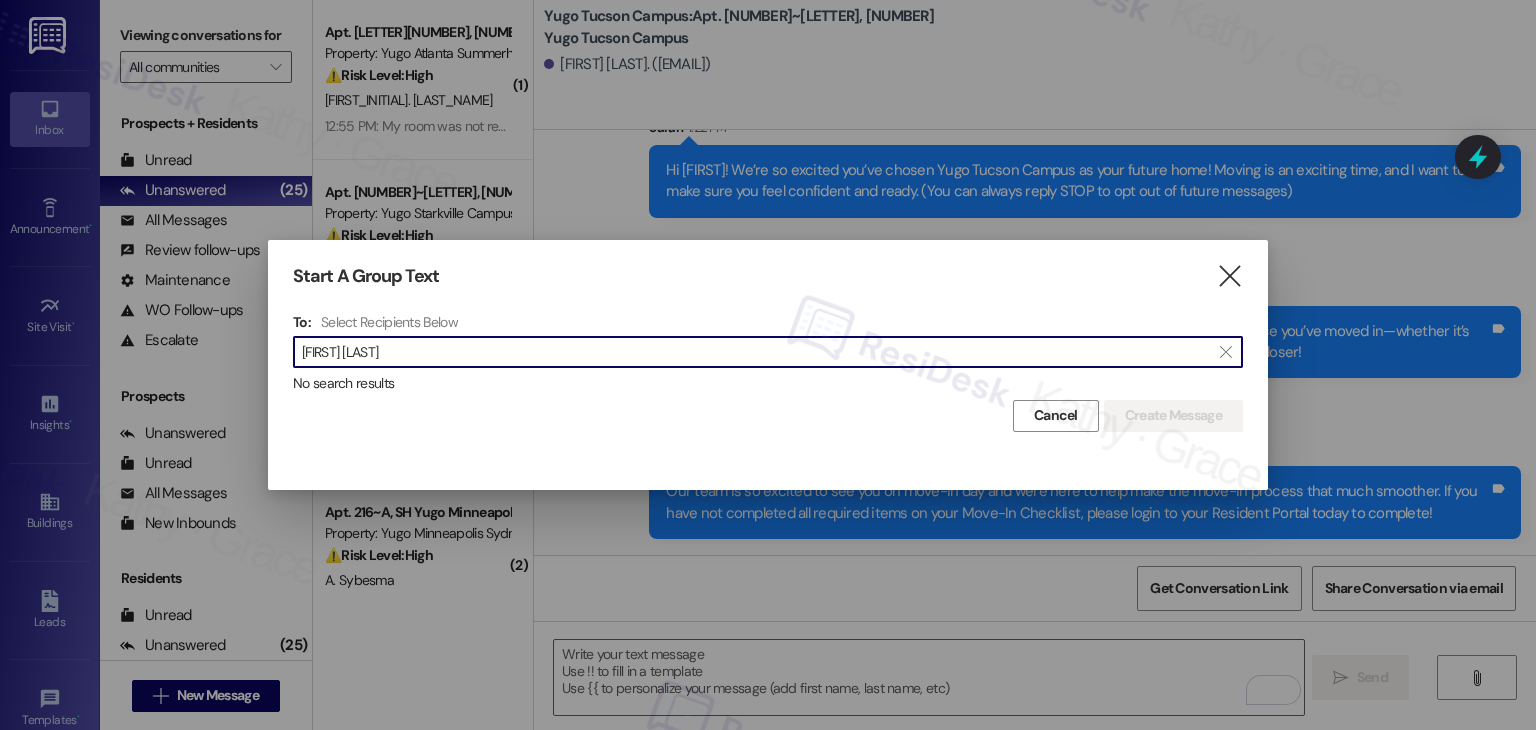 click on "Railay	Turner" at bounding box center (756, 352) 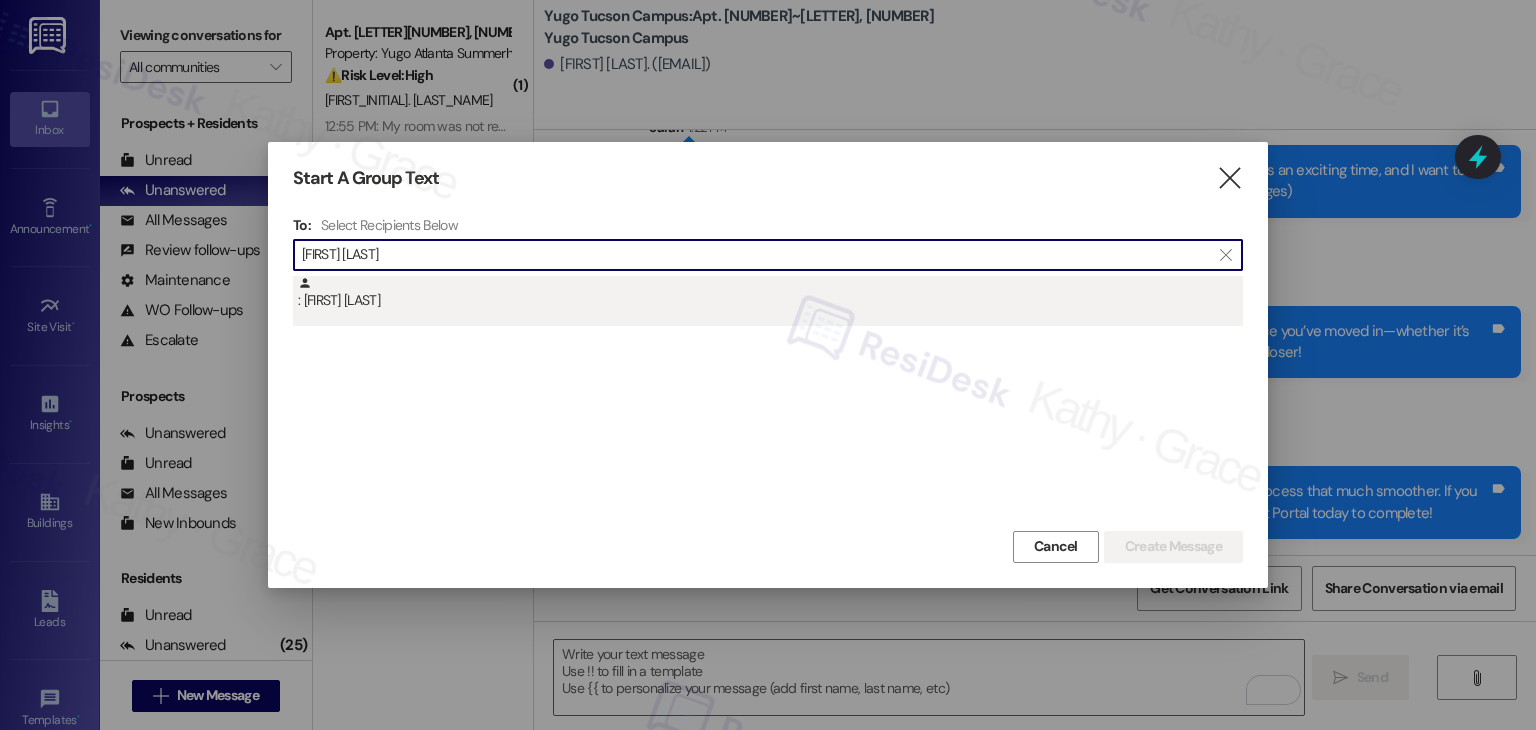type on "Railay Turner" 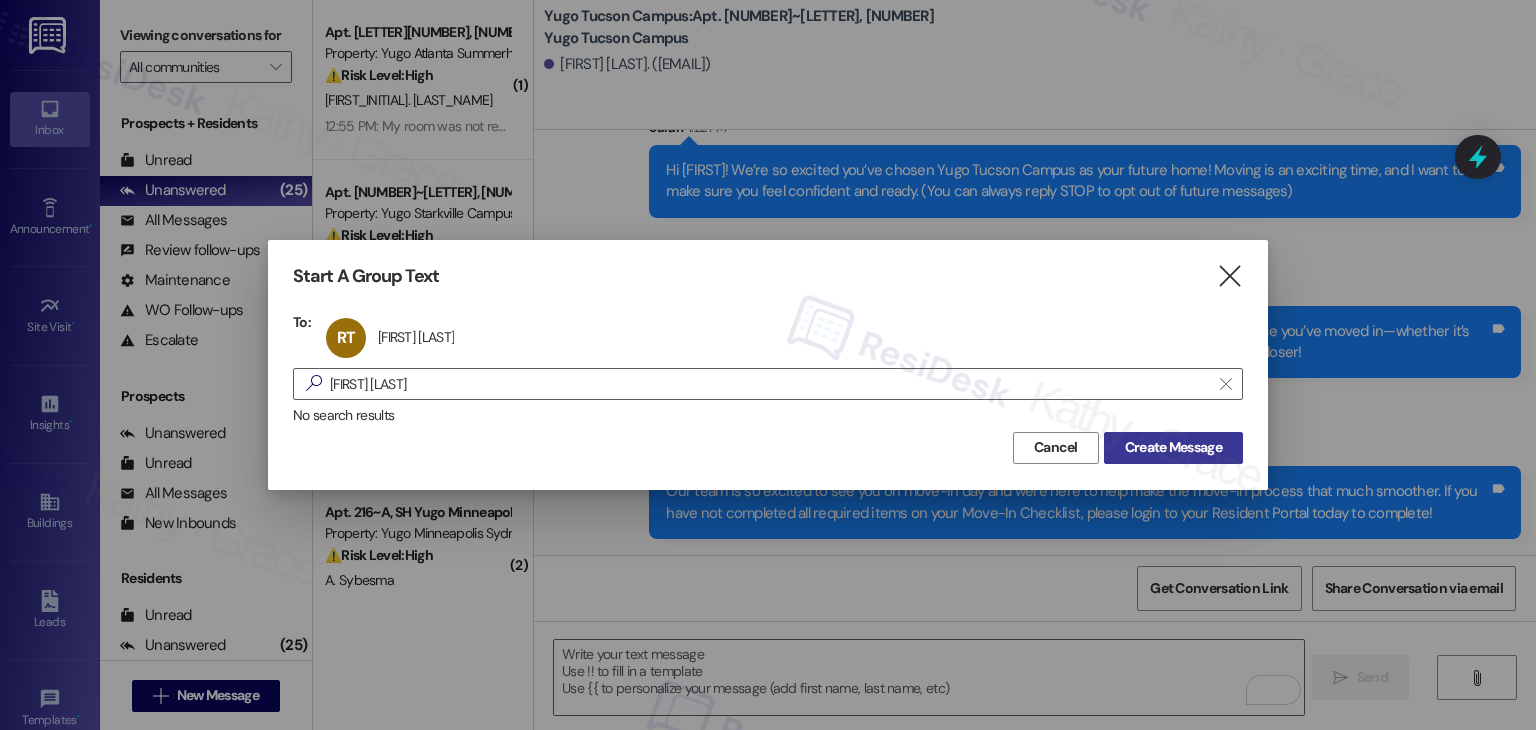 click on "Create Message" at bounding box center (1173, 447) 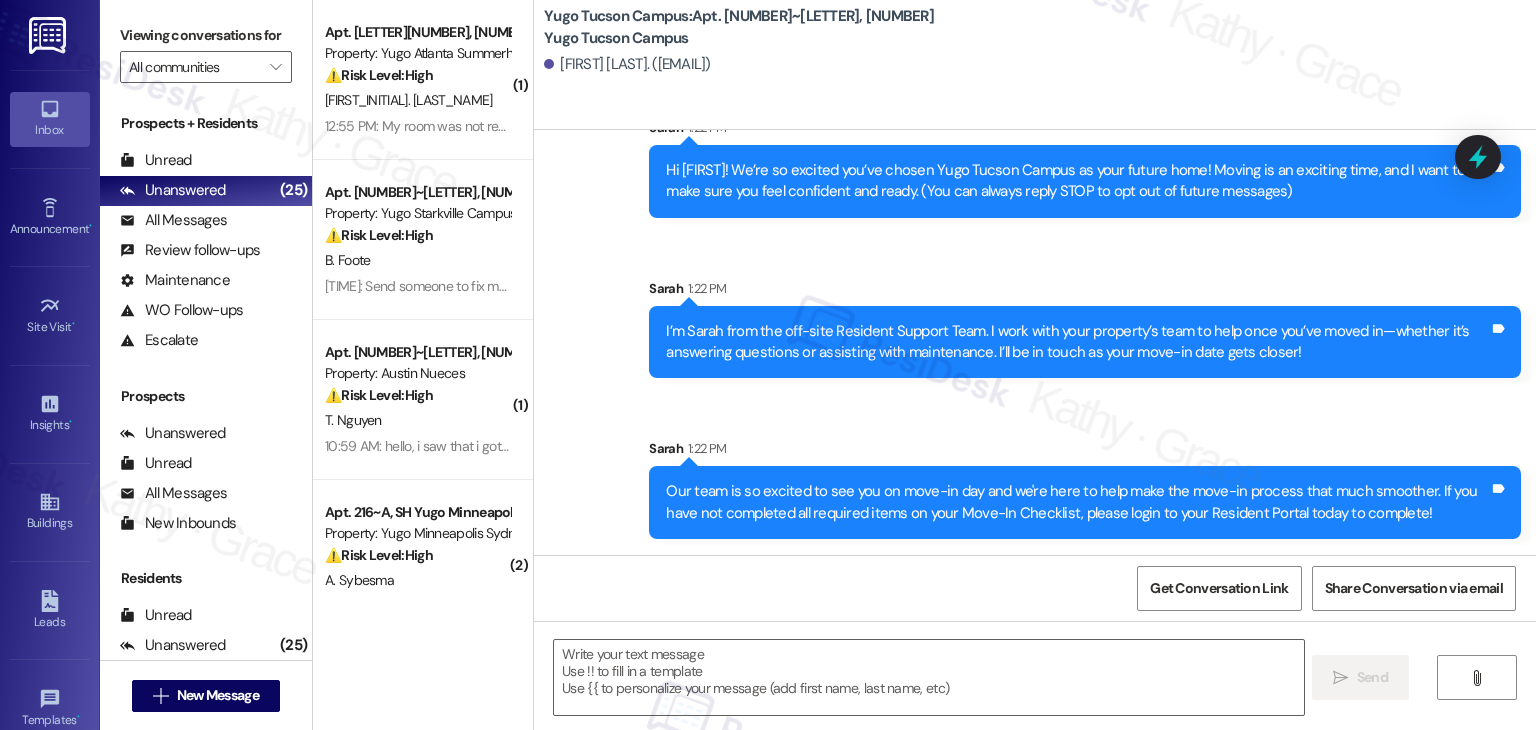 type on "Fetching suggested responses. Please feel free to read through the conversation in the meantime." 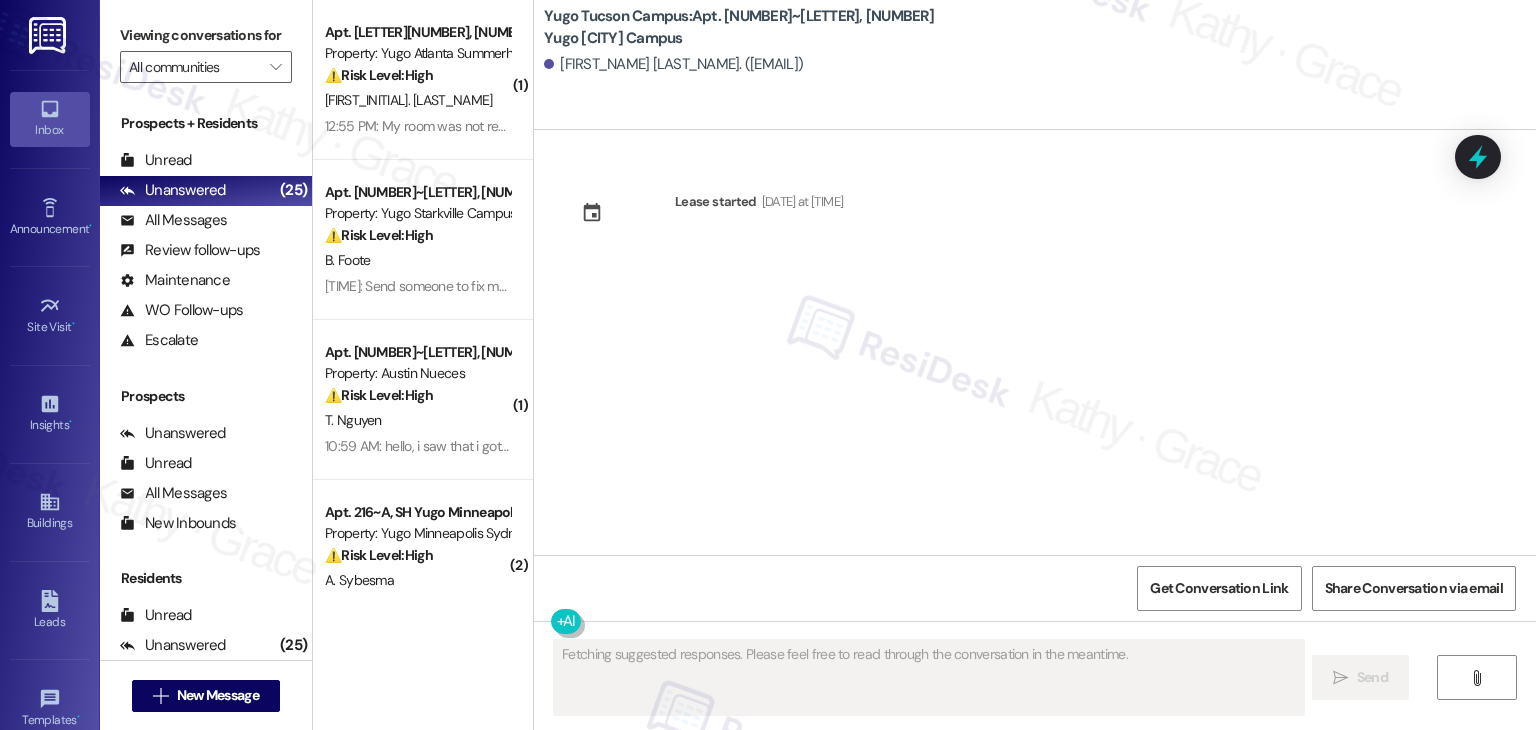scroll, scrollTop: 0, scrollLeft: 0, axis: both 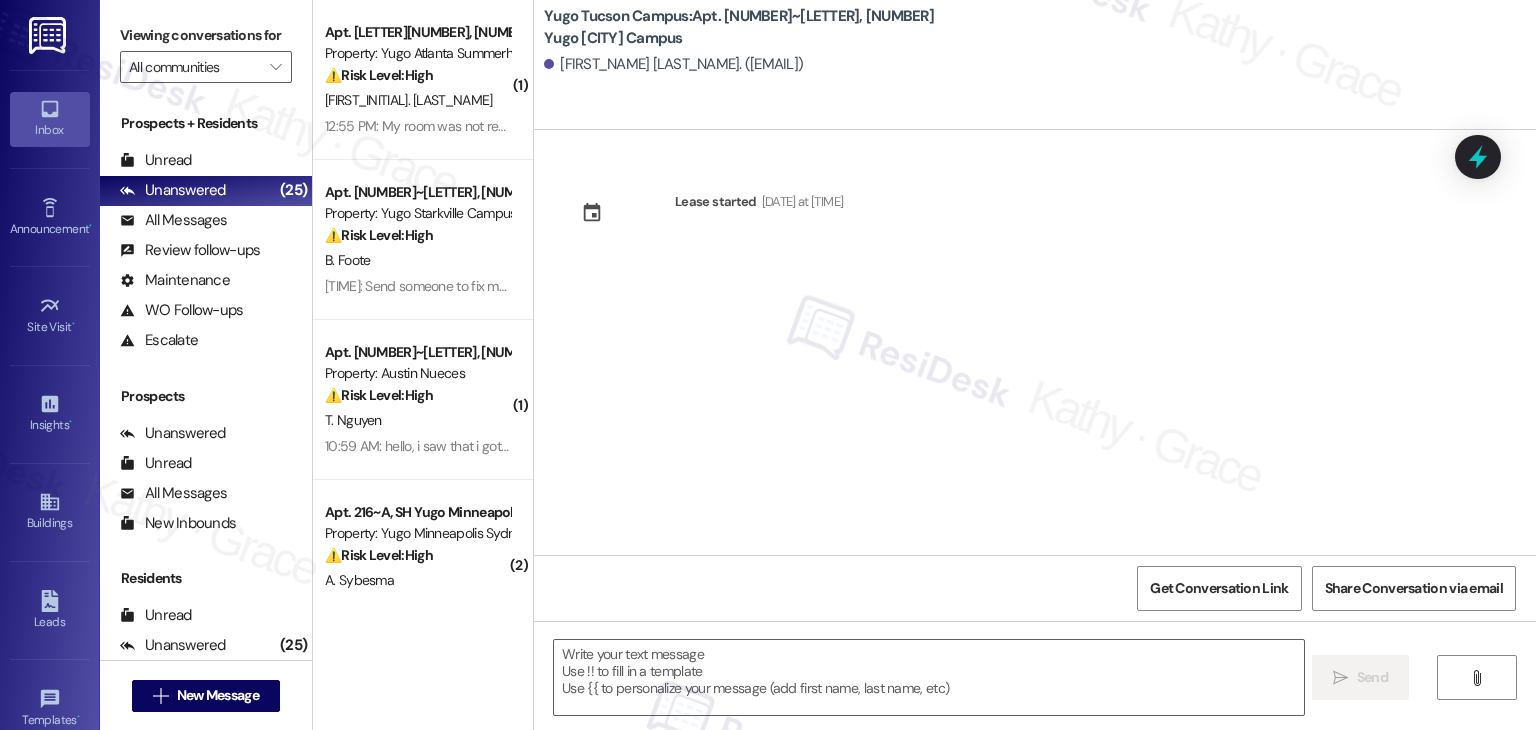 click on "Lease started [MONTH] [DAY], [YEAR] at [TIME]" at bounding box center [1035, 342] 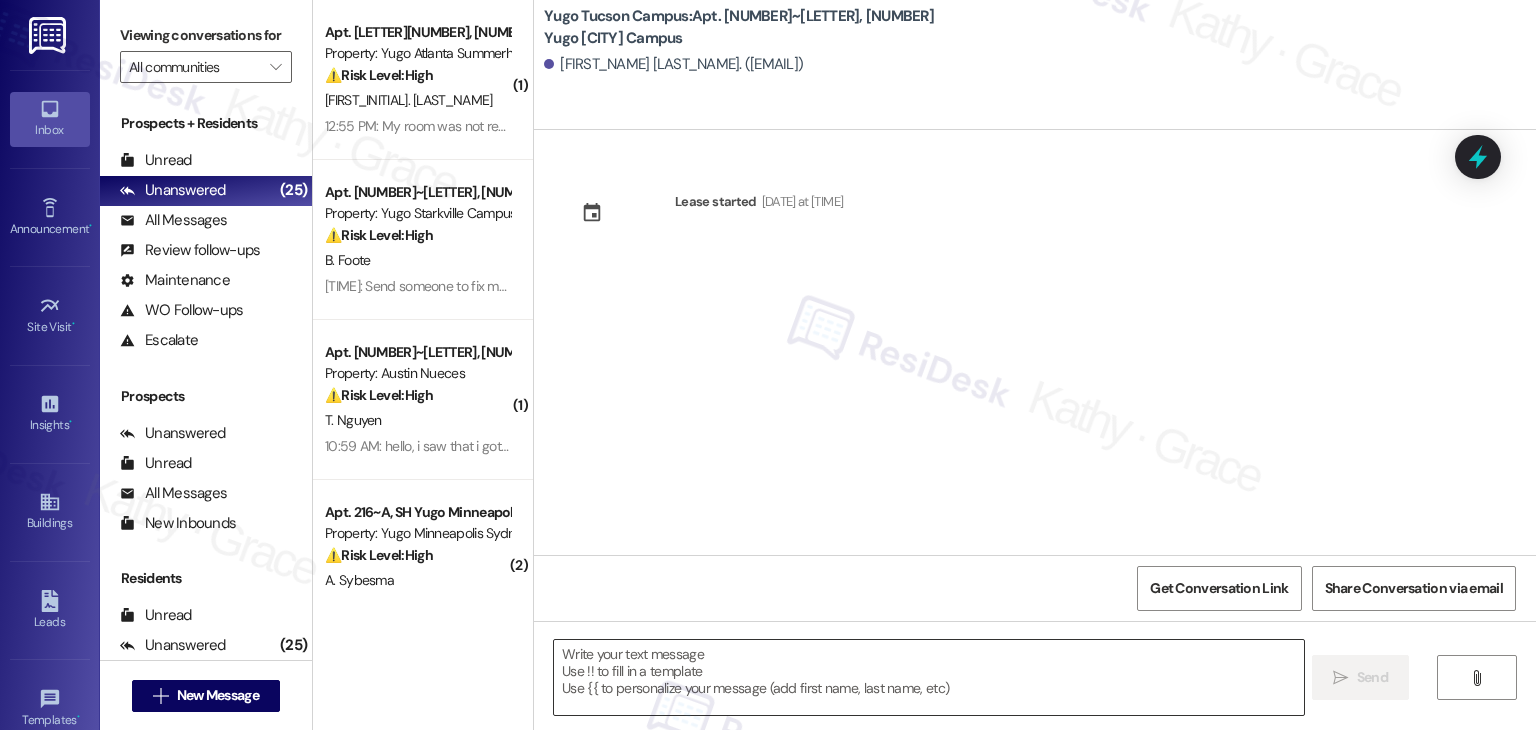 click at bounding box center (928, 677) 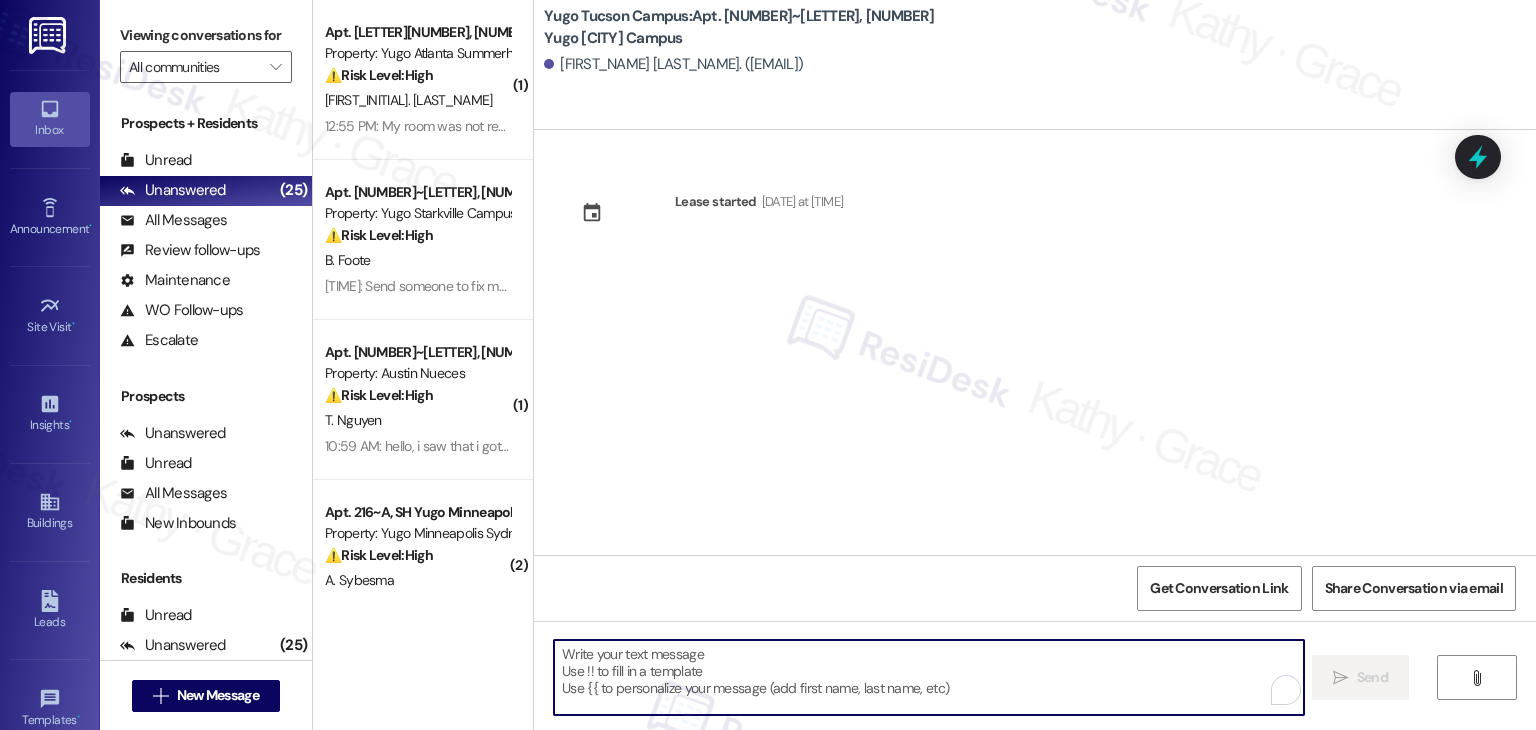 paste on "Hi {{first_name}}! We’re so excited you’ve chosen {{property}} as your future home! Moving is an exciting time, and I want to make sure you feel confident and ready." 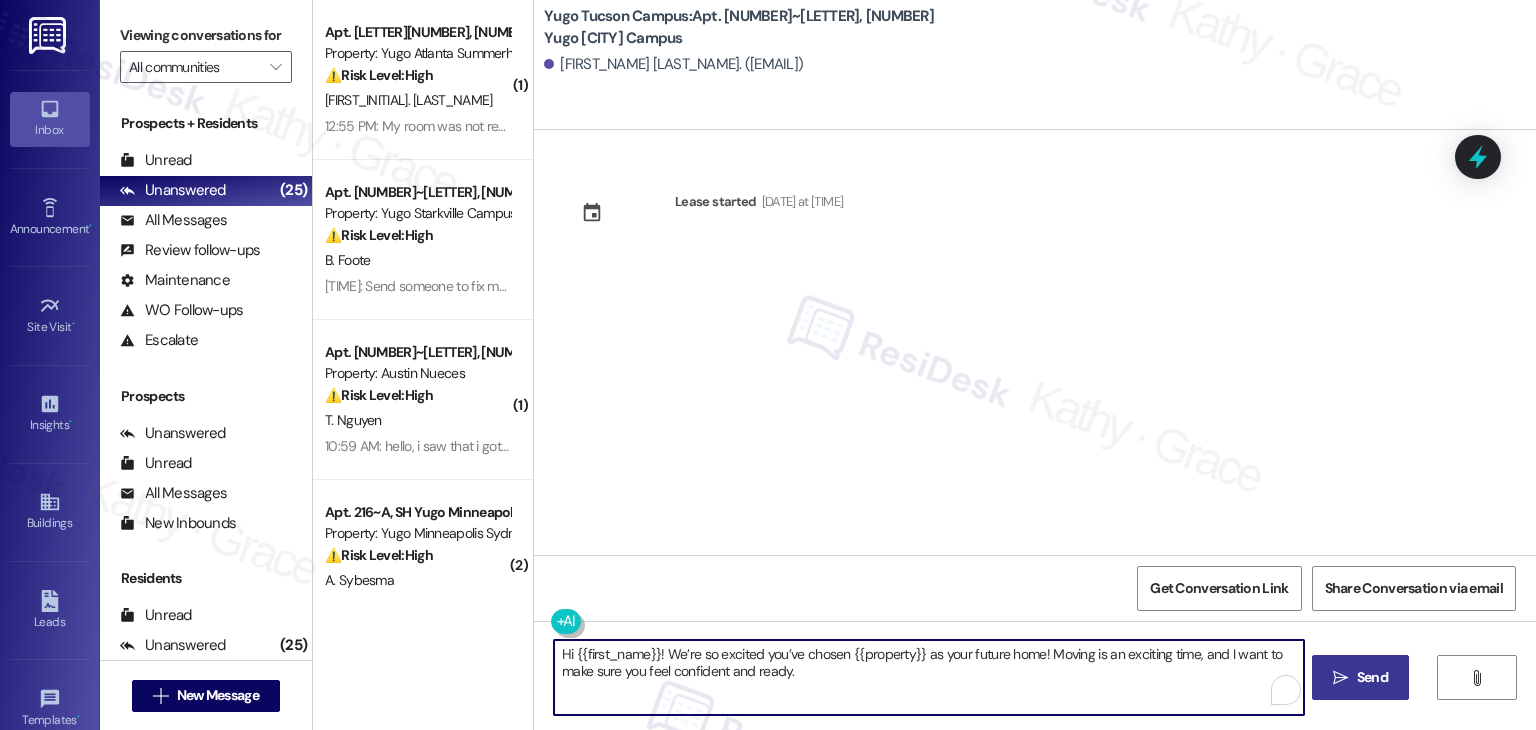 type on "Hi {{first_name}}! We’re so excited you’ve chosen {{property}} as your future home! Moving is an exciting time, and I want to make sure you feel confident and ready." 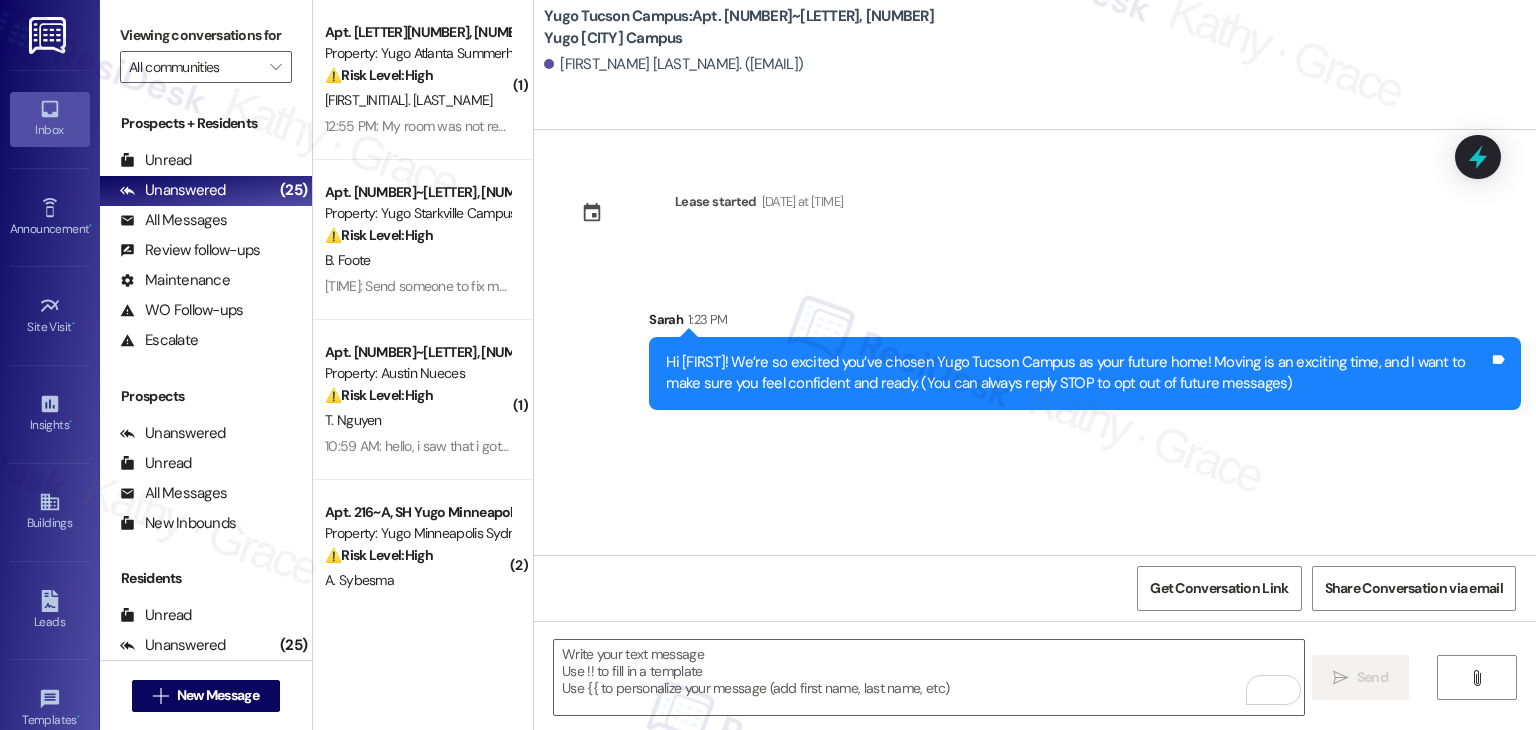 click on "Lease started Aug 19, 2025 at 7:00 PM Sent via SMS Sarah 1:23 PM Hi Railay! We’re so excited you’ve chosen Yugo Tucson Campus as your future home! Moving is an exciting time, and I want to make sure you feel confident and ready. (You can always reply STOP to opt out of future messages) Tags and notes" at bounding box center [1035, 342] 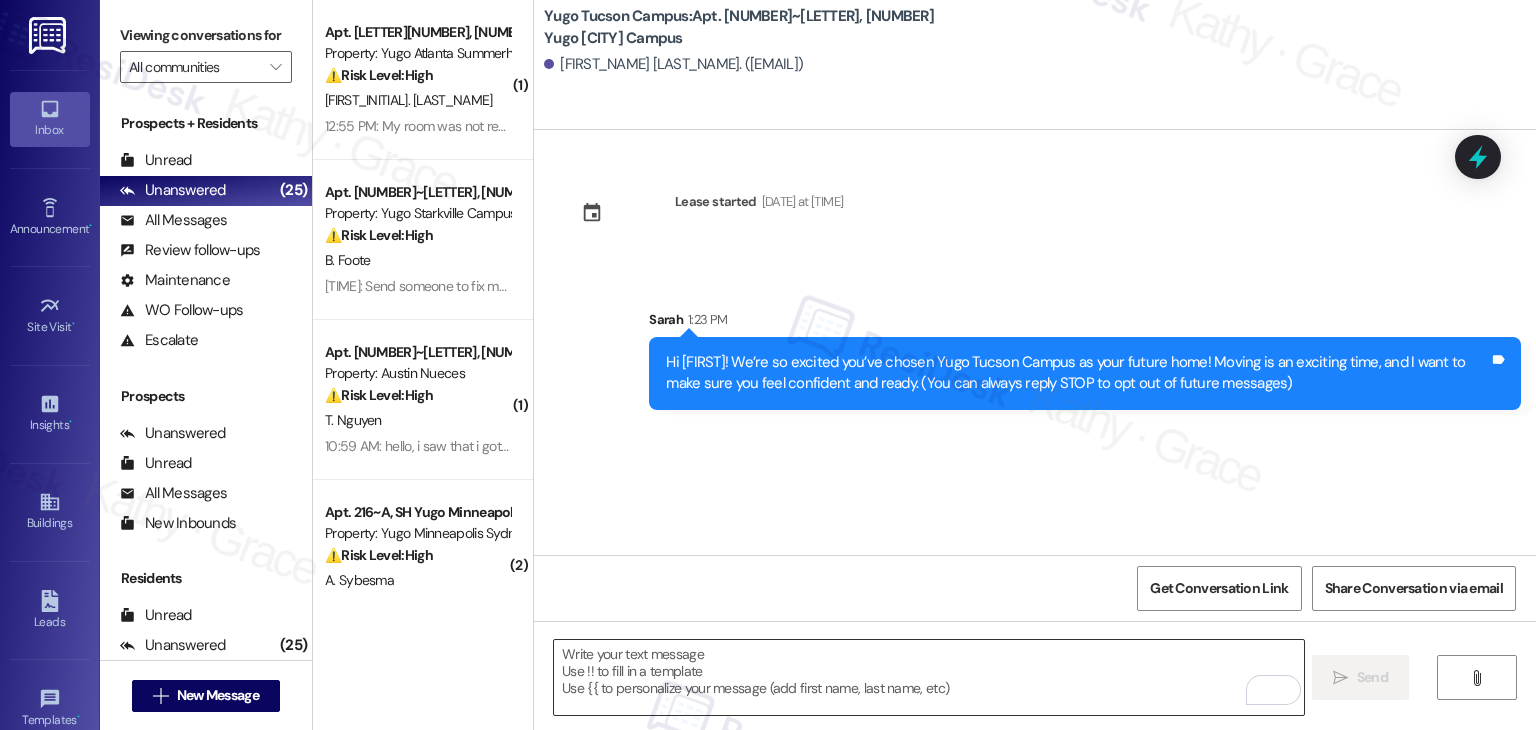 click at bounding box center (928, 677) 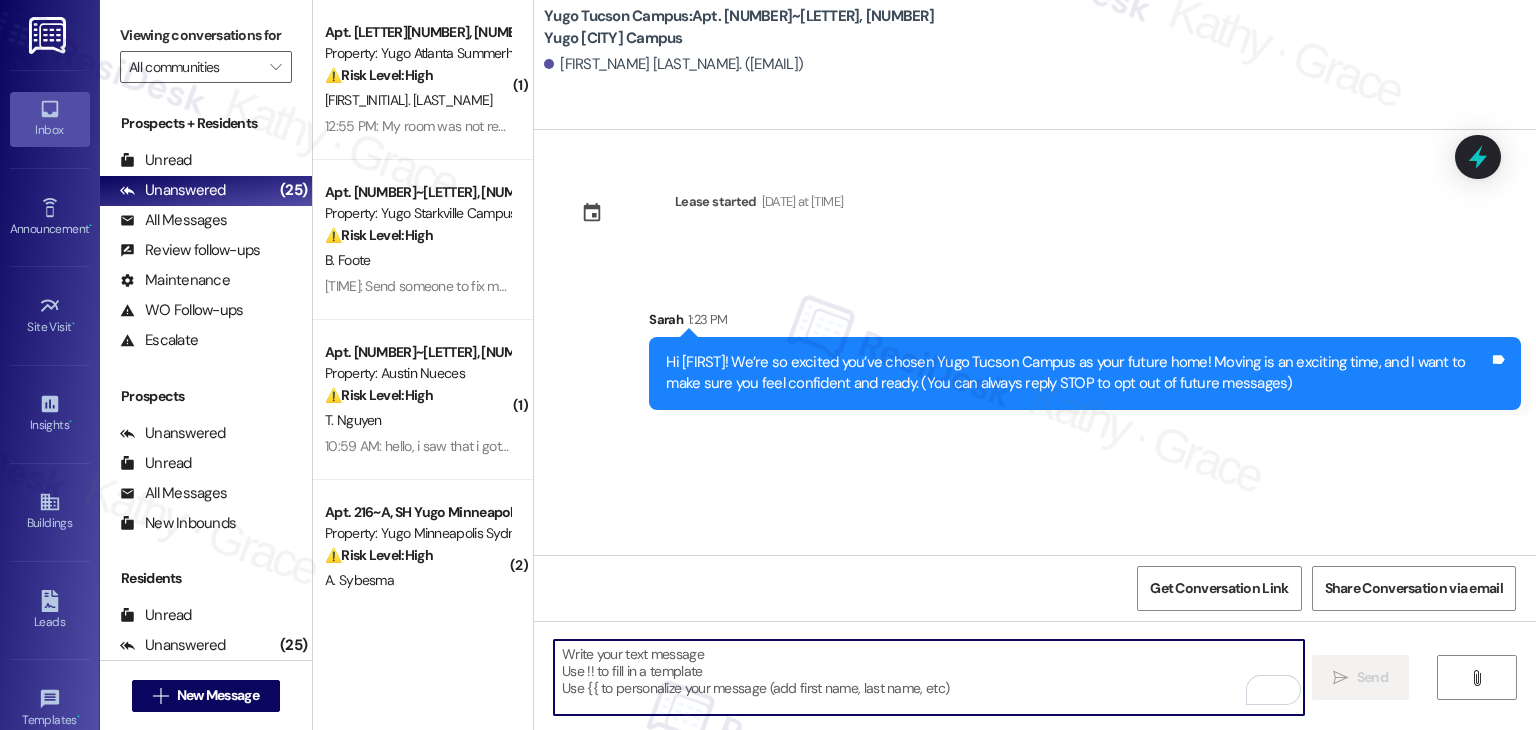 paste on "I’m Sarah from the off-site Resident Support Team. I work with your property’s team to help once you’ve moved in—whether it’s answering questions or assisting with maintenance. I’ll be in touch as your move-in date gets closer!" 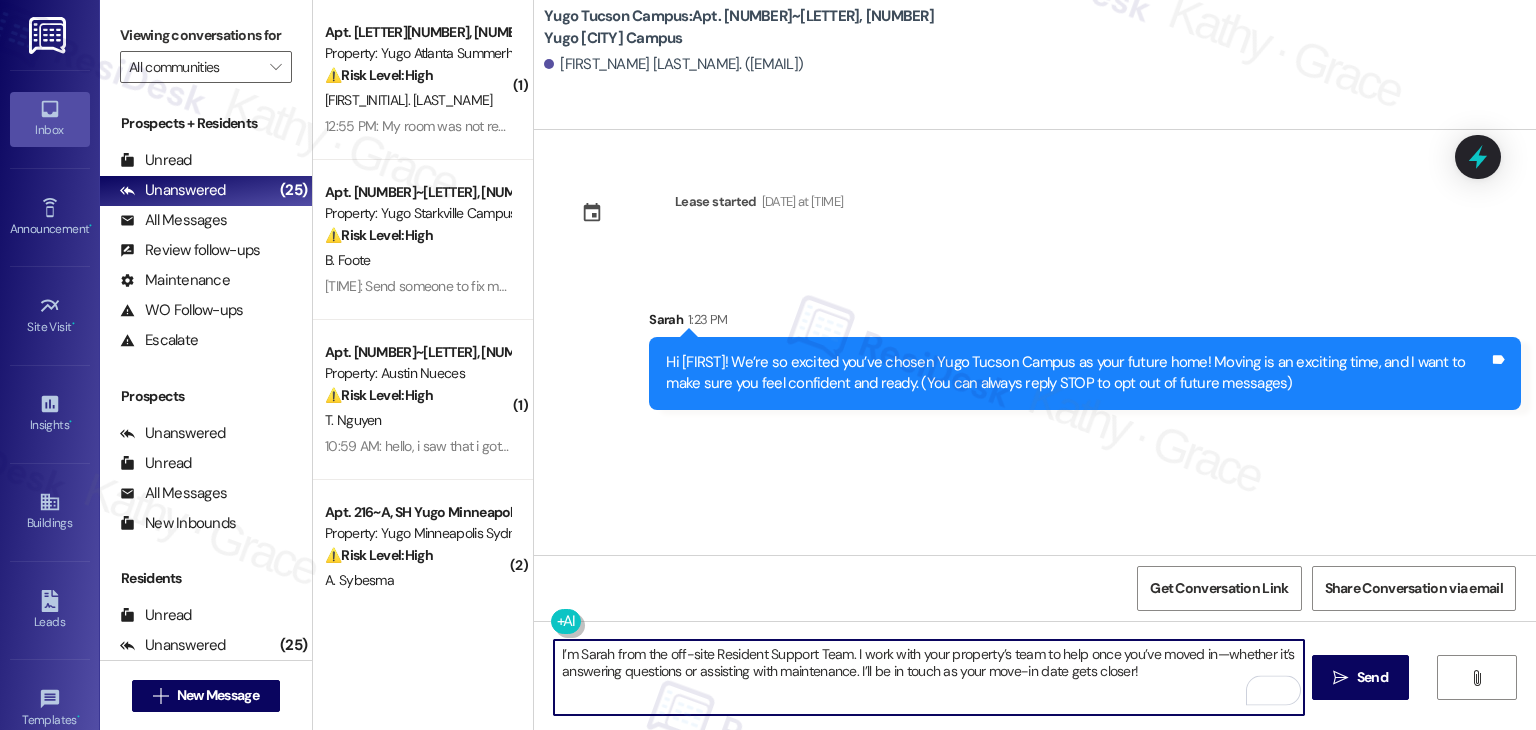 type on "I’m Sarah from the off-site Resident Support Team. I work with your property’s team to help once you’ve moved in—whether it’s answering questions or assisting with maintenance. I’ll be in touch as your move-in date gets closer!" 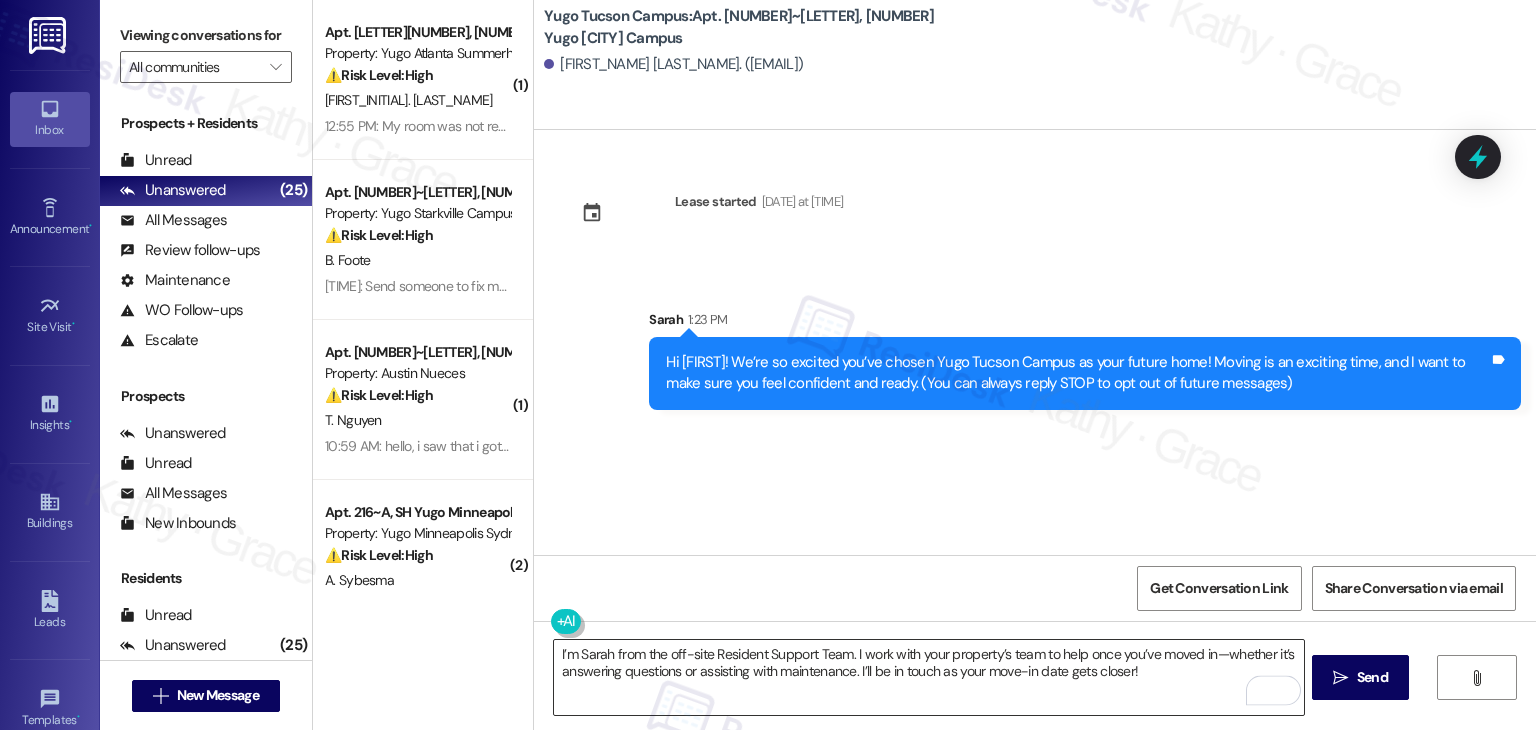 click on "I’m Sarah from the off-site Resident Support Team. I work with your property’s team to help once you’ve moved in—whether it’s answering questions or assisting with maintenance. I’ll be in touch as your move-in date gets closer!" at bounding box center [928, 677] 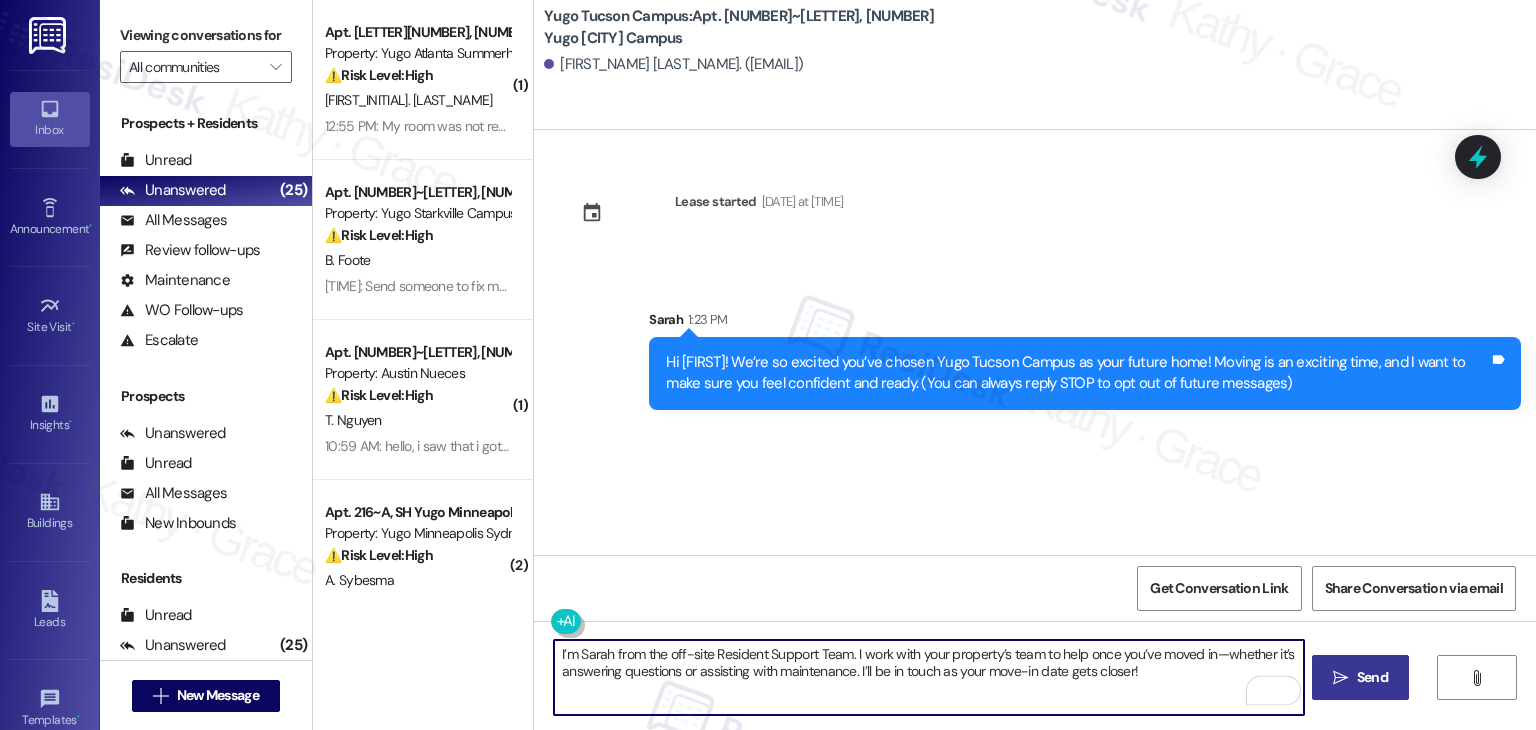 click on " Send" at bounding box center (1360, 677) 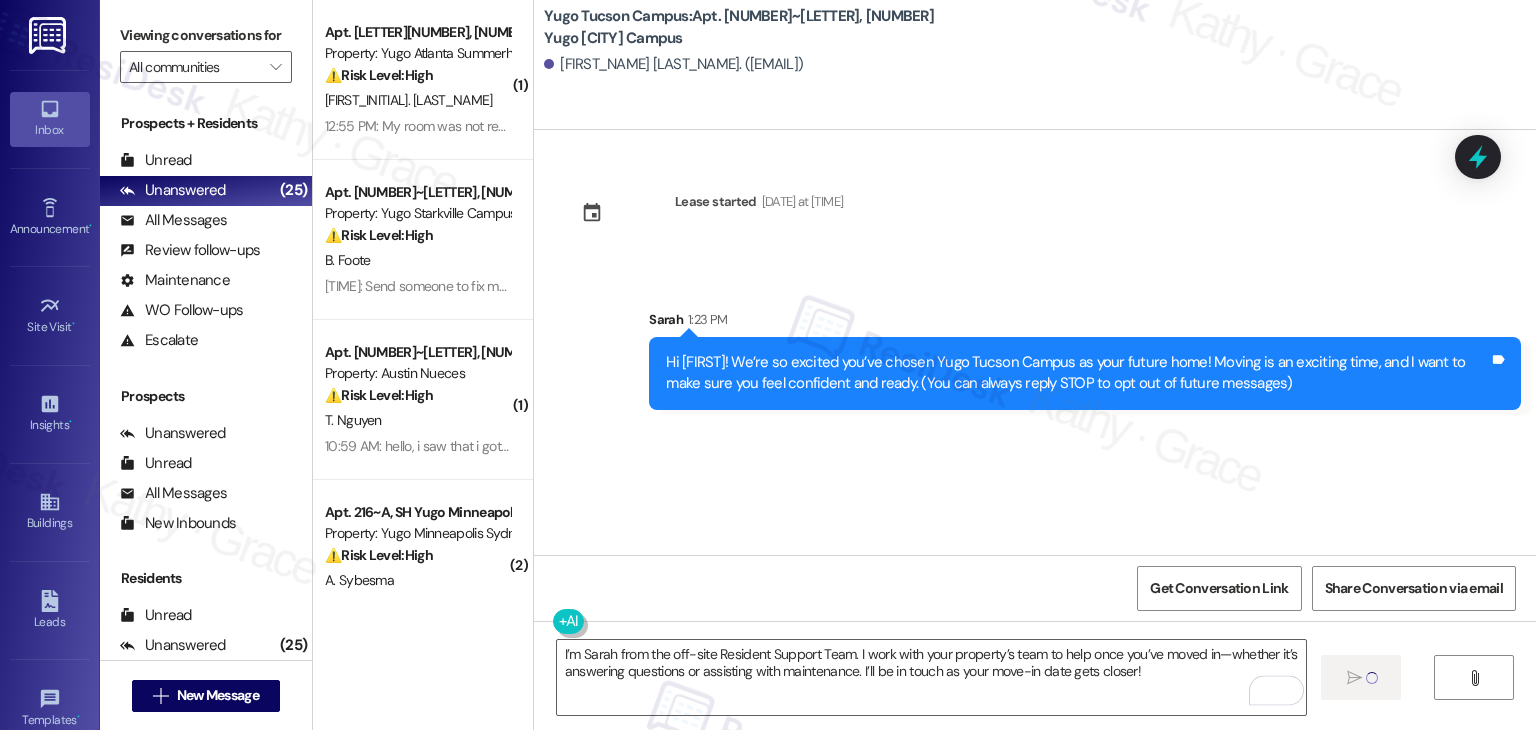 click on "Lease started Aug 19, 2025 at 7:00 PM Sent via SMS Sarah 1:23 PM Hi Railay! We’re so excited you’ve chosen Yugo Tucson Campus as your future home! Moving is an exciting time, and I want to make sure you feel confident and ready. (You can always reply STOP to opt out of future messages) Tags and notes" at bounding box center [1035, 342] 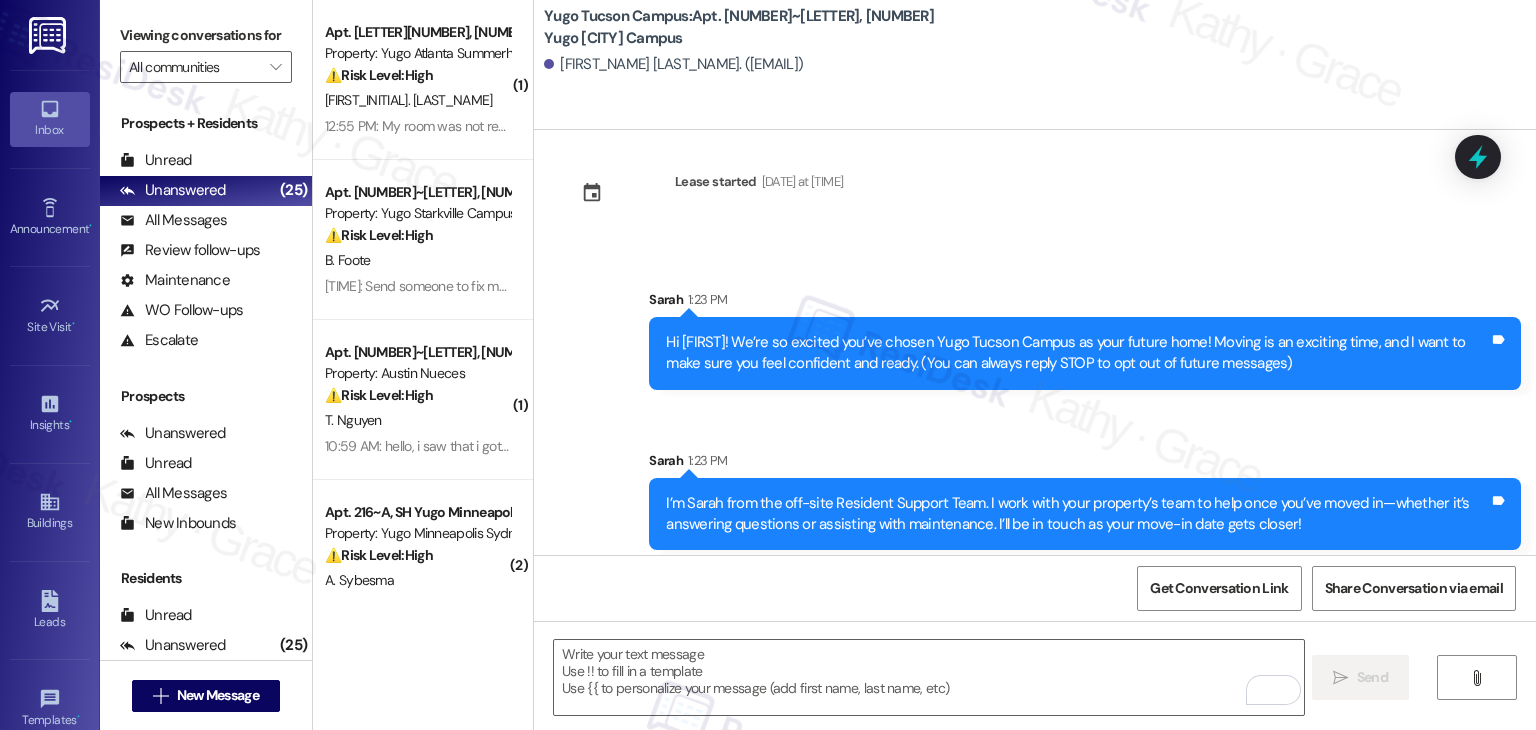 scroll, scrollTop: 32, scrollLeft: 0, axis: vertical 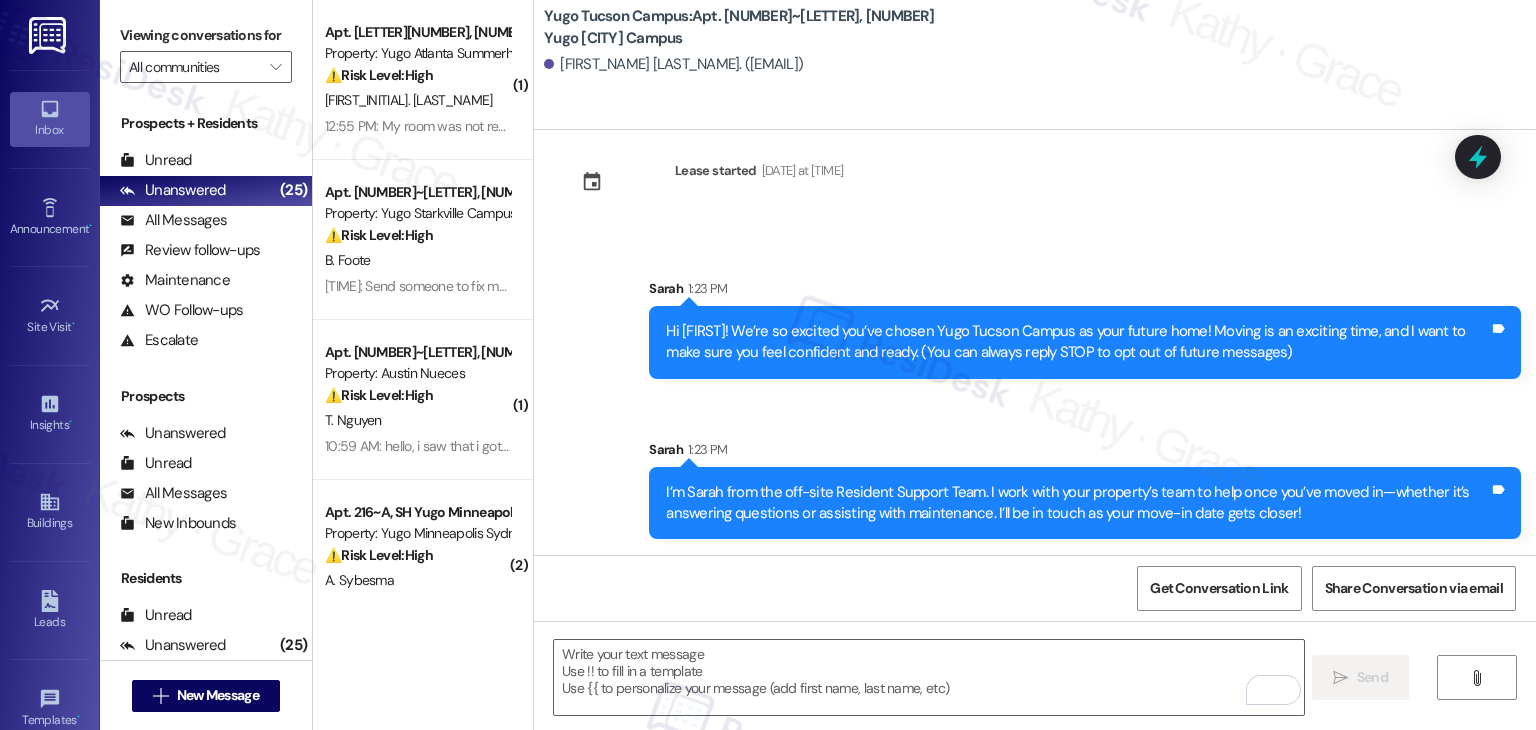 click on "Get Conversation Link Share Conversation via email" at bounding box center [1035, 588] 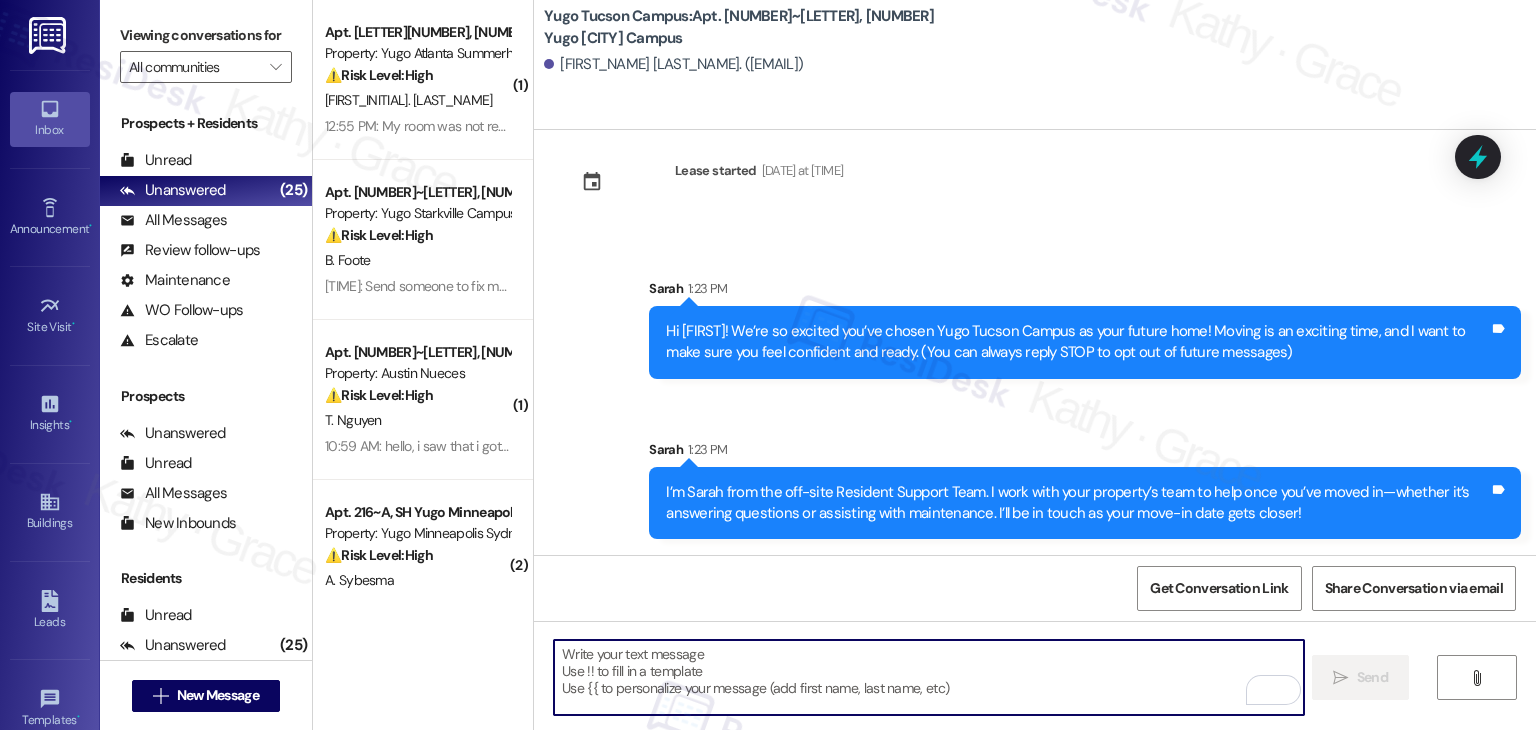 click at bounding box center [928, 677] 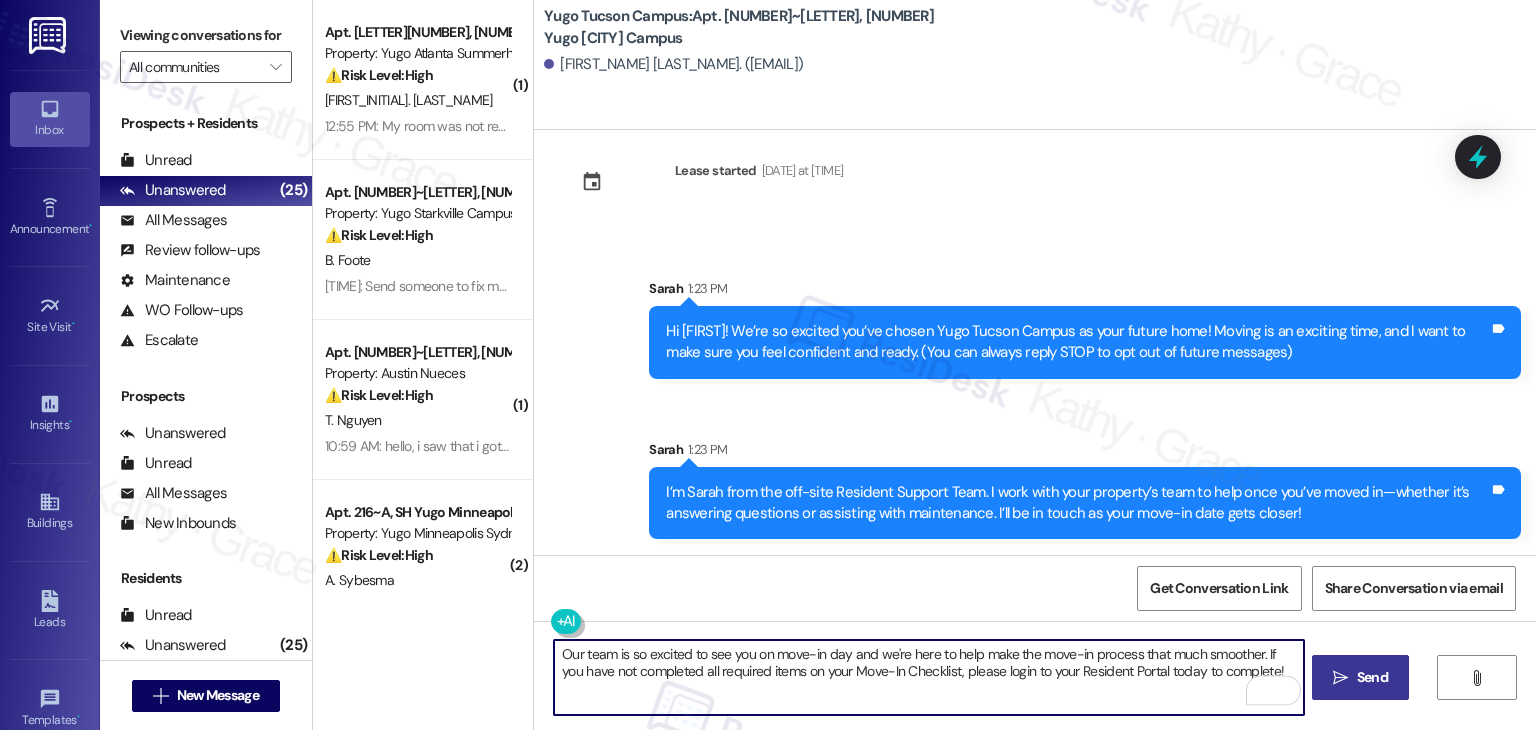 type on "Our team is so excited to see you on move-in day and we're here to help make the move-in process that much smoother. If you have not completed all required items on your Move-In Checklist, please login to your Resident Portal today to complete!" 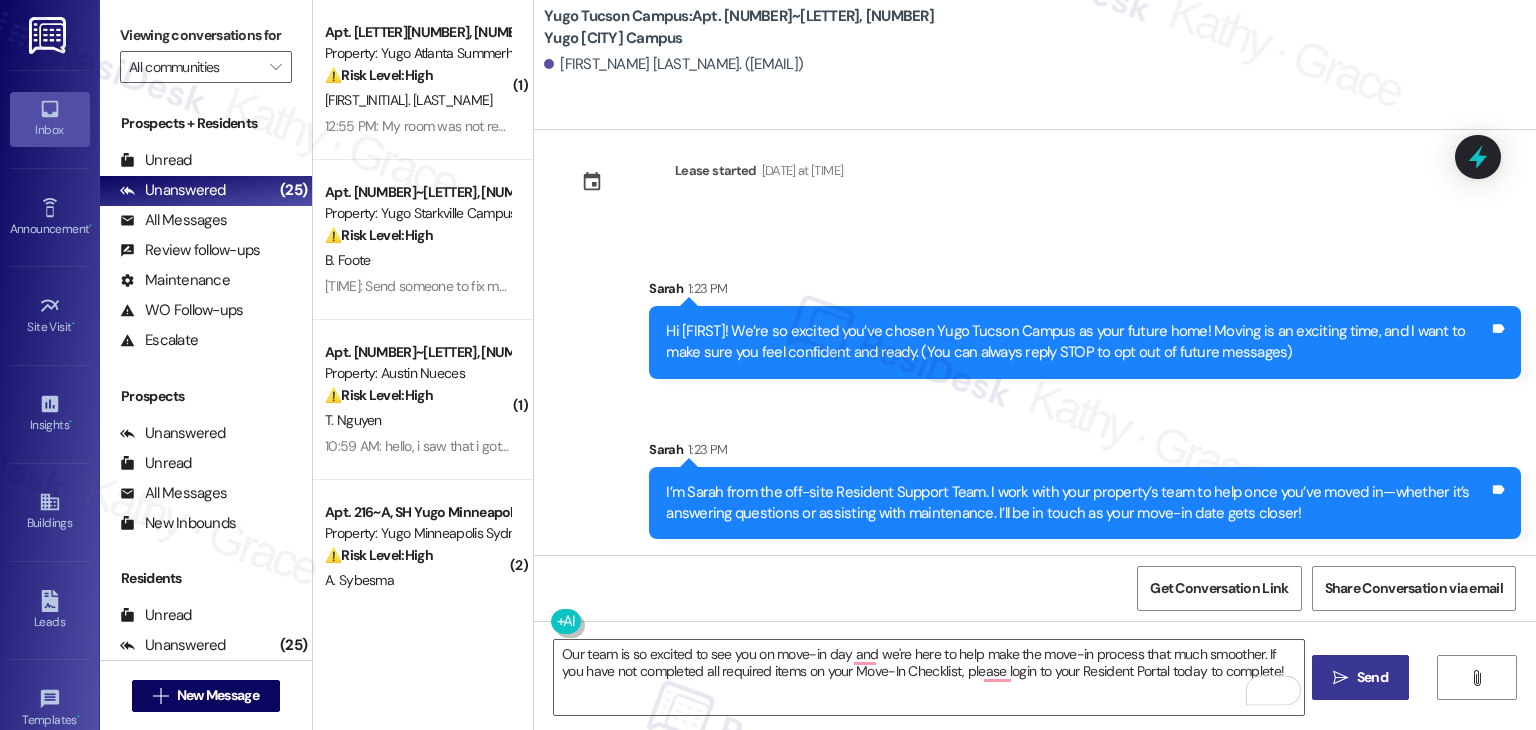 click on " Send" at bounding box center [1360, 677] 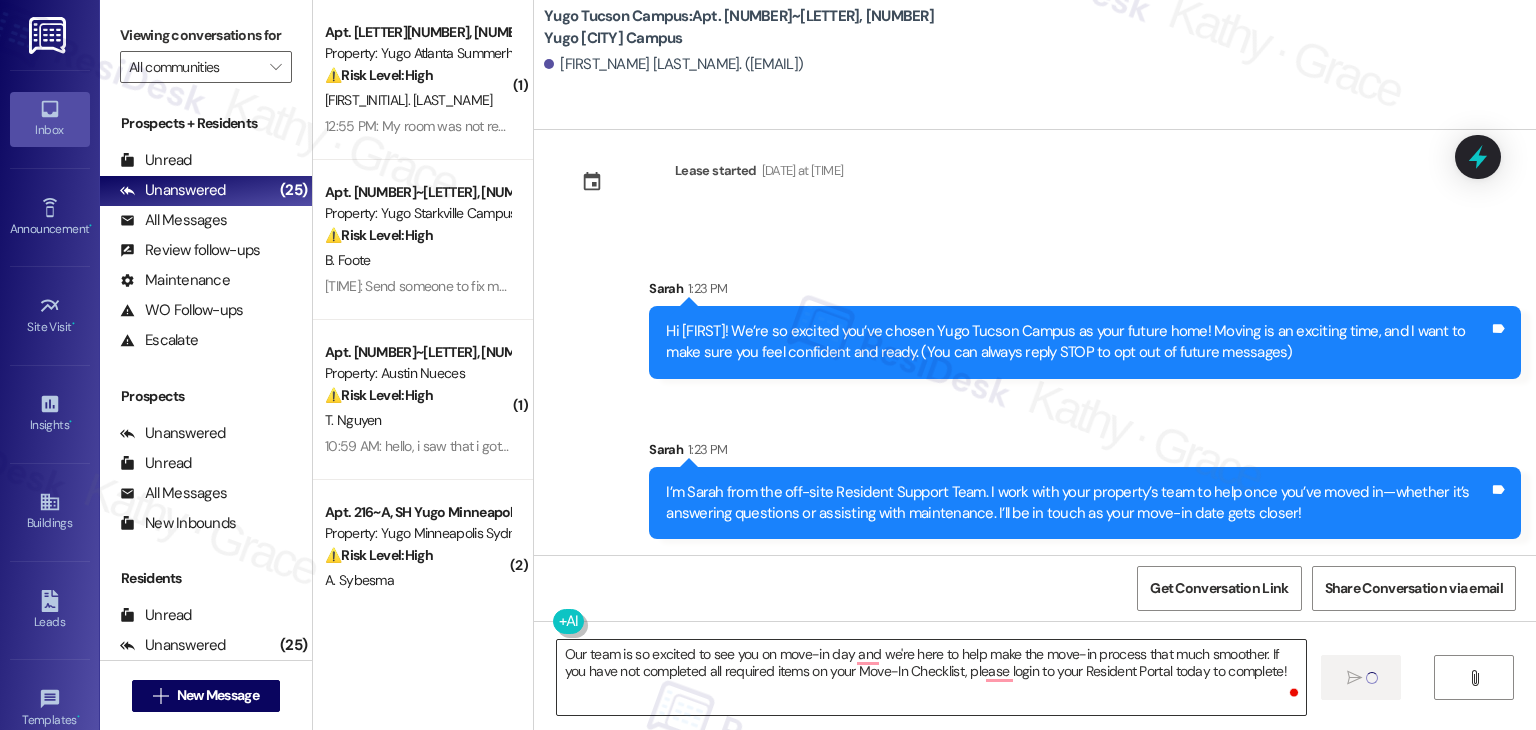 type 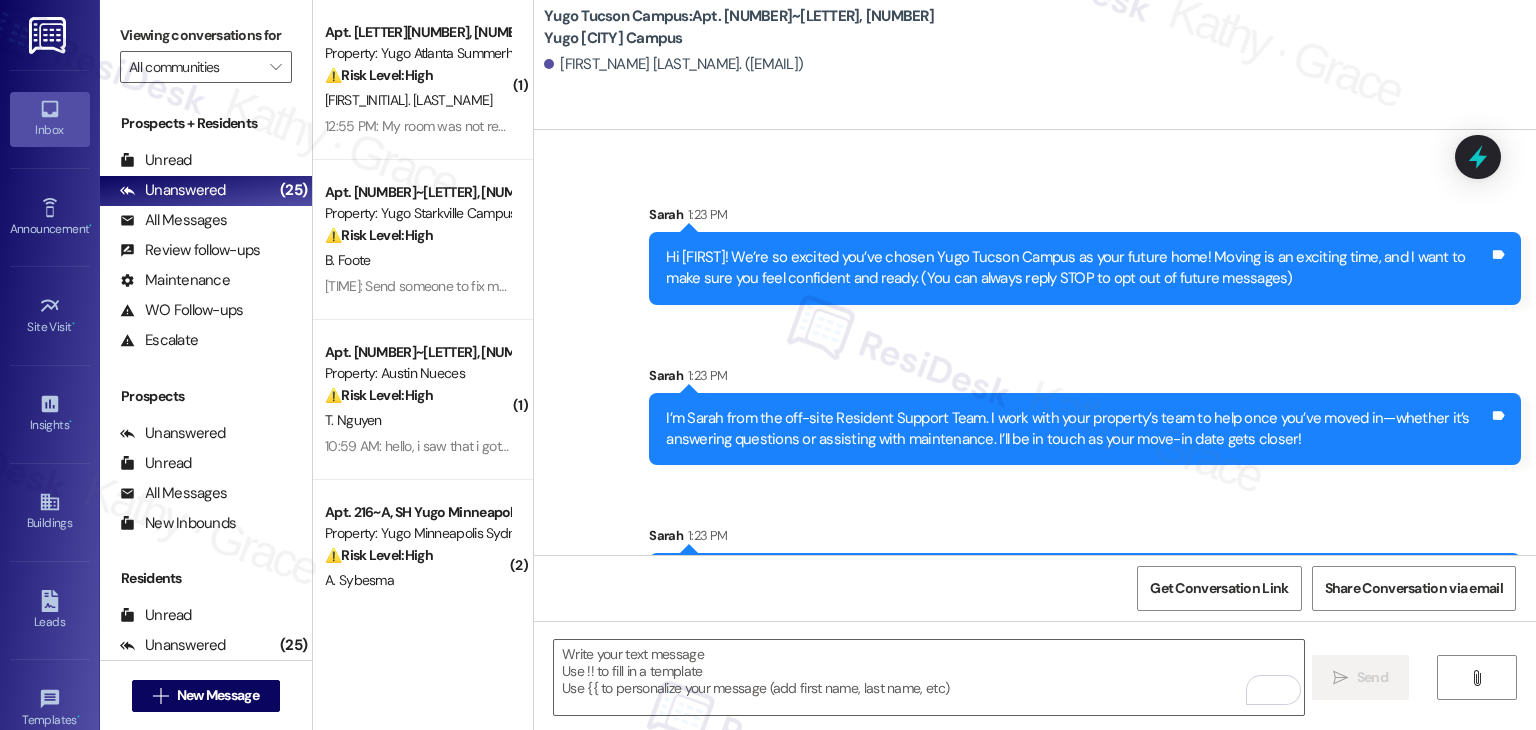 scroll, scrollTop: 192, scrollLeft: 0, axis: vertical 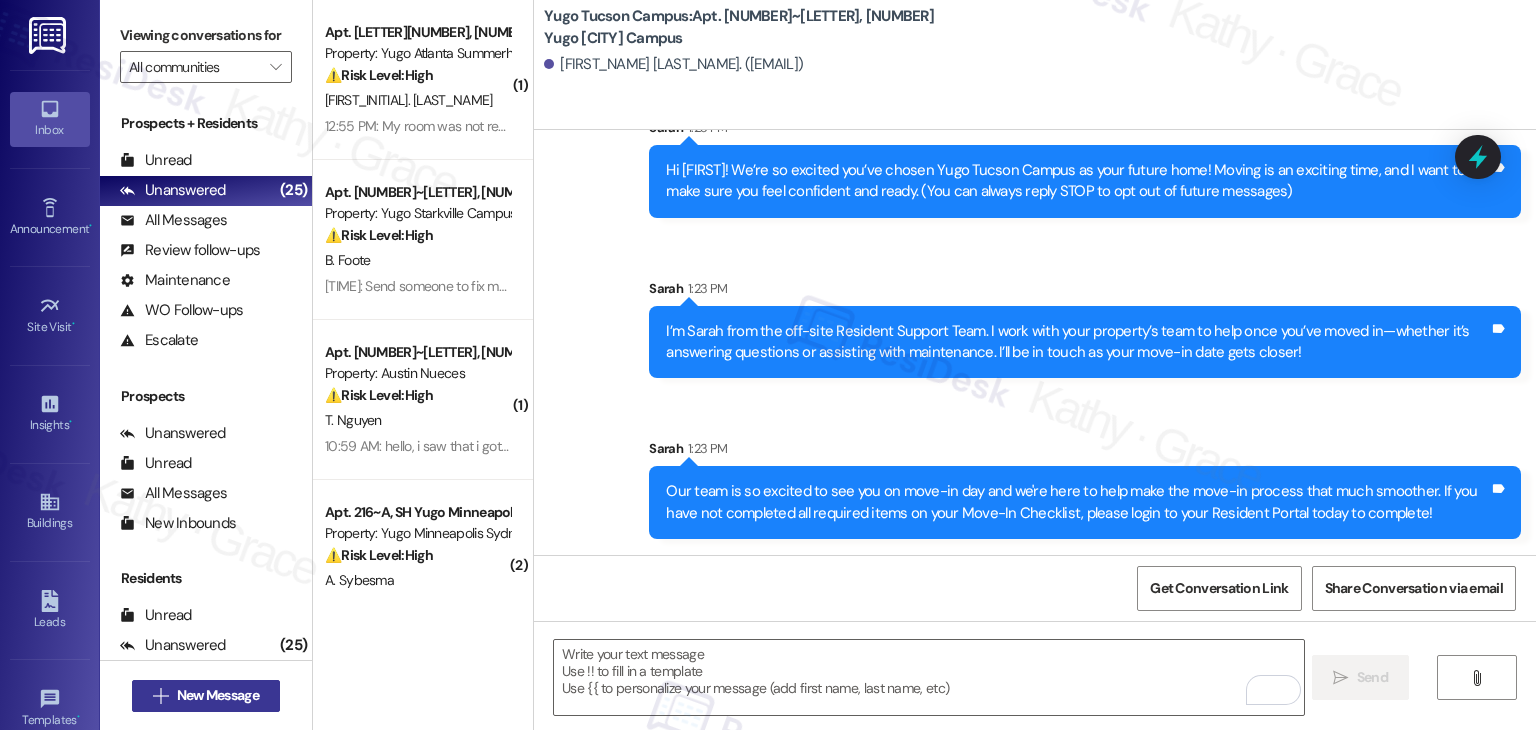 click on " New Message" at bounding box center (206, 696) 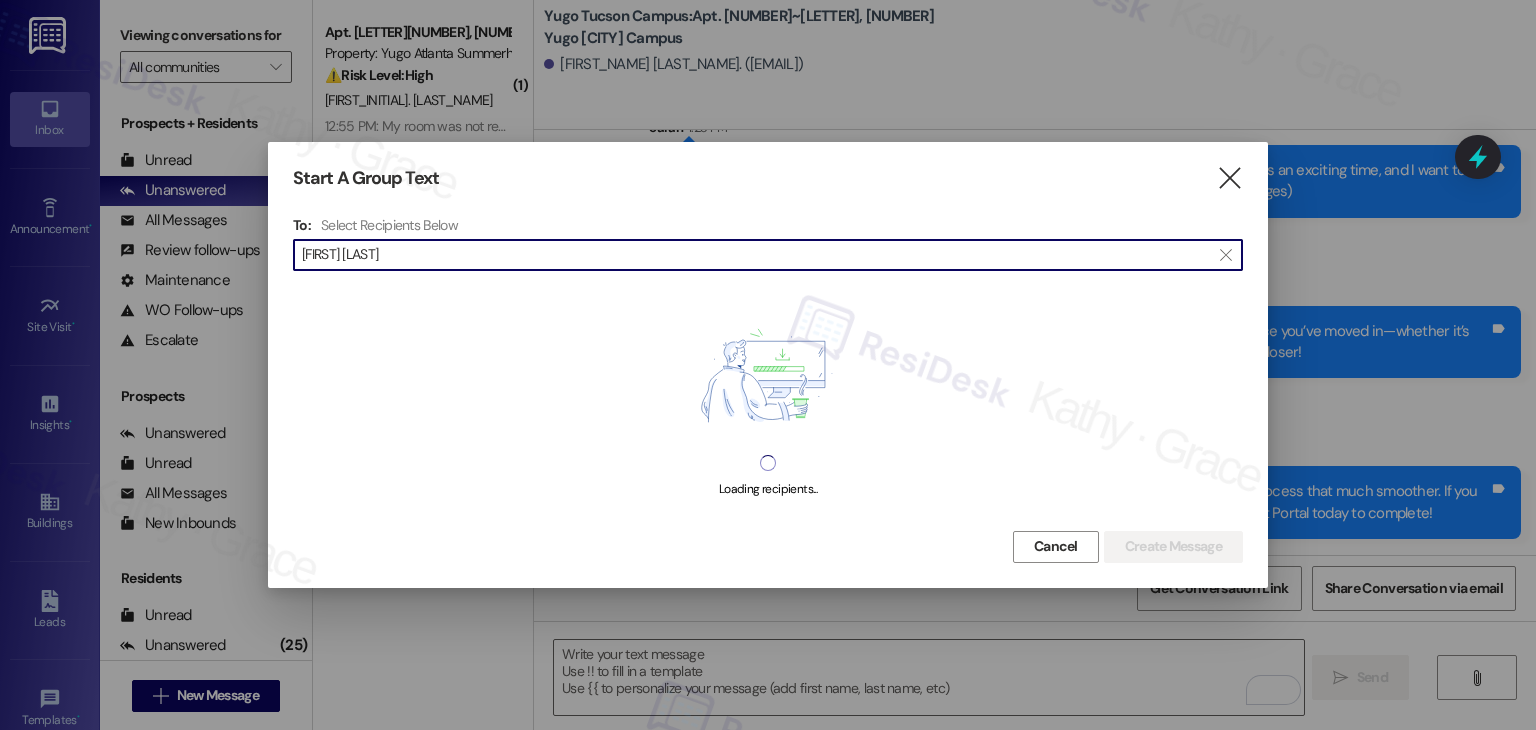 click on "Olivia	Skiles" at bounding box center (756, 255) 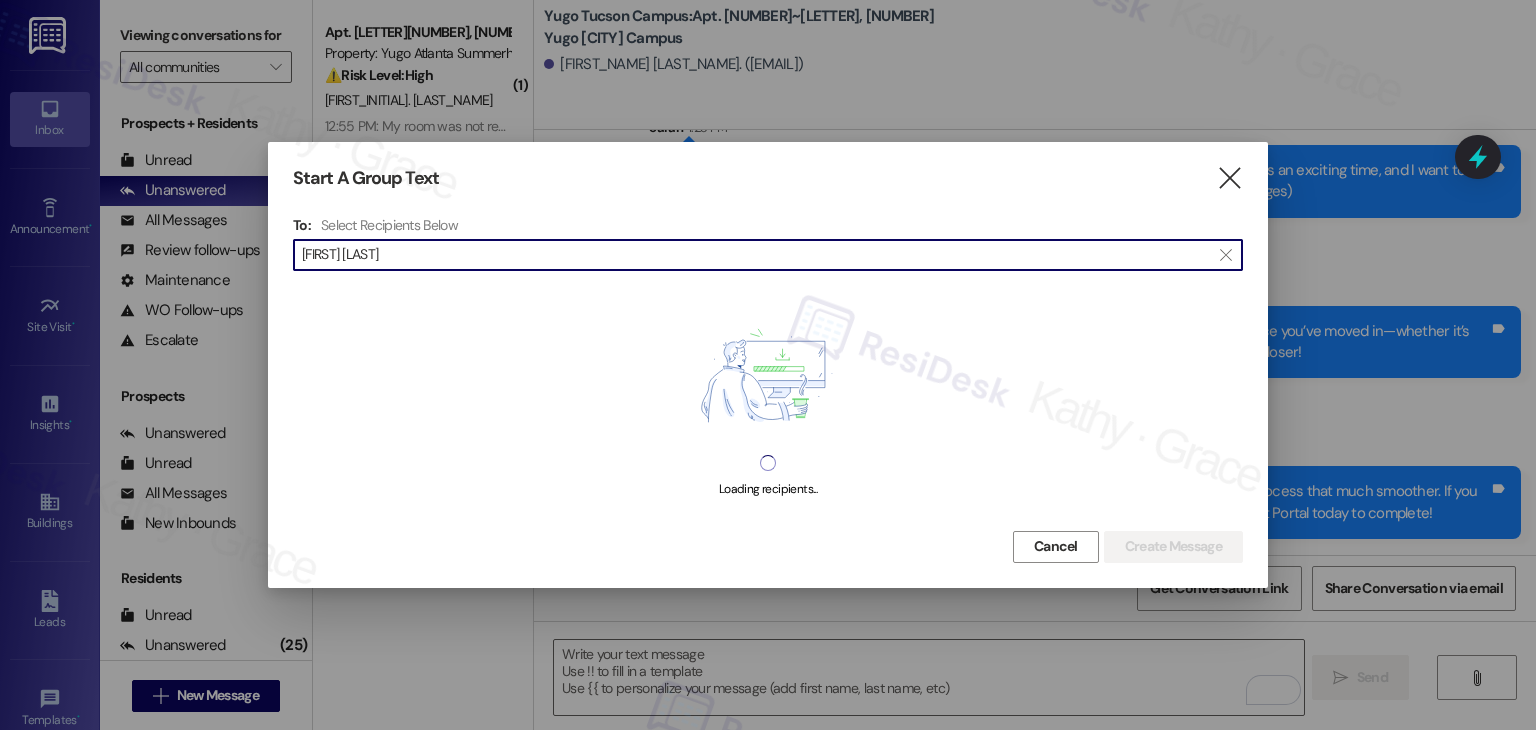 type on "Olivia Skiles" 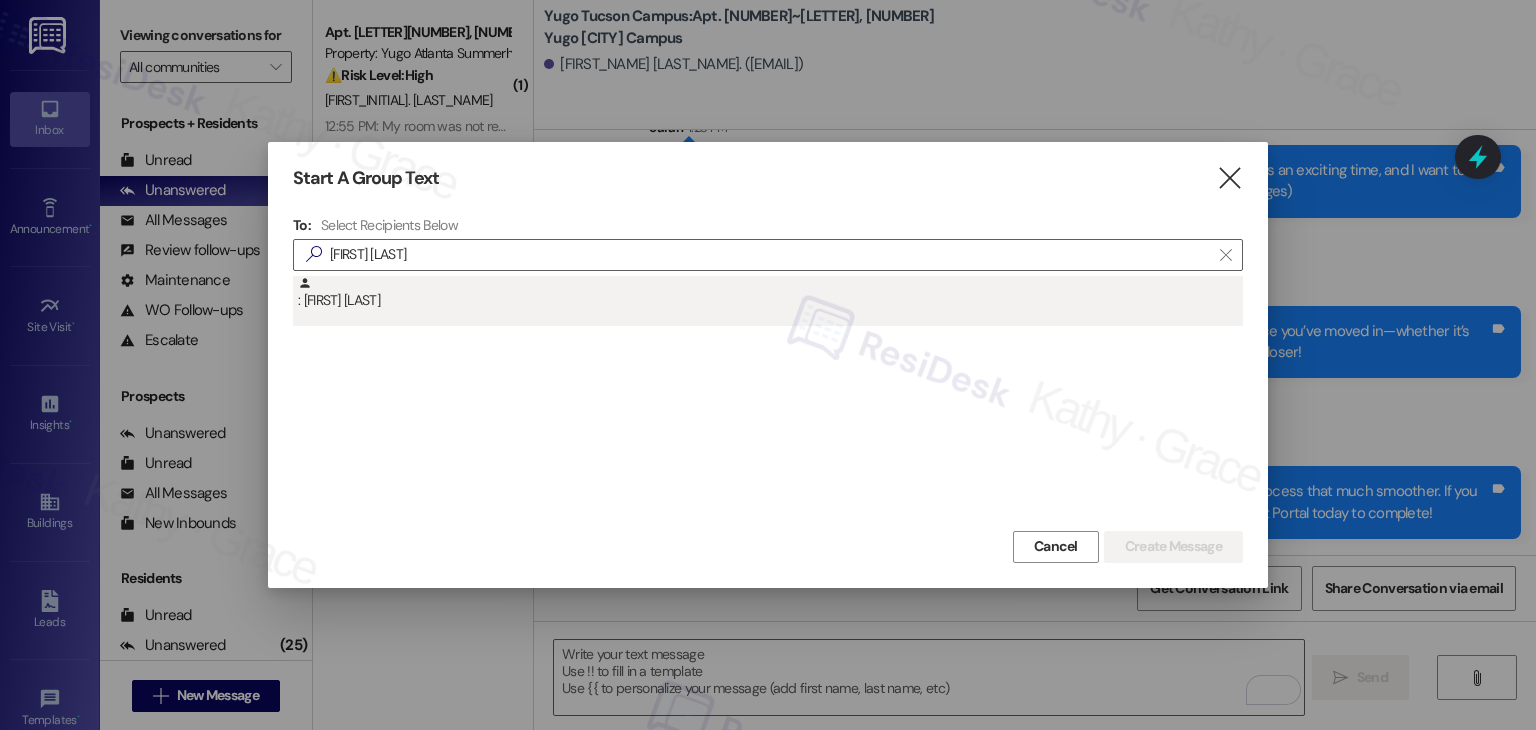 click on ": Olivia Skiles" at bounding box center (770, 293) 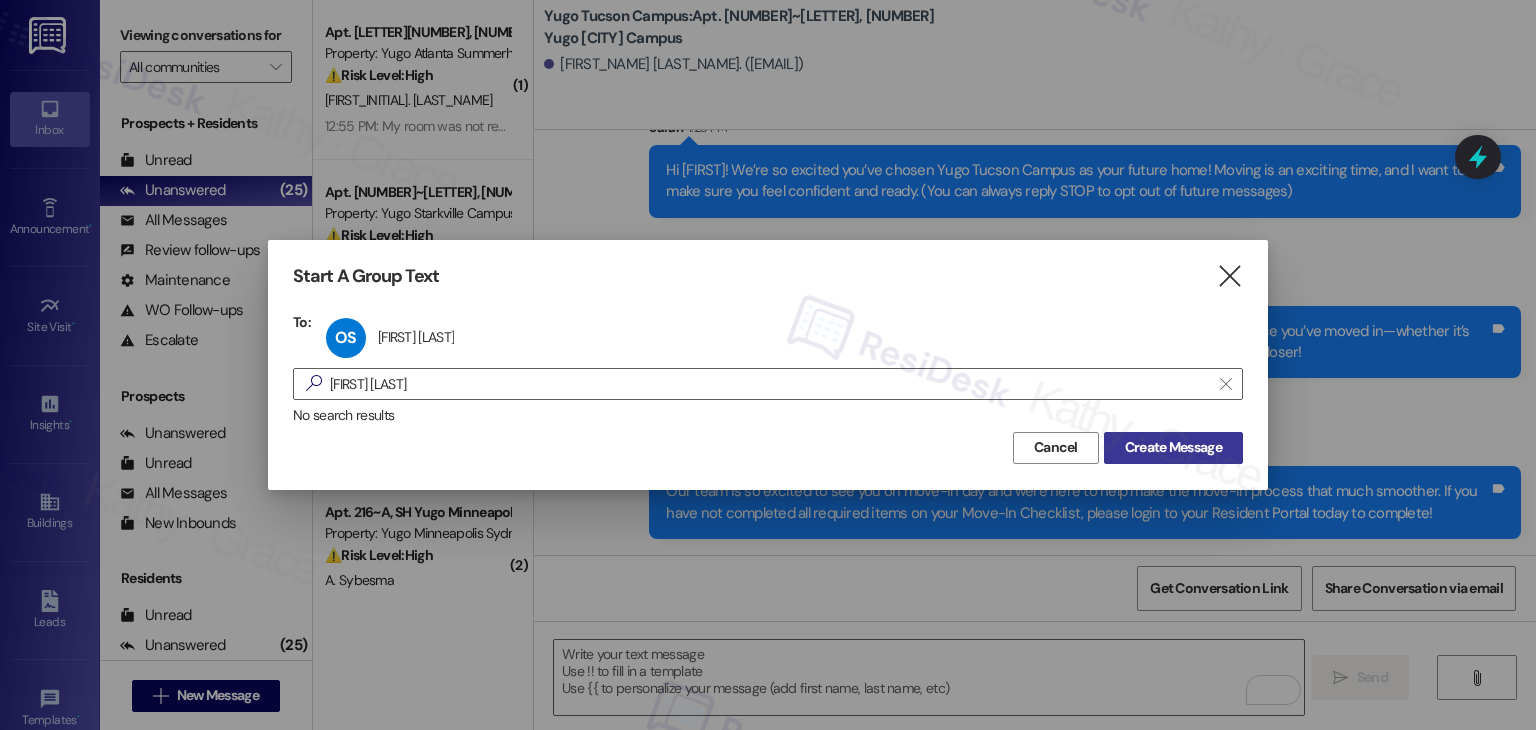 click on "Create Message" at bounding box center (1173, 447) 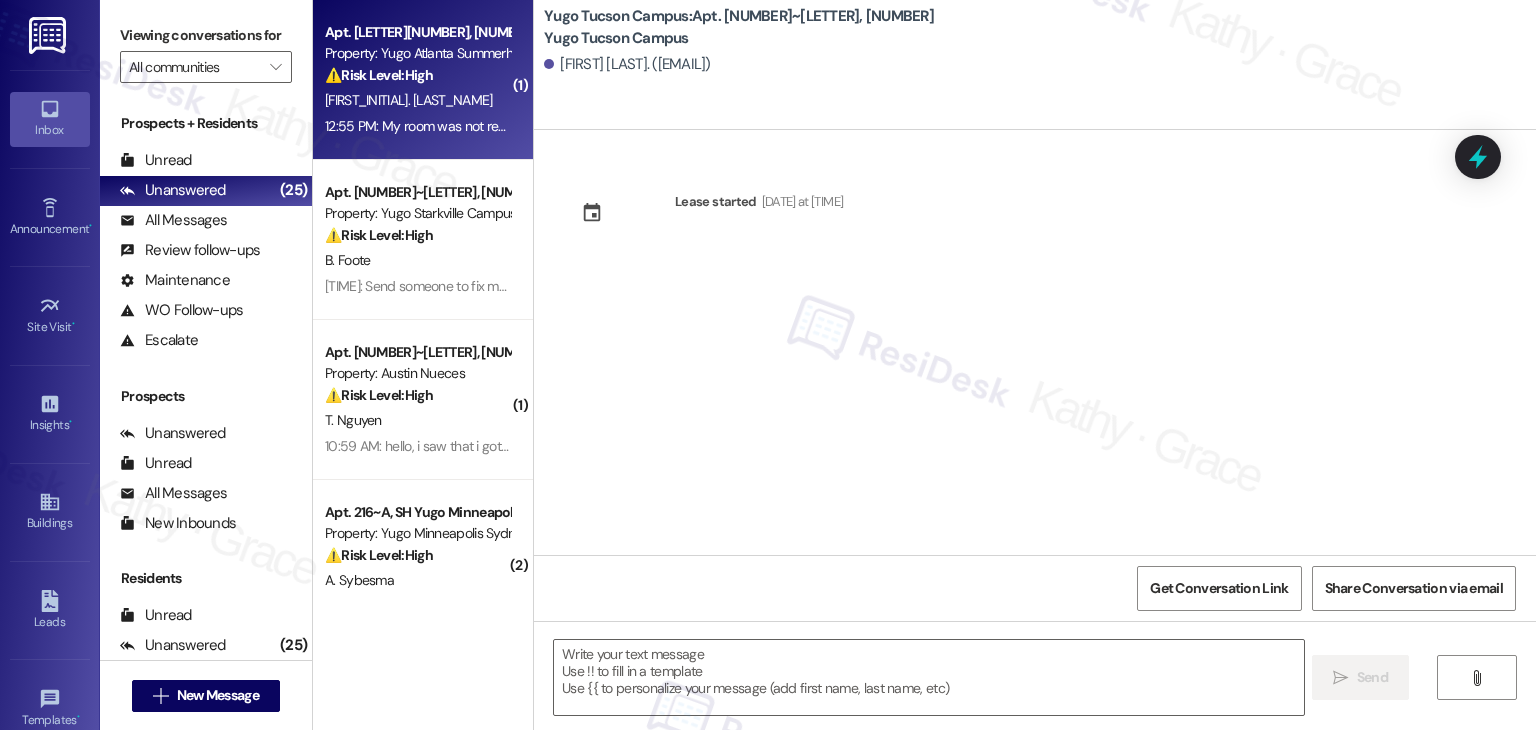 click on "12:55 PM: My room was not ready to move in and smelled like cigarettes  12:55 PM: My room was not ready to move in and smelled like cigarettes" at bounding box center (417, 126) 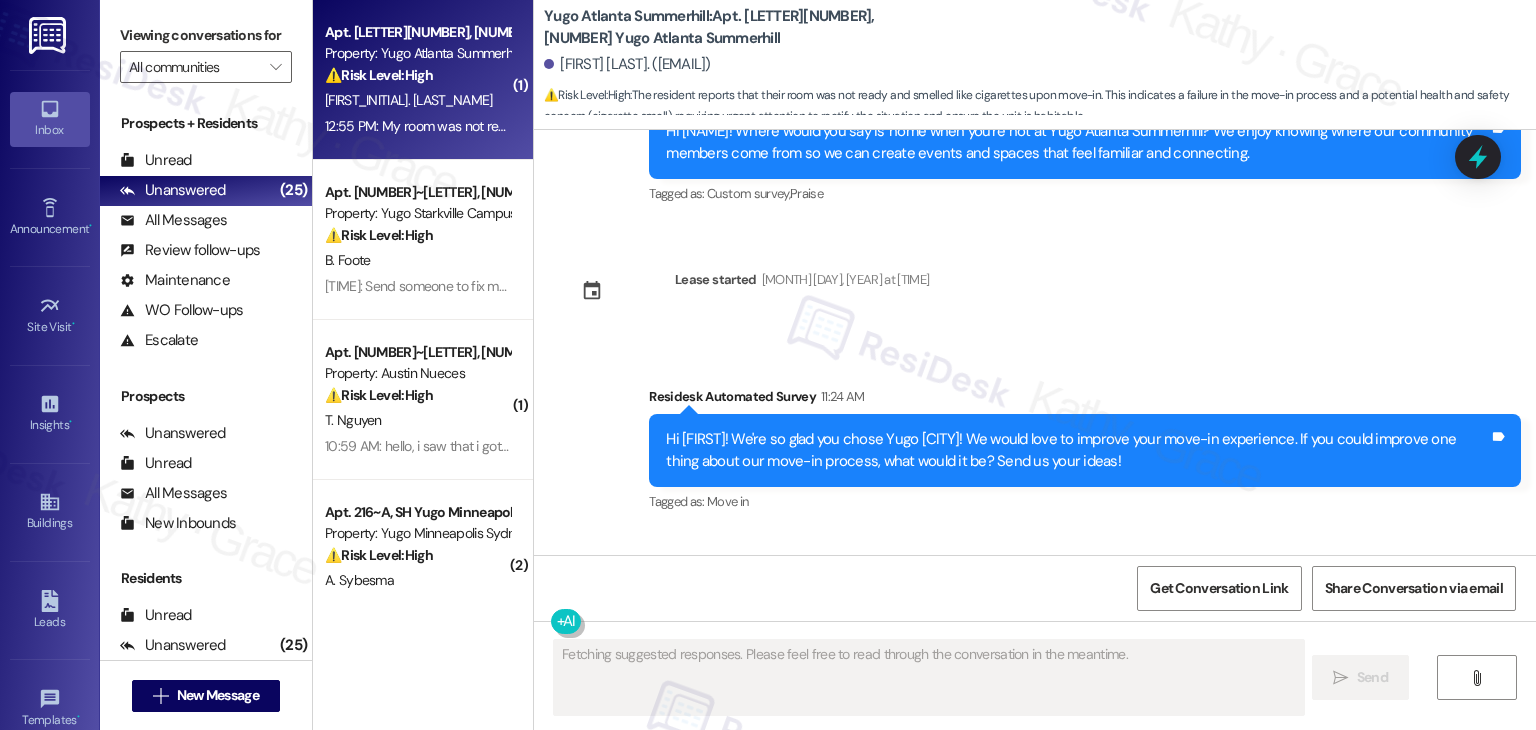 scroll, scrollTop: 3017, scrollLeft: 0, axis: vertical 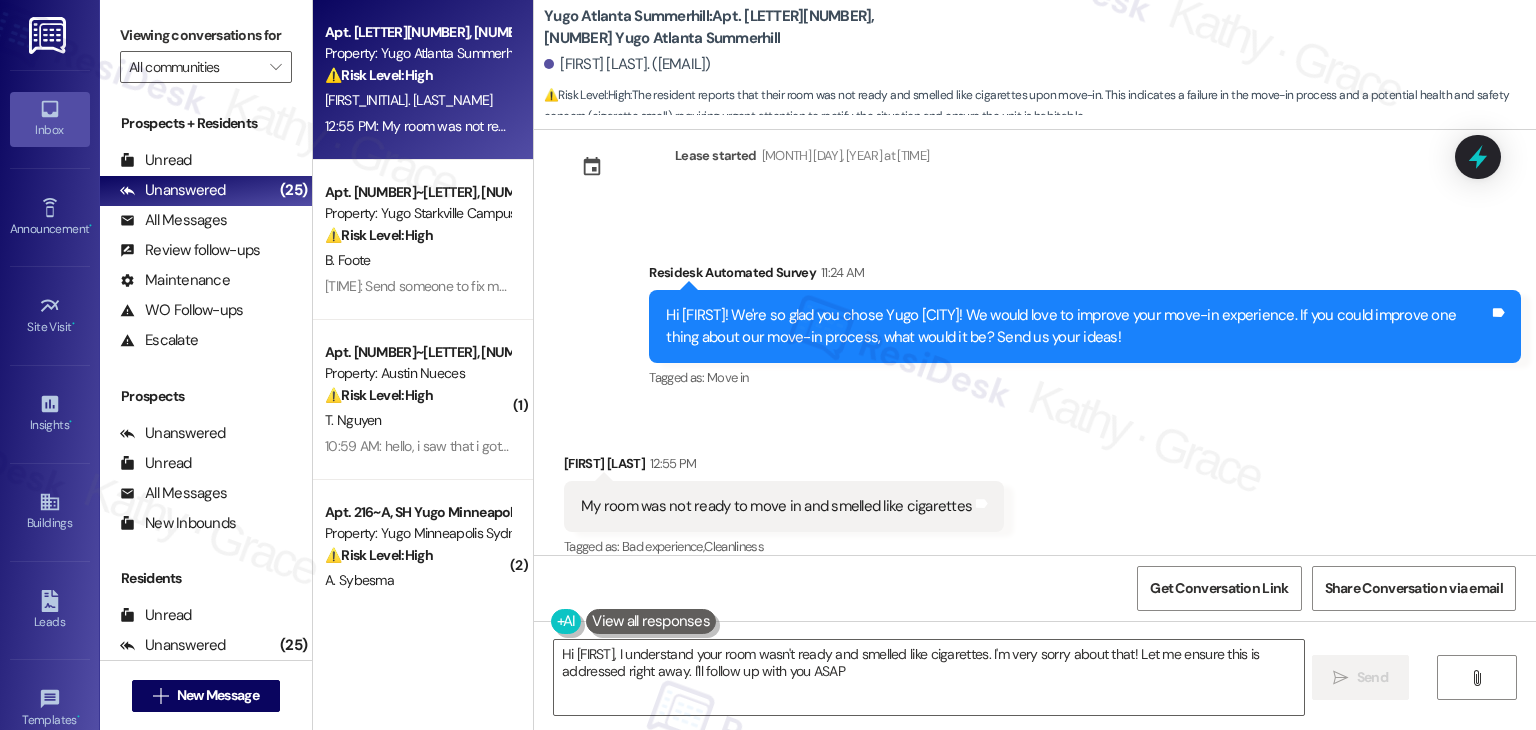 type on "Hi {{first_name}}, I understand your room wasn't ready and smelled like cigarettes. I'm very sorry about that! Let me ensure this is addressed right away. I'll follow up with you ASAP." 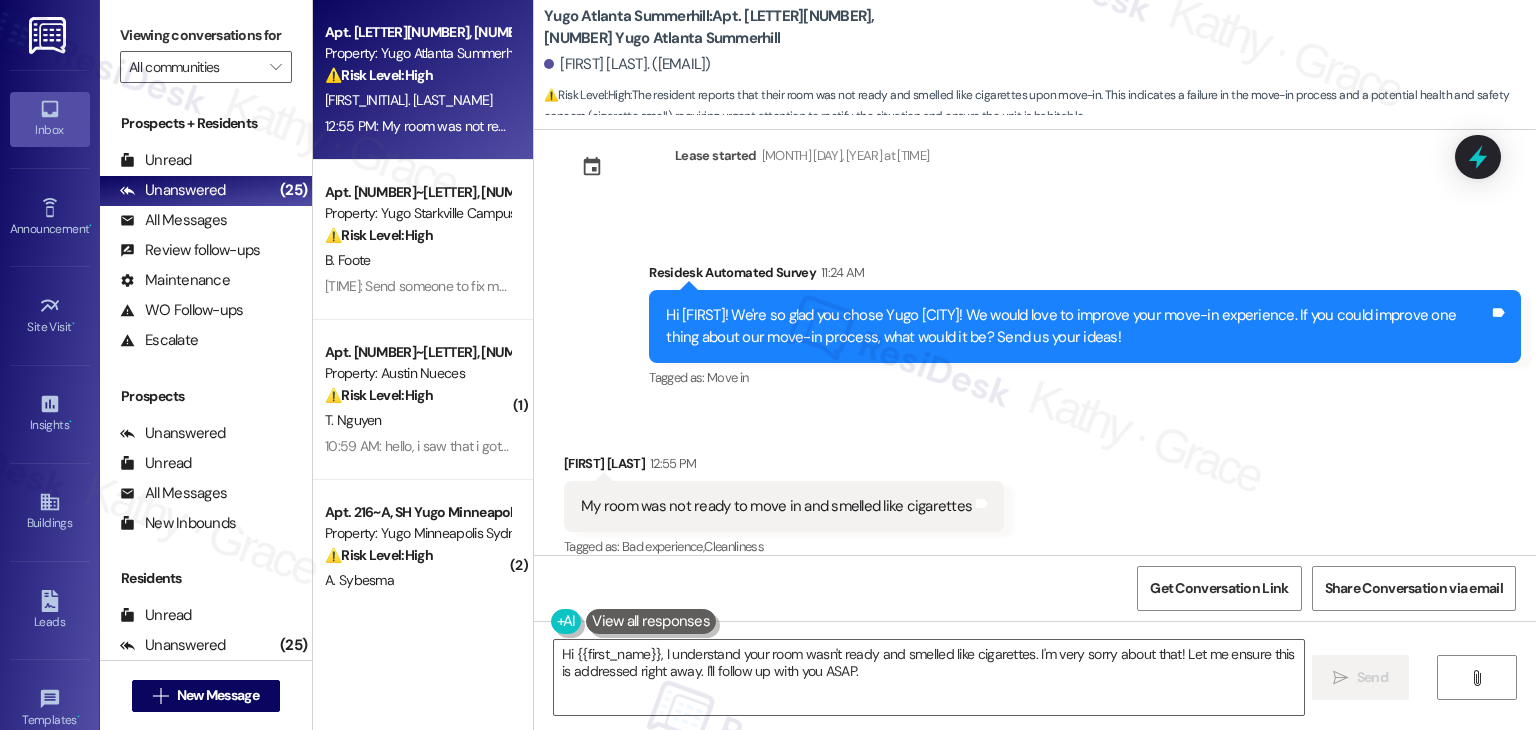 click on "Hi Isaiah! We're so glad you chose Yugo Atlanta Summerhill! We would love to improve your move-in experience. If you could improve one thing about our move-in process, what would it be? Send us your ideas!" at bounding box center [1077, 326] 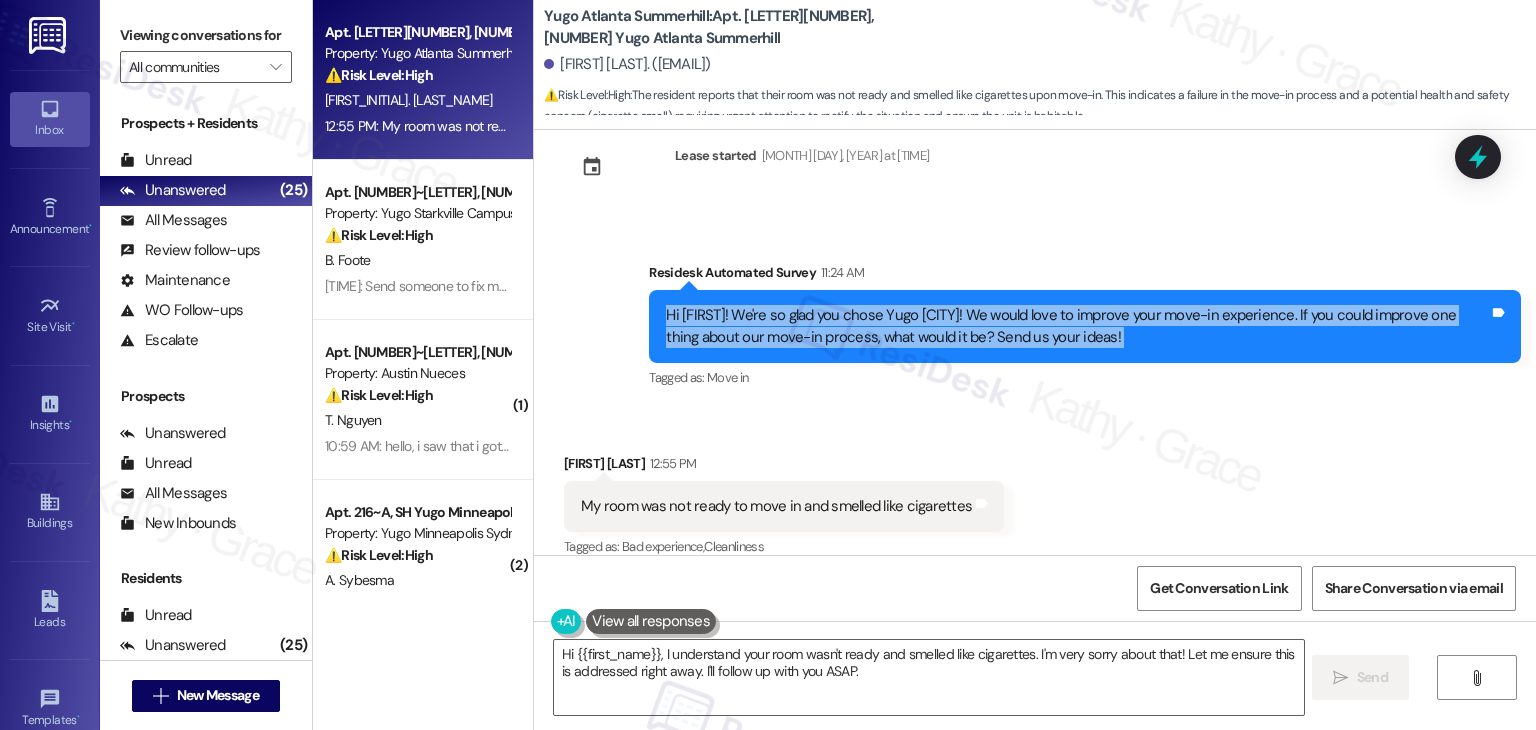 click on "Hi Isaiah! We're so glad you chose Yugo Atlanta Summerhill! We would love to improve your move-in experience. If you could improve one thing about our move-in process, what would it be? Send us your ideas!" at bounding box center [1077, 326] 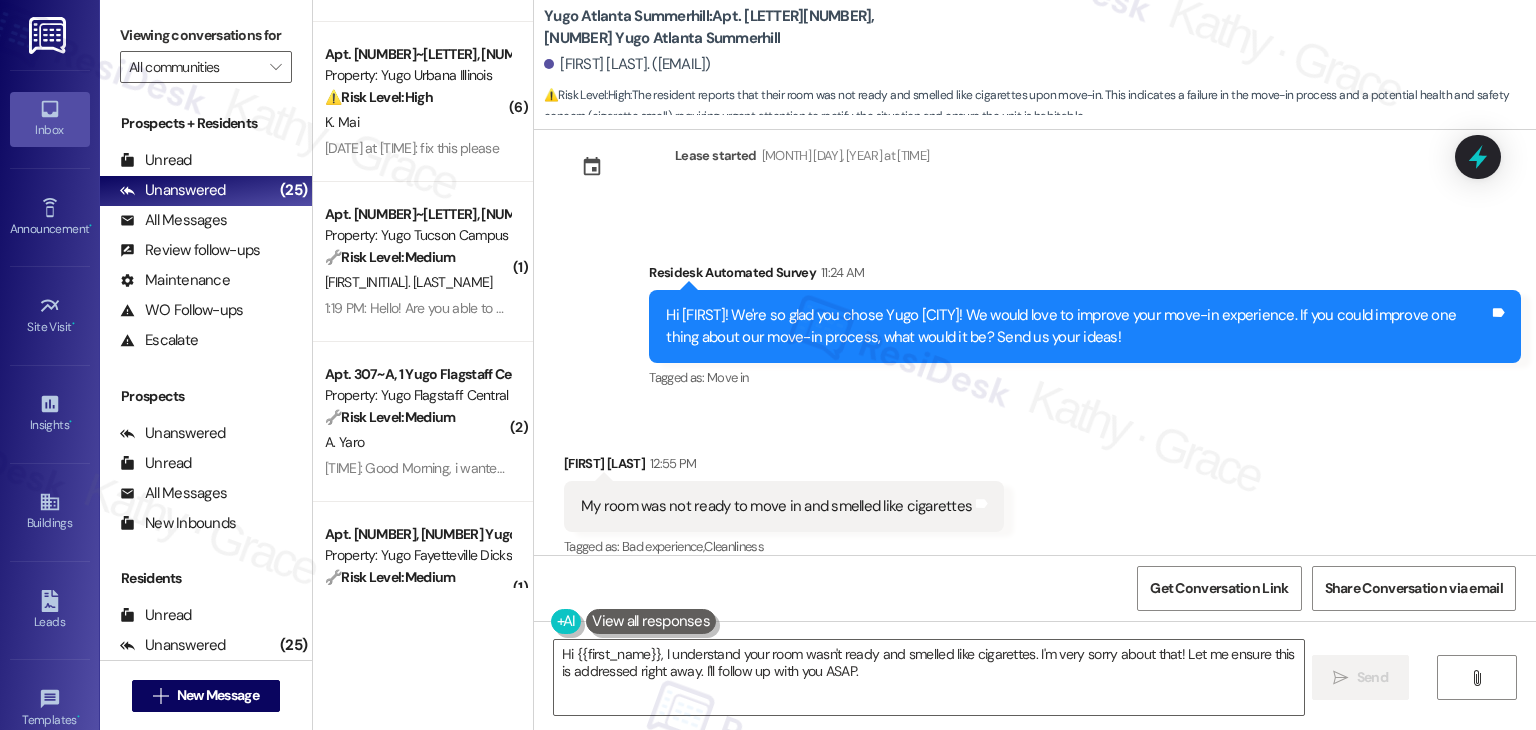 drag, startPoint x: 464, startPoint y: 406, endPoint x: 511, endPoint y: 359, distance: 66.46804 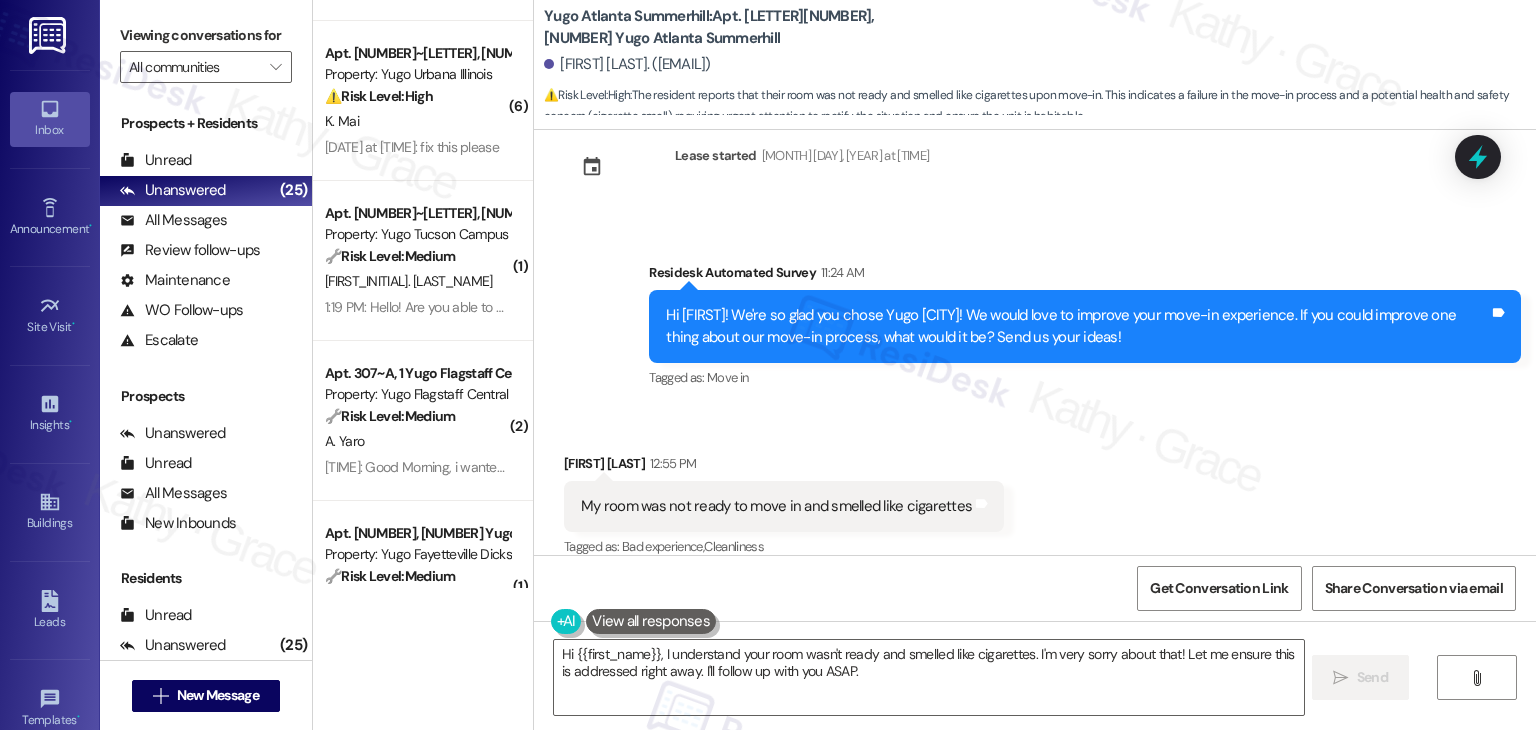click on "Apt. 304~A, 2 Yugo Starkville Campus Common Property: Yugo Starkville Campus Common ⚠️  Risk Level:  High The resident is reporting a toilet that has been broken for days after submitting a maintenance request. This is an urgent maintenance issue that affects the resident's quality of life and requires prompt attention. B. Foote 11:26 AM: Send someone to fix my toilet it's been days since I put the maintenance request in 11:26 AM: Send someone to fix my toilet it's been days since I put the maintenance request in ( 1 ) Apt. 401~D, 1 Yugo Austin Nueces Property: Austin Nueces ⚠️  Risk Level:  High The resident is inquiring about damage charges posted to their account. This involves a financial concern and potential dispute, requiring clarification and resolution. T. Nguyen 10:59 AM: hello, i saw that i got charged for damages in the resident portal
could you please elaborate on what the charges were for?
my unit is 401D ( 2 ) Apt. 216~A, SH Yugo Minneapolis Sydney Hall ⚠️  Risk Level:  High ( 6 )" at bounding box center (423, 294) 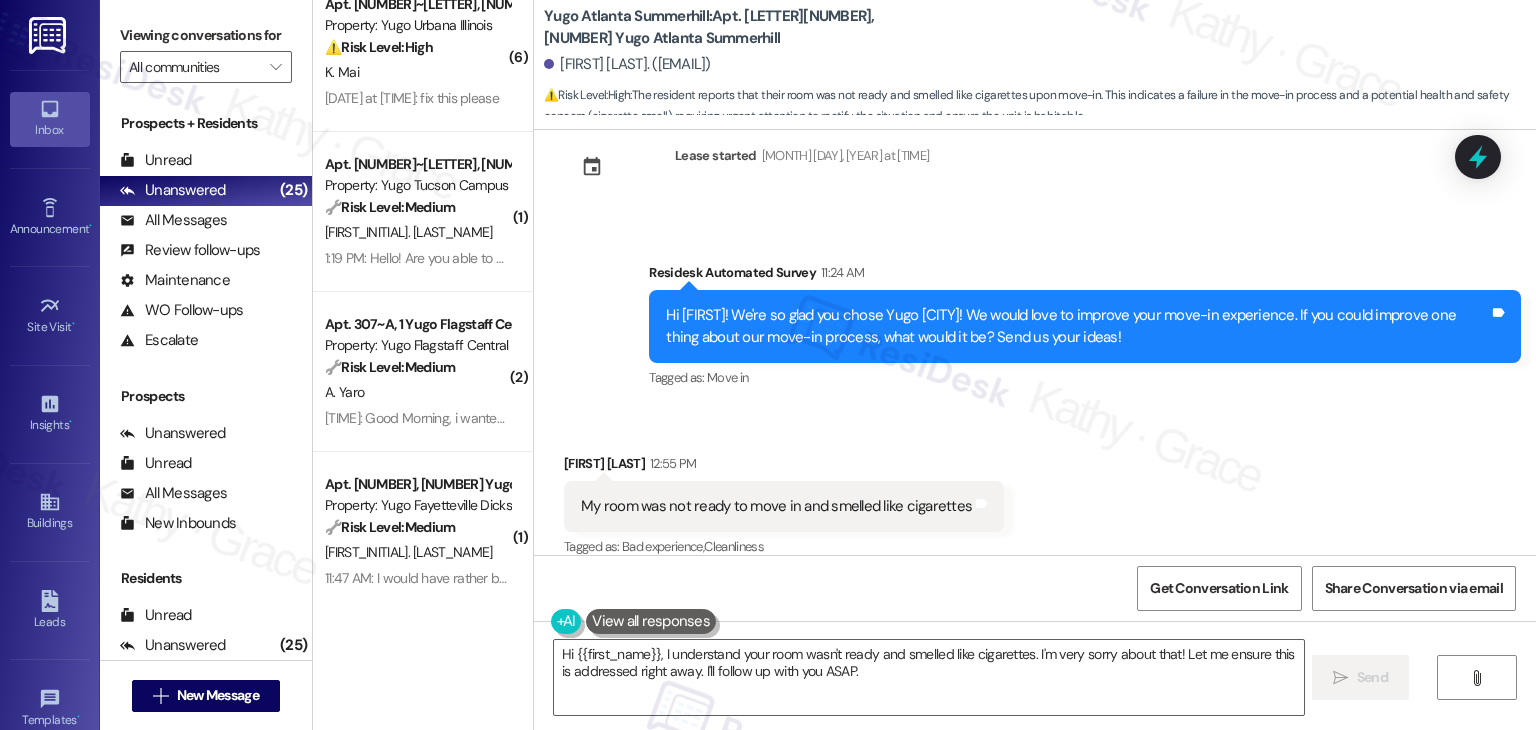 scroll, scrollTop: 700, scrollLeft: 0, axis: vertical 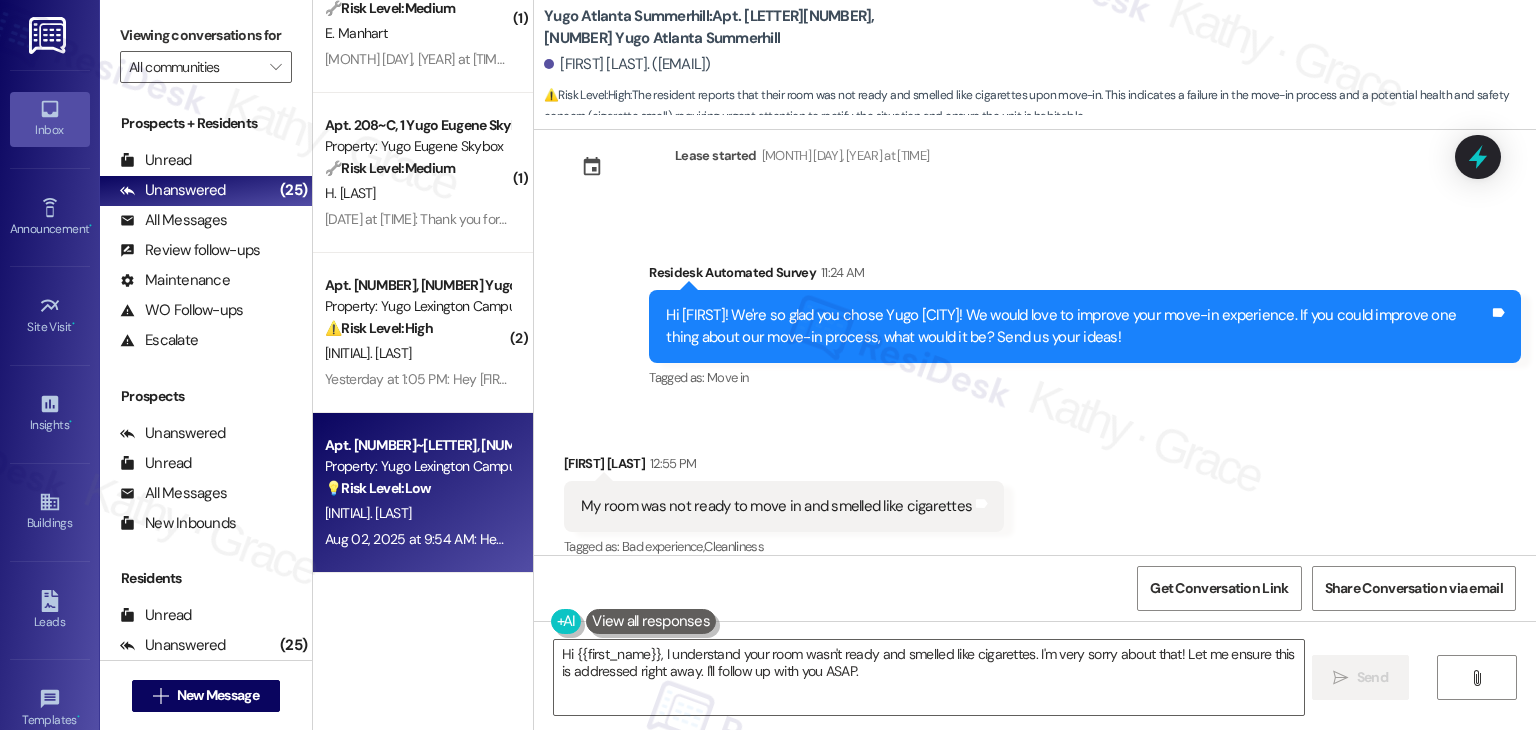 click on "[INITIAL]. [LAST_NAME]" at bounding box center [417, 513] 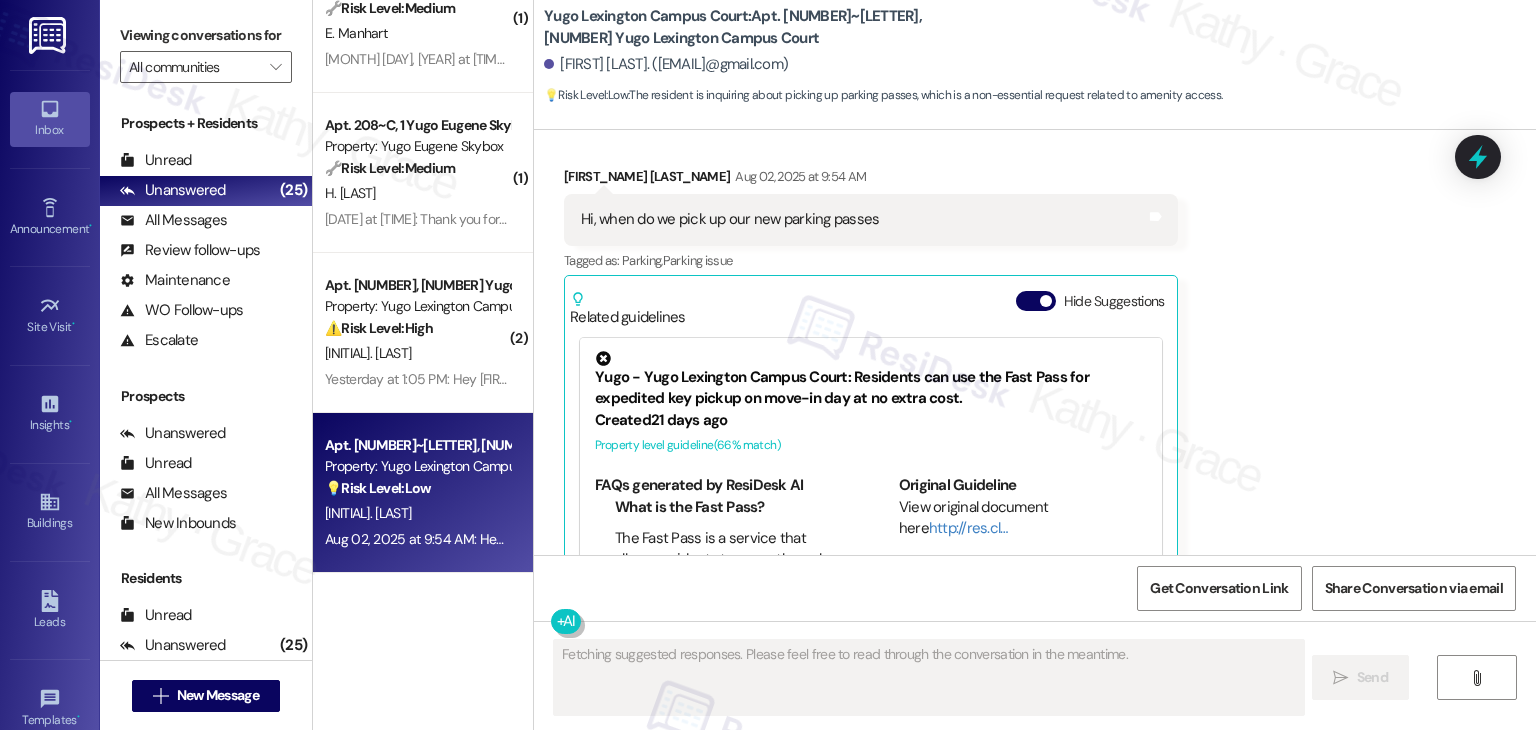 scroll, scrollTop: 4850, scrollLeft: 0, axis: vertical 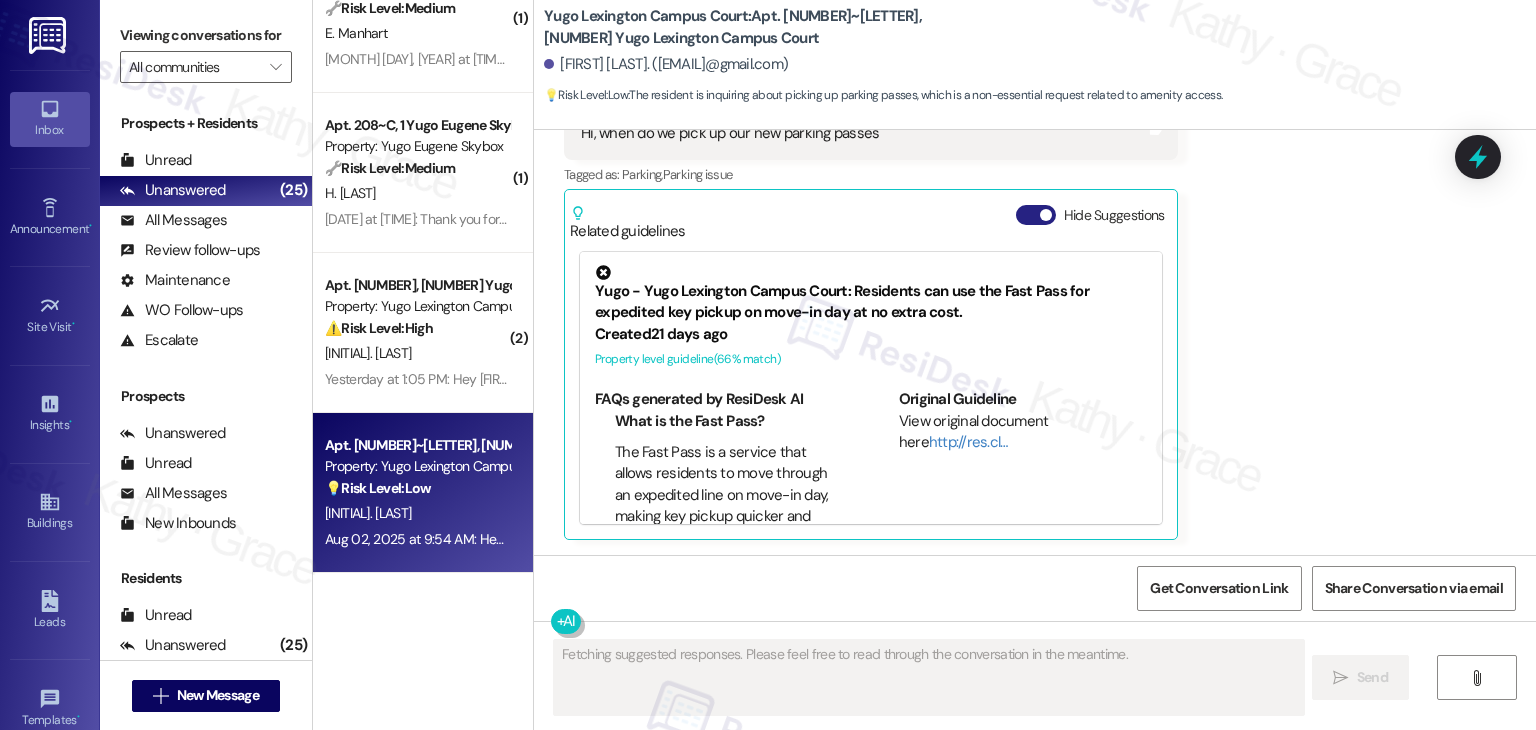 click on "Hide Suggestions" at bounding box center [1036, 215] 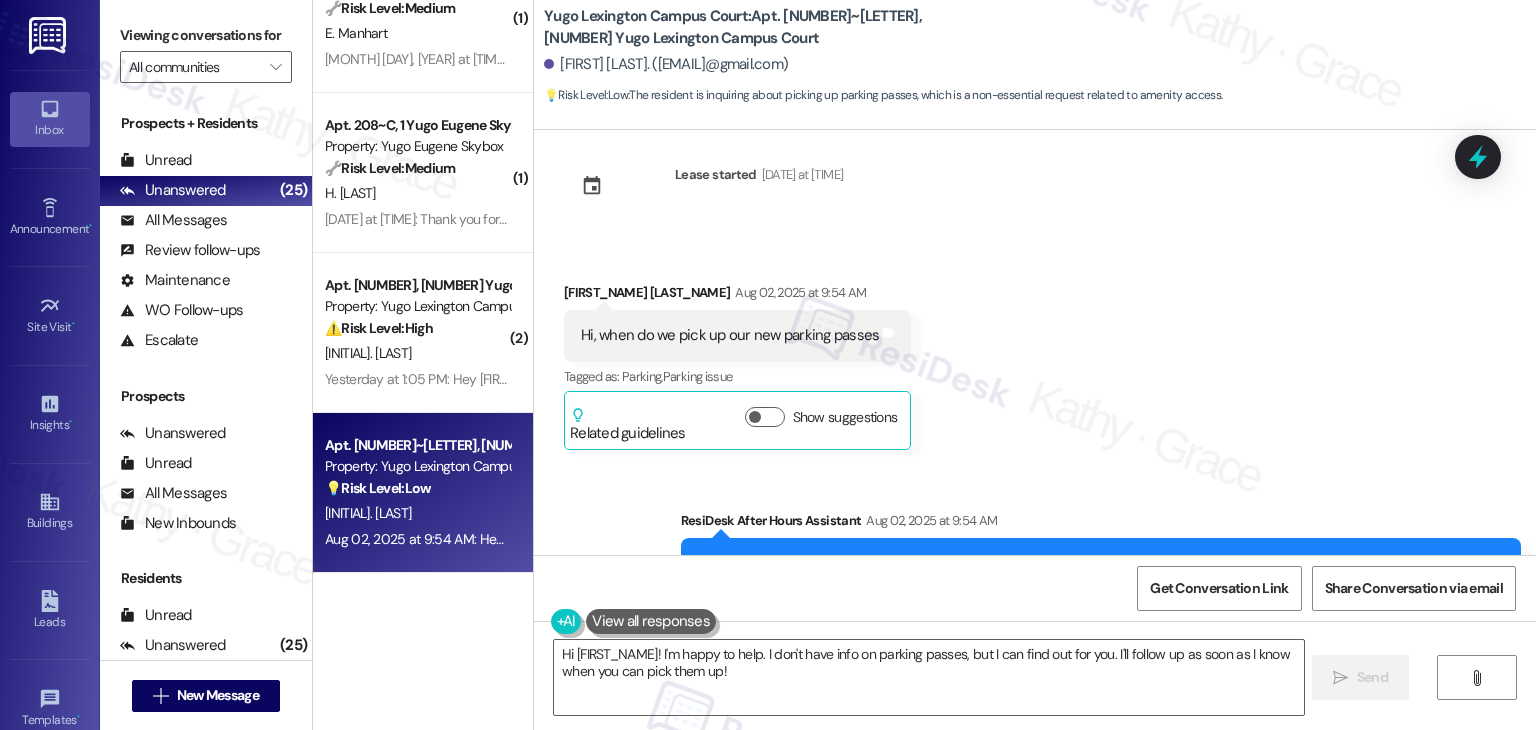 scroll, scrollTop: 4650, scrollLeft: 0, axis: vertical 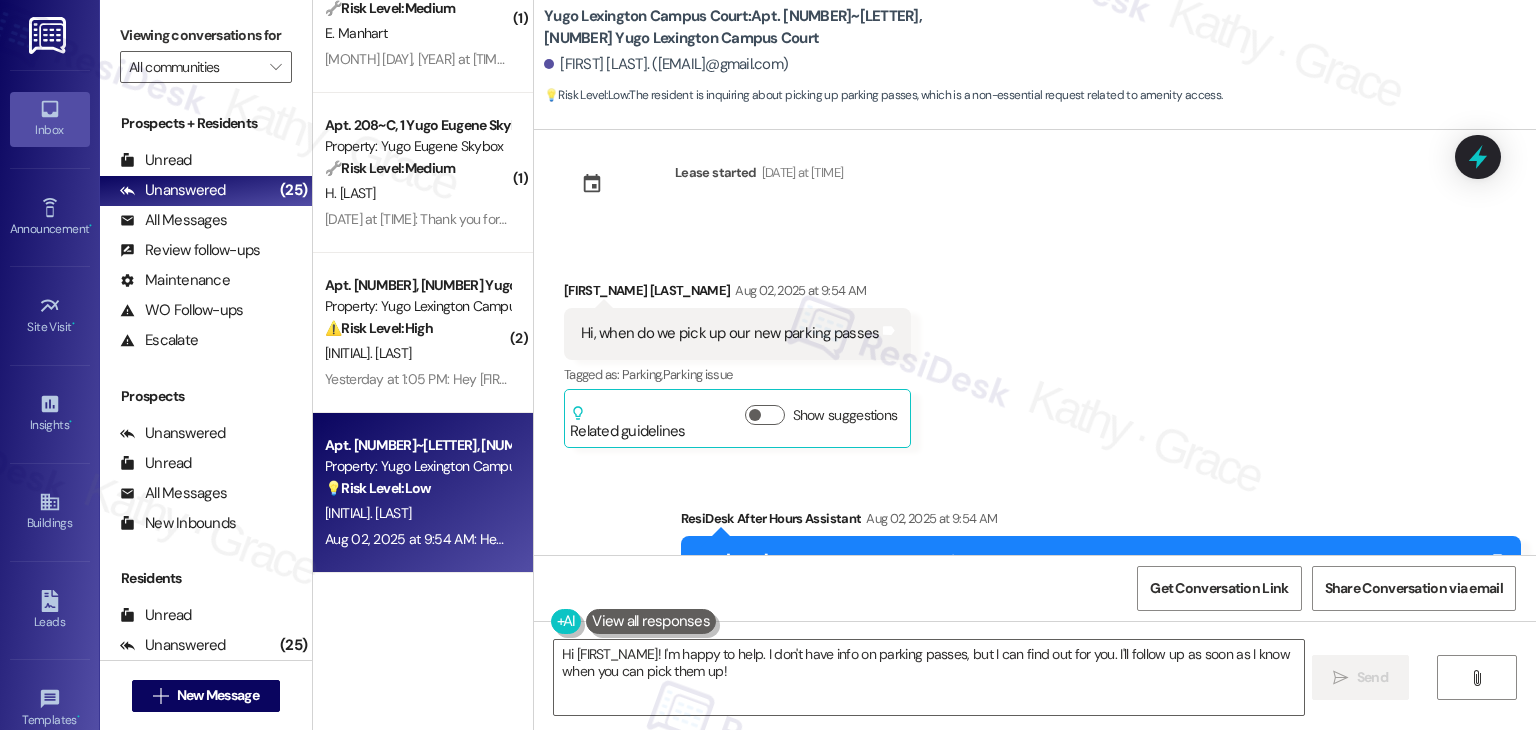 click on "Hi, when do we pick up our new parking passes" at bounding box center (730, 333) 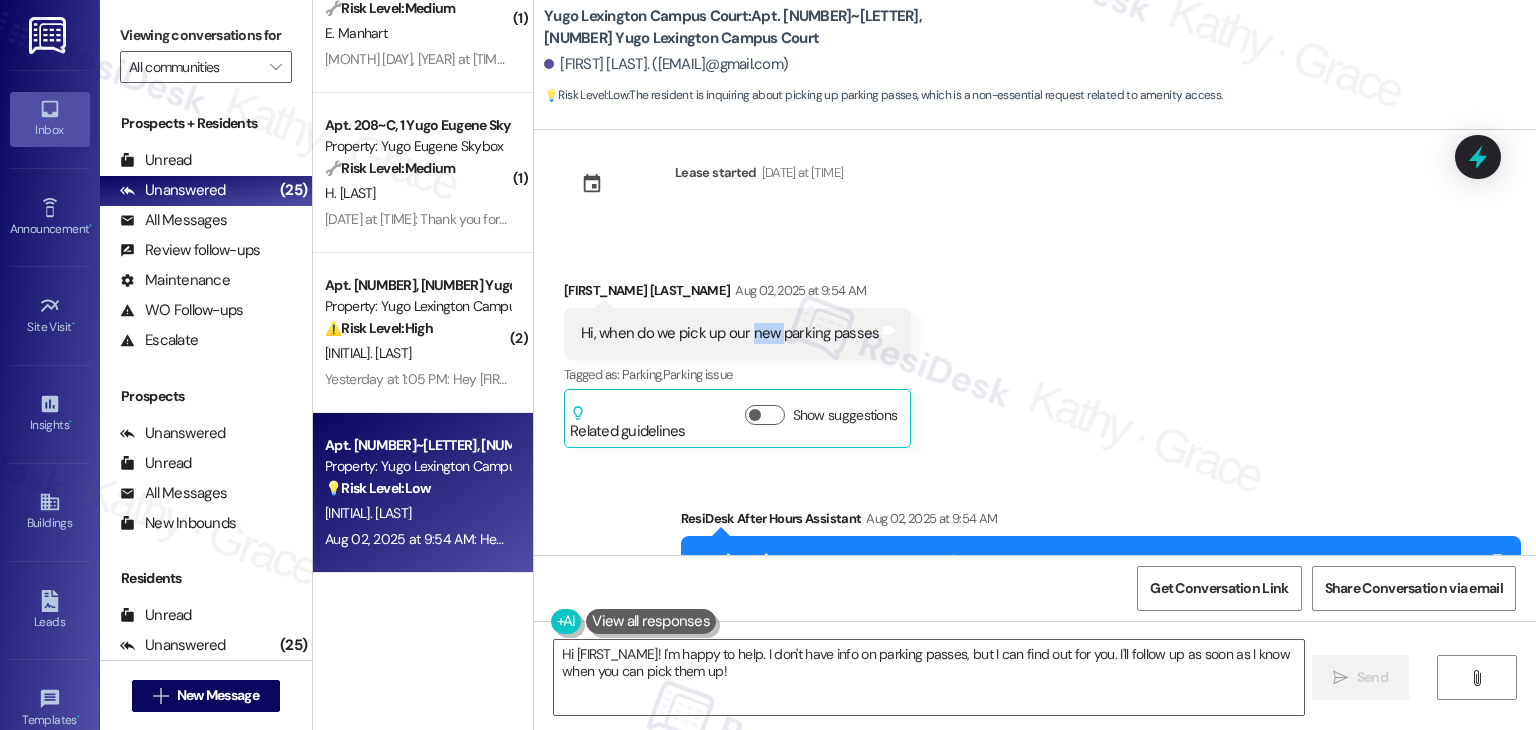 click on "Hi, when do we pick up our new parking passes" at bounding box center [730, 333] 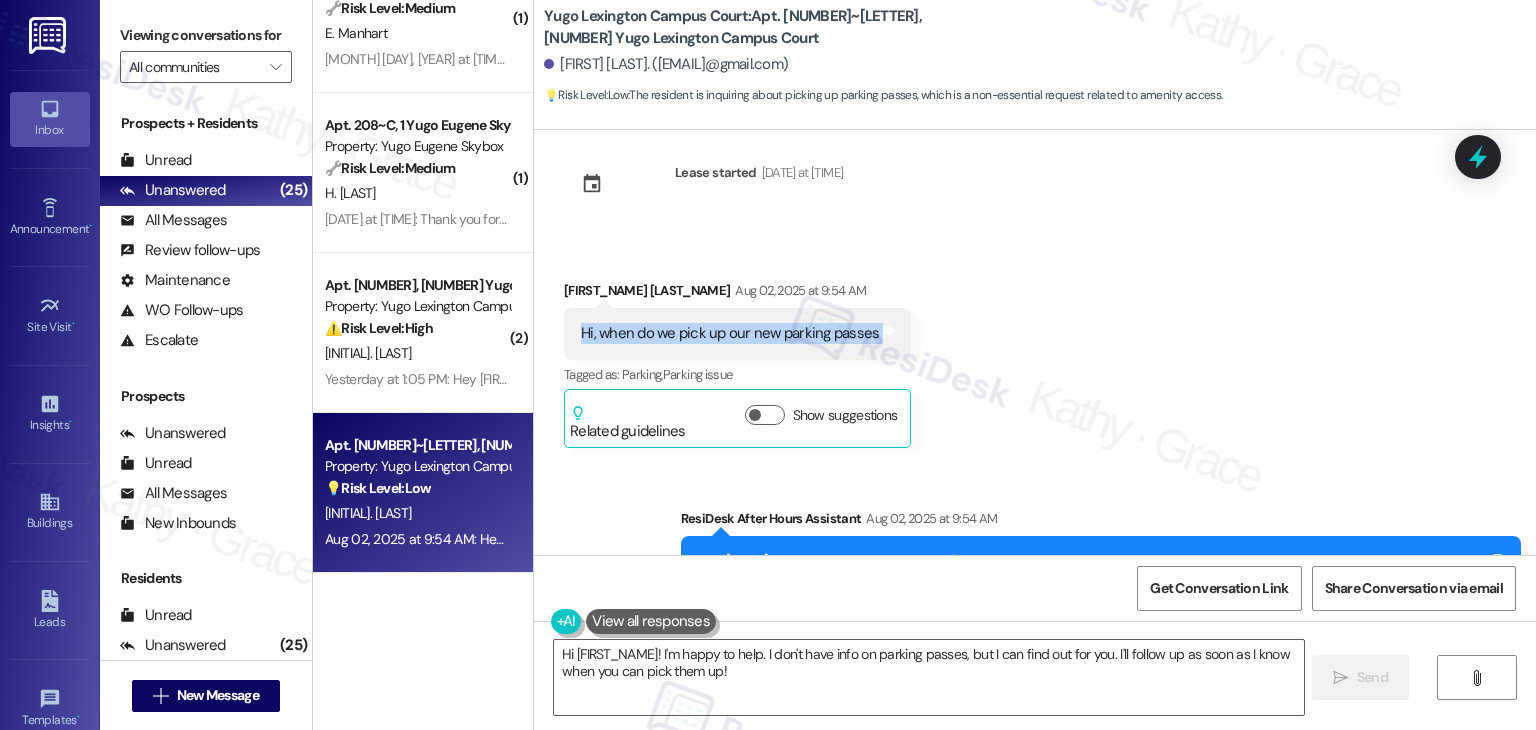 click on "Hi, when do we pick up our new parking passes" at bounding box center (730, 333) 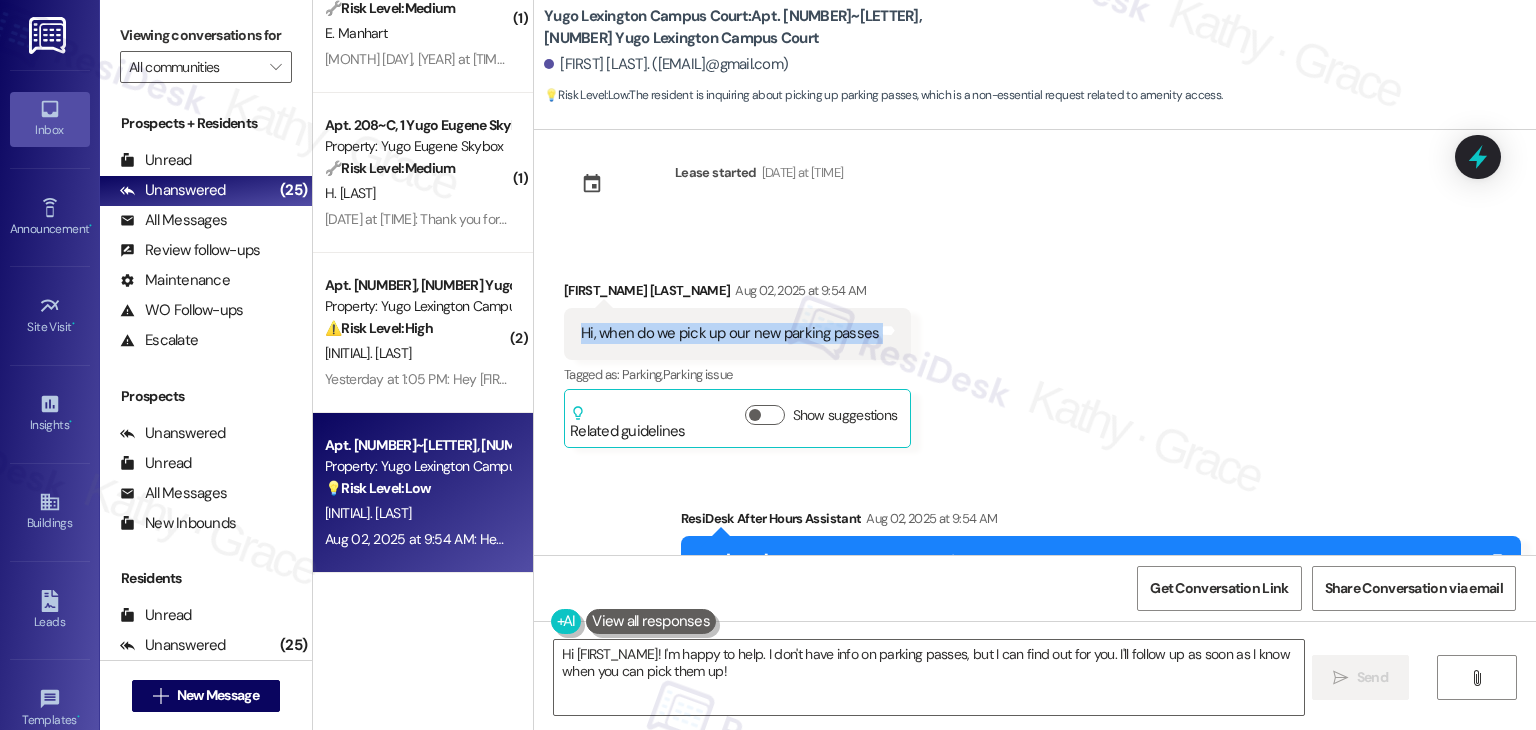 copy on "Hi, when do we pick up our new parking passes Tags and notes" 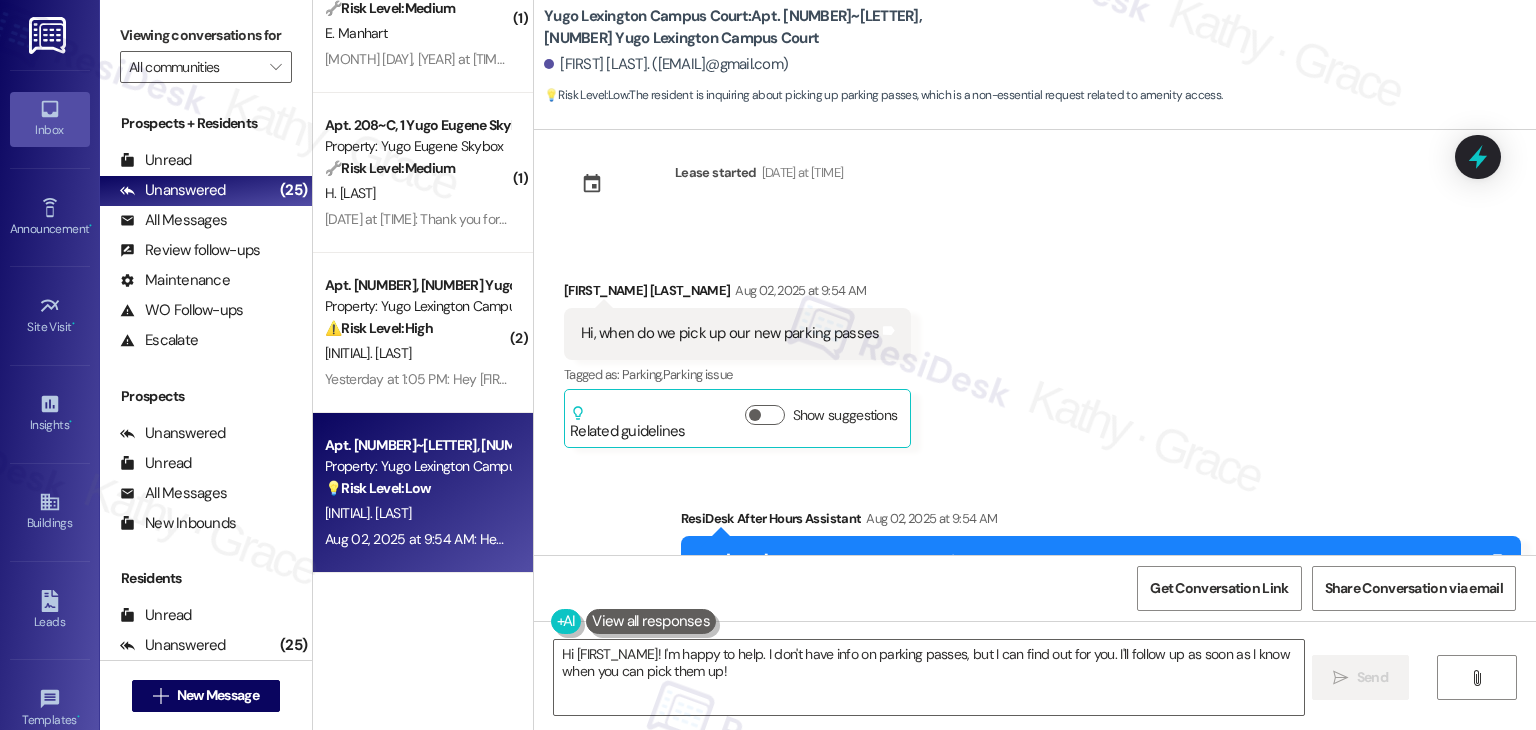 click on "Jayana Cornett Aug 02, 2025 at 9:54 AM" at bounding box center (737, 294) 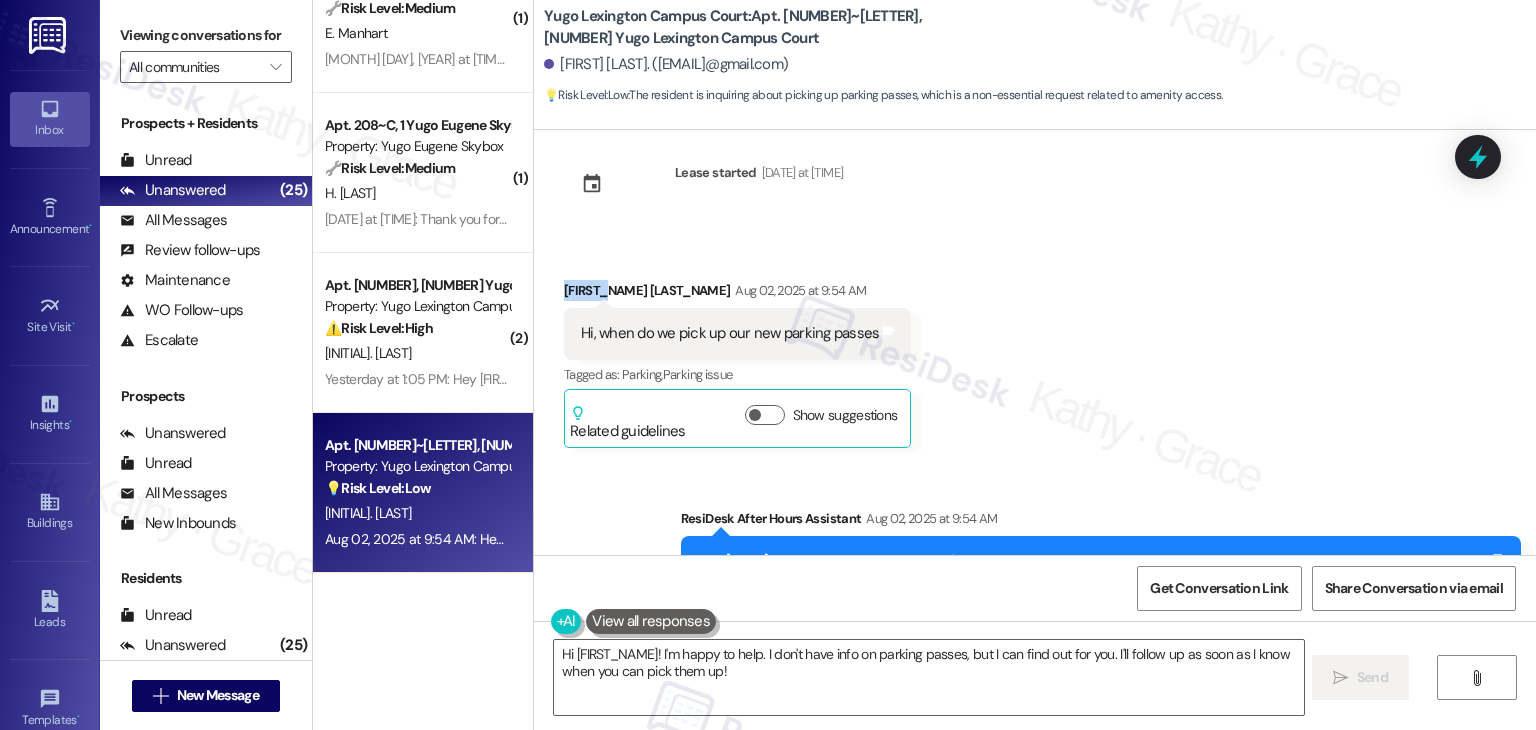 click on "Jayana Cornett Aug 02, 2025 at 9:54 AM" at bounding box center (737, 294) 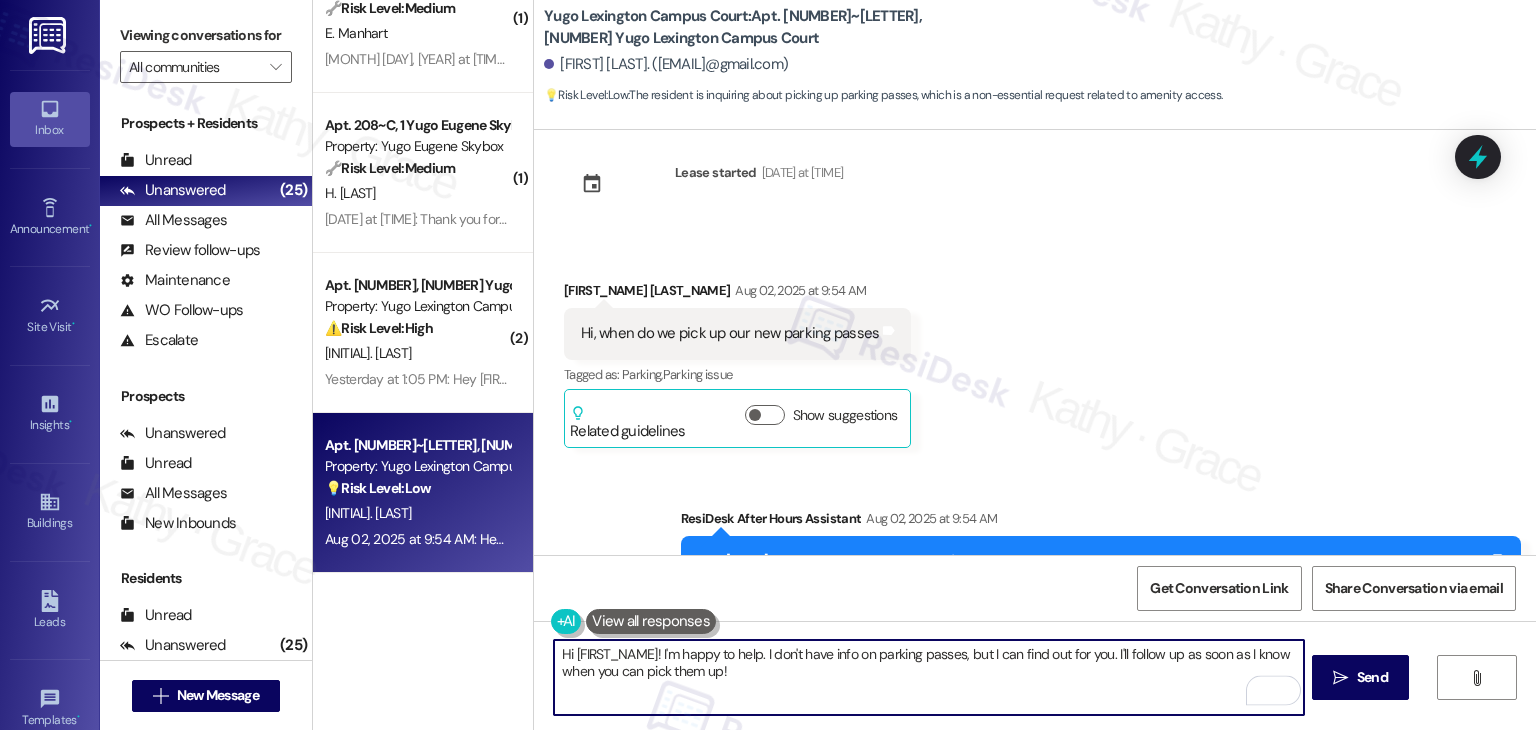 drag, startPoint x: 933, startPoint y: 649, endPoint x: 983, endPoint y: 657, distance: 50.635956 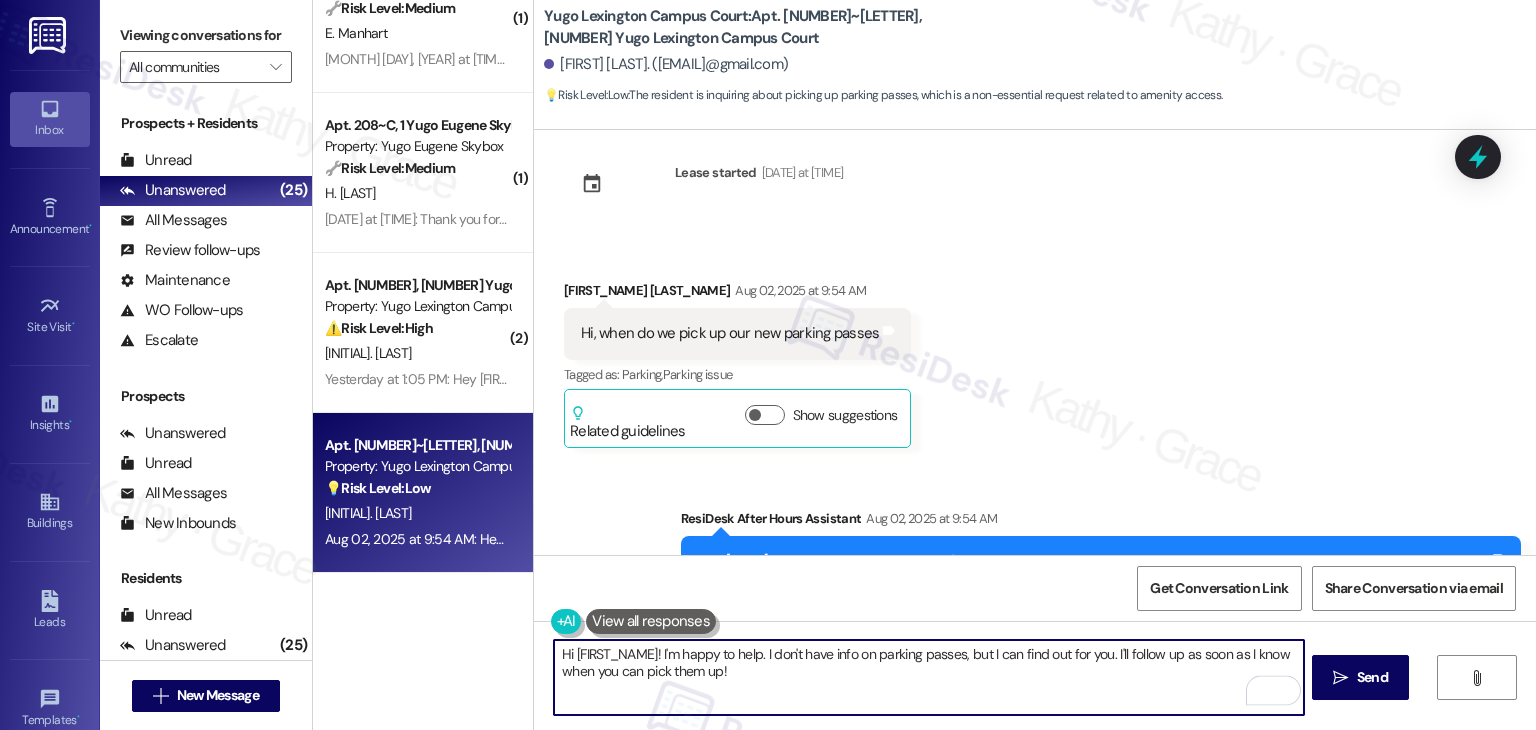 click on "Hi {{first_name}}! I'm happy to help. I don't have info on parking passes, but I can find out for you. I'll follow up as soon as I know when you can pick them up!" at bounding box center (928, 677) 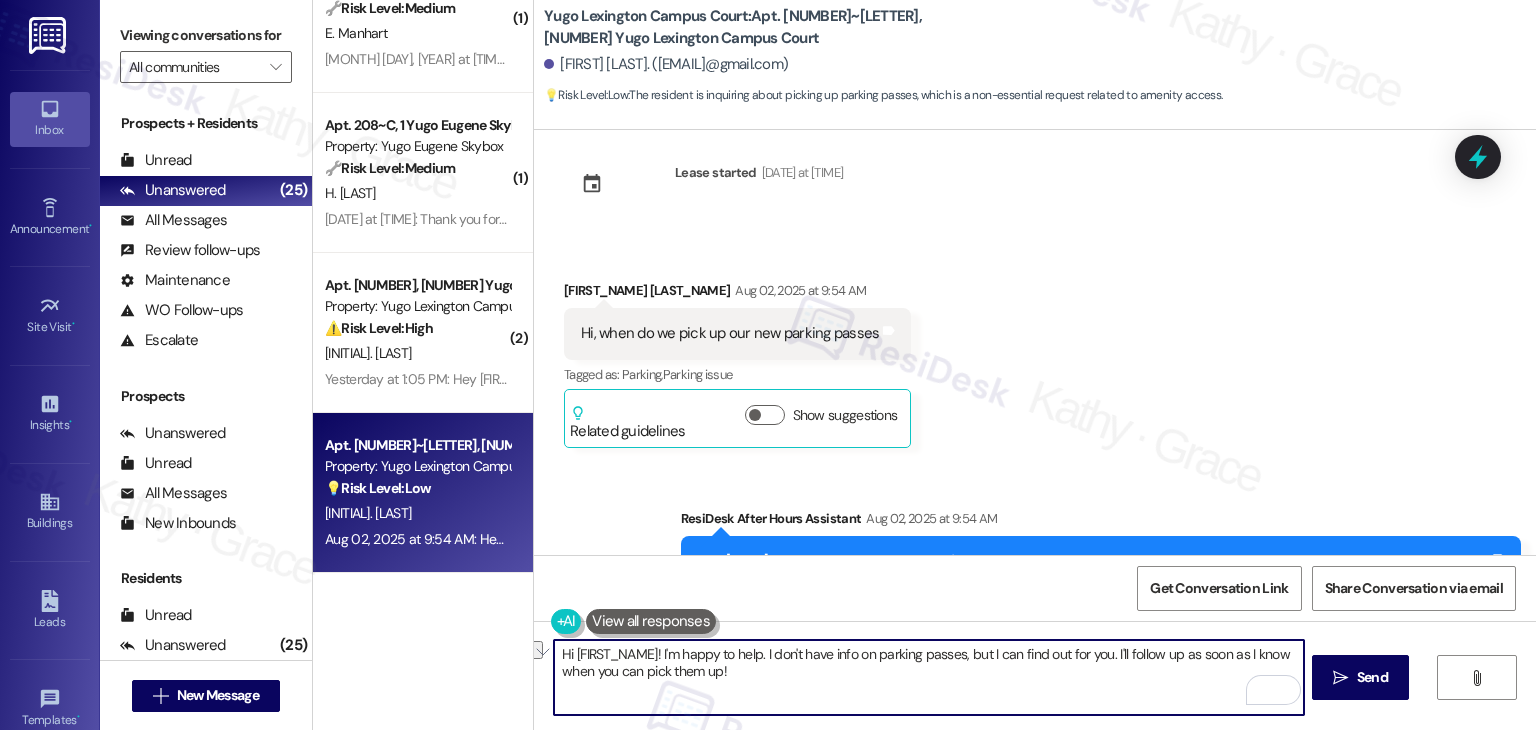 click on "Received via SMS Jayana Cornett Aug 02, 2025 at 9:54 AM Hi, when do we pick up our new parking passes Tags and notes Tagged as:   Parking ,  Click to highlight conversations about Parking Parking issue Click to highlight conversations about Parking issue  Related guidelines Show suggestions" at bounding box center (1035, 349) 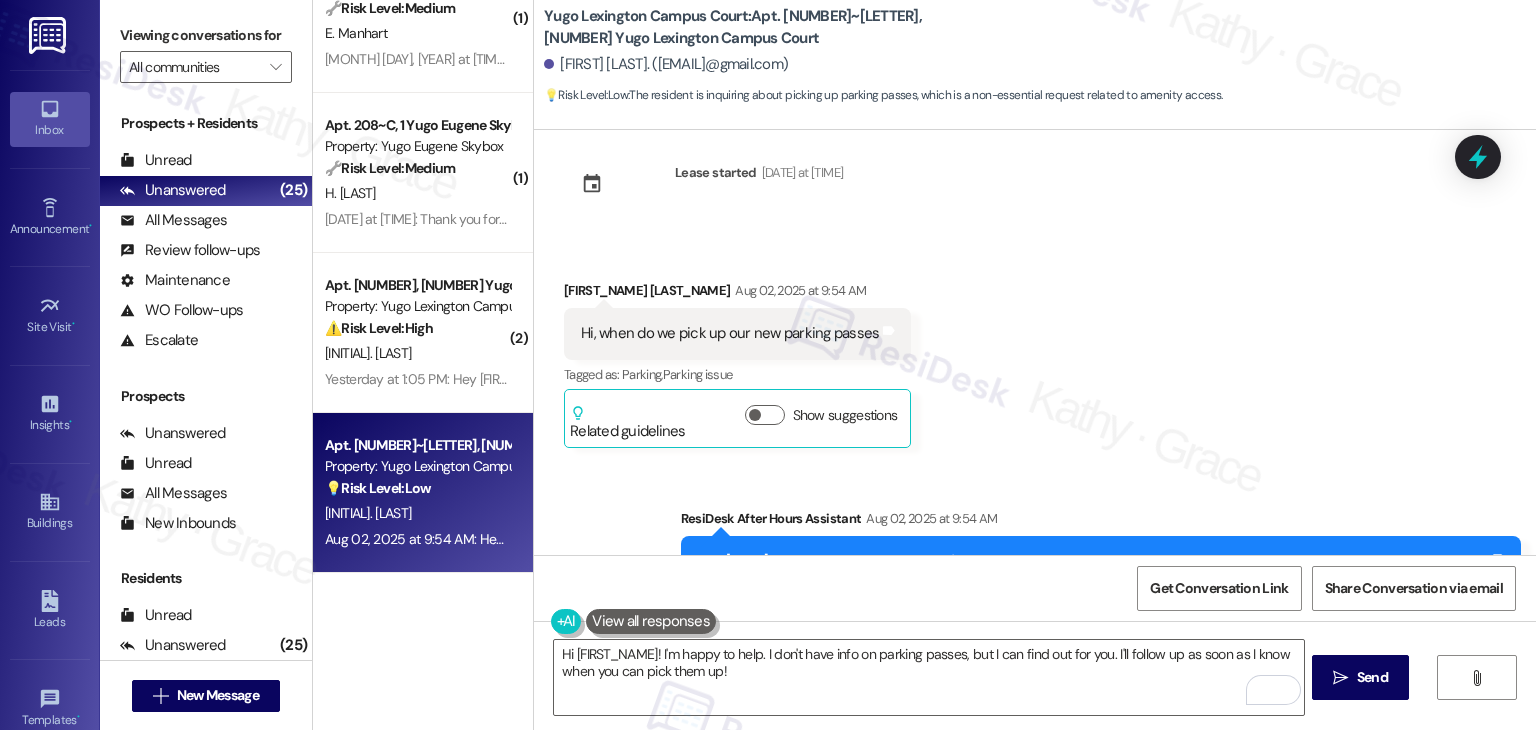 click on "Received via SMS Jayana Cornett Aug 02, 2025 at 9:54 AM Hi, when do we pick up our new parking passes Tags and notes Tagged as:   Parking ,  Click to highlight conversations about Parking Parking issue Click to highlight conversations about Parking issue  Related guidelines Show suggestions" at bounding box center [1035, 349] 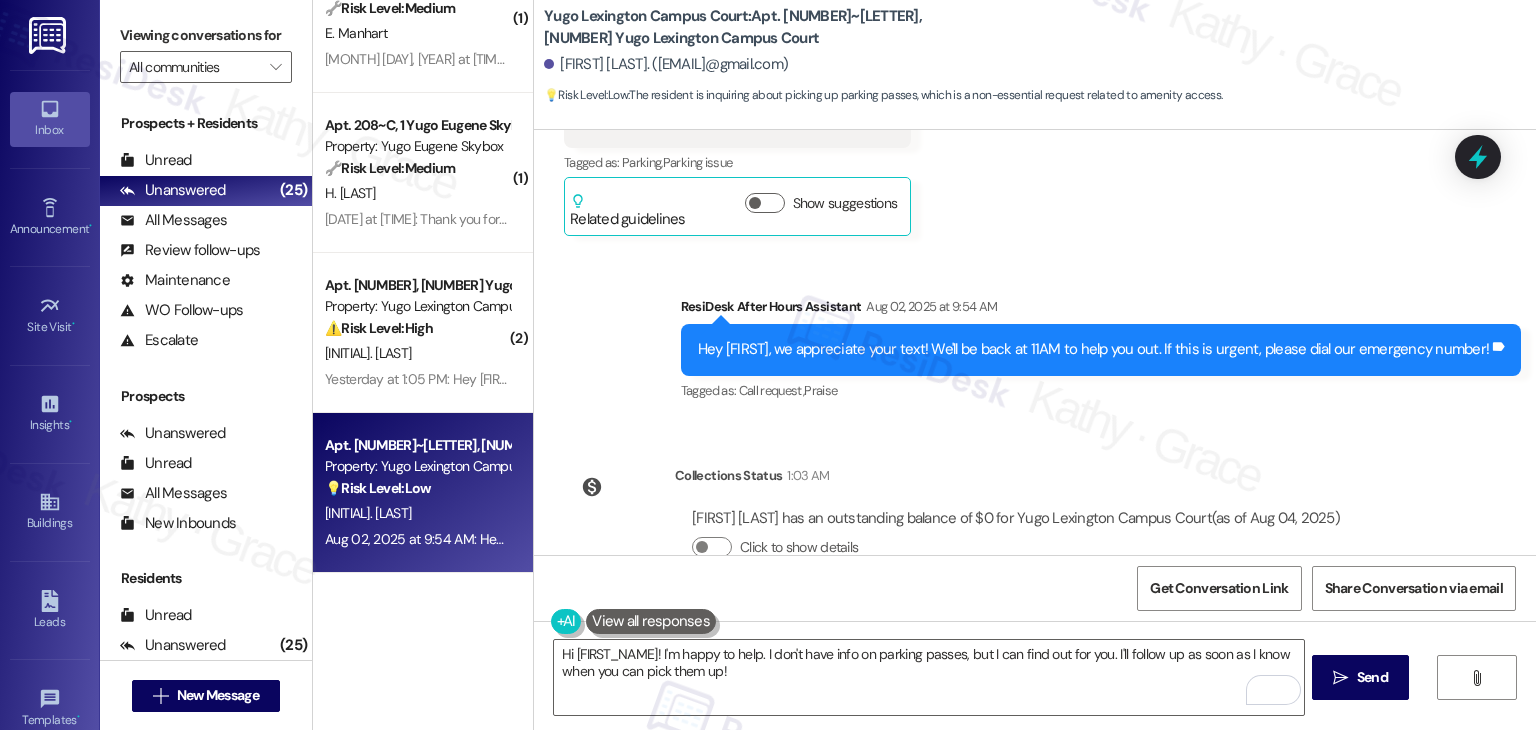 scroll, scrollTop: 4912, scrollLeft: 0, axis: vertical 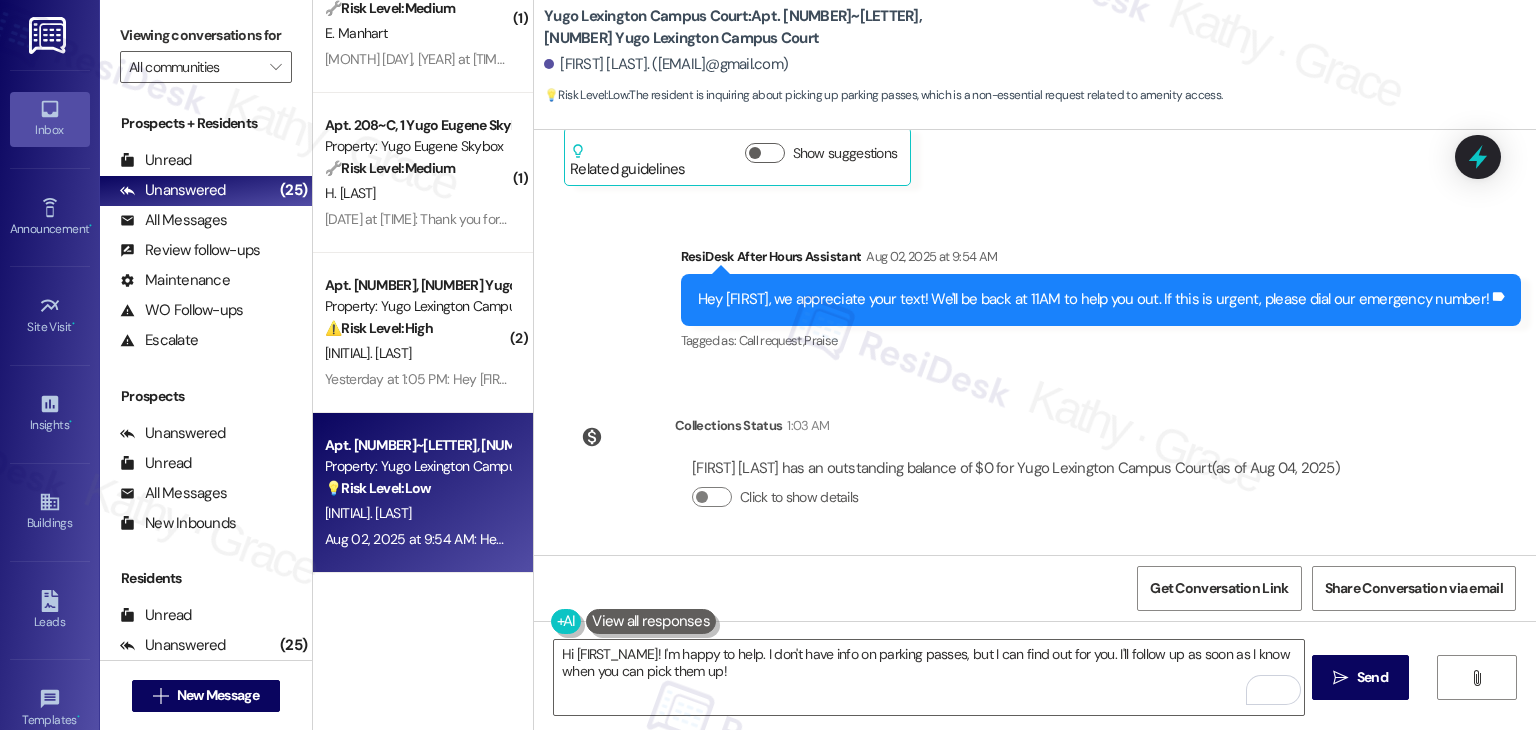 click on "Sent via SMS ResiDesk After Hours Assistant Aug 02, 2025 at 9:54 AM Hey Jayana, we appreciate your text! We'll be back at 11AM to help you out. If this is urgent, please dial our emergency number! Tags and notes Tagged as:   Call request ,  Click to highlight conversations about Call request Praise Click to highlight conversations about Praise" at bounding box center (1035, 285) 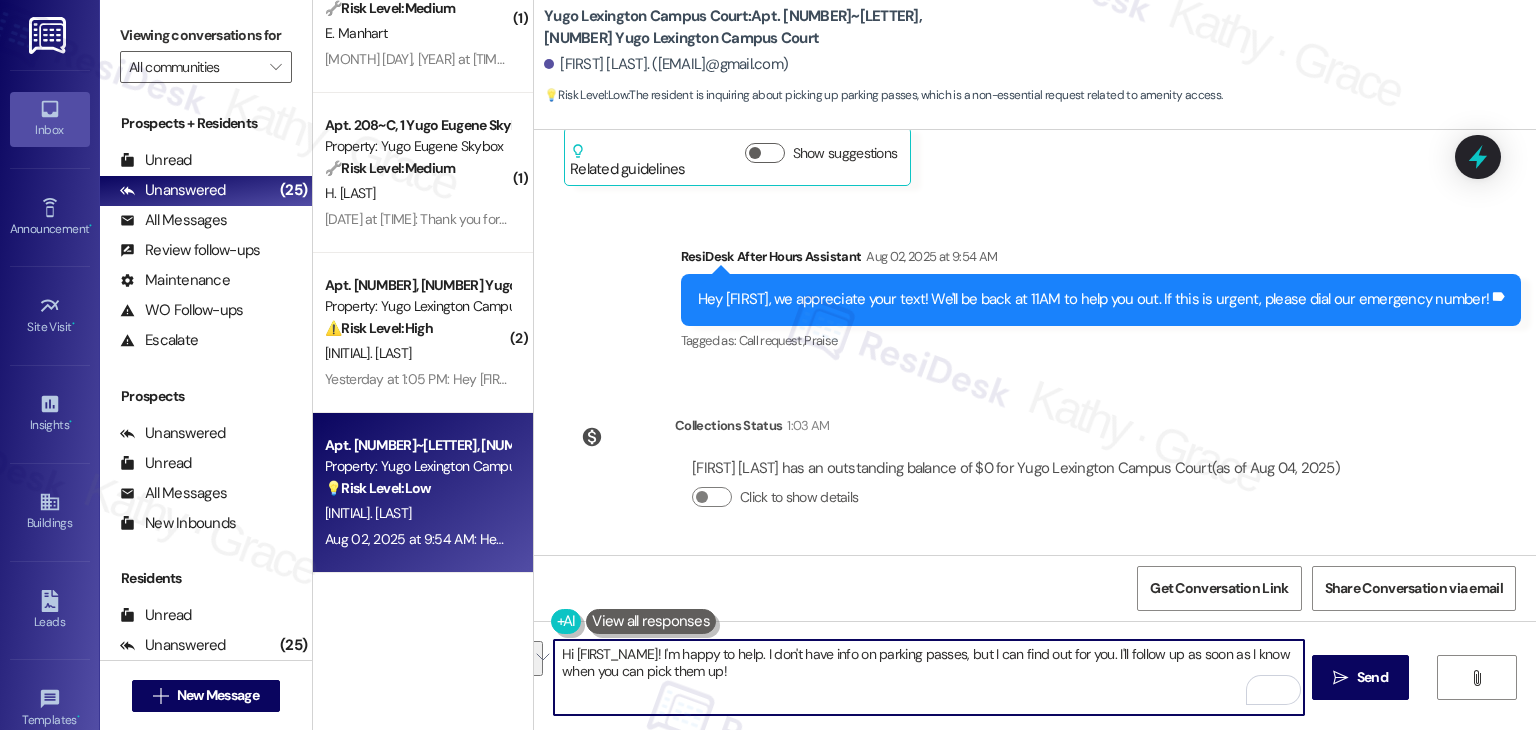 drag, startPoint x: 857, startPoint y: 693, endPoint x: 690, endPoint y: 663, distance: 169.67322 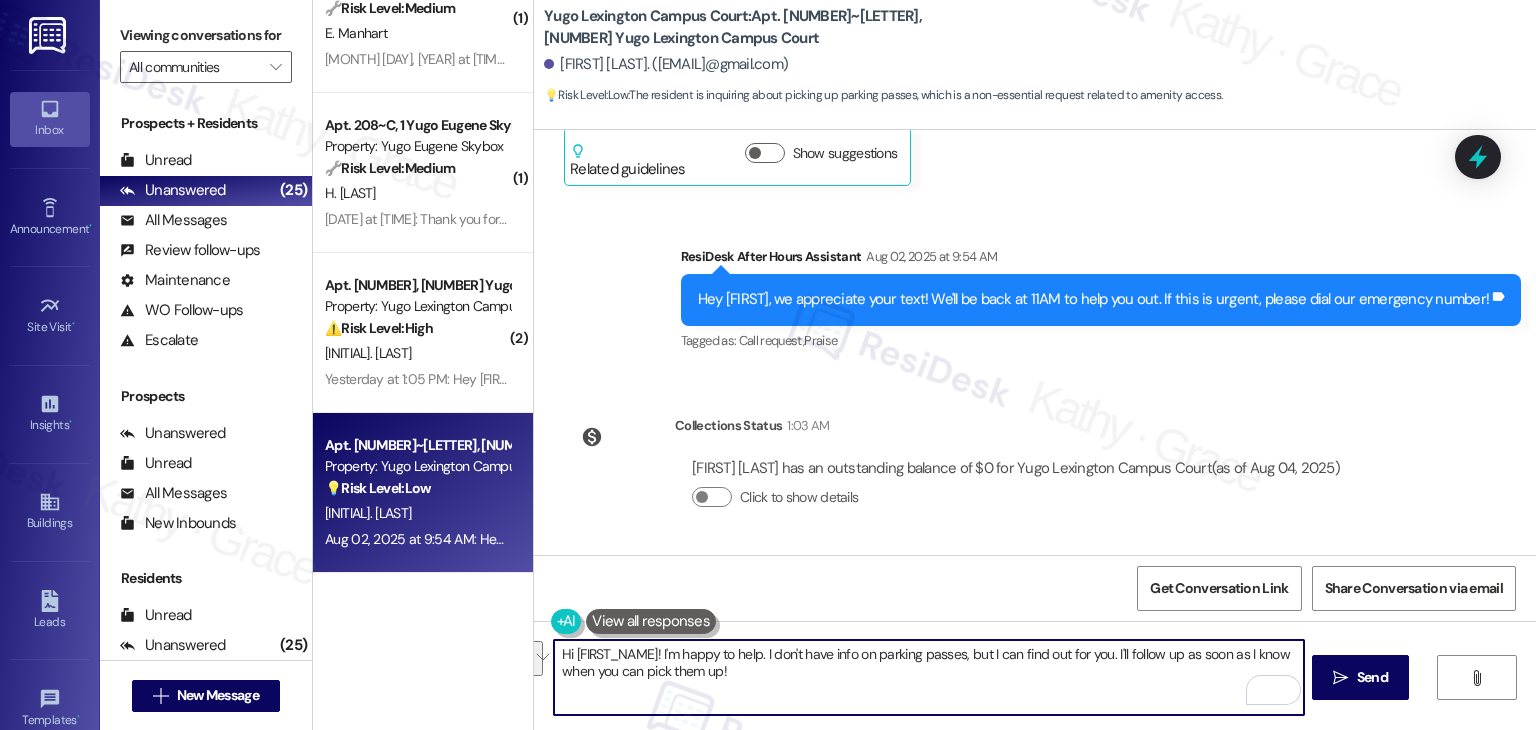click on "Hi {{first_name}}! I'm happy to help. I don't have info on parking passes, but I can find out for you. I'll follow up as soon as I know when you can pick them up!" at bounding box center [928, 677] 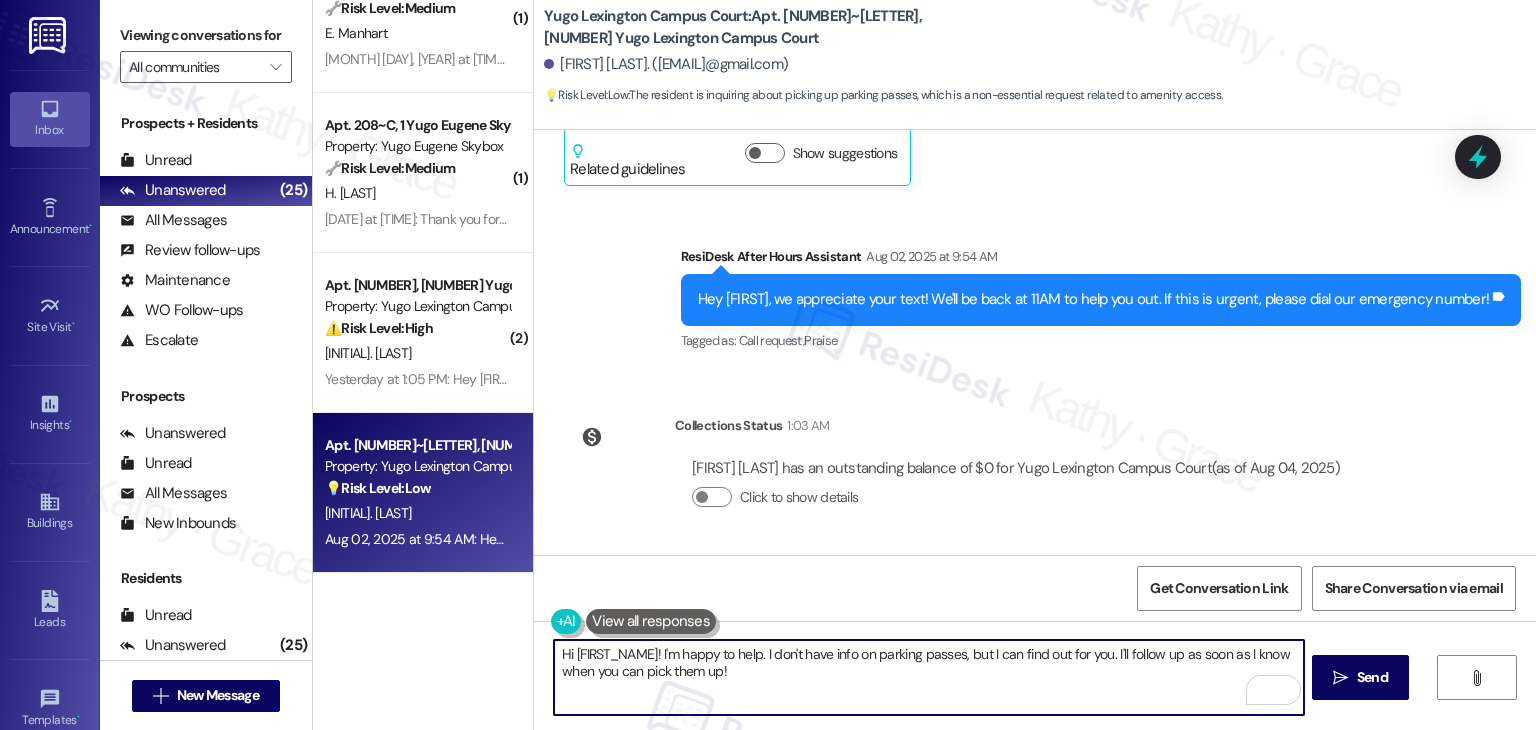 click on "Hi {{first_name}}! I'm happy to help. I don't have info on parking passes, but I can find out for you. I'll follow up as soon as I know when you can pick them up!" at bounding box center [928, 677] 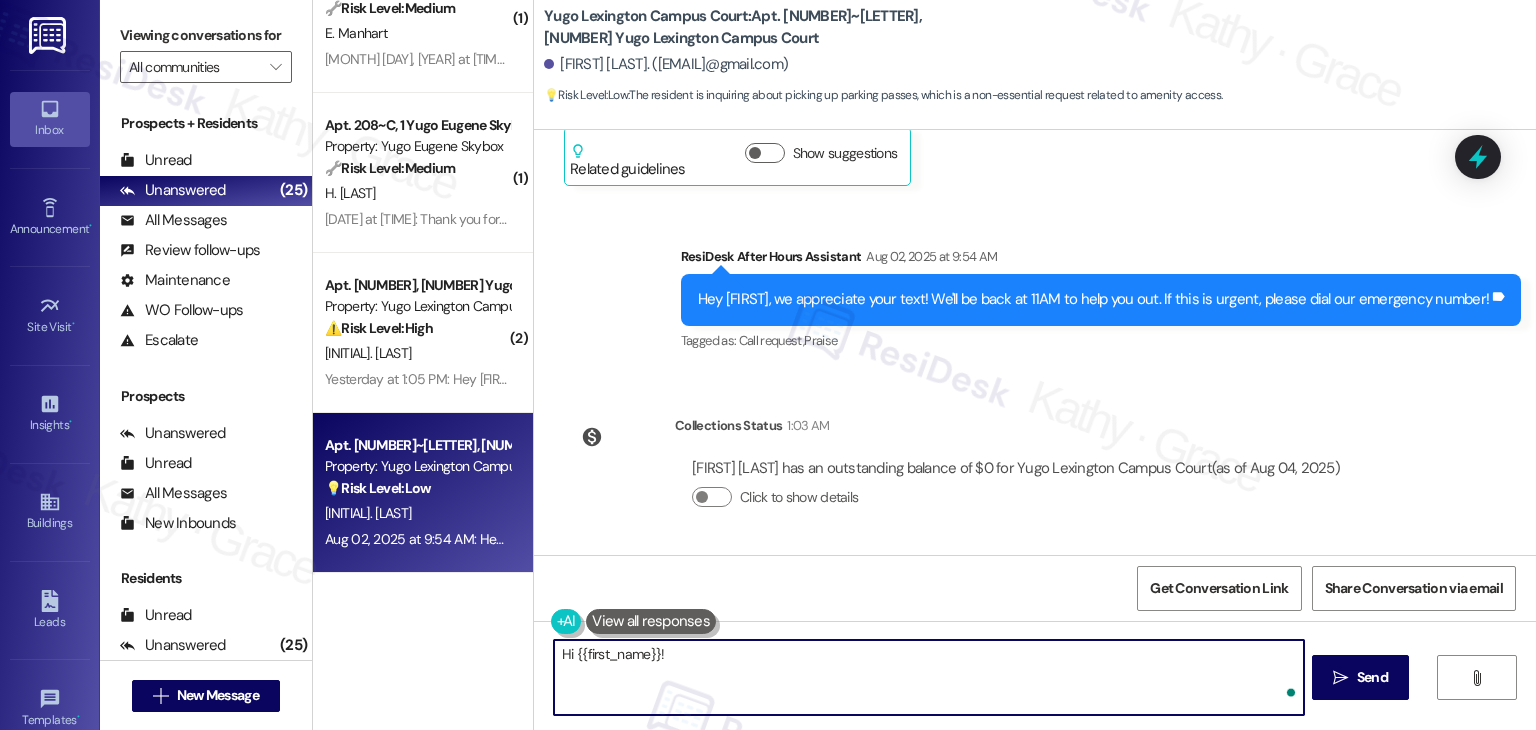 paste on "Thanks for reaching out! I currently don't have information about the parking passes, but I'm happy to check with the site team for you. I'll make sure to get back to you as soon as I have an update." 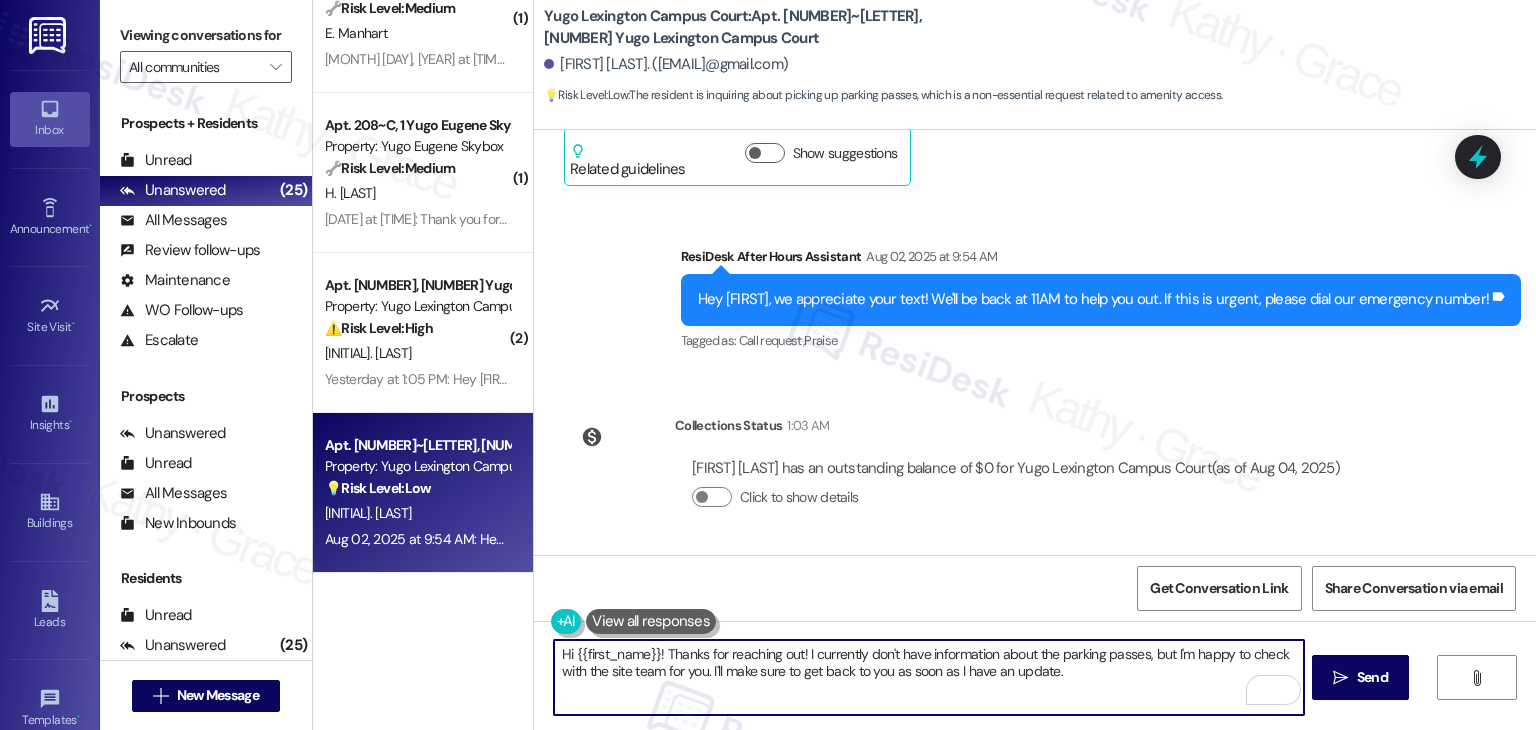click on "Hi {{first_name}}! Thanks for reaching out! I currently don't have information about the parking passes, but I'm happy to check with the site team for you. I'll make sure to get back to you as soon as I have an update." at bounding box center (928, 677) 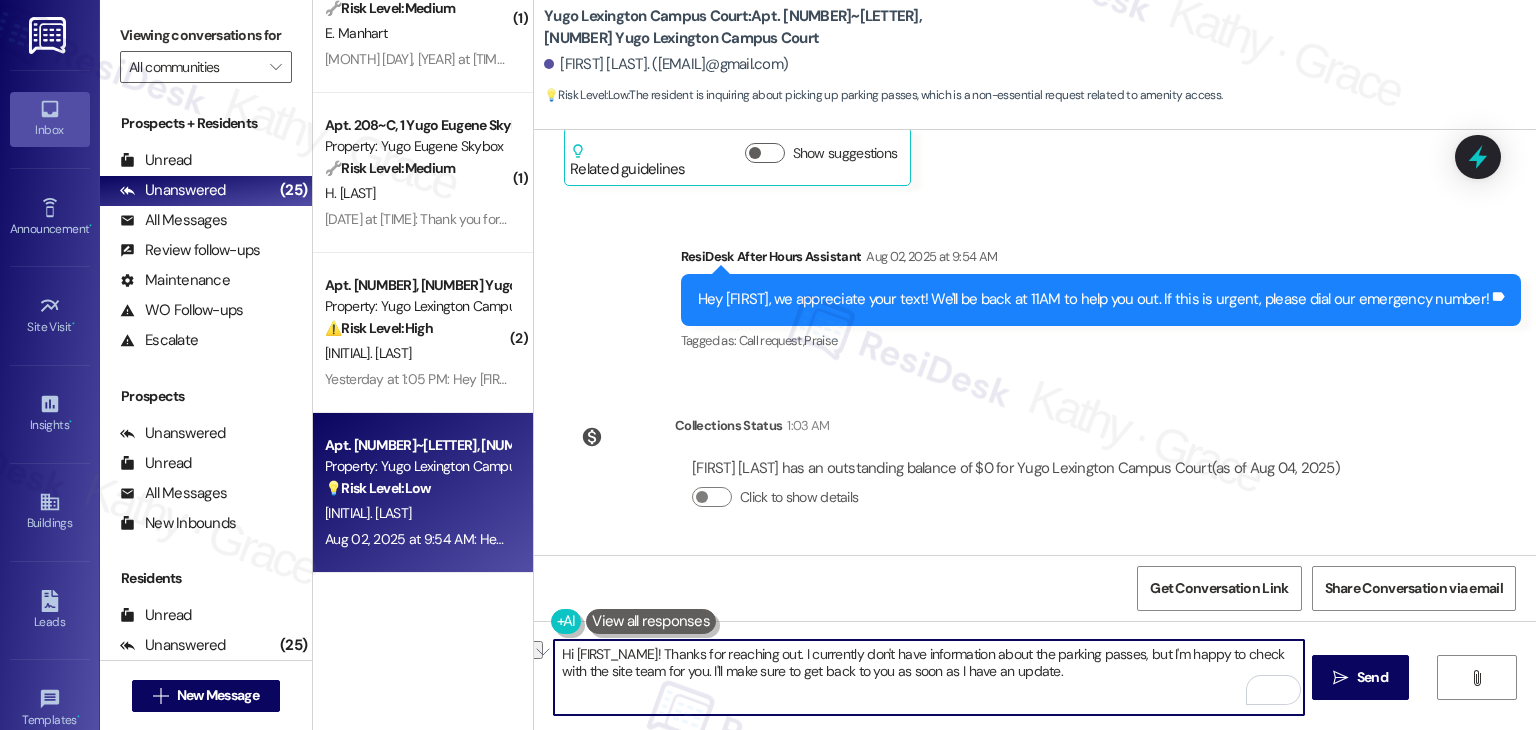 drag, startPoint x: 788, startPoint y: 669, endPoint x: 733, endPoint y: 672, distance: 55.081757 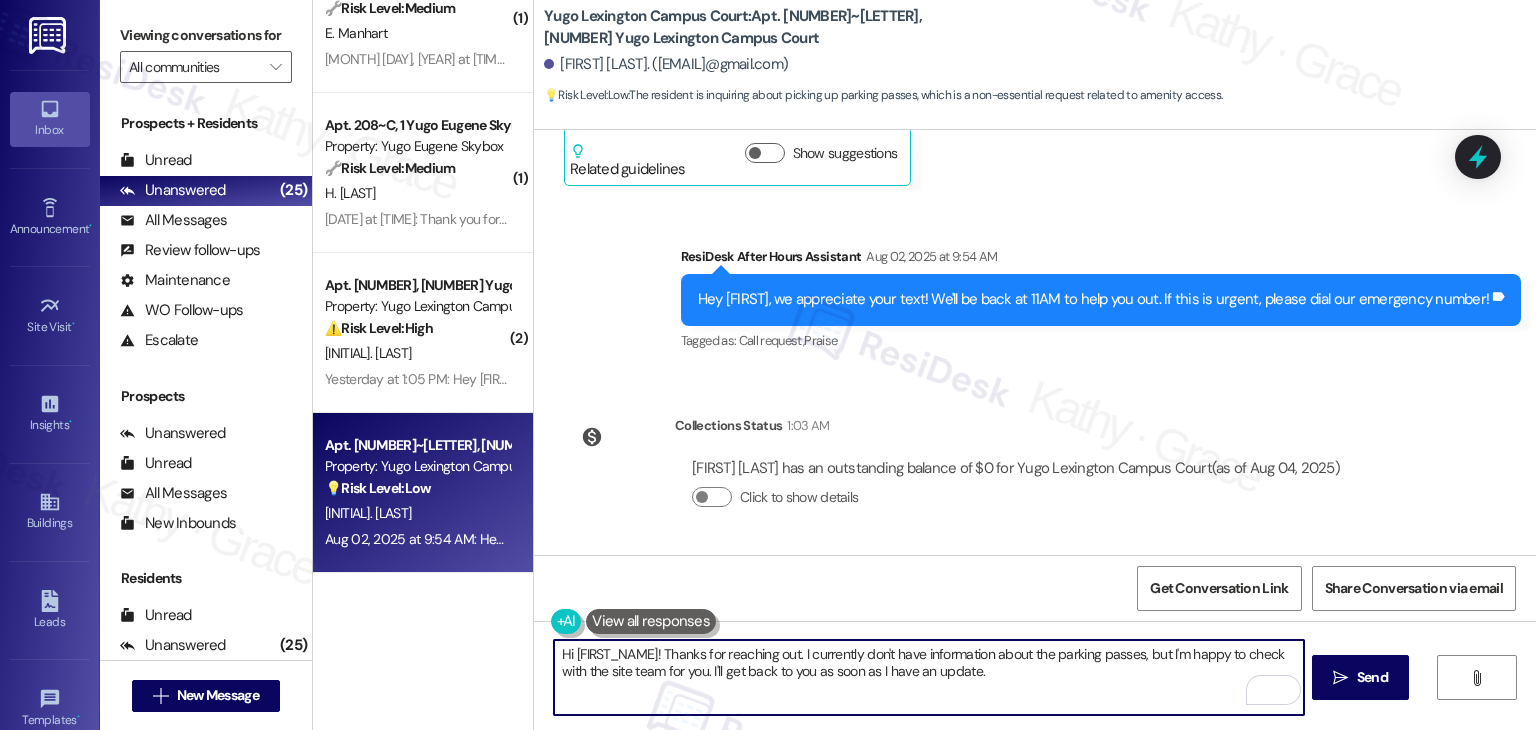 click on "Hi {{first_name}}! Thanks for reaching out. I currently don't have information about the parking passes, but I'm happy to check with the site team for you. I'll get back to you as soon as I have an update." at bounding box center [928, 677] 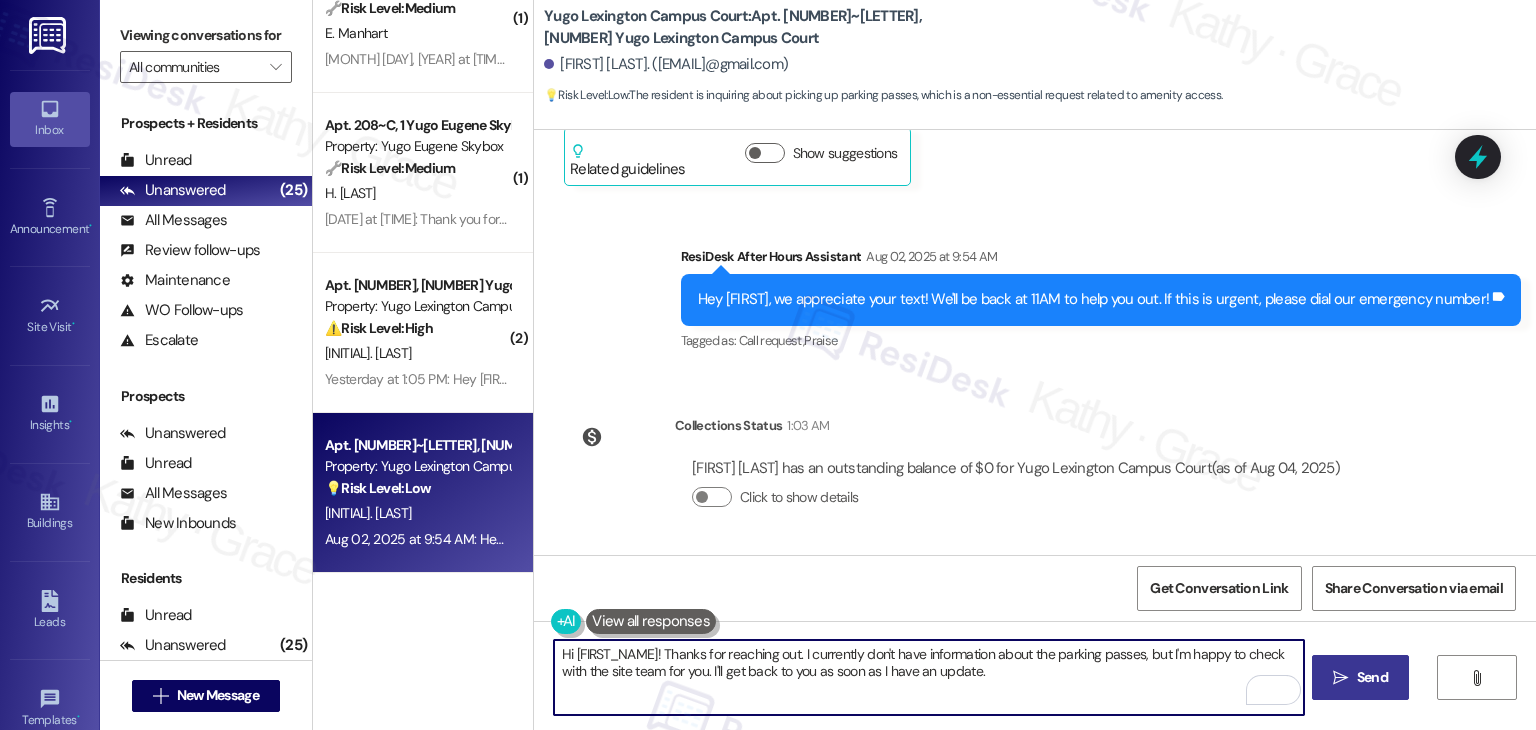 type on "Hi {{first_name}}! Thanks for reaching out. I currently don't have information about the parking passes, but I'm happy to check with the site team for you. I'll get back to you as soon as I have an update." 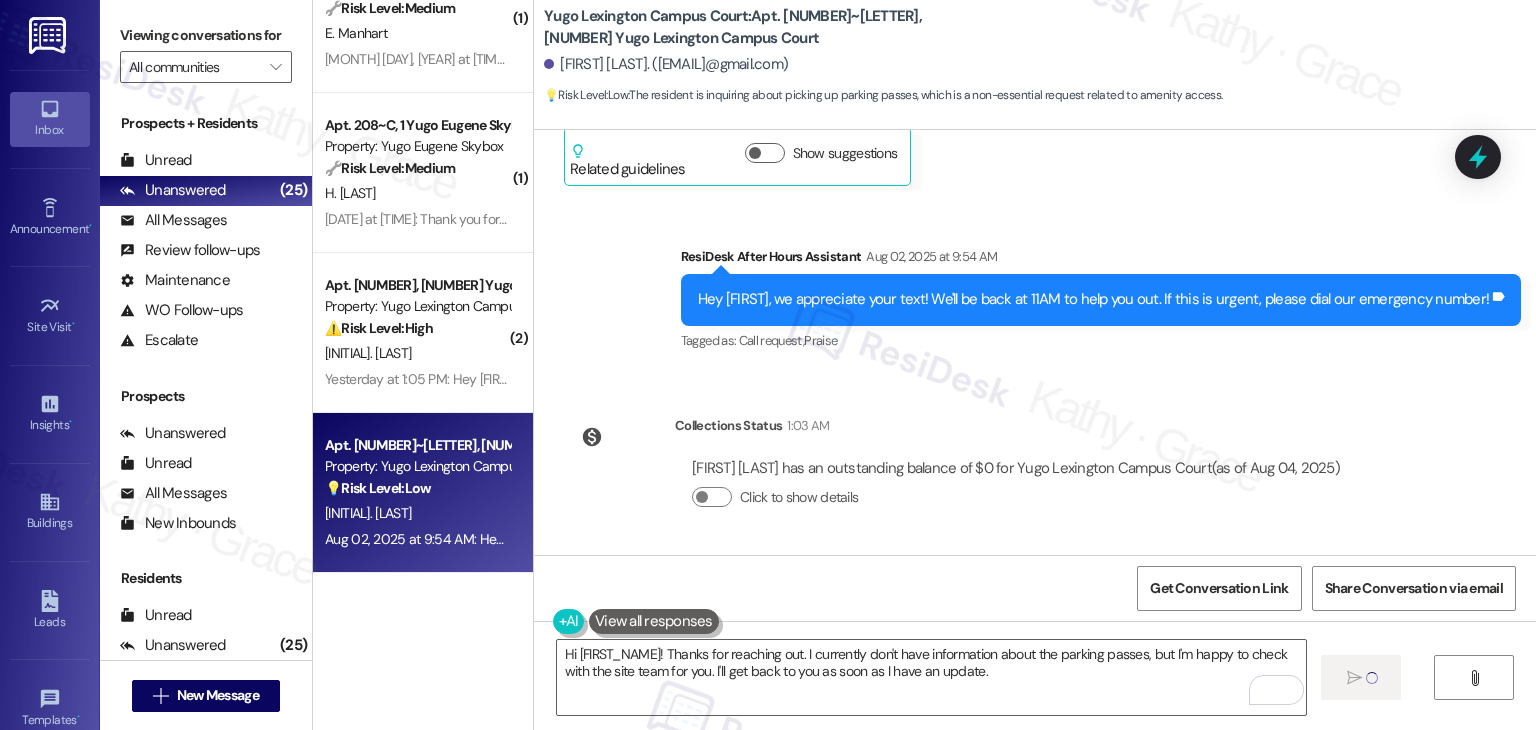 type 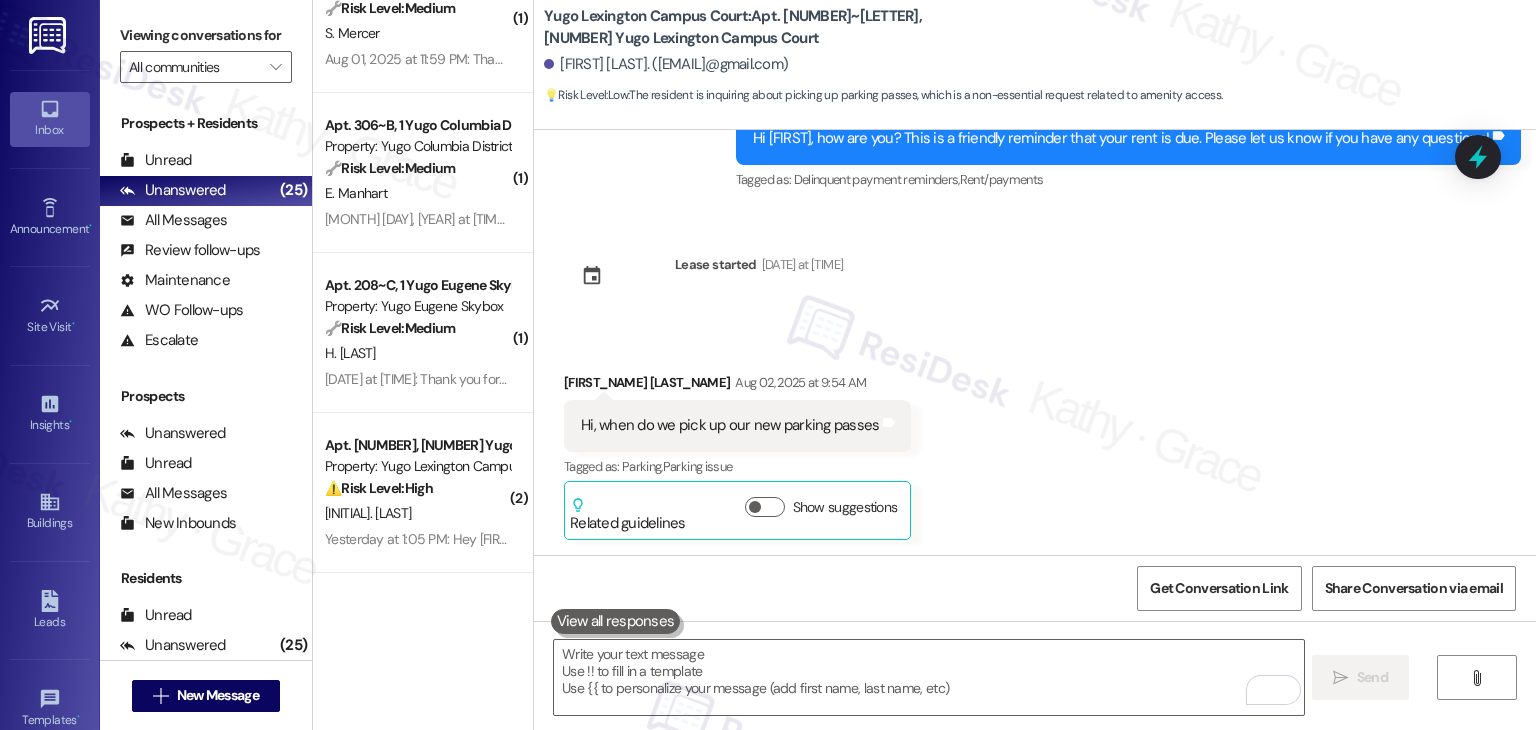 scroll, scrollTop: 5072, scrollLeft: 0, axis: vertical 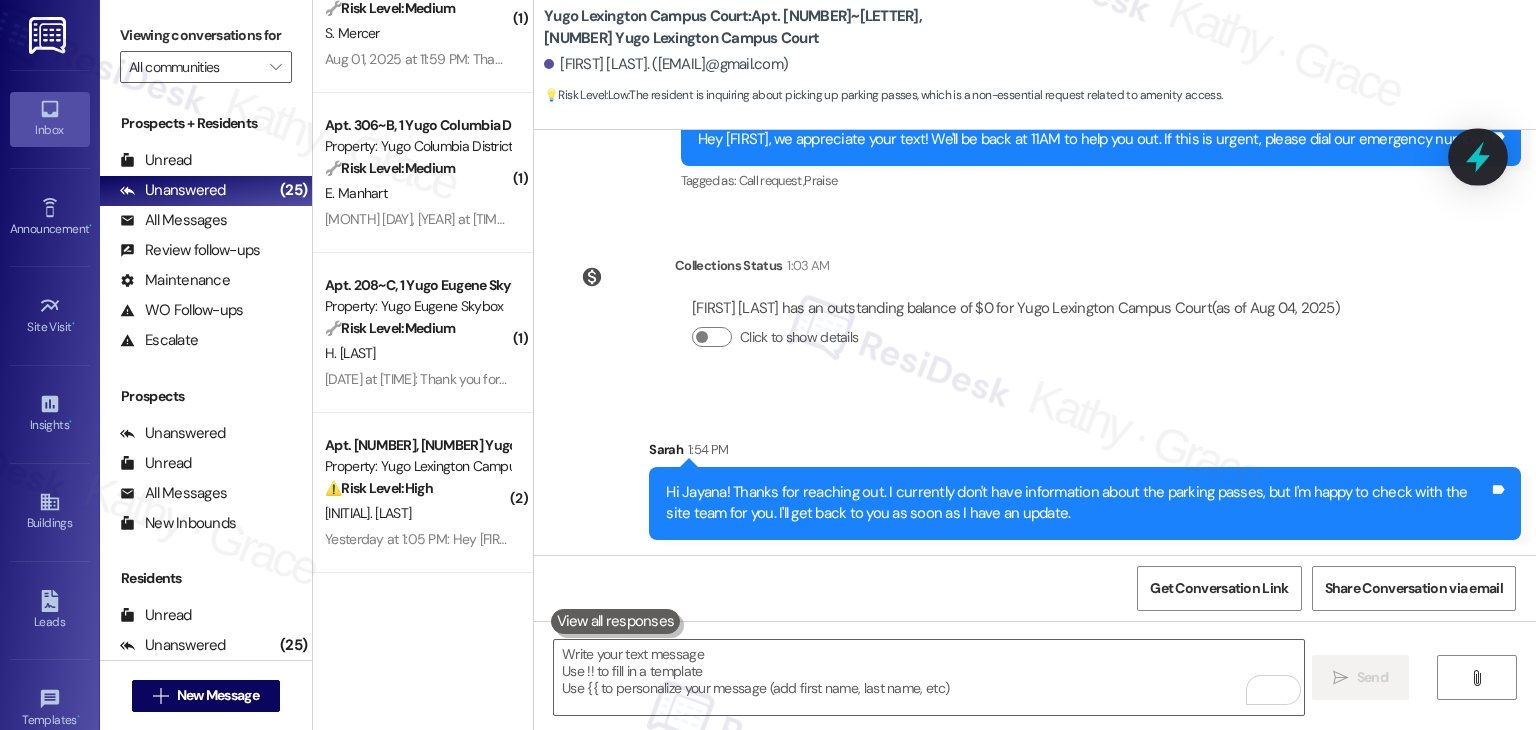 click 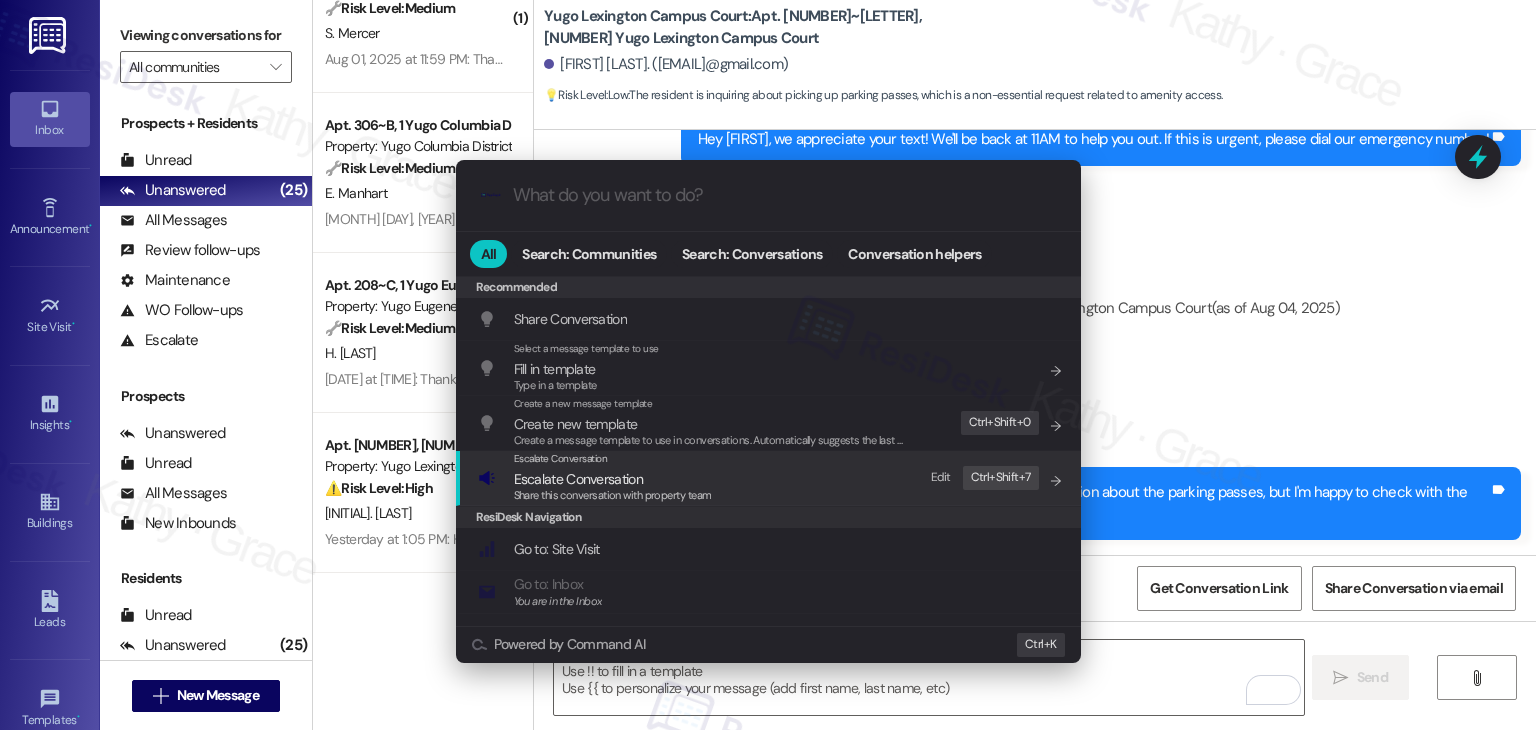 click on "Share this conversation with property team" at bounding box center (613, 495) 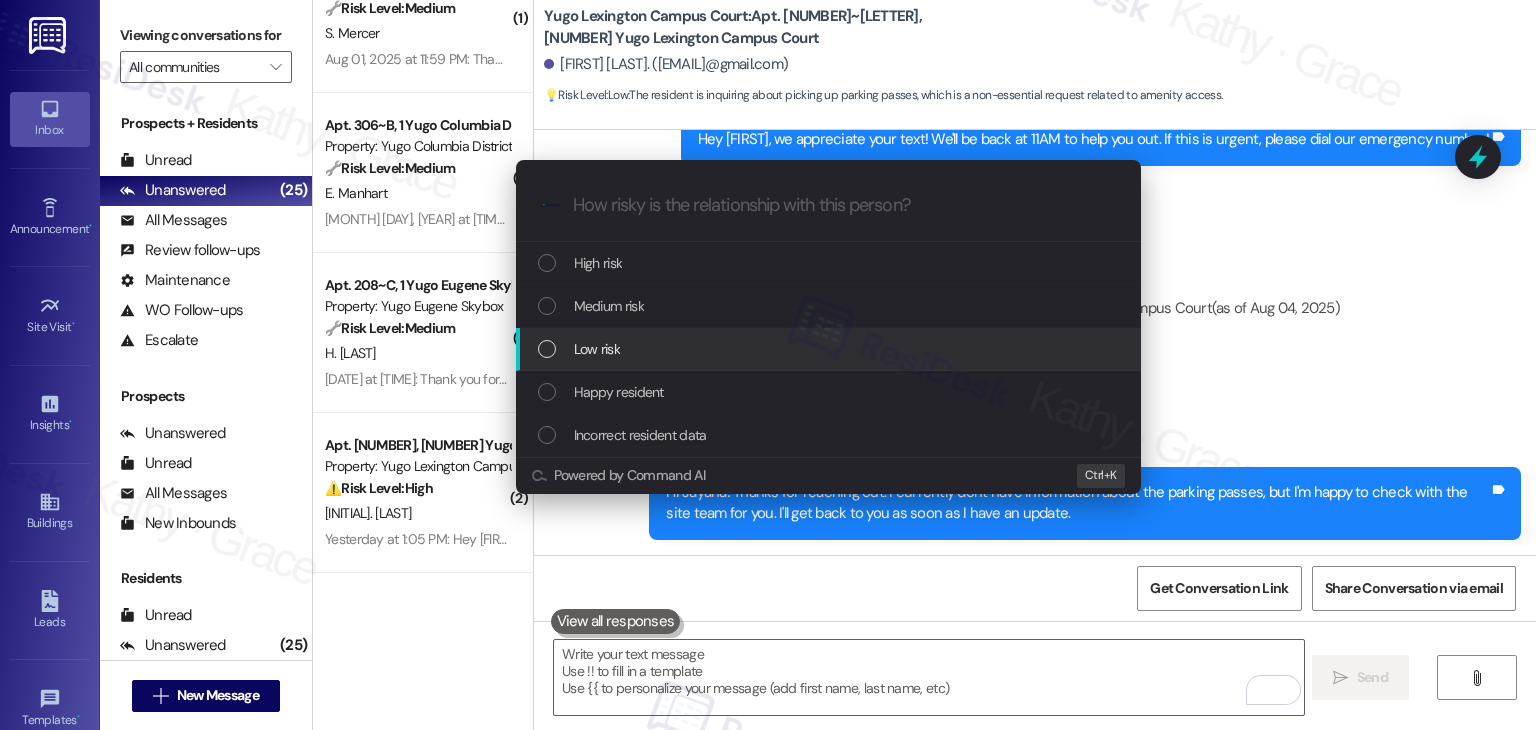 click at bounding box center (547, 349) 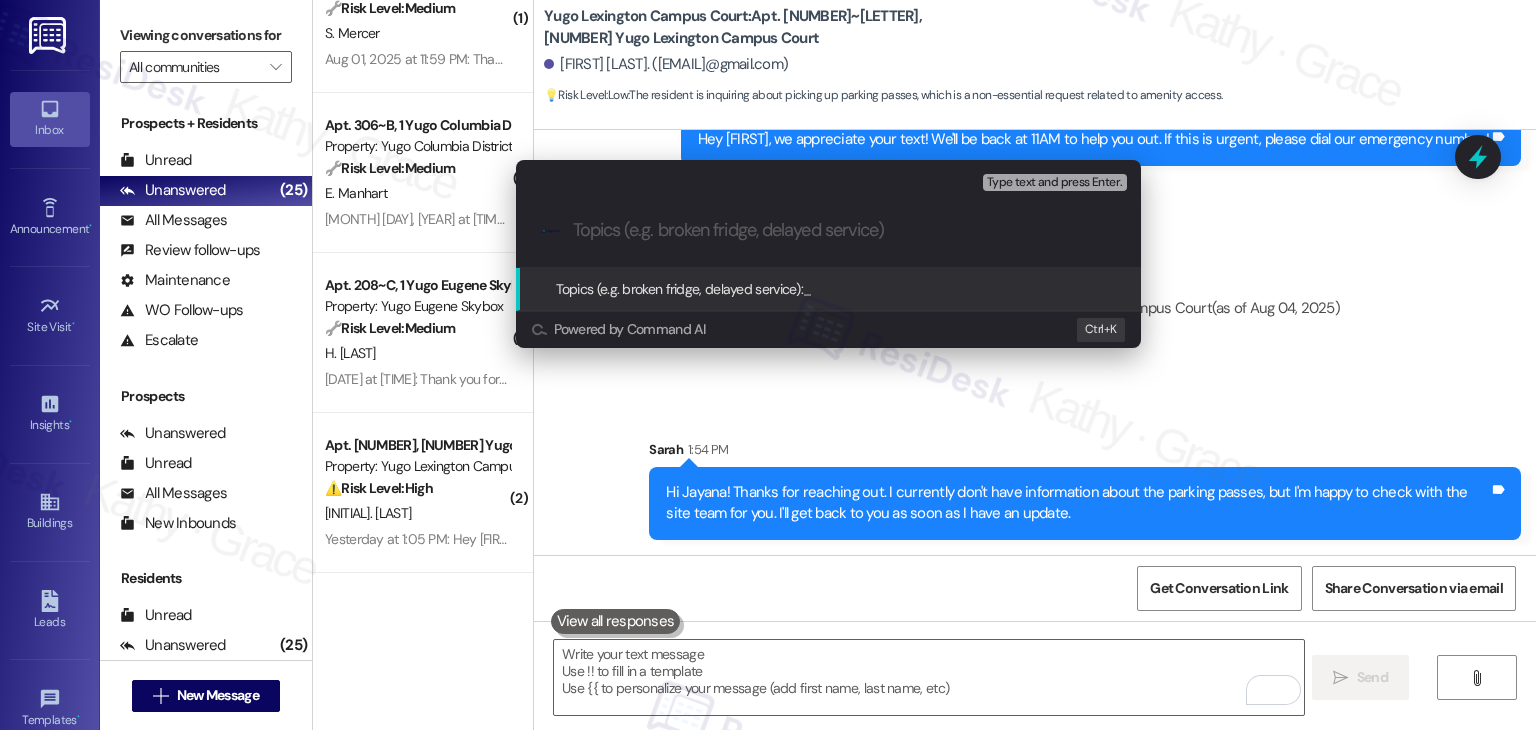 paste on "Update on Parking Passes Inquiry" 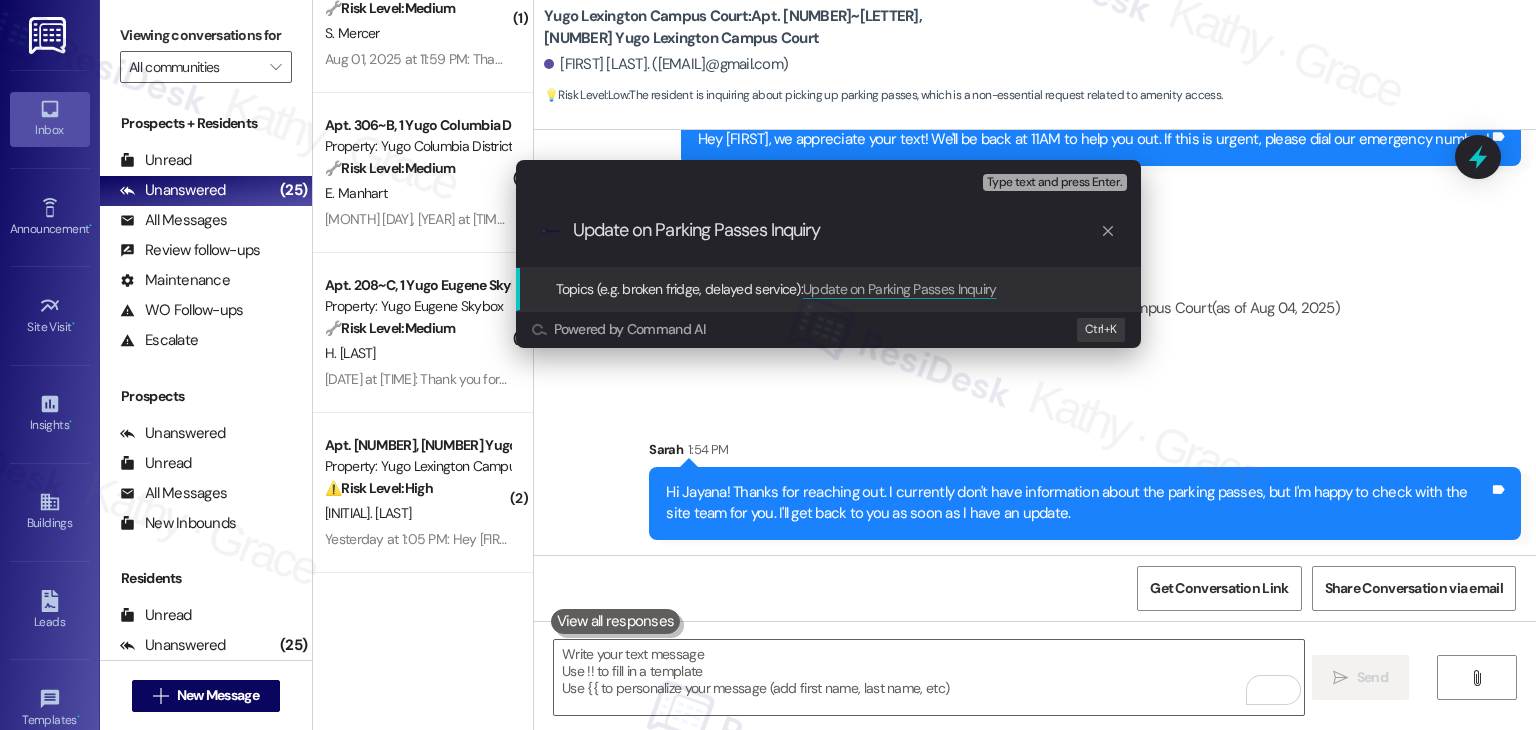 type 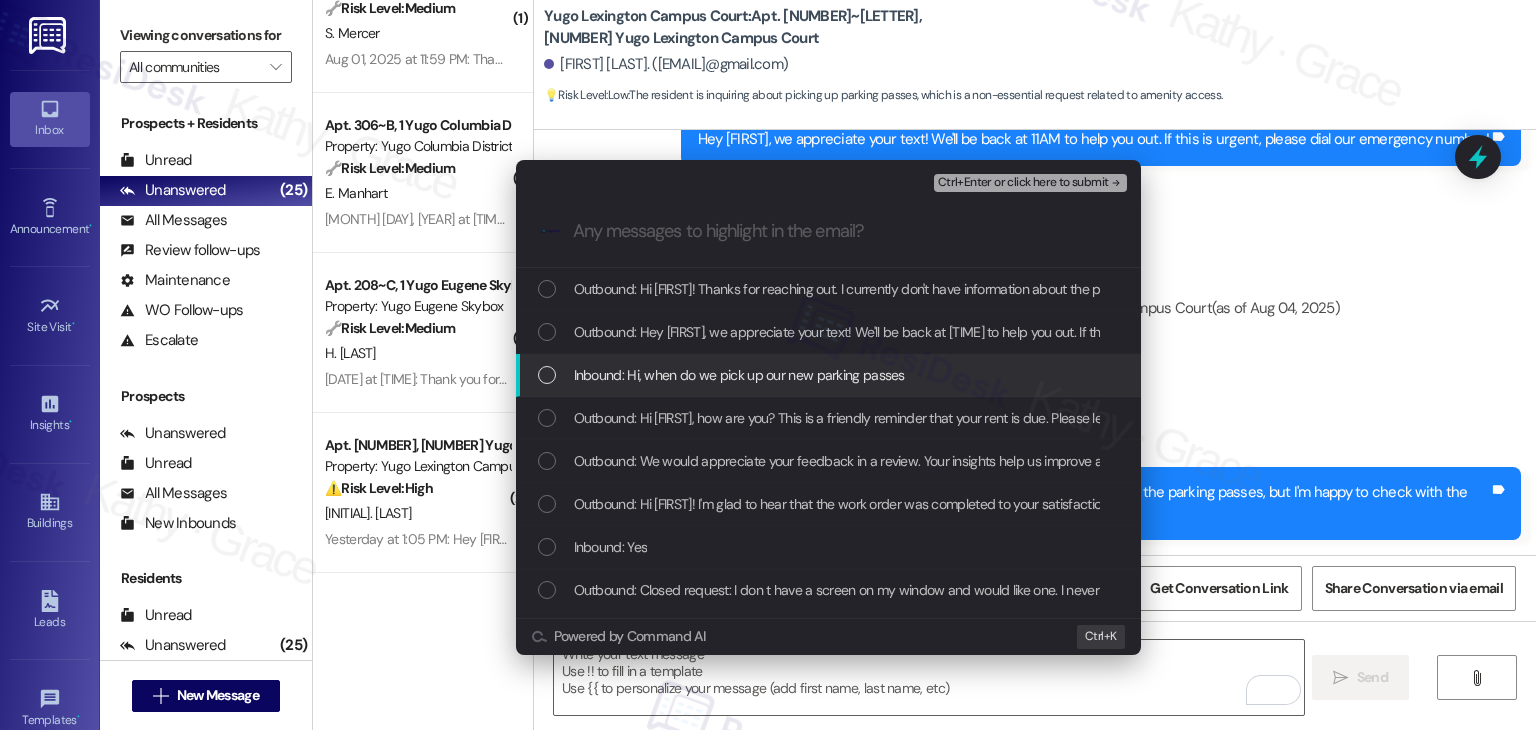 click at bounding box center [547, 375] 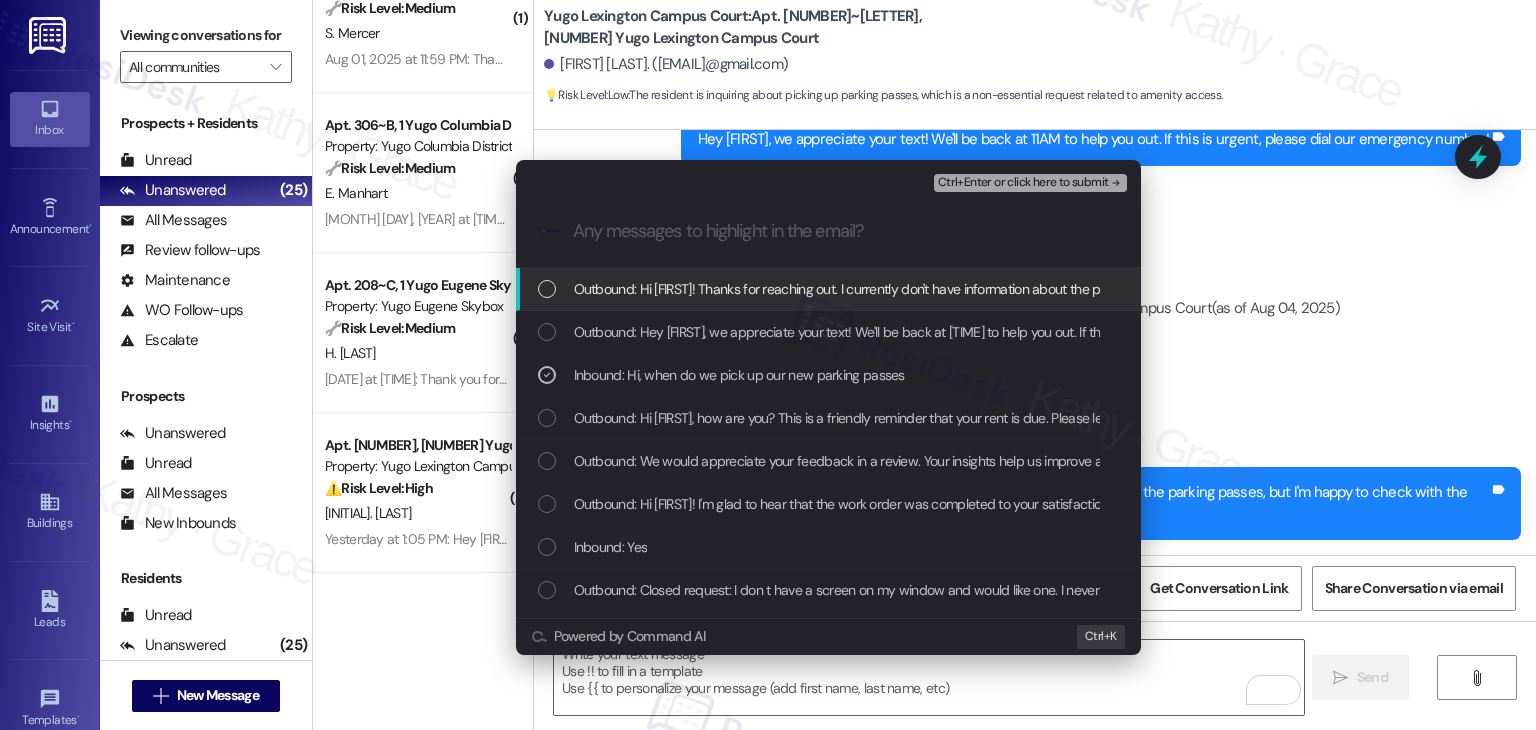 click on "Ctrl+Enter or click here to submit" at bounding box center (1023, 183) 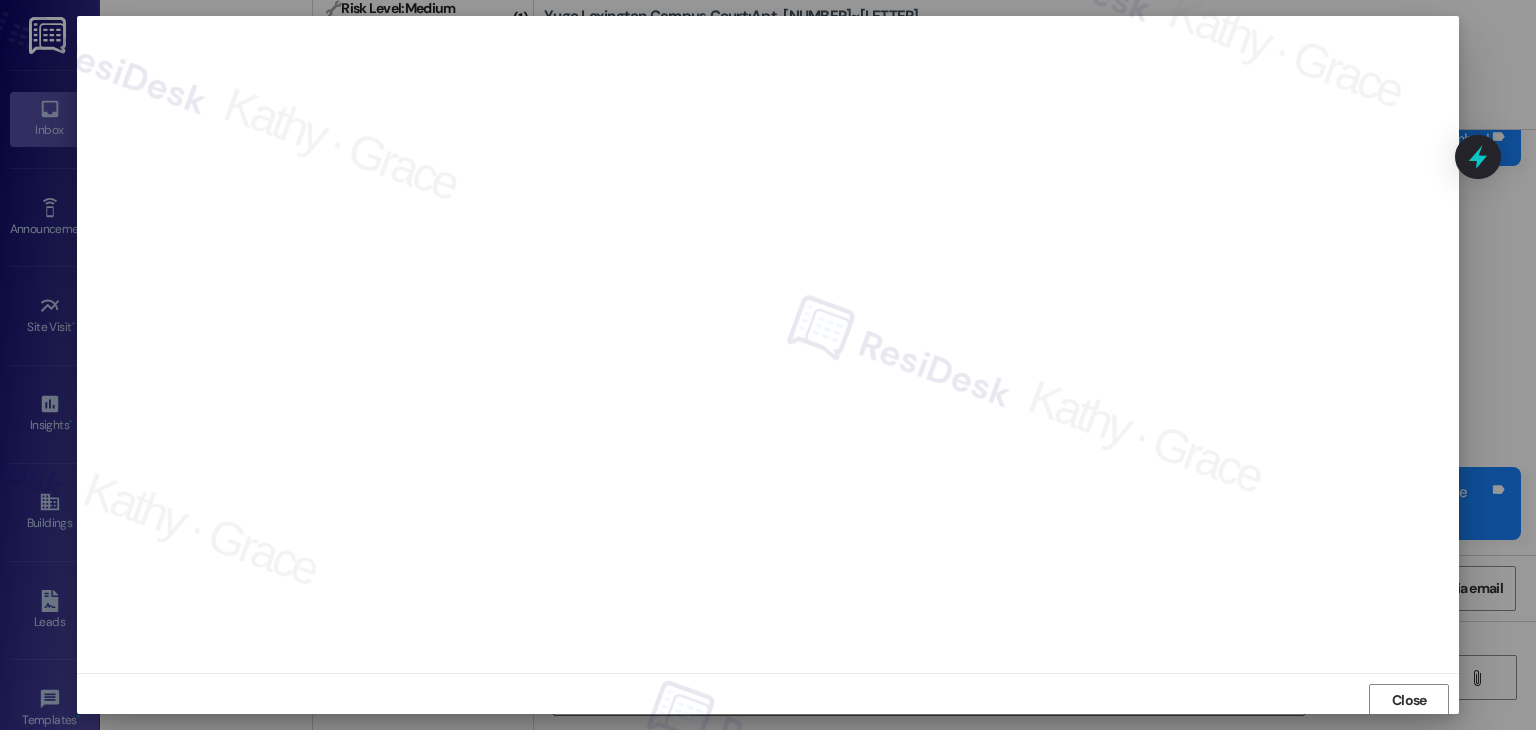 scroll, scrollTop: 1, scrollLeft: 0, axis: vertical 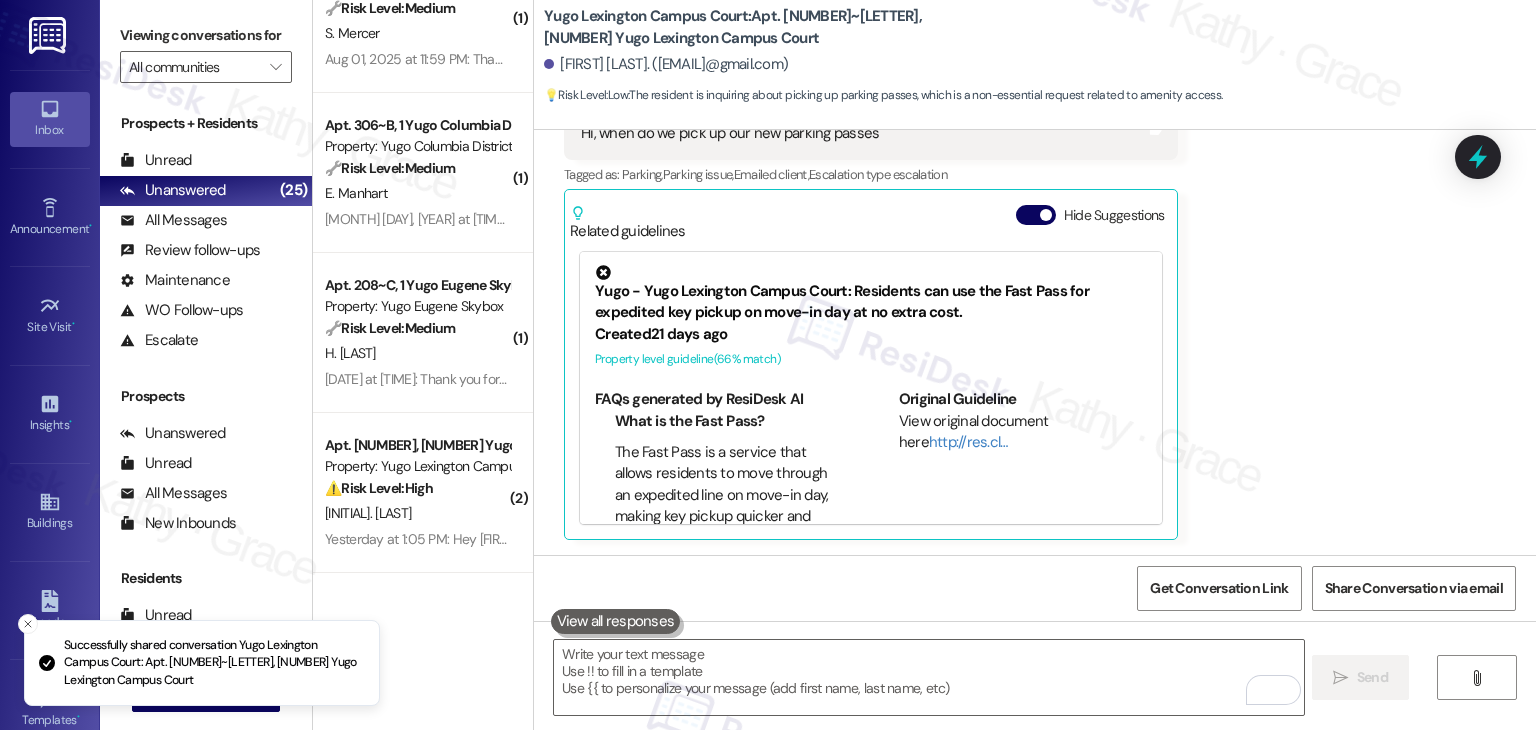 click on "Received via SMS Jayana Cornett Aug 02, 2025 at 9:54 AM Hi, when do we pick up our new parking passes Tags and notes Tagged as:   Parking ,  Click to highlight conversations about Parking Parking issue ,  Click to highlight conversations about Parking issue Emailed client ,  Click to highlight conversations about Emailed client Escalation type escalation Click to highlight conversations about Escalation type escalation  Related guidelines Hide Suggestions Yugo - Yugo Lexington Campus Court: Residents can use the Fast Pass for expedited key pickup on move-in day at no extra cost.
Created  21 days ago Property level guideline  ( 66 % match) FAQs generated by ResiDesk AI What is the Fast Pass? The Fast Pass is a service that allows residents to move through an expedited line on move-in day, making key pickup quicker and more efficient. Is there an additional cost for the Fast Pass? No, the Fast Pass is available at no additional cost to residents. How do I obtain a Fast Pass? When can I use the Fast Pass?" at bounding box center (1035, 295) 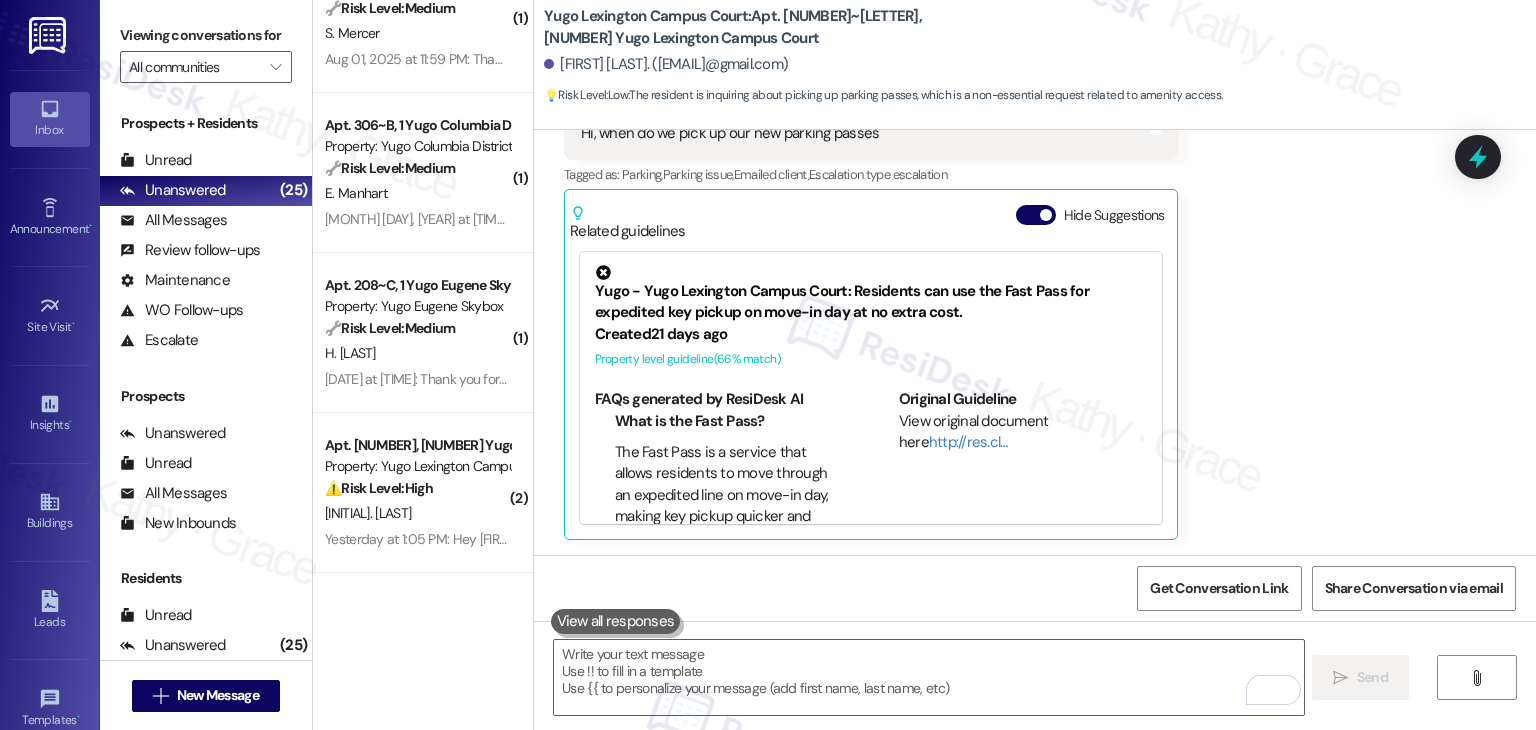 click on "Received via SMS Jayana Cornett Aug 02, 2025 at 9:54 AM Hi, when do we pick up our new parking passes Tags and notes Tagged as:   Parking ,  Click to highlight conversations about Parking Parking issue ,  Click to highlight conversations about Parking issue Emailed client ,  Click to highlight conversations about Emailed client Escalation type escalation Click to highlight conversations about Escalation type escalation  Related guidelines Hide Suggestions Yugo - Yugo Lexington Campus Court: Residents can use the Fast Pass for expedited key pickup on move-in day at no extra cost.
Created  21 days ago Property level guideline  ( 66 % match) FAQs generated by ResiDesk AI What is the Fast Pass? The Fast Pass is a service that allows residents to move through an expedited line on move-in day, making key pickup quicker and more efficient. Is there an additional cost for the Fast Pass? No, the Fast Pass is available at no additional cost to residents. How do I obtain a Fast Pass? When can I use the Fast Pass?" at bounding box center [1035, 295] 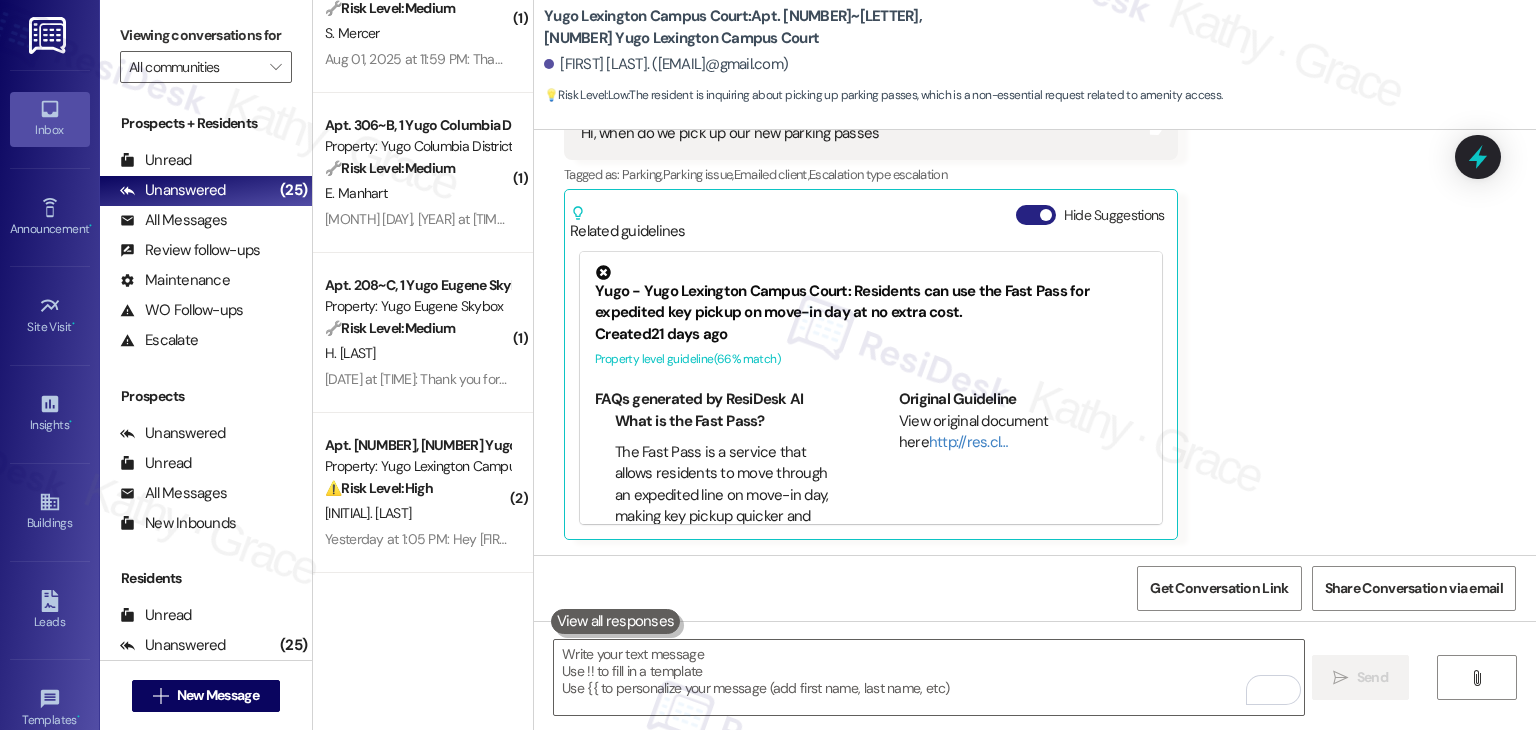 click on "Hide Suggestions" at bounding box center [1036, 215] 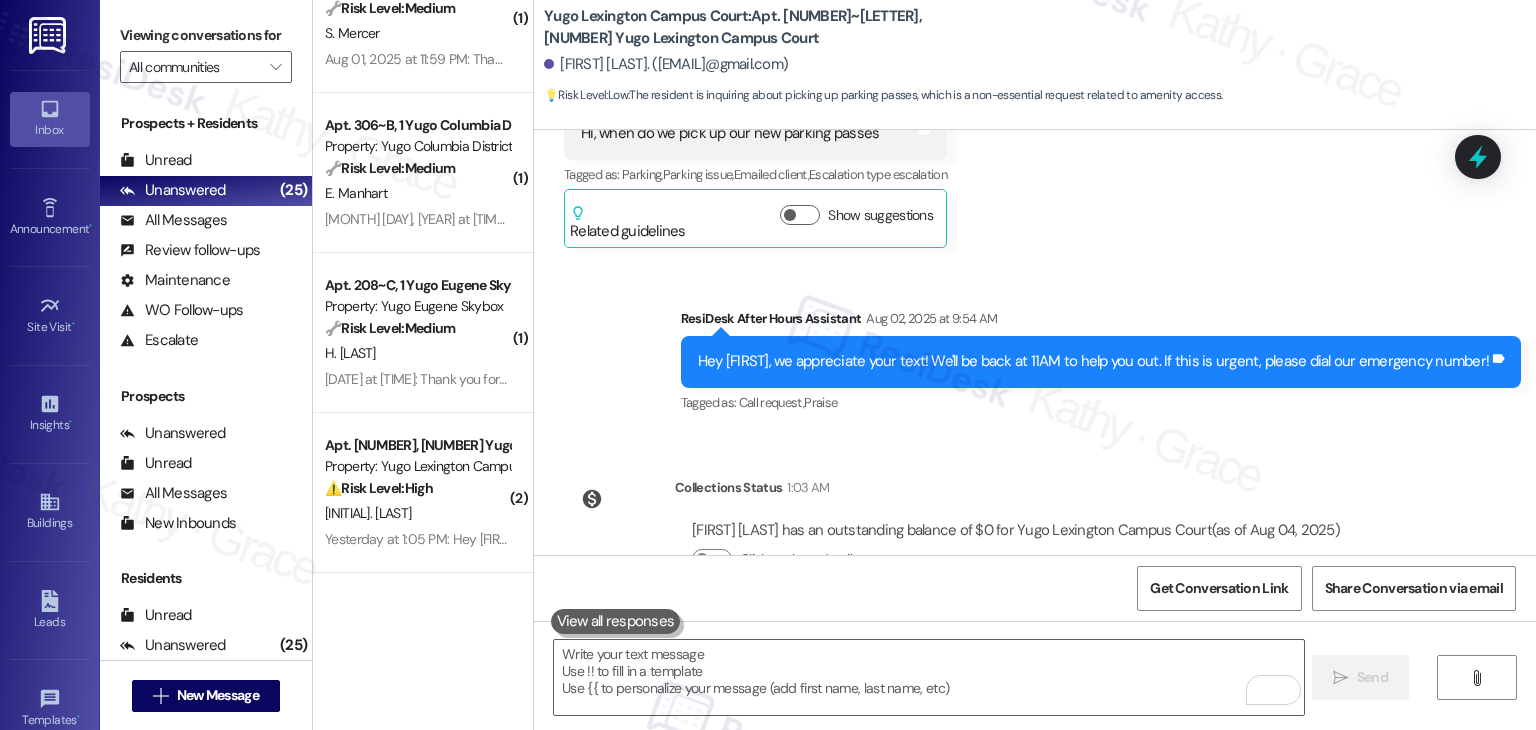 click on "Collections Status 1:03 AM Jayana Cornett has an outstanding balance of $0 for Yugo Lexington Campus Court  (as of Aug 04, 2025) Click to show details" at bounding box center (960, 539) 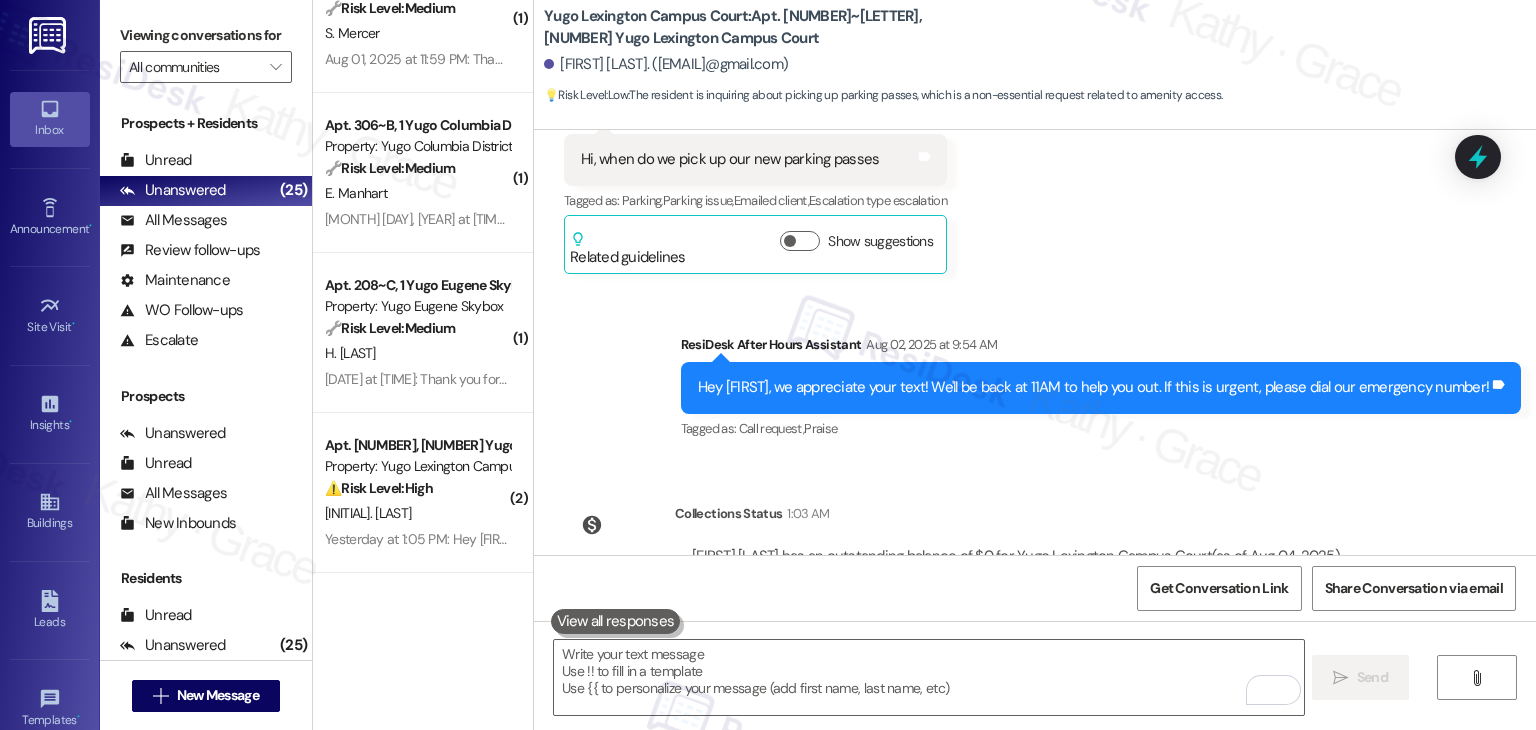 scroll, scrollTop: 4802, scrollLeft: 0, axis: vertical 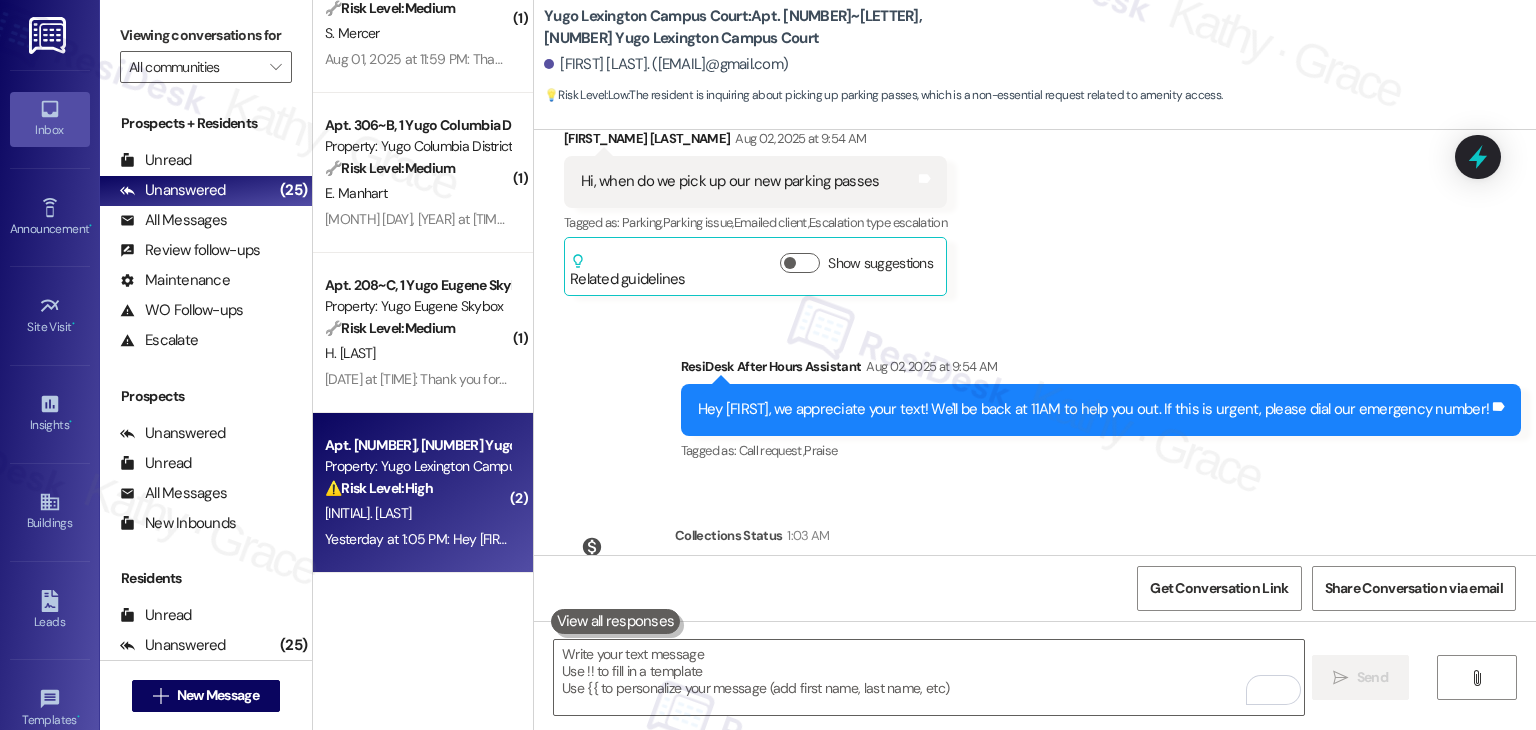 click on "[INITIAL]. [LAST]" at bounding box center (417, 513) 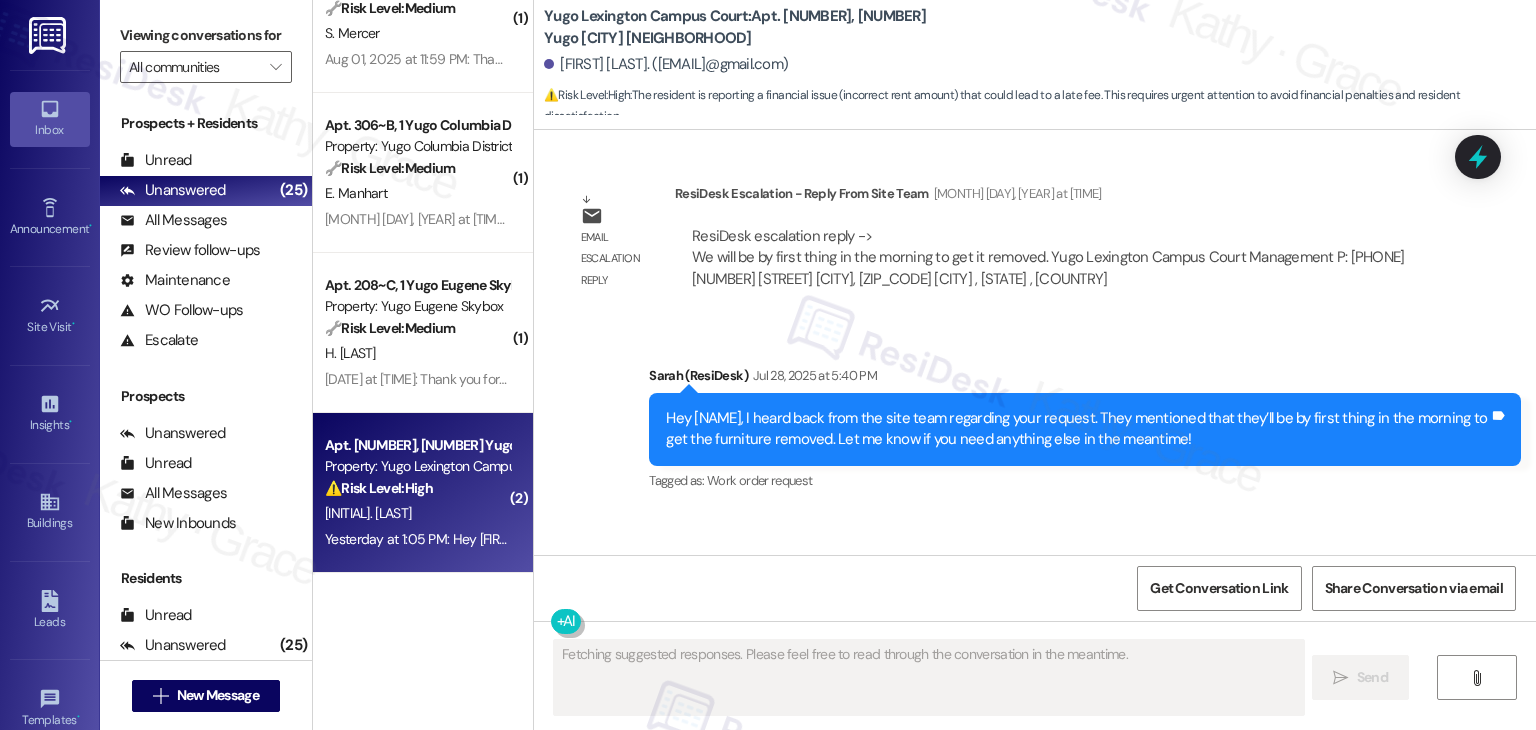 scroll, scrollTop: 9004, scrollLeft: 0, axis: vertical 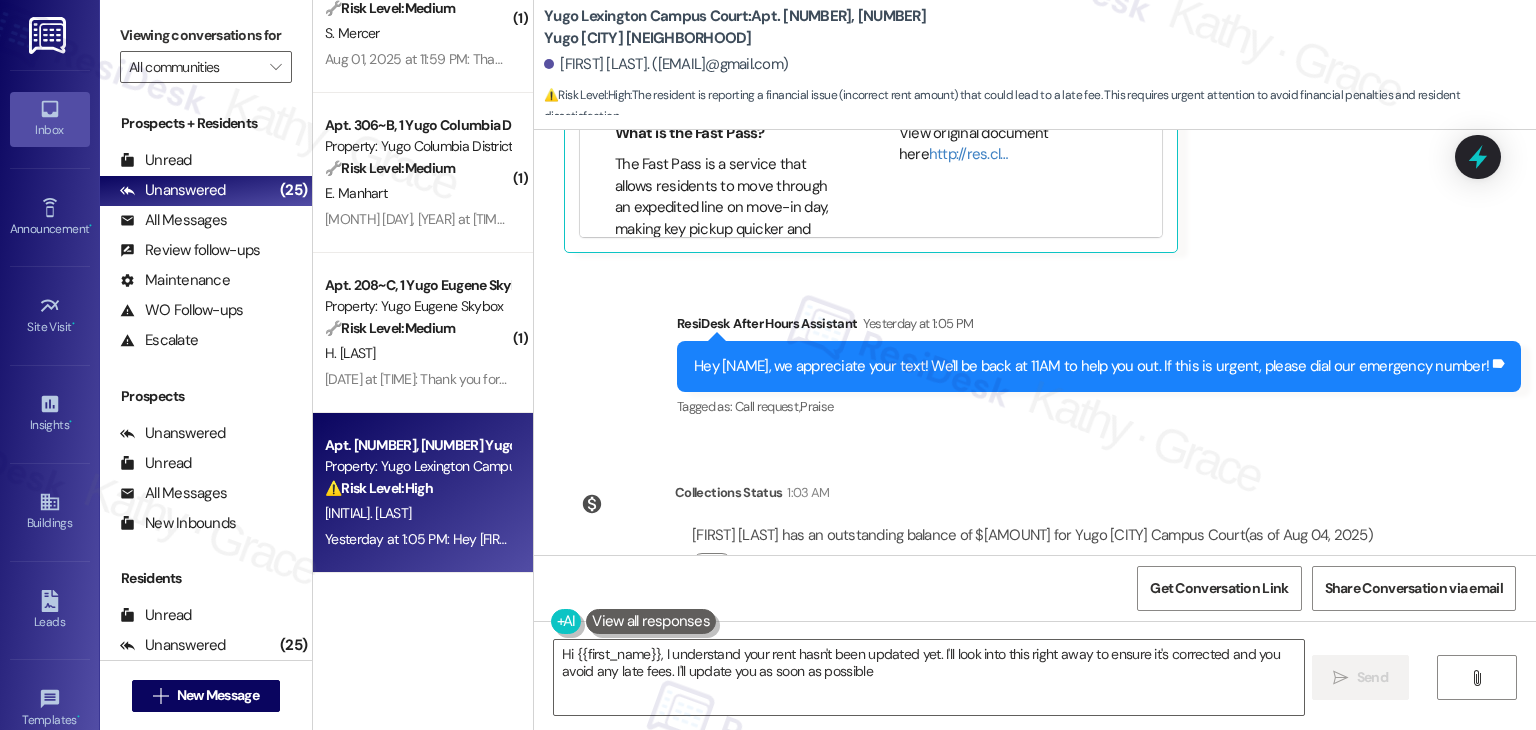type on "Hi {{first_name}}, I understand your rent hasn't been updated yet. I'll look into this right away to ensure it's corrected and you avoid any late fees. I'll update you as soon as possible!" 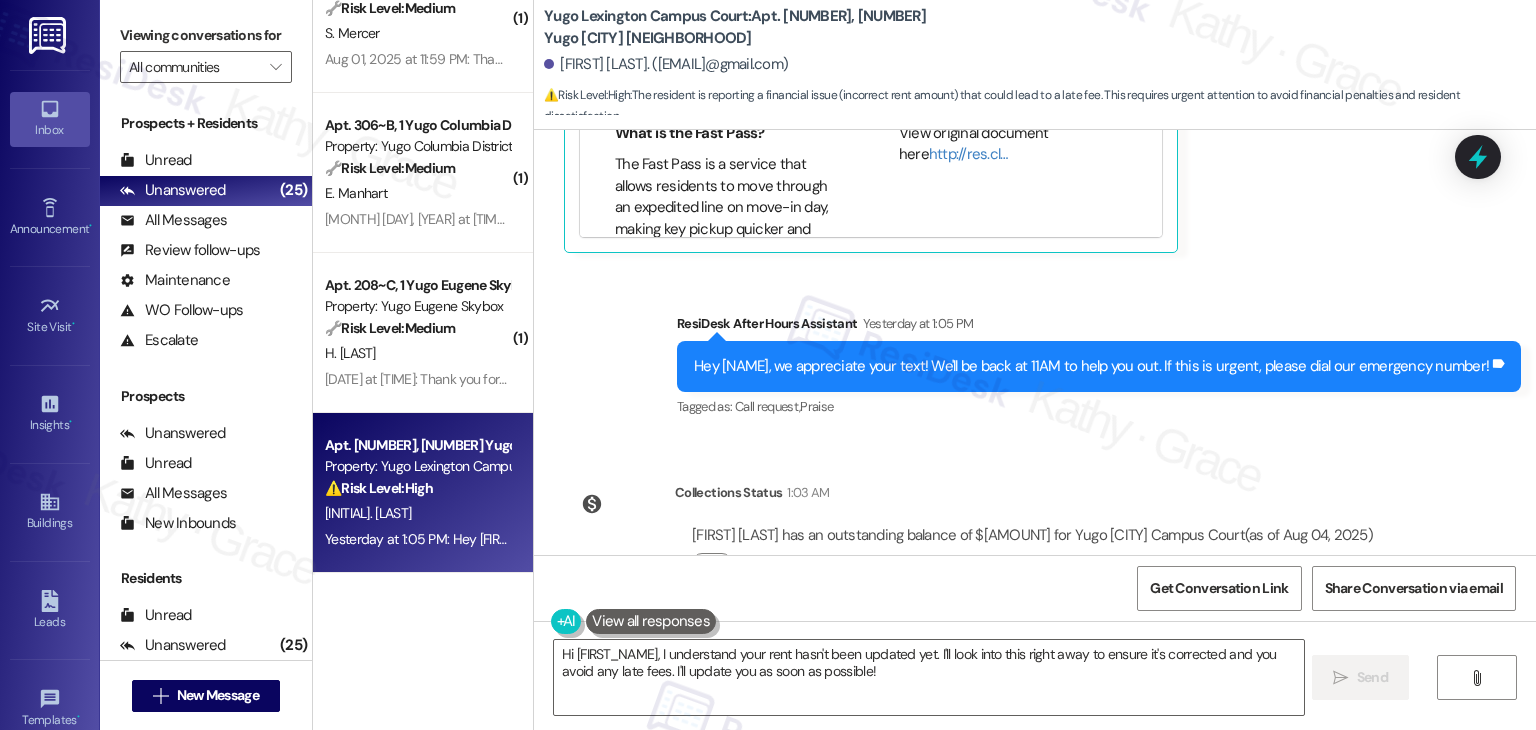 click on "Collections Status 1:03 AM Karen Gwandi has an outstanding balance of $1089 for Yugo Lexington Campus Court  (as of Aug 04, 2025) Click to show details" at bounding box center [977, 544] 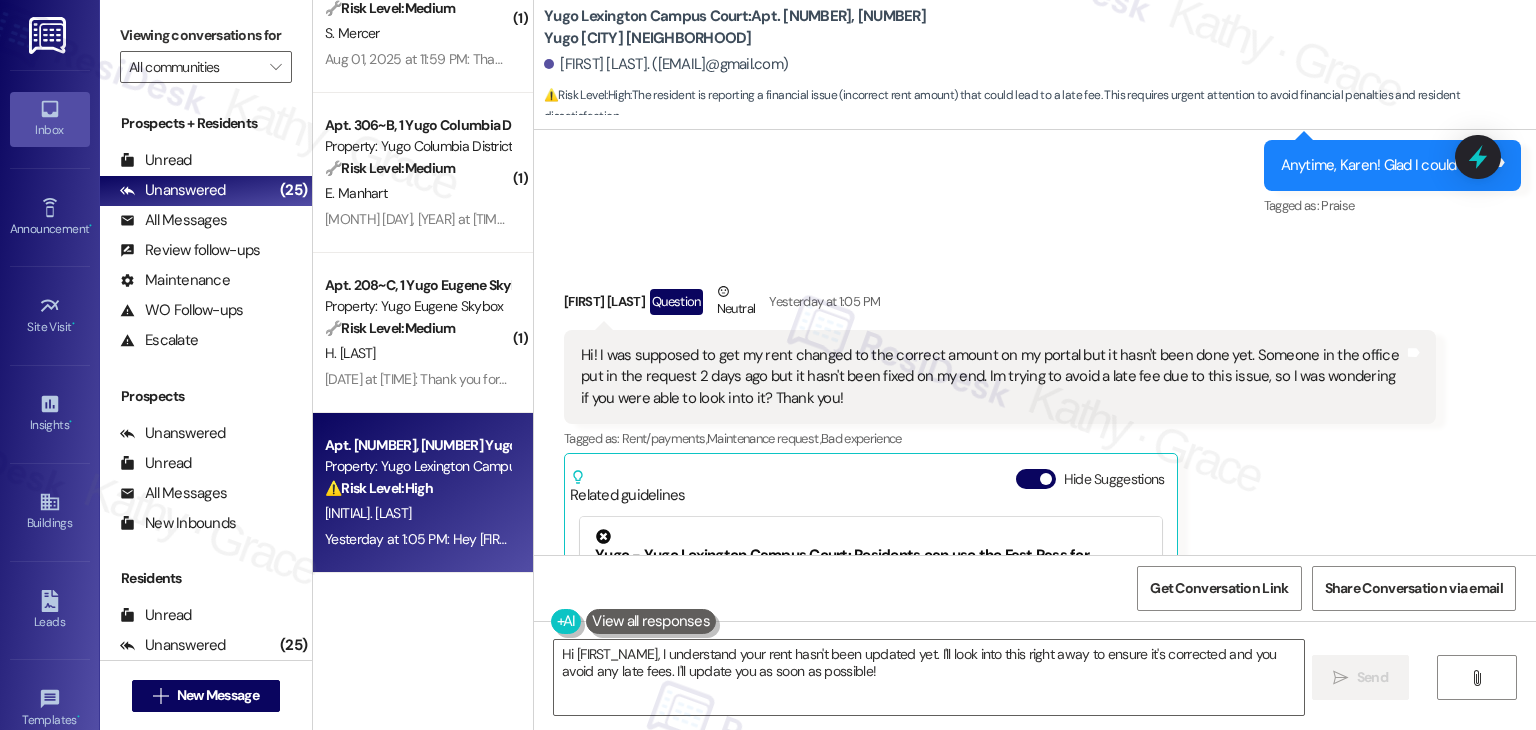 scroll, scrollTop: 8504, scrollLeft: 0, axis: vertical 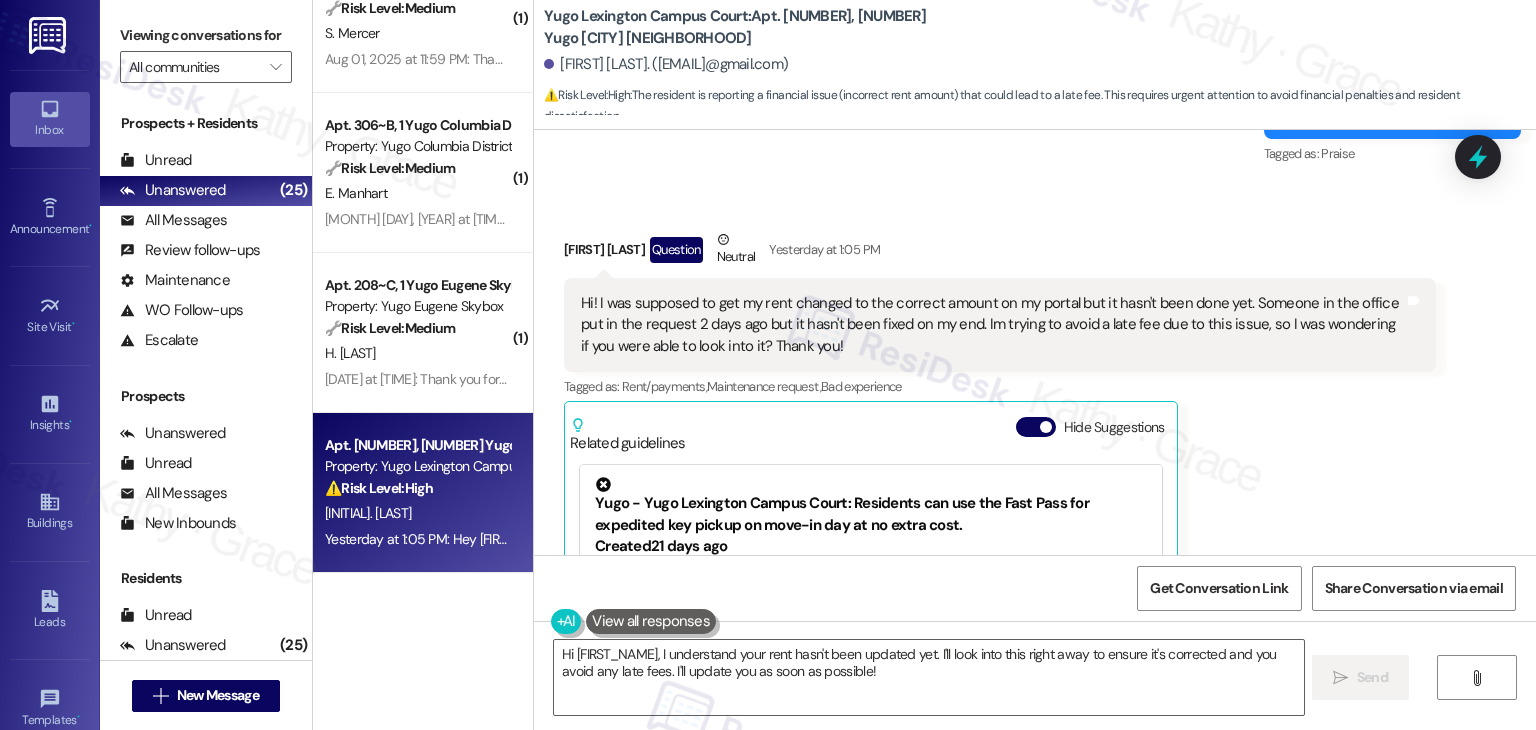 drag, startPoint x: 1021, startPoint y: 359, endPoint x: 1056, endPoint y: 369, distance: 36.40055 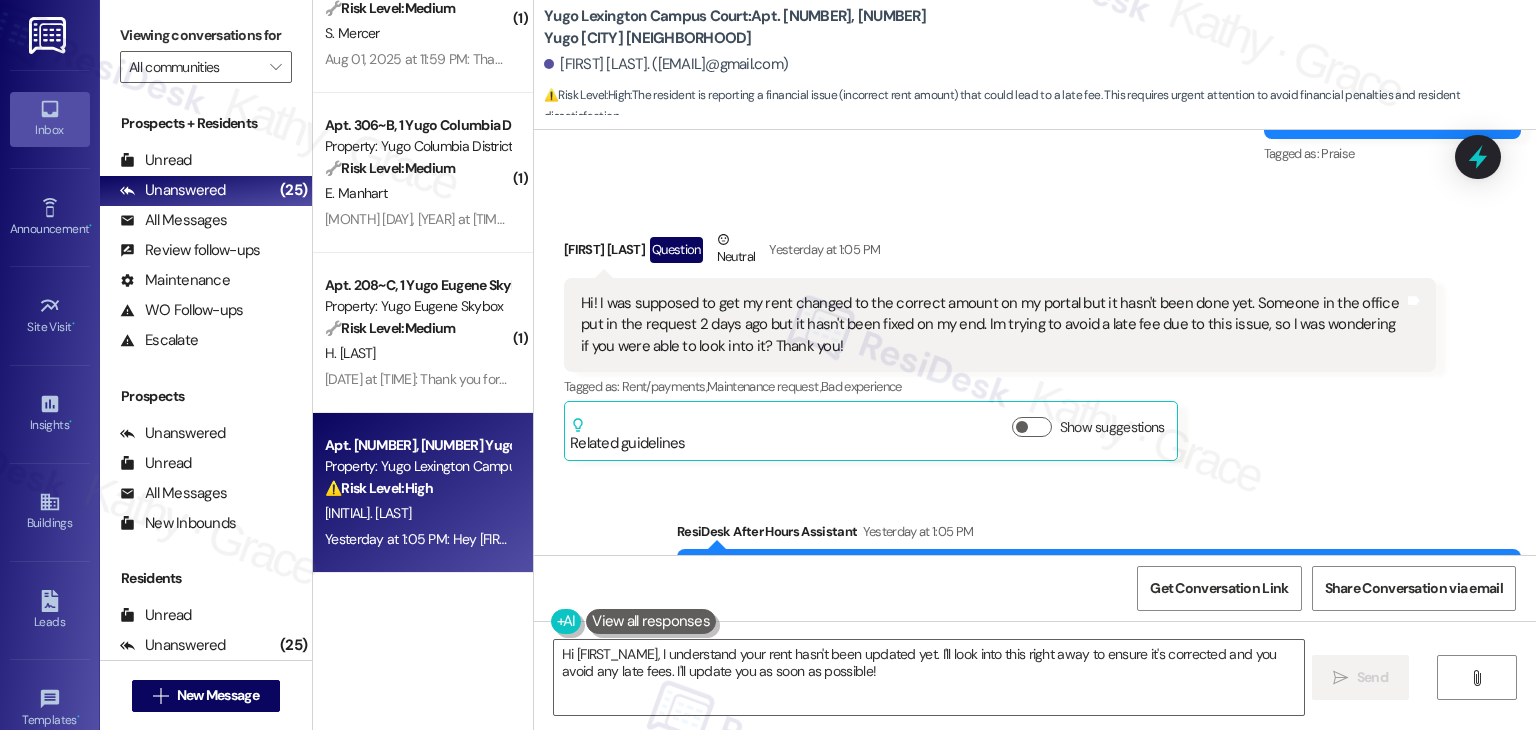 click on "Sent via SMS ResiDesk After Hours Assistant Yesterday at 1:05 PM Hey Karen, we appreciate your text! We'll be back at 11AM to help you out. If this is urgent, please dial our emergency number! Tags and notes Tagged as:   Call request ,  Click to highlight conversations about Call request Praise Click to highlight conversations about Praise" at bounding box center [1035, 560] 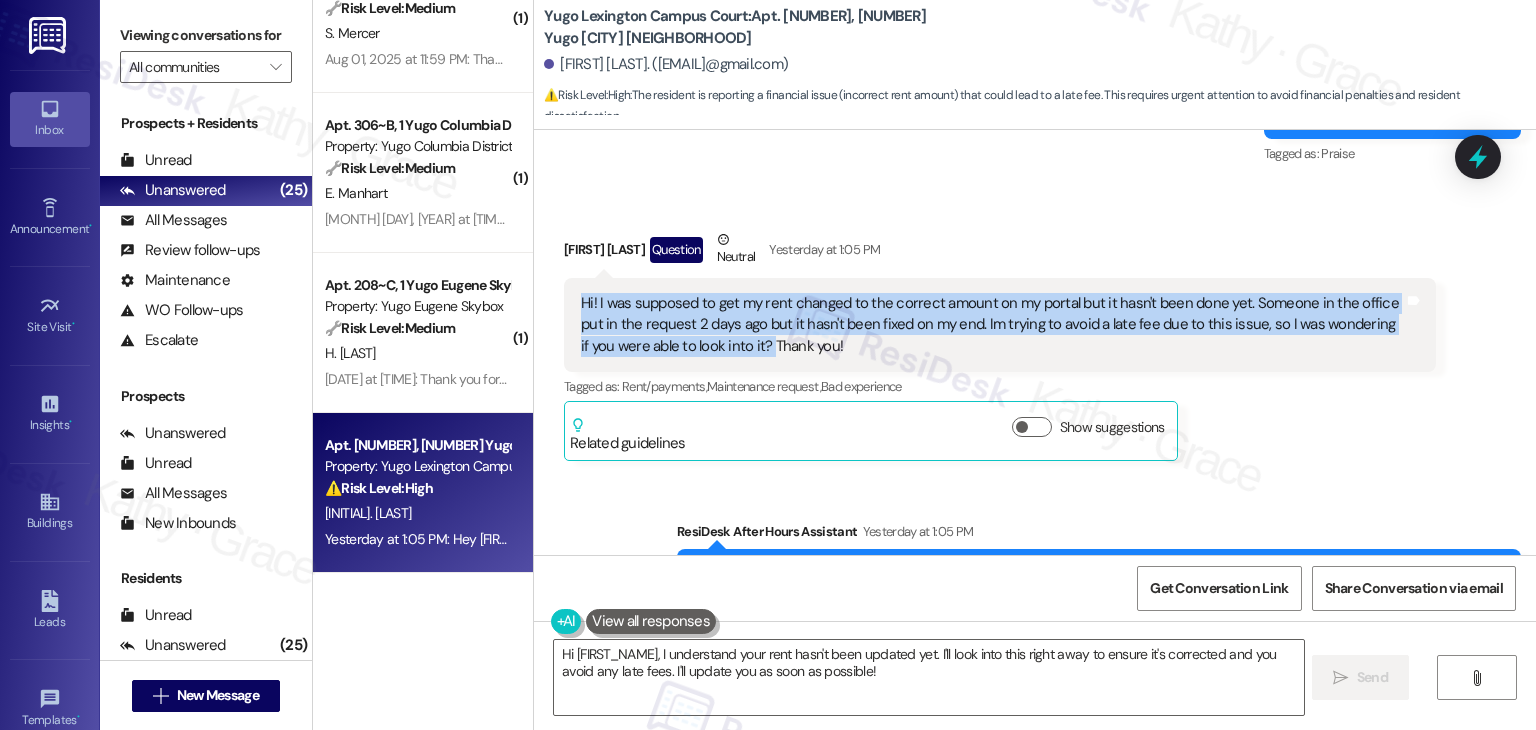 drag, startPoint x: 723, startPoint y: 283, endPoint x: 564, endPoint y: 233, distance: 166.67633 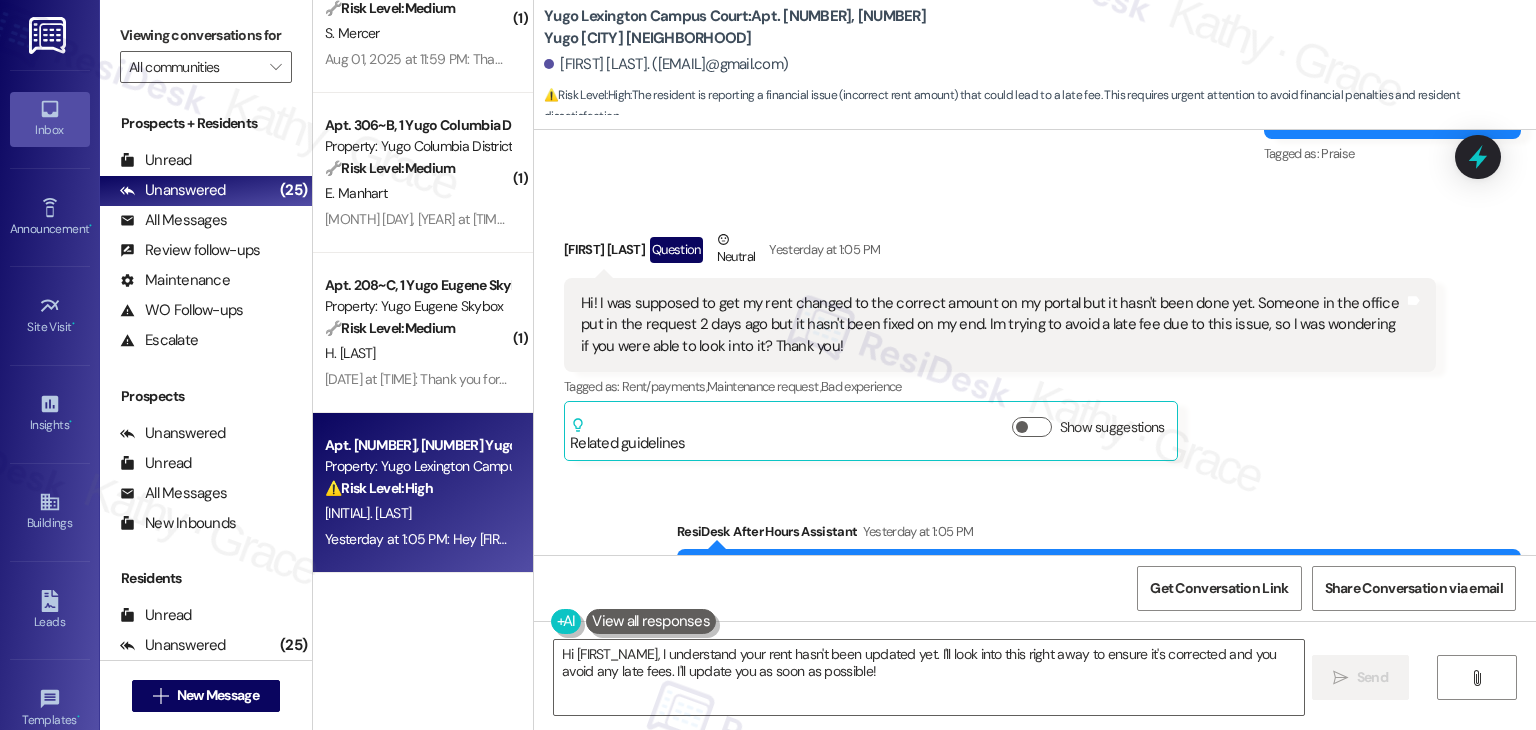 click on "Received via SMS Karen Gwandi Question   Neutral Yesterday at 1:05 PM Hi! I was supposed to get my rent changed to the correct amount on my portal but it hasn't been done yet. Someone in the office put in the request 2 days ago but it hasn't been fixed on my end. Im trying to avoid a late fee due to this issue, so I was wondering if you were able to look into it? Thank you!  Tags and notes Tagged as:   Rent/payments ,  Click to highlight conversations about Rent/payments Maintenance request ,  Click to highlight conversations about Maintenance request Bad experience Click to highlight conversations about Bad experience  Related guidelines Show suggestions" at bounding box center (1000, 345) 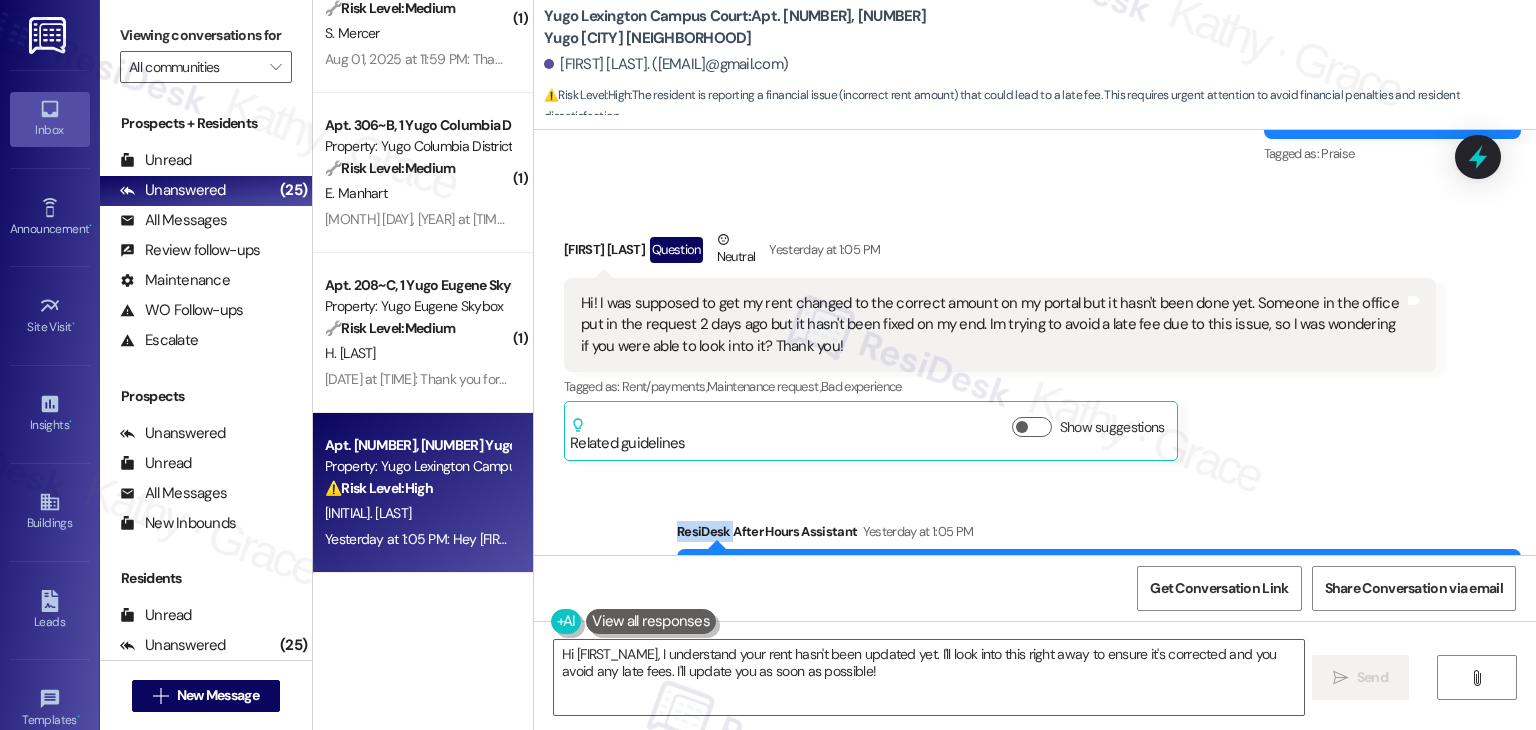 click on "Received via SMS Karen Gwandi Question   Neutral Yesterday at 1:05 PM Hi! I was supposed to get my rent changed to the correct amount on my portal but it hasn't been done yet. Someone in the office put in the request 2 days ago but it hasn't been fixed on my end. Im trying to avoid a late fee due to this issue, so I was wondering if you were able to look into it? Thank you!  Tags and notes Tagged as:   Rent/payments ,  Click to highlight conversations about Rent/payments Maintenance request ,  Click to highlight conversations about Maintenance request Bad experience Click to highlight conversations about Bad experience  Related guidelines Show suggestions" at bounding box center [1000, 345] 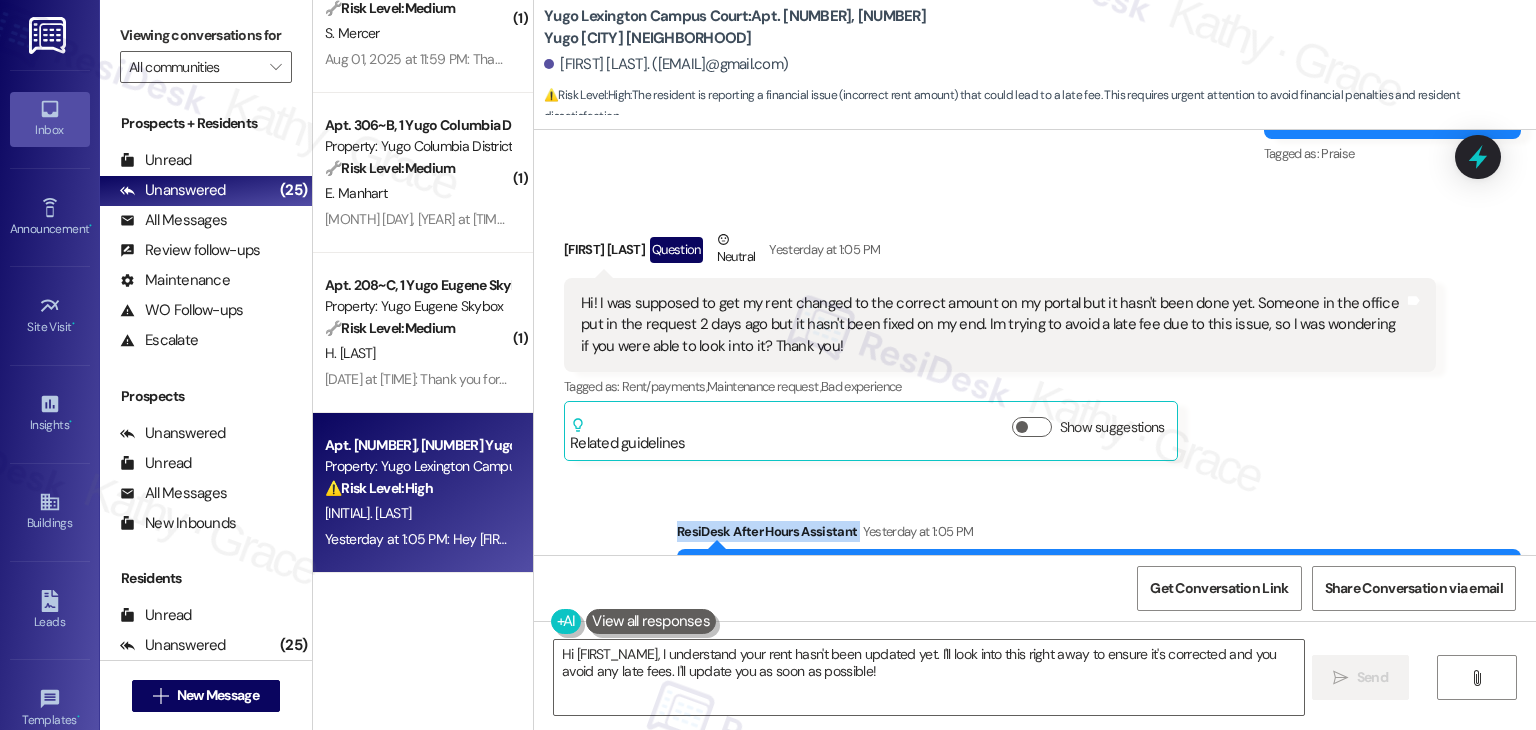 click on "Received via SMS Karen Gwandi Question   Neutral Yesterday at 1:05 PM Hi! I was supposed to get my rent changed to the correct amount on my portal but it hasn't been done yet. Someone in the office put in the request 2 days ago but it hasn't been fixed on my end. Im trying to avoid a late fee due to this issue, so I was wondering if you were able to look into it? Thank you!  Tags and notes Tagged as:   Rent/payments ,  Click to highlight conversations about Rent/payments Maintenance request ,  Click to highlight conversations about Maintenance request Bad experience Click to highlight conversations about Bad experience  Related guidelines Show suggestions" at bounding box center [1000, 345] 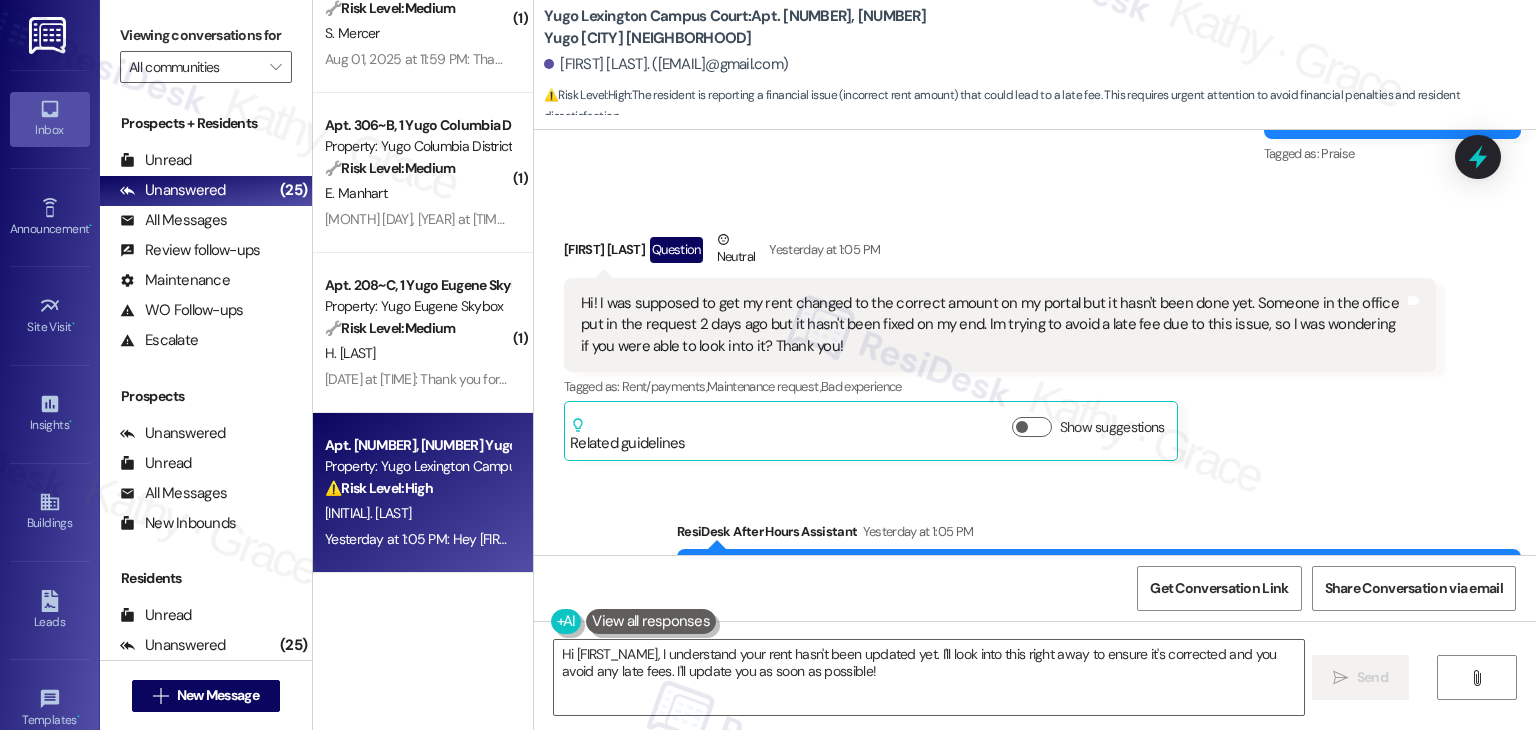 click on "Received via SMS Karen Gwandi Question   Neutral Yesterday at 1:05 PM Hi! I was supposed to get my rent changed to the correct amount on my portal but it hasn't been done yet. Someone in the office put in the request 2 days ago but it hasn't been fixed on my end. Im trying to avoid a late fee due to this issue, so I was wondering if you were able to look into it? Thank you!  Tags and notes Tagged as:   Rent/payments ,  Click to highlight conversations about Rent/payments Maintenance request ,  Click to highlight conversations about Maintenance request Bad experience Click to highlight conversations about Bad experience  Related guidelines Show suggestions" at bounding box center [1000, 345] 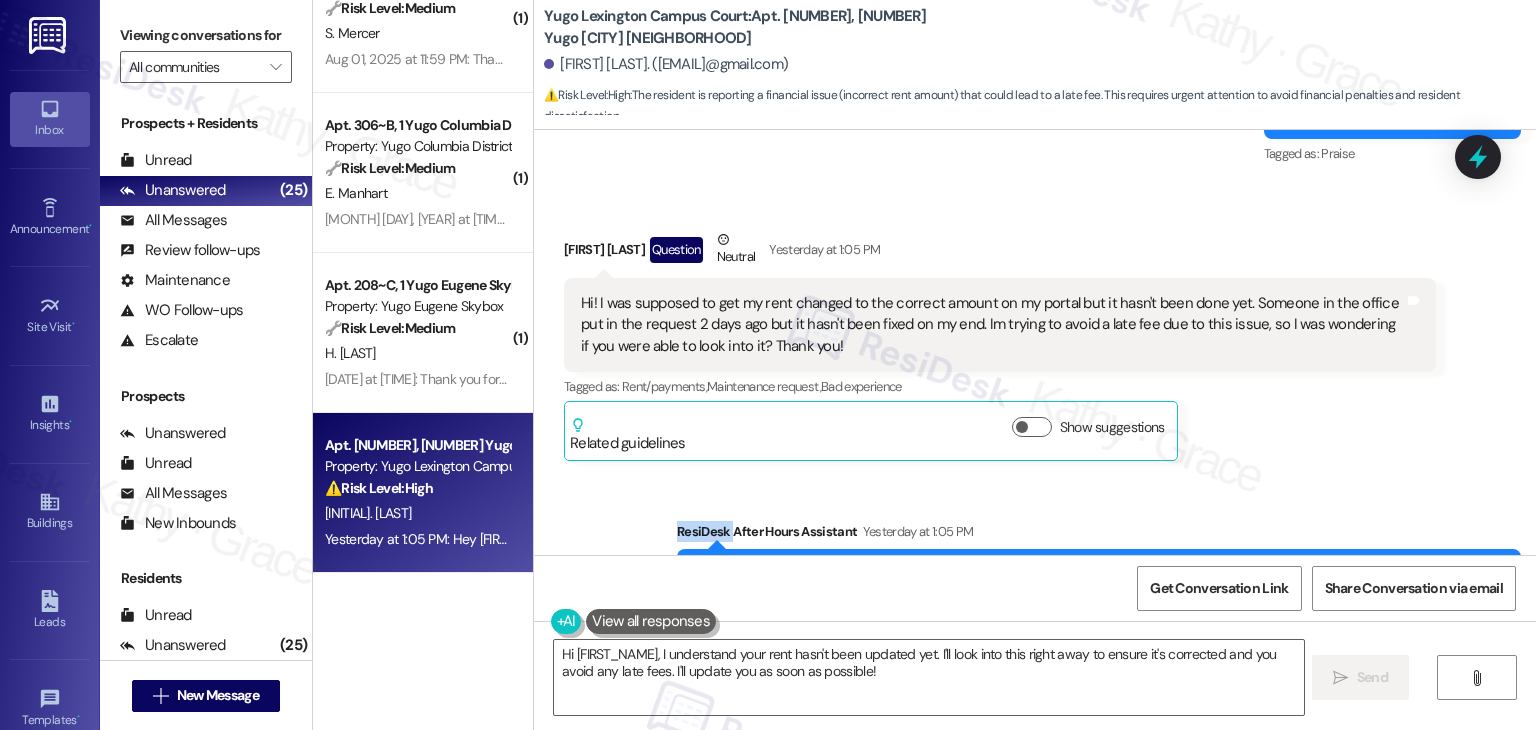 click on "Received via SMS Karen Gwandi Question   Neutral Yesterday at 1:05 PM Hi! I was supposed to get my rent changed to the correct amount on my portal but it hasn't been done yet. Someone in the office put in the request 2 days ago but it hasn't been fixed on my end. Im trying to avoid a late fee due to this issue, so I was wondering if you were able to look into it? Thank you!  Tags and notes Tagged as:   Rent/payments ,  Click to highlight conversations about Rent/payments Maintenance request ,  Click to highlight conversations about Maintenance request Bad experience Click to highlight conversations about Bad experience  Related guidelines Show suggestions" at bounding box center (1000, 345) 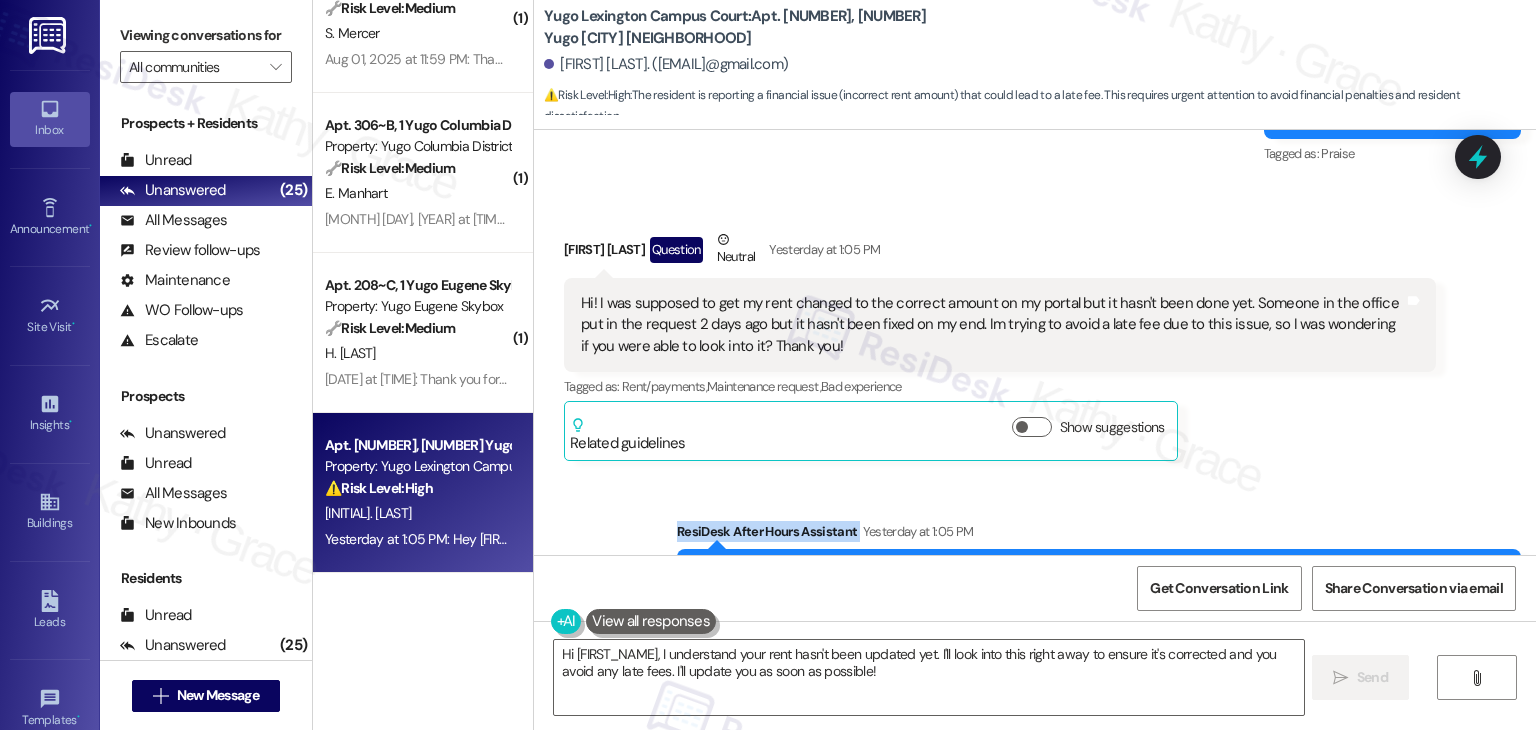 click on "Received via SMS Karen Gwandi Question   Neutral Yesterday at 1:05 PM Hi! I was supposed to get my rent changed to the correct amount on my portal but it hasn't been done yet. Someone in the office put in the request 2 days ago but it hasn't been fixed on my end. Im trying to avoid a late fee due to this issue, so I was wondering if you were able to look into it? Thank you!  Tags and notes Tagged as:   Rent/payments ,  Click to highlight conversations about Rent/payments Maintenance request ,  Click to highlight conversations about Maintenance request Bad experience Click to highlight conversations about Bad experience  Related guidelines Show suggestions" at bounding box center [1000, 345] 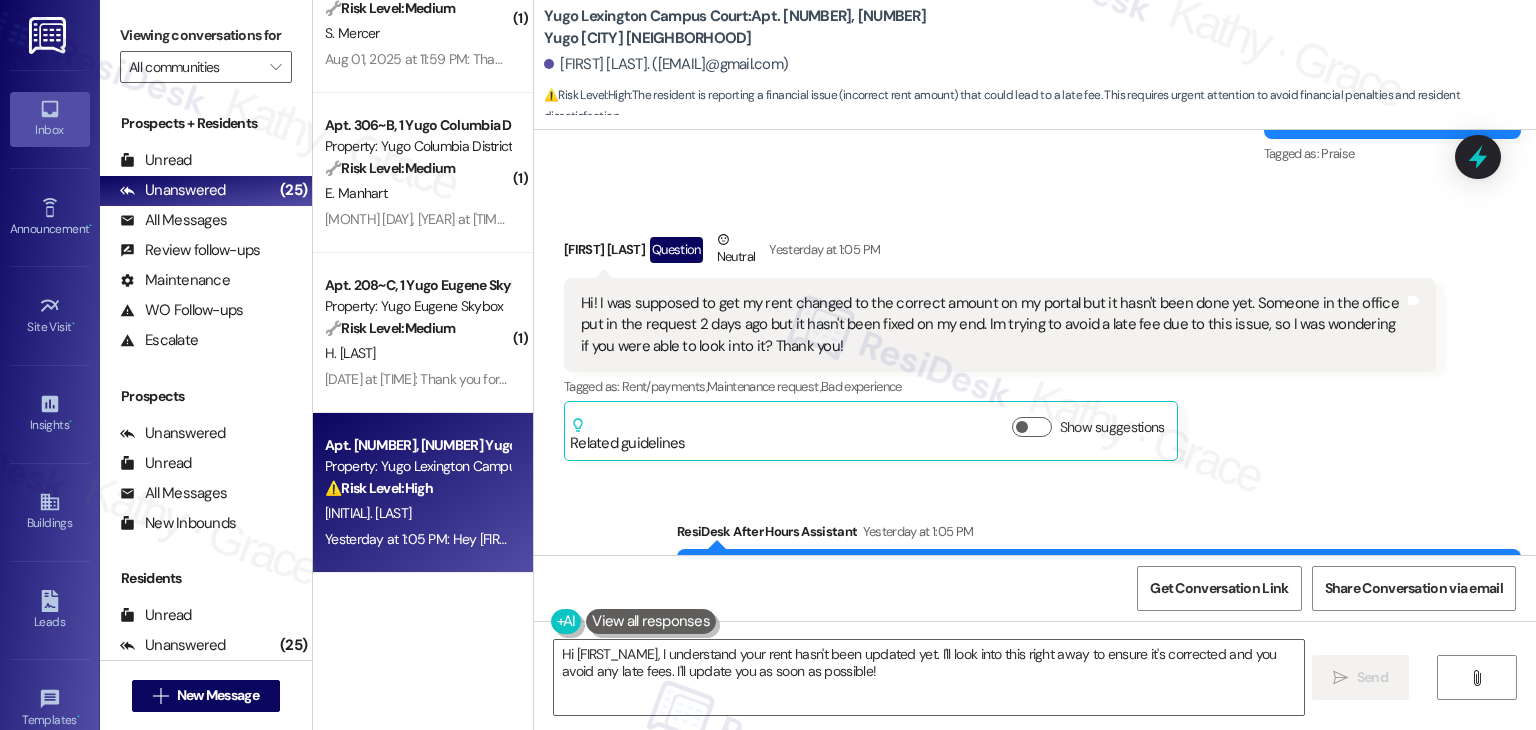 click on "Received via SMS Karen Gwandi Question   Neutral Yesterday at 1:05 PM Hi! I was supposed to get my rent changed to the correct amount on my portal but it hasn't been done yet. Someone in the office put in the request 2 days ago but it hasn't been fixed on my end. Im trying to avoid a late fee due to this issue, so I was wondering if you were able to look into it? Thank you!  Tags and notes Tagged as:   Rent/payments ,  Click to highlight conversations about Rent/payments Maintenance request ,  Click to highlight conversations about Maintenance request Bad experience Click to highlight conversations about Bad experience  Related guidelines Show suggestions" at bounding box center (1000, 345) 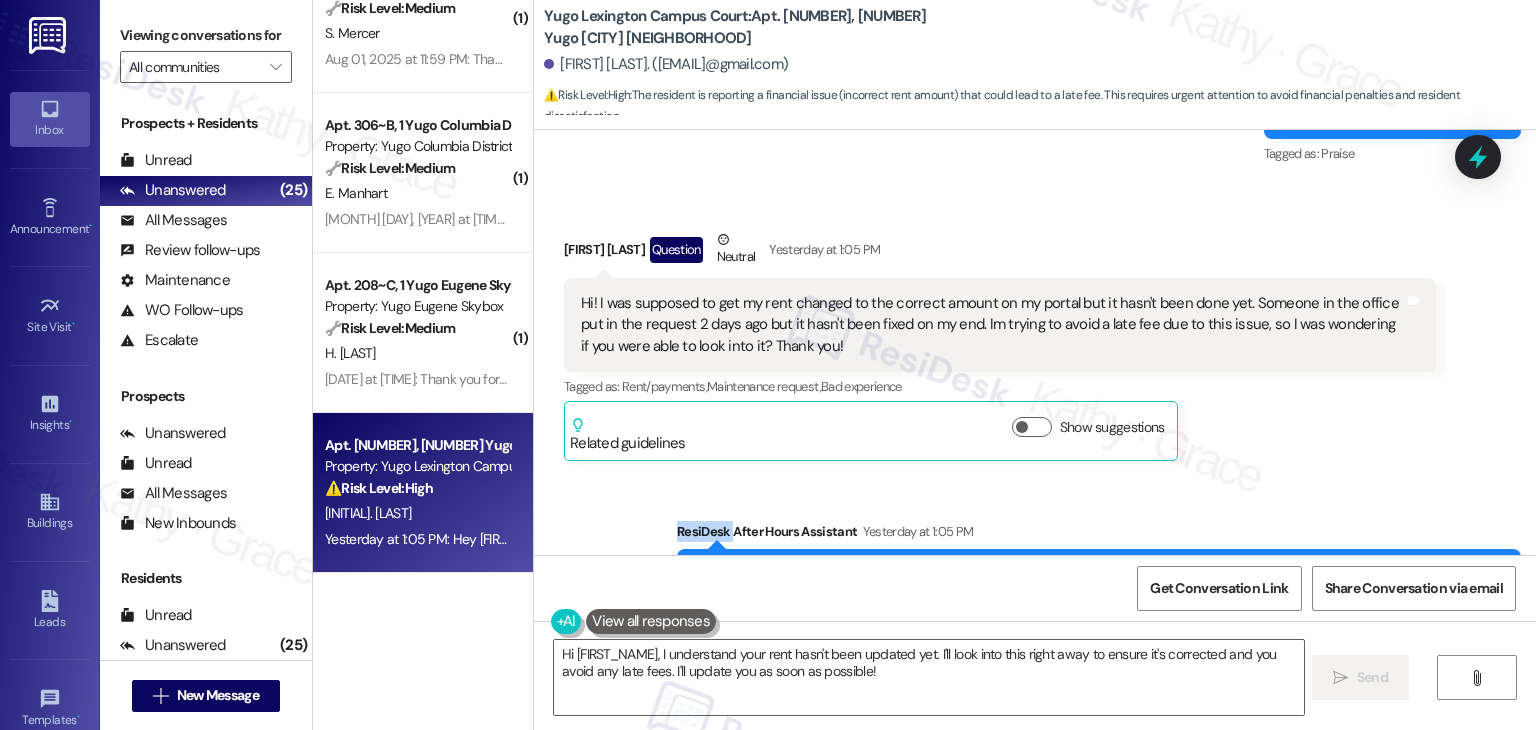 click on "Received via SMS Karen Gwandi Question   Neutral Yesterday at 1:05 PM Hi! I was supposed to get my rent changed to the correct amount on my portal but it hasn't been done yet. Someone in the office put in the request 2 days ago but it hasn't been fixed on my end. Im trying to avoid a late fee due to this issue, so I was wondering if you were able to look into it? Thank you!  Tags and notes Tagged as:   Rent/payments ,  Click to highlight conversations about Rent/payments Maintenance request ,  Click to highlight conversations about Maintenance request Bad experience Click to highlight conversations about Bad experience  Related guidelines Show suggestions" at bounding box center [1000, 345] 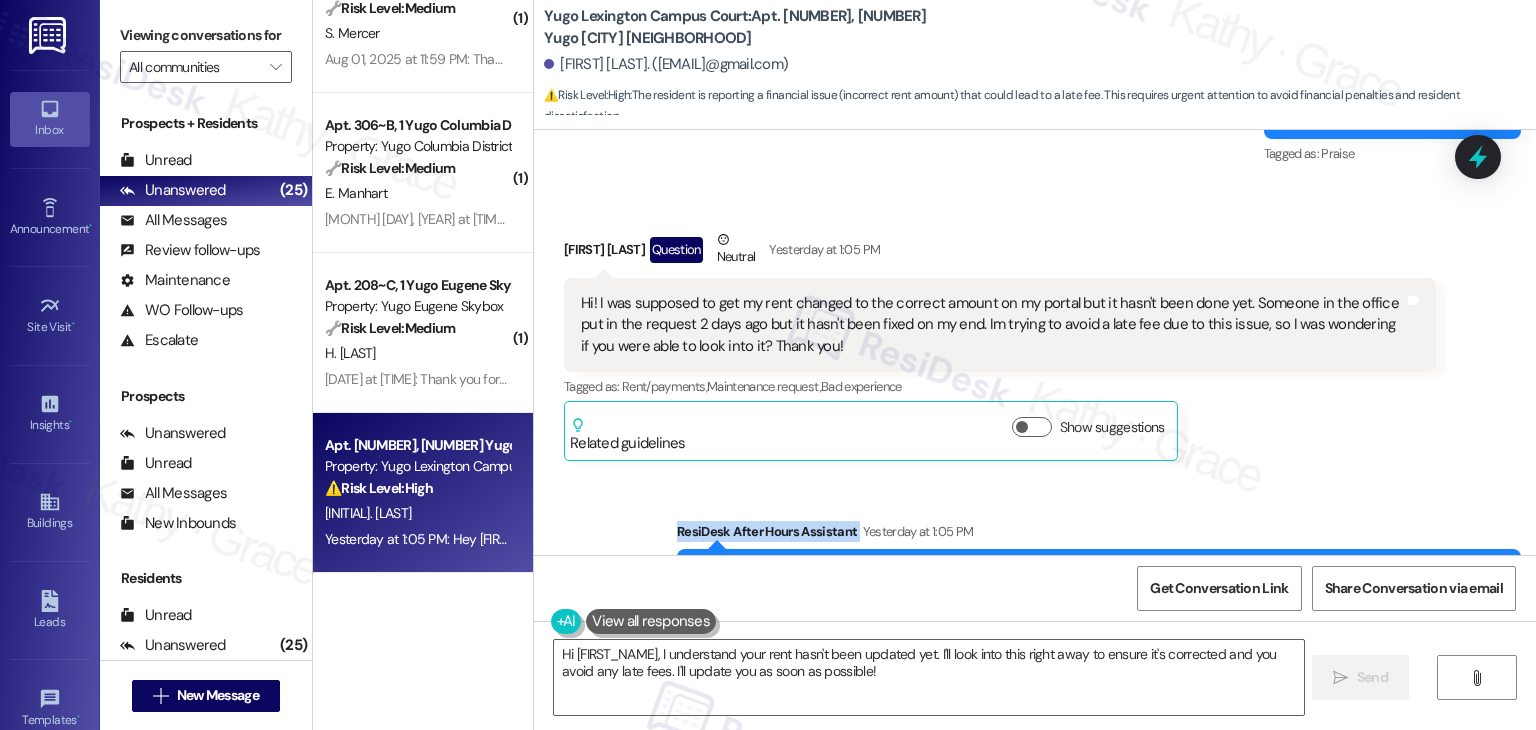 click on "Received via SMS Karen Gwandi Question   Neutral Yesterday at 1:05 PM Hi! I was supposed to get my rent changed to the correct amount on my portal but it hasn't been done yet. Someone in the office put in the request 2 days ago but it hasn't been fixed on my end. Im trying to avoid a late fee due to this issue, so I was wondering if you were able to look into it? Thank you!  Tags and notes Tagged as:   Rent/payments ,  Click to highlight conversations about Rent/payments Maintenance request ,  Click to highlight conversations about Maintenance request Bad experience Click to highlight conversations about Bad experience  Related guidelines Show suggestions" at bounding box center [1000, 345] 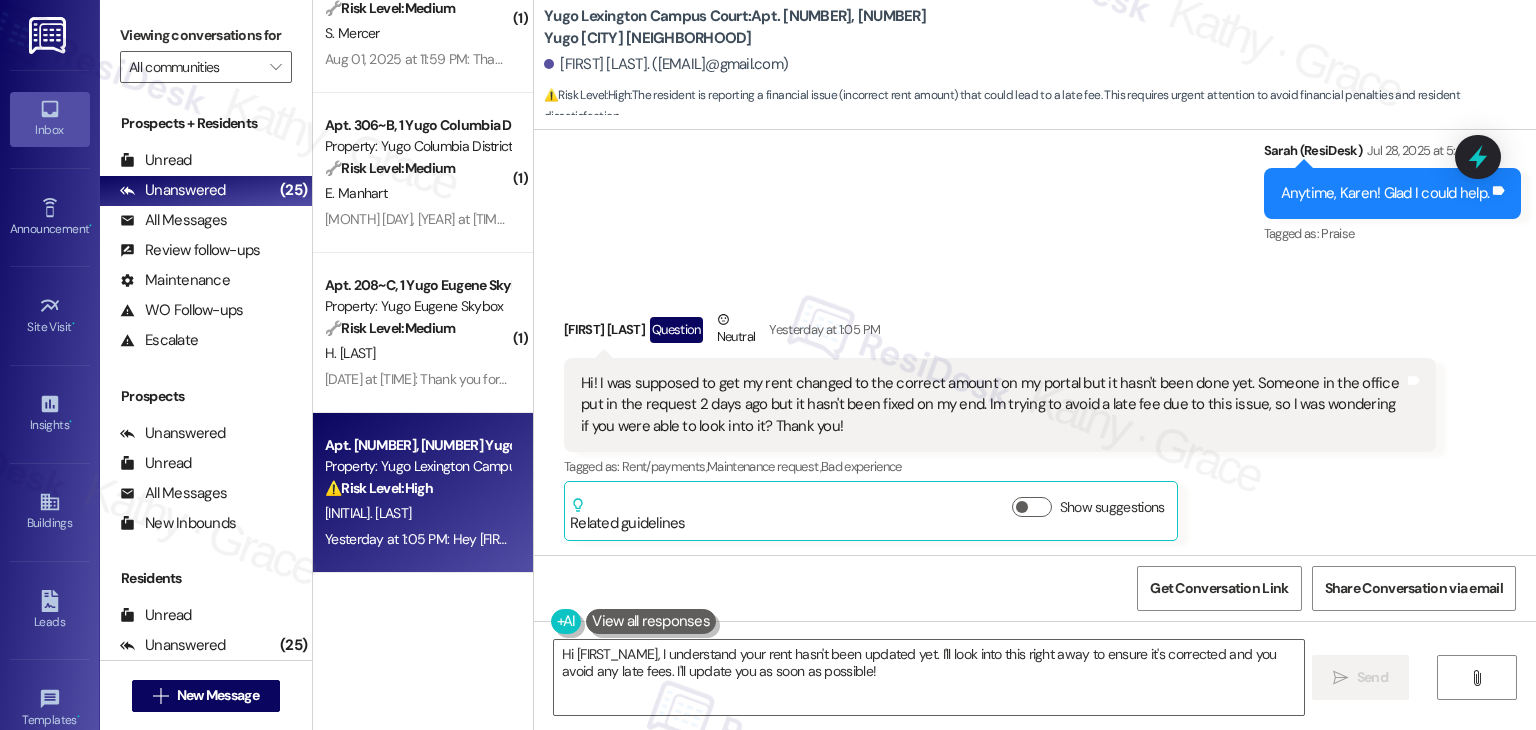 scroll, scrollTop: 8412, scrollLeft: 0, axis: vertical 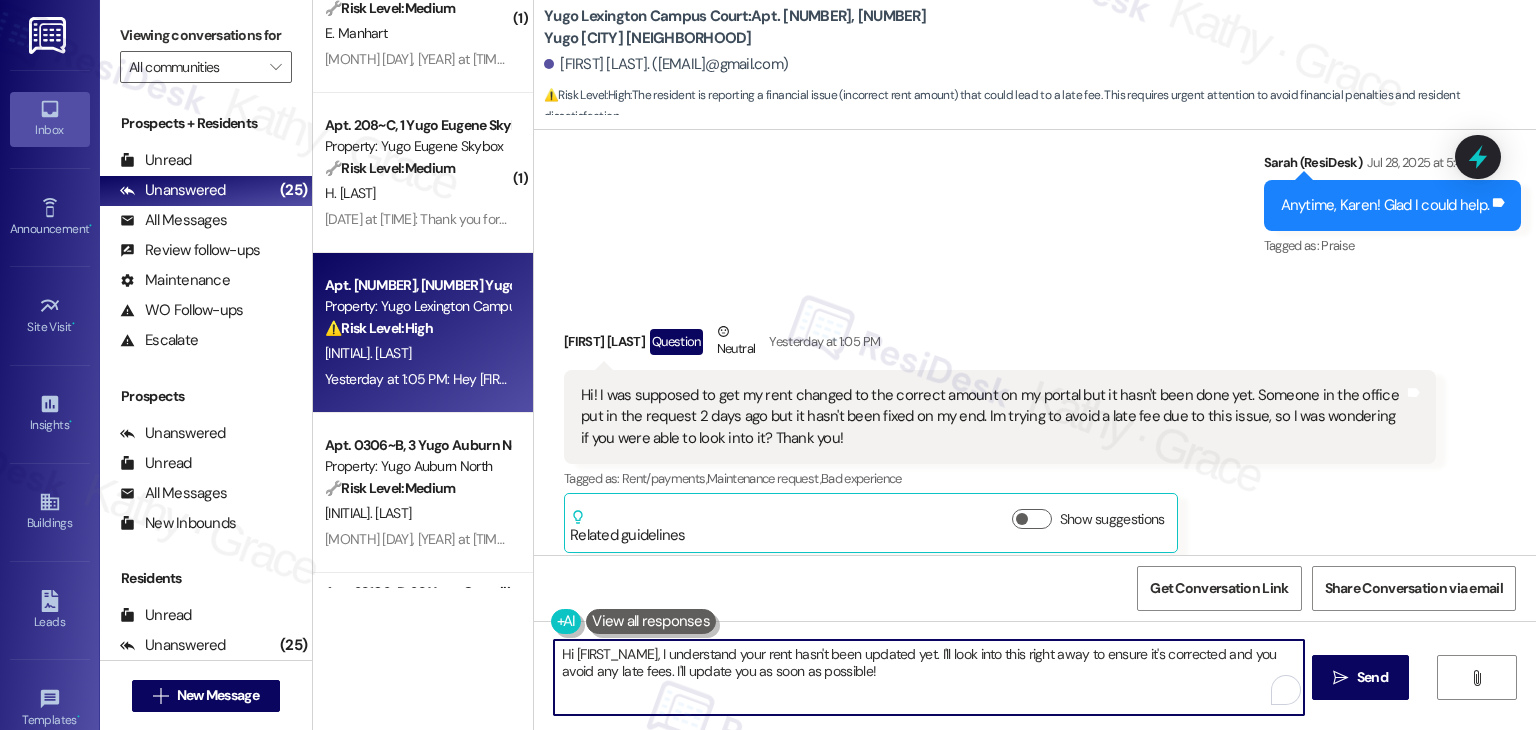 drag, startPoint x: 929, startPoint y: 651, endPoint x: 654, endPoint y: 653, distance: 275.00726 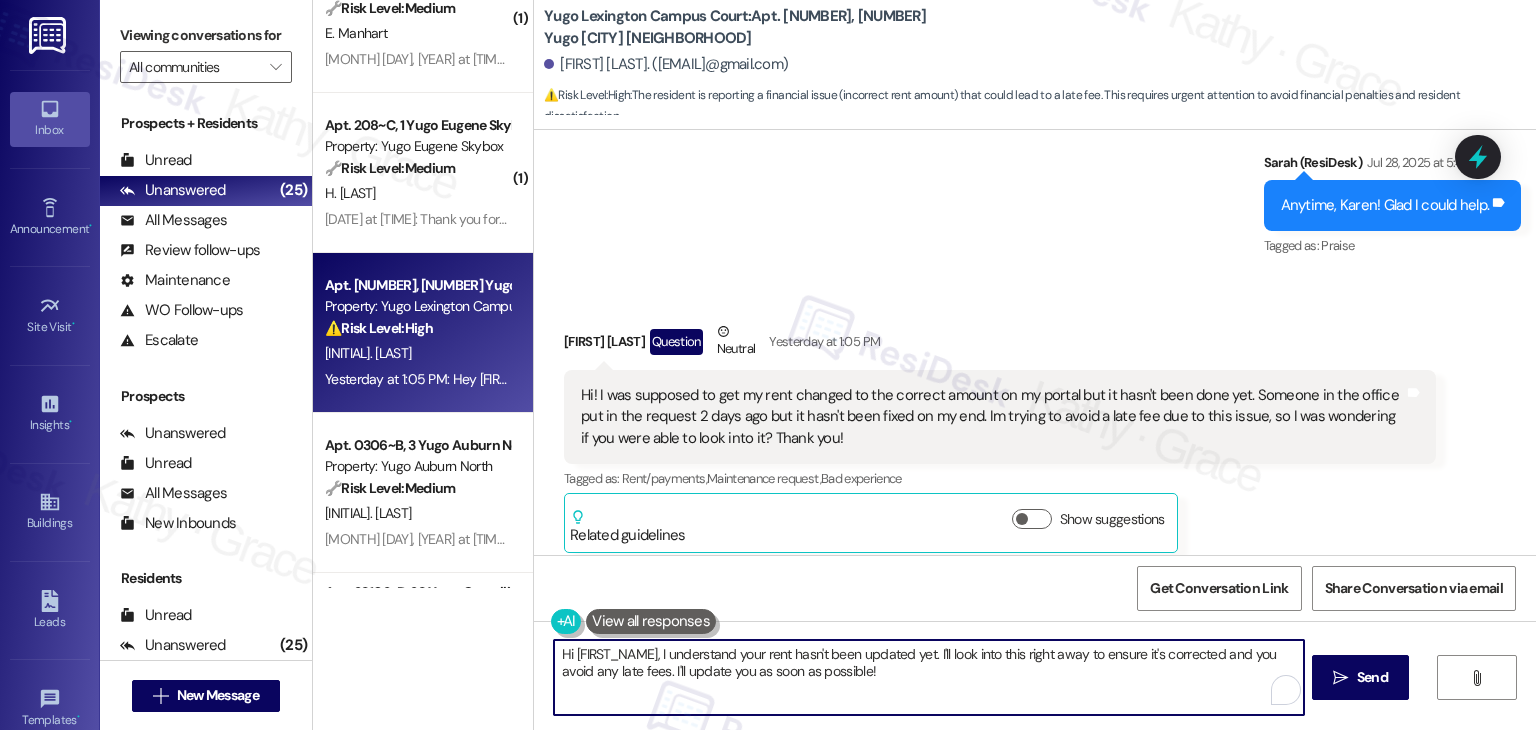click on "Hi {{first_name}}, I understand your rent hasn't been updated yet. I'll look into this right away to ensure it's corrected and you avoid any late fees. I'll update you as soon as possible!" at bounding box center (928, 677) 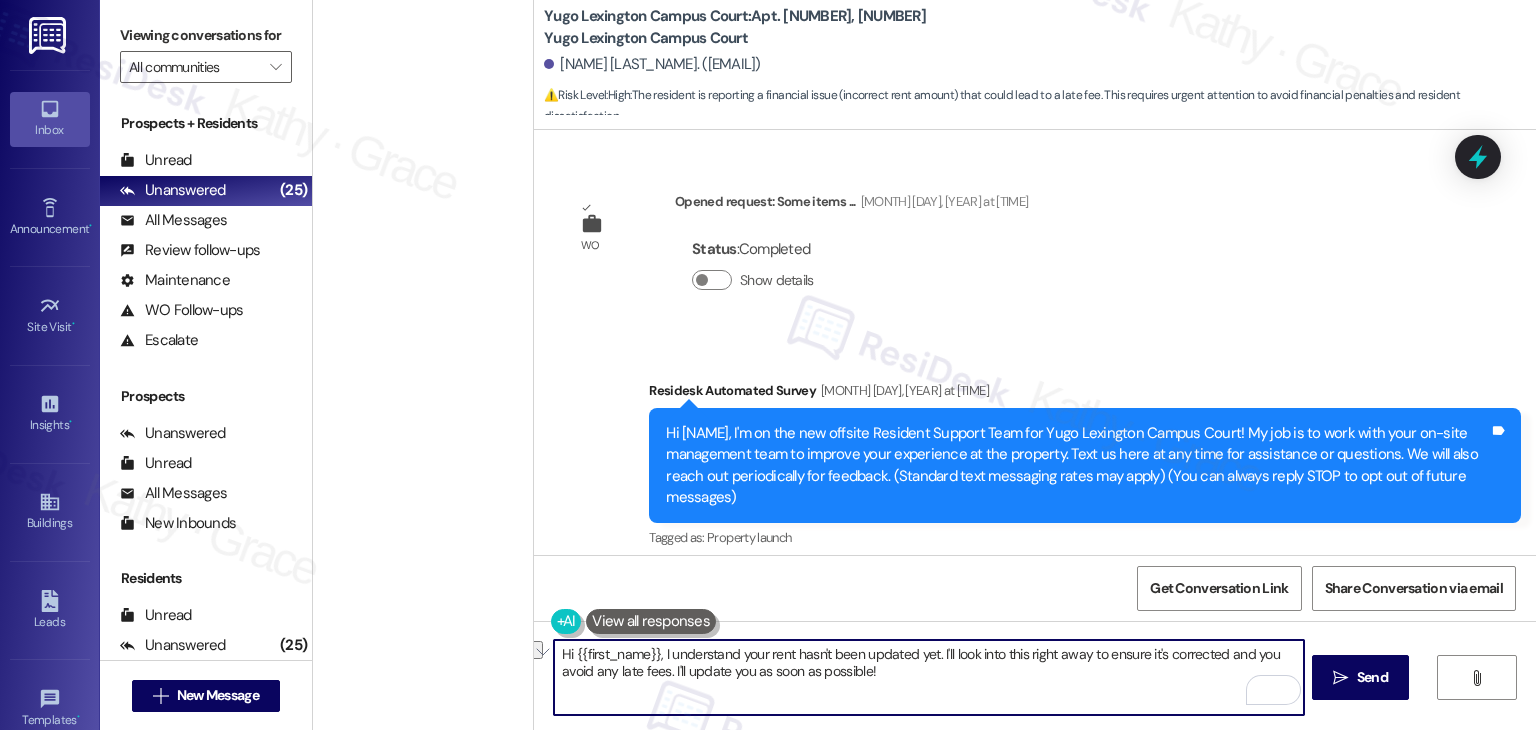 scroll, scrollTop: 0, scrollLeft: 0, axis: both 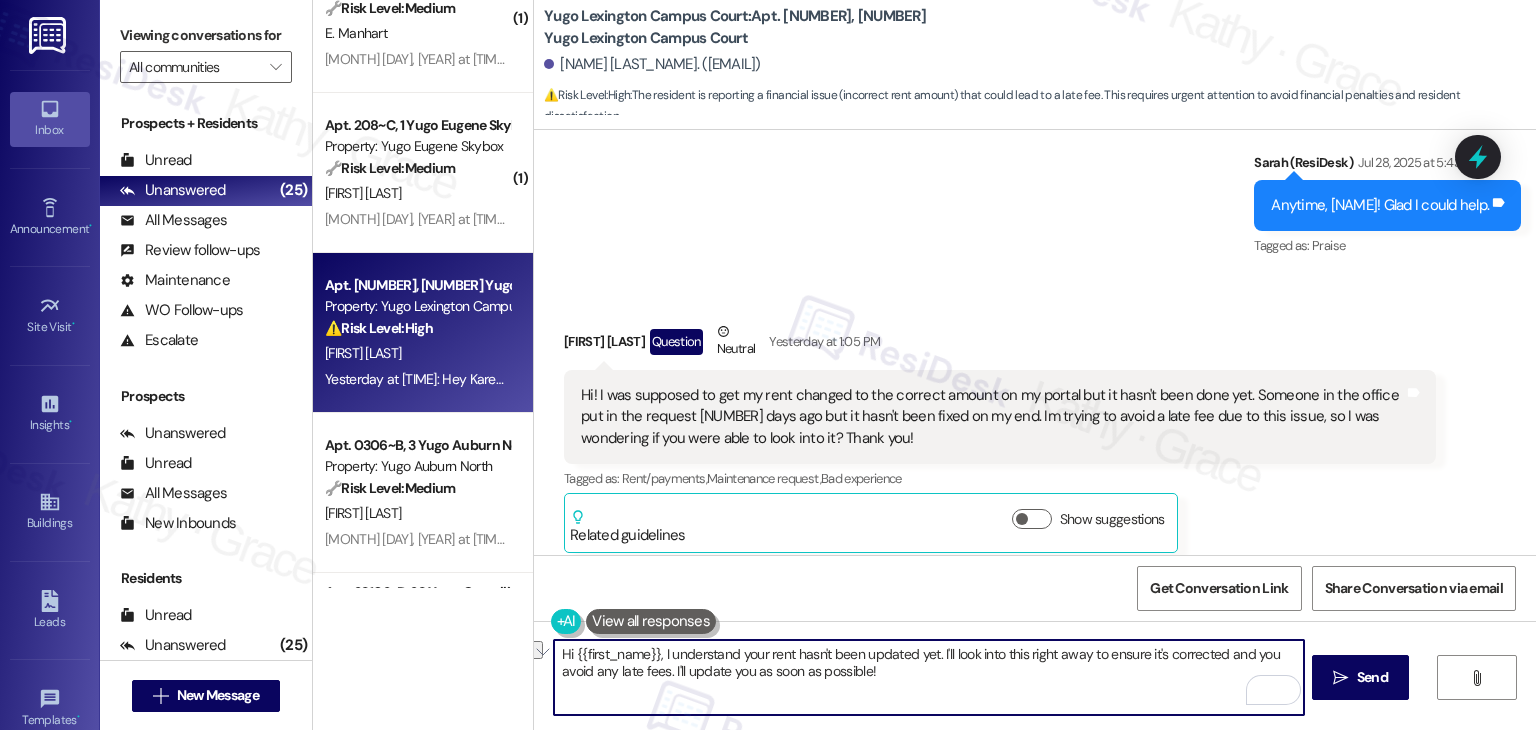 click on "Hi {{first_name}}, I understand your rent hasn't been updated yet. I'll look into this right away to ensure it's corrected and you avoid any late fees. I'll update you as soon as possible!" at bounding box center [928, 677] 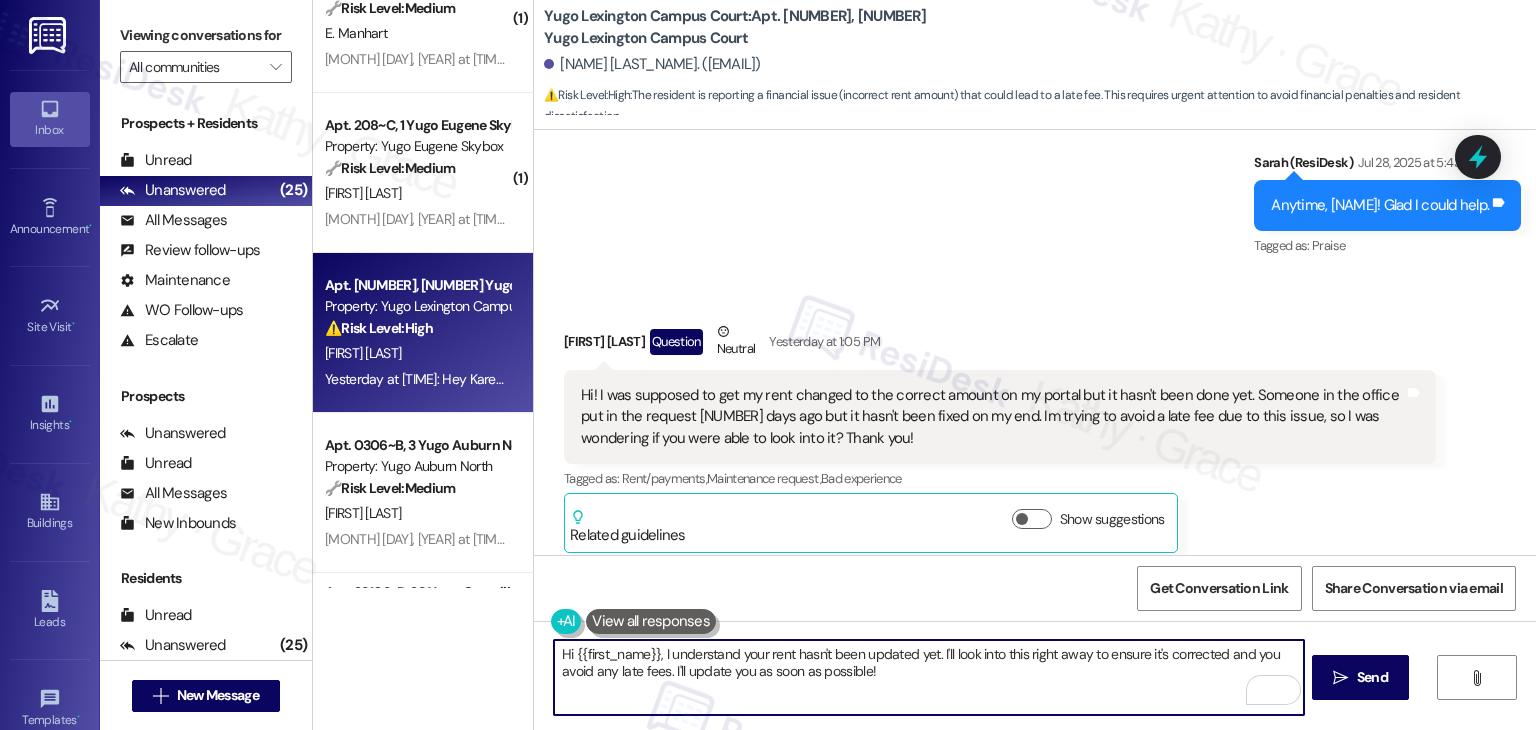 drag, startPoint x: 896, startPoint y: 675, endPoint x: 724, endPoint y: 657, distance: 172.9393 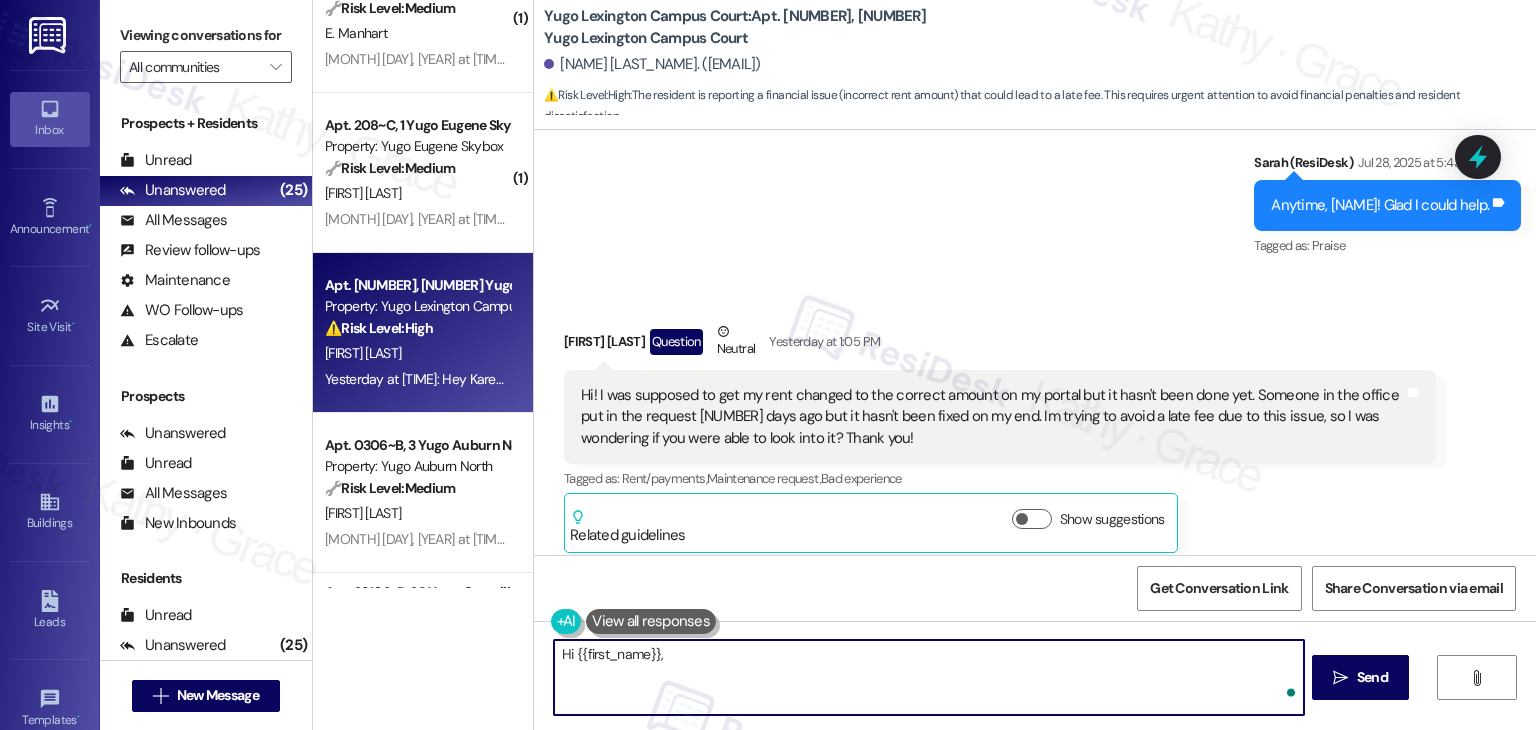 paste on "I understand that your rent hasn’t been updated yet. I will reach out to the site team to check on the status of your request and ensure that the correct amount is updated in your portal. I’ll keep you informed about what I find out. Thank you for your patience as we work to resolve this issue." 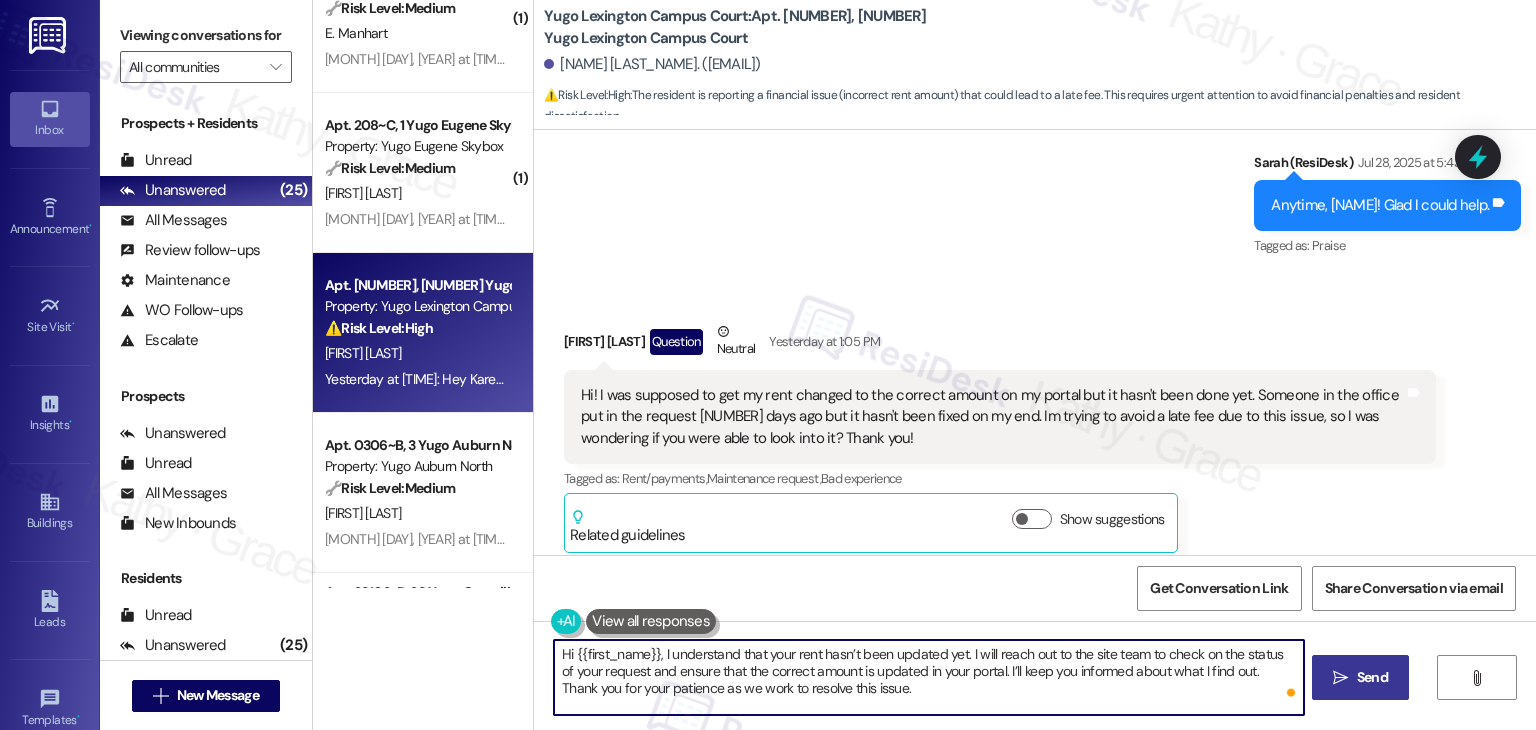 type on "Hi {{first_name}}, I understand that your rent hasn’t been updated yet. I will reach out to the site team to check on the status of your request and ensure that the correct amount is updated in your portal. I’ll keep you informed about what I find out. Thank you for your patience as we work to resolve this issue." 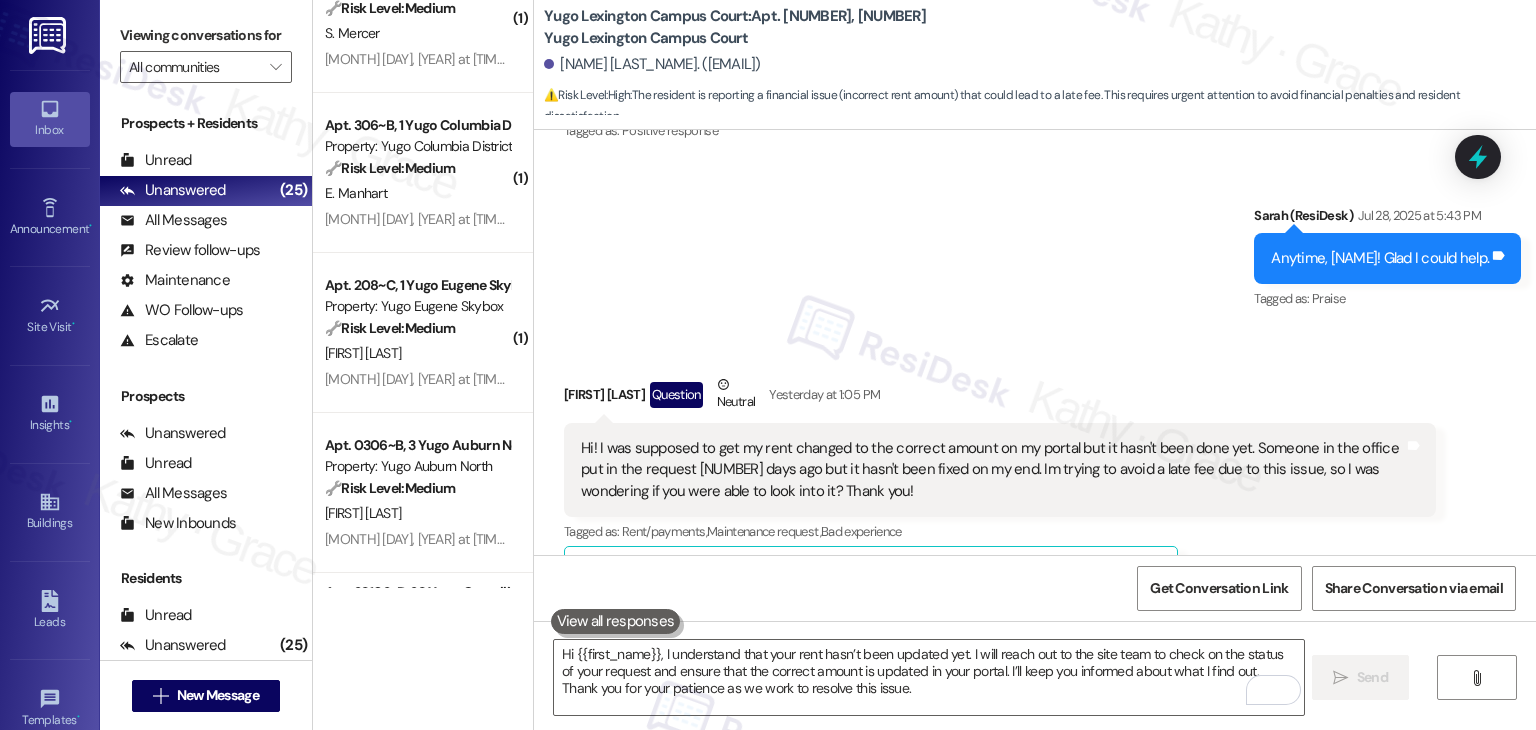 scroll, scrollTop: 8894, scrollLeft: 0, axis: vertical 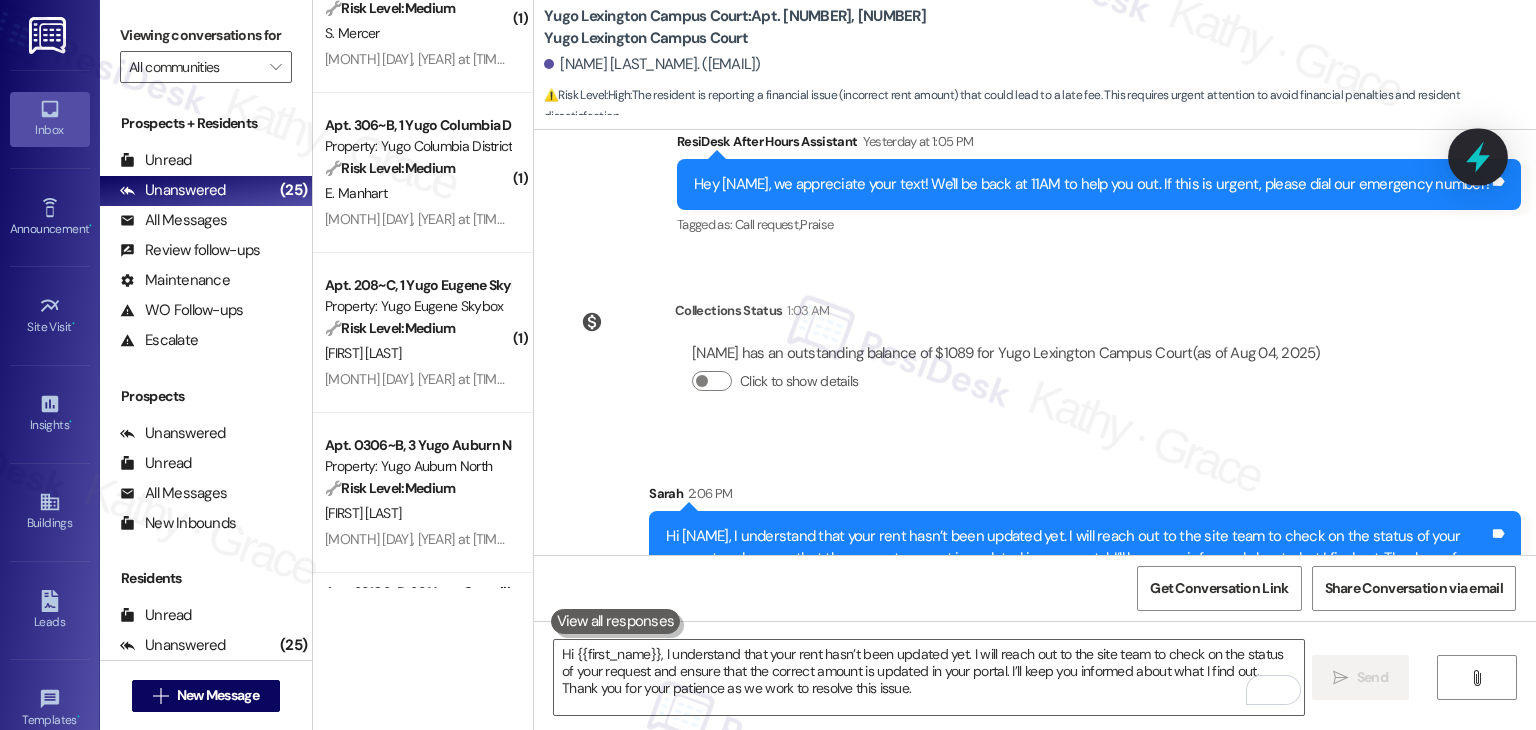 click 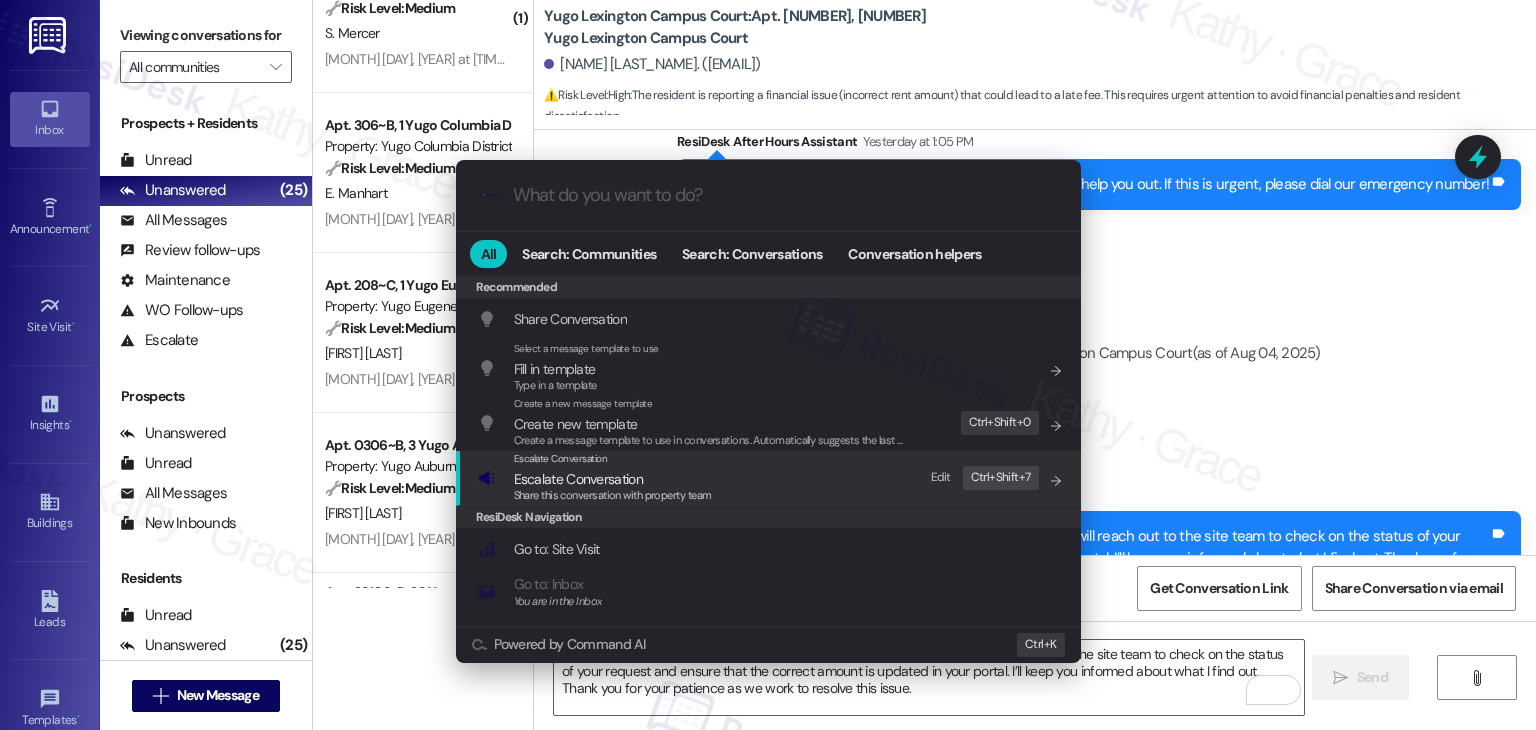 click on "Escalate Conversation" at bounding box center (578, 479) 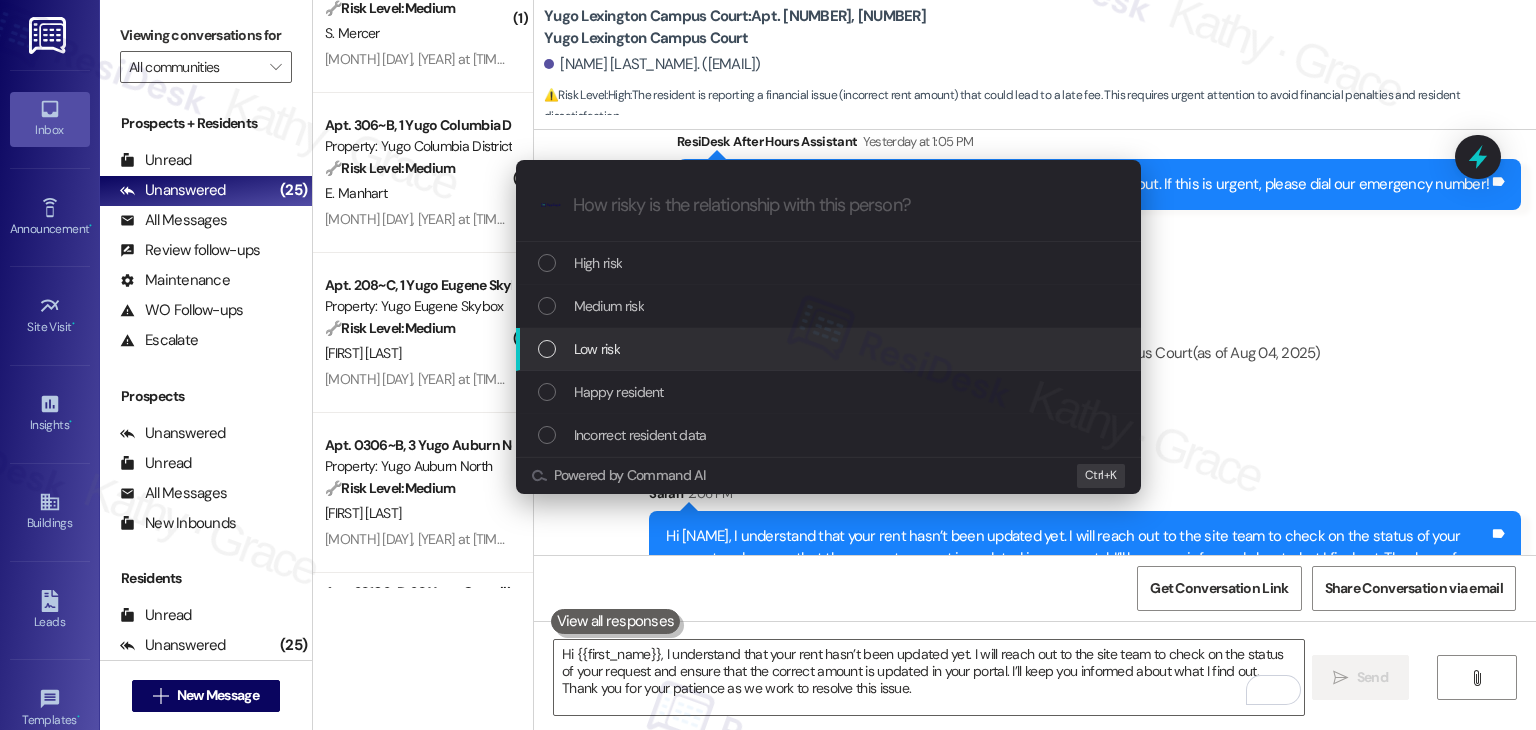 click at bounding box center (547, 349) 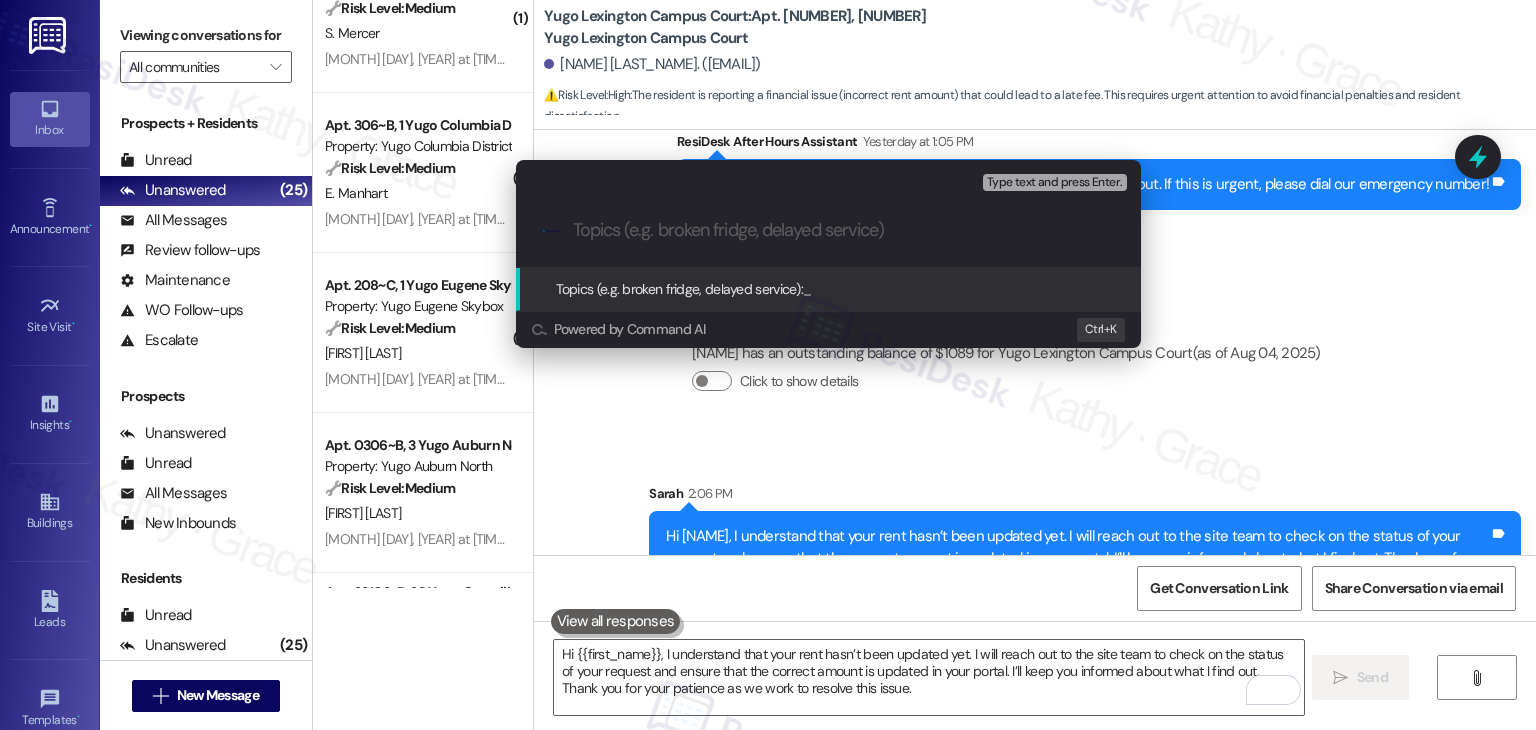 paste on "Update on Your Rent Adjustment Request" 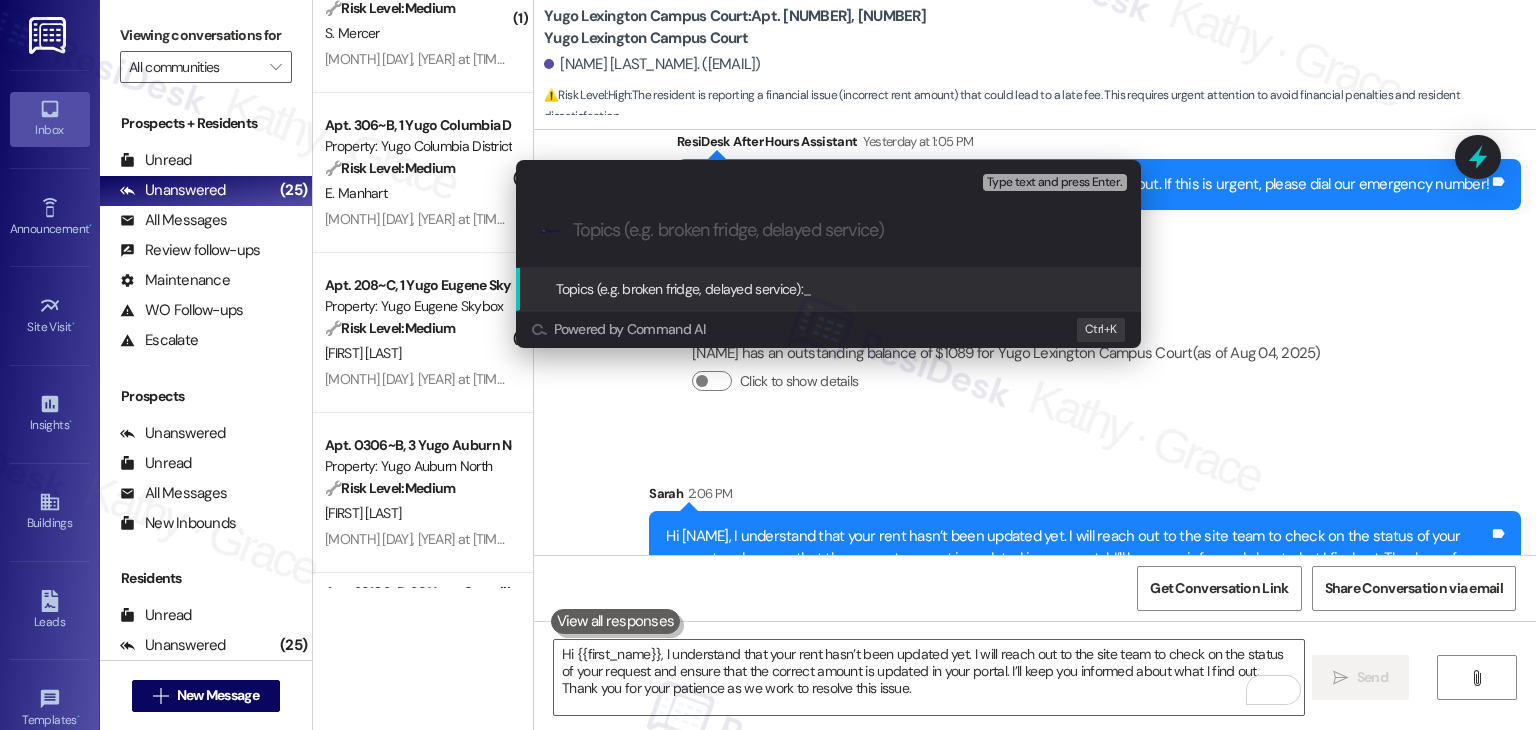 type on "Update on Your Rent Adjustment Request" 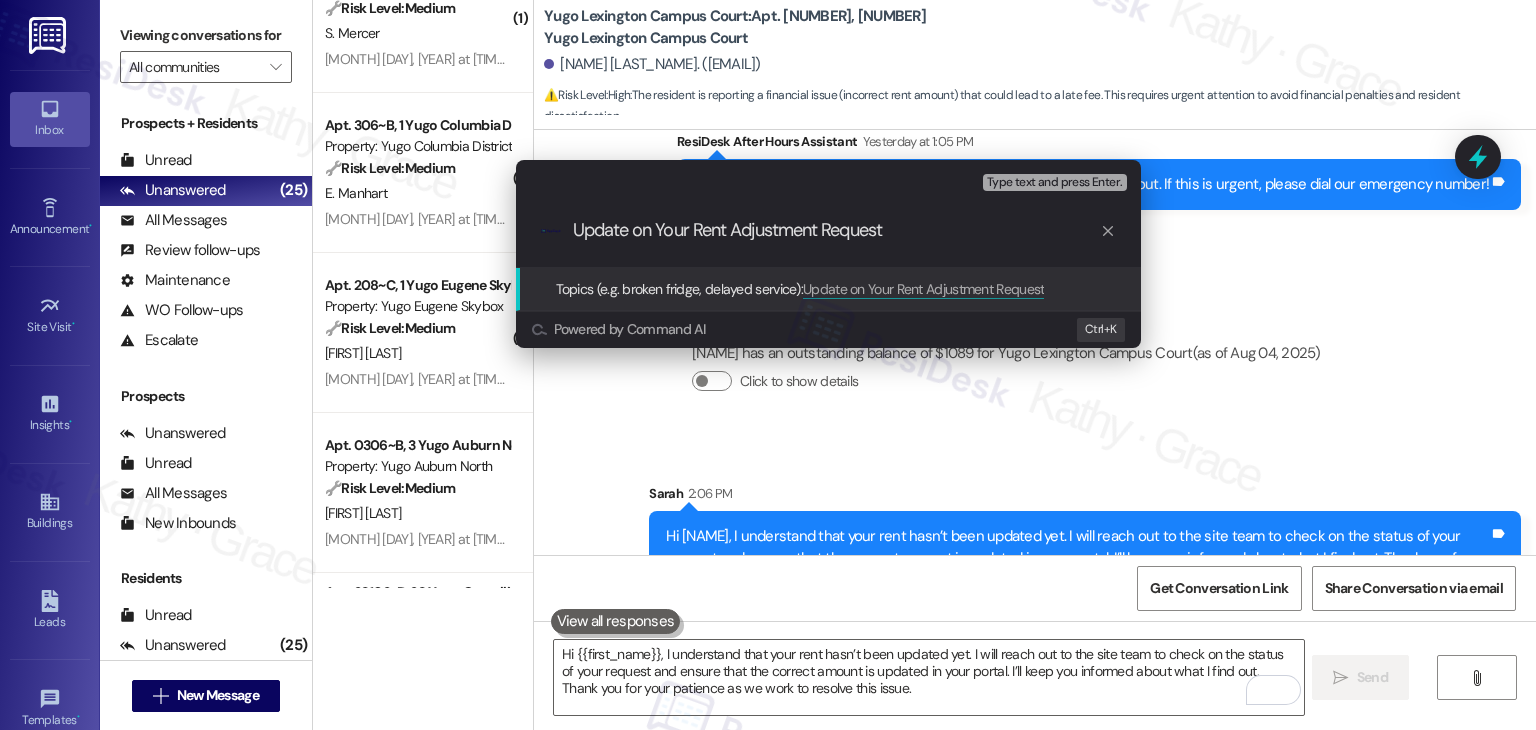 type 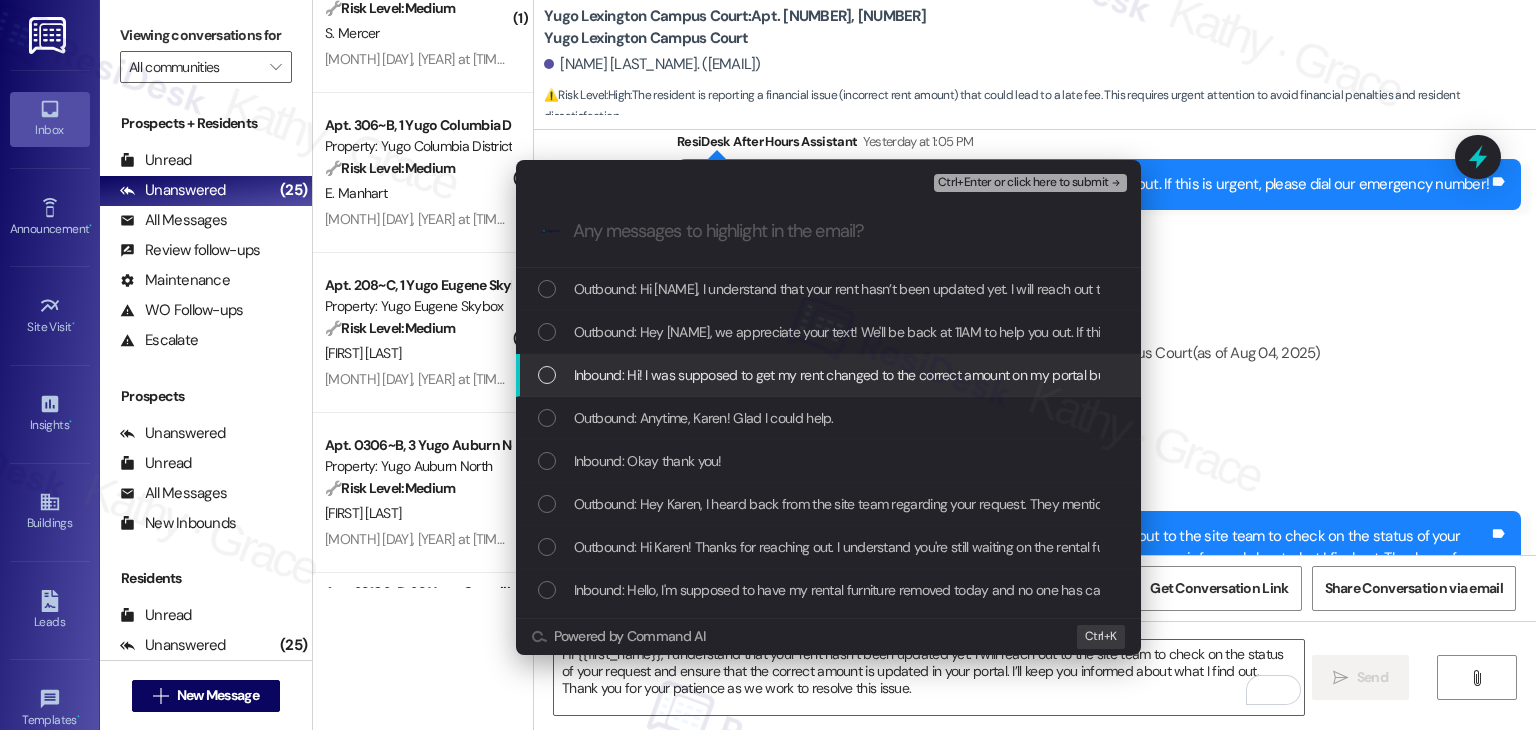click at bounding box center [547, 375] 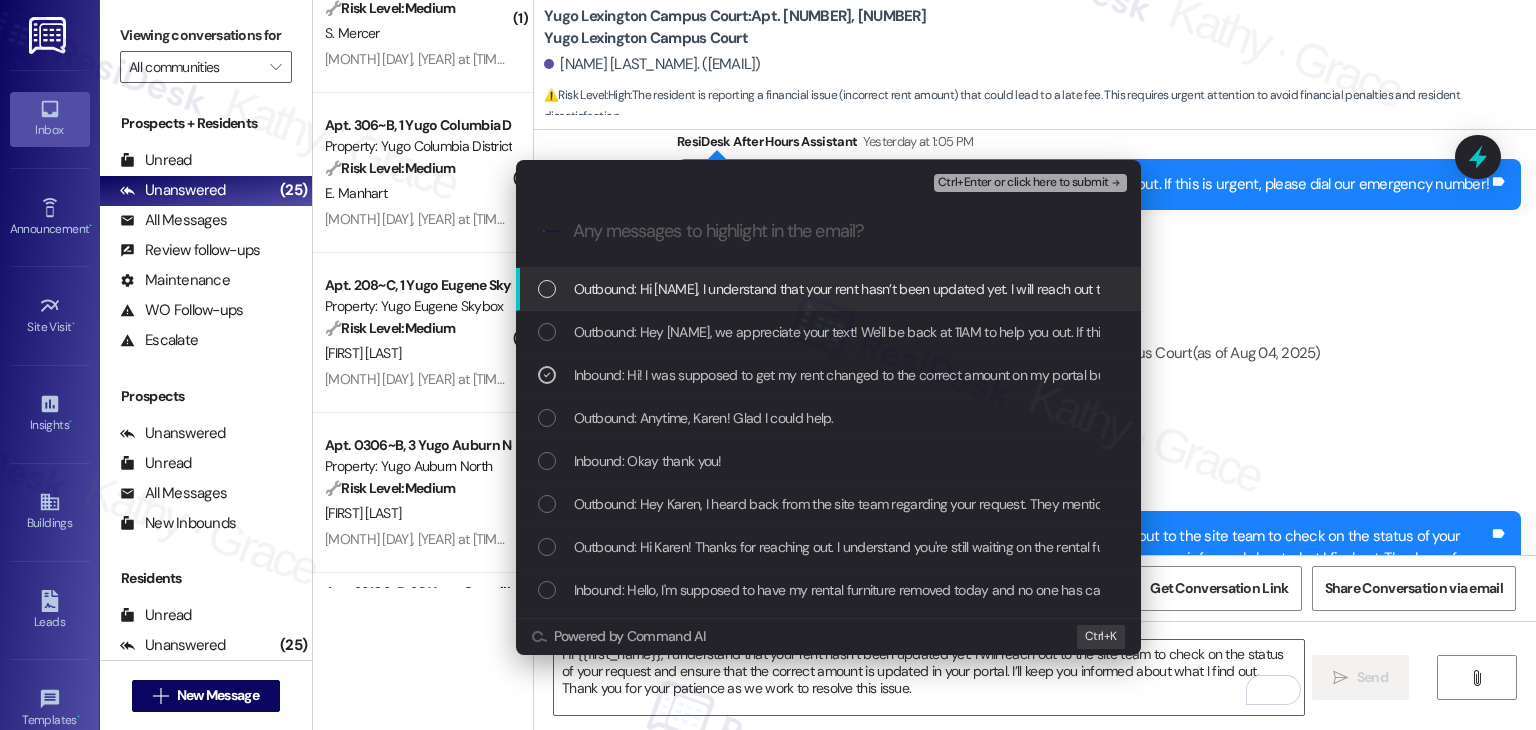click on "Ctrl+Enter or click here to submit" at bounding box center [1030, 183] 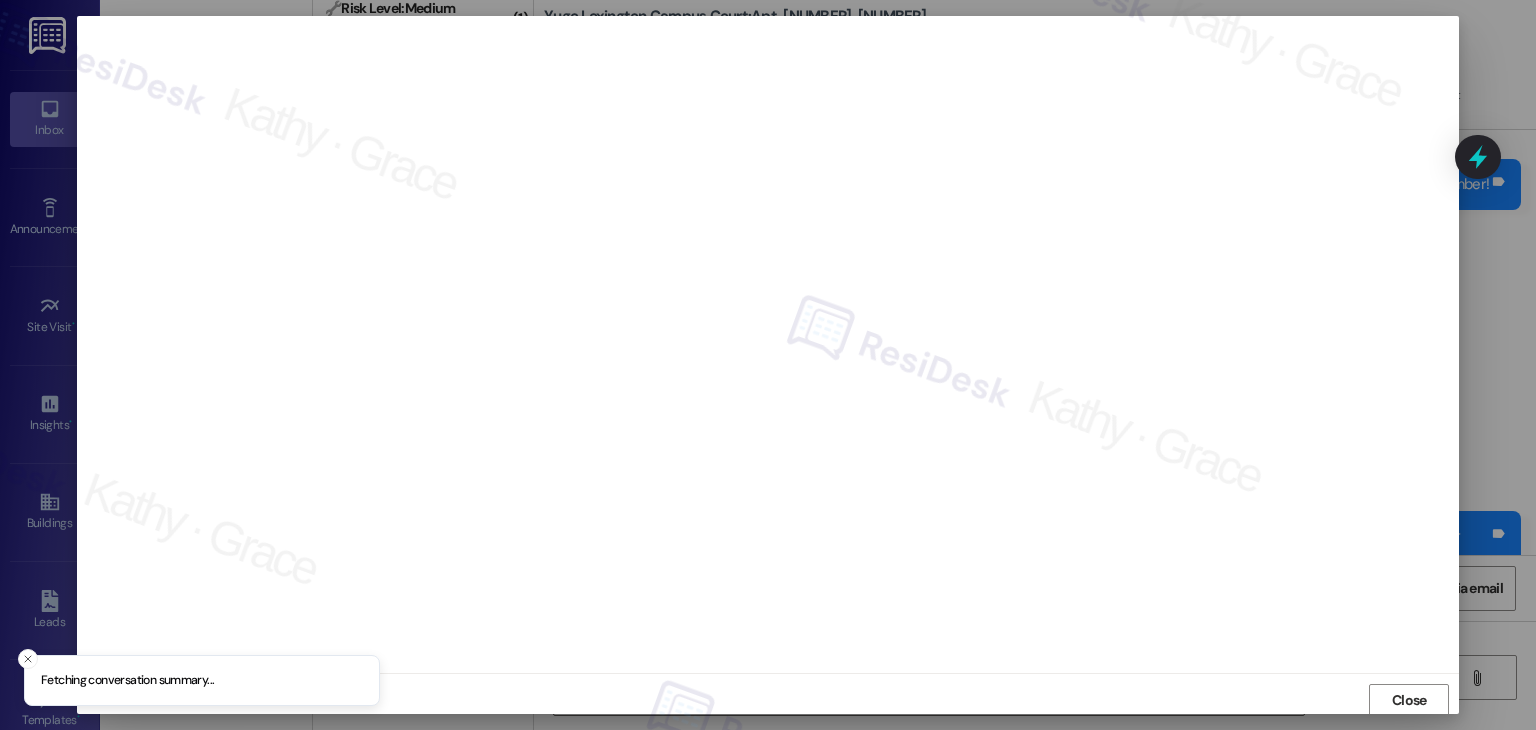 scroll, scrollTop: 1, scrollLeft: 0, axis: vertical 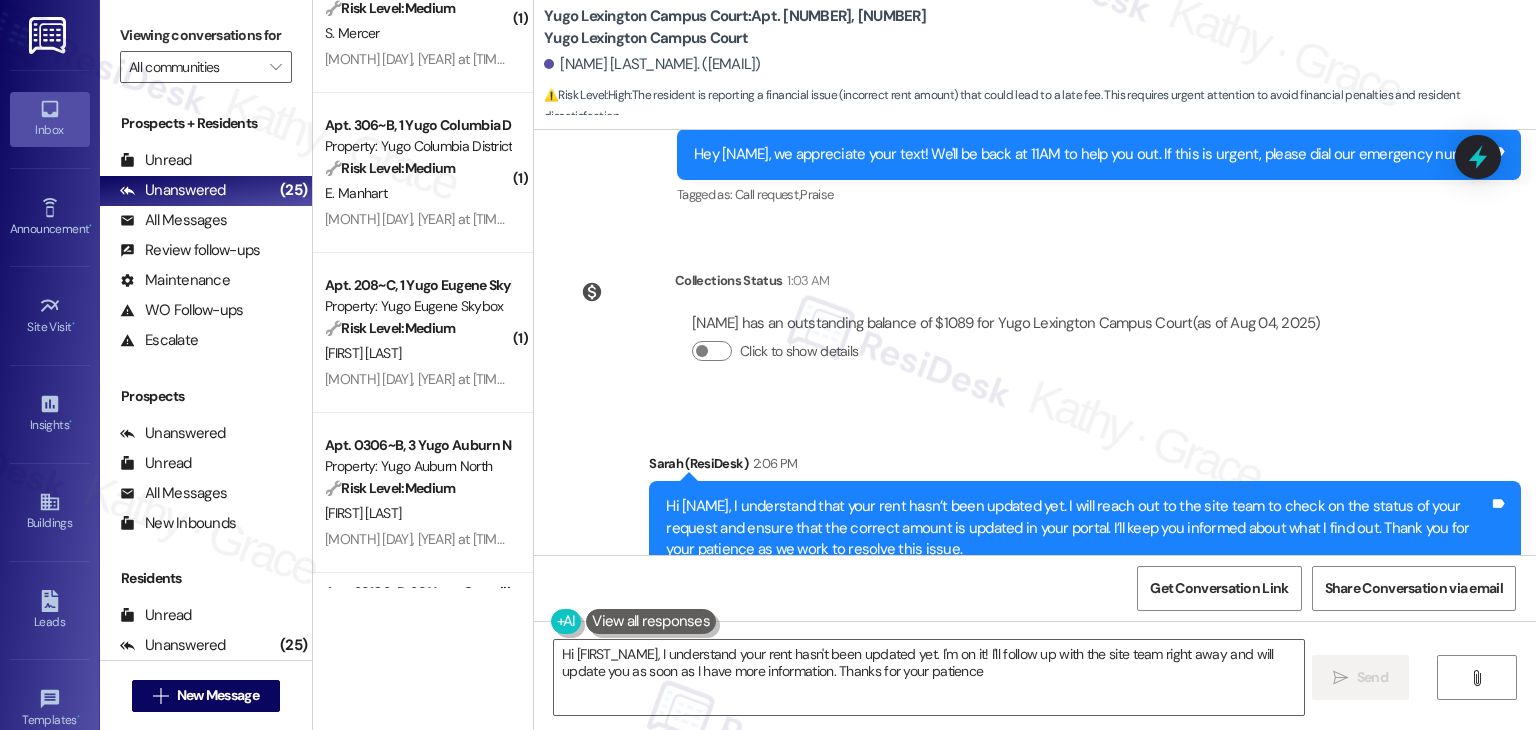 type on "Hi {{first_name}}, I understand your rent hasn't been updated yet. I'm on it! I'll follow up with the site team right away and will update you as soon as I have more information. Thanks for your patience!" 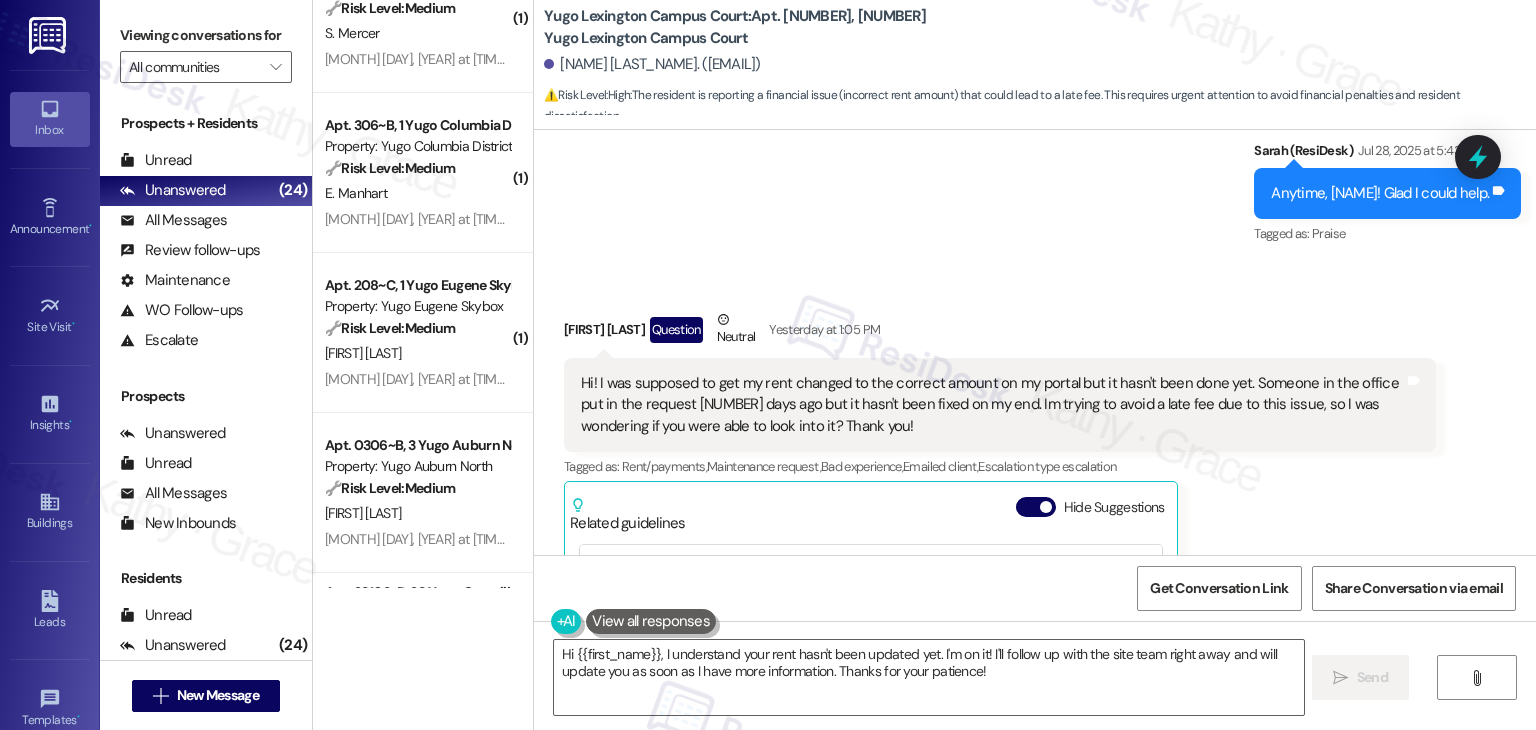scroll, scrollTop: 8416, scrollLeft: 0, axis: vertical 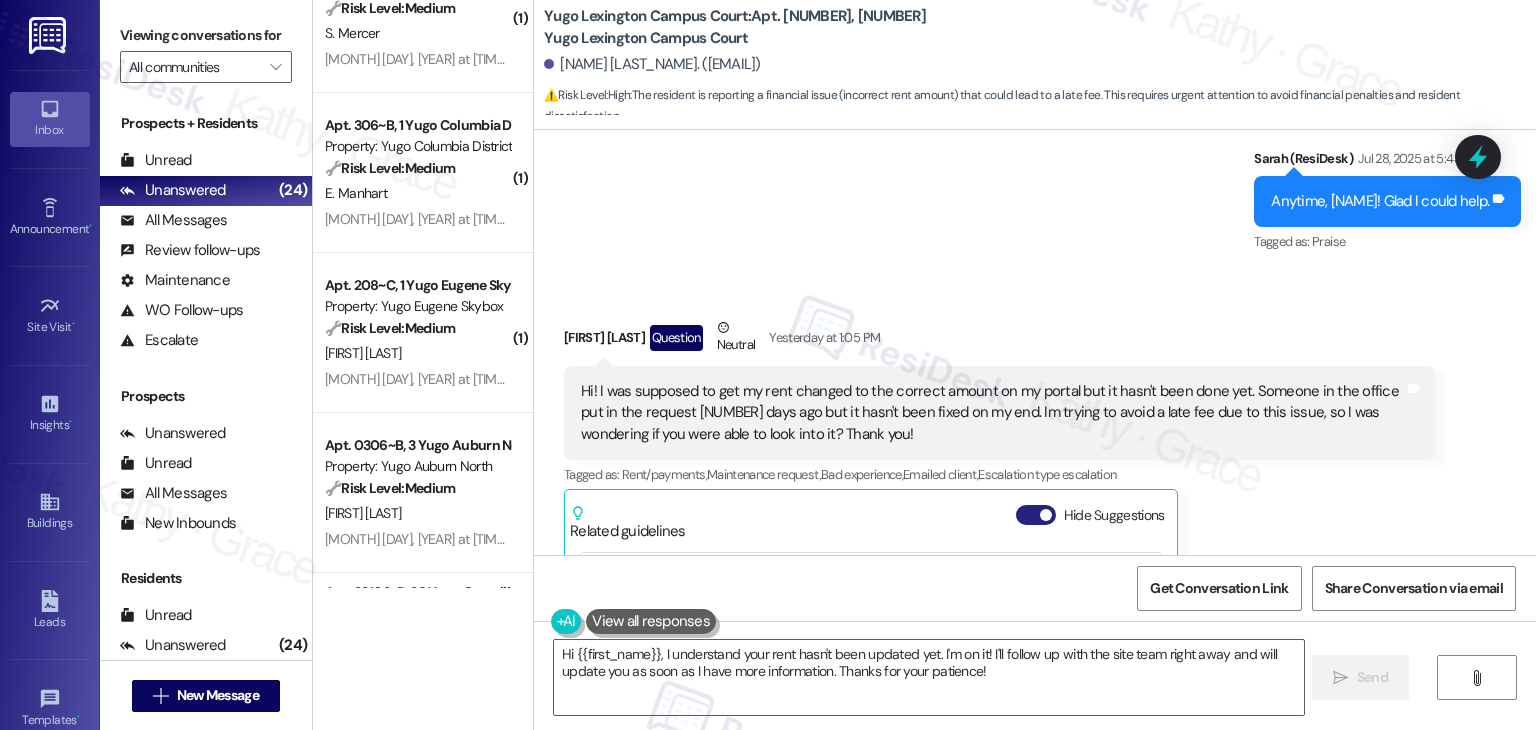 click on "Hide Suggestions" at bounding box center (1036, 515) 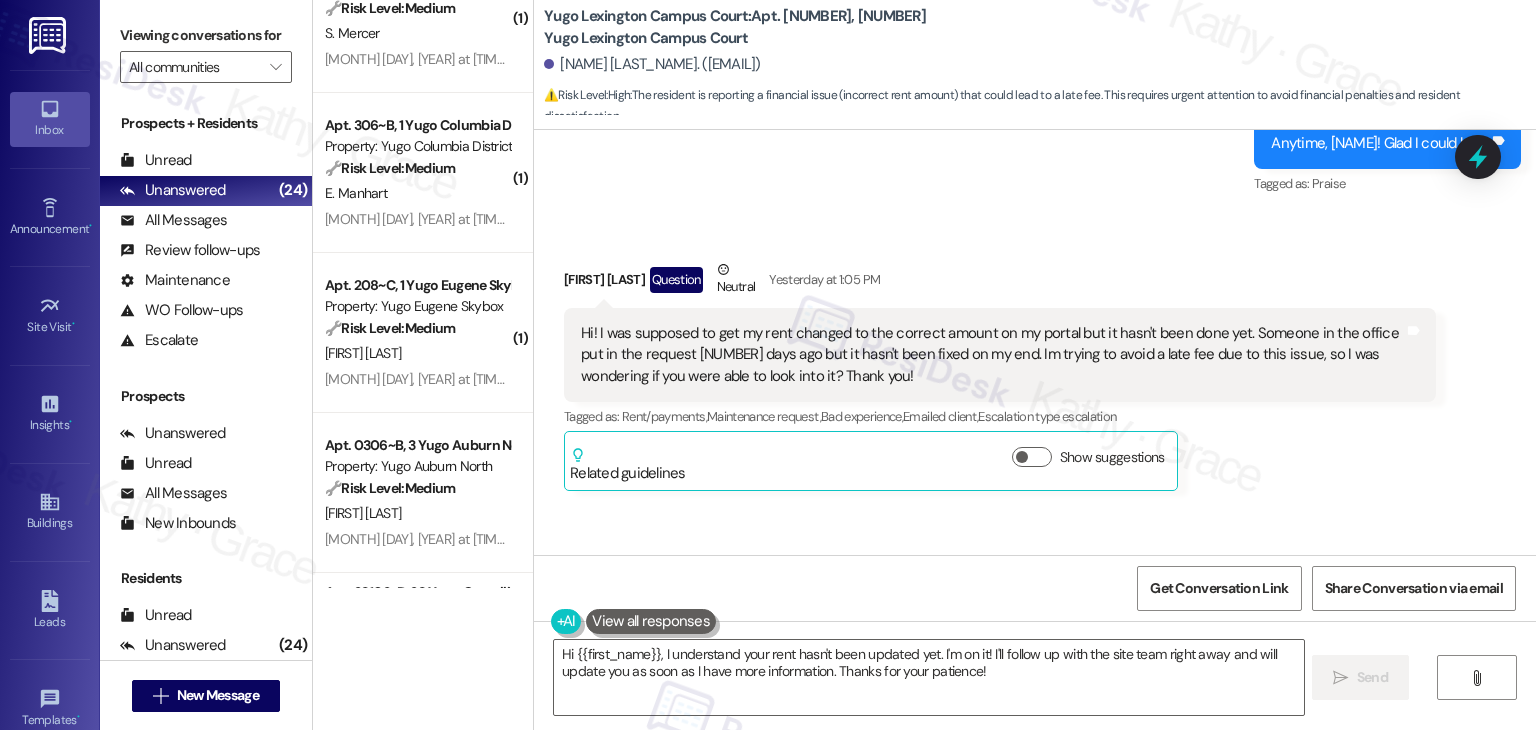 scroll, scrollTop: 8924, scrollLeft: 0, axis: vertical 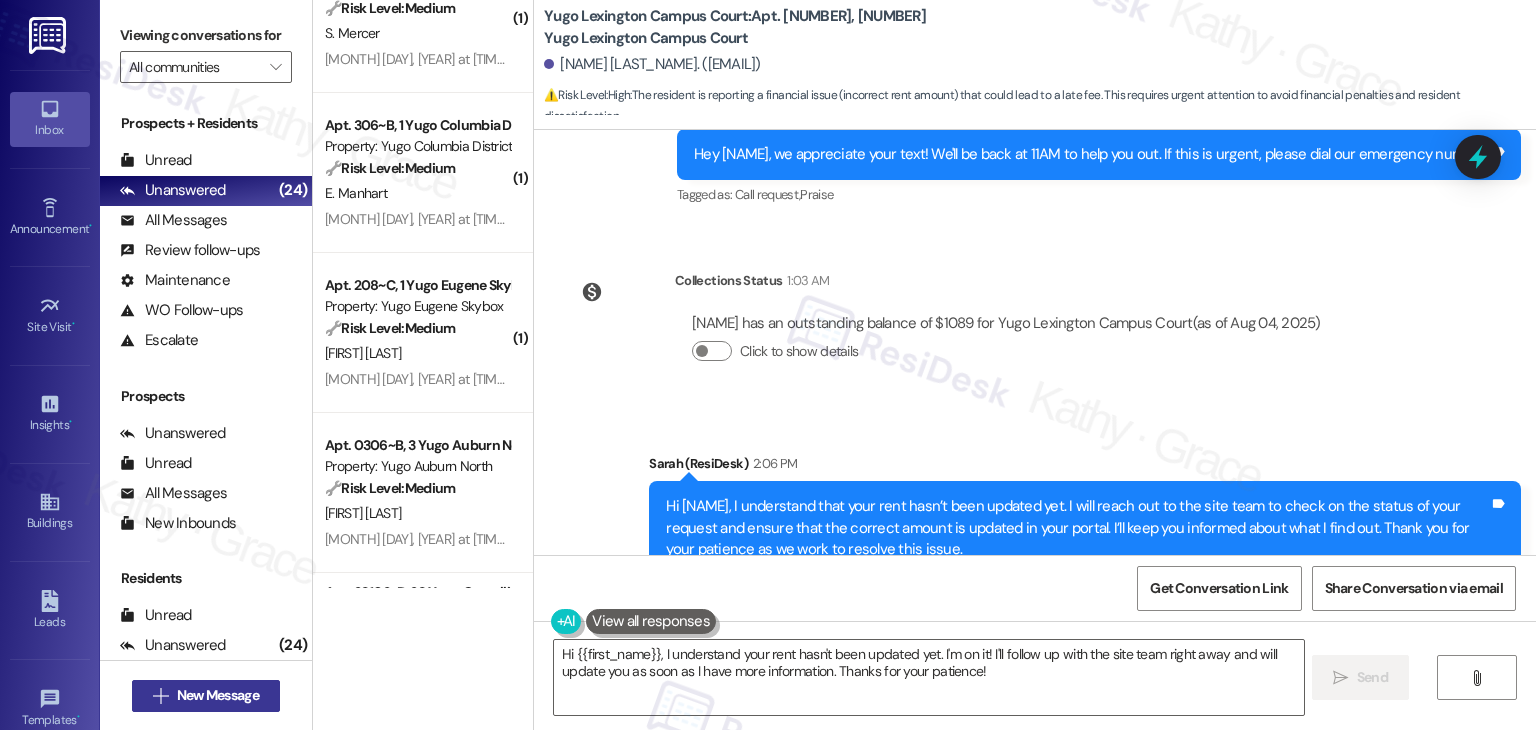 click on "New Message" at bounding box center (218, 695) 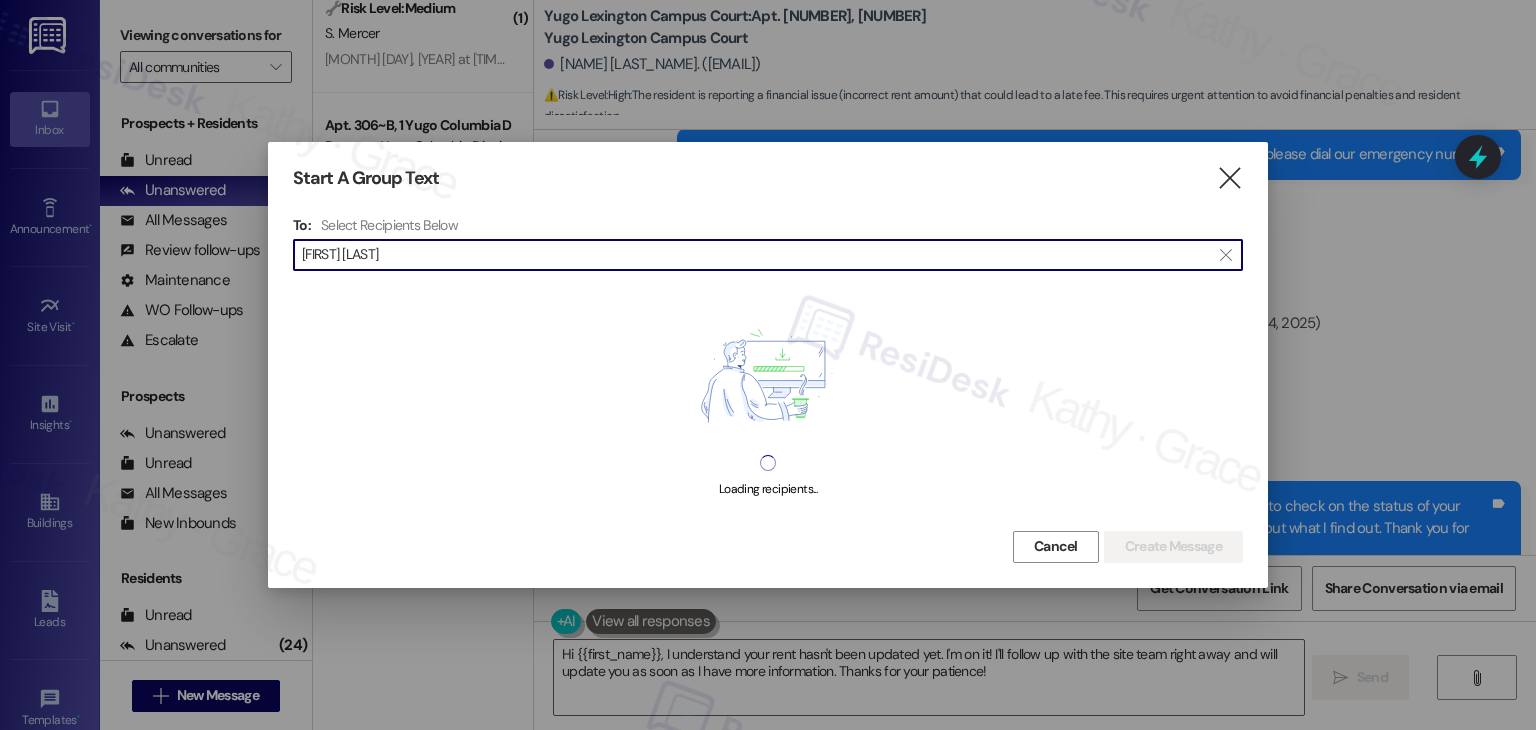 click on "Hailey	Marsett" at bounding box center (756, 255) 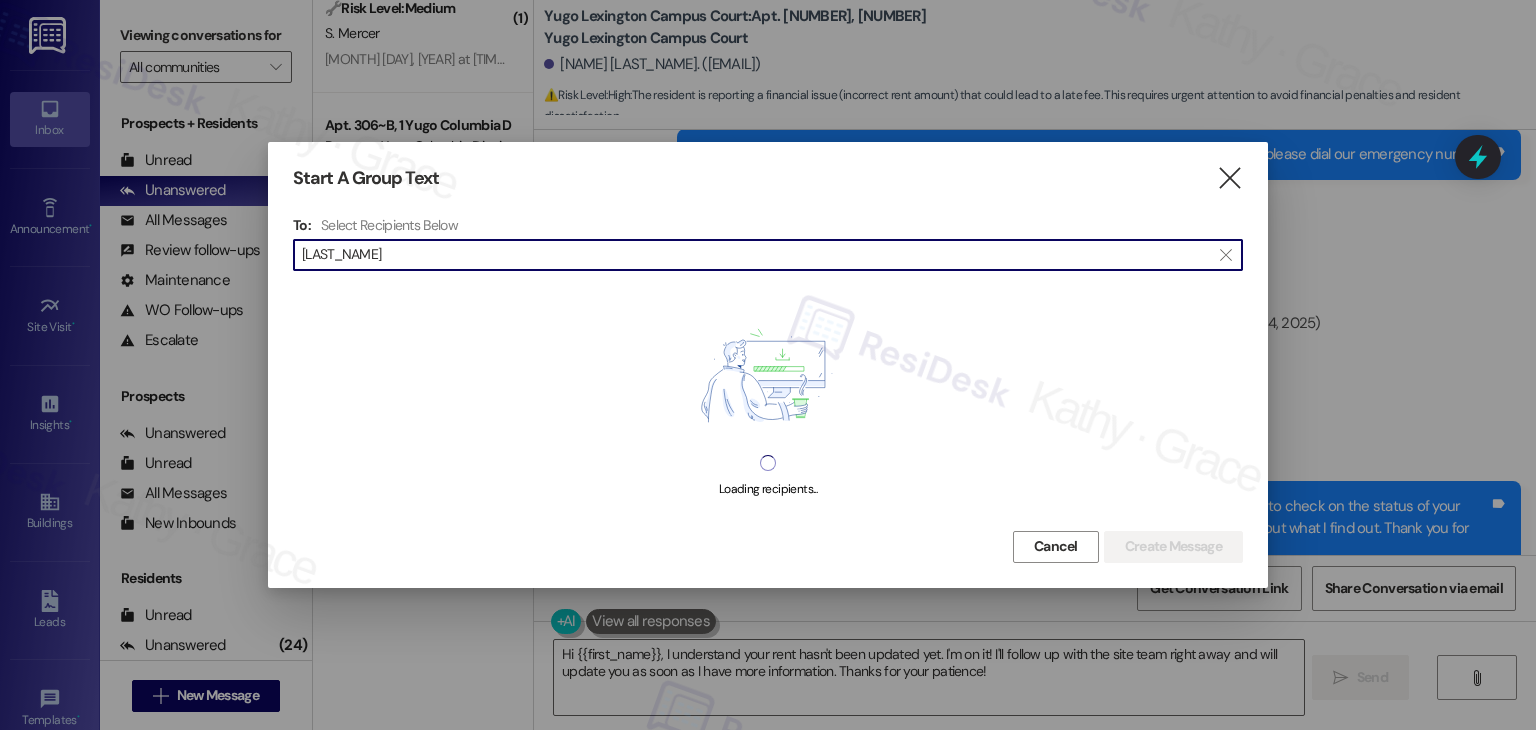 type on "Marsett" 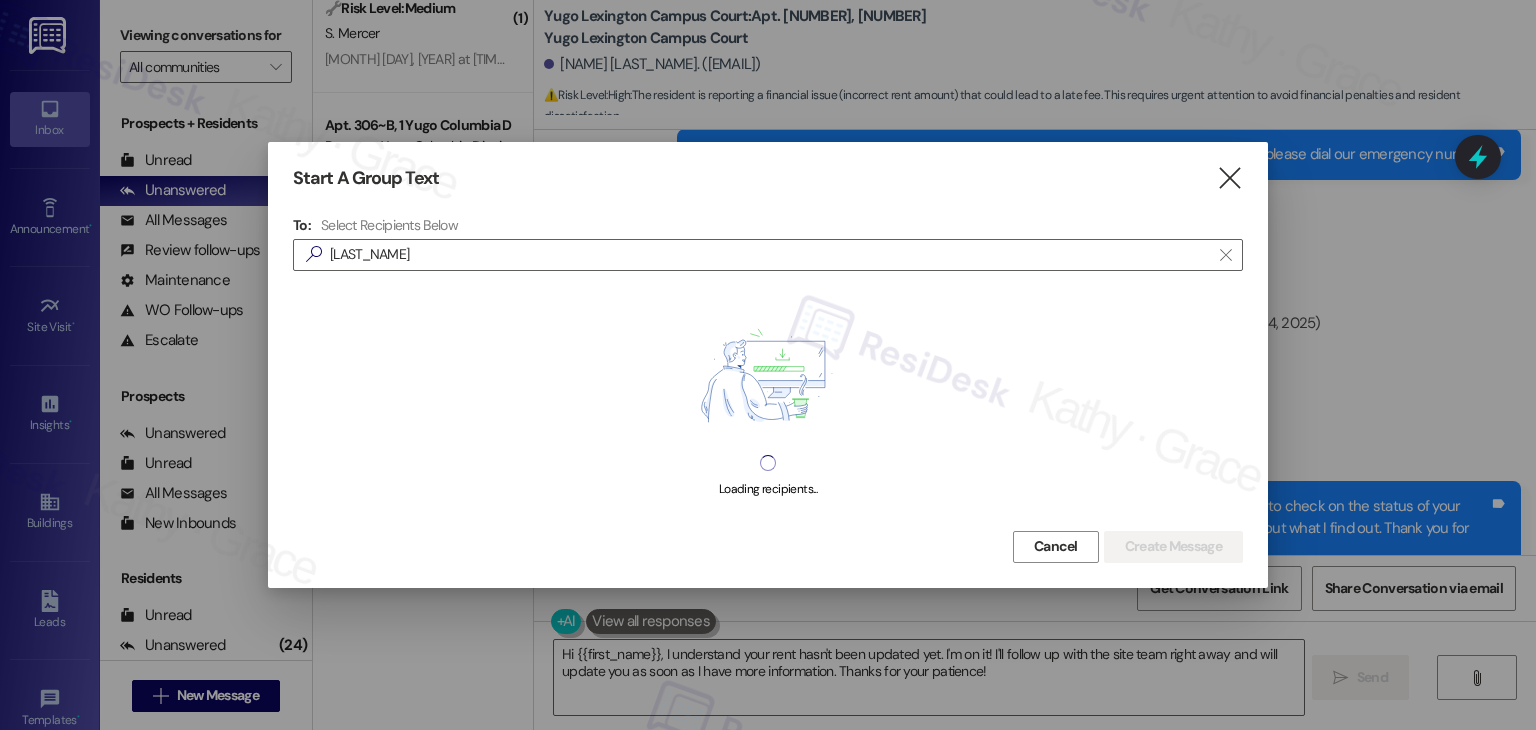 click on "Marsett" at bounding box center (770, 255) 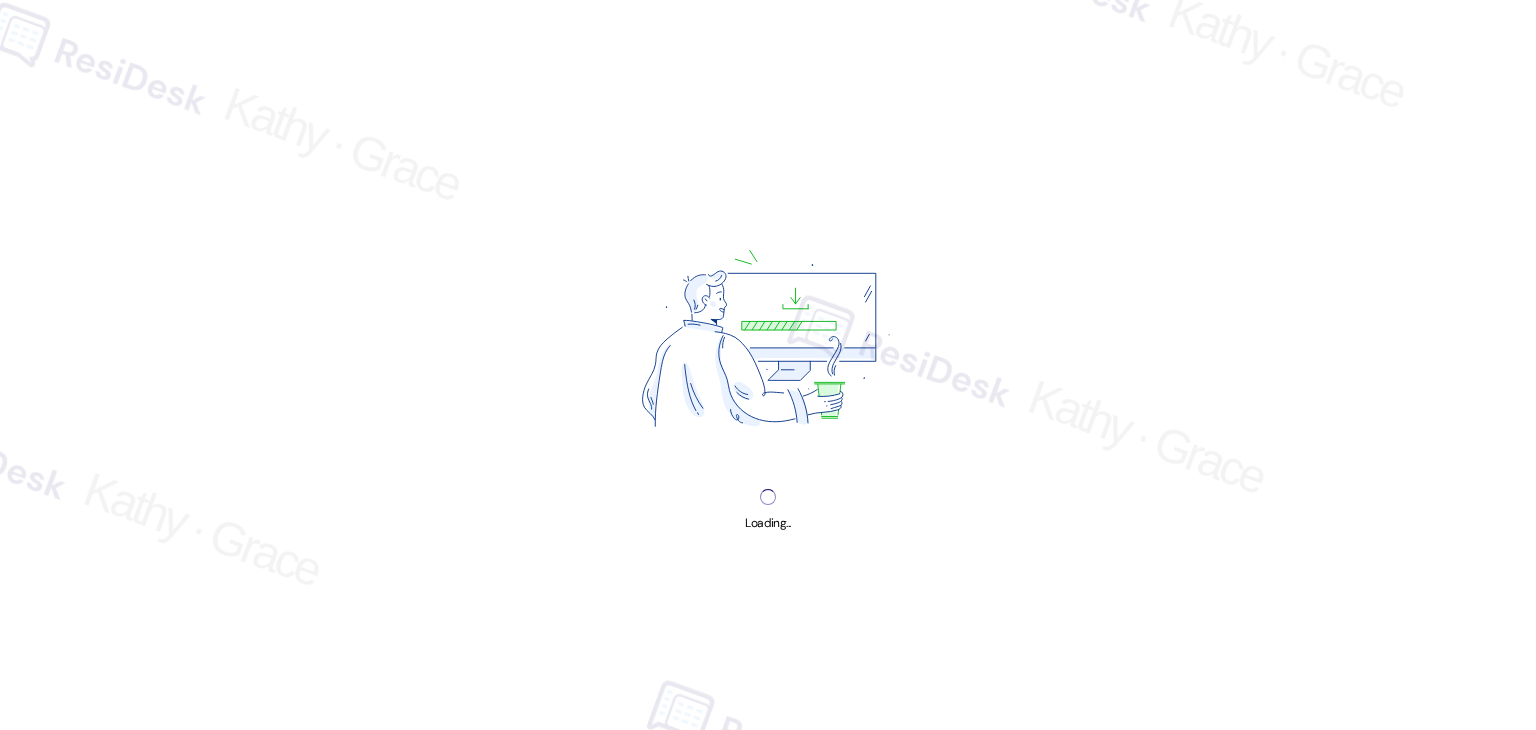 scroll, scrollTop: 0, scrollLeft: 0, axis: both 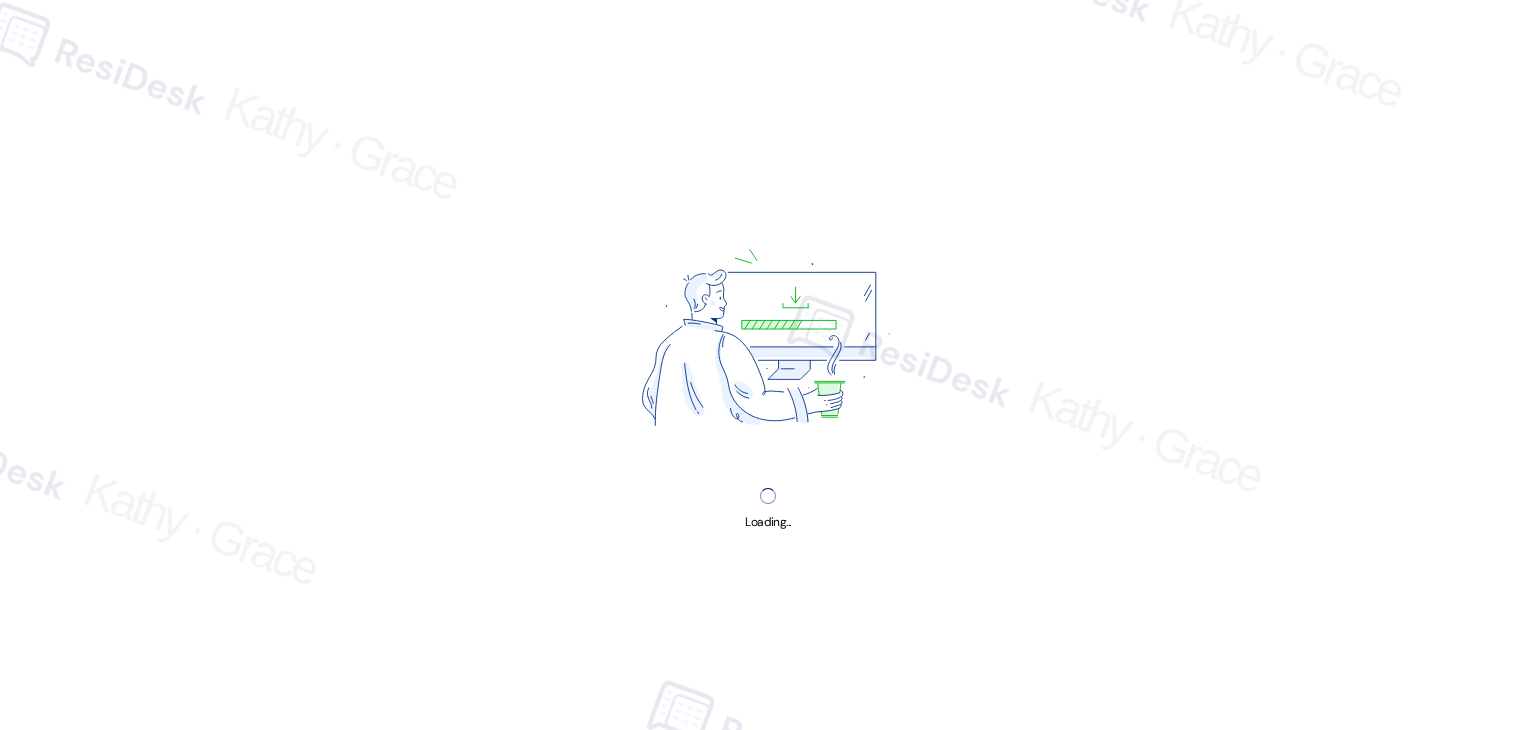click on "Loading..." at bounding box center (768, 365) 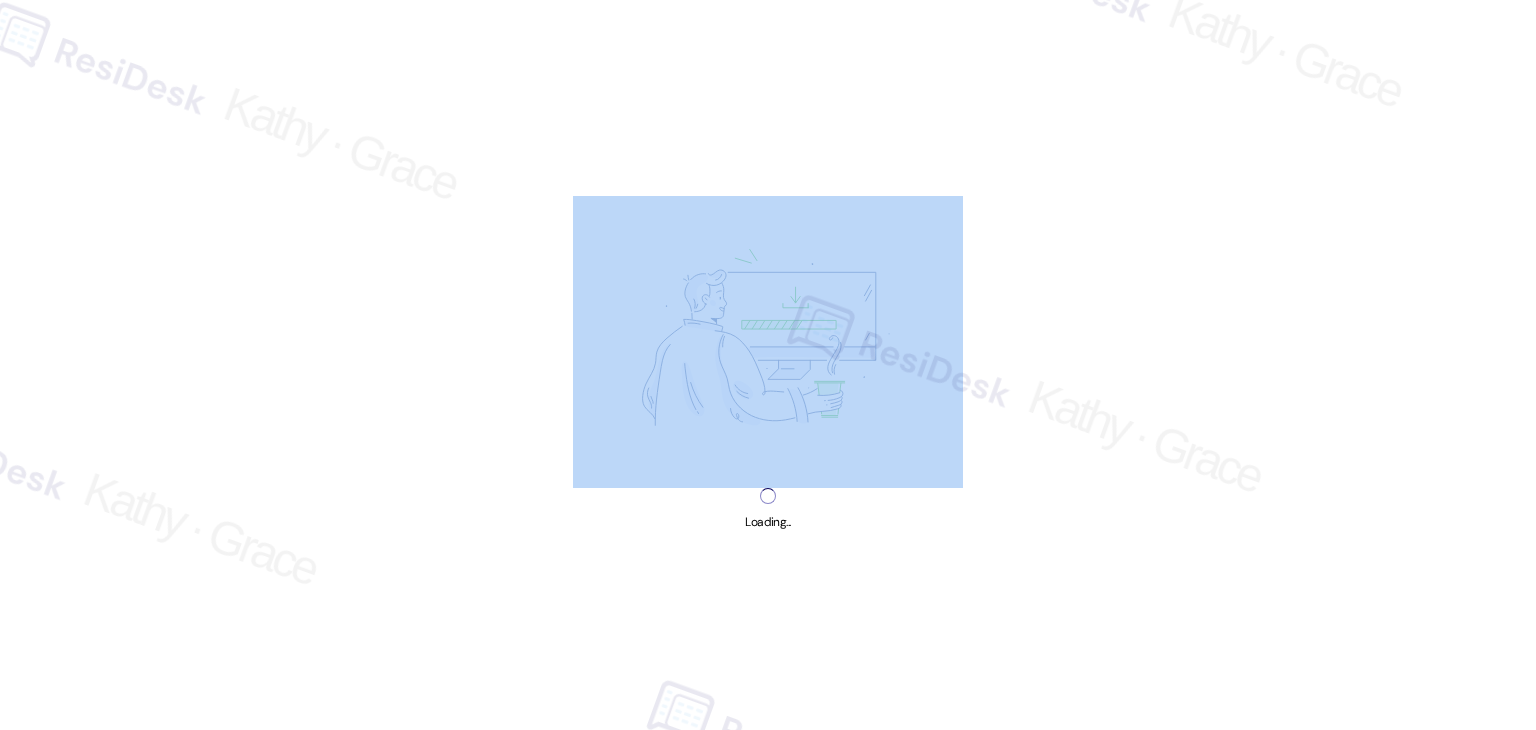 click on "Loading..." at bounding box center (768, 365) 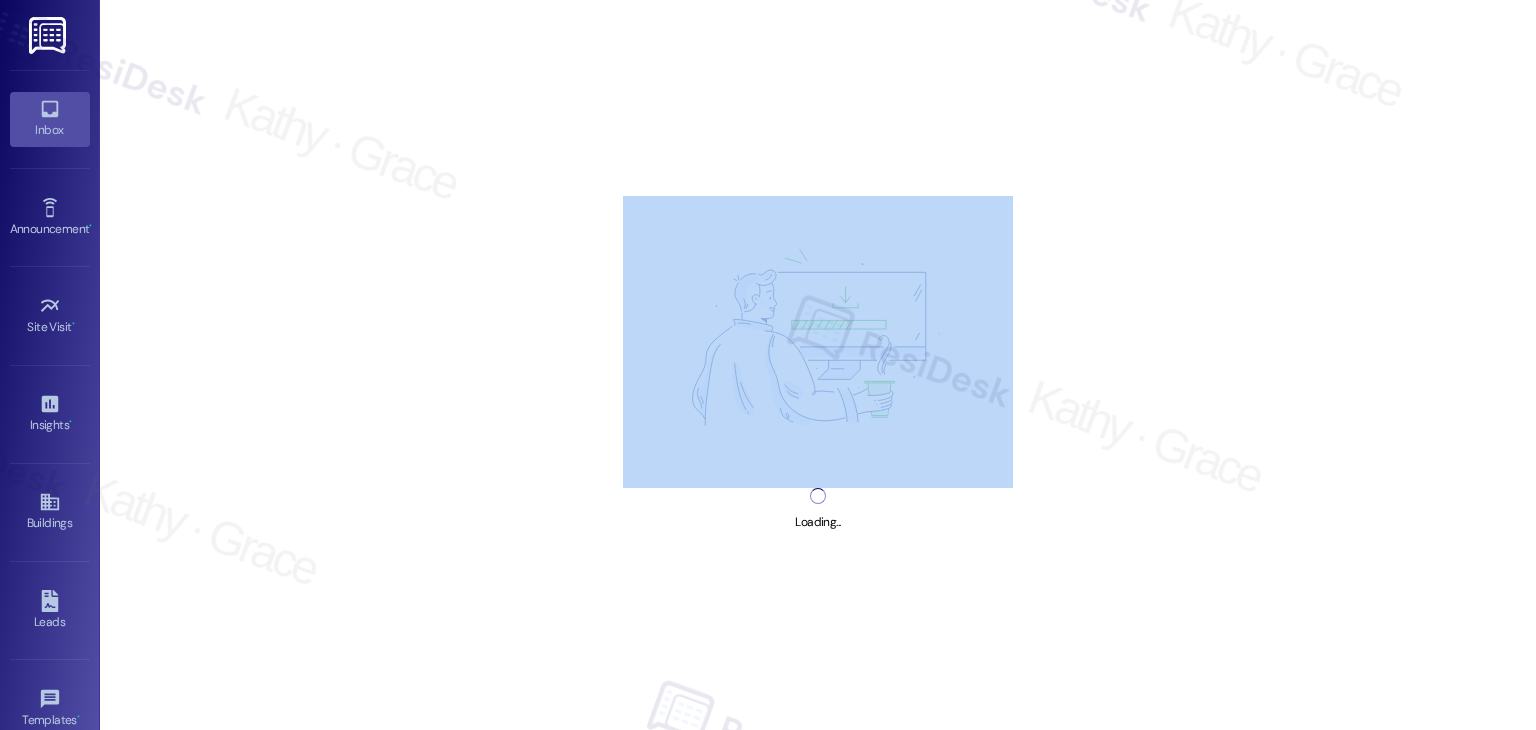 click on "Loading..." at bounding box center [818, 365] 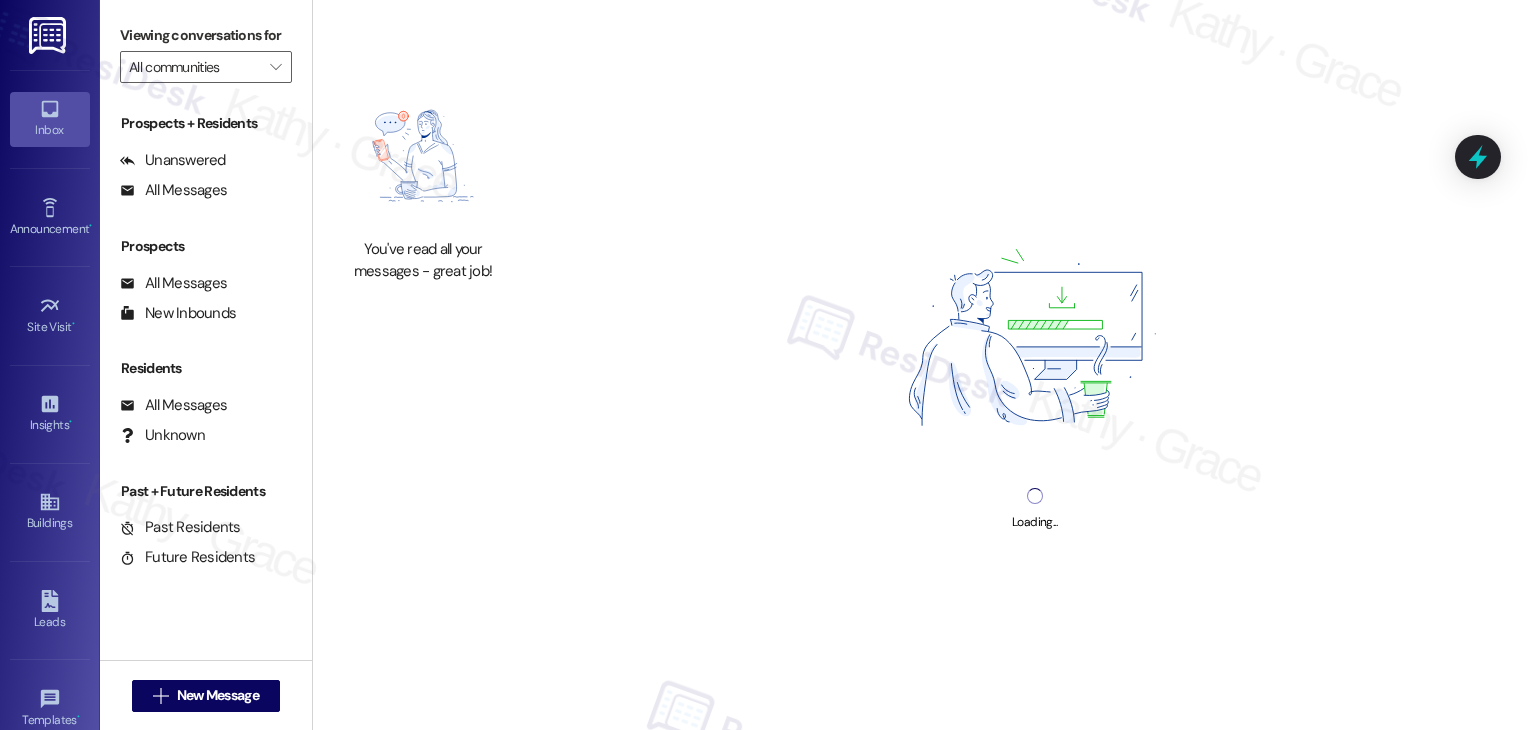 click on "Loading..." at bounding box center (1034, 365) 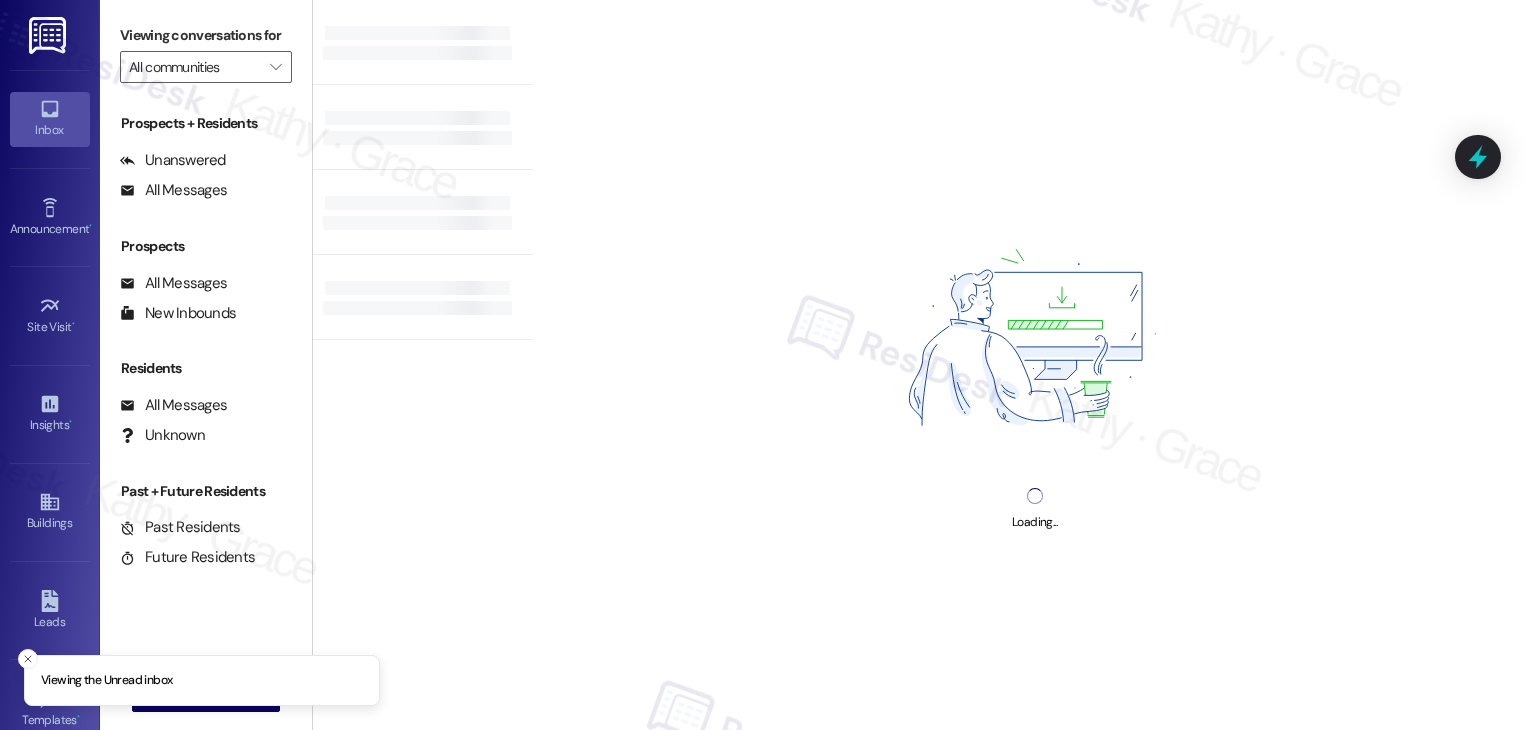 click on "Loading..." at bounding box center (1034, 365) 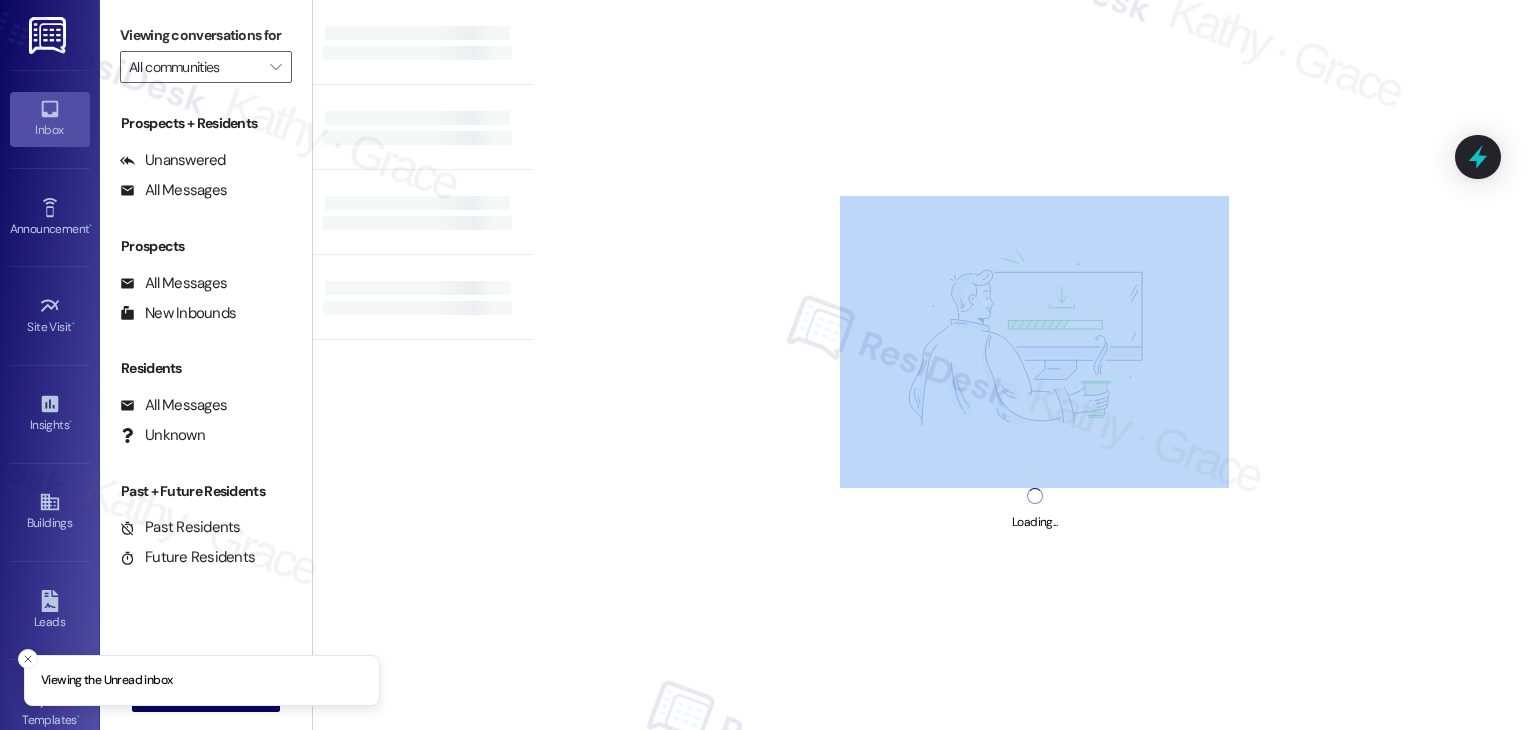 click on "Loading..." at bounding box center (1034, 365) 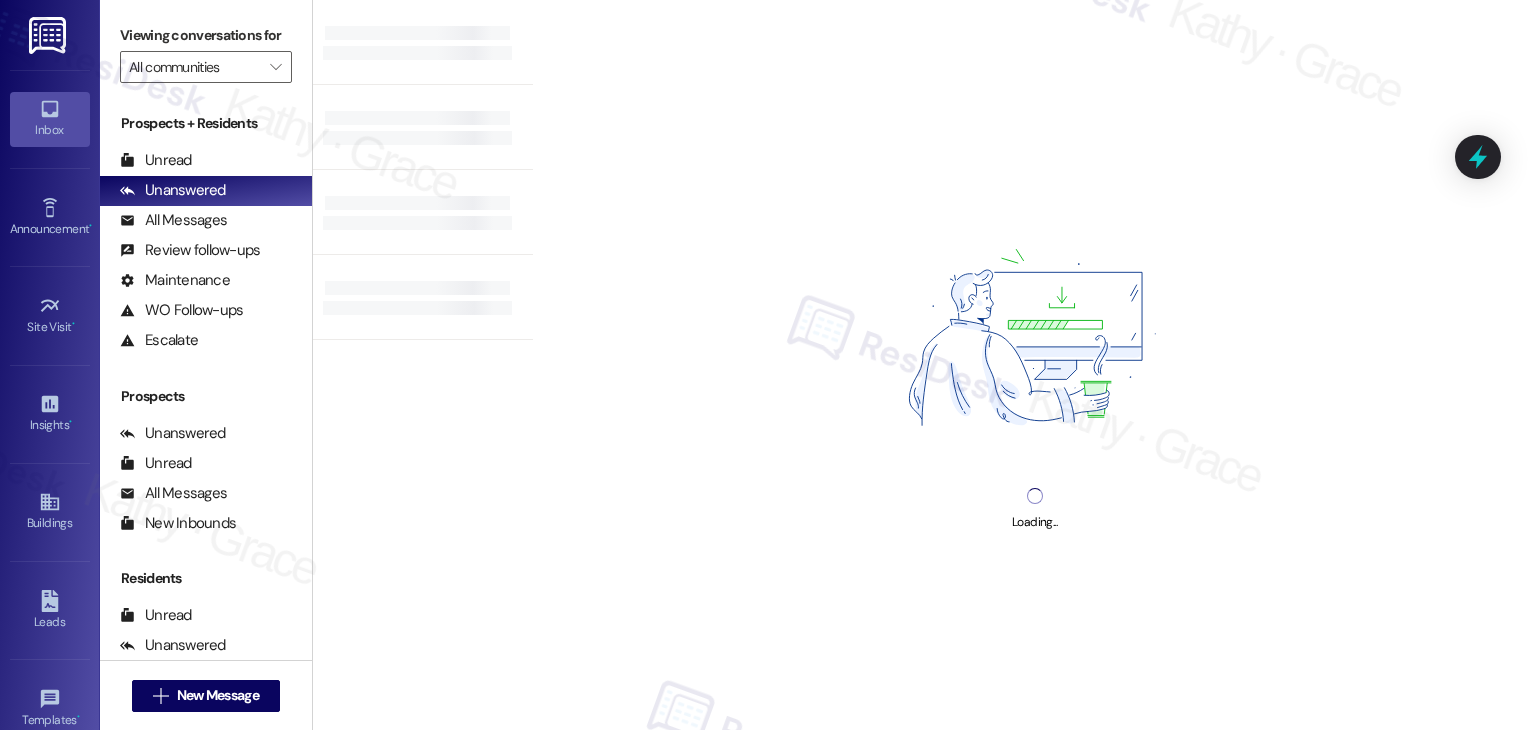 click on "Loading..." at bounding box center [1034, 365] 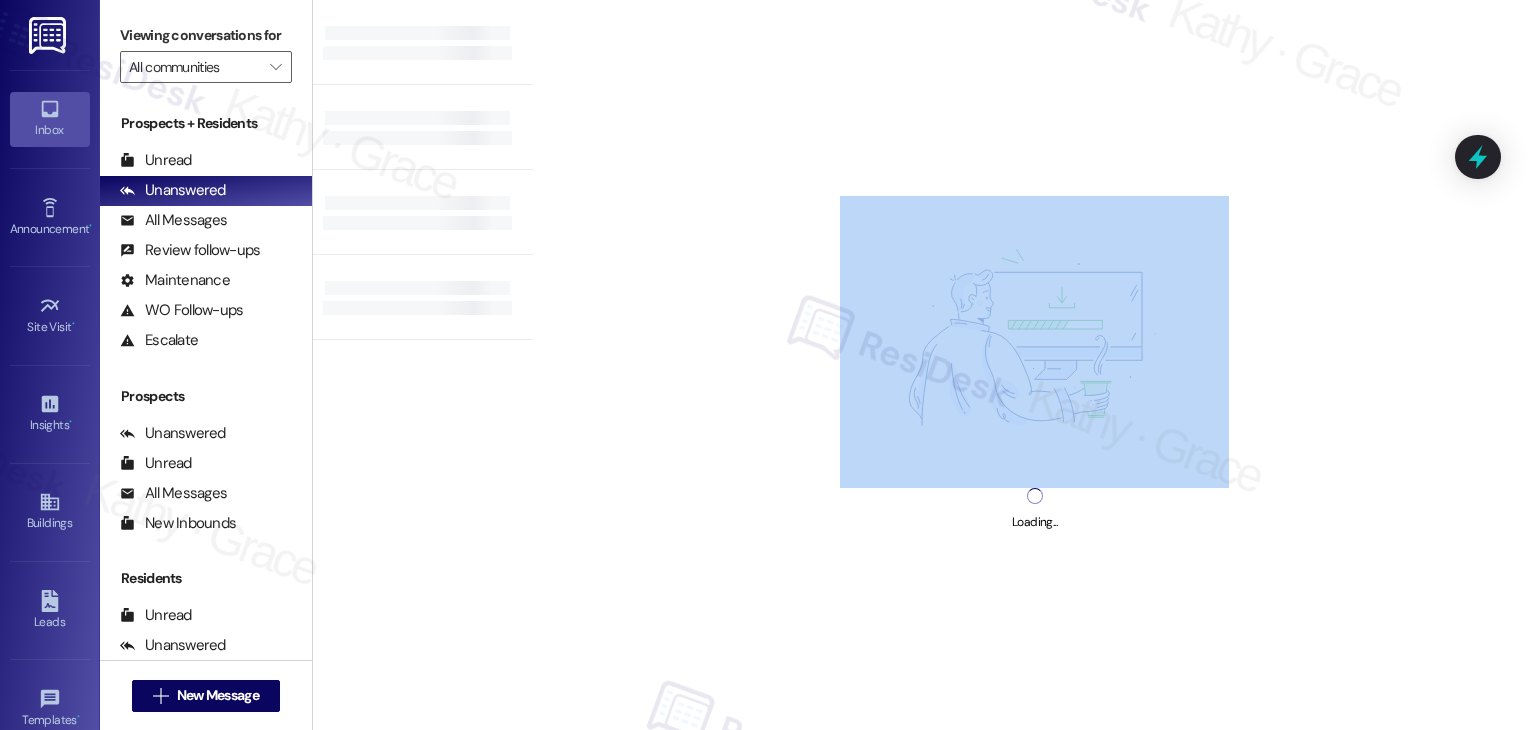 click on "Loading..." at bounding box center (1034, 365) 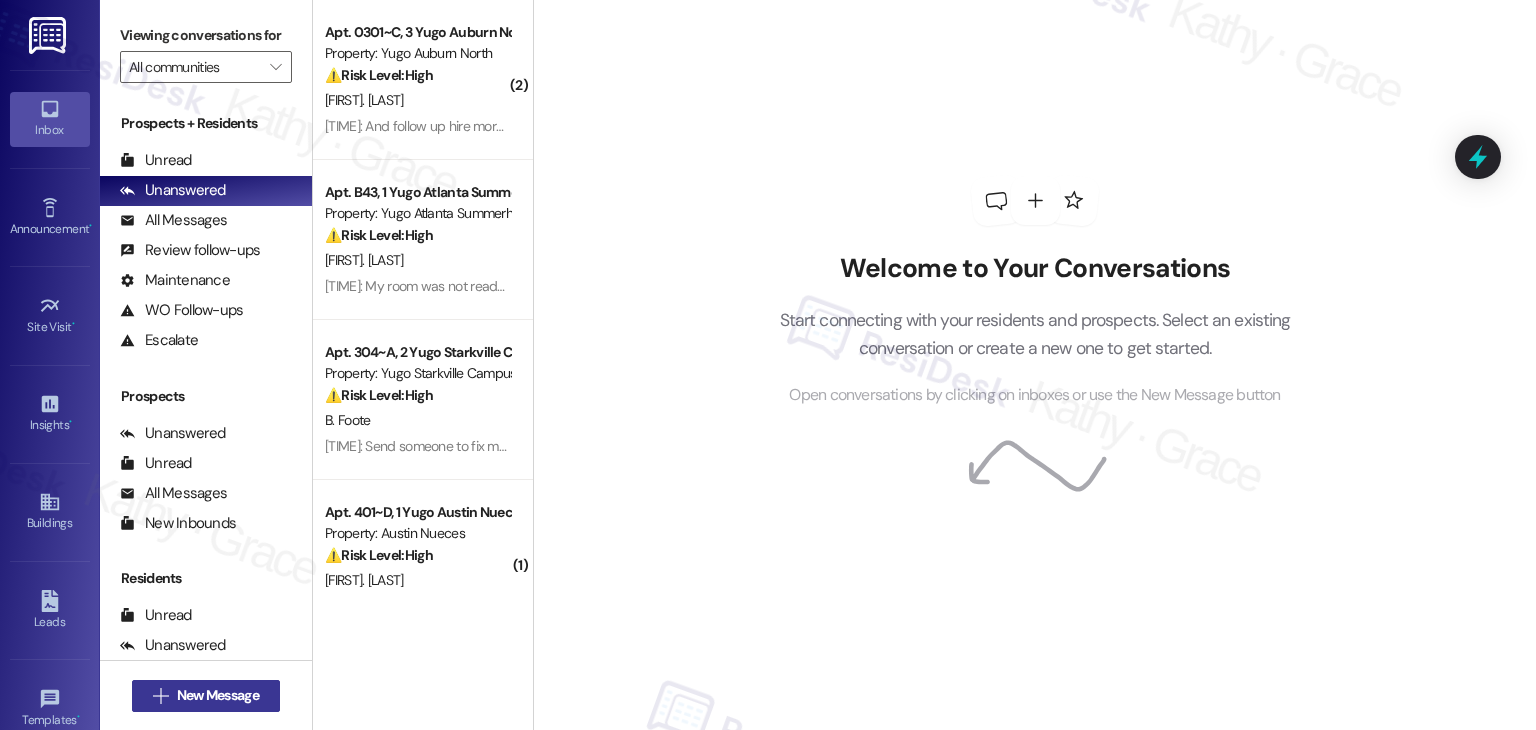 click on " New Message" at bounding box center [206, 696] 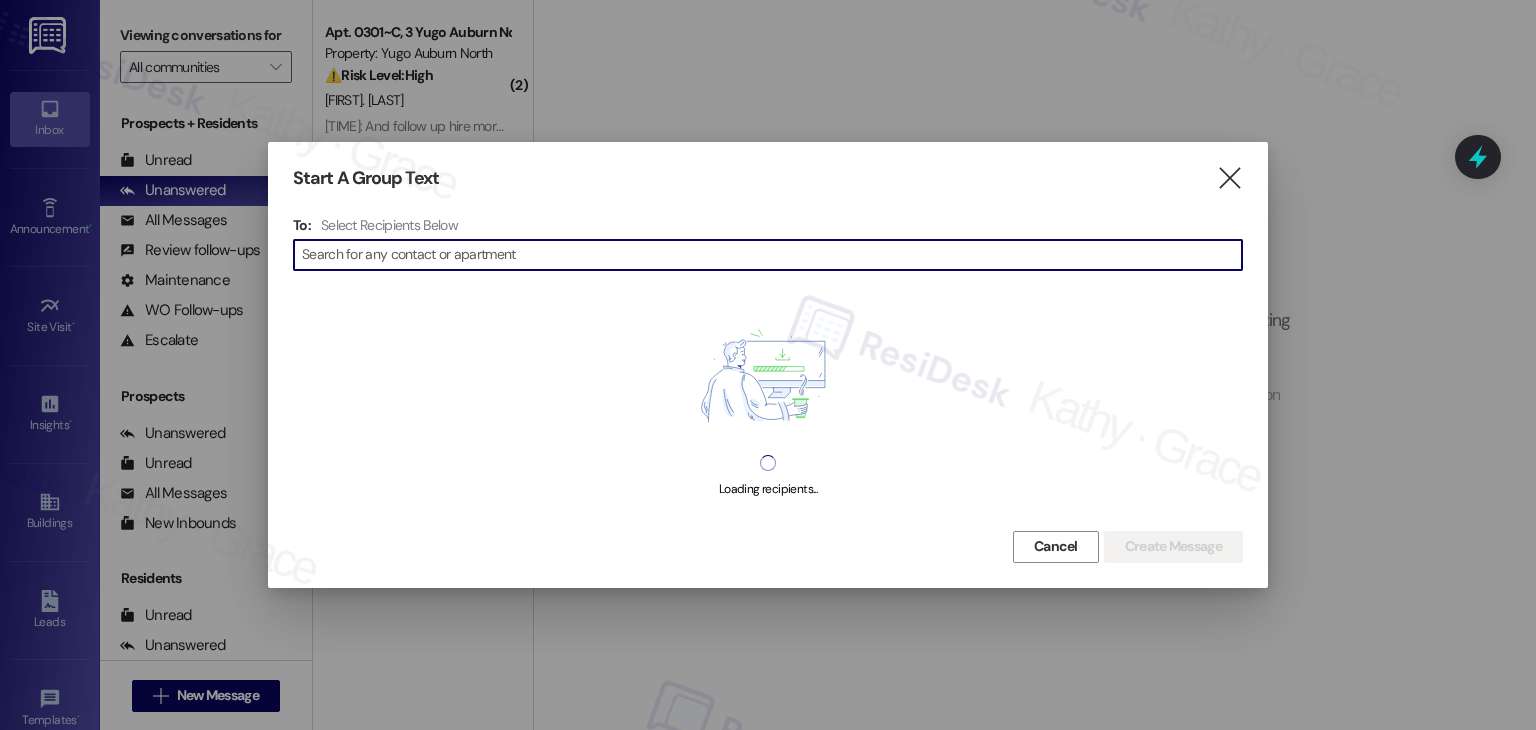 paste on "Trinity	Adams" 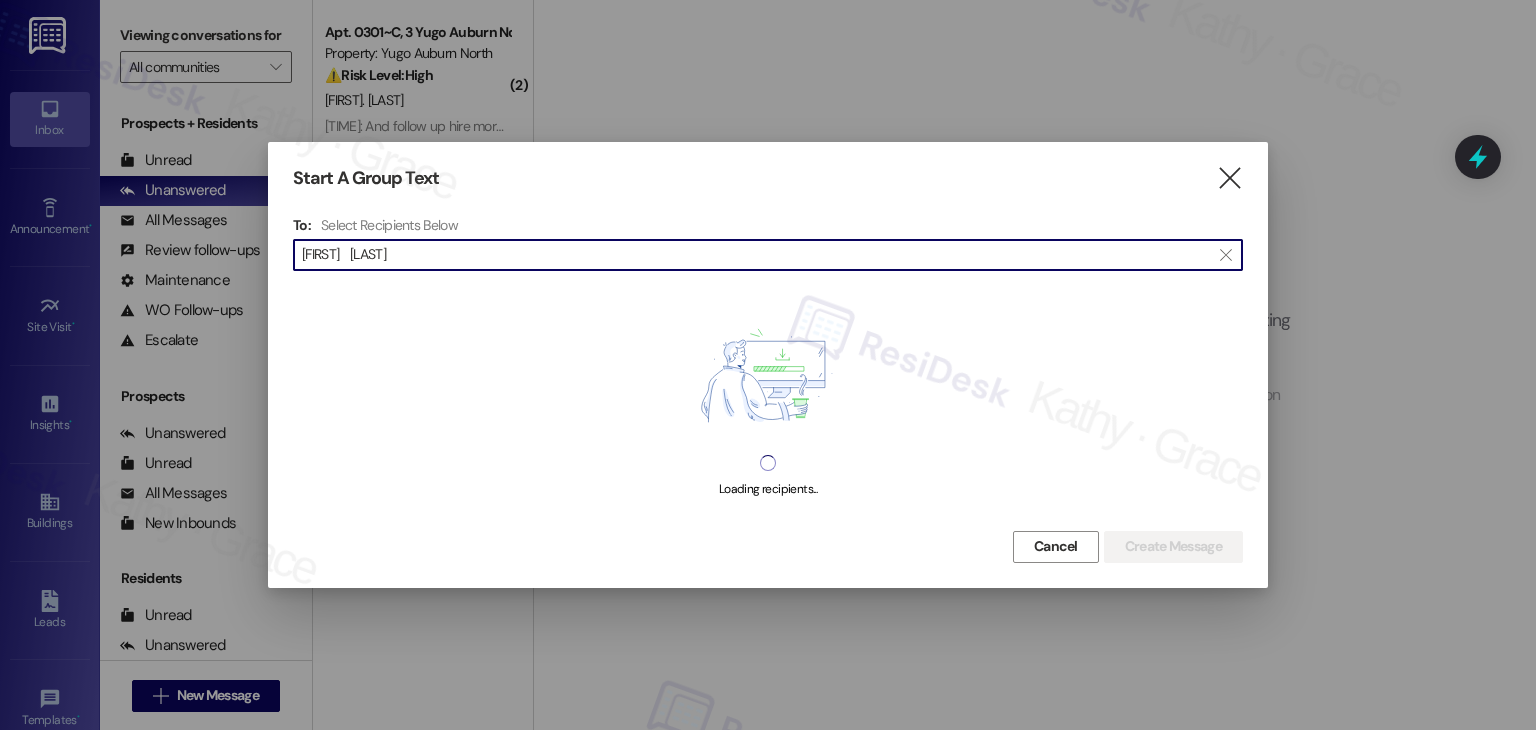 click on "Trinity	Adams" at bounding box center (756, 255) 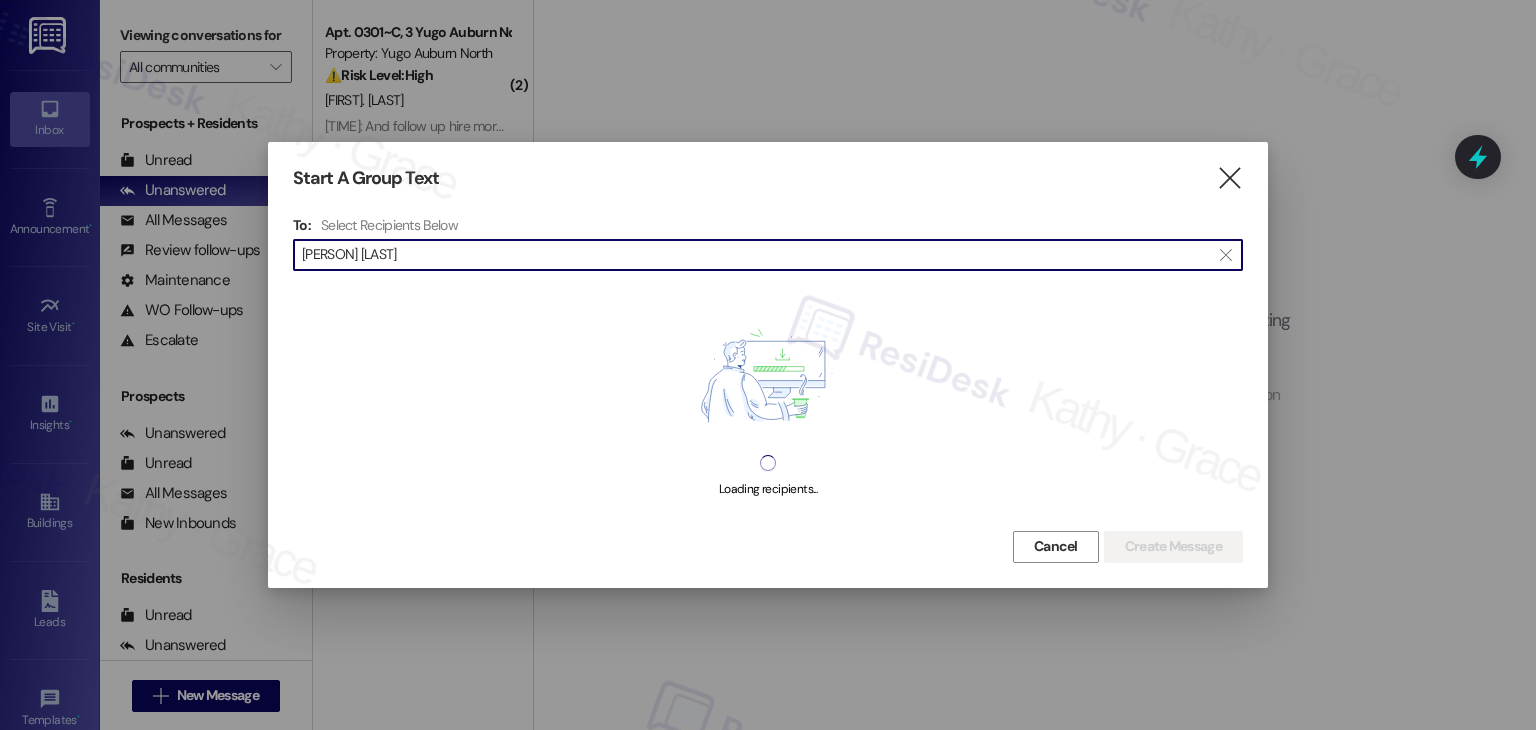 drag, startPoint x: 404, startPoint y: 259, endPoint x: 288, endPoint y: 246, distance: 116.72617 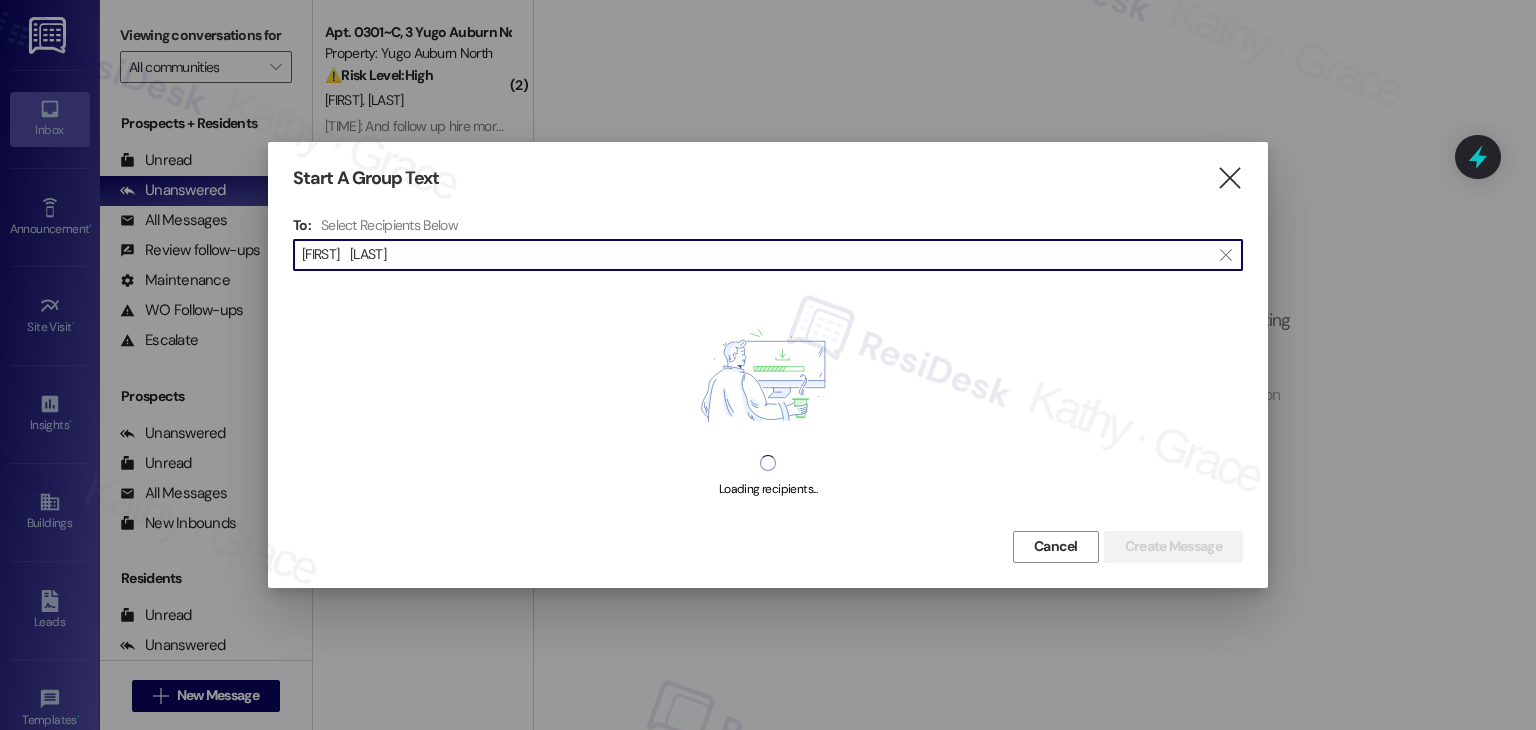 click on "Hailey	Marsett" at bounding box center (756, 255) 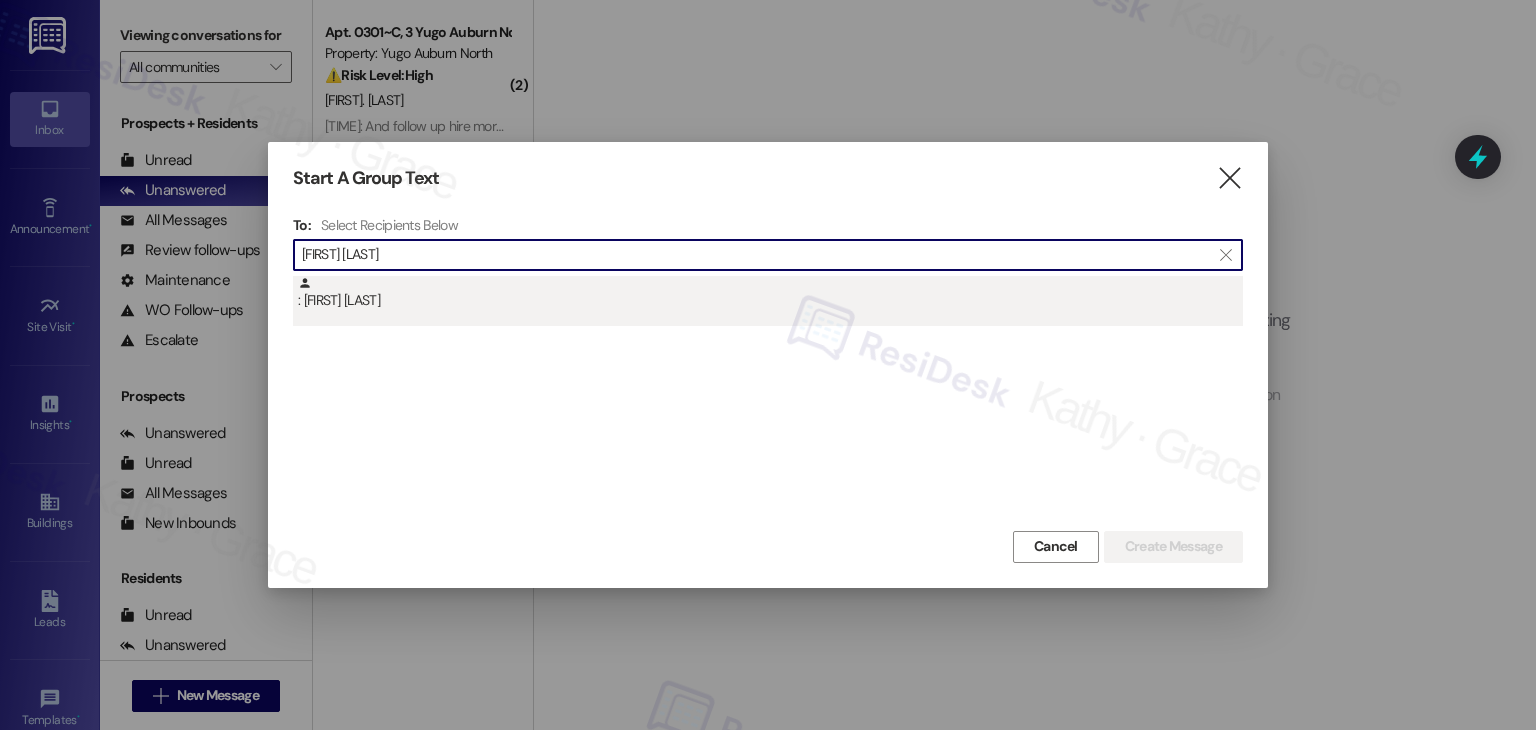 type on "Hailey Marsett" 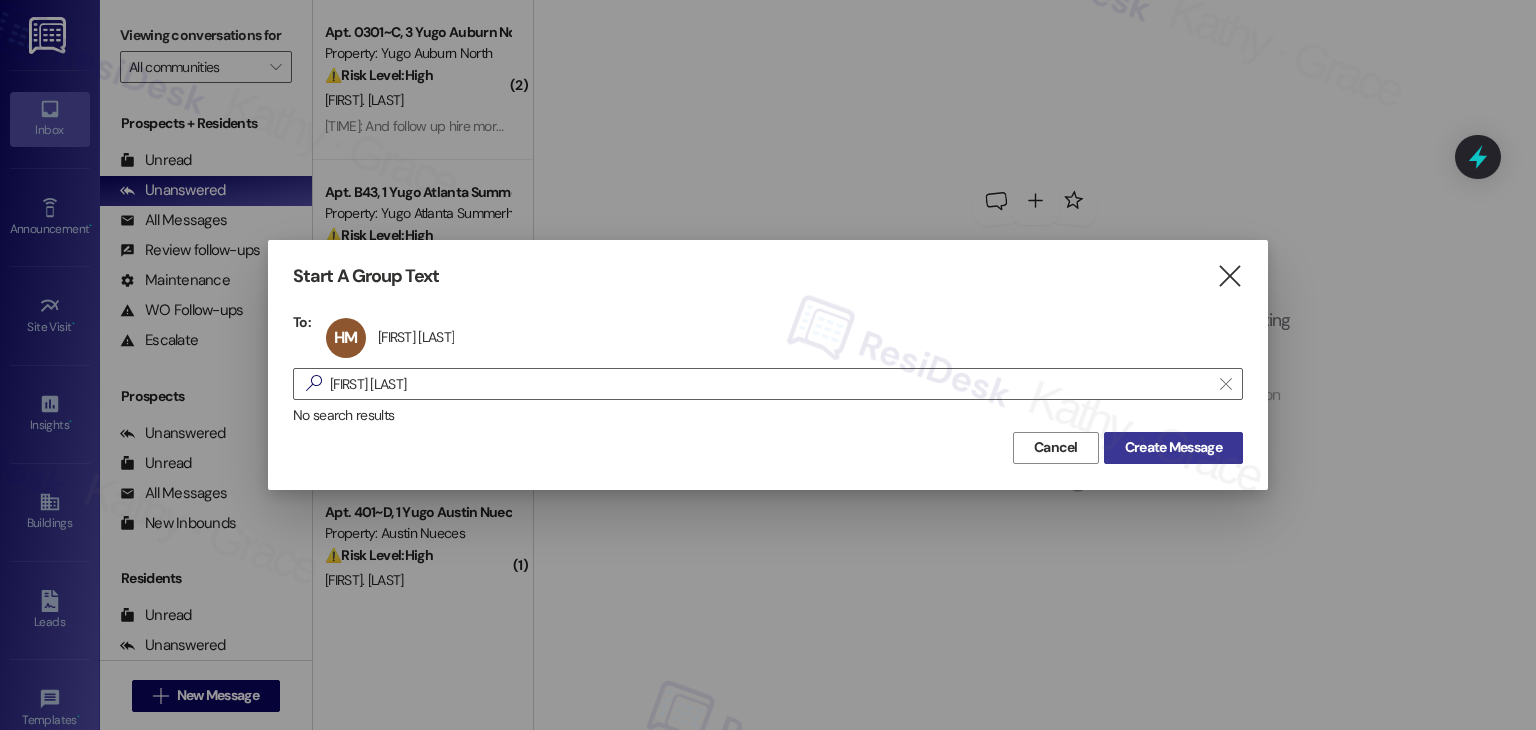 click on "Create Message" at bounding box center (1173, 447) 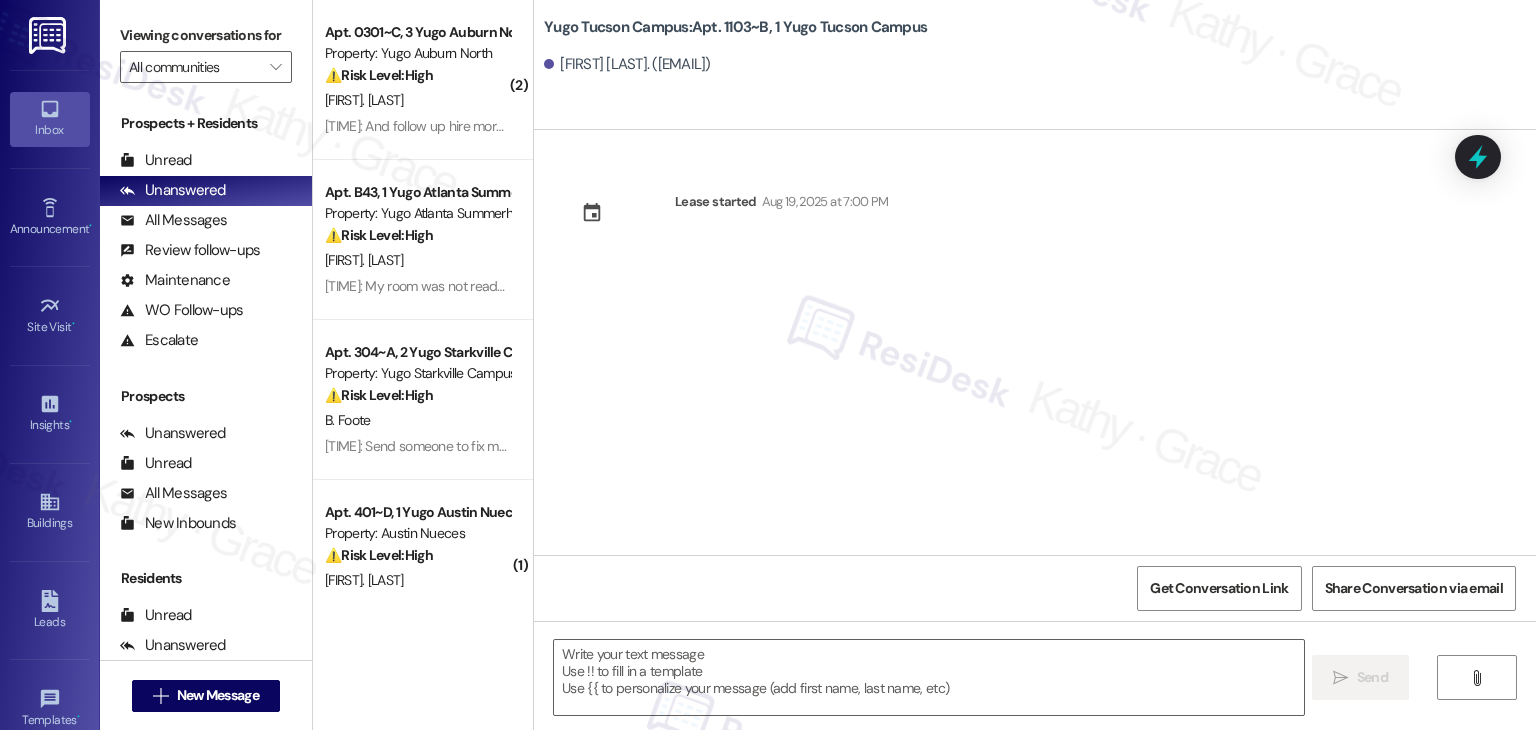 type on "Fetching suggested responses. Please feel free to read through the conversation in the meantime." 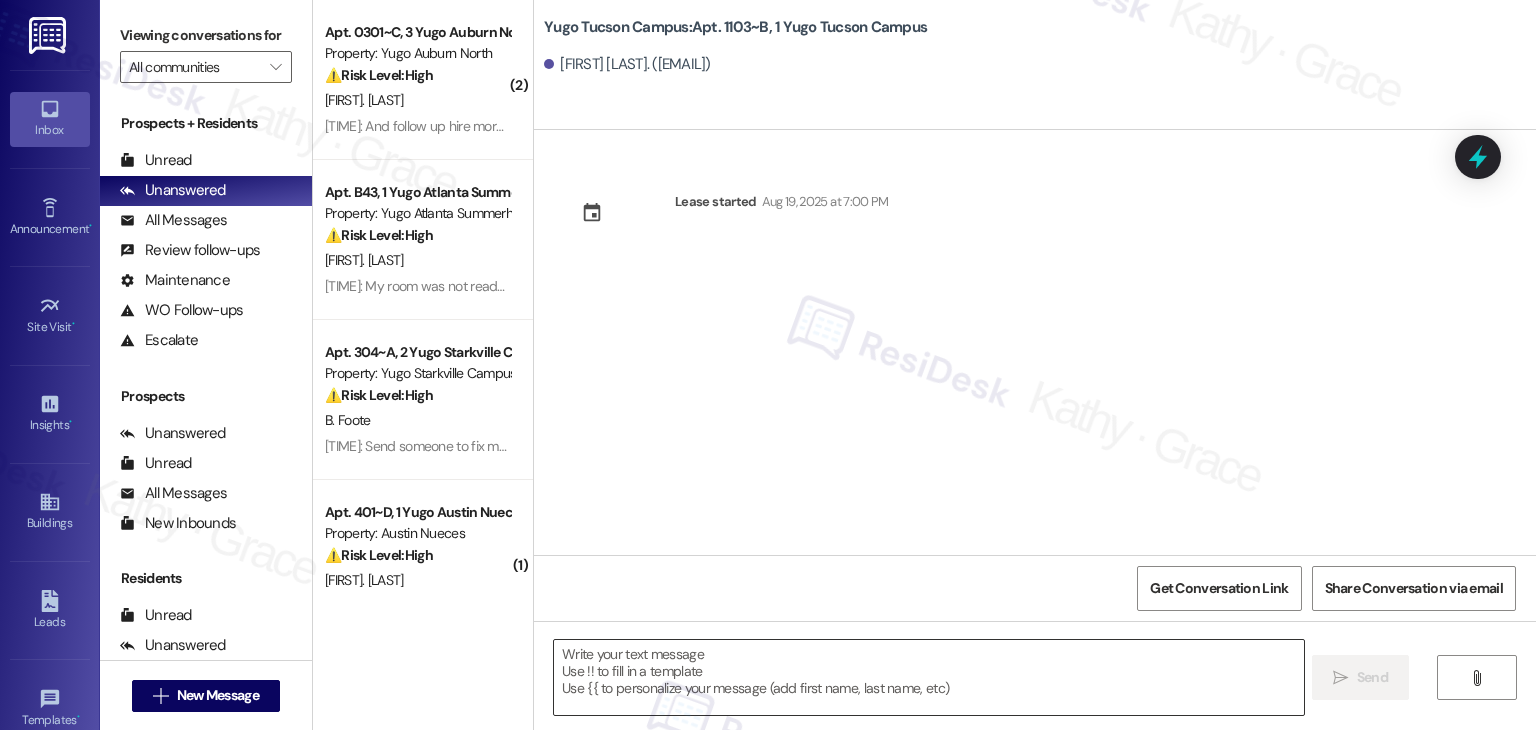 click at bounding box center [928, 677] 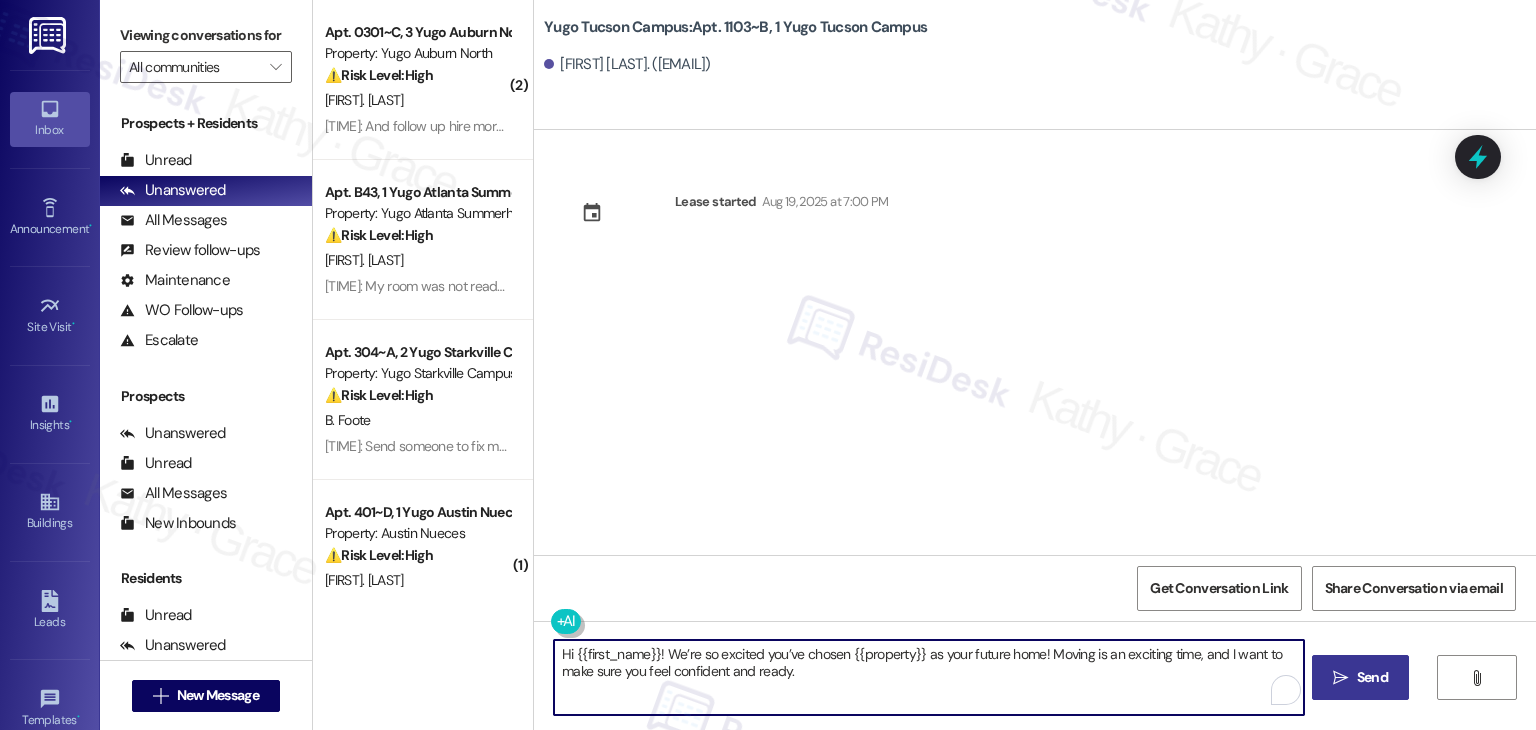 type on "Hi {{first_name}}! We’re so excited you’ve chosen {{property}} as your future home! Moving is an exciting time, and I want to make sure you feel confident and ready." 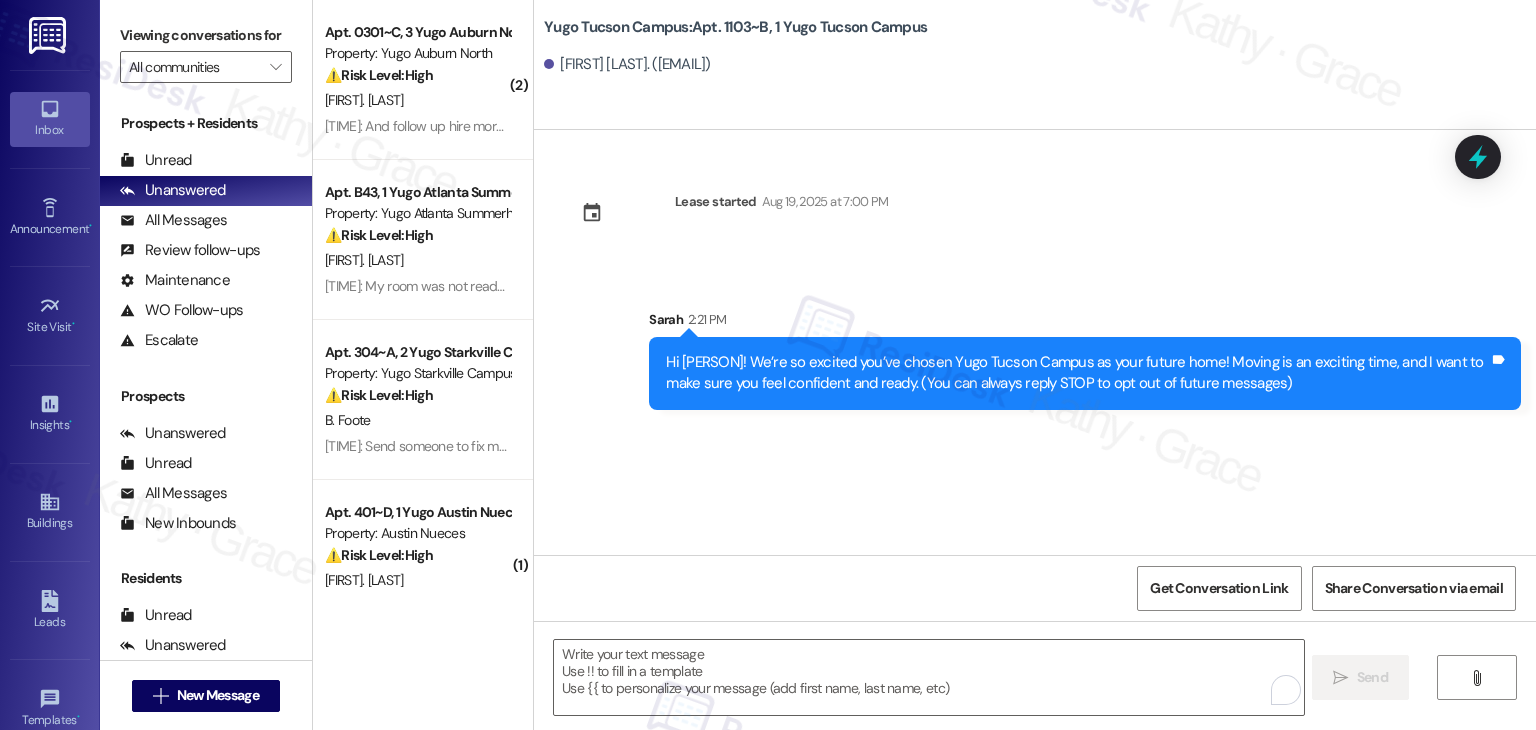 click on "Lease started Aug 19, 2025 at 7:00 PM Sent via SMS Sarah 2:21 PM Hi Hailey! We’re so excited you’ve chosen Yugo Tucson Campus as your future home! Moving is an exciting time, and I want to make sure you feel confident and ready. (You can always reply STOP to opt out of future messages) Tags and notes" at bounding box center [1035, 342] 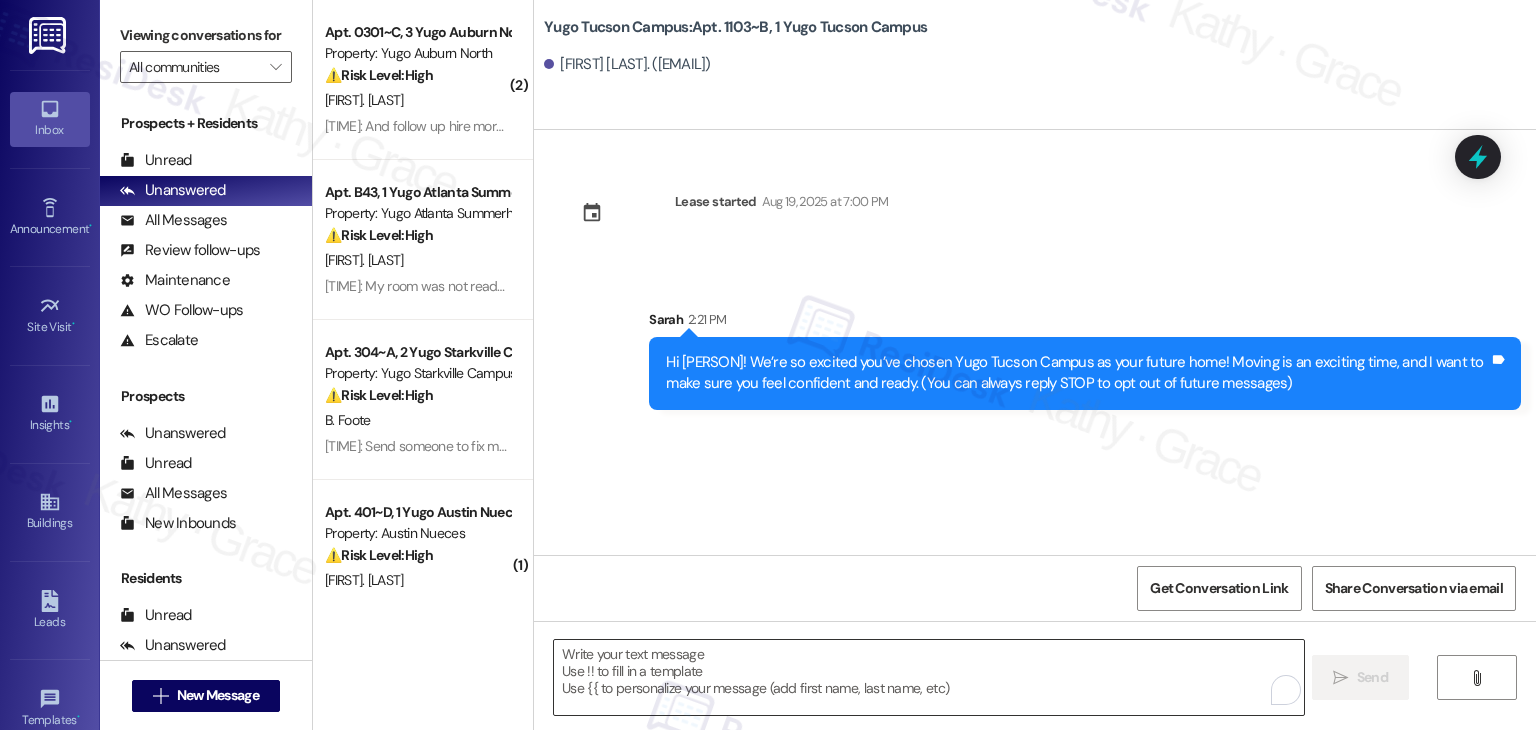 click at bounding box center (928, 677) 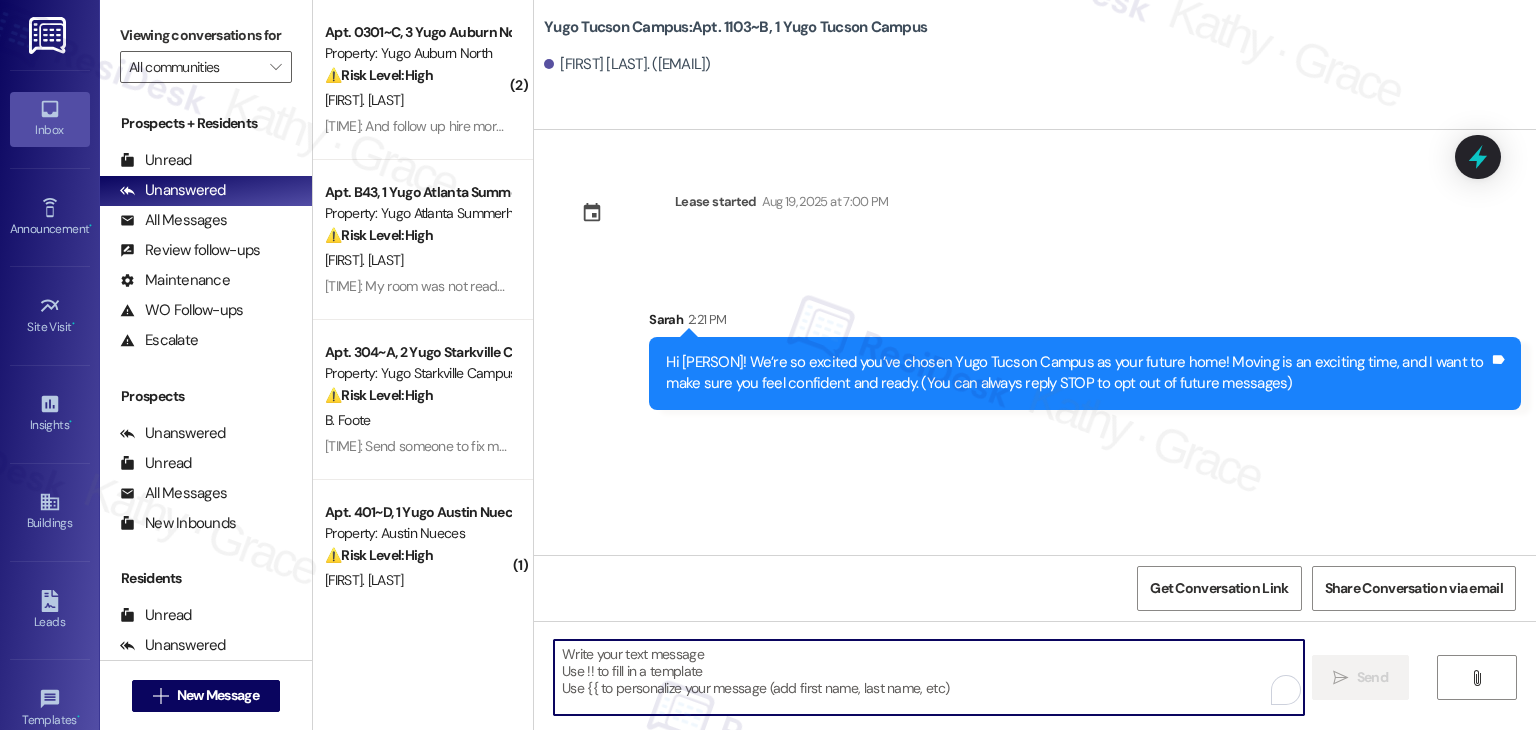 paste on "I’m Sarah from the off-site Resident Support Team. I work with your property’s team to help once you’ve moved in—whether it’s answering questions or assisting with maintenance. I’ll be in touch as your move-in date gets closer!" 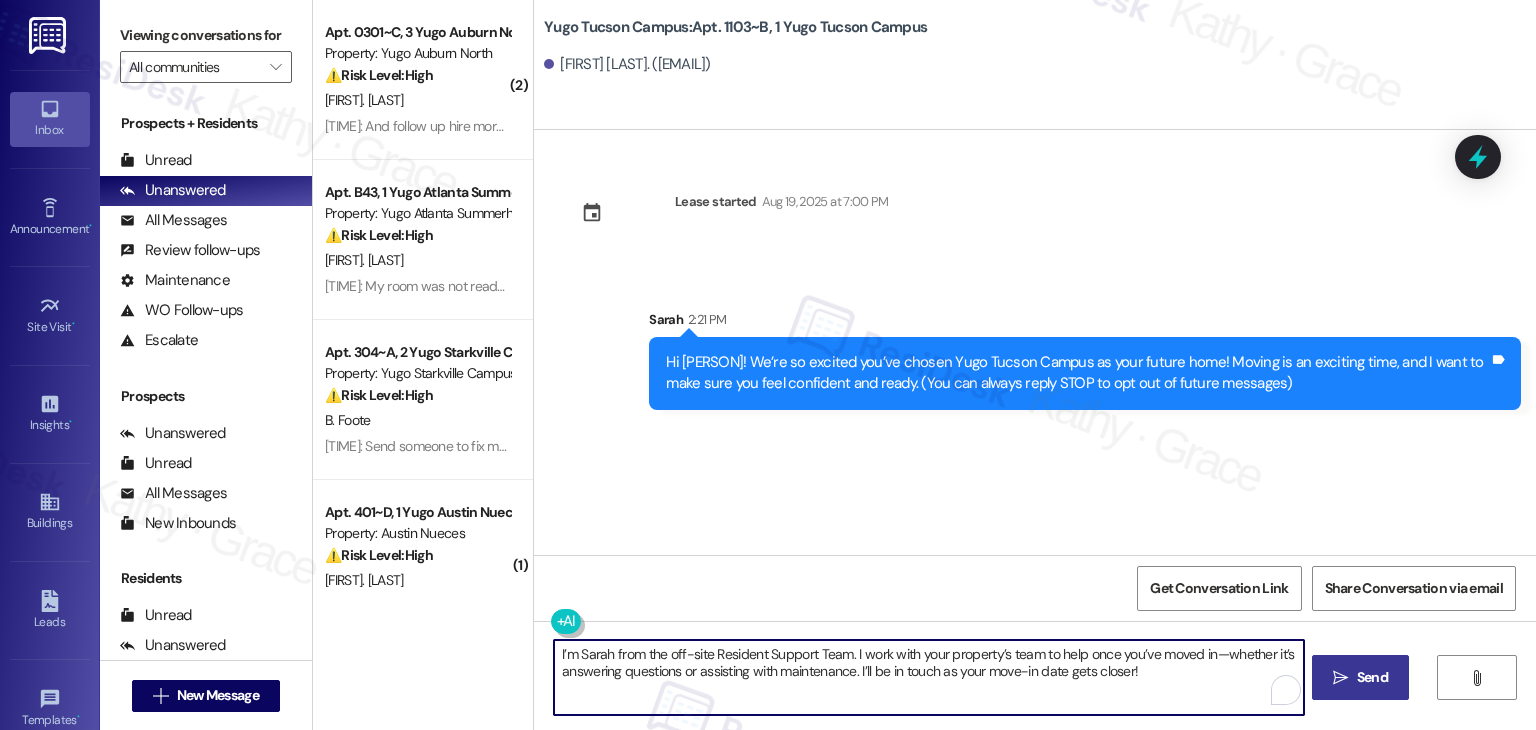 type on "I’m Sarah from the off-site Resident Support Team. I work with your property’s team to help once you’ve moved in—whether it’s answering questions or assisting with maintenance. I’ll be in touch as your move-in date gets closer!" 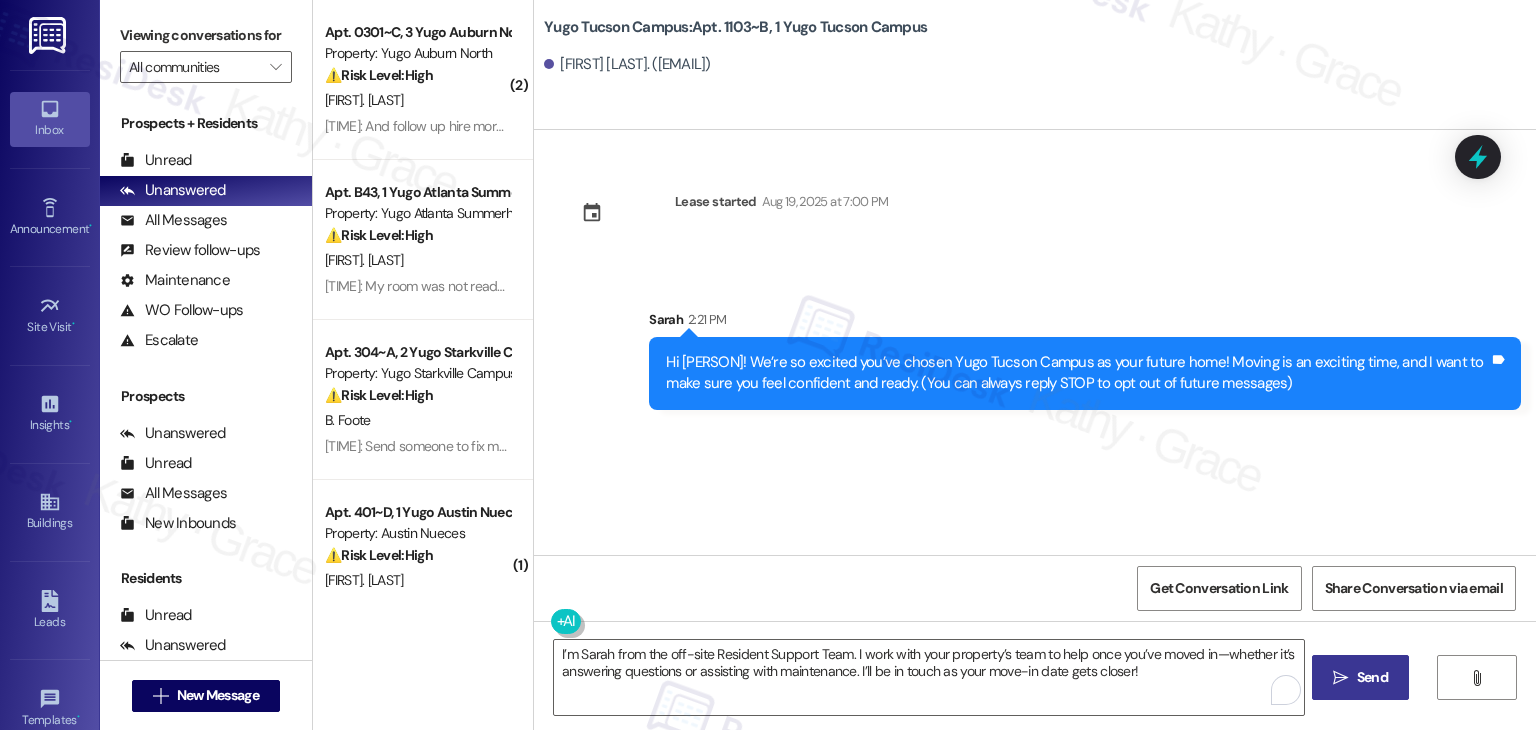 click on "Send" at bounding box center [1372, 677] 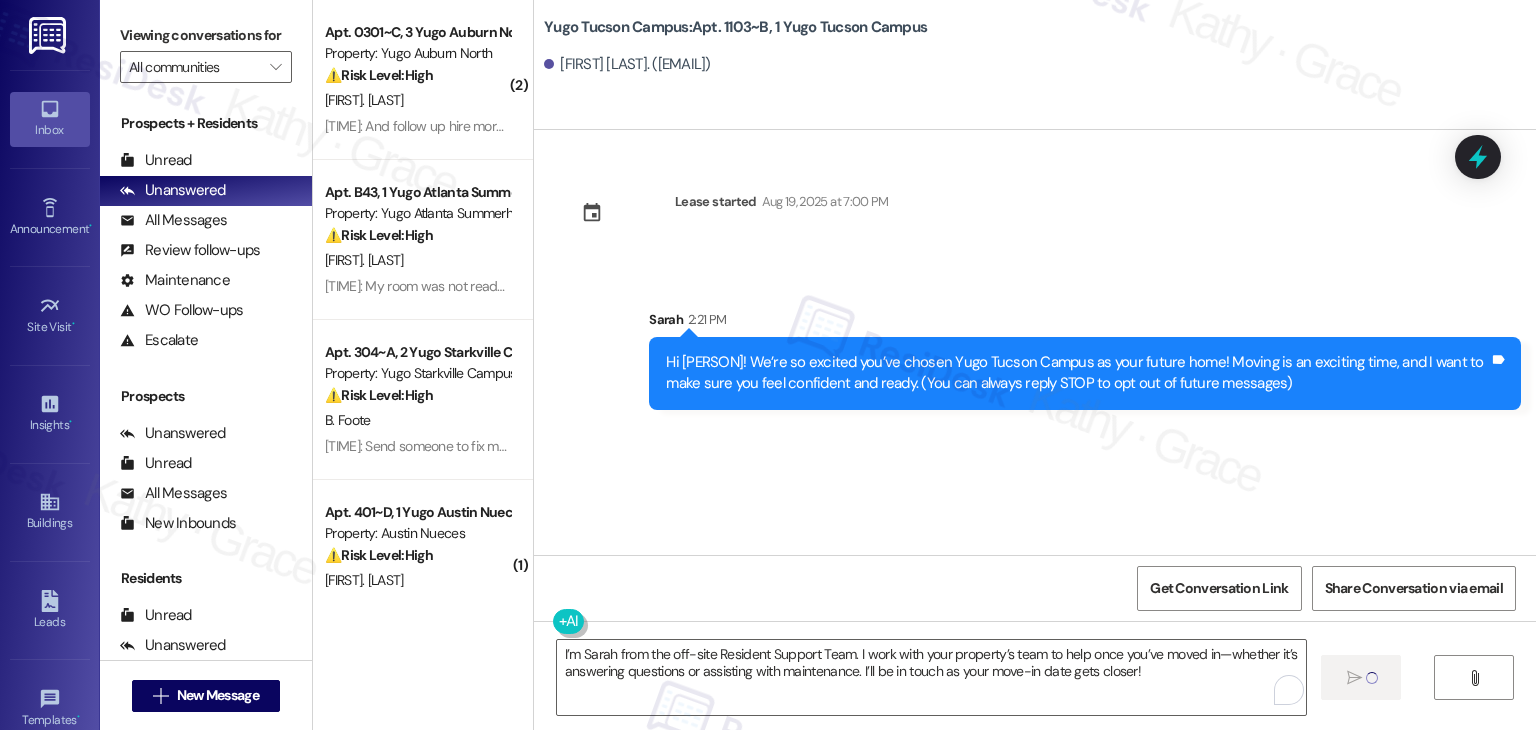 click on "Lease started Aug 19, 2025 at 7:00 PM Sent via SMS Sarah 2:21 PM Hi Hailey! We’re so excited you’ve chosen Yugo Tucson Campus as your future home! Moving is an exciting time, and I want to make sure you feel confident and ready. (You can always reply STOP to opt out of future messages) Tags and notes" at bounding box center (1035, 342) 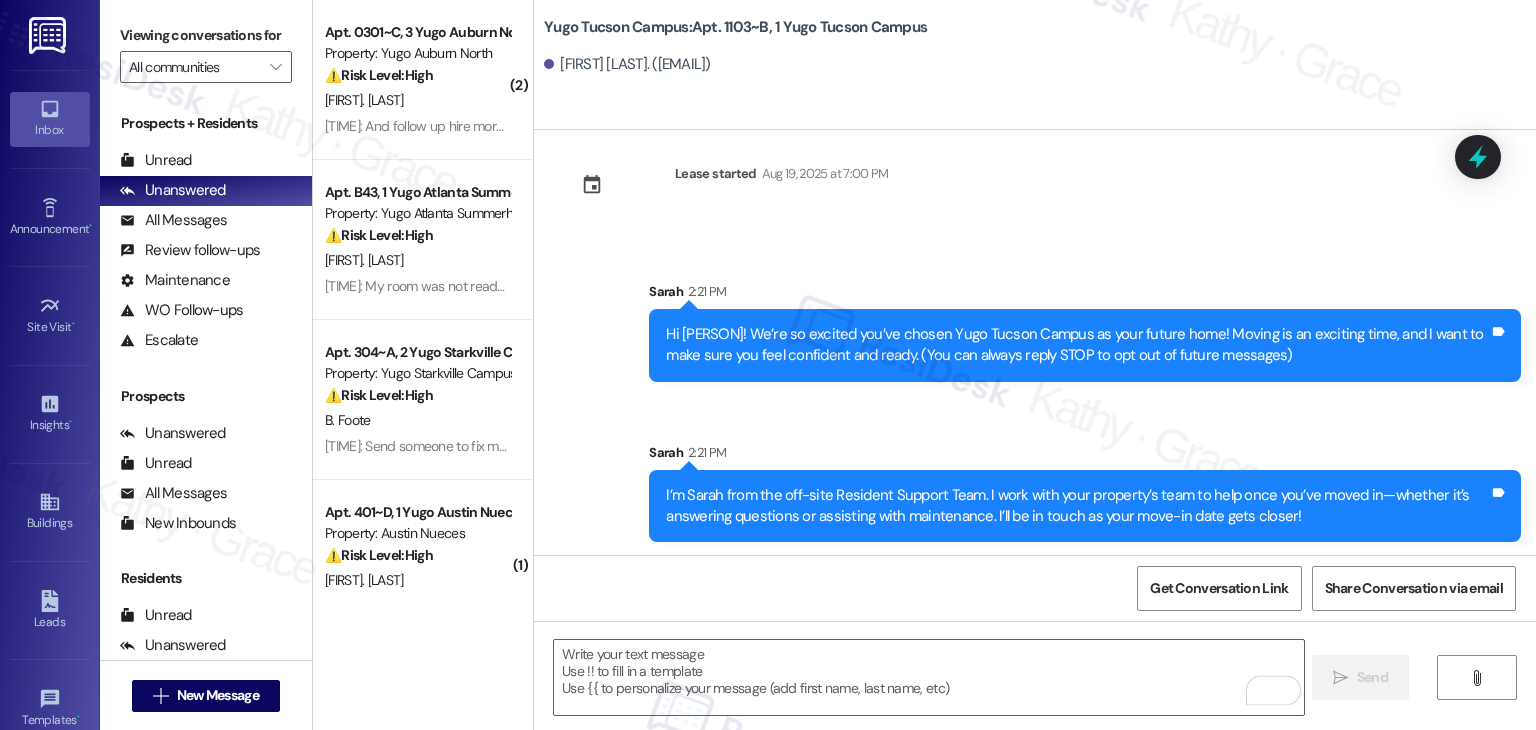 scroll, scrollTop: 32, scrollLeft: 0, axis: vertical 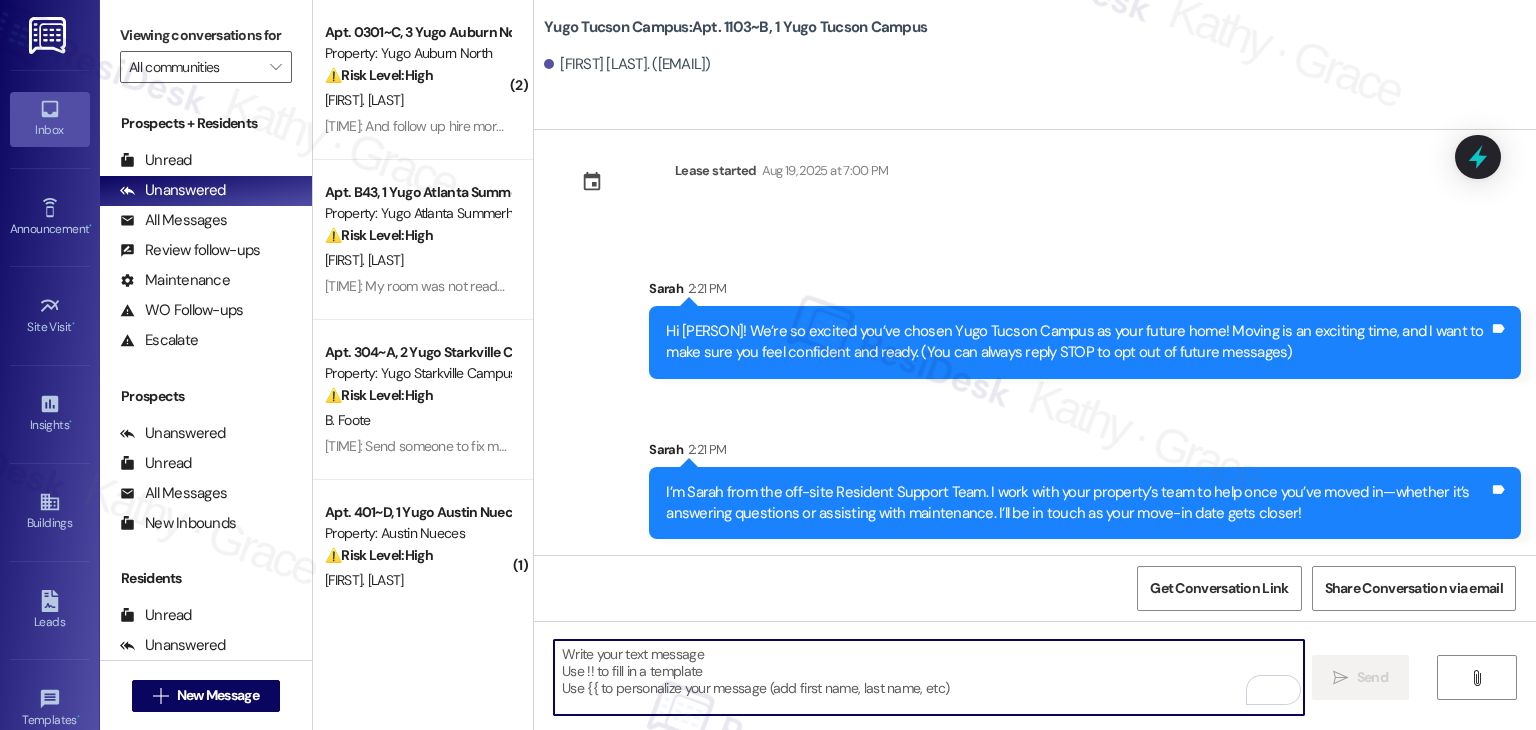 click at bounding box center [928, 677] 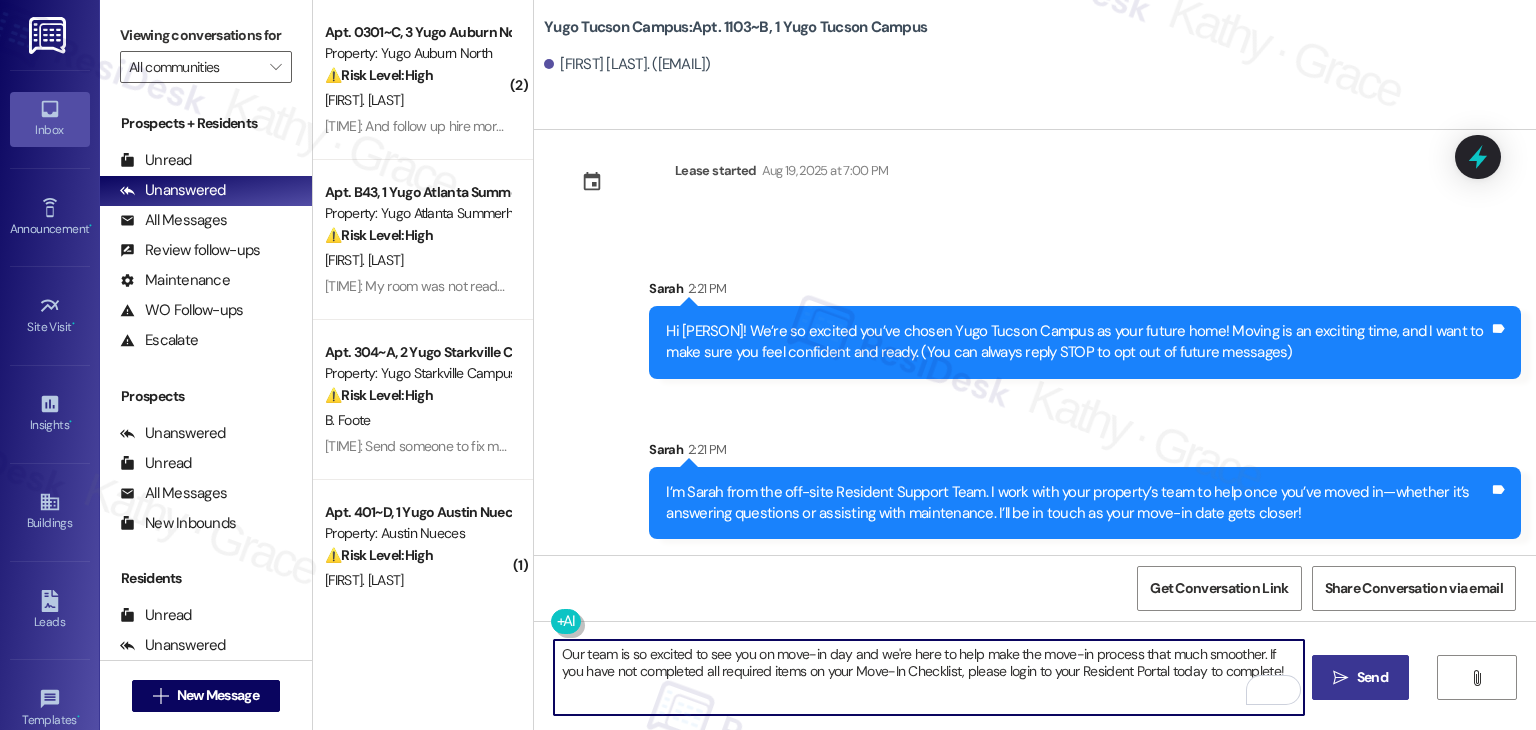 type on "Our team is so excited to see you on move-in day and we're here to help make the move-in process that much smoother. If you have not completed all required items on your Move-In Checklist, please login to your Resident Portal today to complete!" 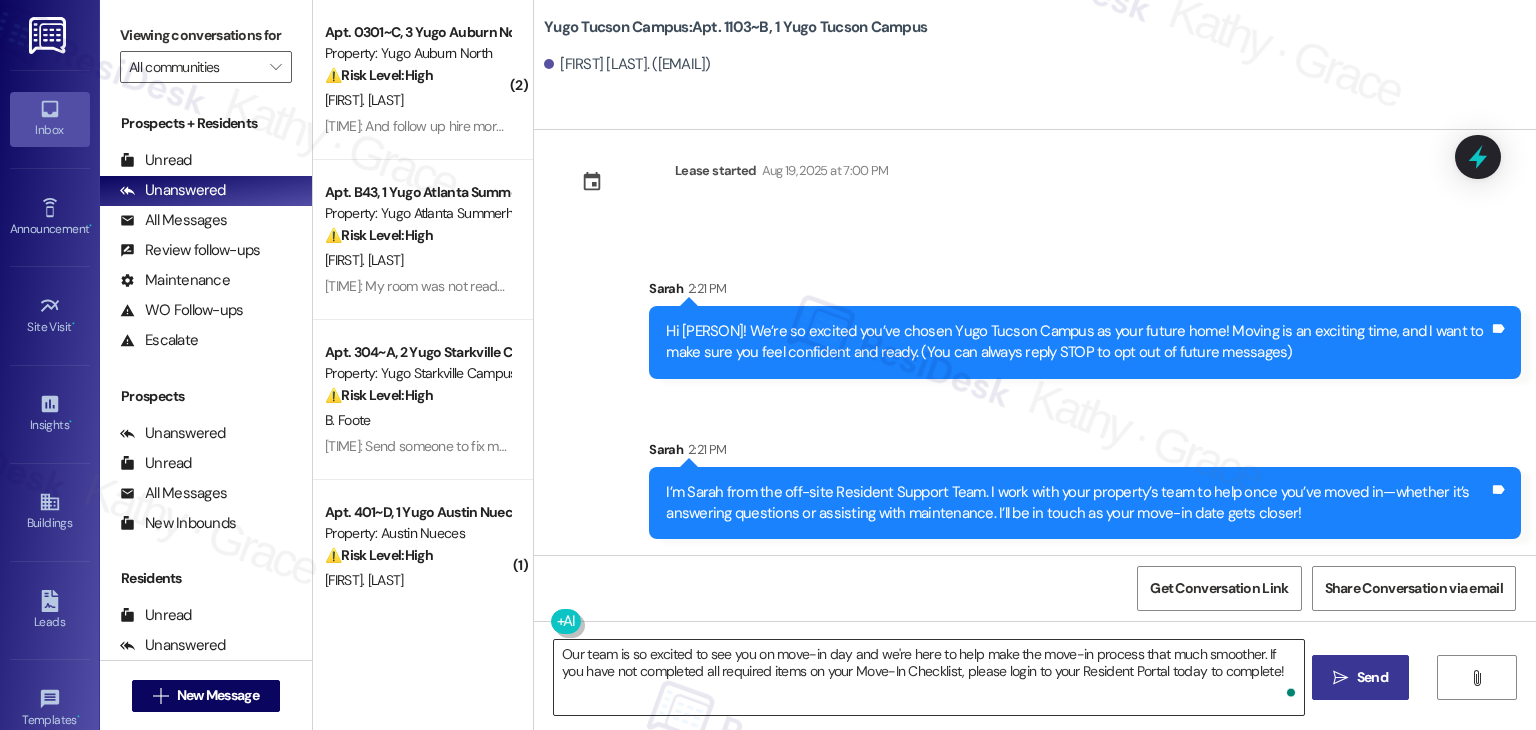 drag, startPoint x: 1108, startPoint y: 666, endPoint x: 1119, endPoint y: 667, distance: 11.045361 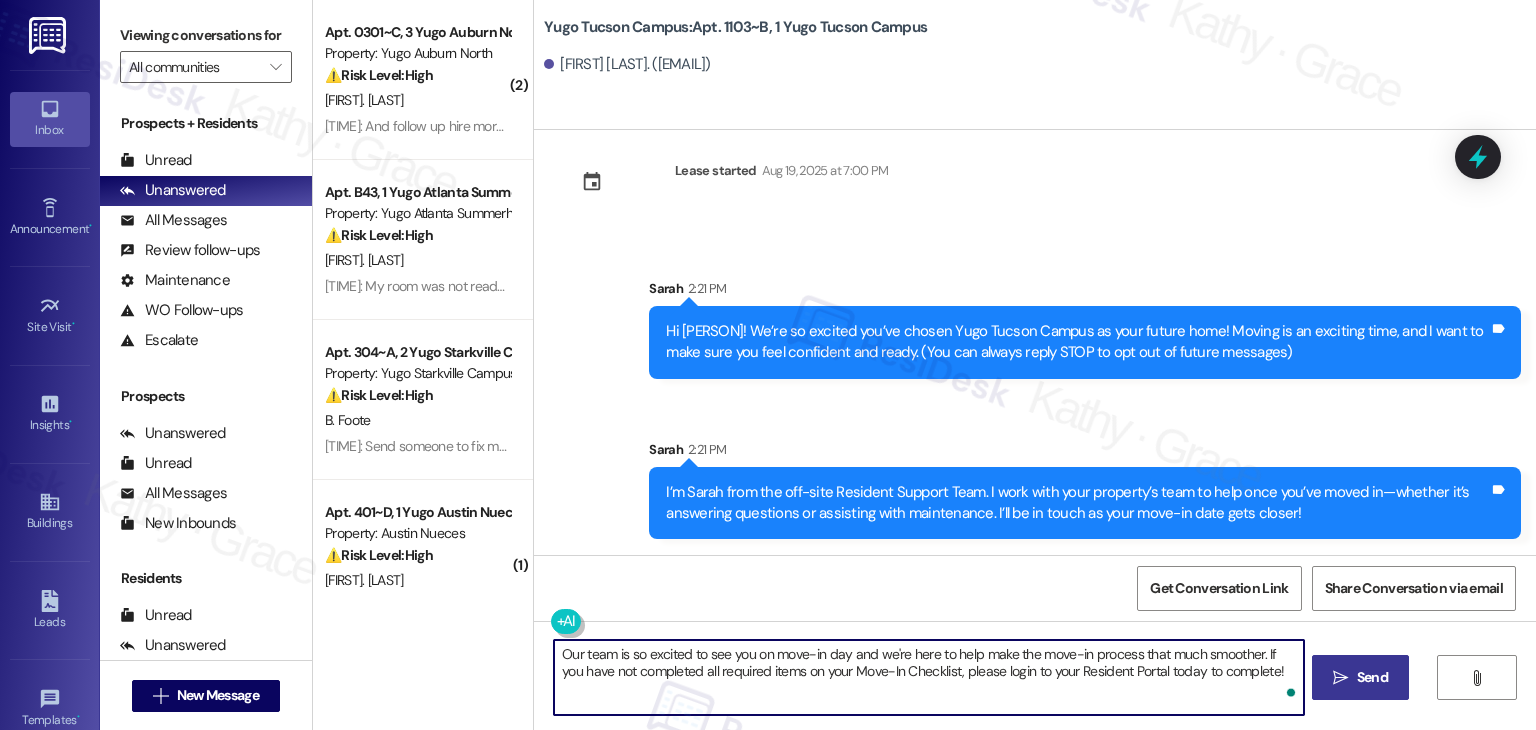click on "Send" at bounding box center (1372, 677) 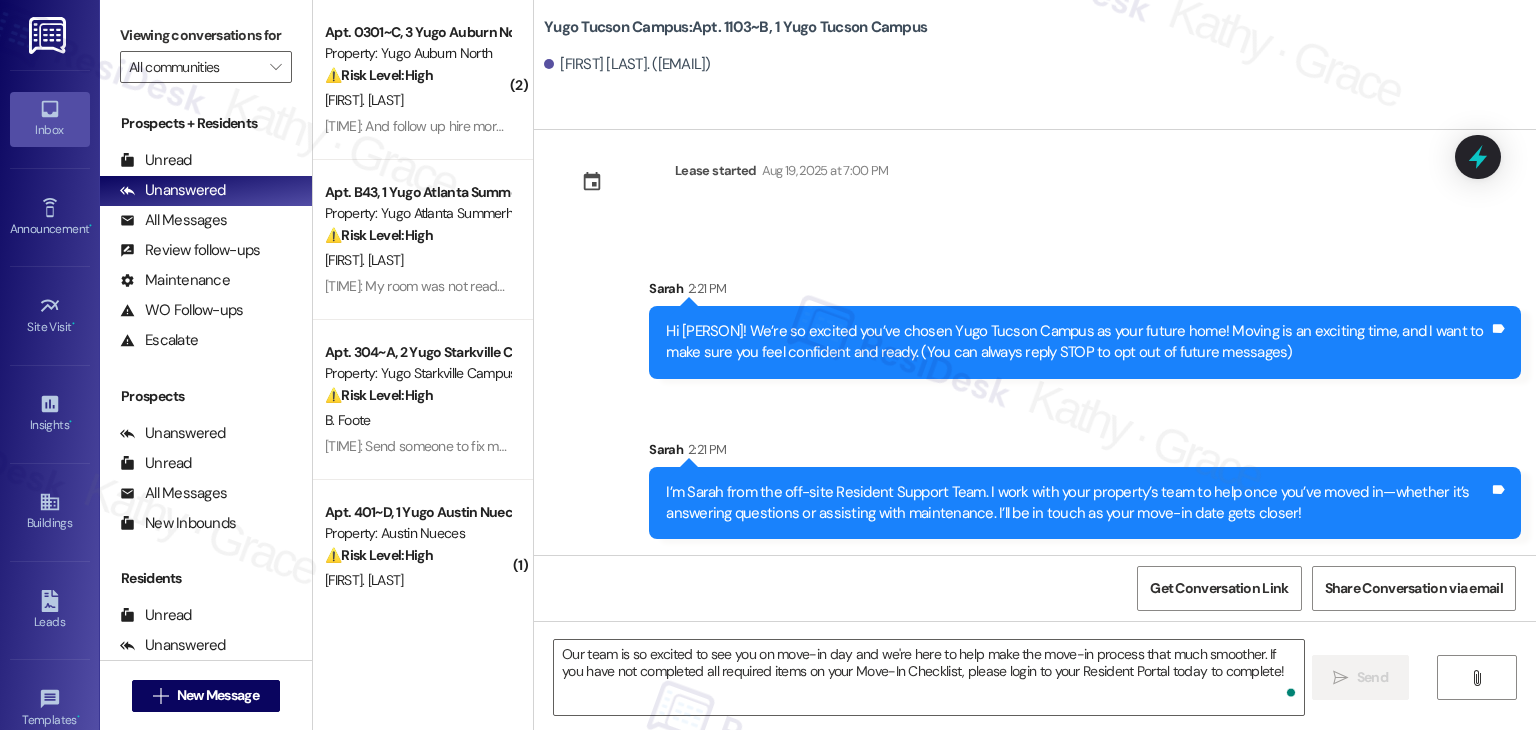 type 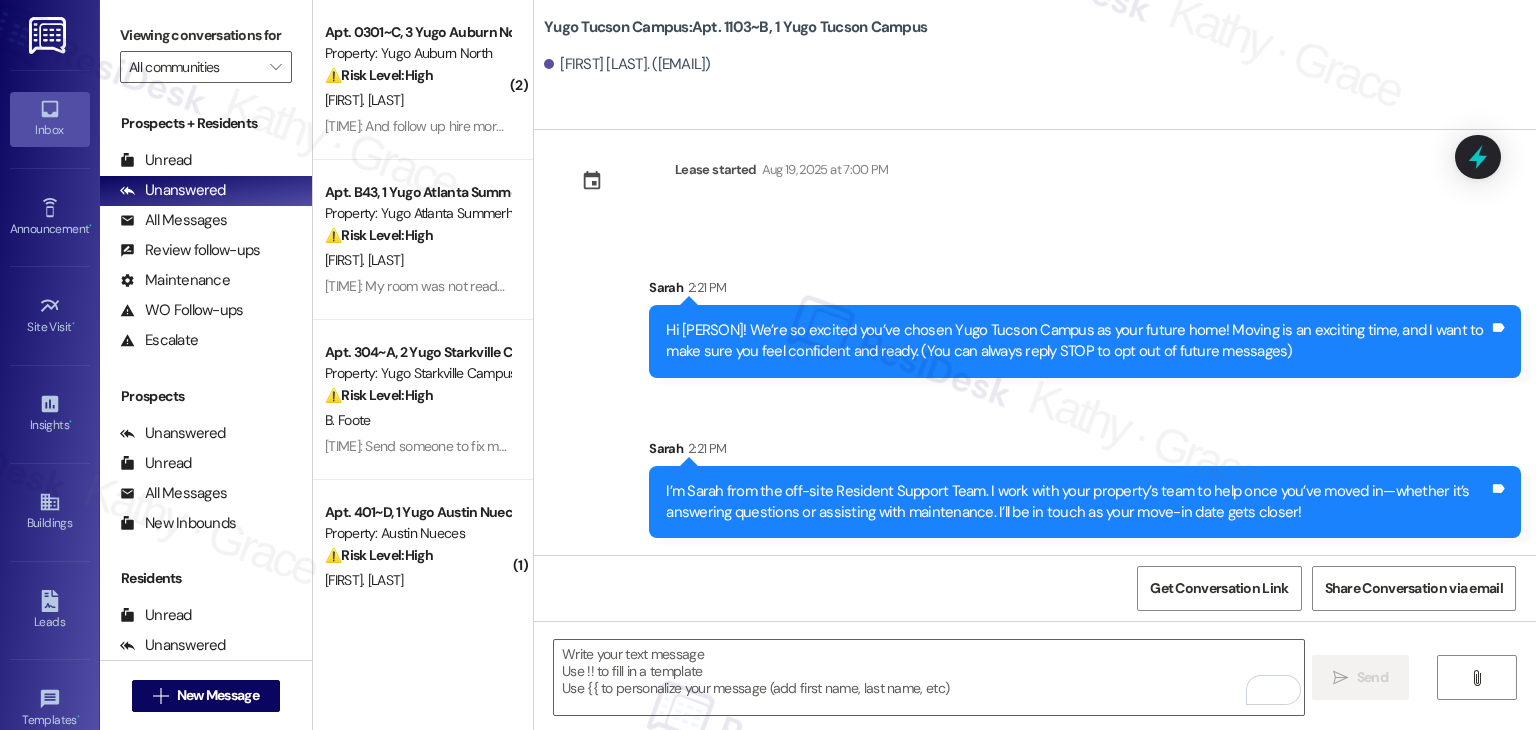 scroll, scrollTop: 192, scrollLeft: 0, axis: vertical 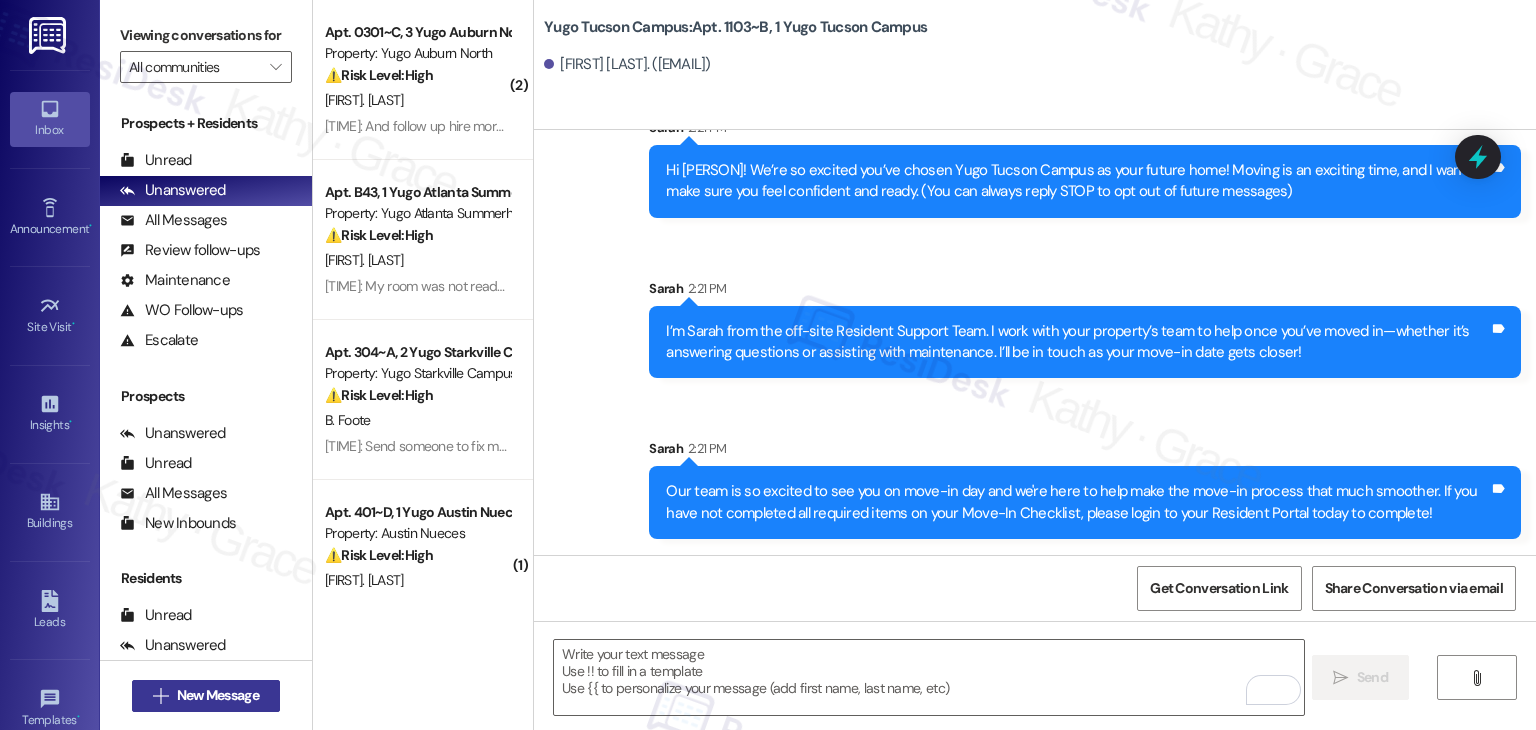 click on "New Message" at bounding box center [218, 695] 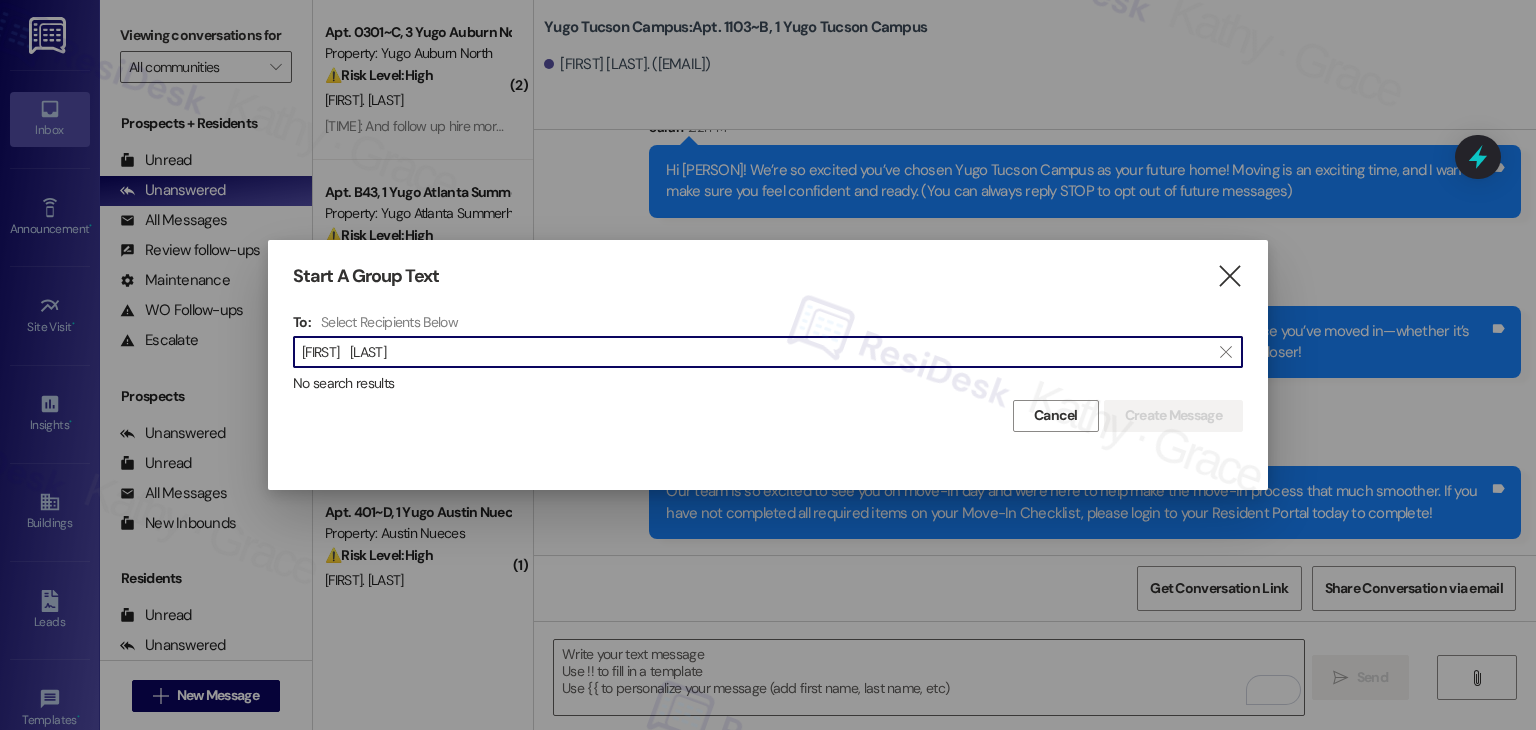 click on "Trinity	Adams" at bounding box center [756, 352] 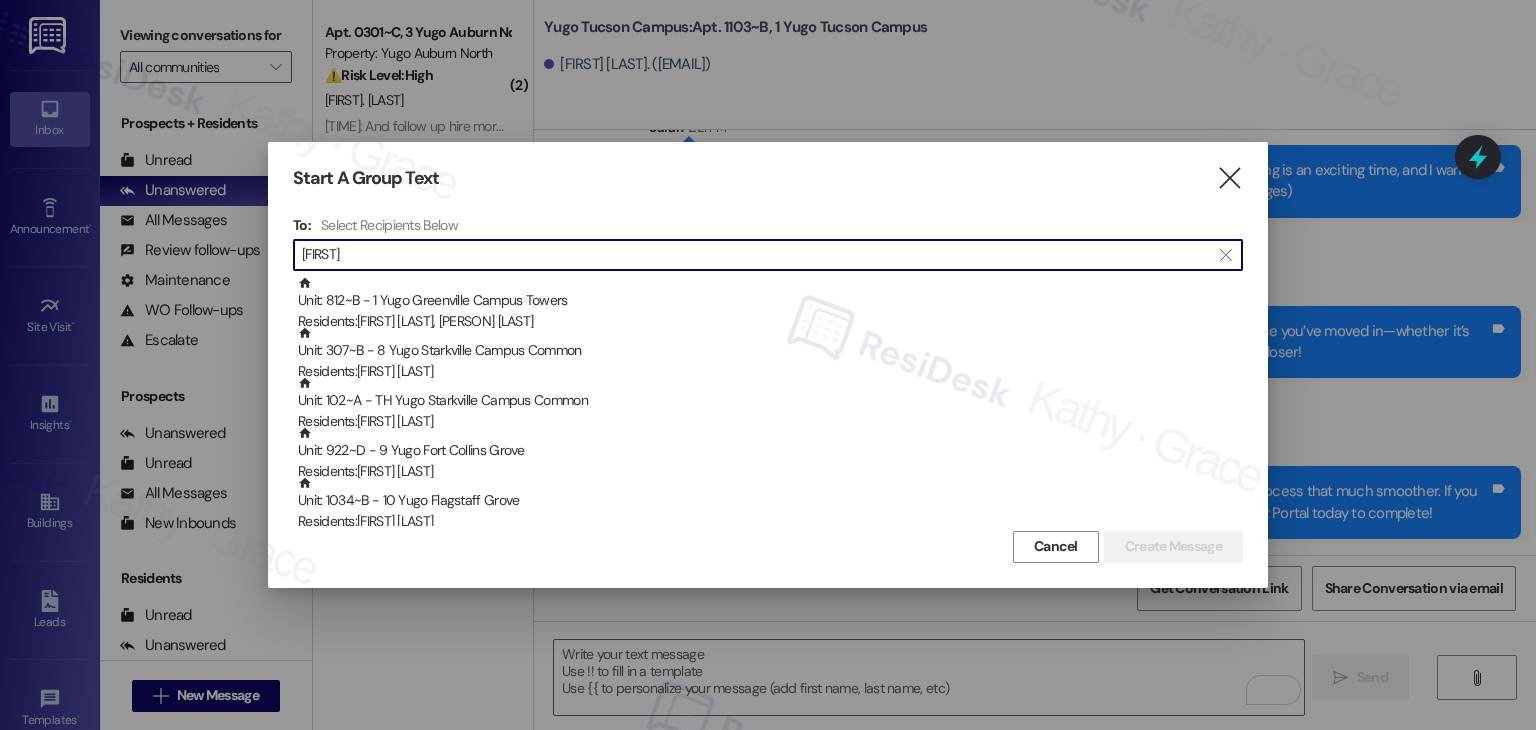 drag, startPoint x: 356, startPoint y: 249, endPoint x: 290, endPoint y: 249, distance: 66 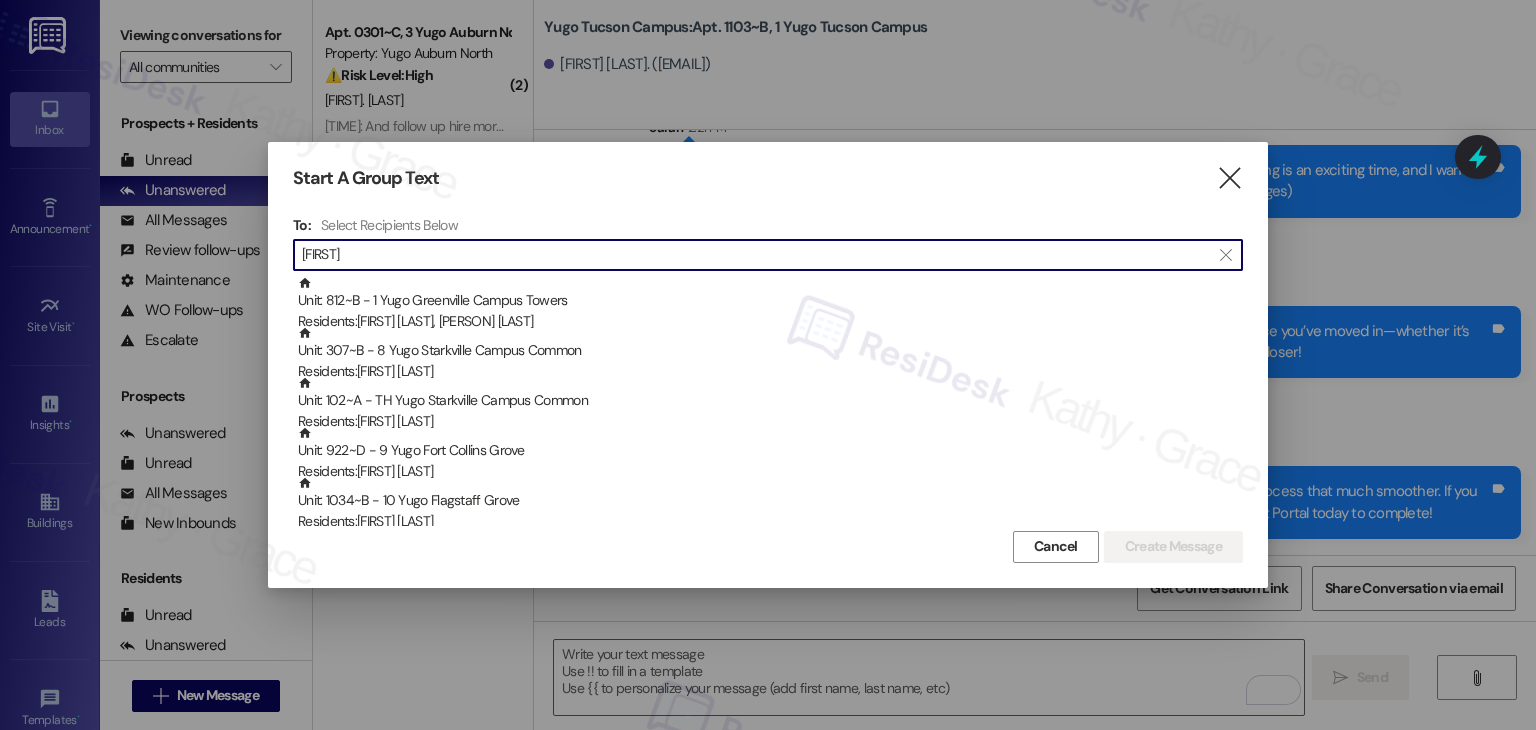 paste on "Olivia	Carroll" 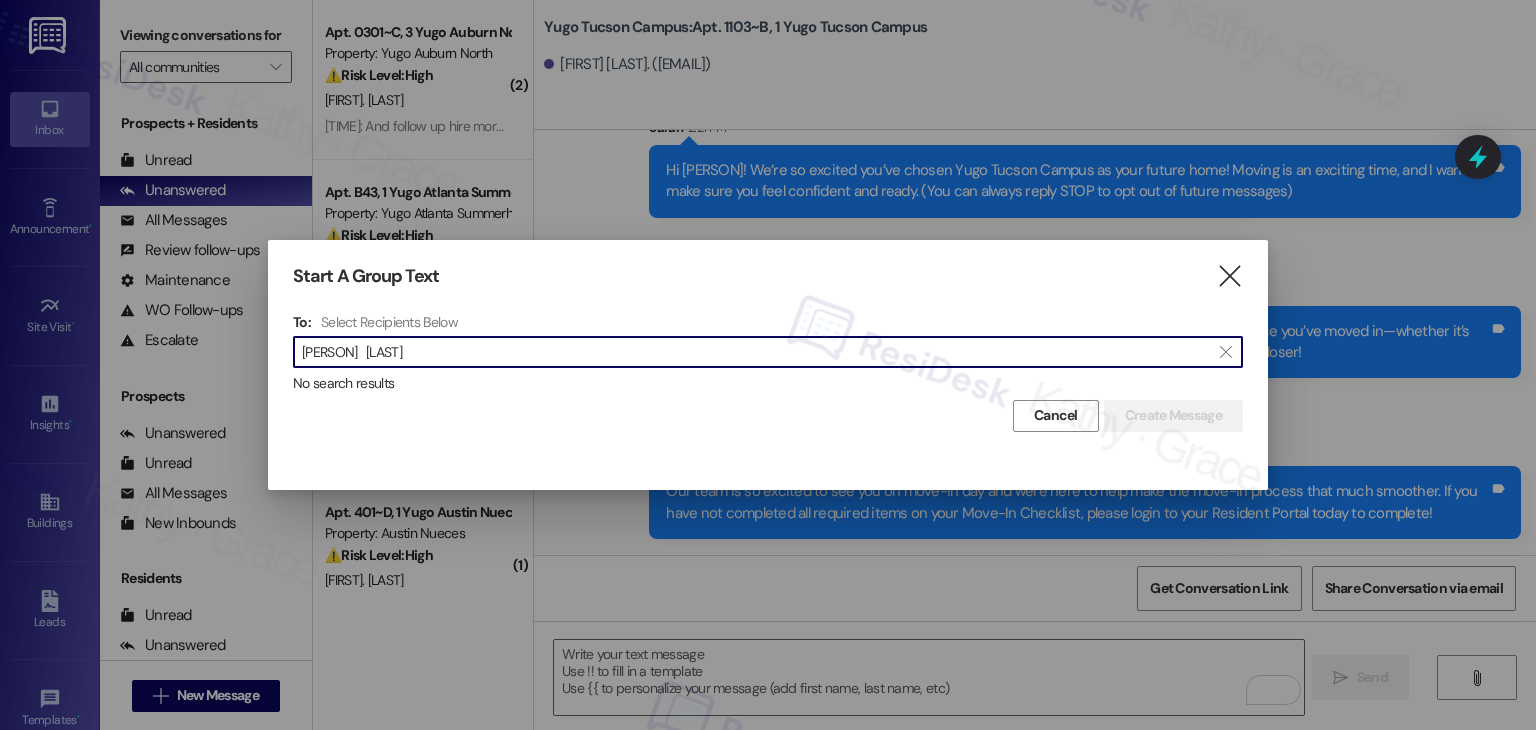 click on "Olivia	Carroll" at bounding box center [756, 352] 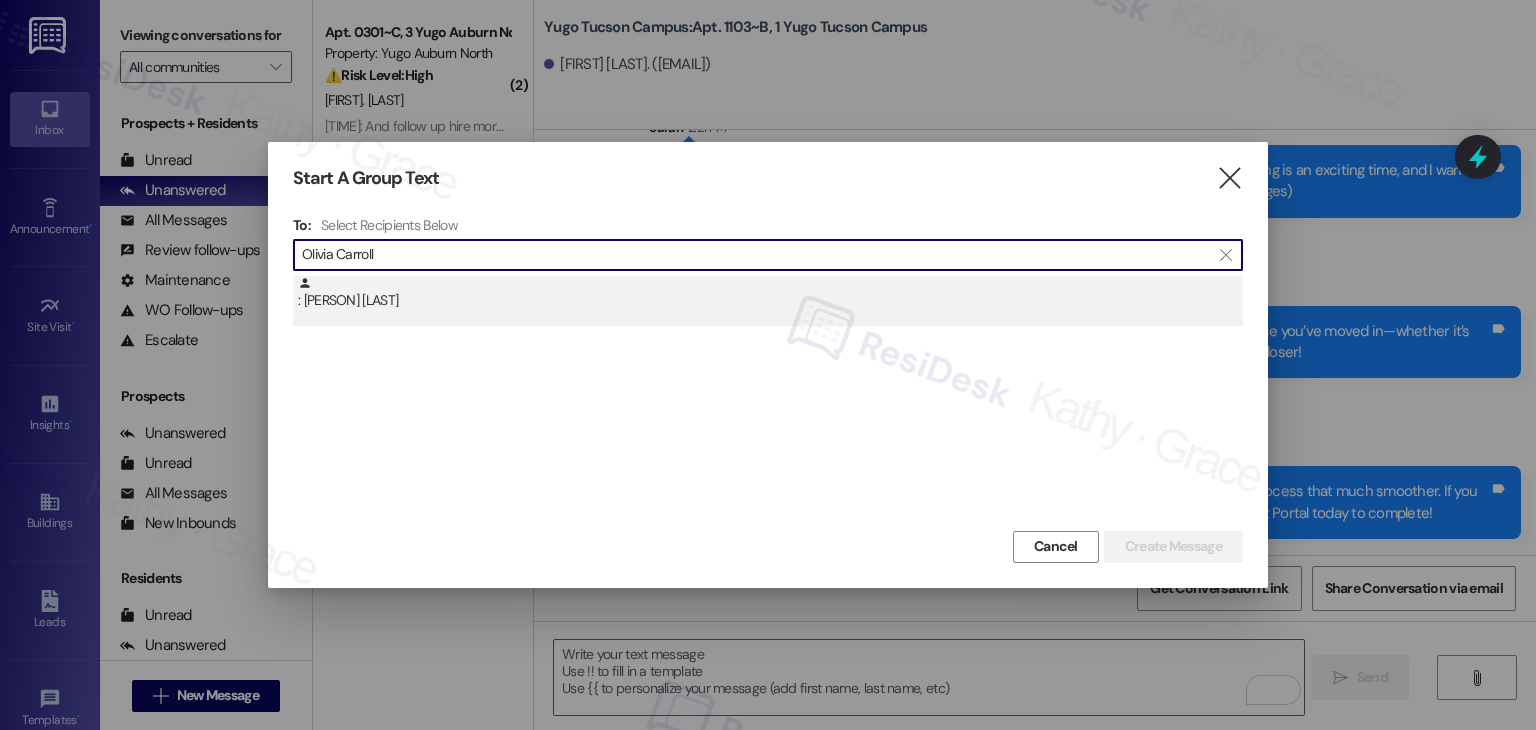 type on "Olivia Carroll" 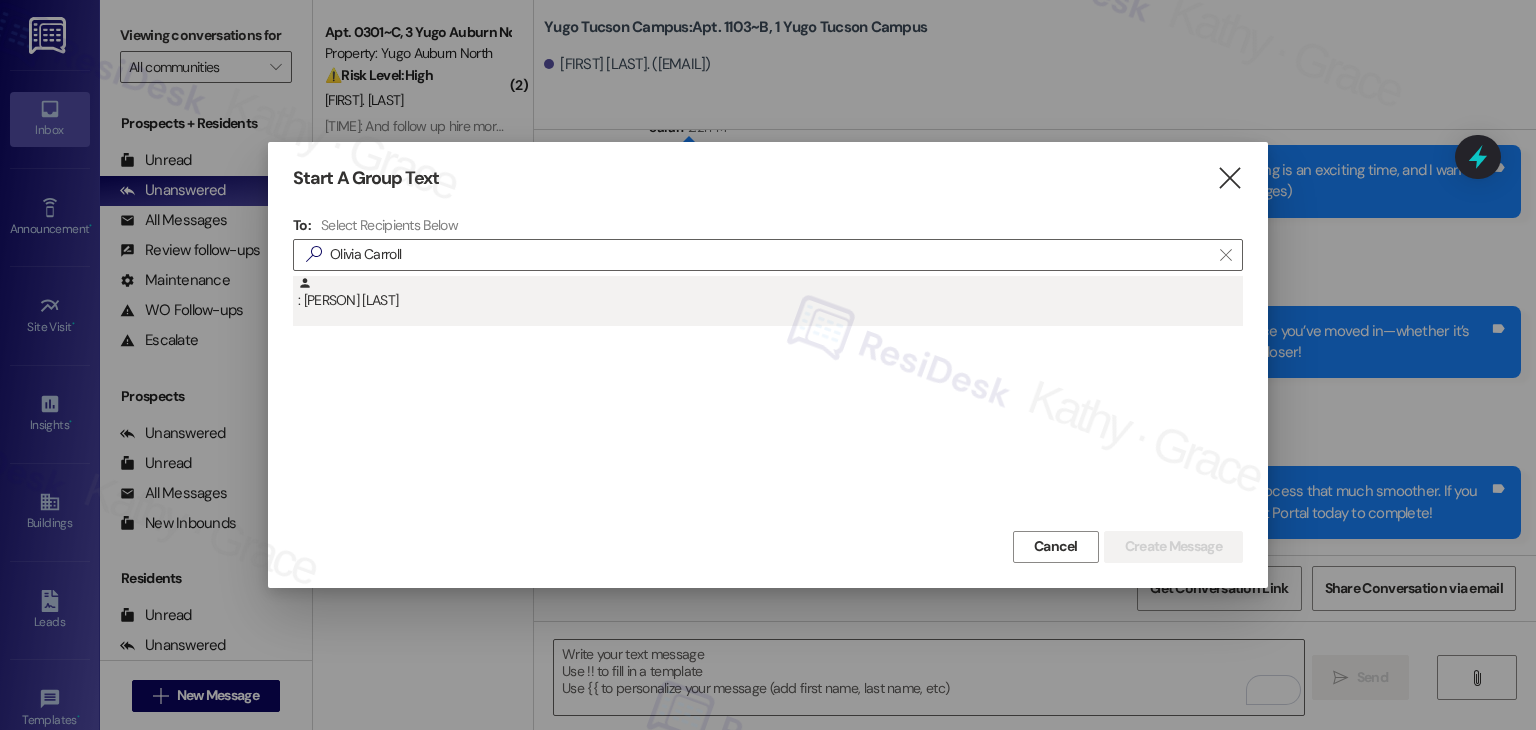 click on ": Olivia Carroll" at bounding box center (770, 293) 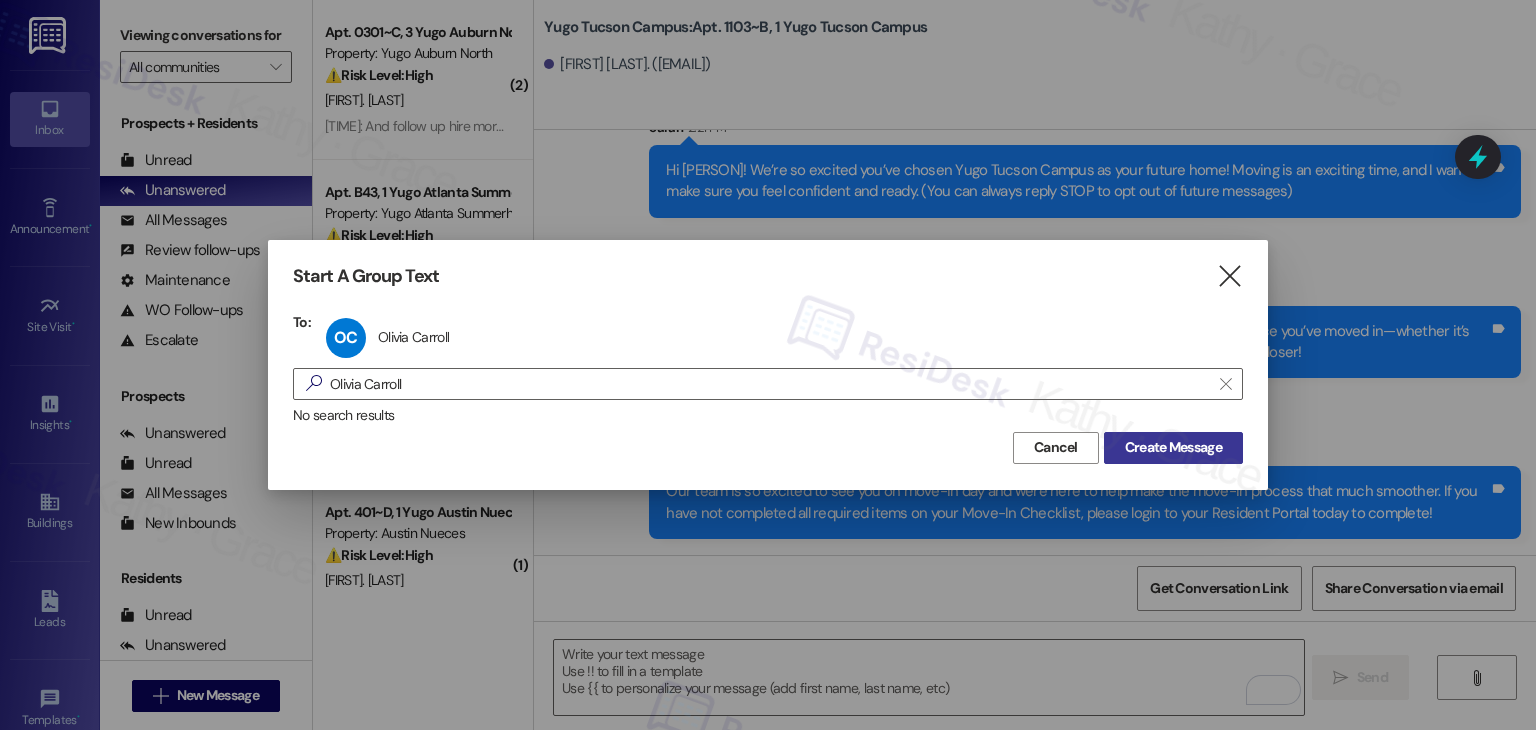 click on "Create Message" at bounding box center [1173, 447] 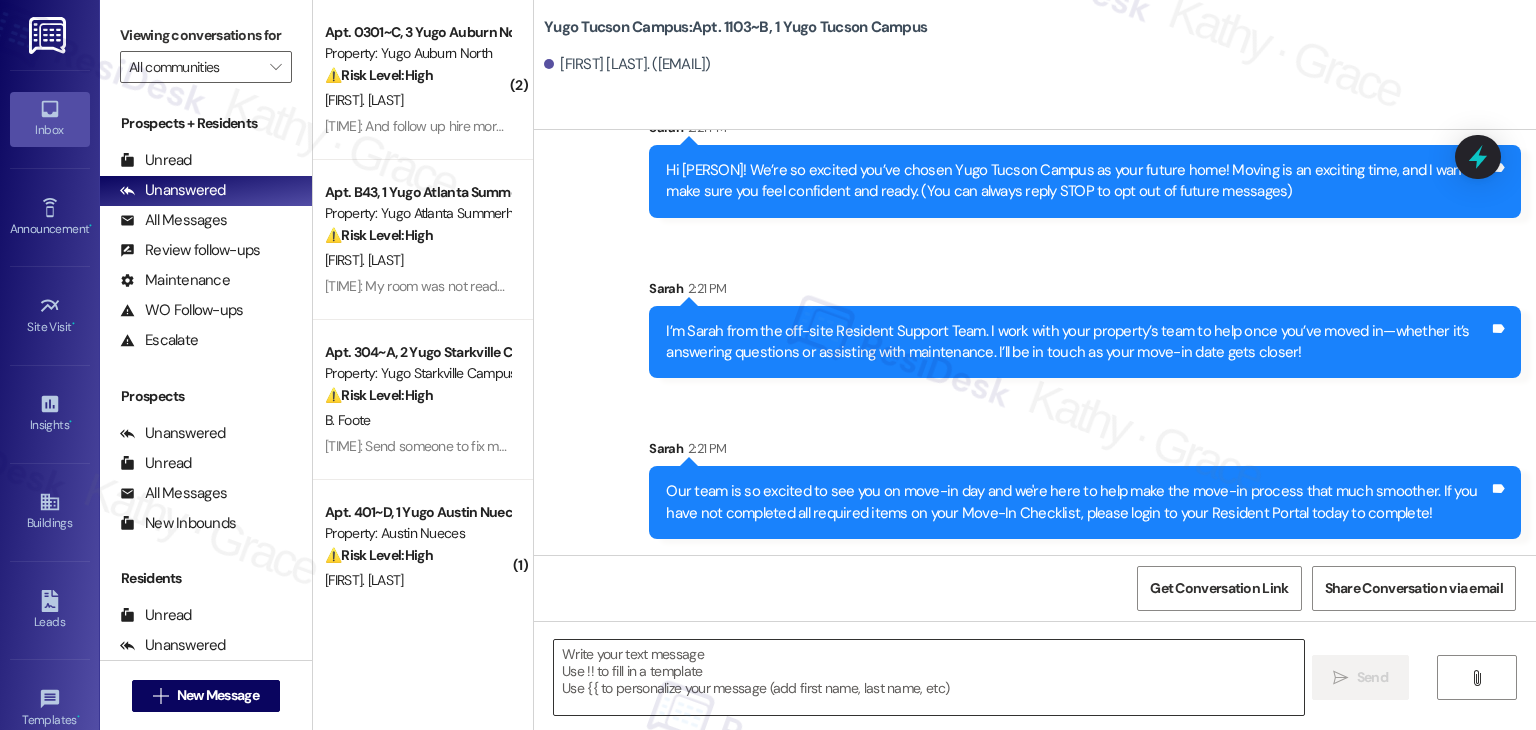 type on "Fetching suggested responses. Please feel free to read through the conversation in the meantime." 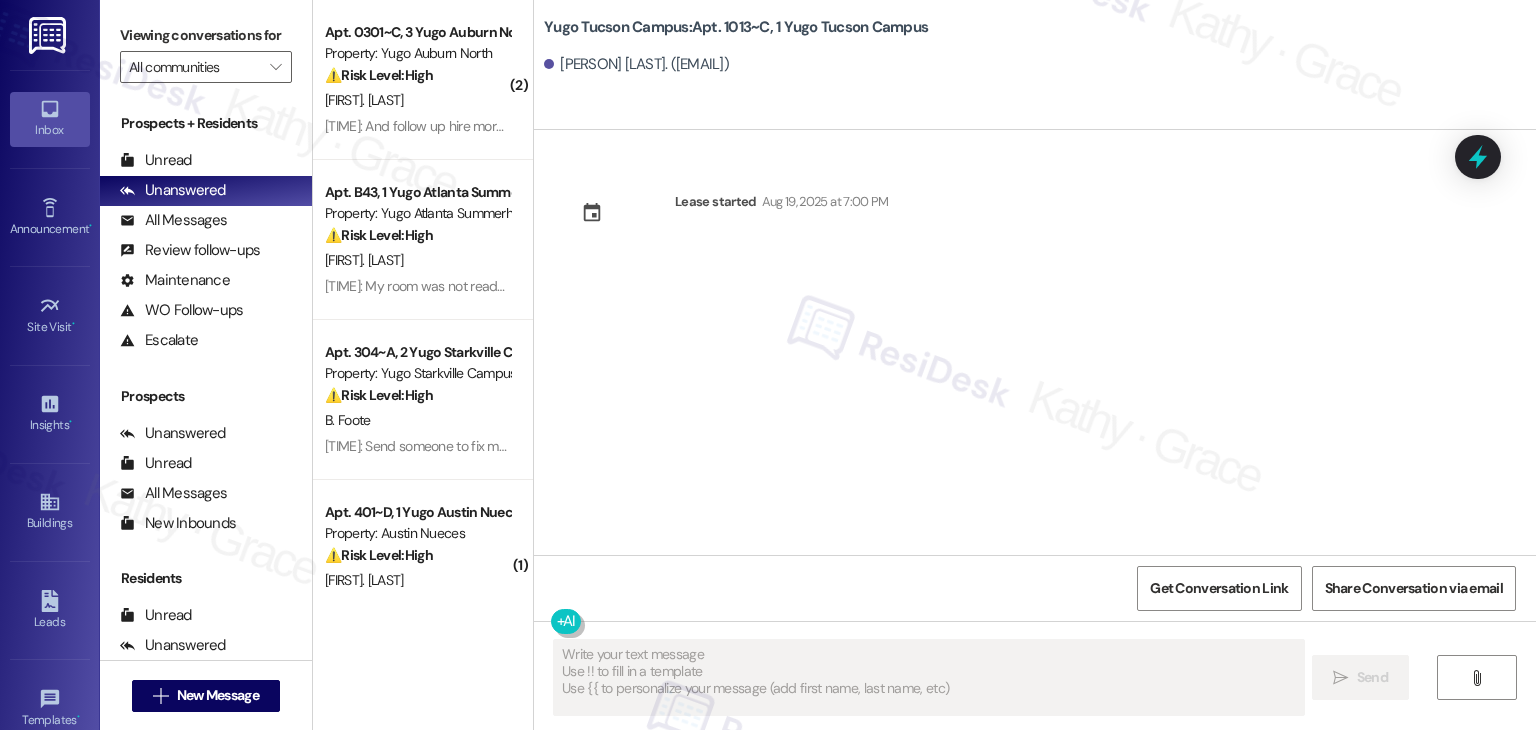scroll, scrollTop: 0, scrollLeft: 0, axis: both 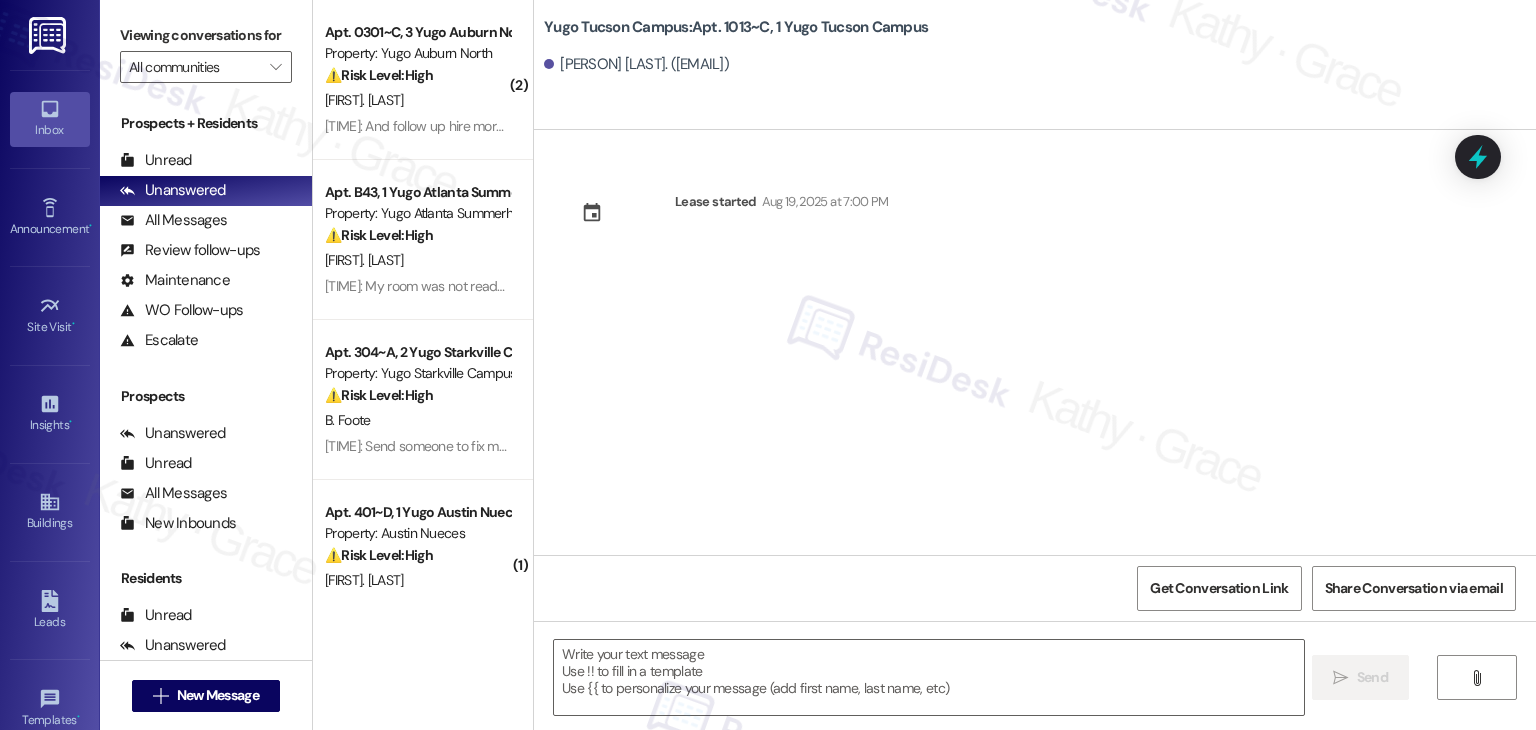 click on "Lease started [MONTH] [DAY], [YEAR] at [TIME]" at bounding box center [1035, 342] 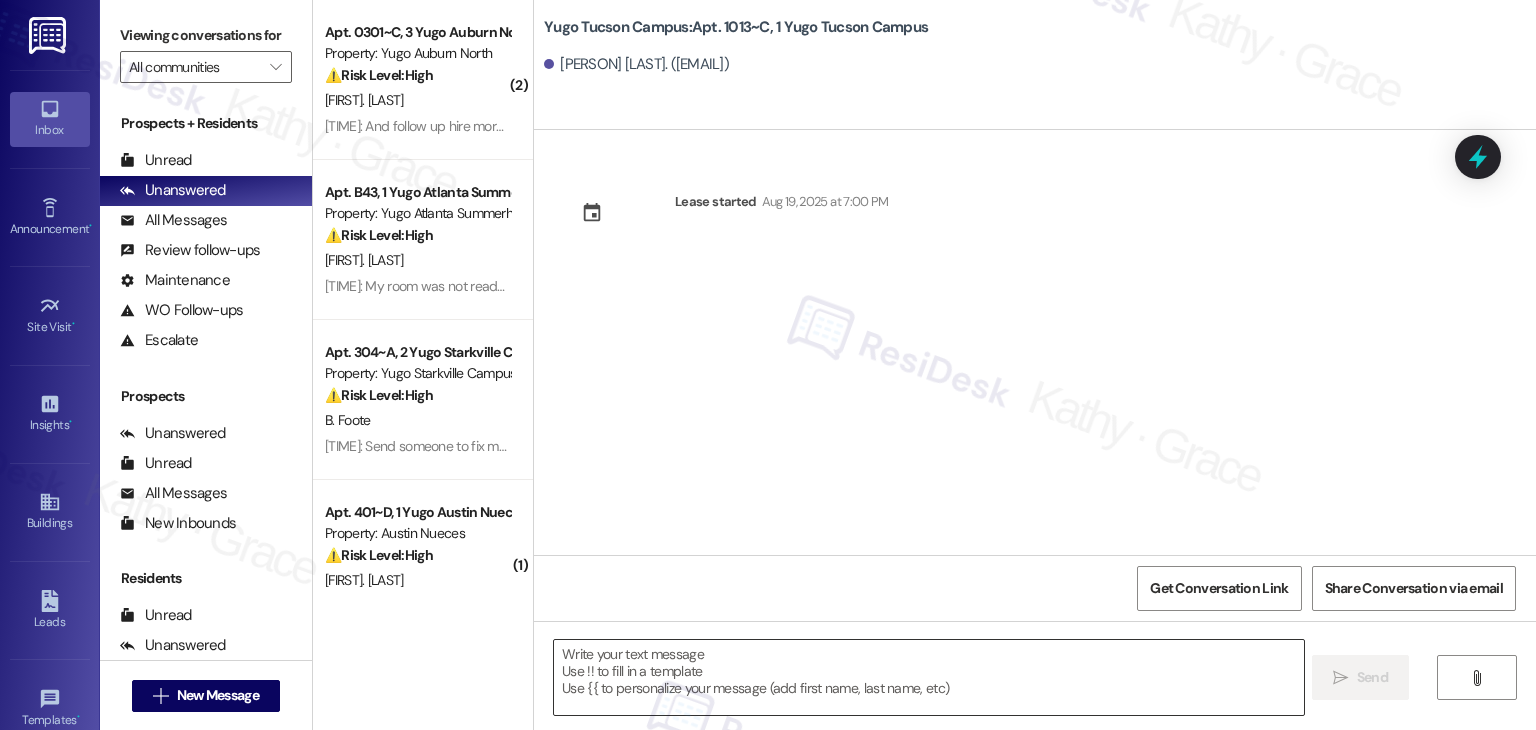 click at bounding box center [928, 677] 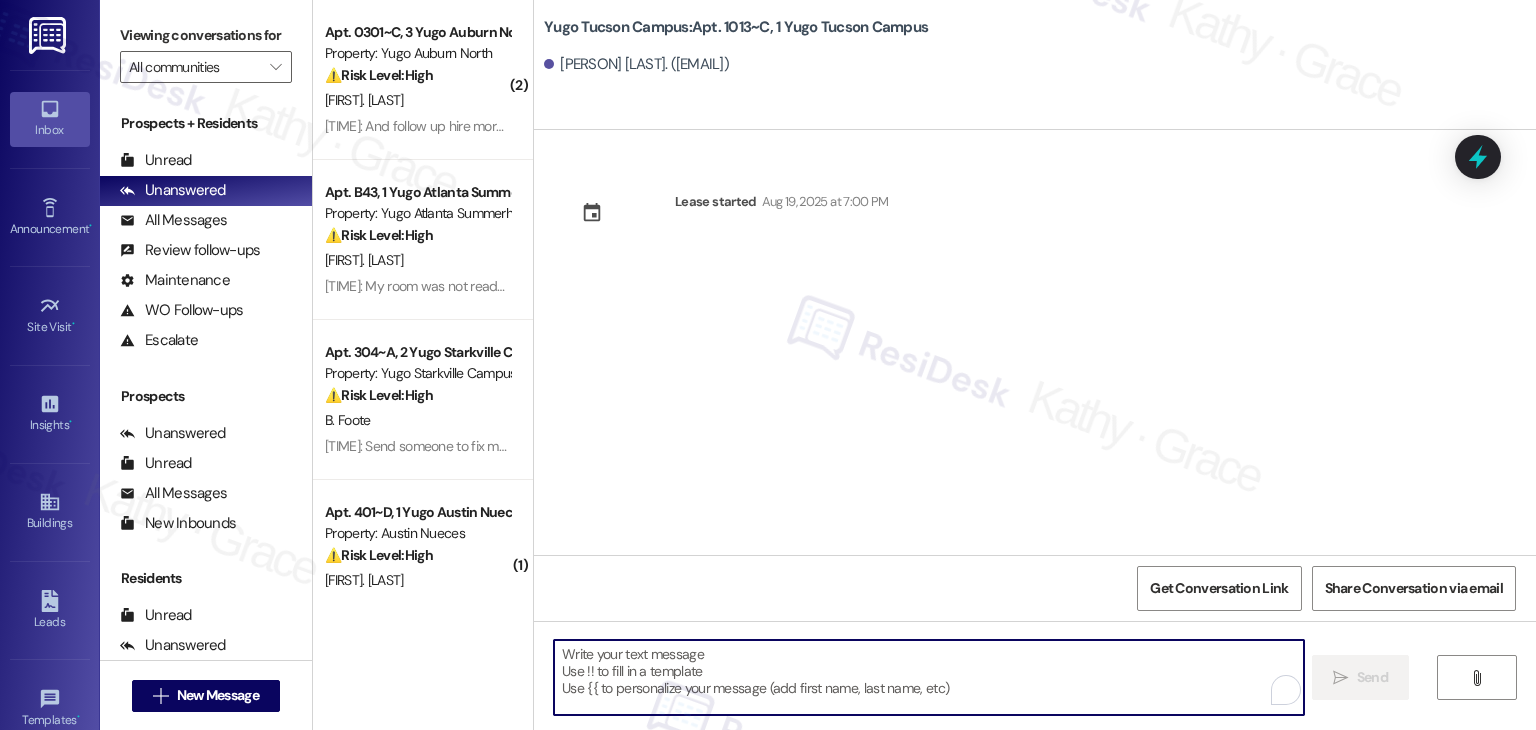 paste on "Hi {{first_name}}! We’re so excited you’ve chosen {{property}} as your future home! Moving is an exciting time, and I want to make sure you feel confident and ready." 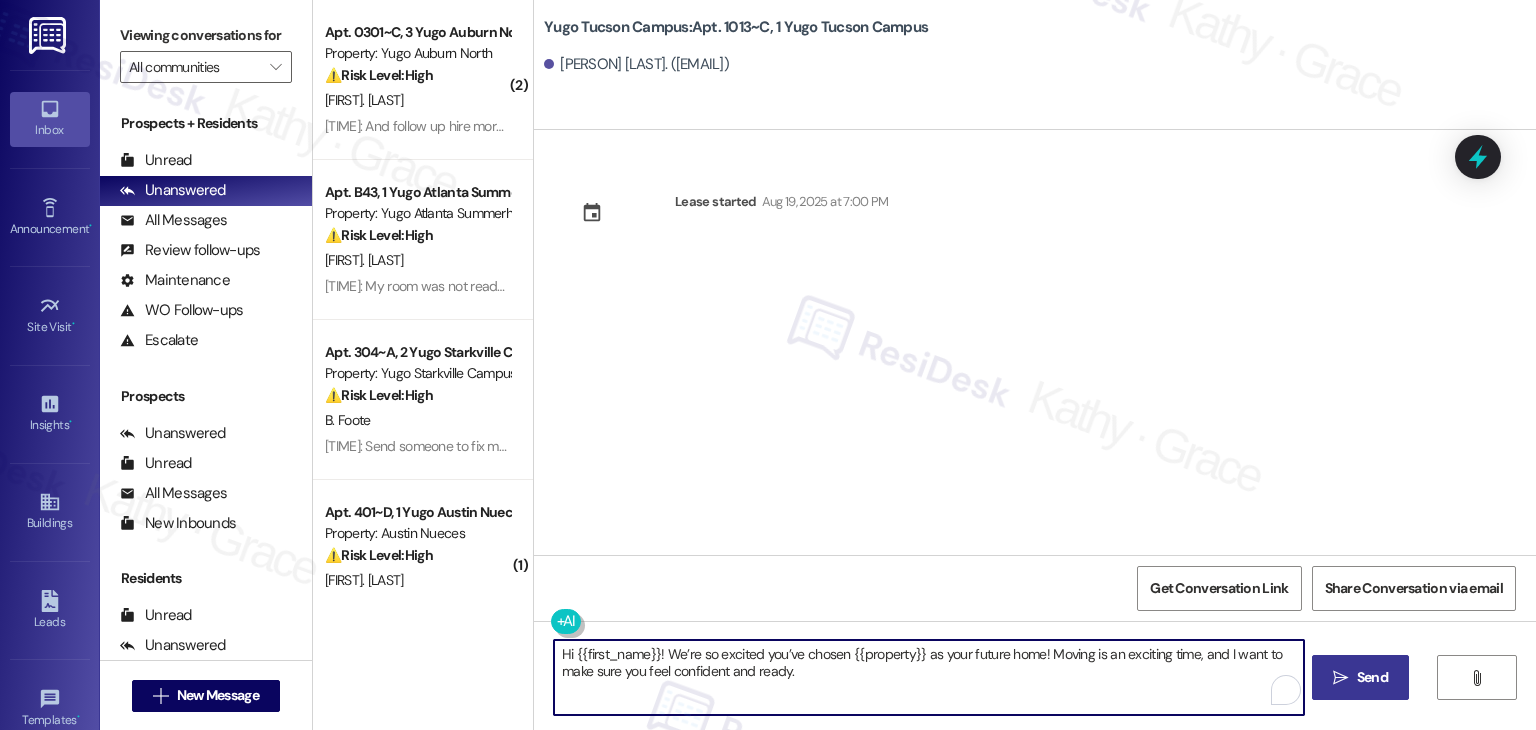 type on "Hi {{first_name}}! We’re so excited you’ve chosen {{property}} as your future home! Moving is an exciting time, and I want to make sure you feel confident and ready." 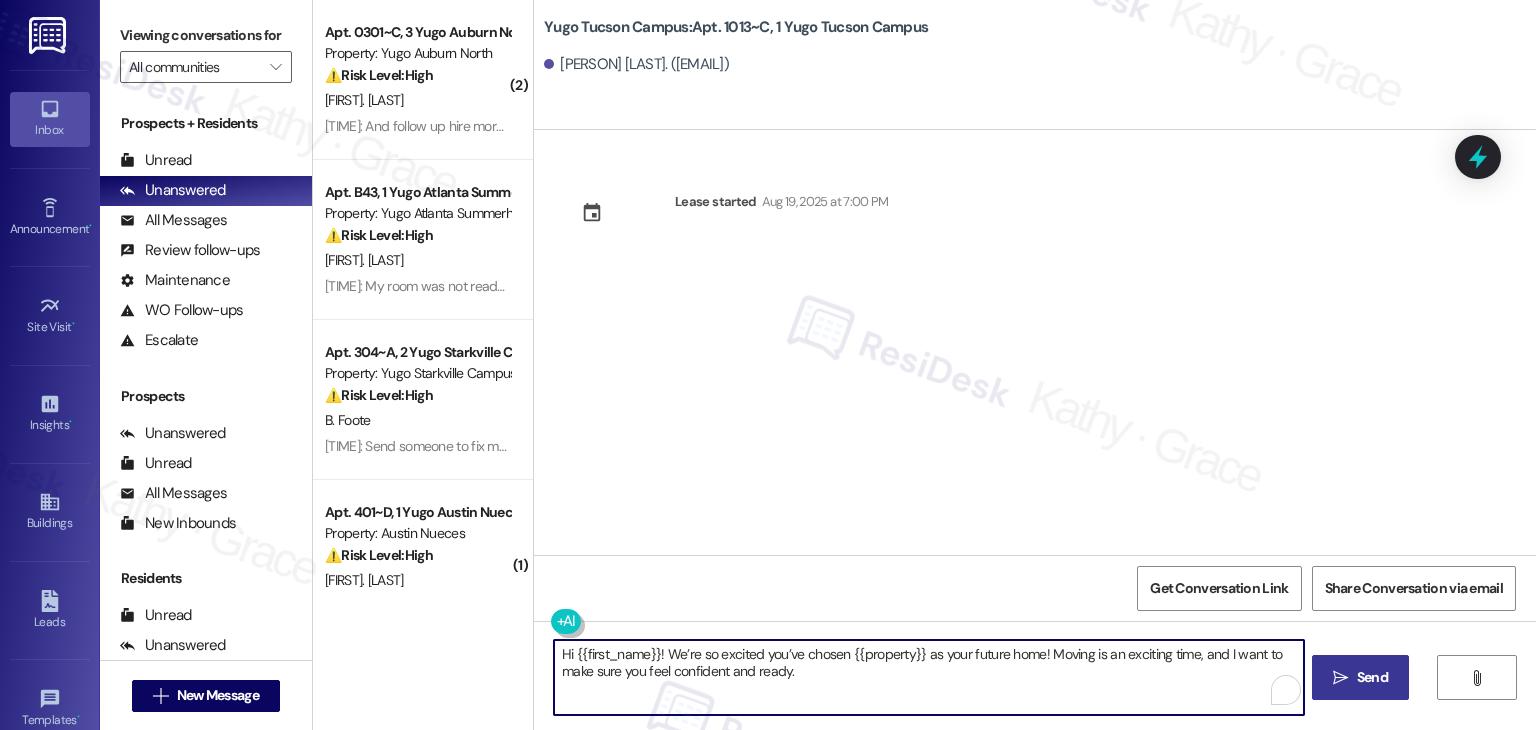 click on "" at bounding box center [1340, 678] 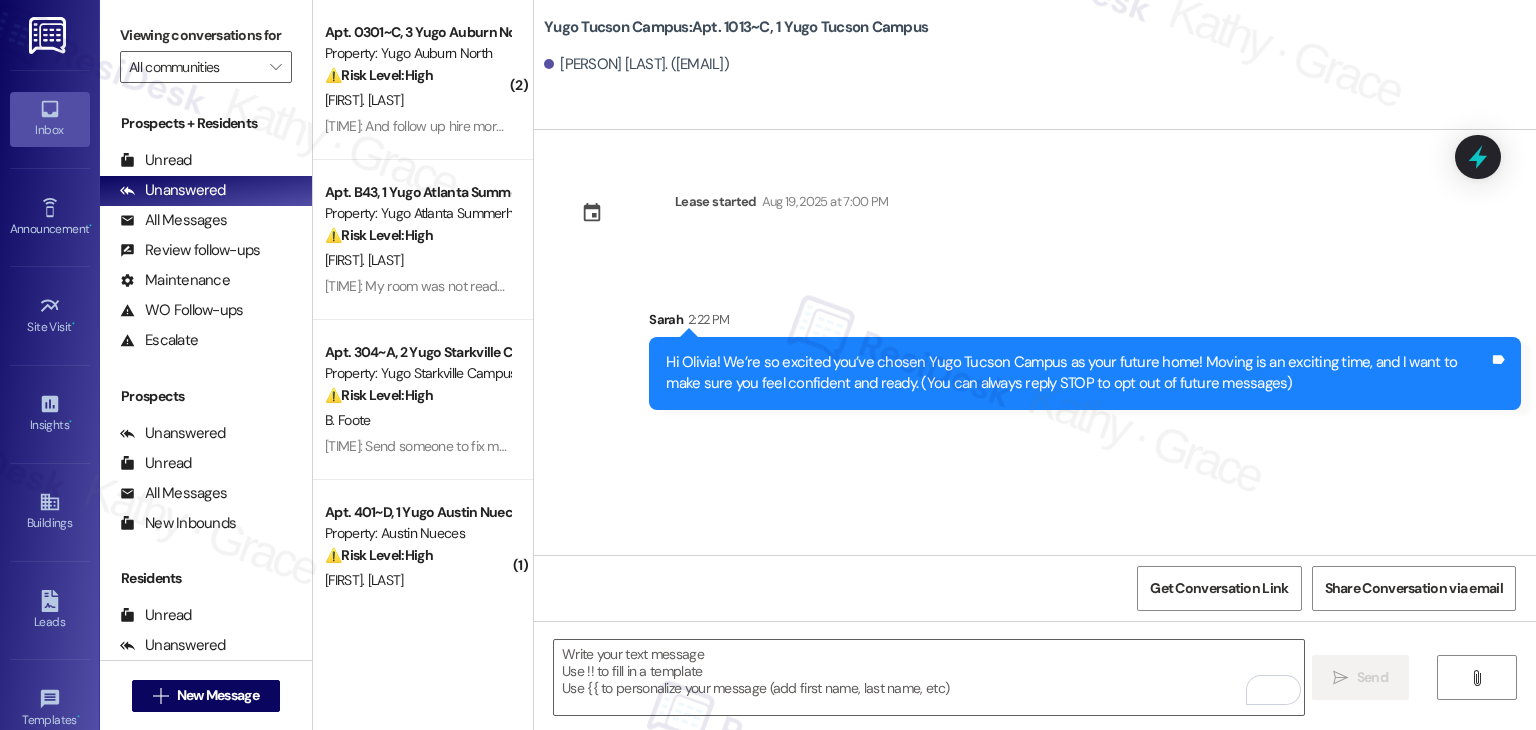 drag, startPoint x: 827, startPoint y: 511, endPoint x: 827, endPoint y: 629, distance: 118 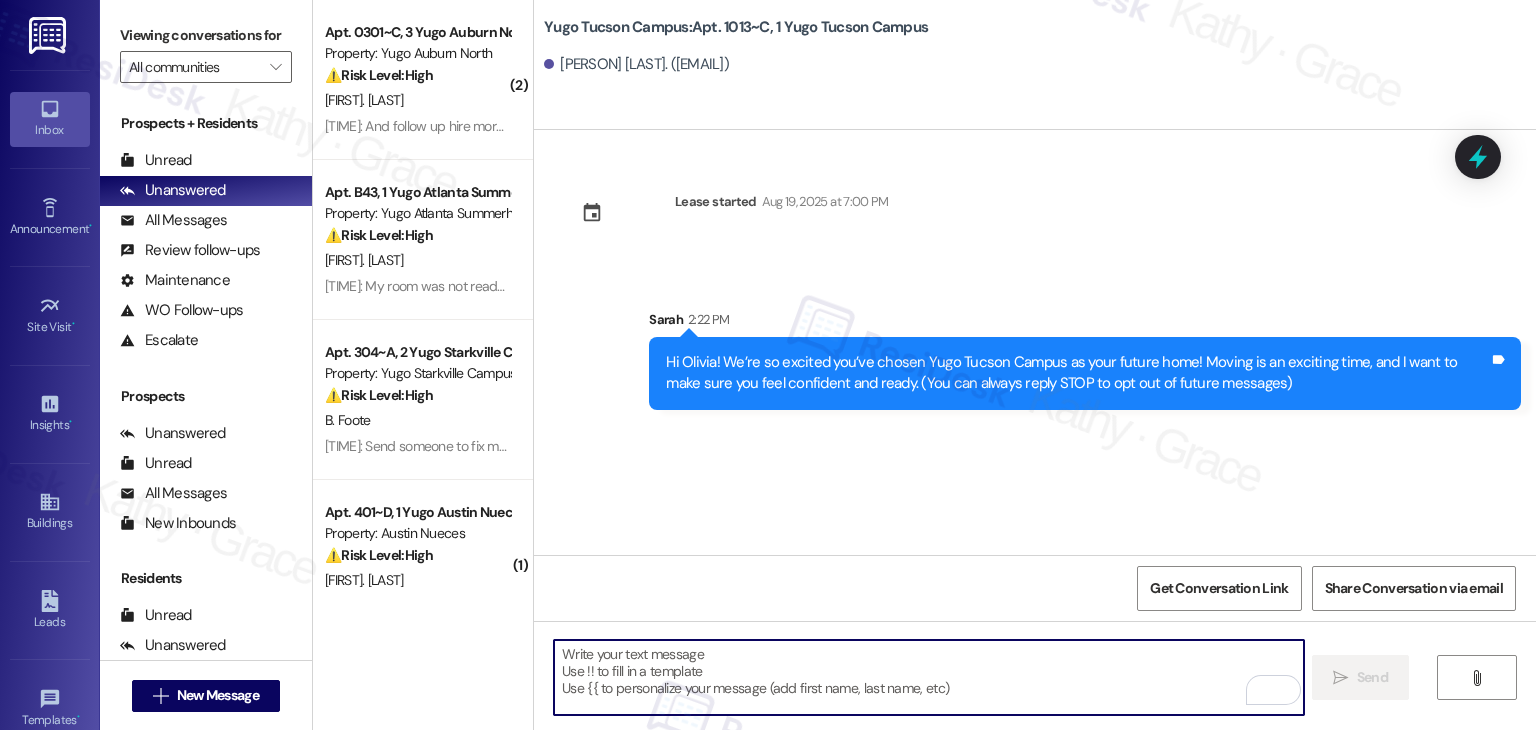 click at bounding box center (928, 677) 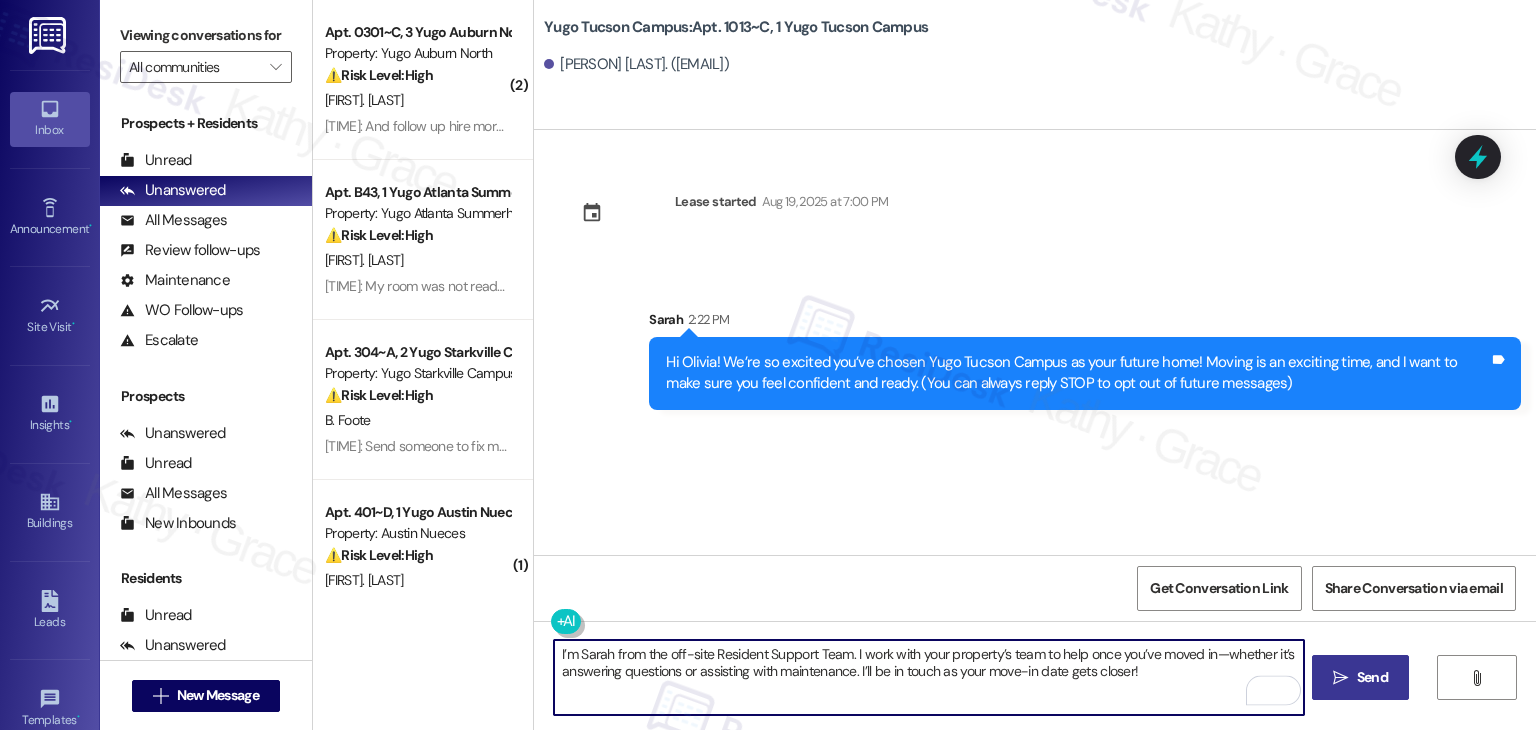 type on "I’m Sarah from the off-site Resident Support Team. I work with your property’s team to help once you’ve moved in—whether it’s answering questions or assisting with maintenance. I’ll be in touch as your move-in date gets closer!" 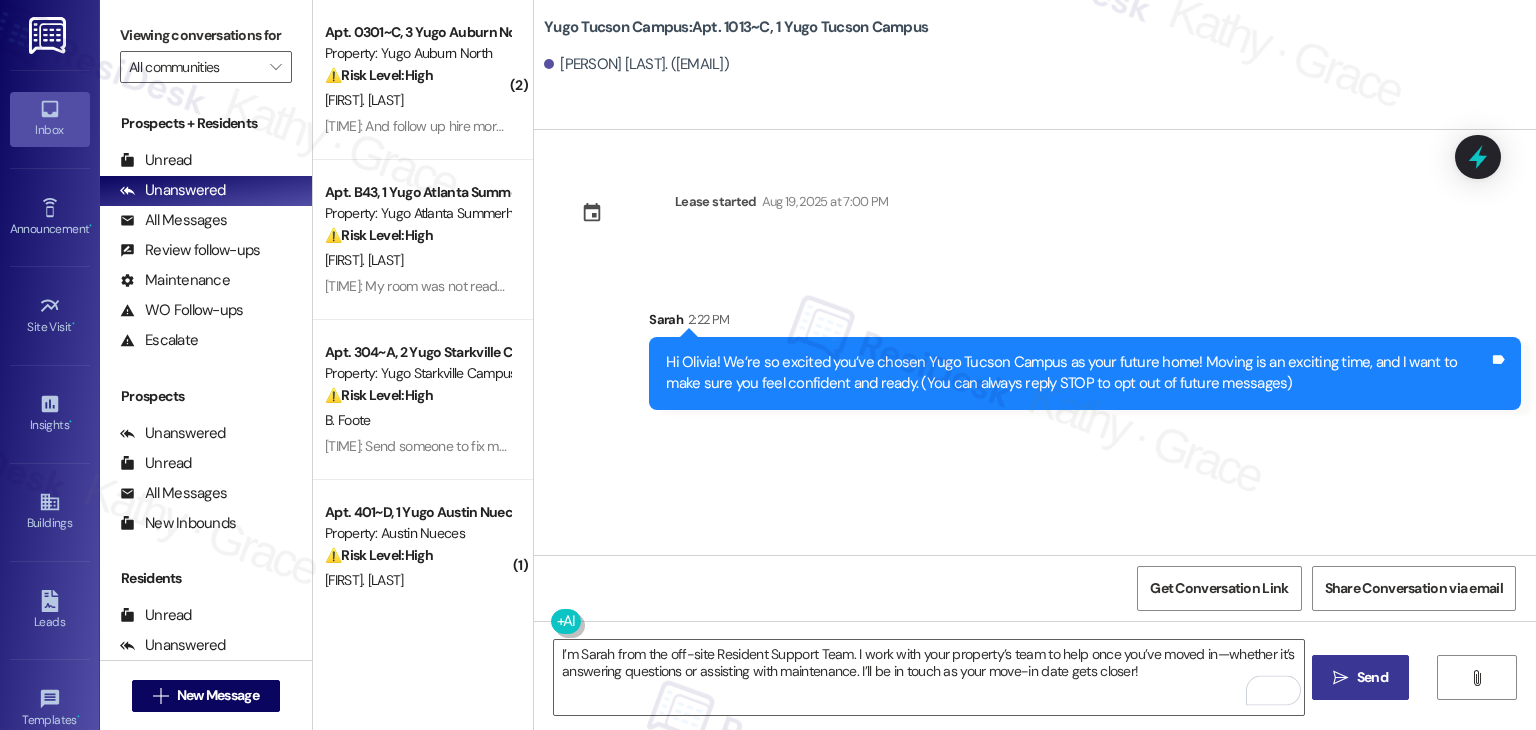 click on " Send" at bounding box center (1360, 677) 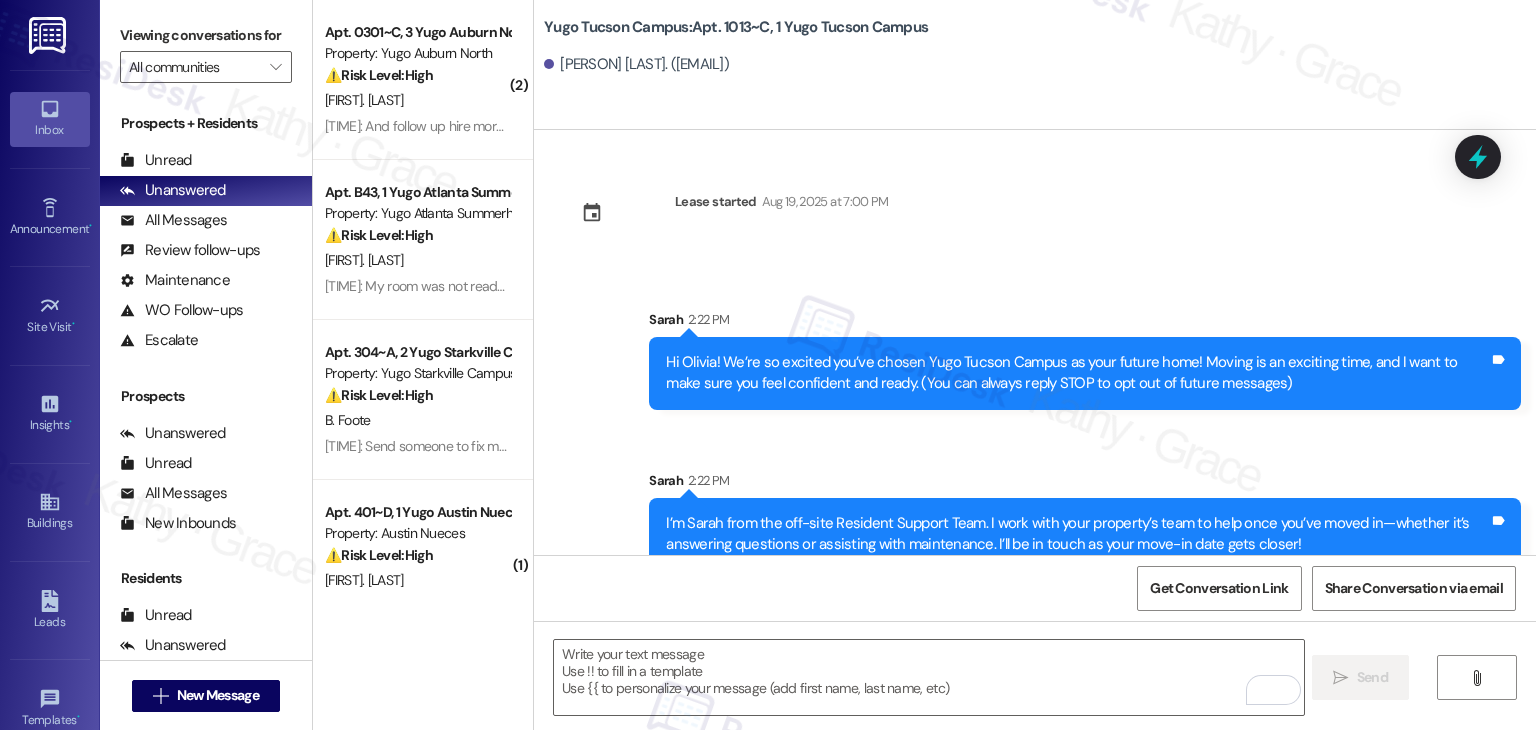 click on "Get Conversation Link Share Conversation via email" at bounding box center (1035, 588) 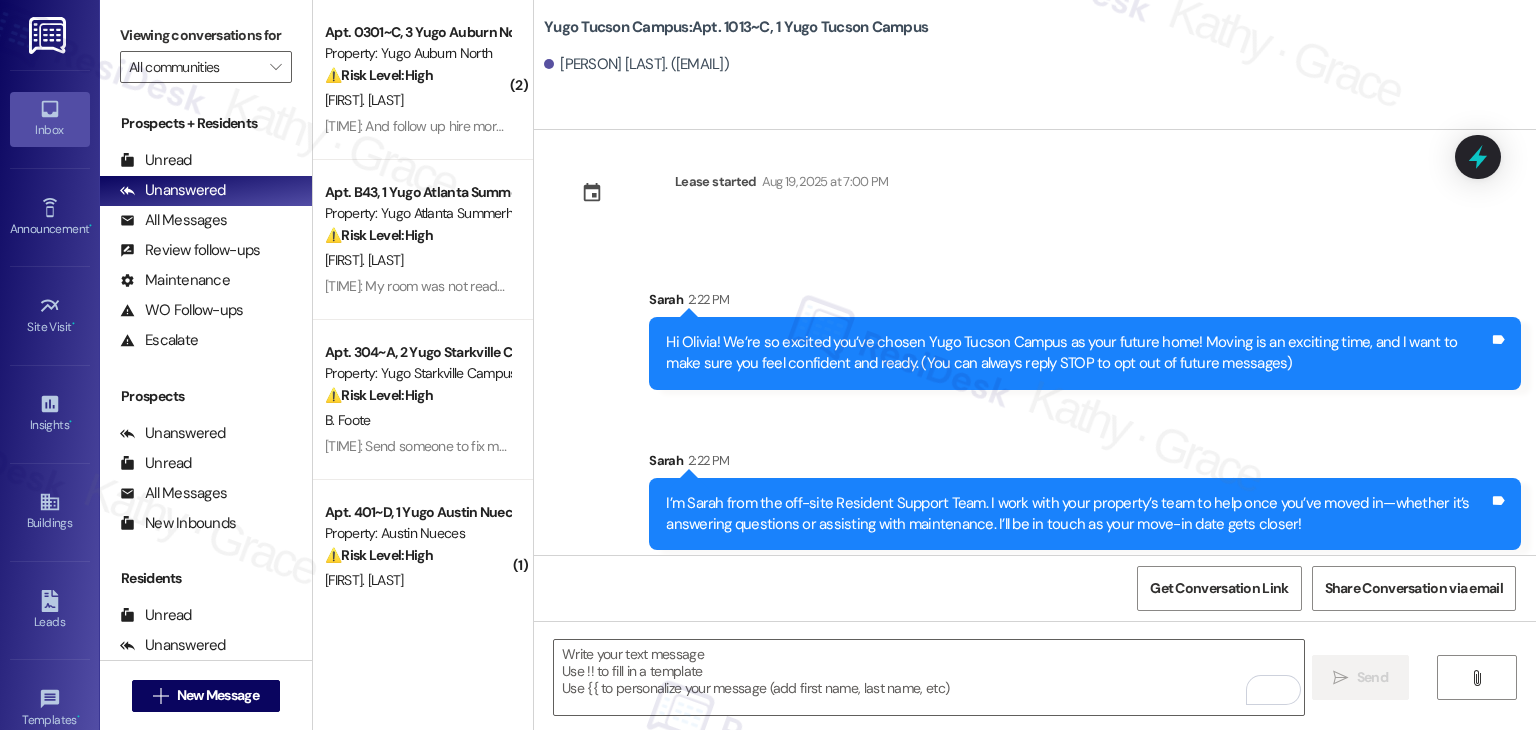 scroll, scrollTop: 32, scrollLeft: 0, axis: vertical 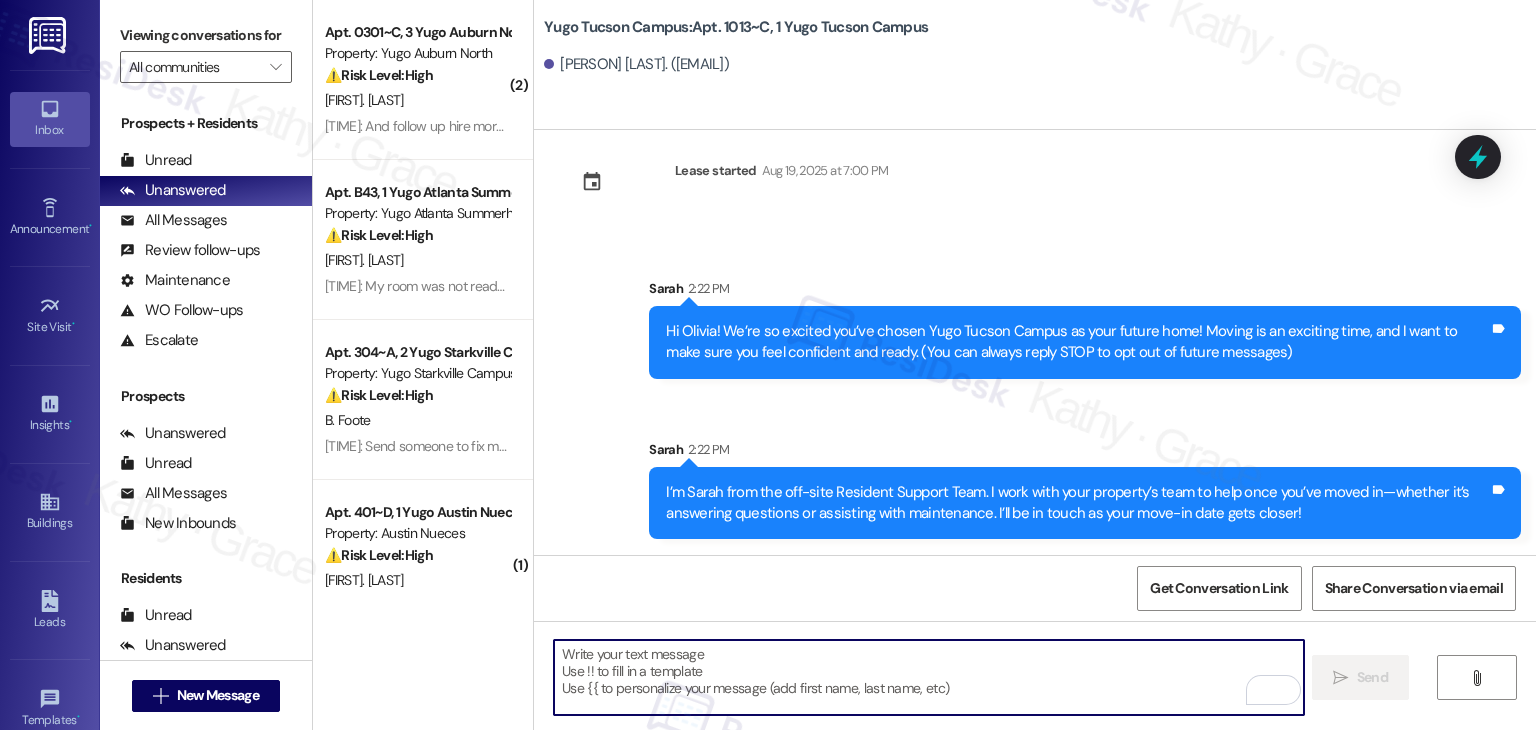 click at bounding box center [928, 677] 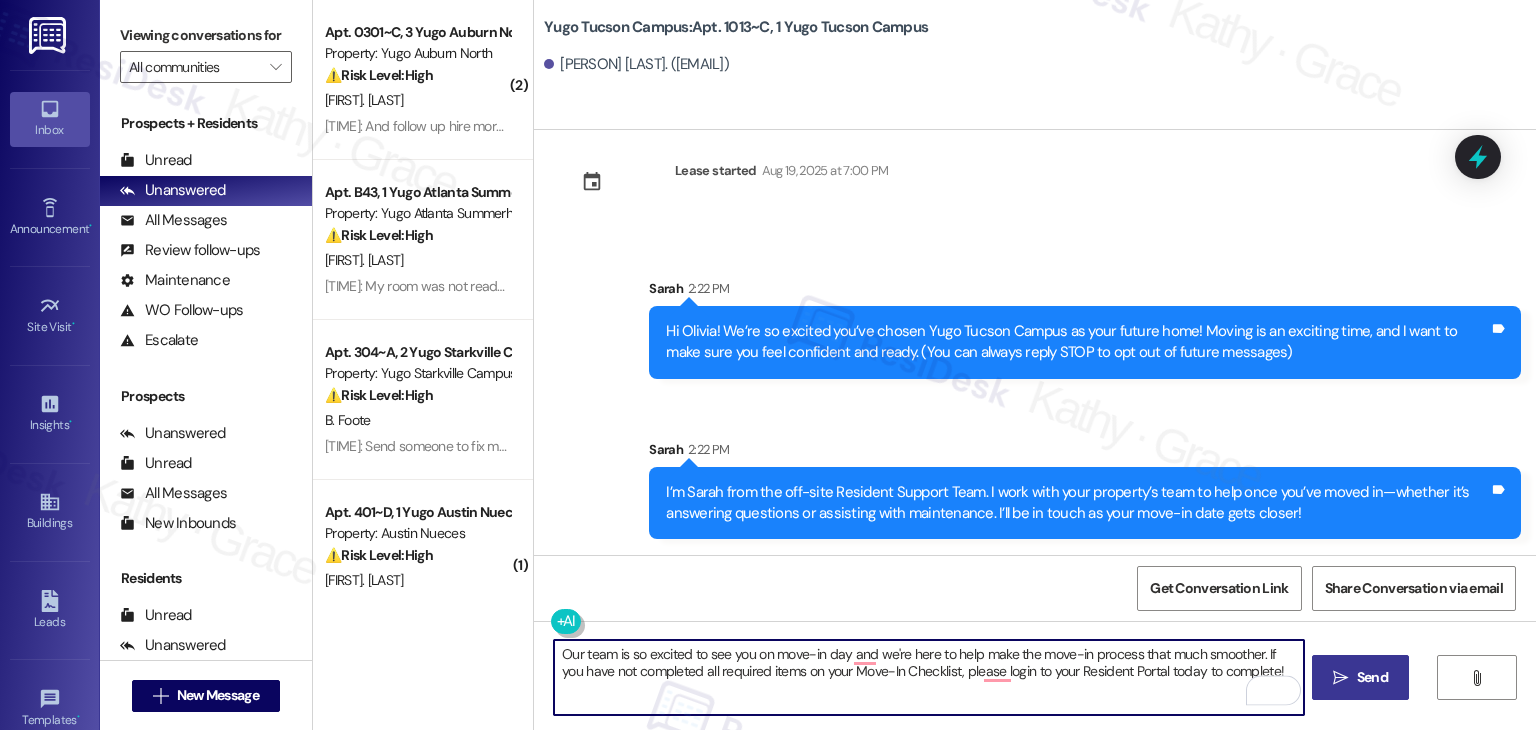type on "Our team is so excited to see you on move-in day and we're here to help make the move-in process that much smoother. If you have not completed all required items on your Move-In Checklist, please login to your Resident Portal today to complete!" 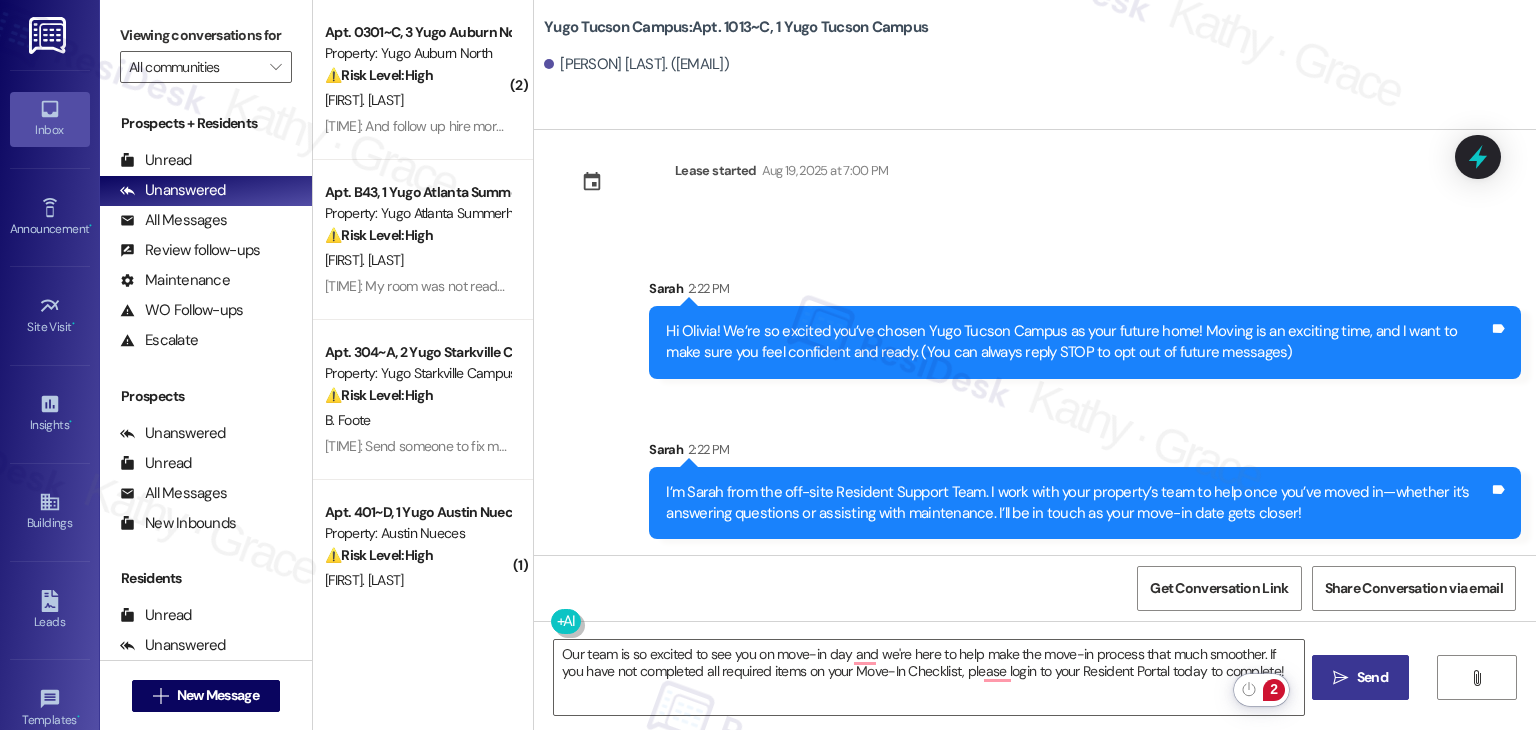 click on " Send" at bounding box center [1360, 677] 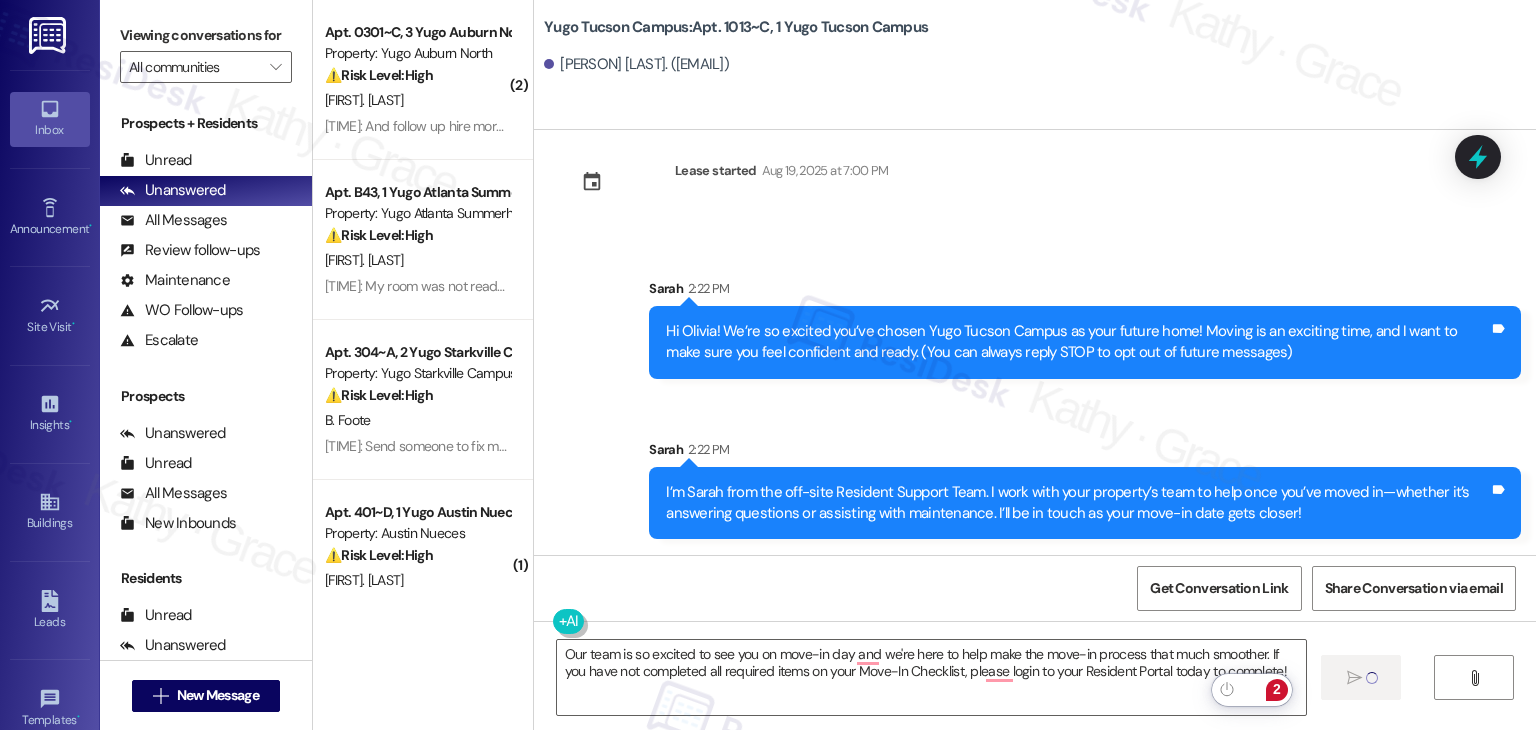 type 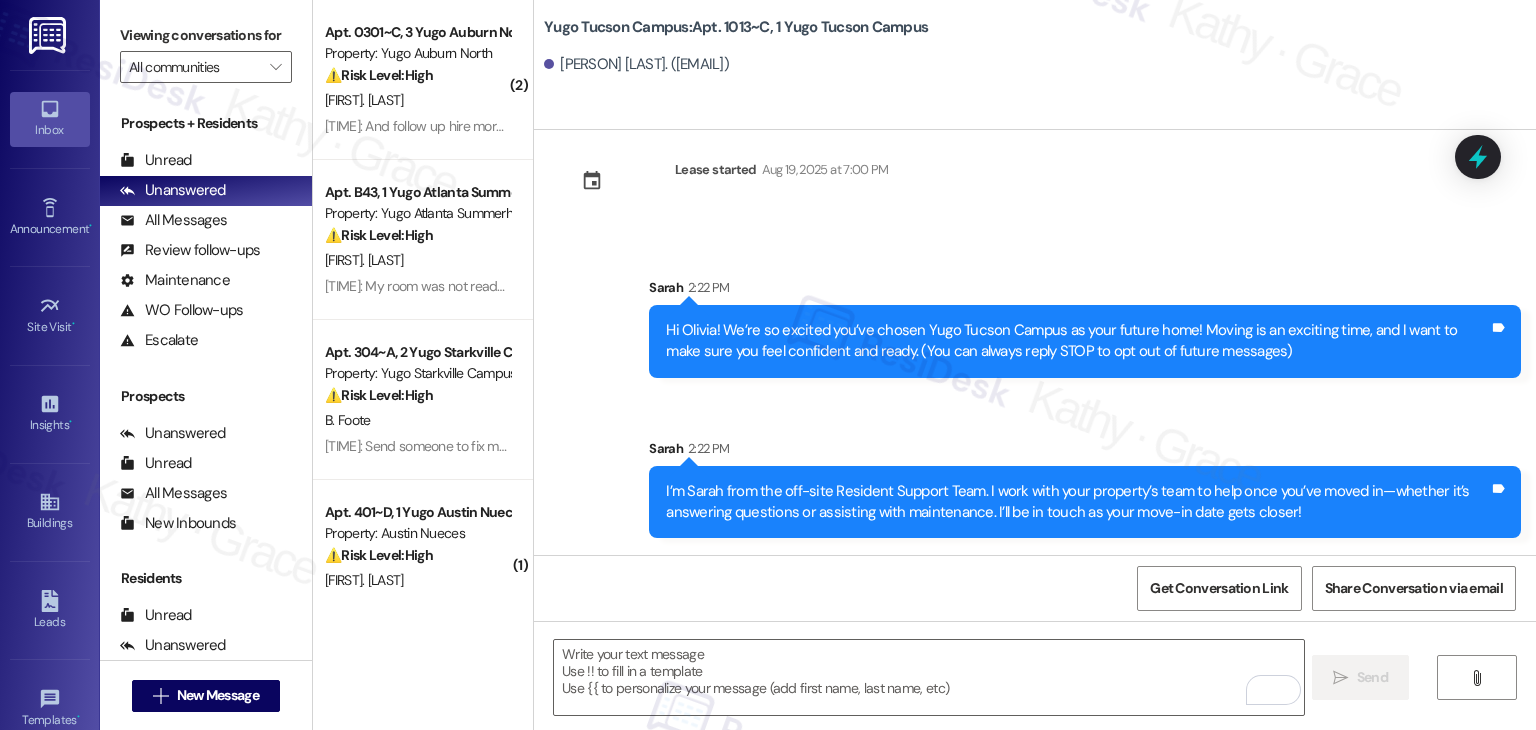 click on "Lease started Aug 19, 2025 at 7:00 PM Sent via SMS Sarah 2:22 PM Hi Olivia! We’re so excited you’ve chosen Yugo Tucson Campus as your future home! Moving is an exciting time, and I want to make sure you feel confident and ready. (You can always reply STOP to opt out of future messages) Tags and notes Sent via SMS Sarah 2:22 PM I’m Sarah from the off-site Resident Support Team. I work with your property’s team to help once you’ve moved in—whether it’s answering questions or assisting with maintenance. I’ll be in touch as your move-in date gets closer! Tags and notes Sent via SMS Sarah 2:22 PM Our team is so excited to see you on move-in day and we're here to help make the move-in process that much smoother. If you have not completed all required items on your Move-In Checklist, please login to your Resident Portal today to complete! Tags and notes" at bounding box center (1035, 342) 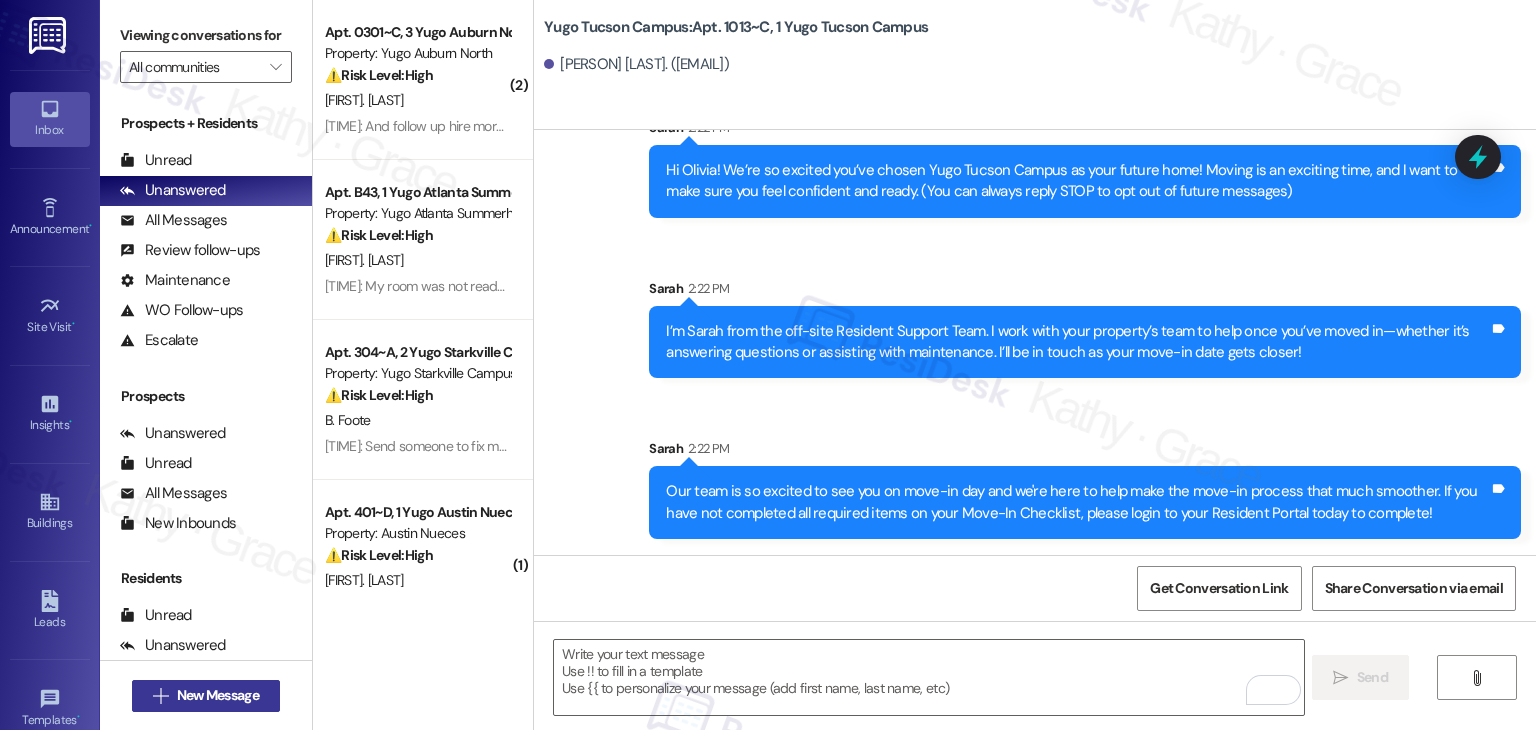 click on "New Message" at bounding box center (218, 695) 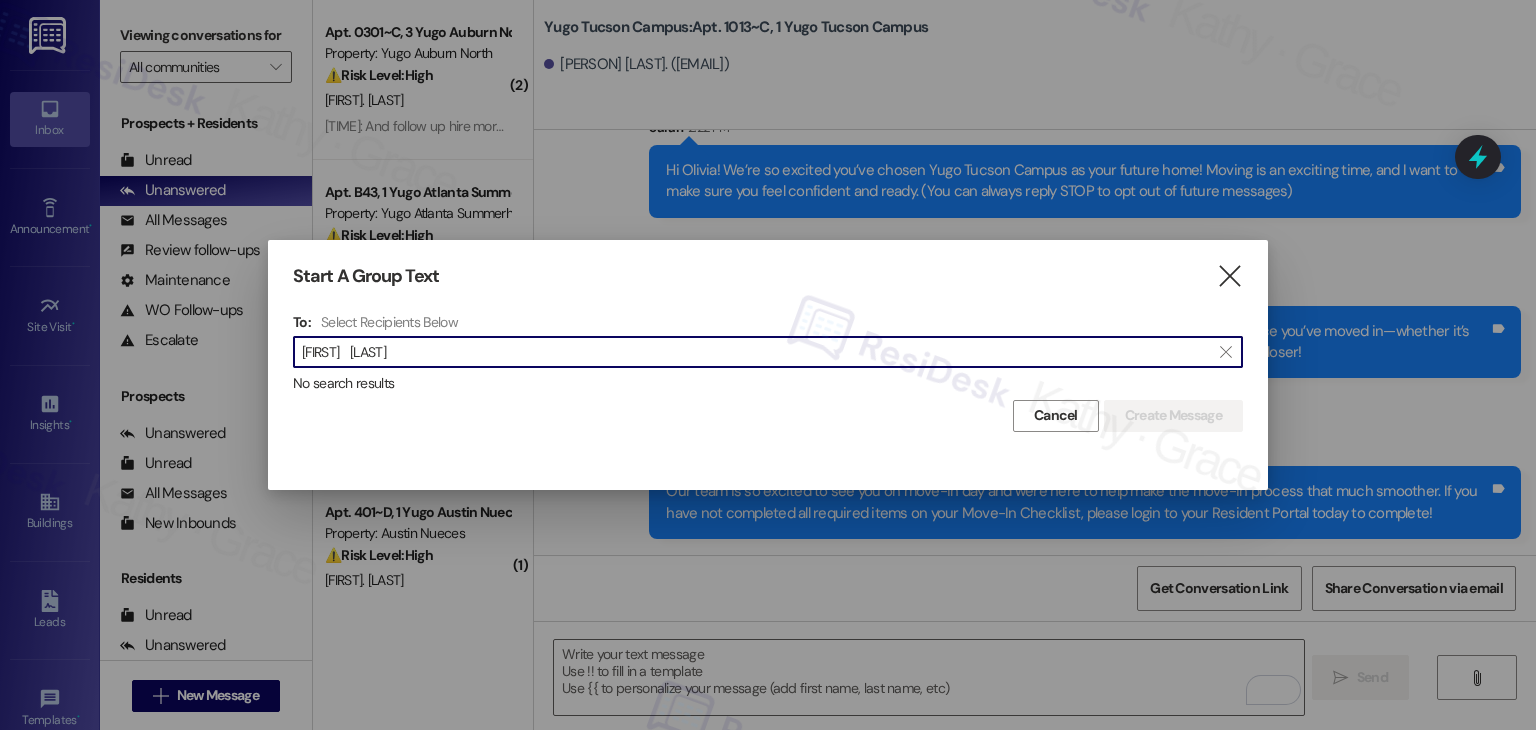 click on "Alexis	Romero" at bounding box center (756, 352) 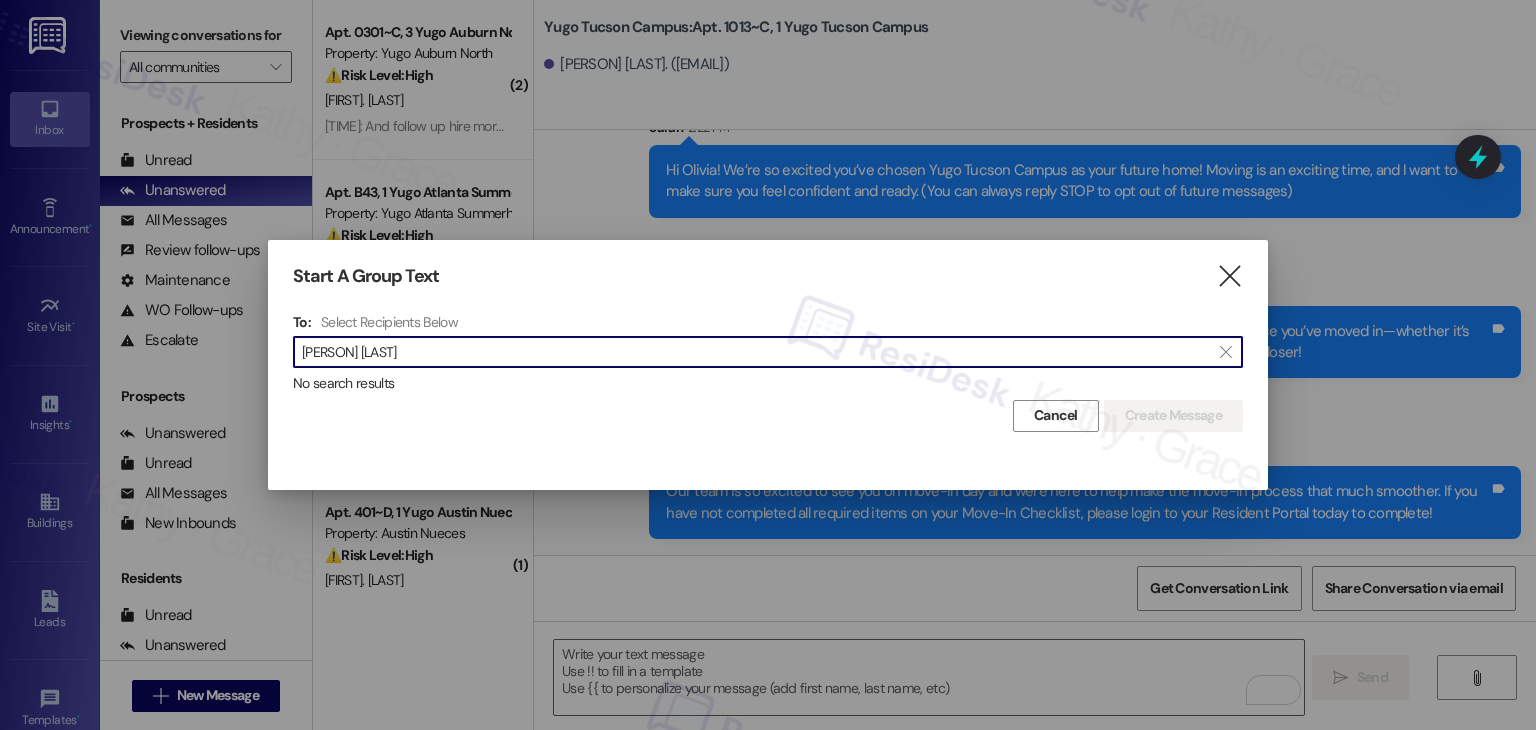 scroll, scrollTop: 0, scrollLeft: 0, axis: both 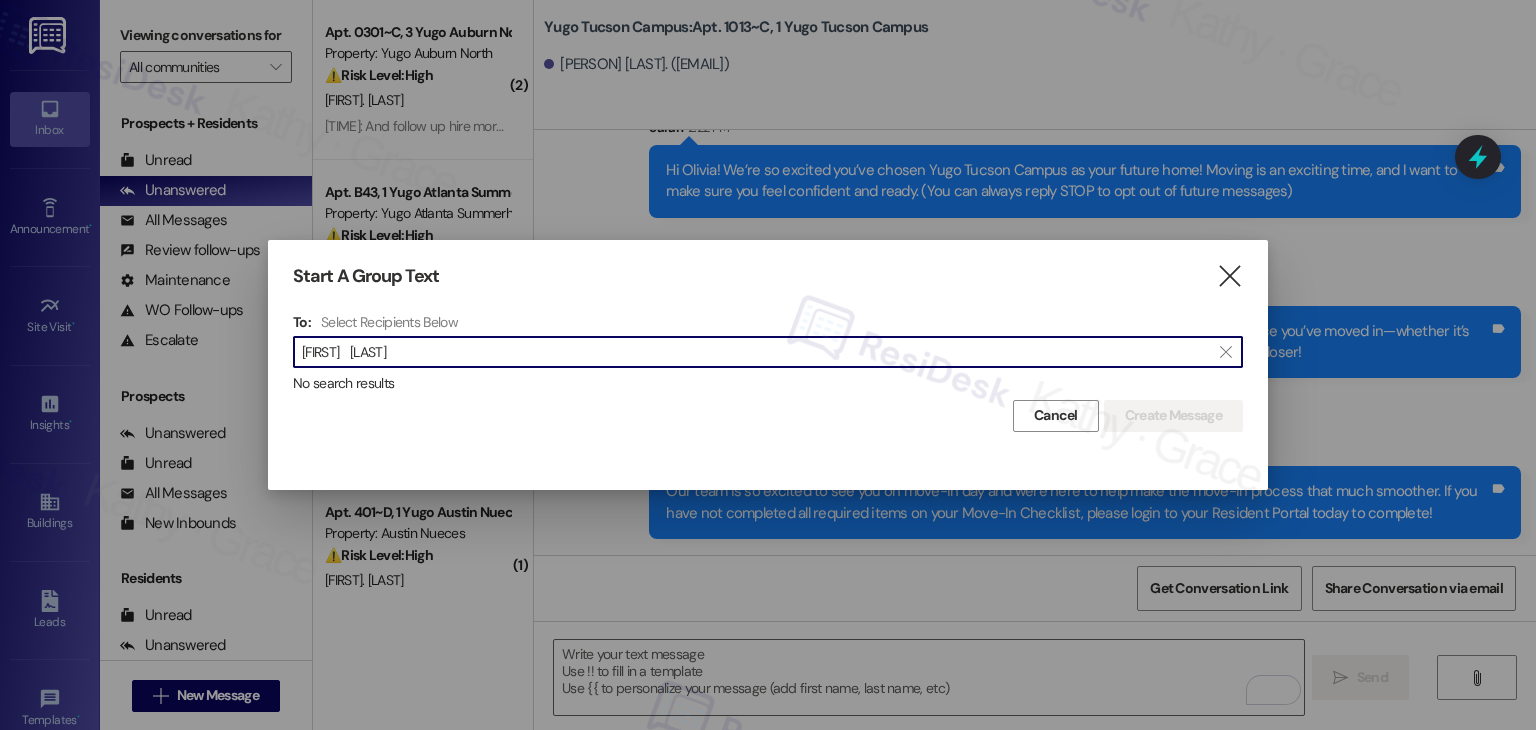 click on "Jillene	Black" at bounding box center [756, 352] 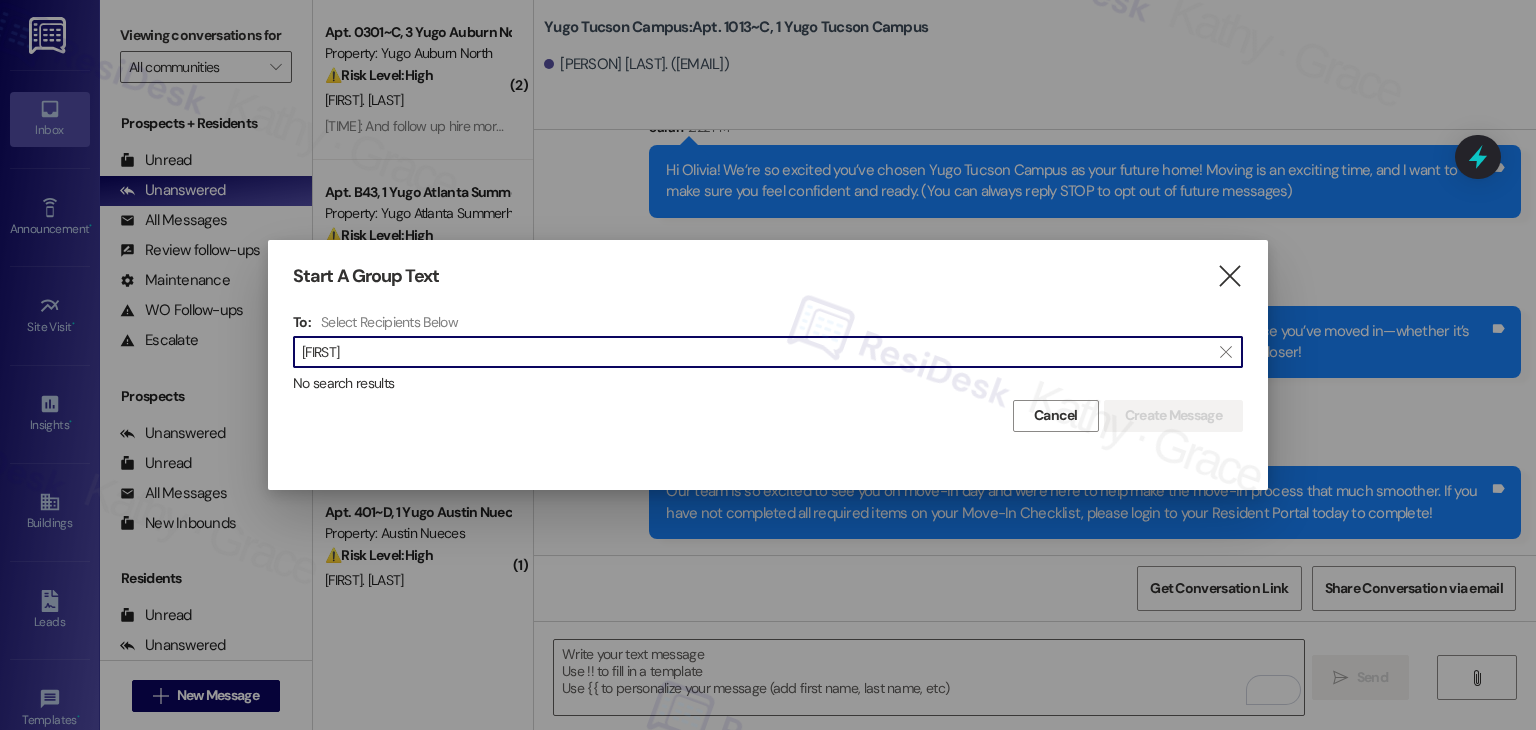 drag, startPoint x: 354, startPoint y: 351, endPoint x: 290, endPoint y: 347, distance: 64.12488 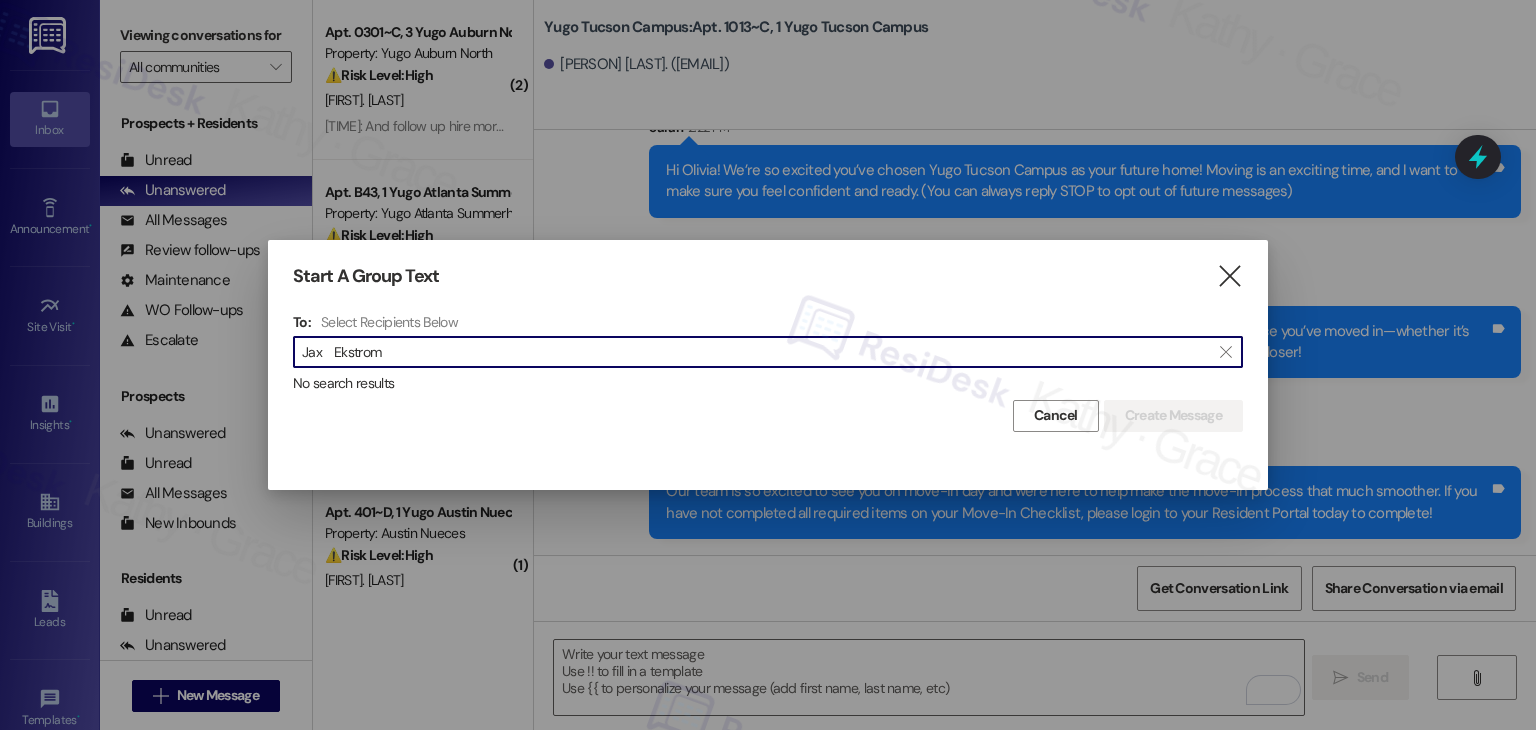 click on "Jax	Ekstrom" at bounding box center (756, 352) 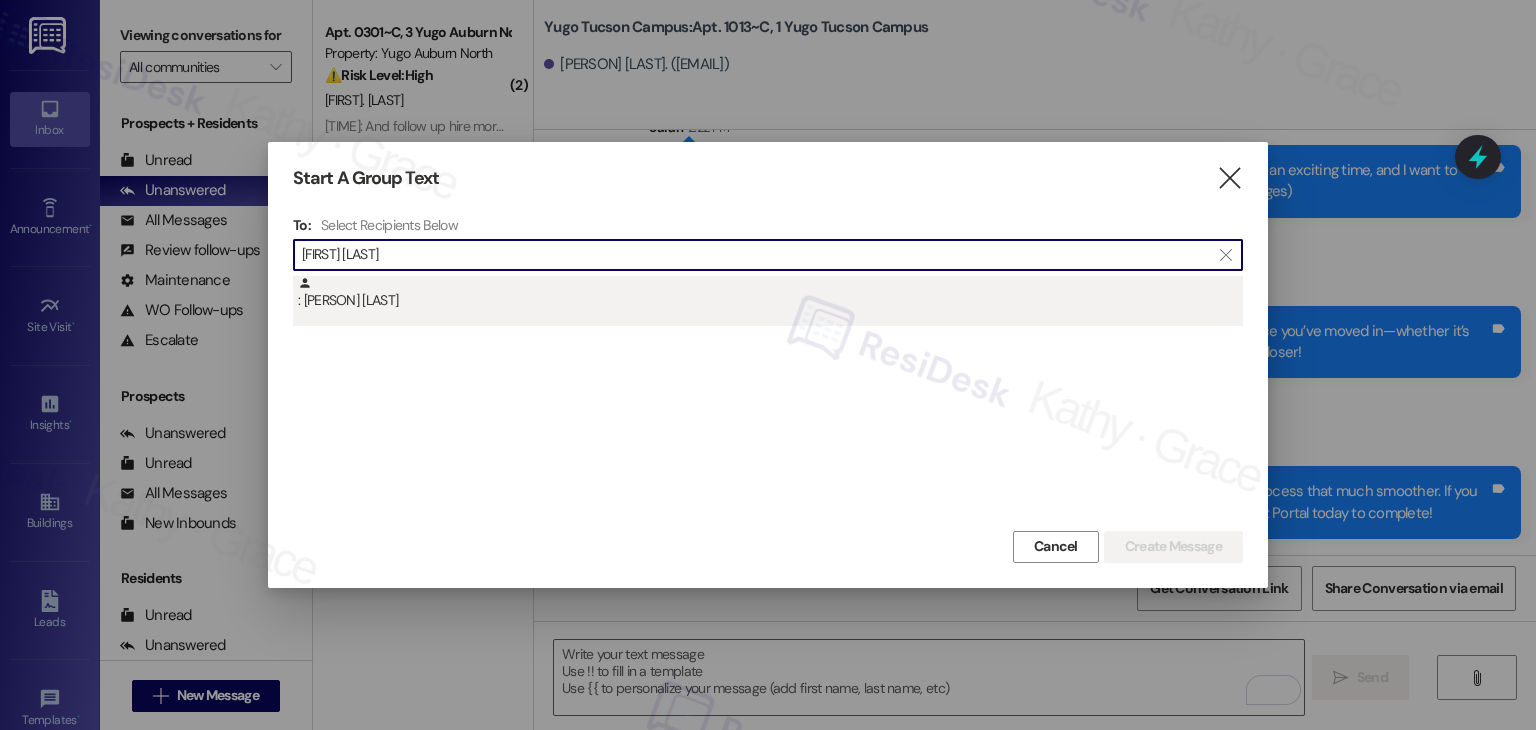 type on "Jax Ekstrom" 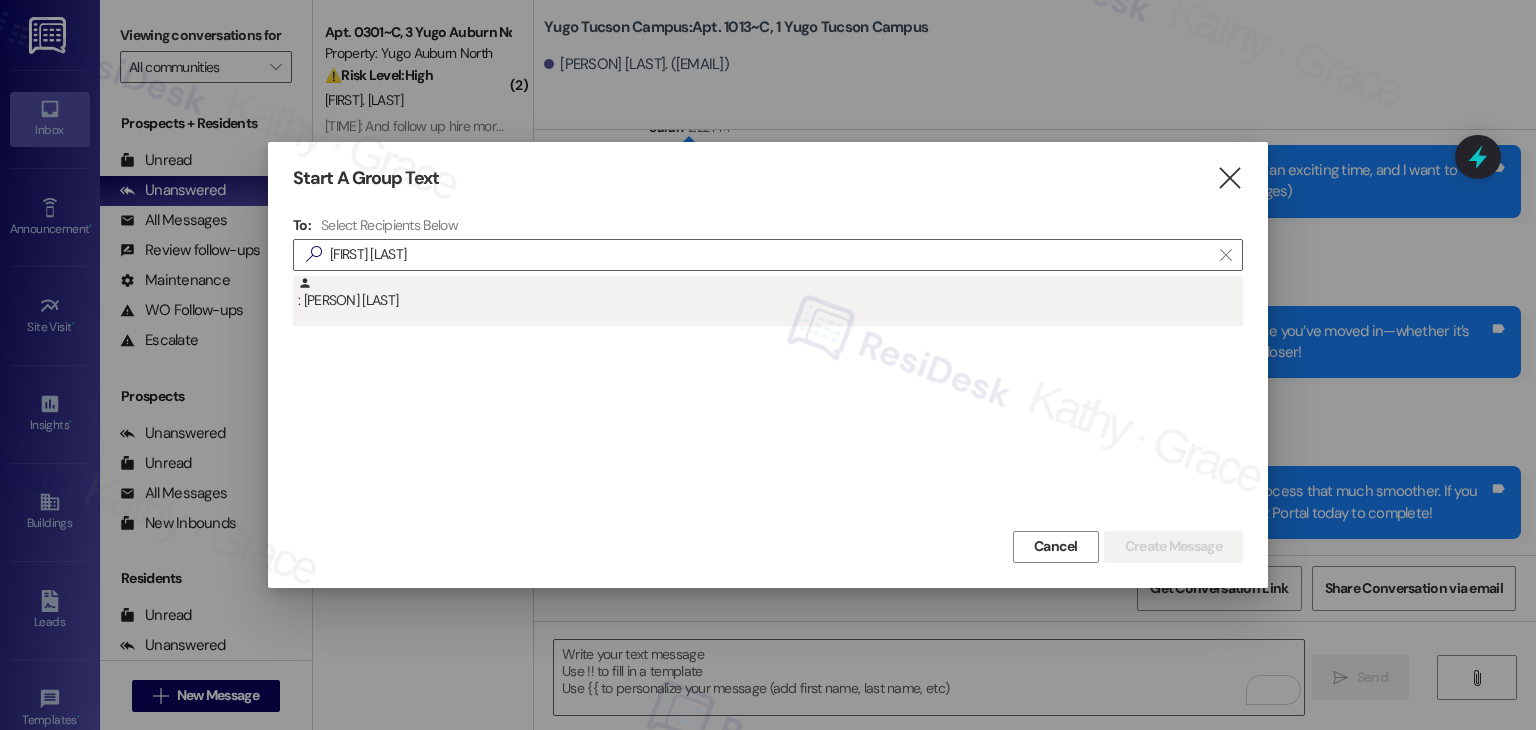 click on ": Jax Ekstrom" at bounding box center (768, 301) 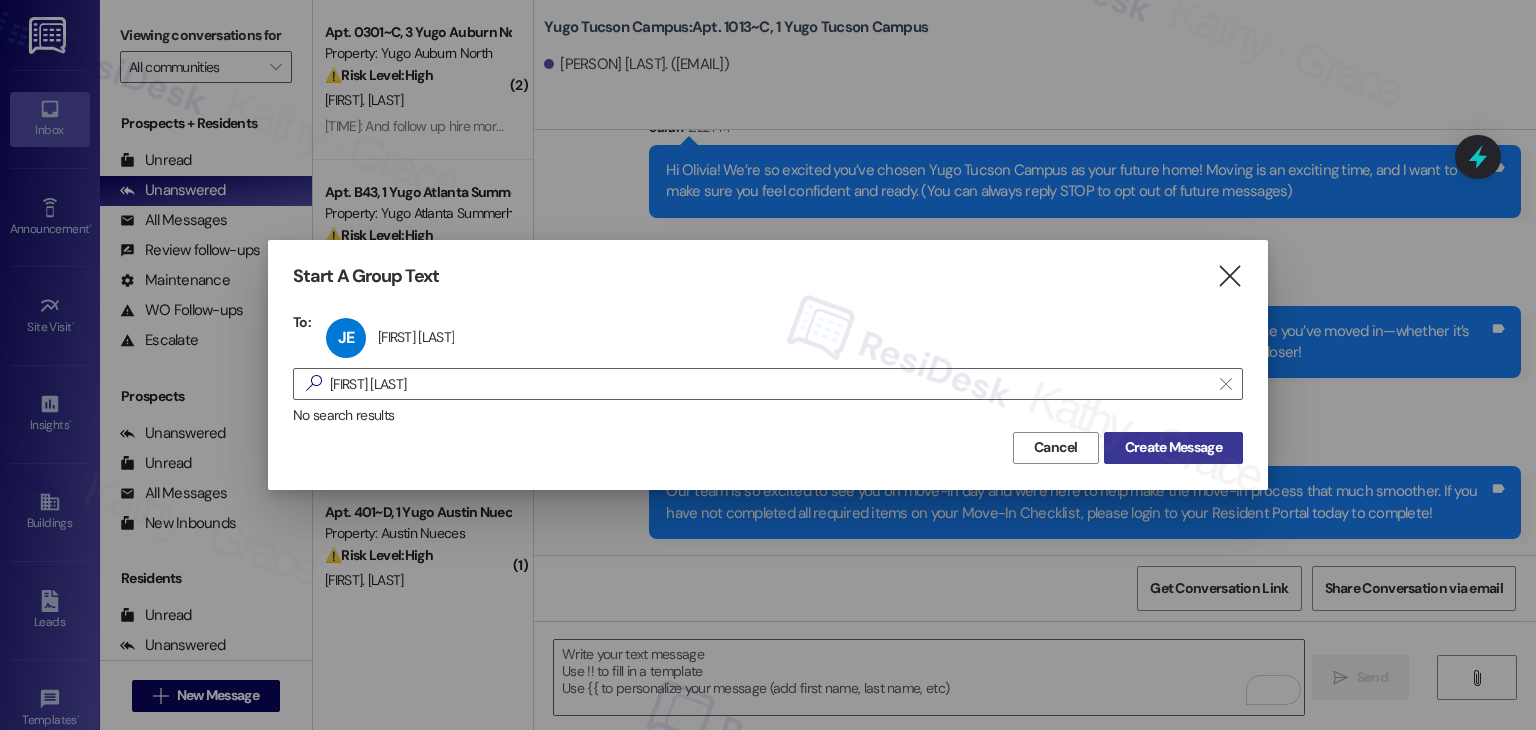 click on "Create Message" at bounding box center [1173, 447] 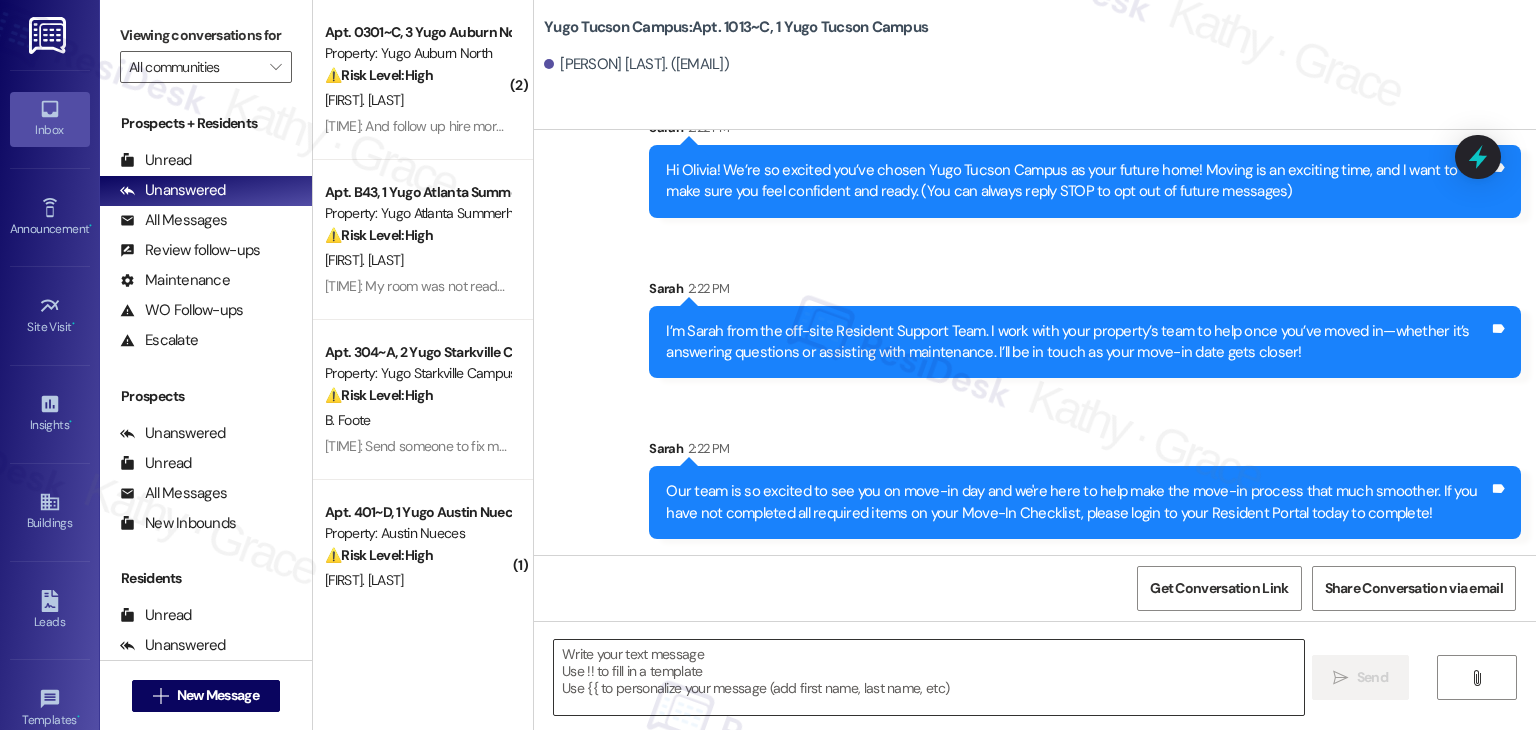 type on "Fetching suggested responses. Please feel free to read through the conversation in the meantime." 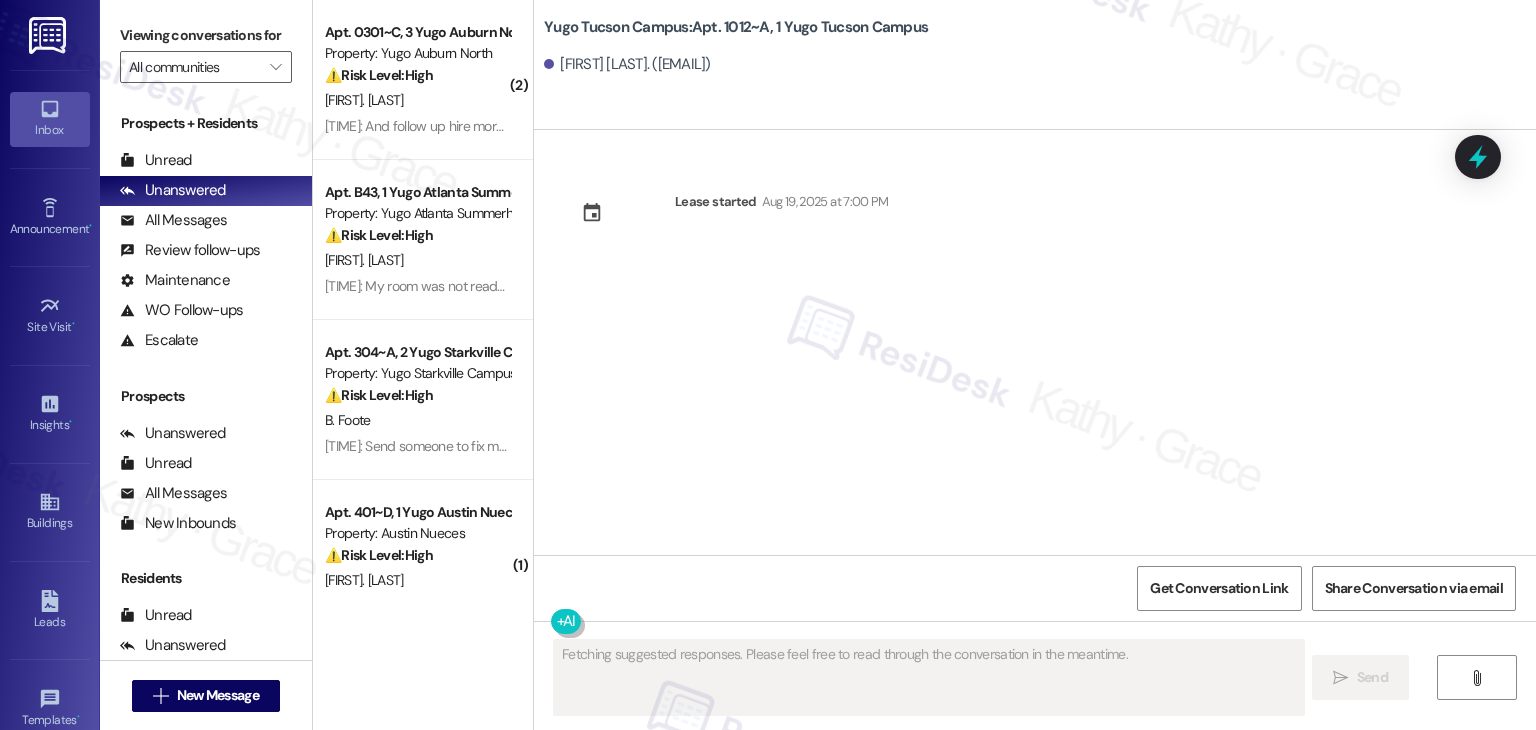 scroll, scrollTop: 0, scrollLeft: 0, axis: both 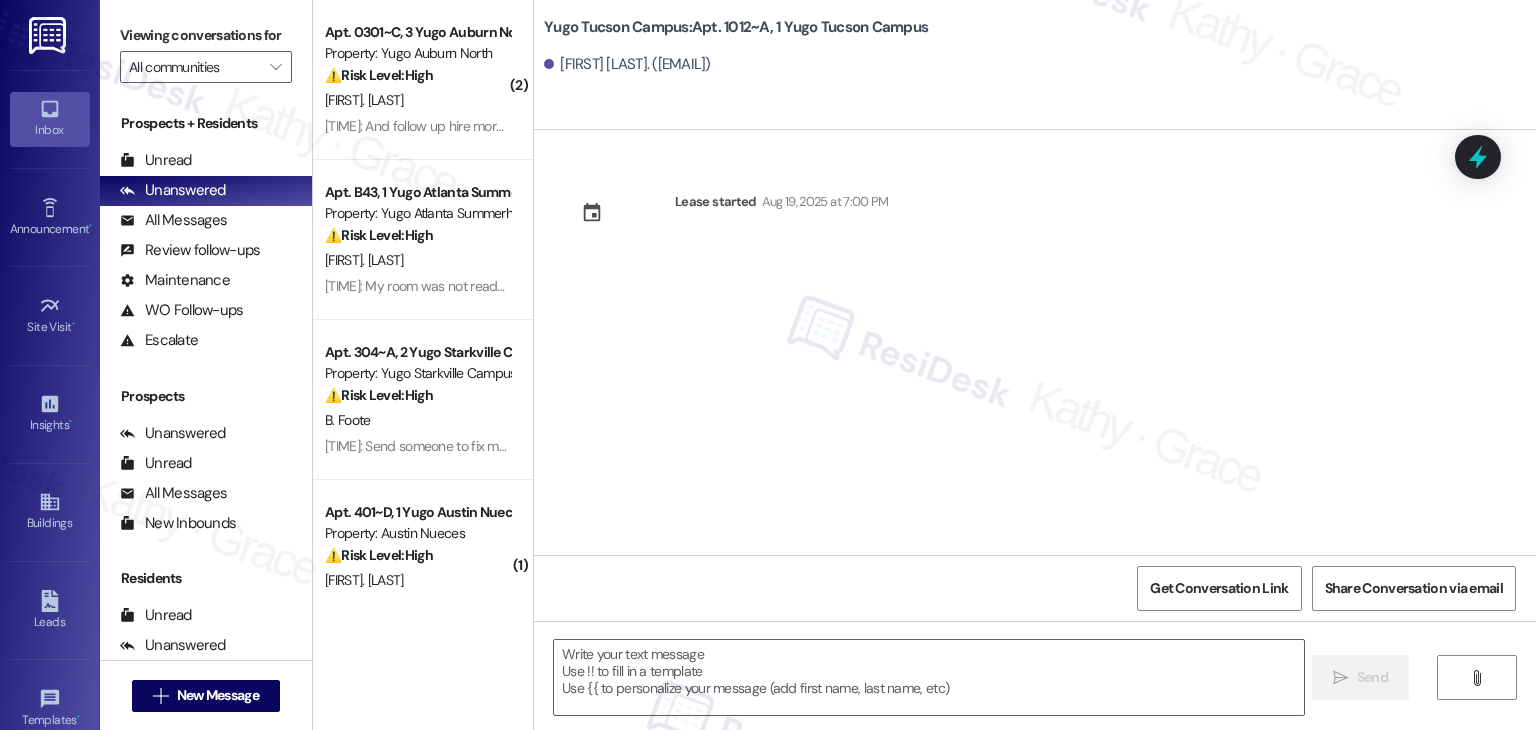drag, startPoint x: 803, startPoint y: 421, endPoint x: 784, endPoint y: 530, distance: 110.64357 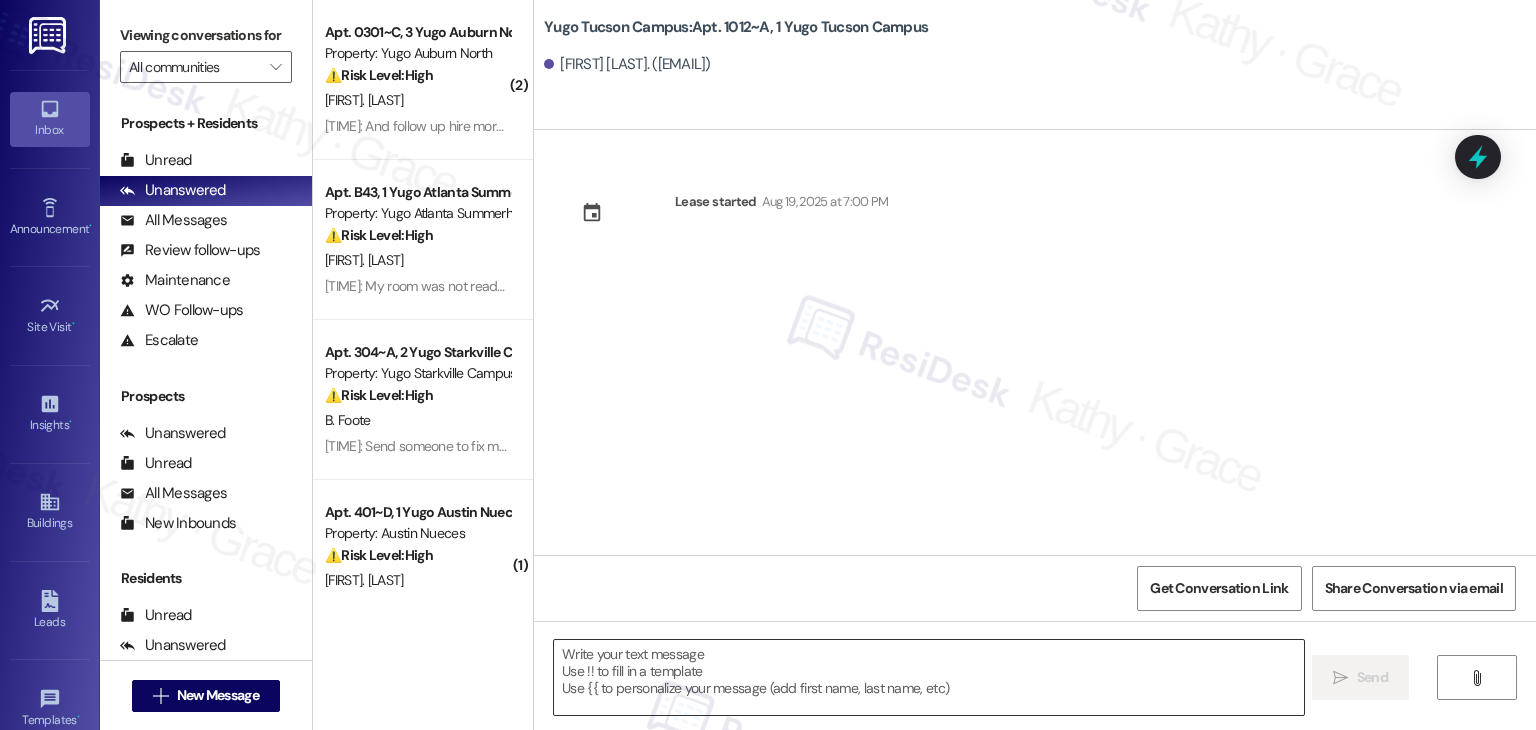 click at bounding box center (928, 677) 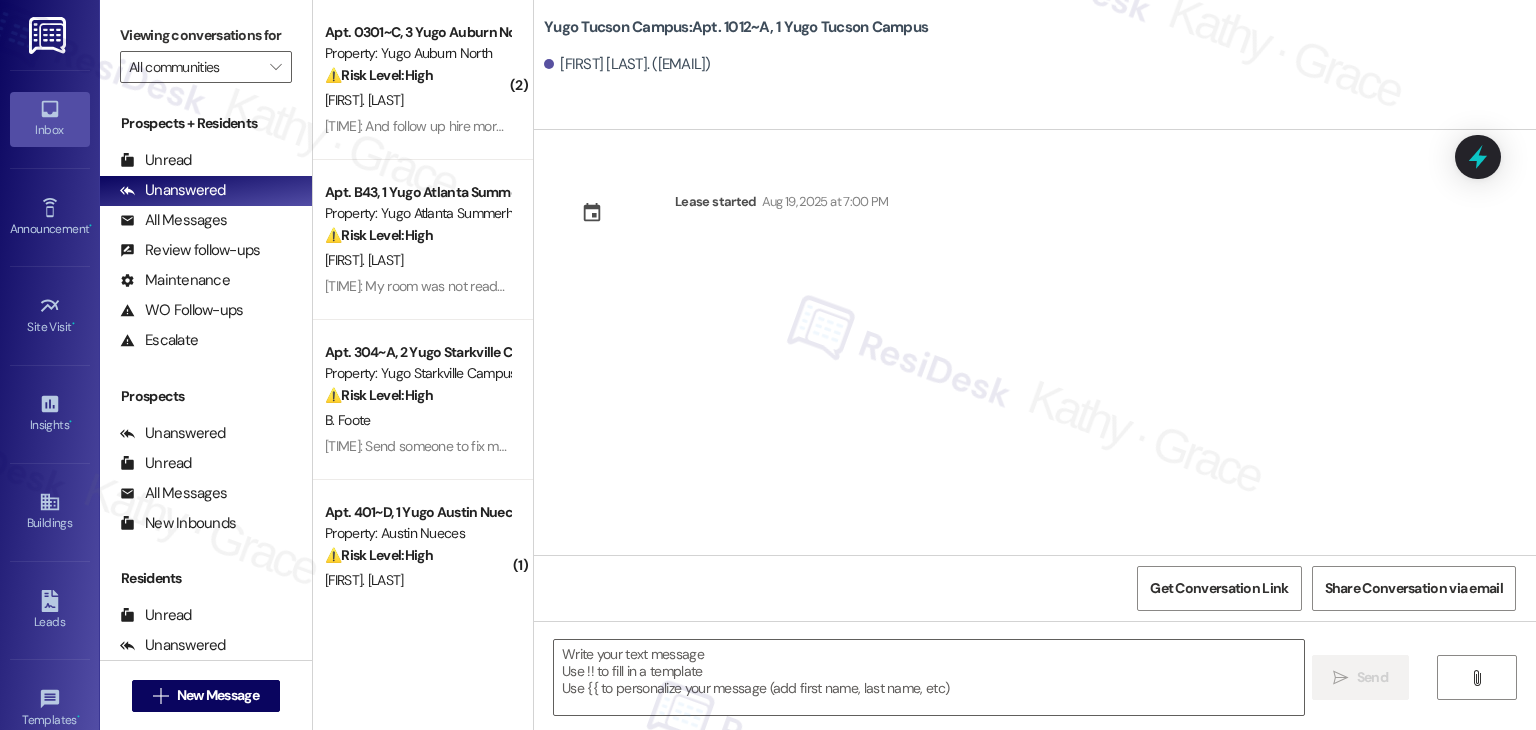 paste on "Hi {{first_name}}! We’re so excited you’ve chosen {{property}} as your future home! Moving is an exciting time, and I want to make sure you feel confident and ready." 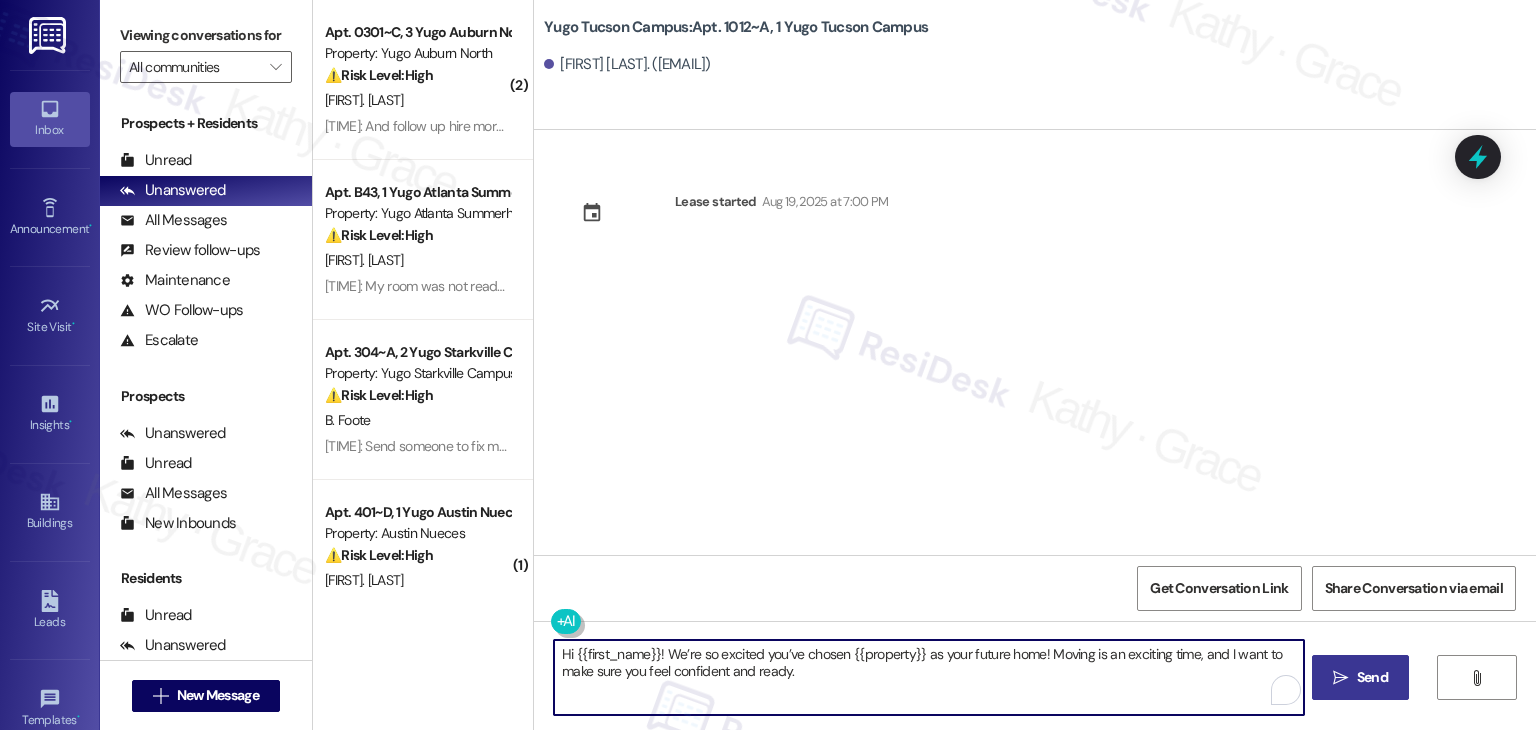 type on "Hi {{first_name}}! We’re so excited you’ve chosen {{property}} as your future home! Moving is an exciting time, and I want to make sure you feel confident and ready." 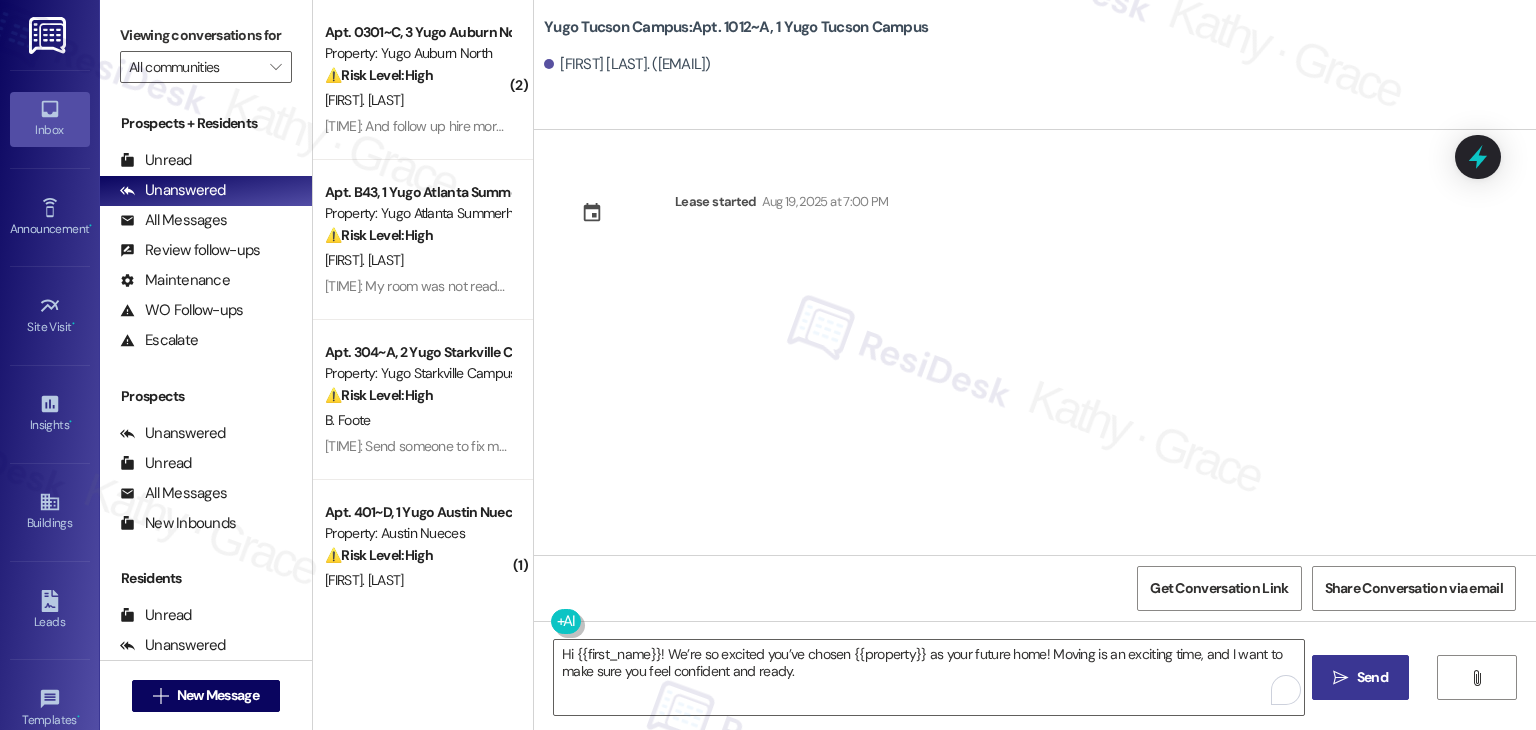 click on "Send" at bounding box center [1372, 677] 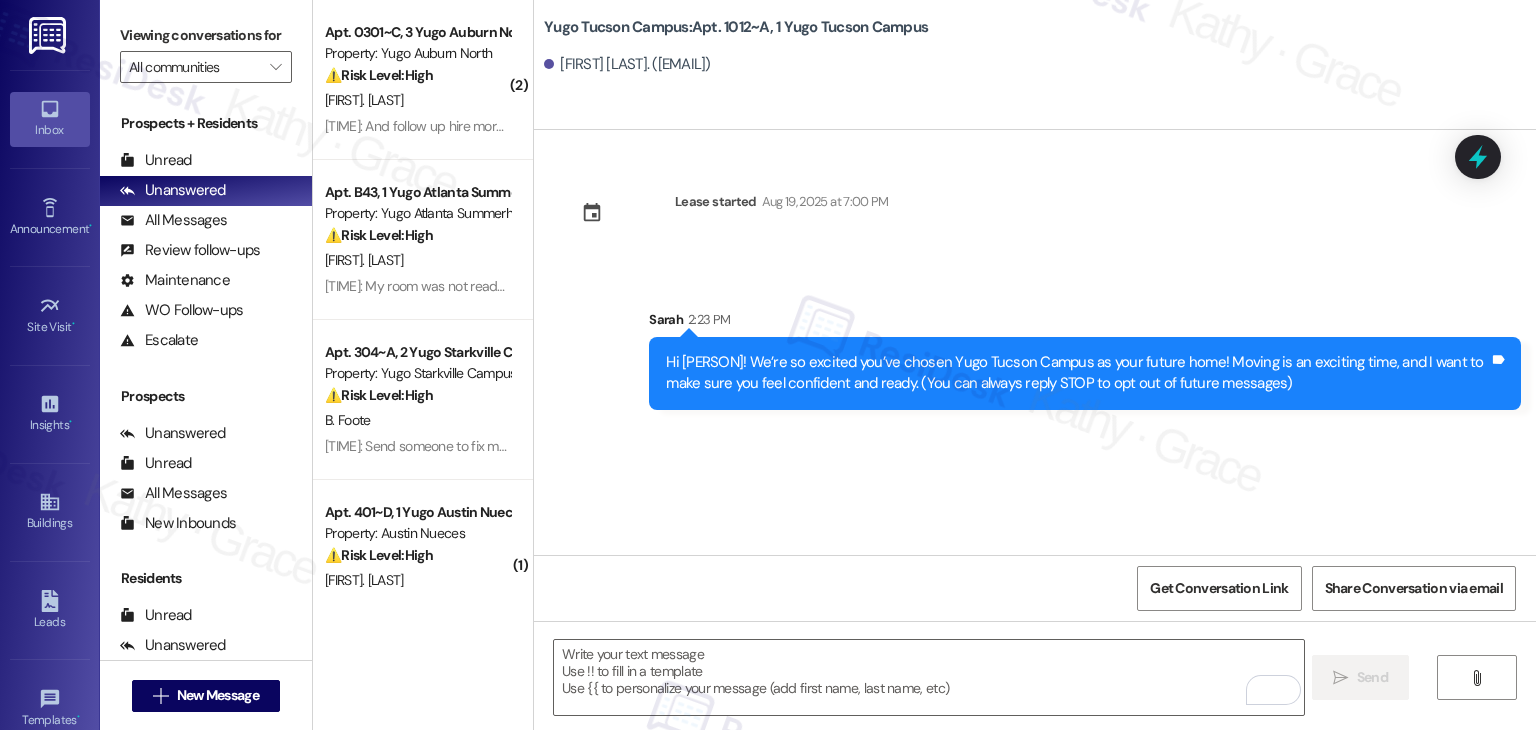 click on "Lease started Aug 19, 2025 at 7:00 PM Sent via SMS Sarah 2:23 PM Hi Jax! We’re so excited you’ve chosen Yugo Tucson Campus as your future home! Moving is an exciting time, and I want to make sure you feel confident and ready. (You can always reply STOP to opt out of future messages) Tags and notes" at bounding box center (1035, 342) 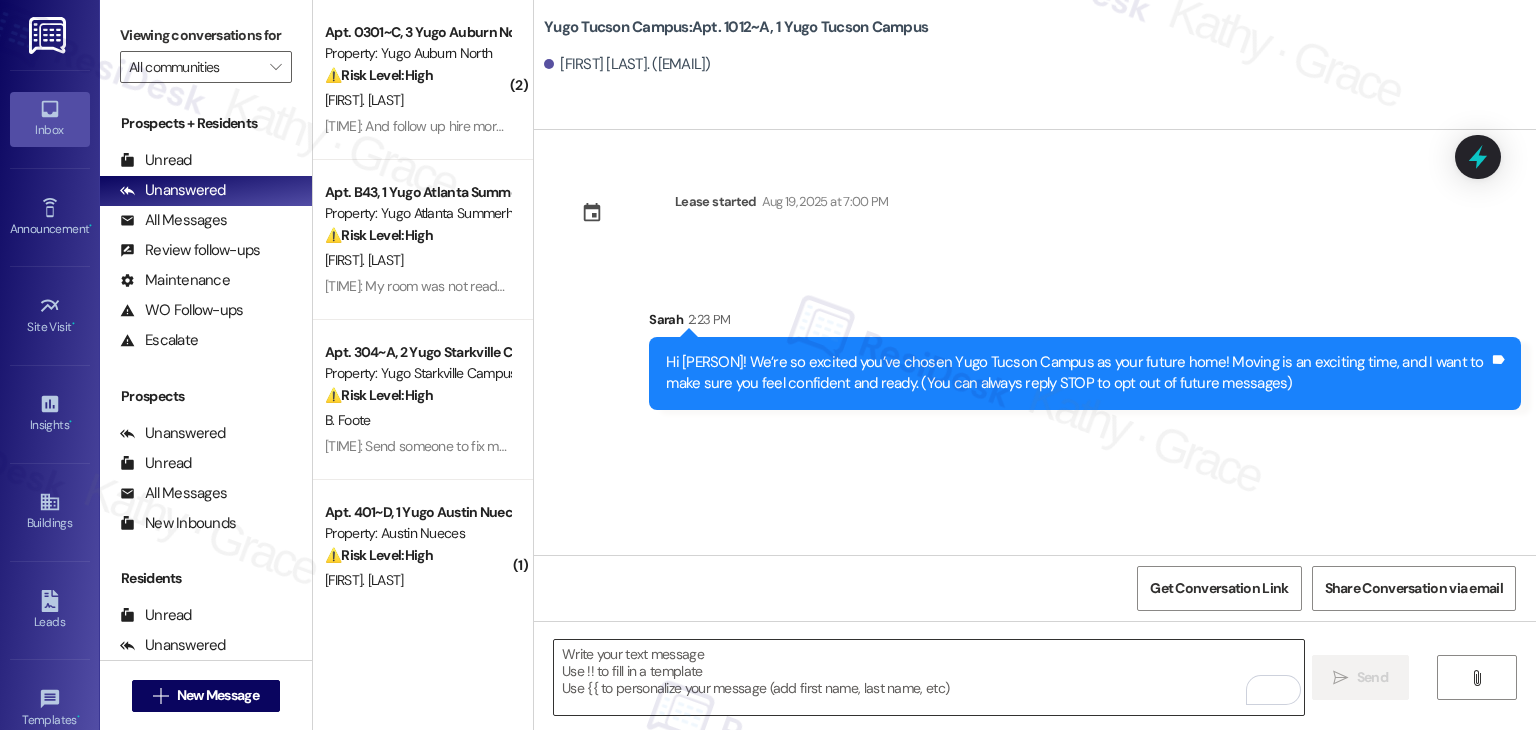 click at bounding box center [928, 677] 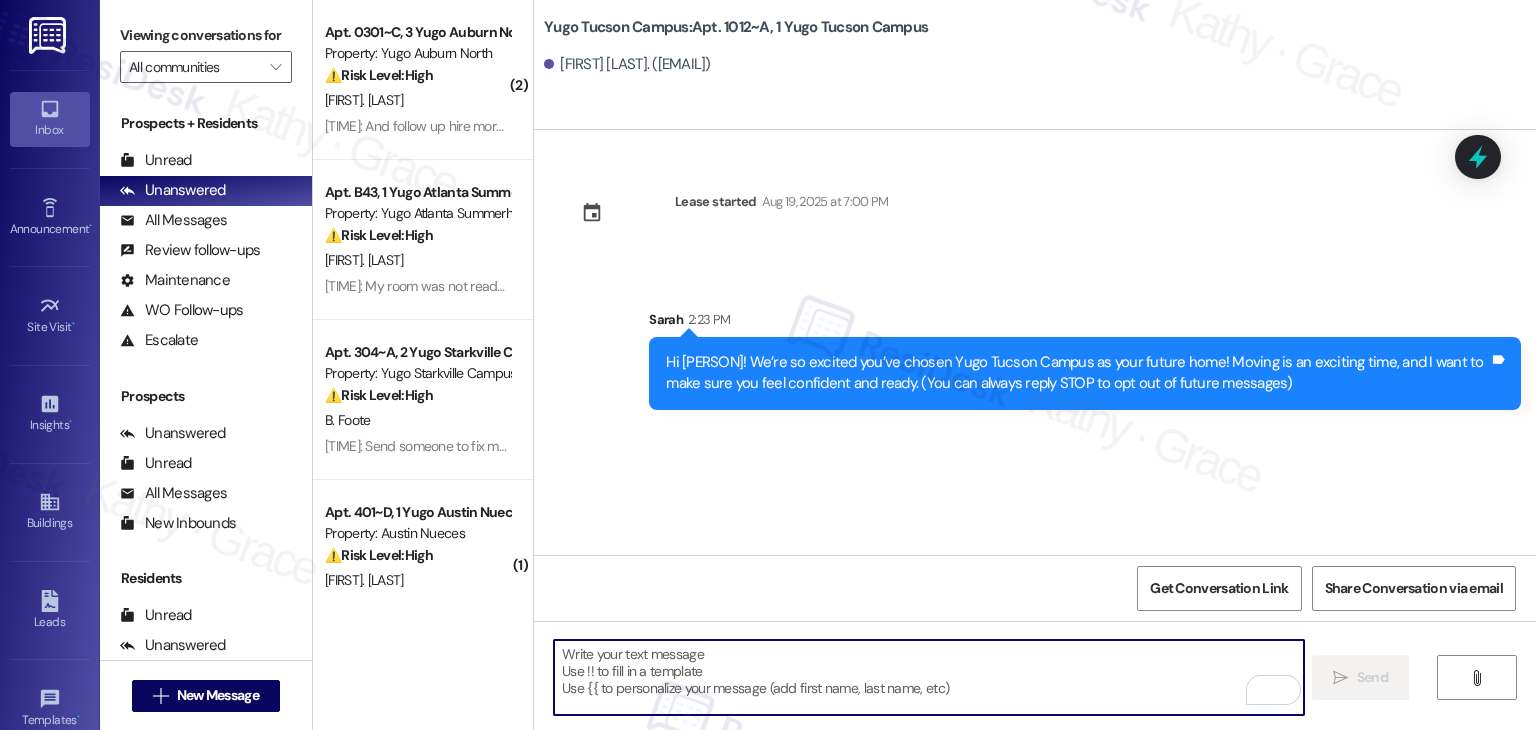 paste on "I’m Sarah from the off-site Resident Support Team. I work with your property’s team to help once you’ve moved in—whether it’s answering questions or assisting with maintenance. I’ll be in touch as your move-in date gets closer!" 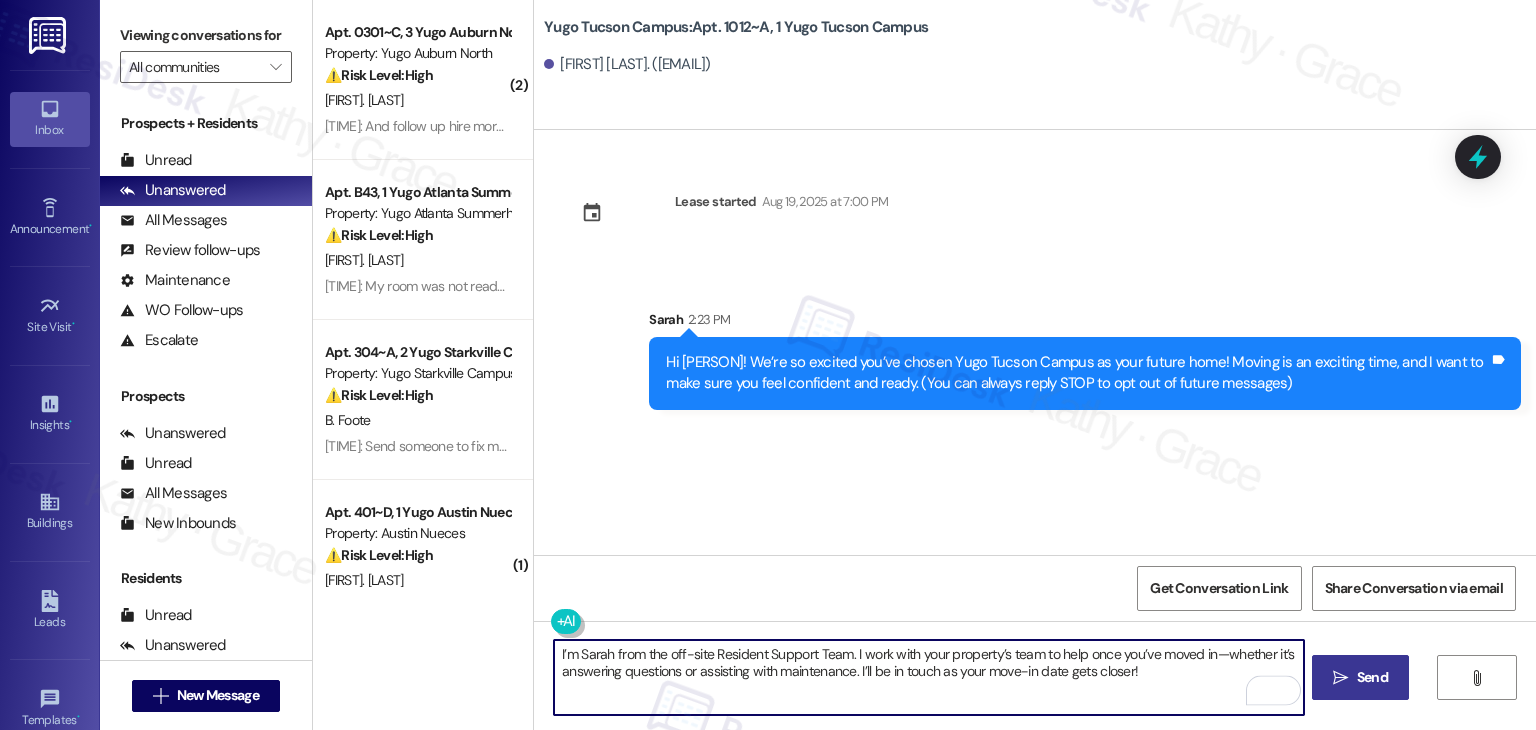 type on "I’m Sarah from the off-site Resident Support Team. I work with your property’s team to help once you’ve moved in—whether it’s answering questions or assisting with maintenance. I’ll be in touch as your move-in date gets closer!" 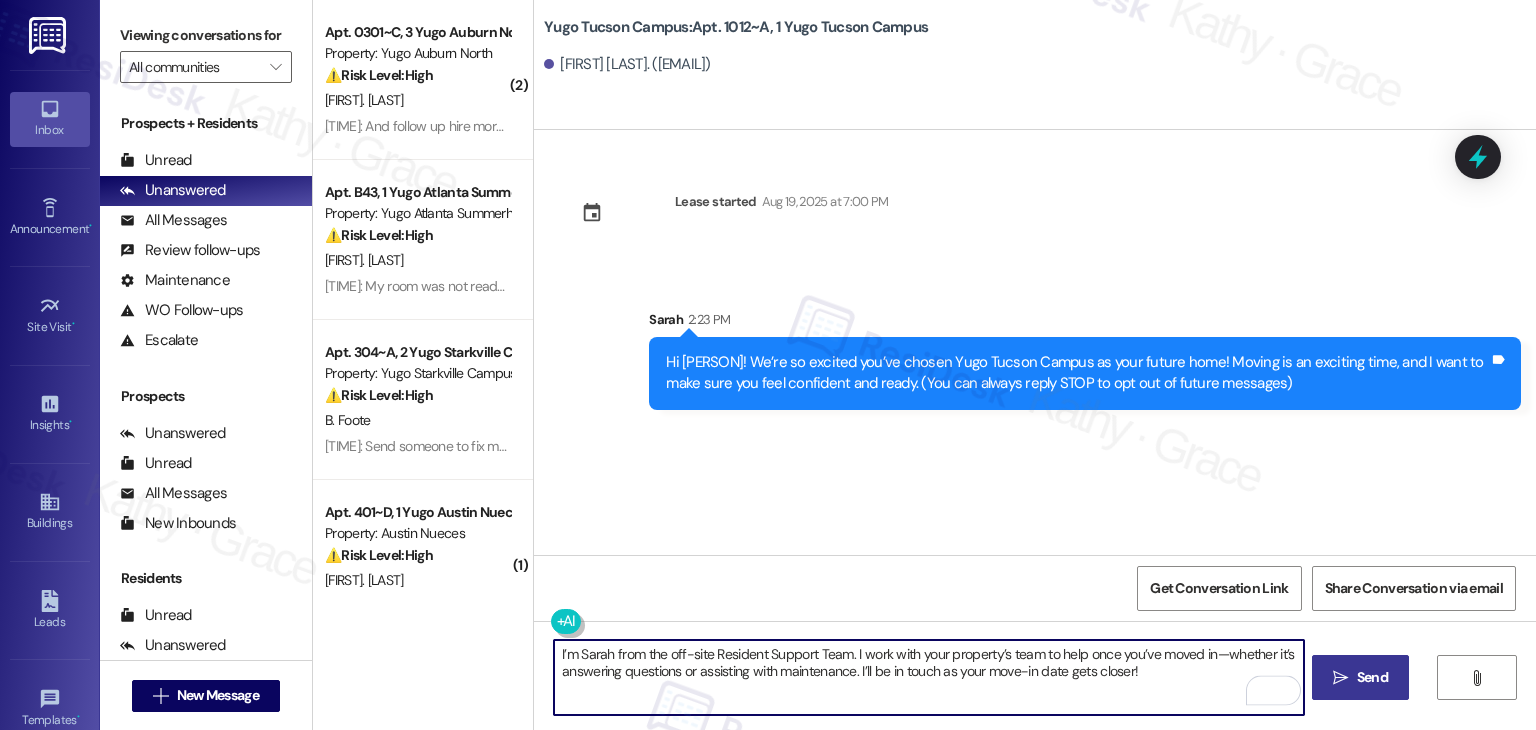 click on "Send" at bounding box center [1372, 677] 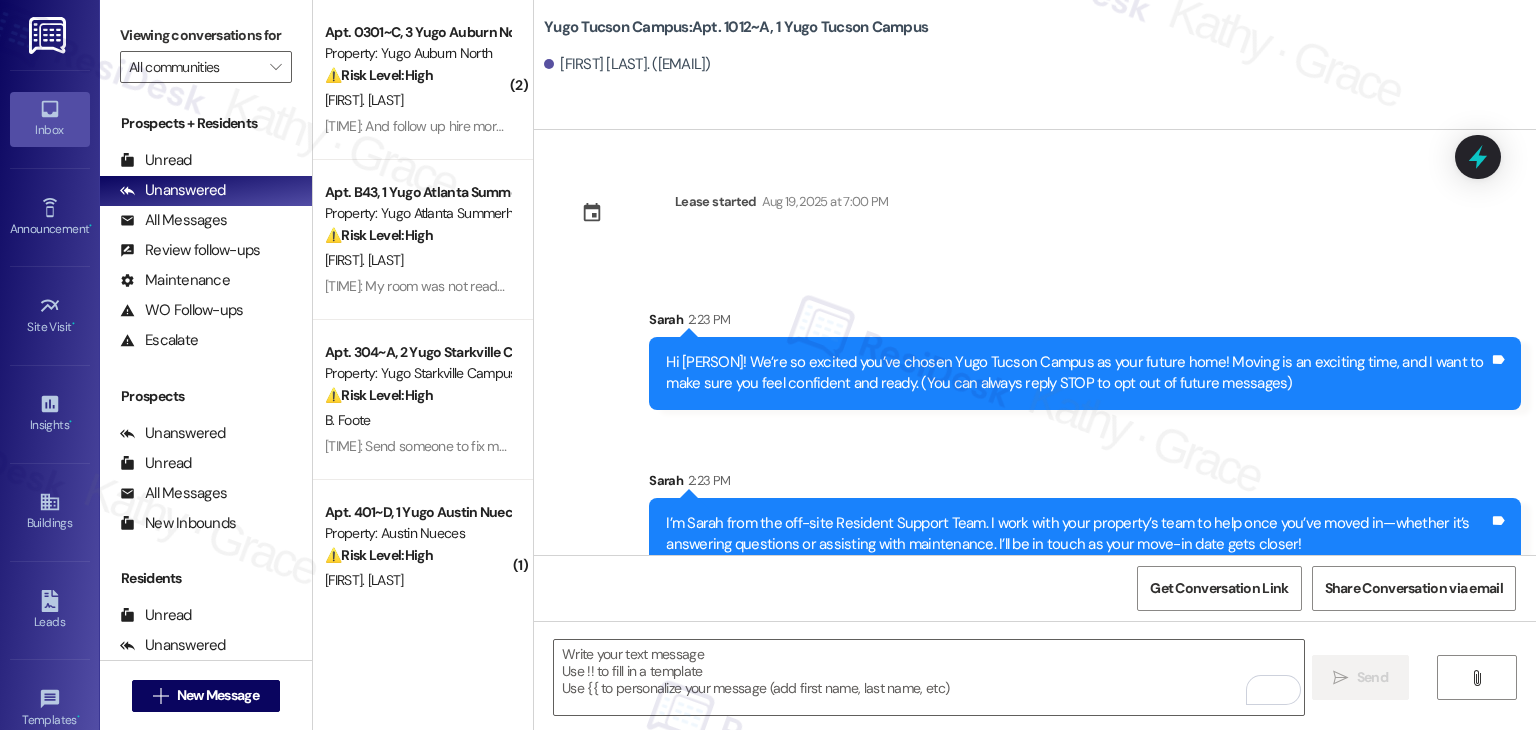 click on "Get Conversation Link Share Conversation via email" at bounding box center (1035, 588) 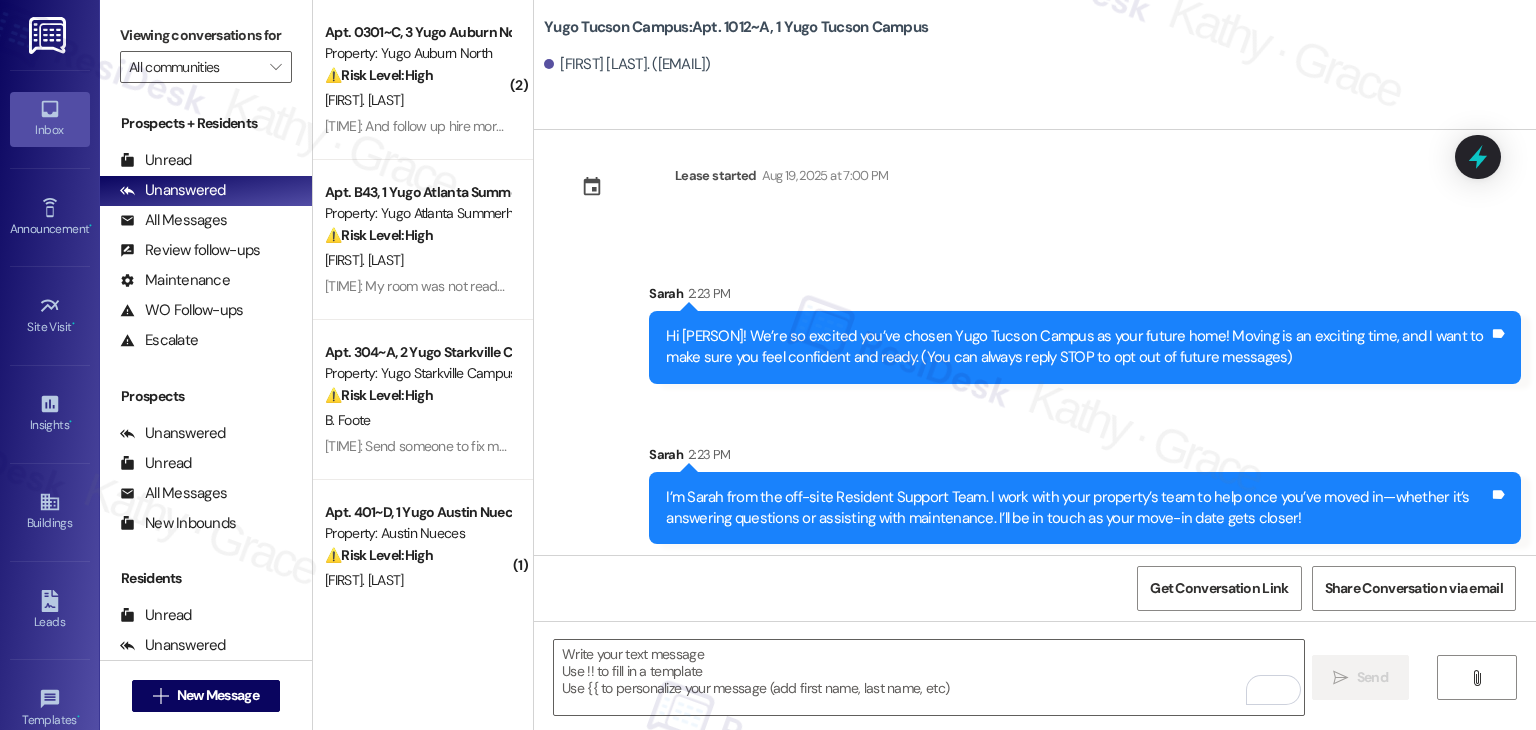 scroll, scrollTop: 32, scrollLeft: 0, axis: vertical 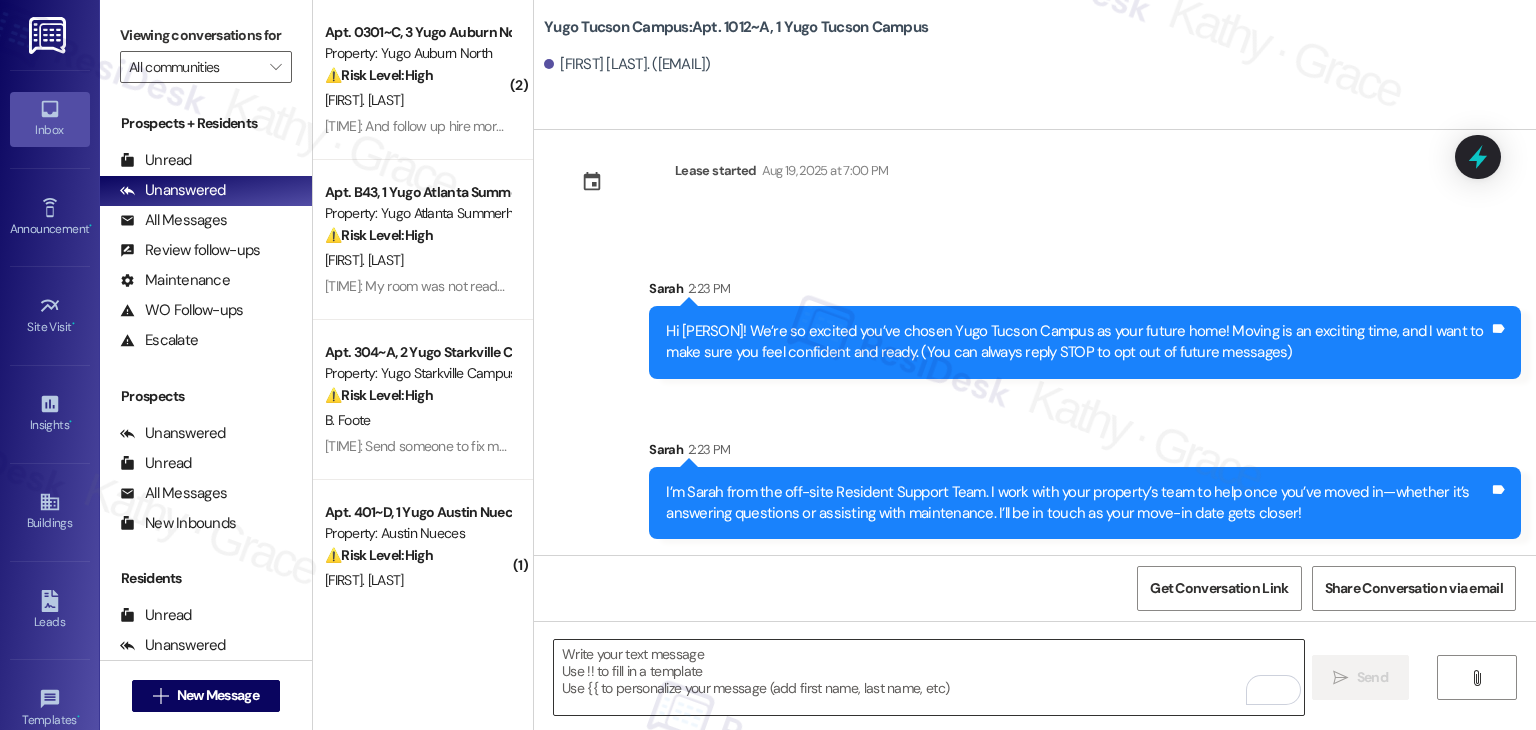 click at bounding box center [928, 677] 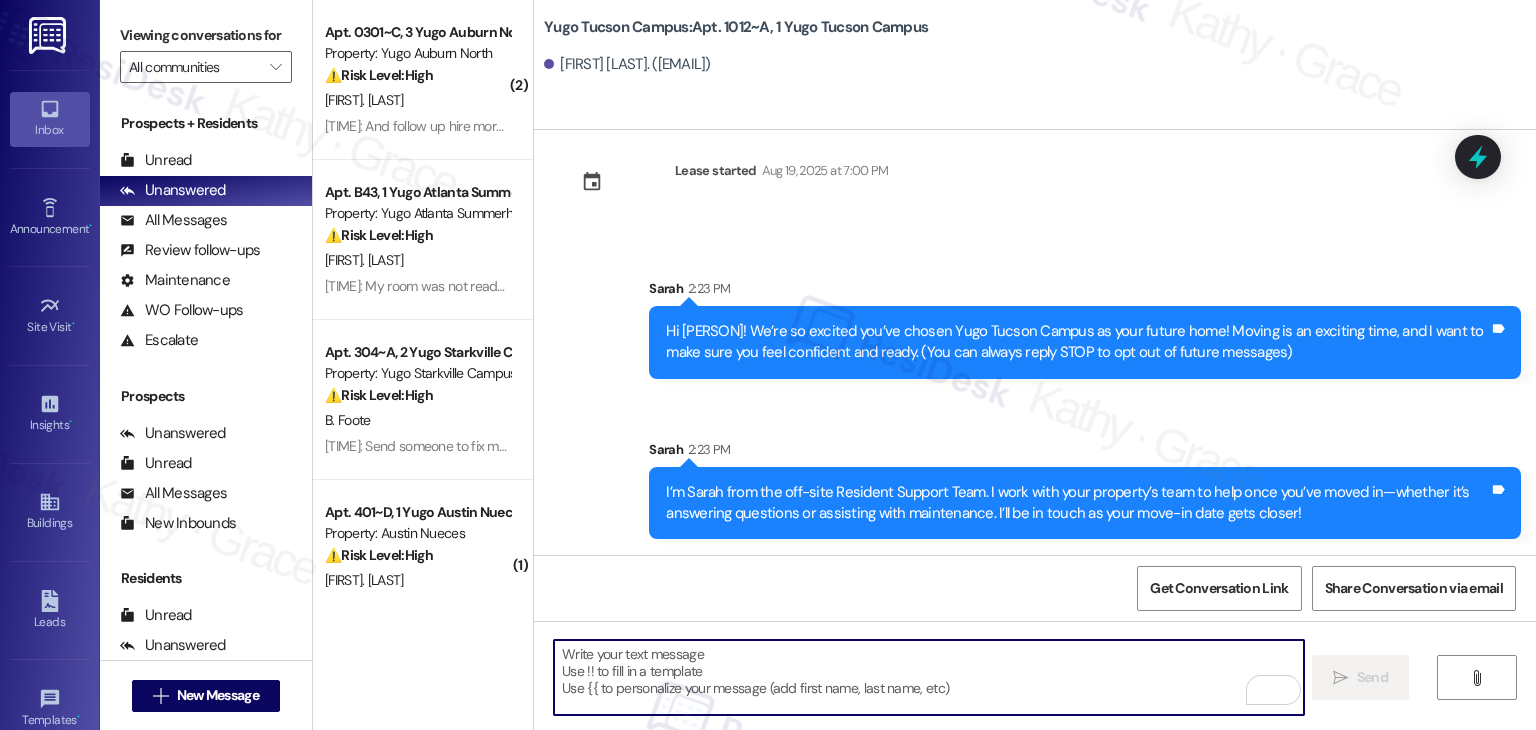 paste on "Our team is so excited to see you on move-in day and we're here to help make the move-in process that much smoother. If you have not completed all required items on your Move-In Checklist, please login to your Resident Portal today to complete!" 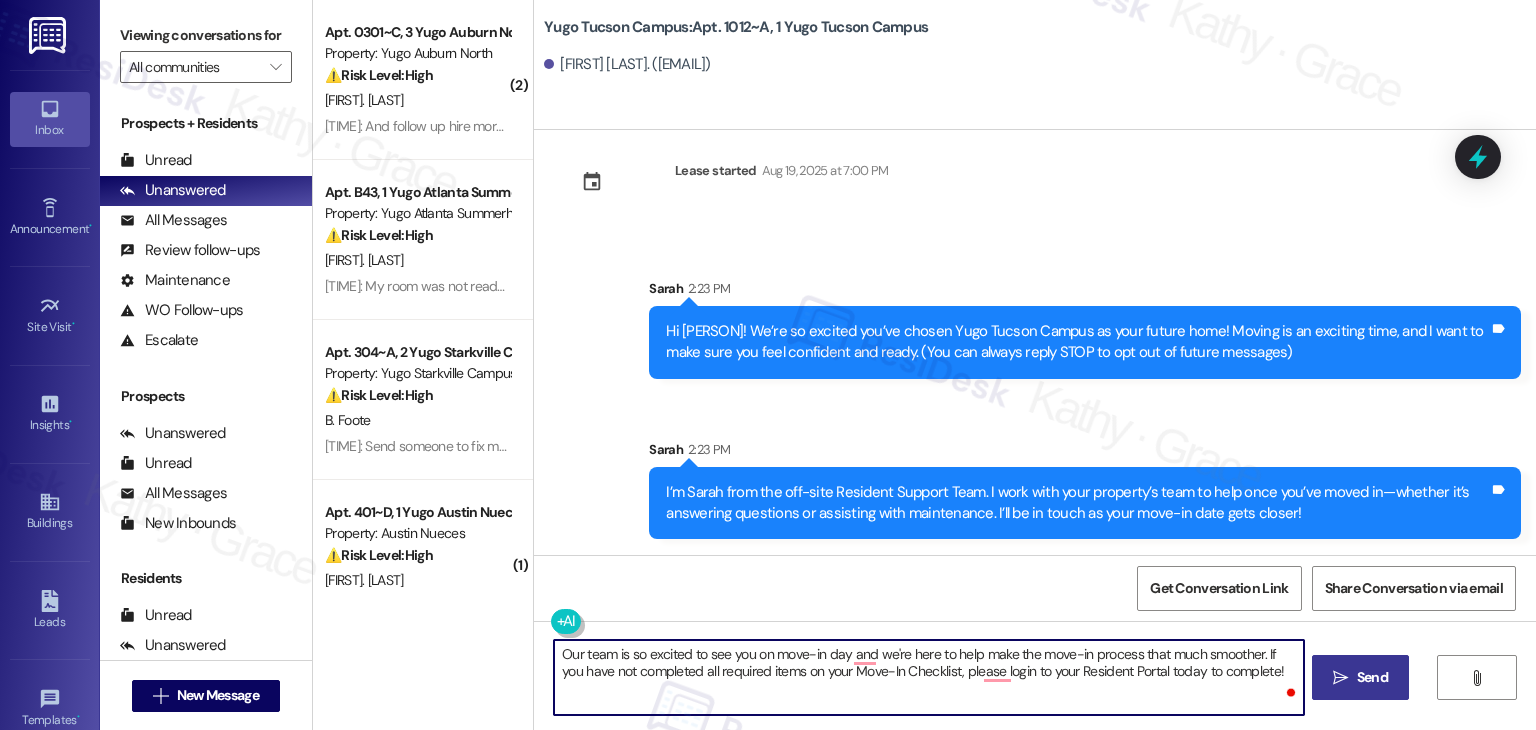 type on "Our team is so excited to see you on move-in day and we're here to help make the move-in process that much smoother. If you have not completed all required items on your Move-In Checklist, please login to your Resident Portal today to complete!" 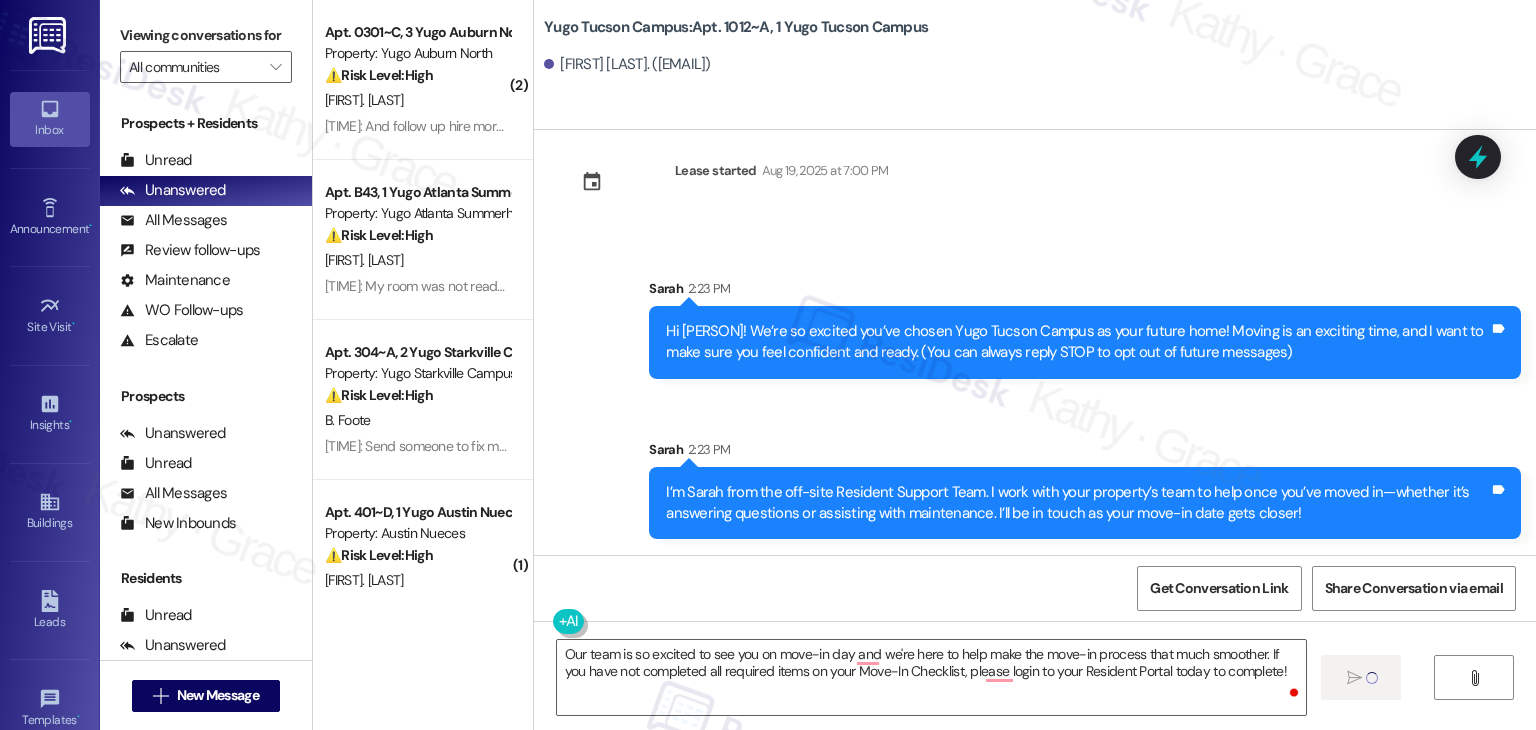 type 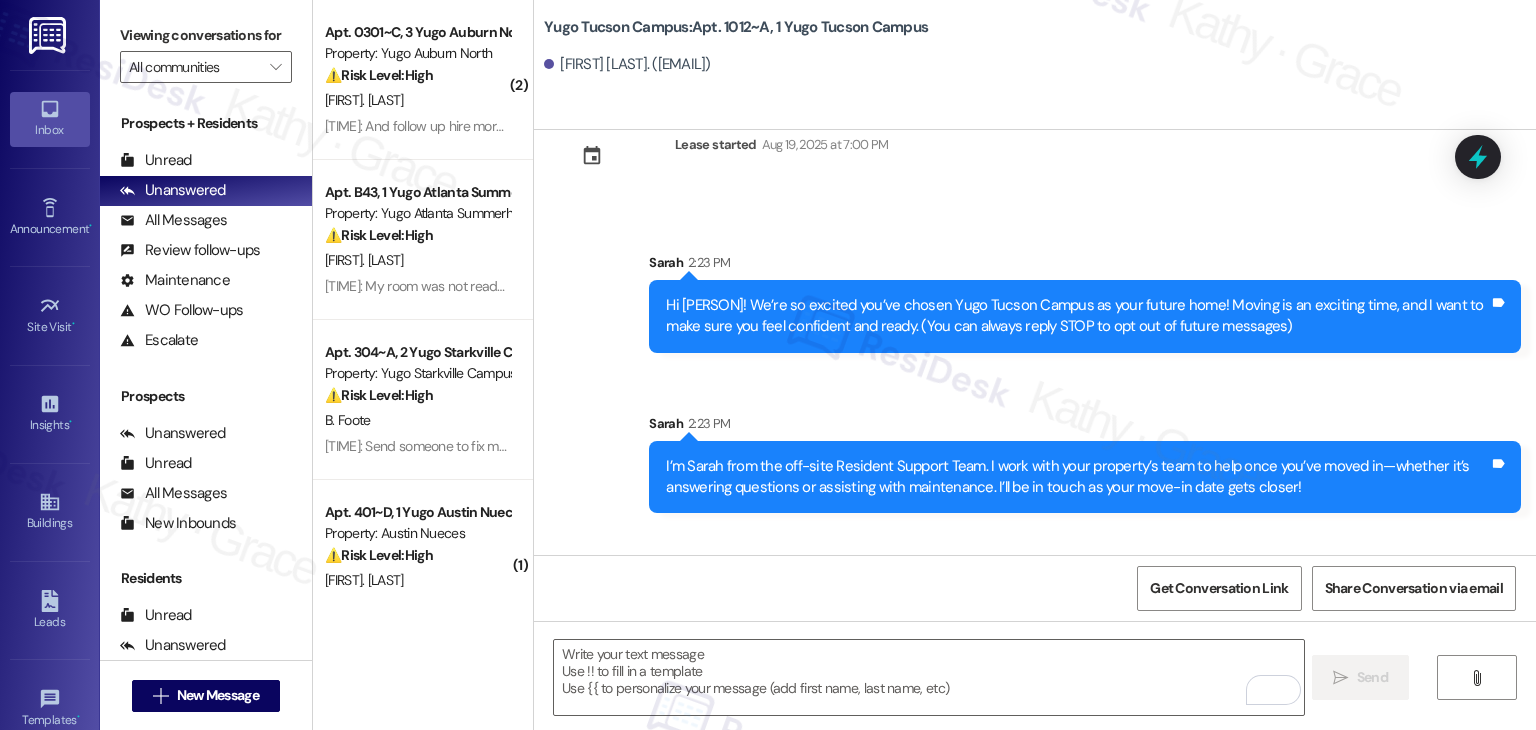 scroll, scrollTop: 192, scrollLeft: 0, axis: vertical 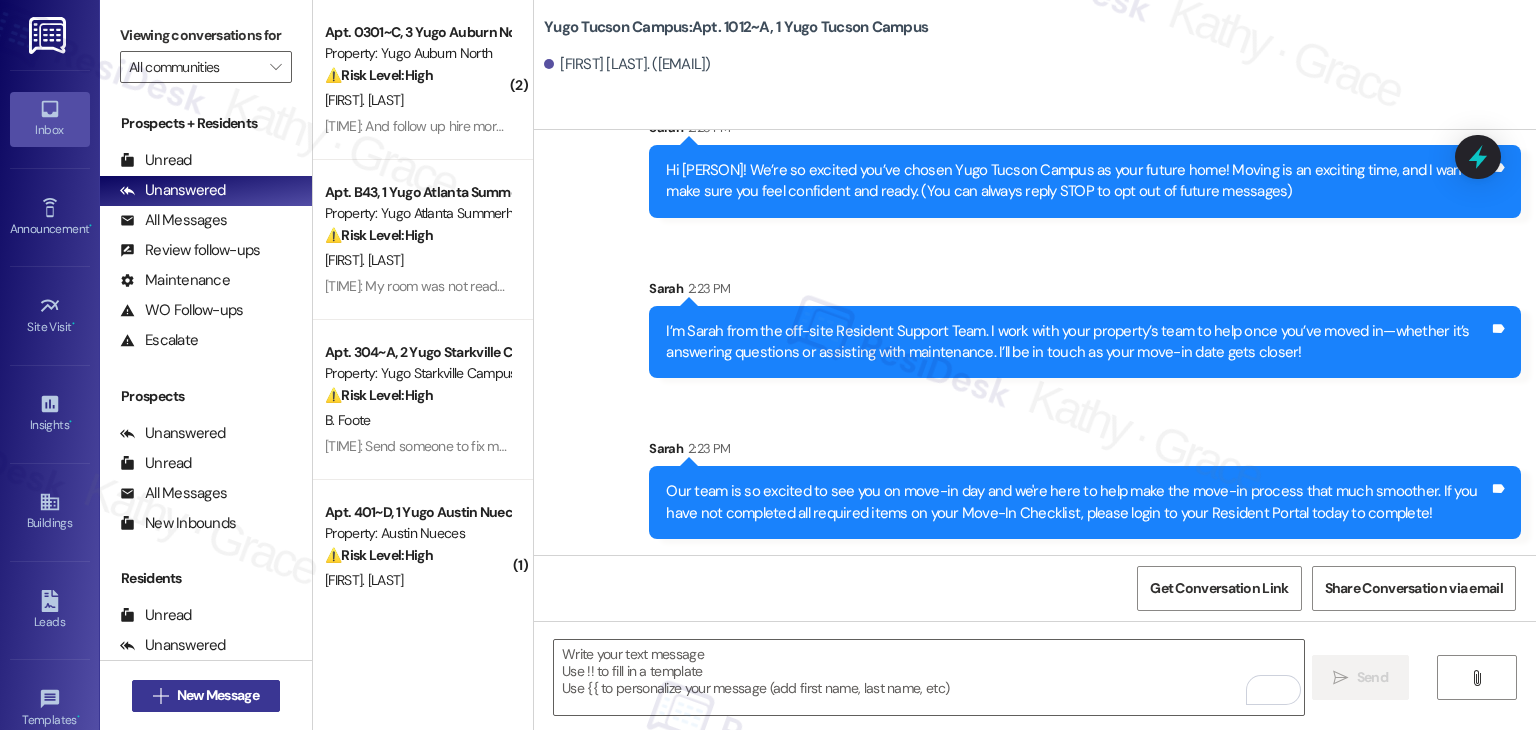 click on "New Message" at bounding box center (218, 695) 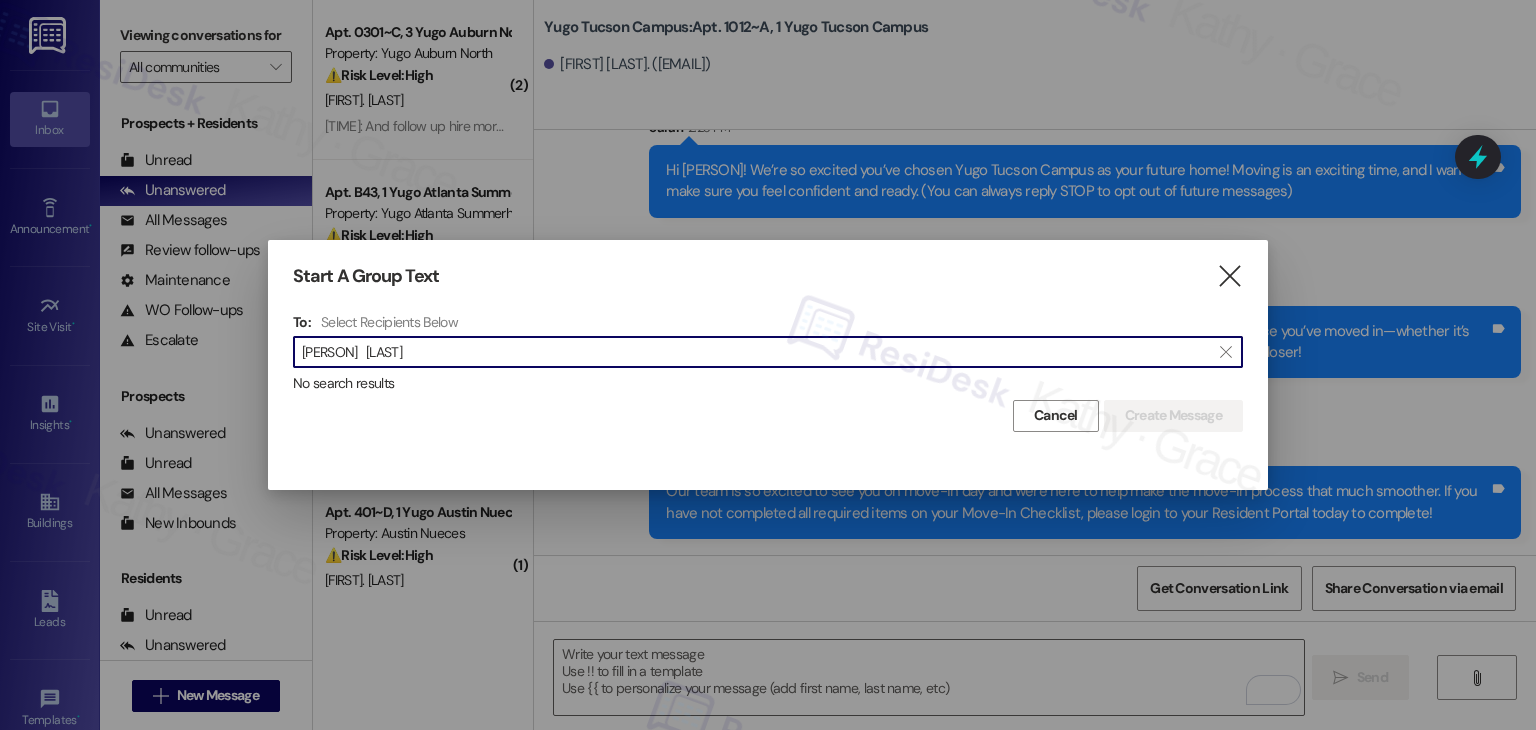click on "Emma	Helinski" at bounding box center (756, 352) 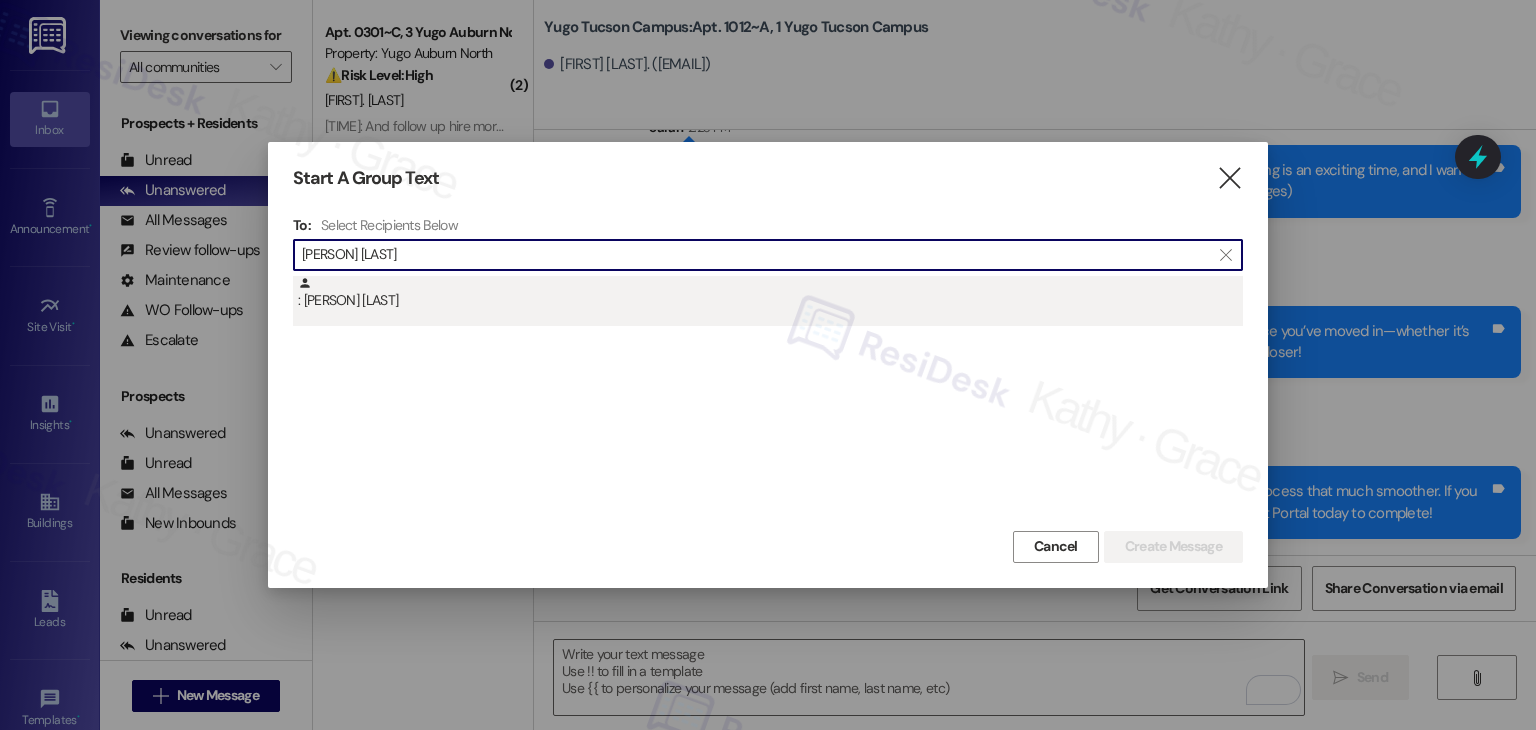 type on "Emma Helinski" 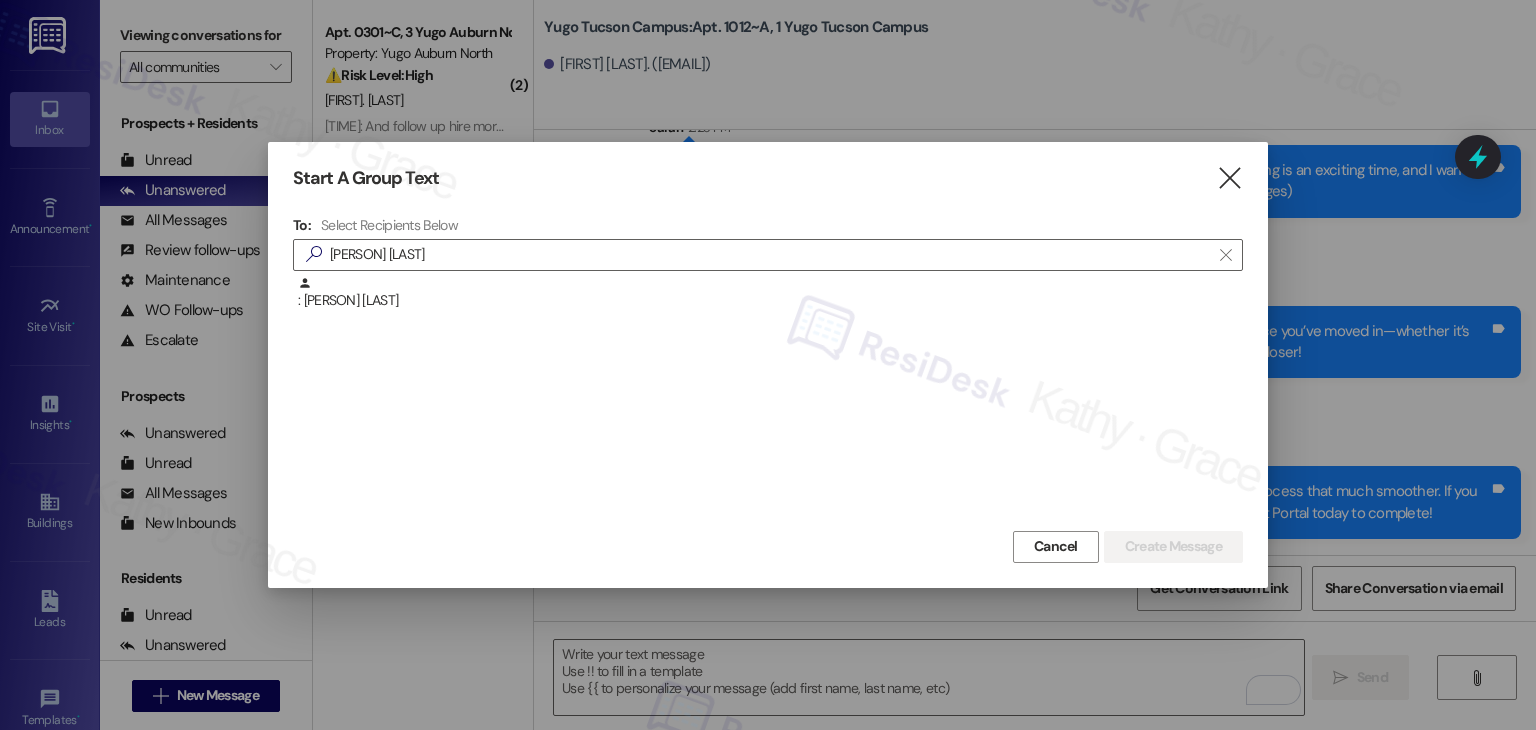 click on ": Emma Helinski" at bounding box center [770, 293] 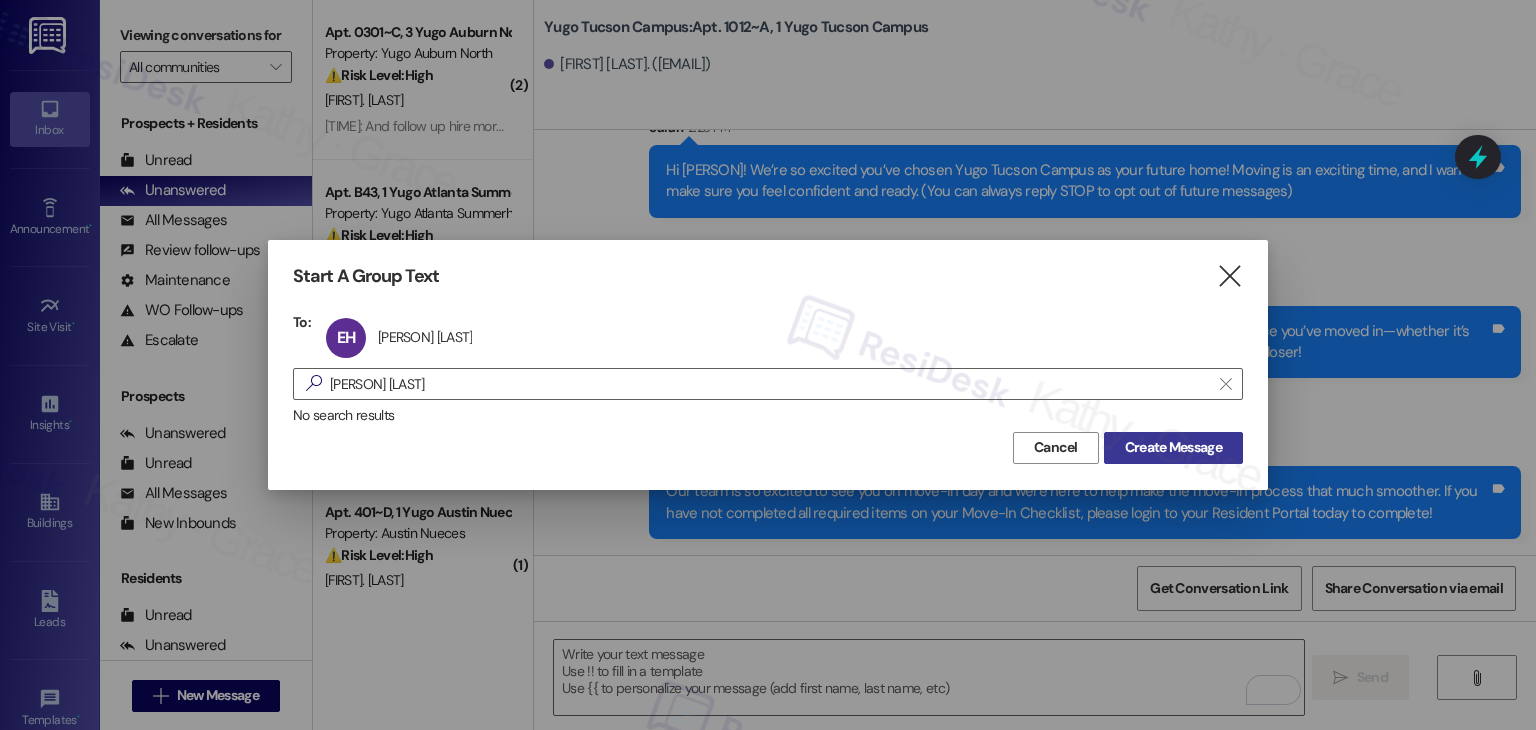 click on "Create Message" at bounding box center (1173, 447) 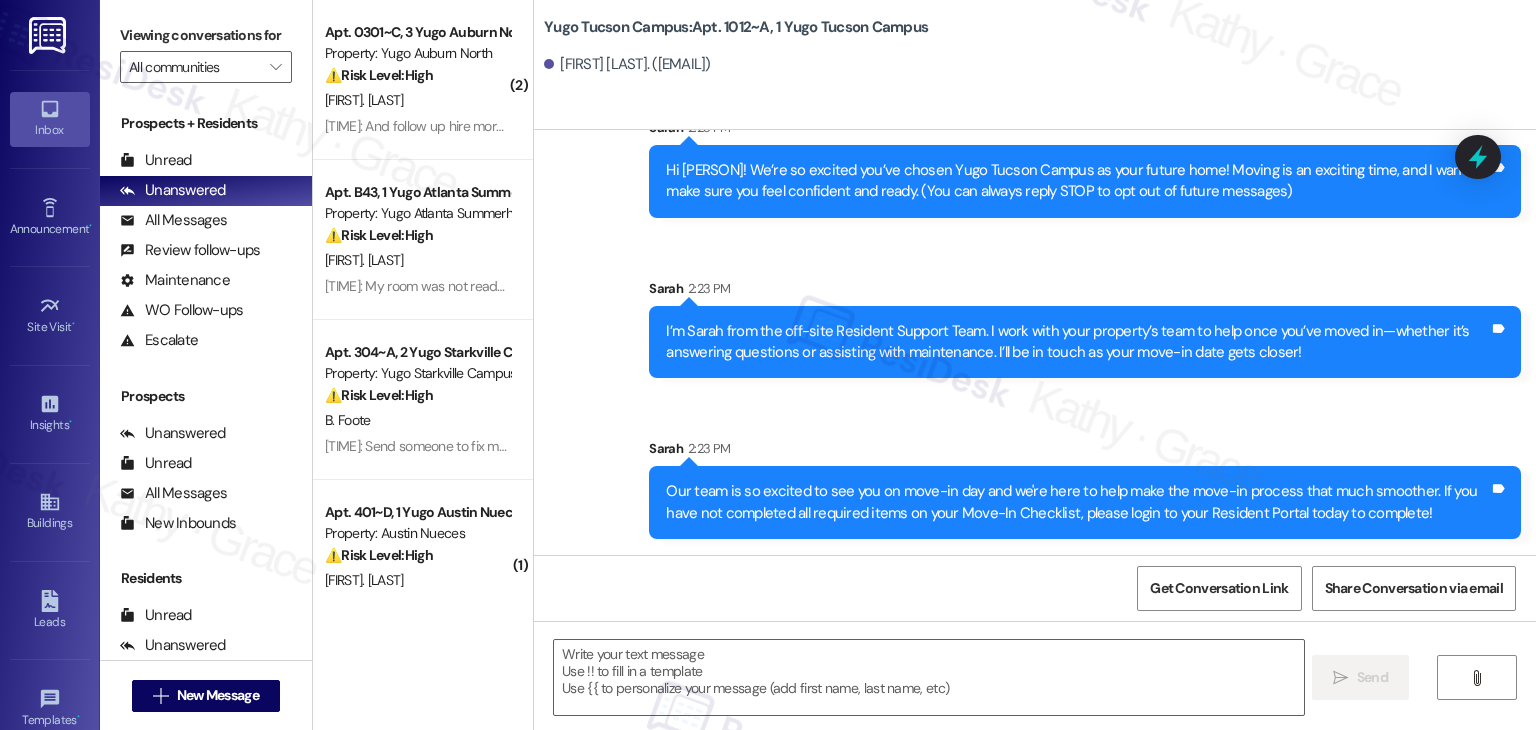 type on "Fetching suggested responses. Please feel free to read through the conversation in the meantime." 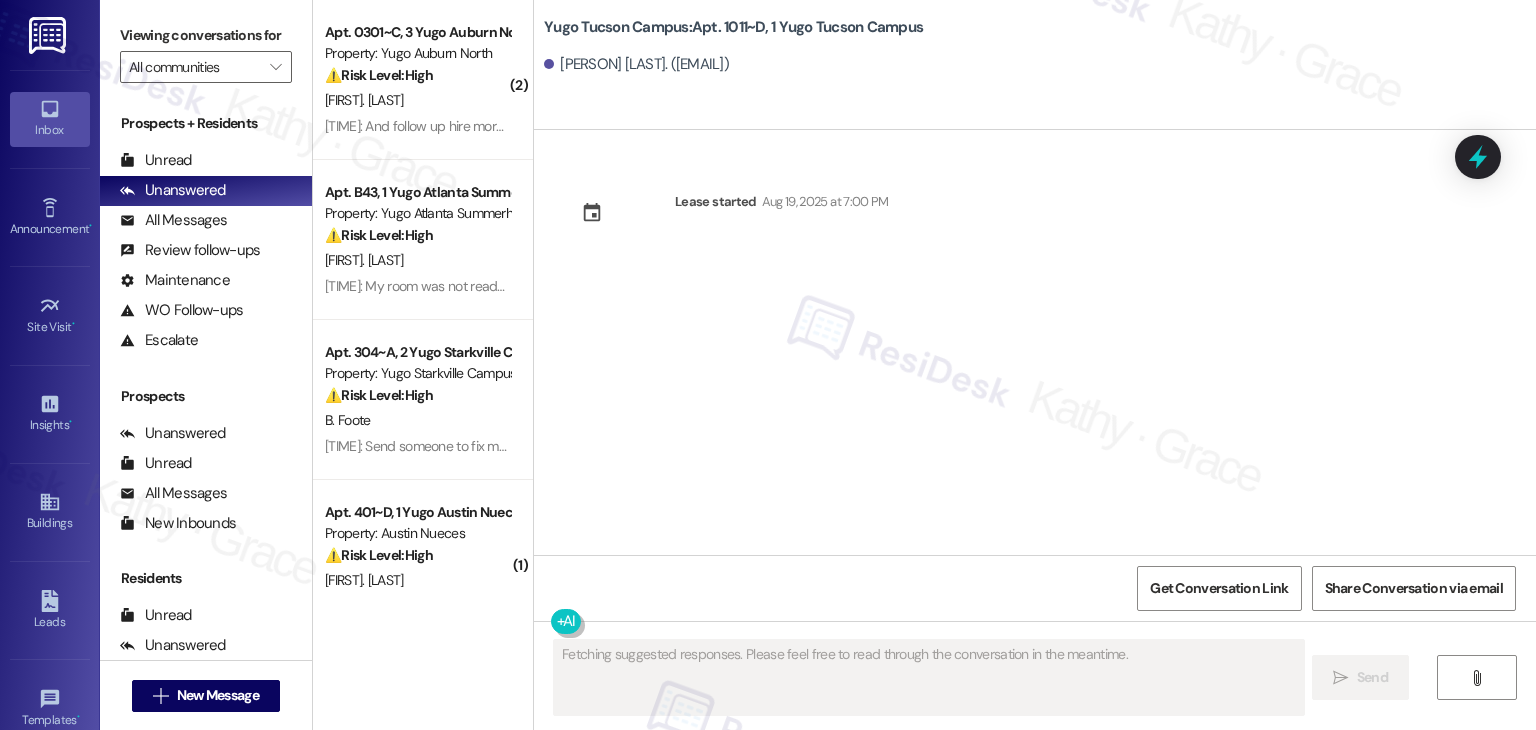 scroll, scrollTop: 0, scrollLeft: 0, axis: both 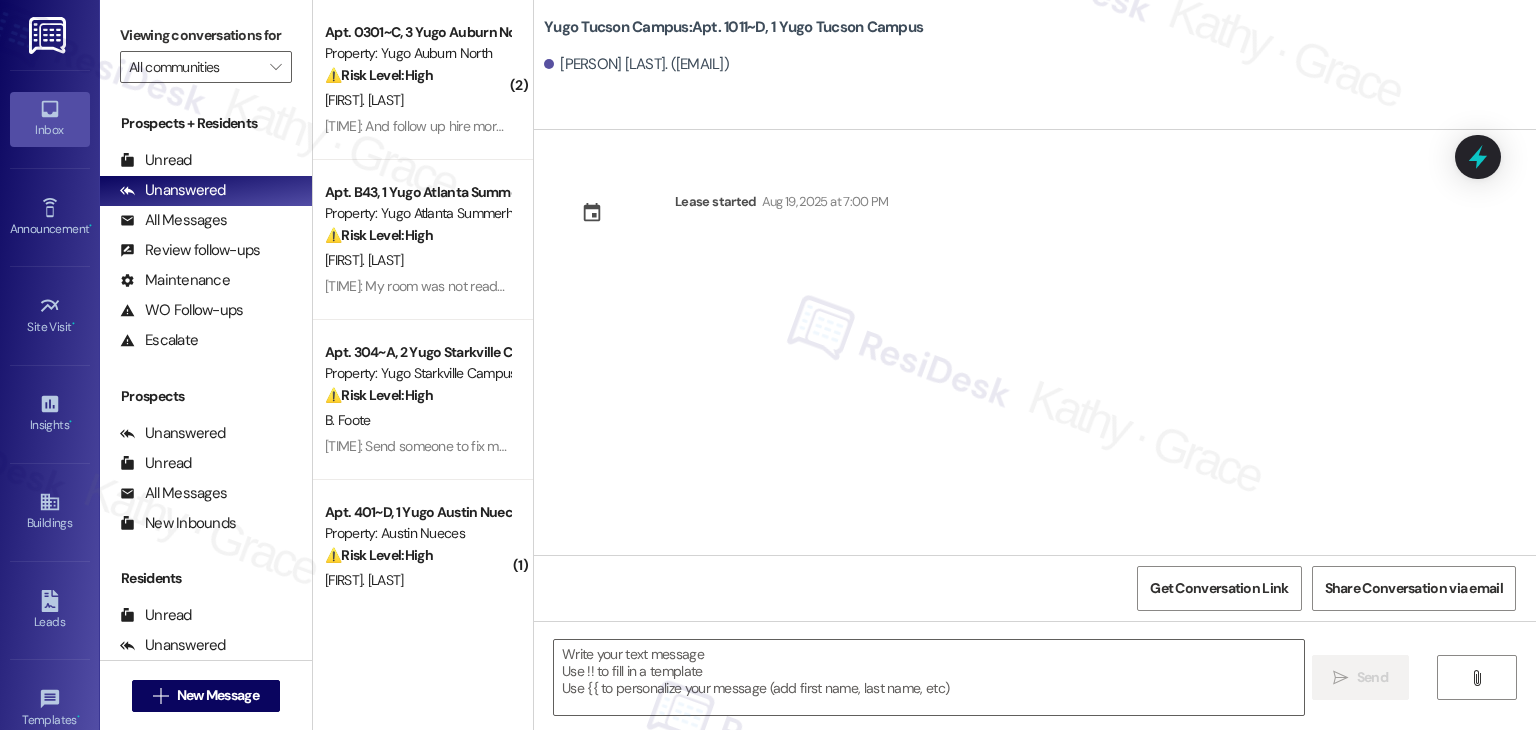 click on "Lease started [MONTH] [DAY], [YEAR] at [TIME]" at bounding box center [1035, 342] 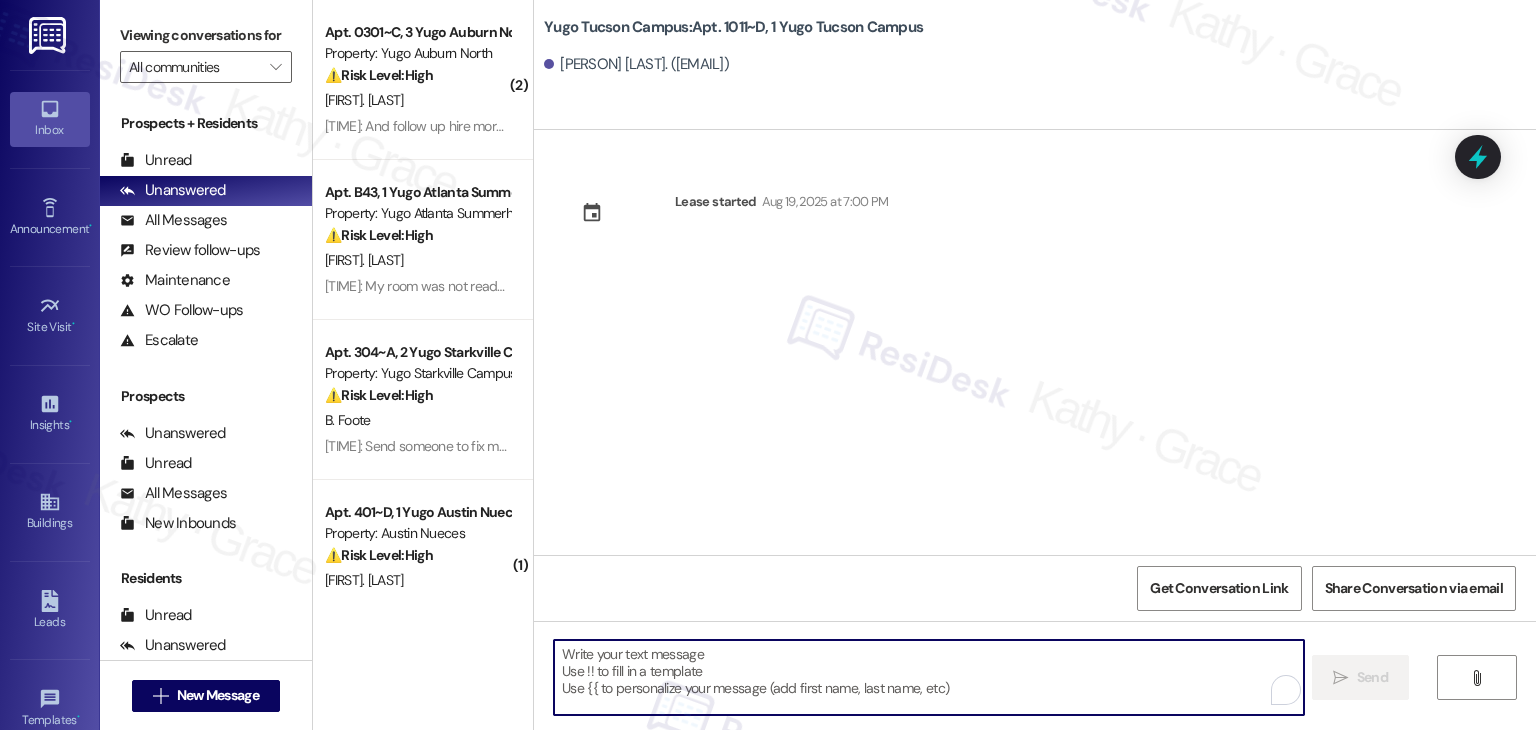 click at bounding box center [928, 677] 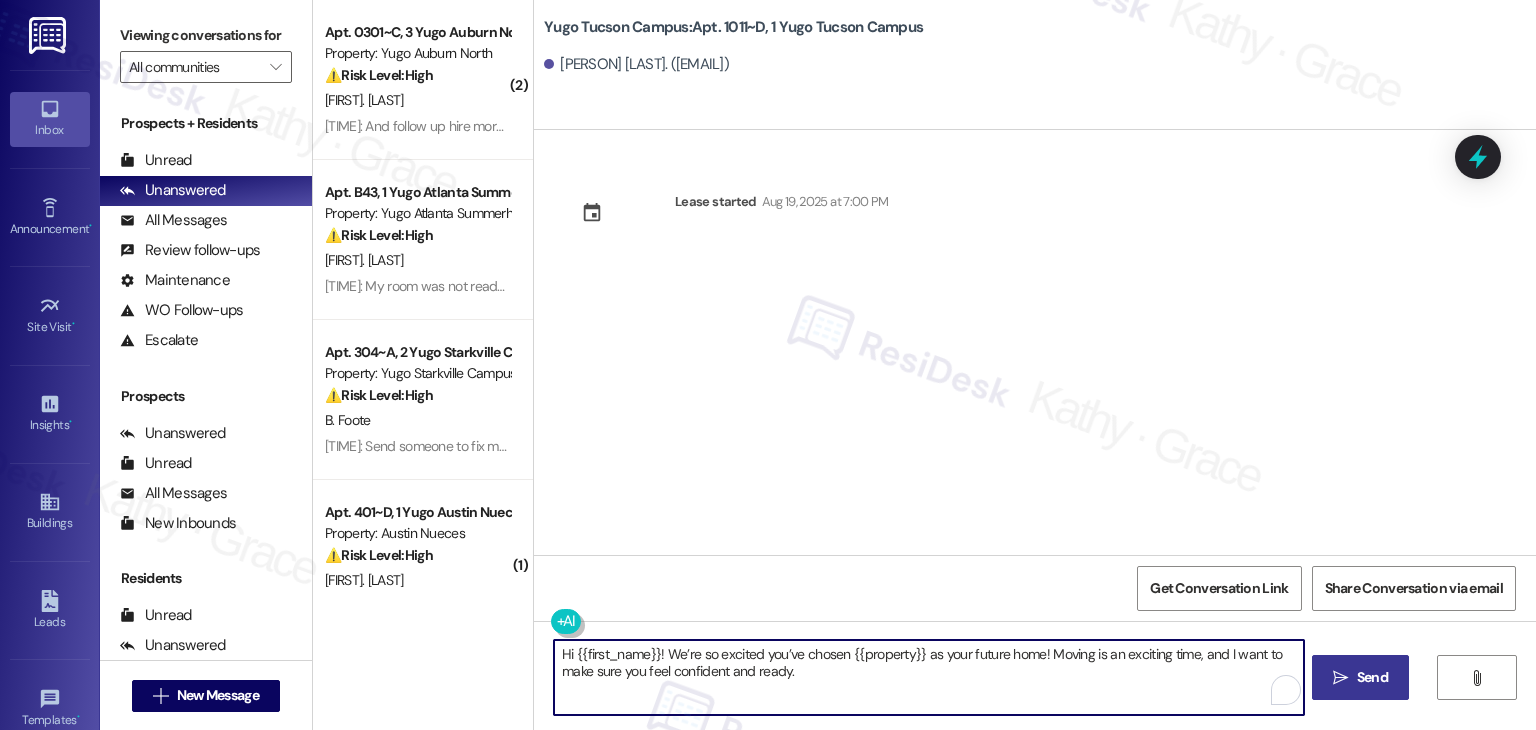 type on "Hi {{first_name}}! We’re so excited you’ve chosen {{property}} as your future home! Moving is an exciting time, and I want to make sure you feel confident and ready." 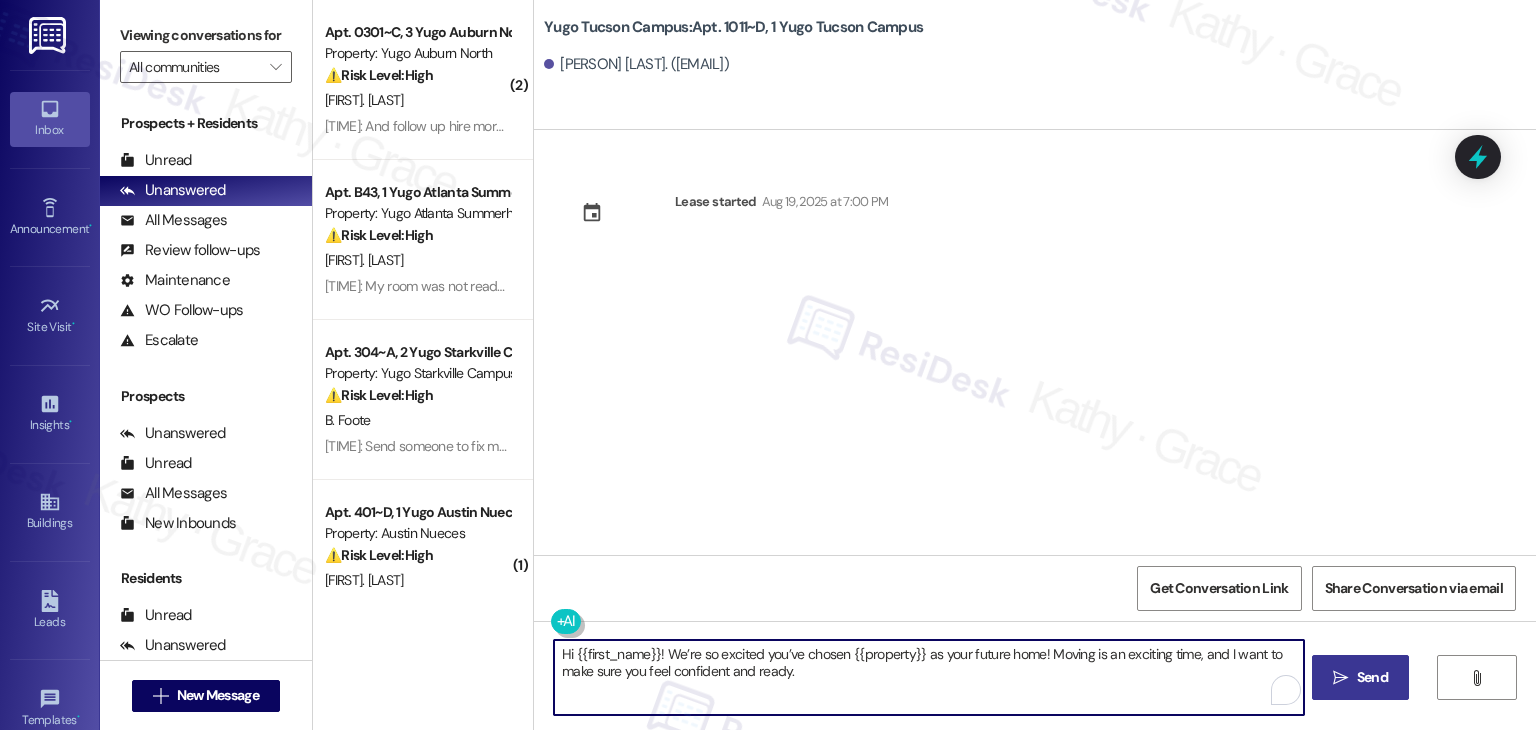 click on "Send" at bounding box center [1372, 677] 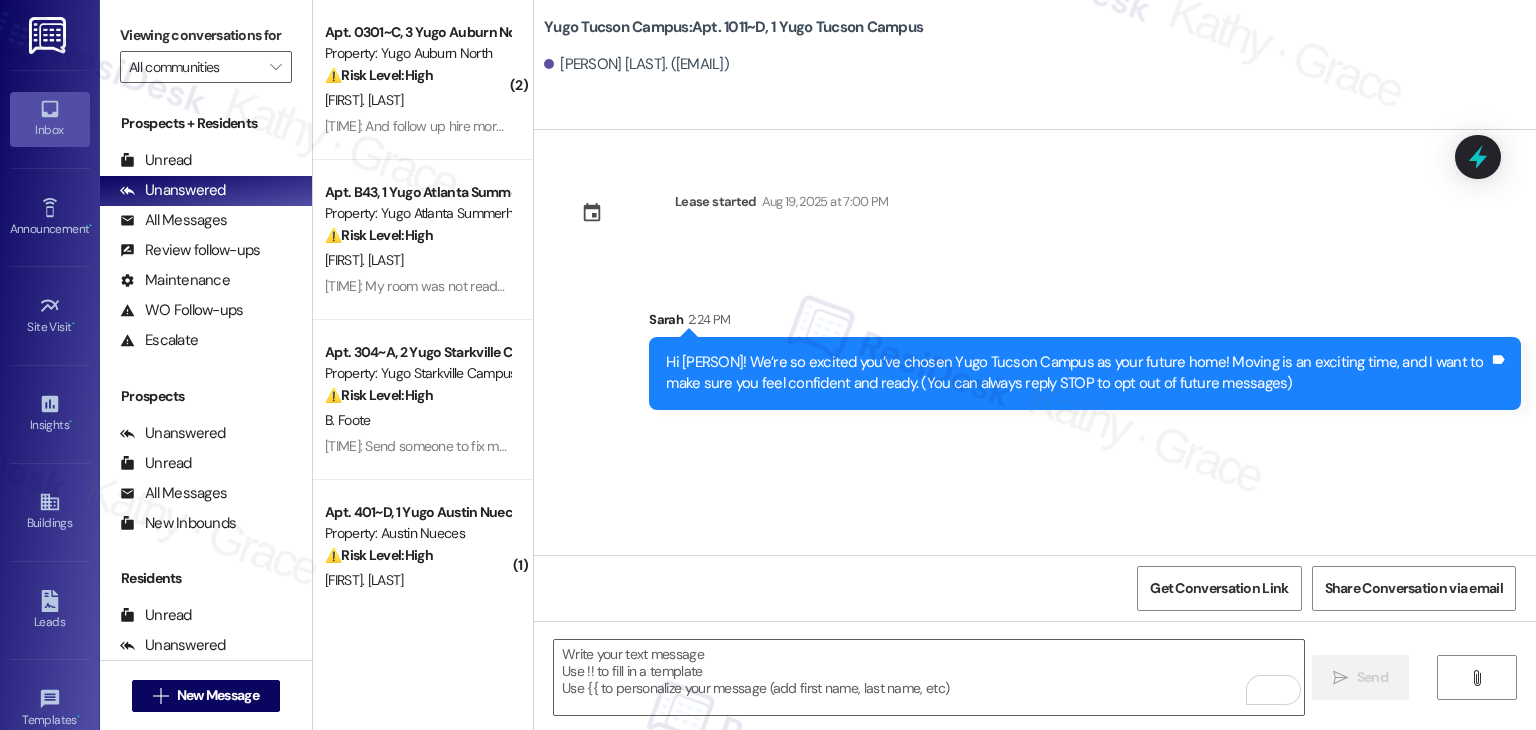 click on "Lease started Aug 19, 2025 at 7:00 PM Sent via SMS Sarah 2:24 PM Hi Emma! We’re so excited you’ve chosen Yugo Tucson Campus as your future home! Moving is an exciting time, and I want to make sure you feel confident and ready. (You can always reply STOP to opt out of future messages) Tags and notes" at bounding box center (1035, 342) 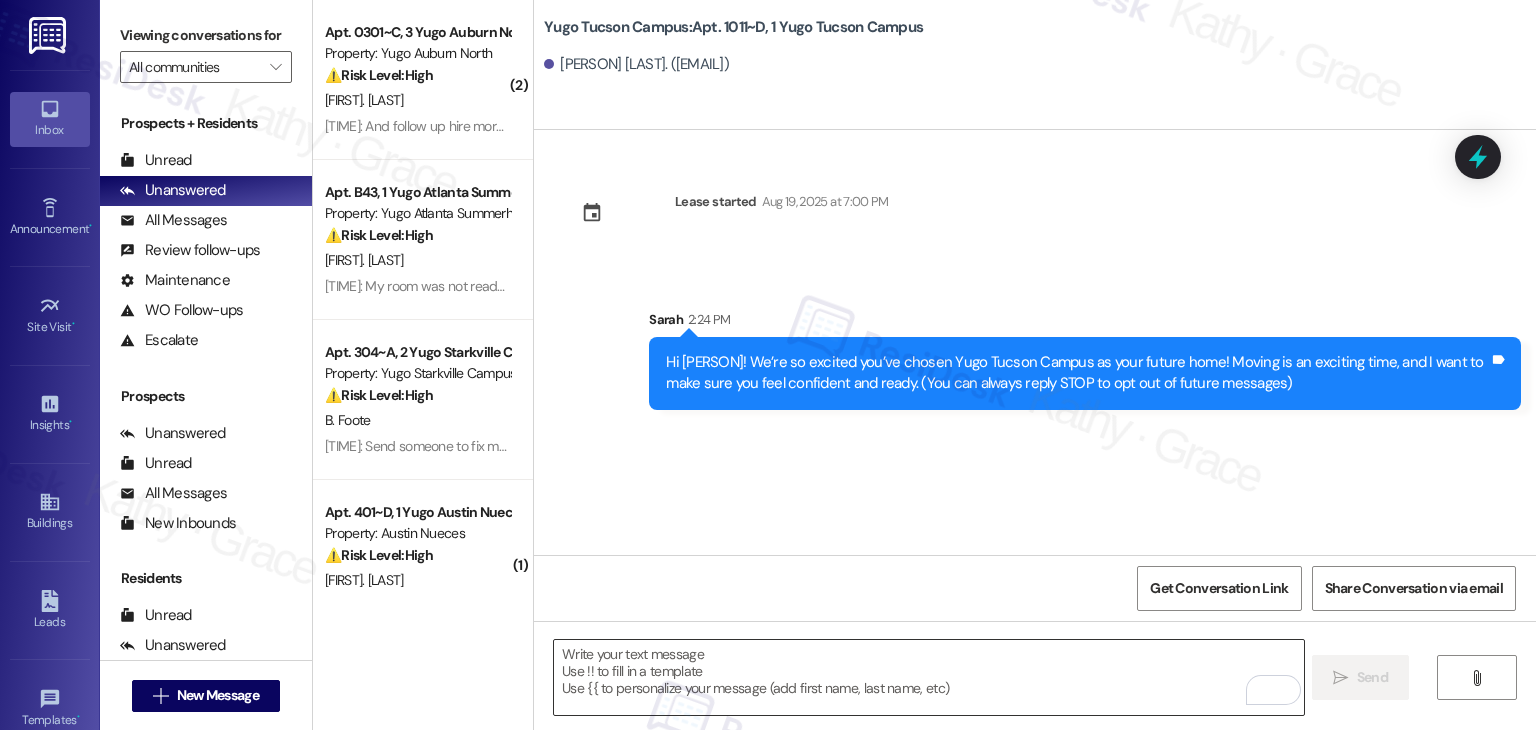 click at bounding box center (928, 677) 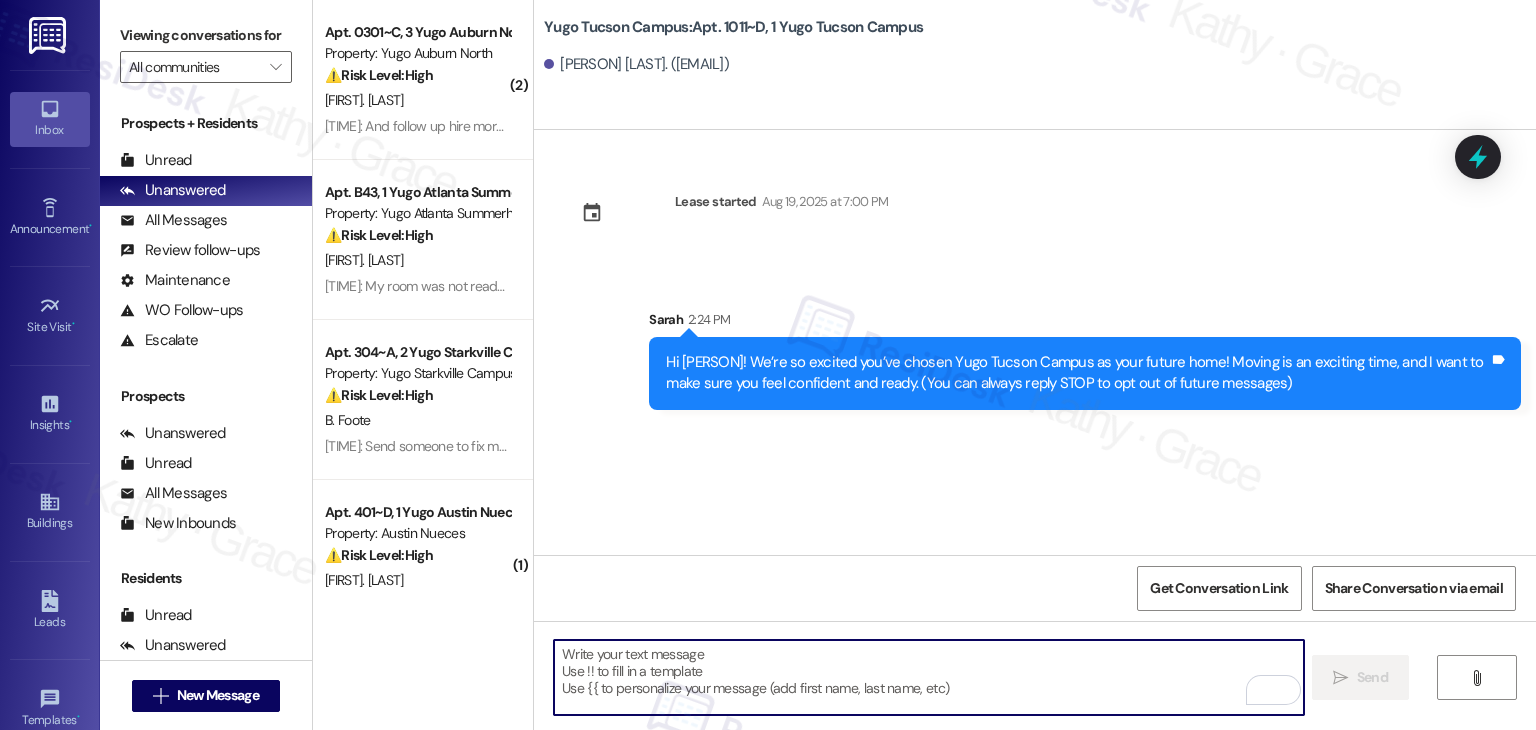 paste on "I’m Sarah from the off-site Resident Support Team. I work with your property’s team to help once you’ve moved in—whether it’s answering questions or assisting with maintenance. I’ll be in touch as your move-in date gets closer!" 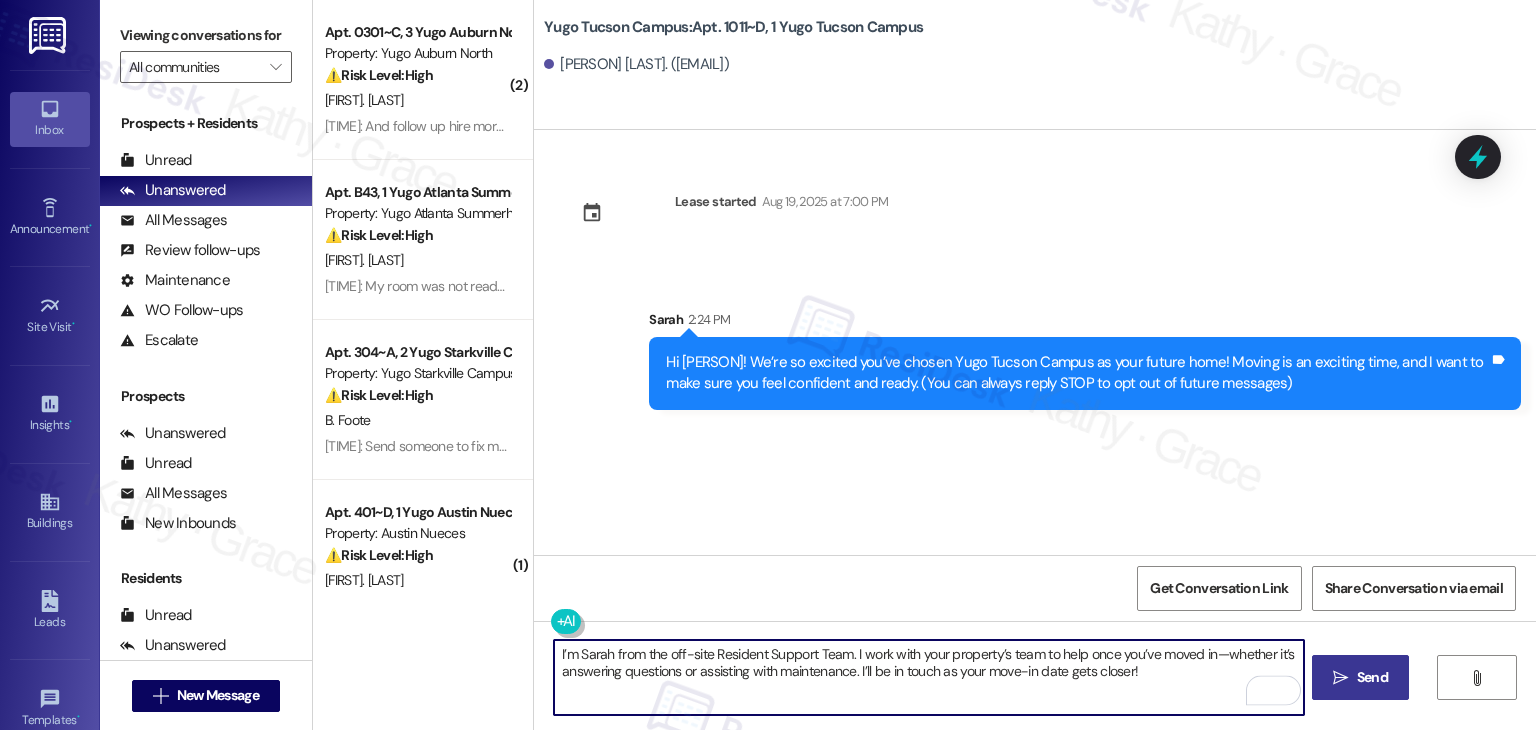 type on "I’m Sarah from the off-site Resident Support Team. I work with your property’s team to help once you’ve moved in—whether it’s answering questions or assisting with maintenance. I’ll be in touch as your move-in date gets closer!" 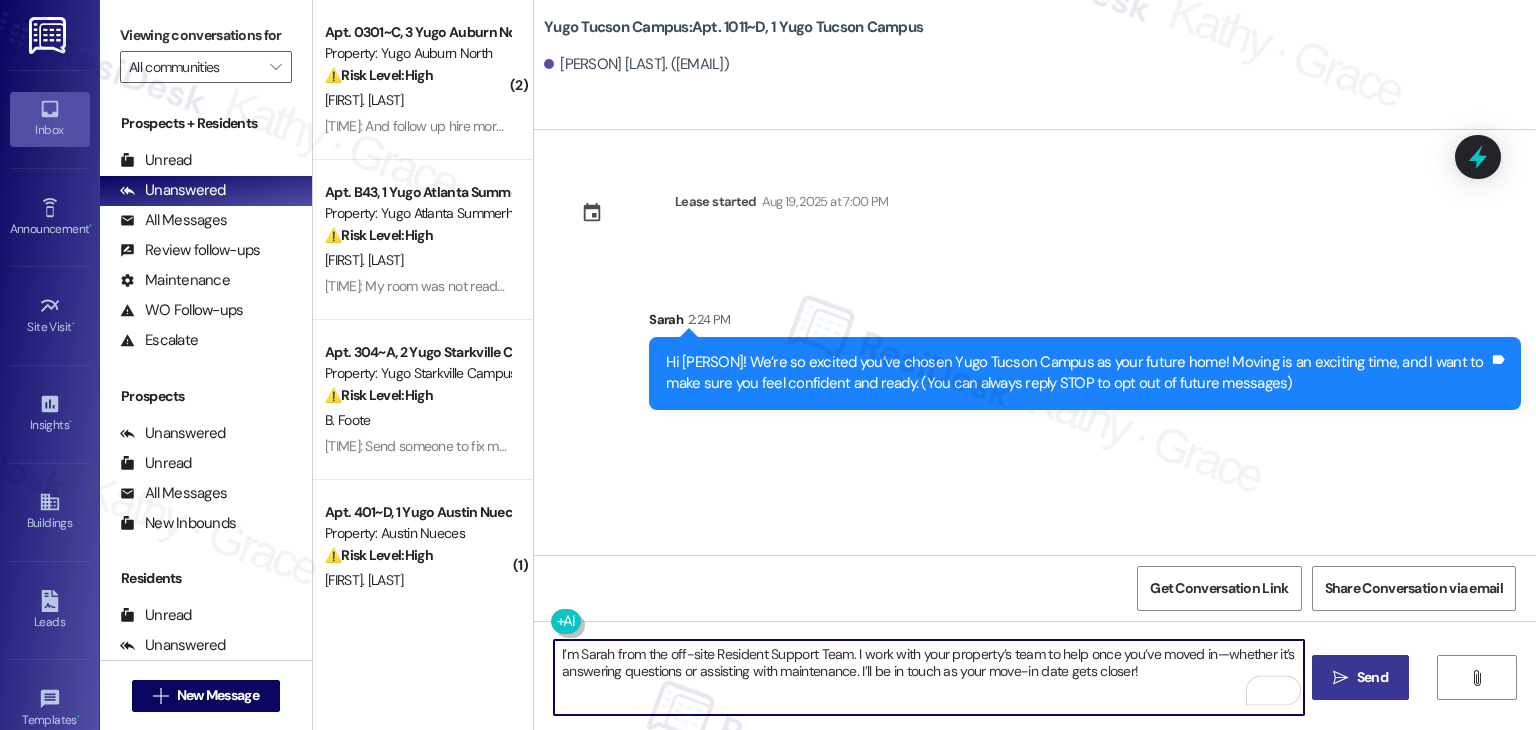 click on " Send" at bounding box center [1360, 677] 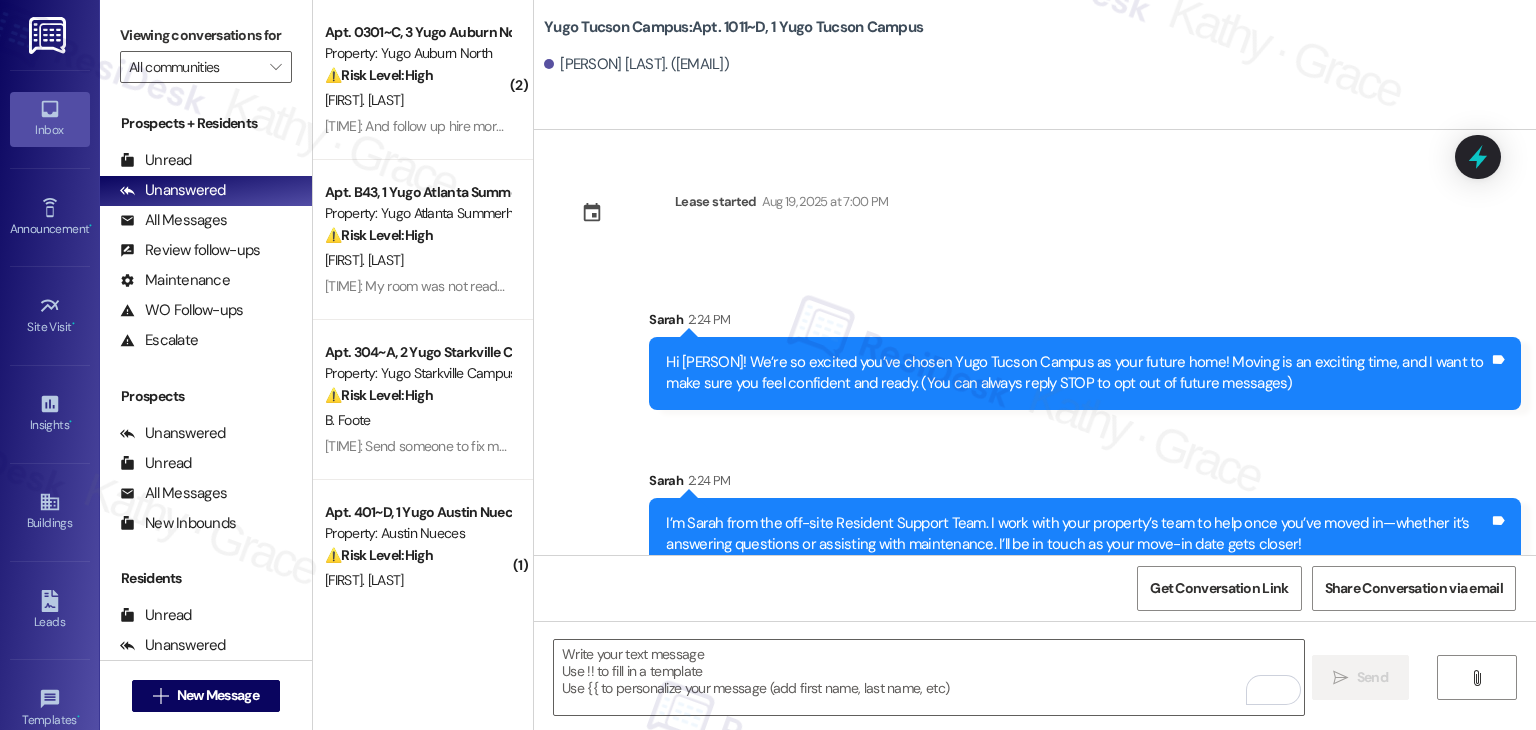click on "Get Conversation Link Share Conversation via email" at bounding box center (1035, 588) 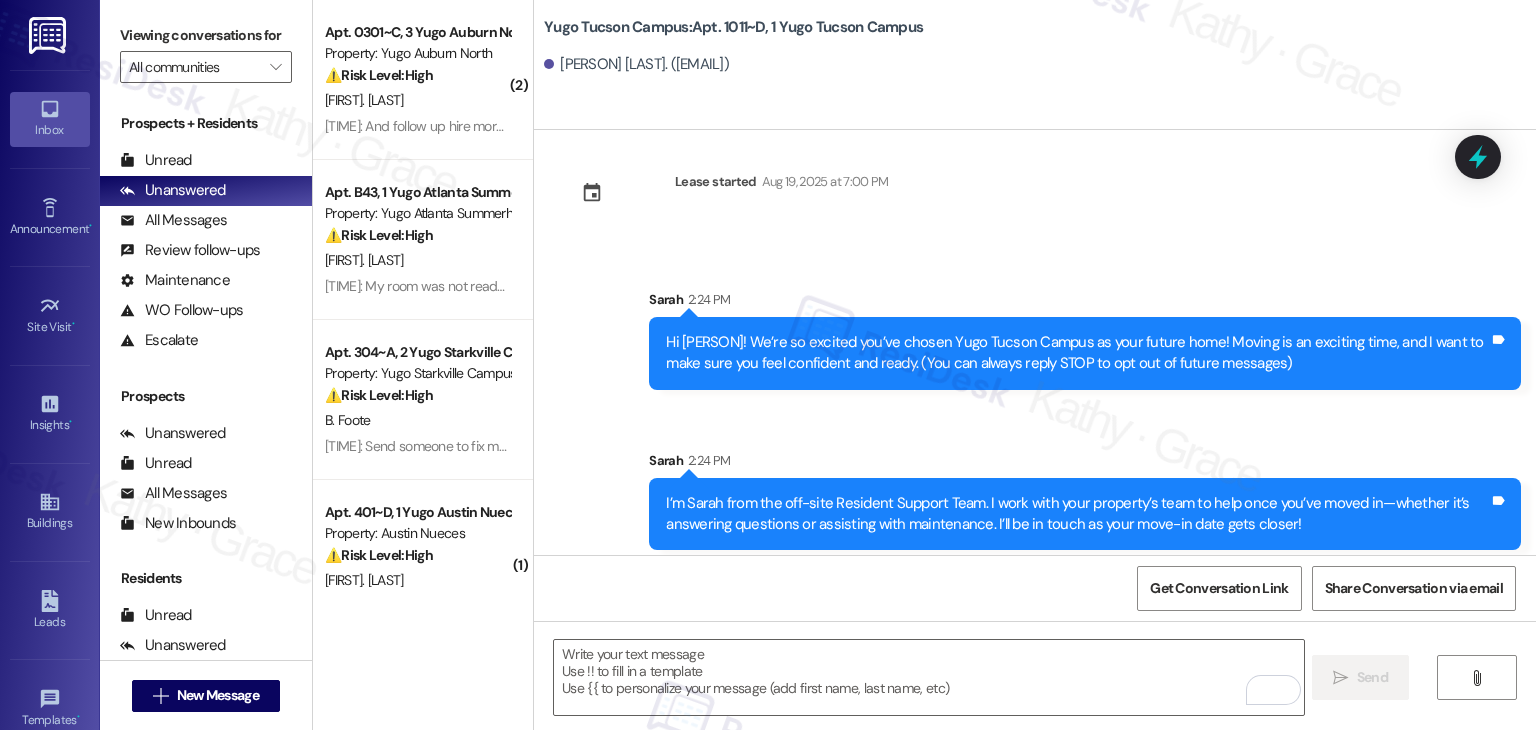 scroll, scrollTop: 32, scrollLeft: 0, axis: vertical 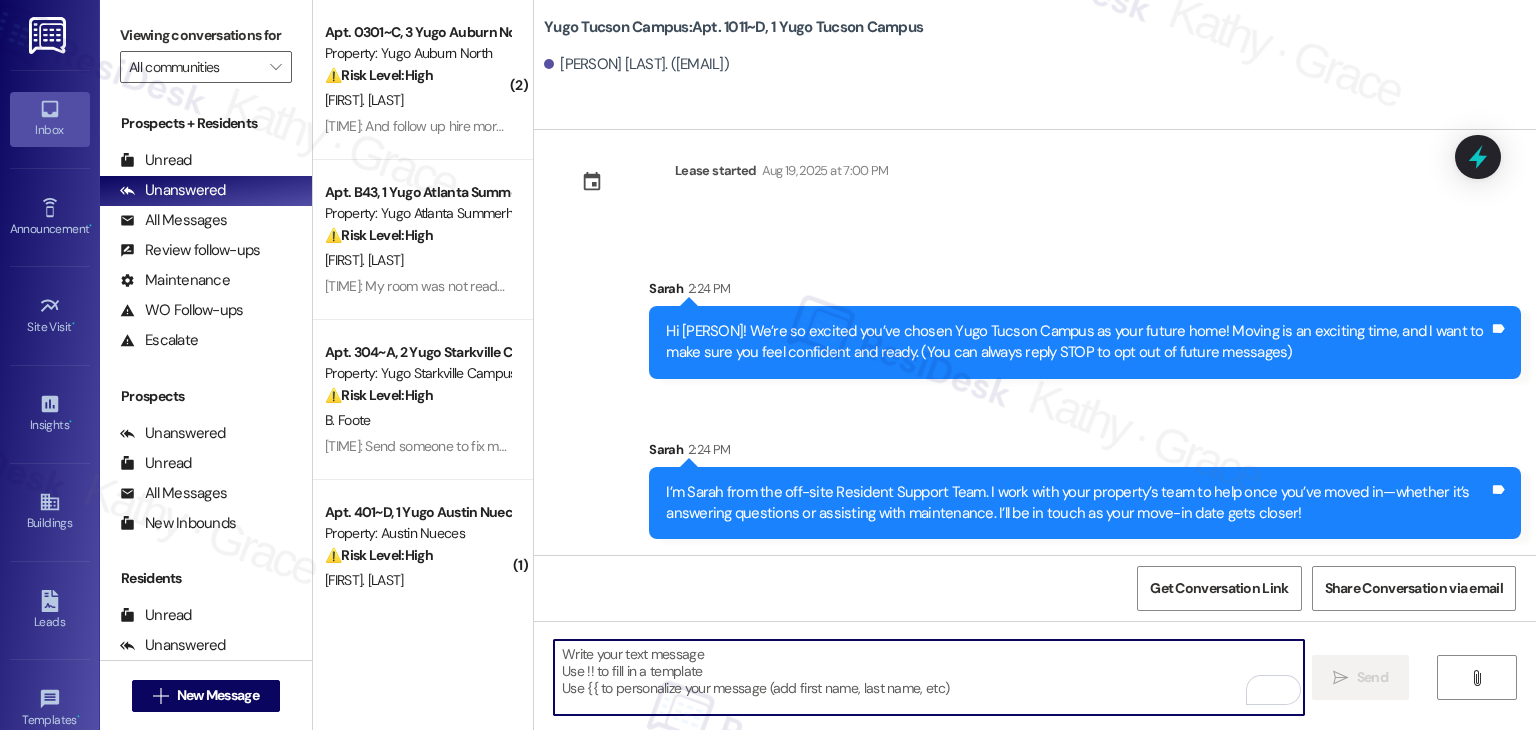 click at bounding box center (928, 677) 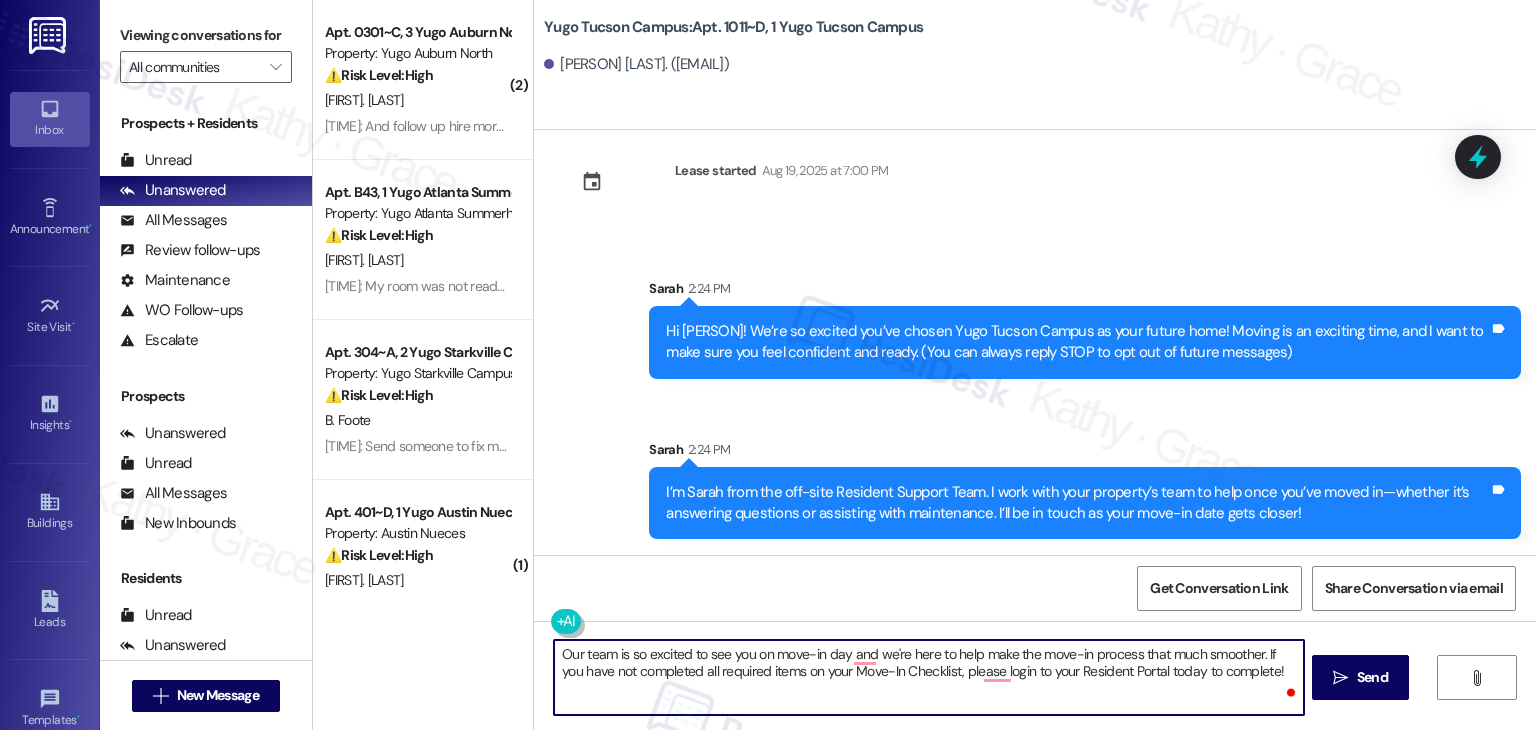 type on "Our team is so excited to see you on move-in day and we're here to help make the move-in process that much smoother. If you have not completed all required items on your Move-In Checklist, please login to your Resident Portal today to complete!" 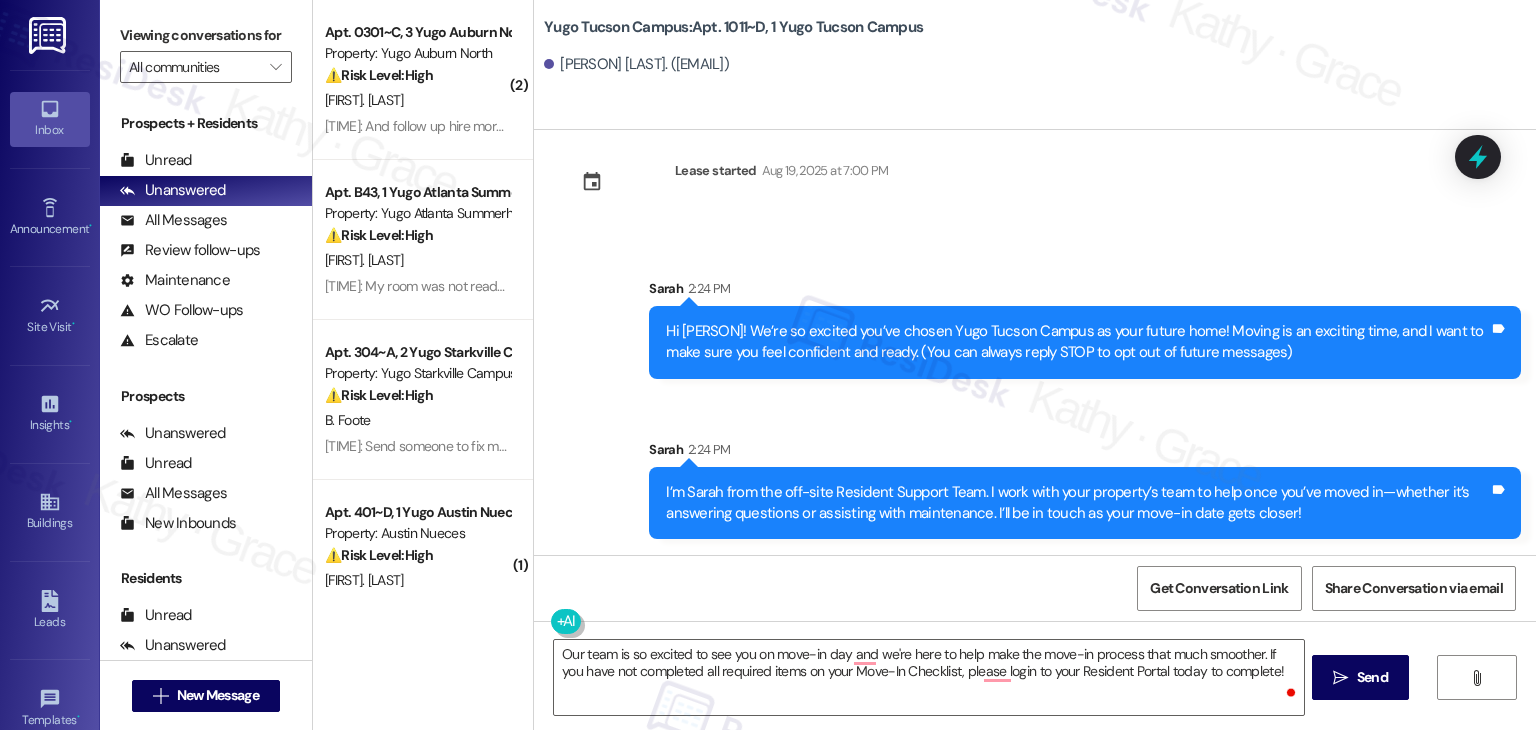 click on "Send" at bounding box center [1372, 677] 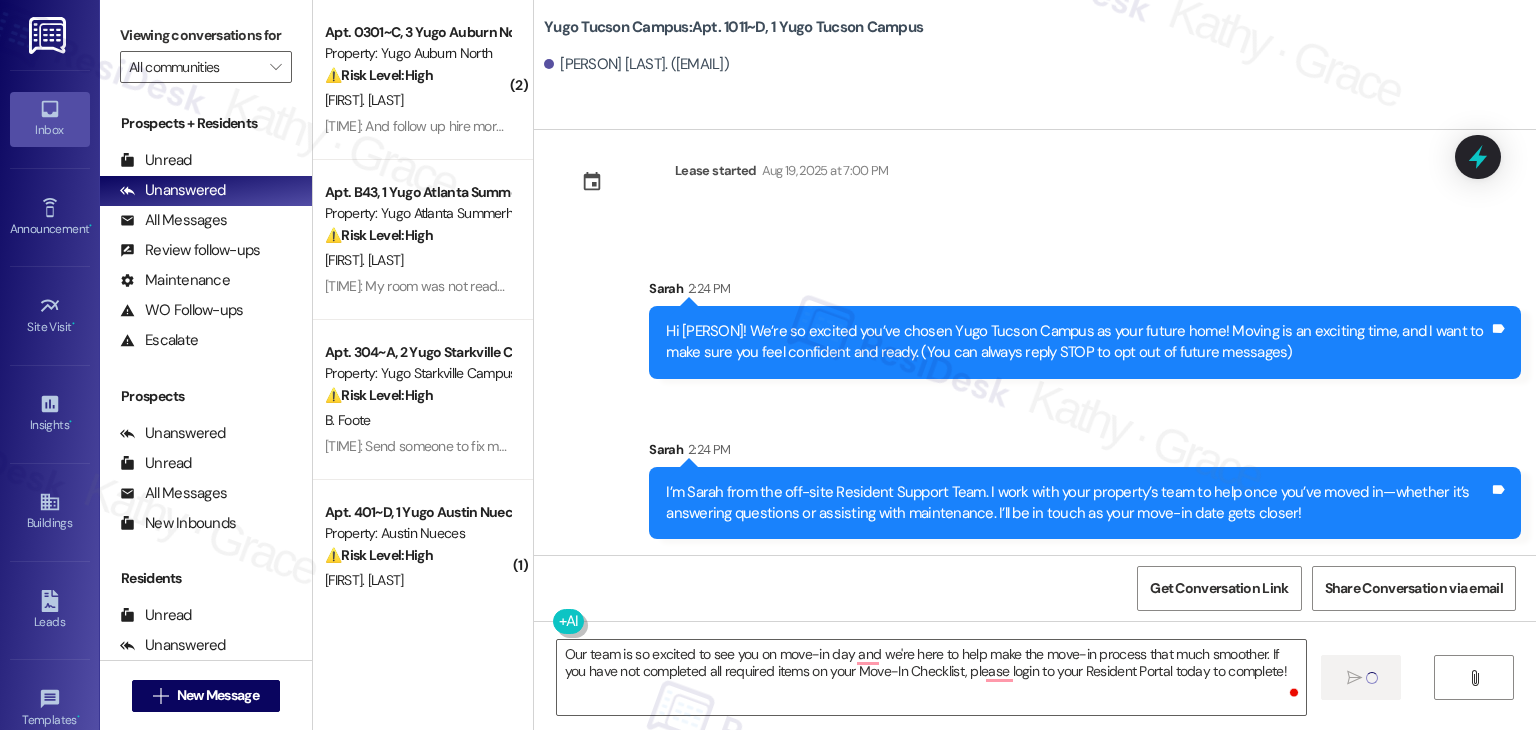 type 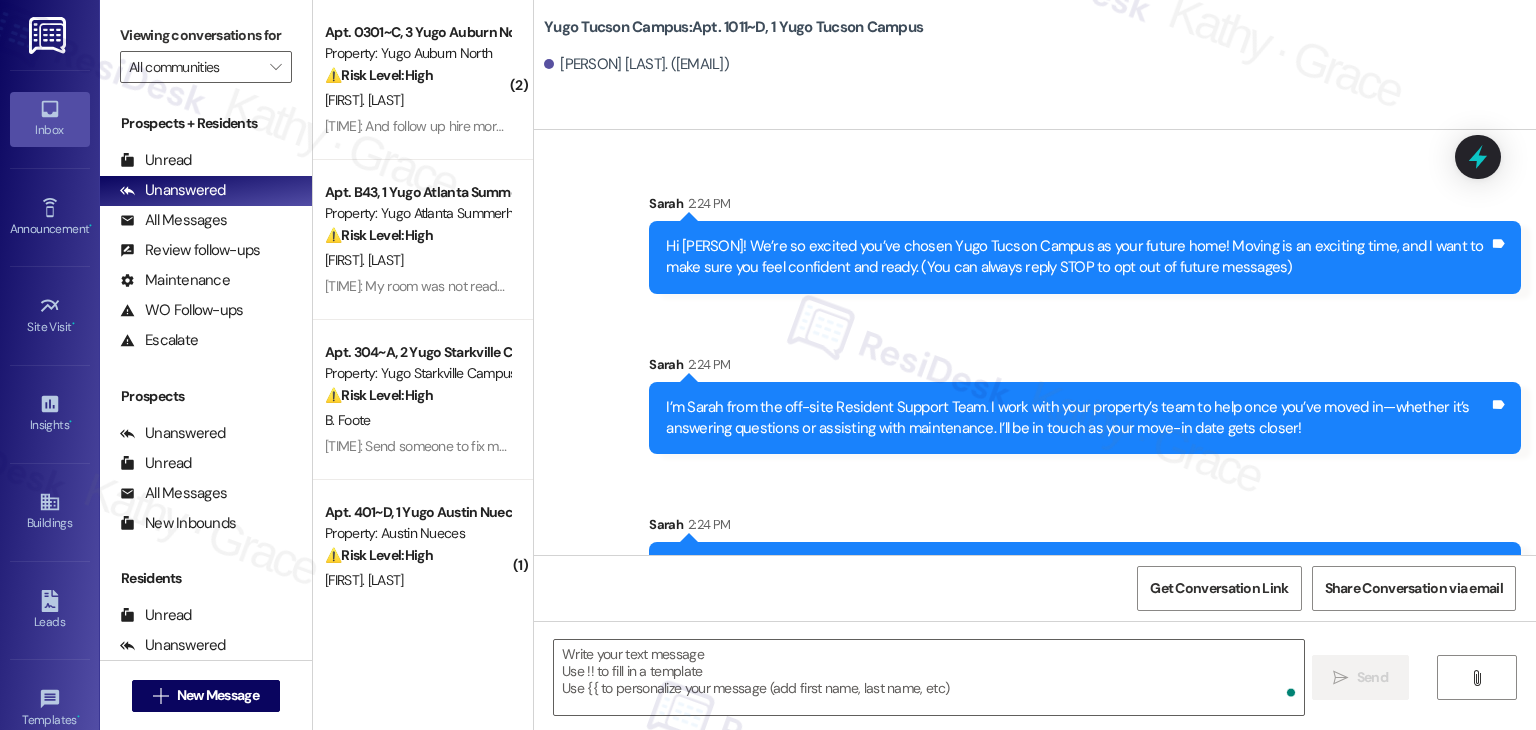 scroll, scrollTop: 192, scrollLeft: 0, axis: vertical 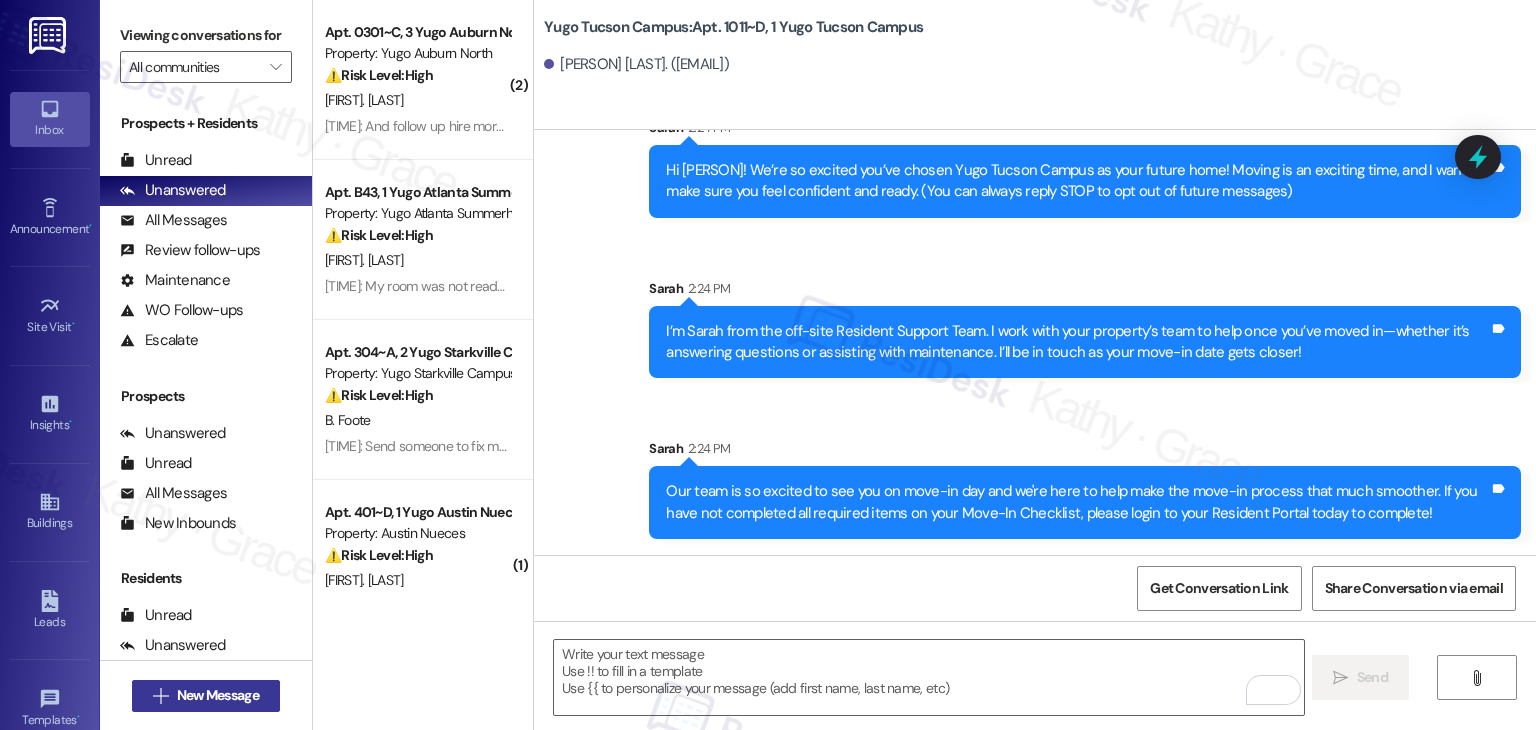 click on "New Message" at bounding box center (218, 695) 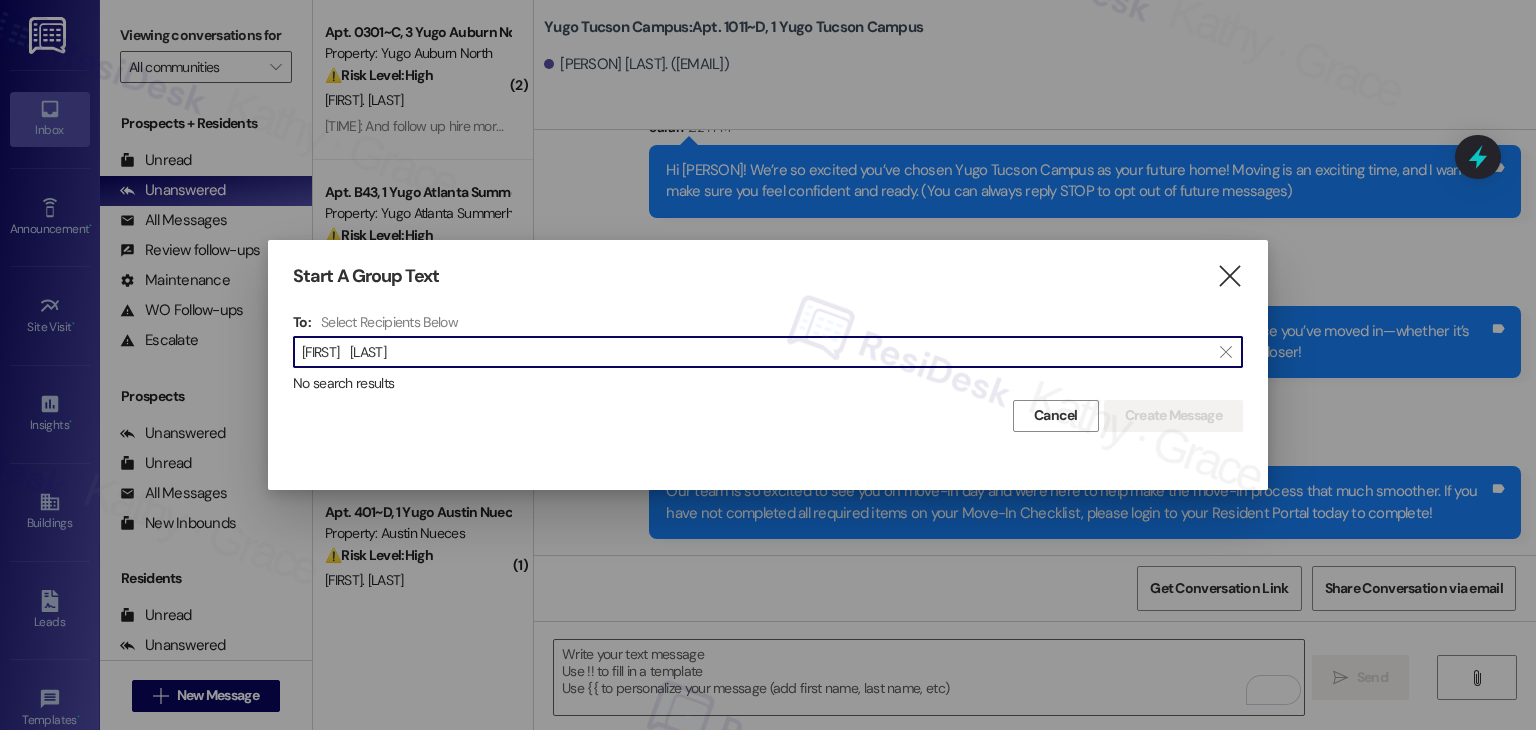 click on "Gisele	Romero" at bounding box center (756, 352) 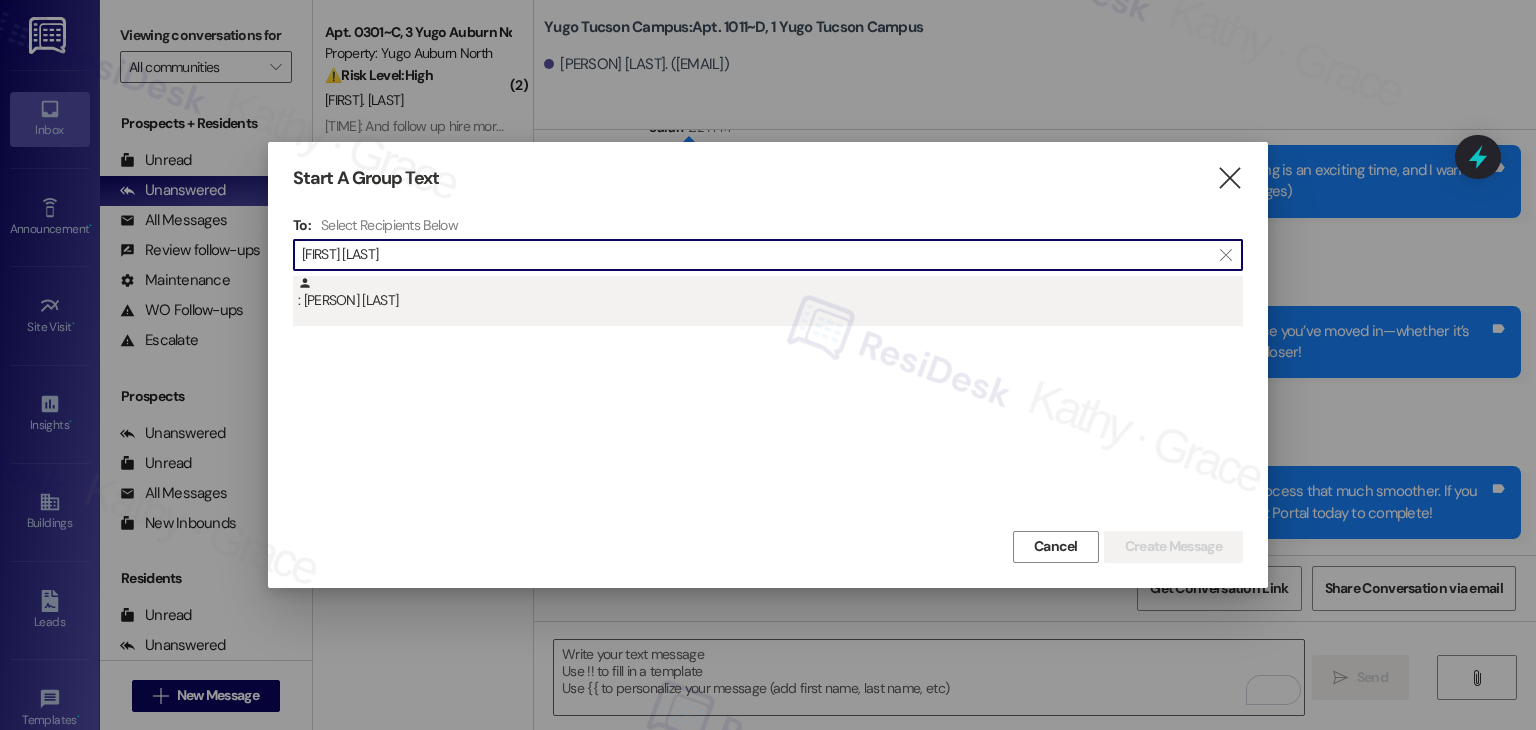 type on "Gisele Romero" 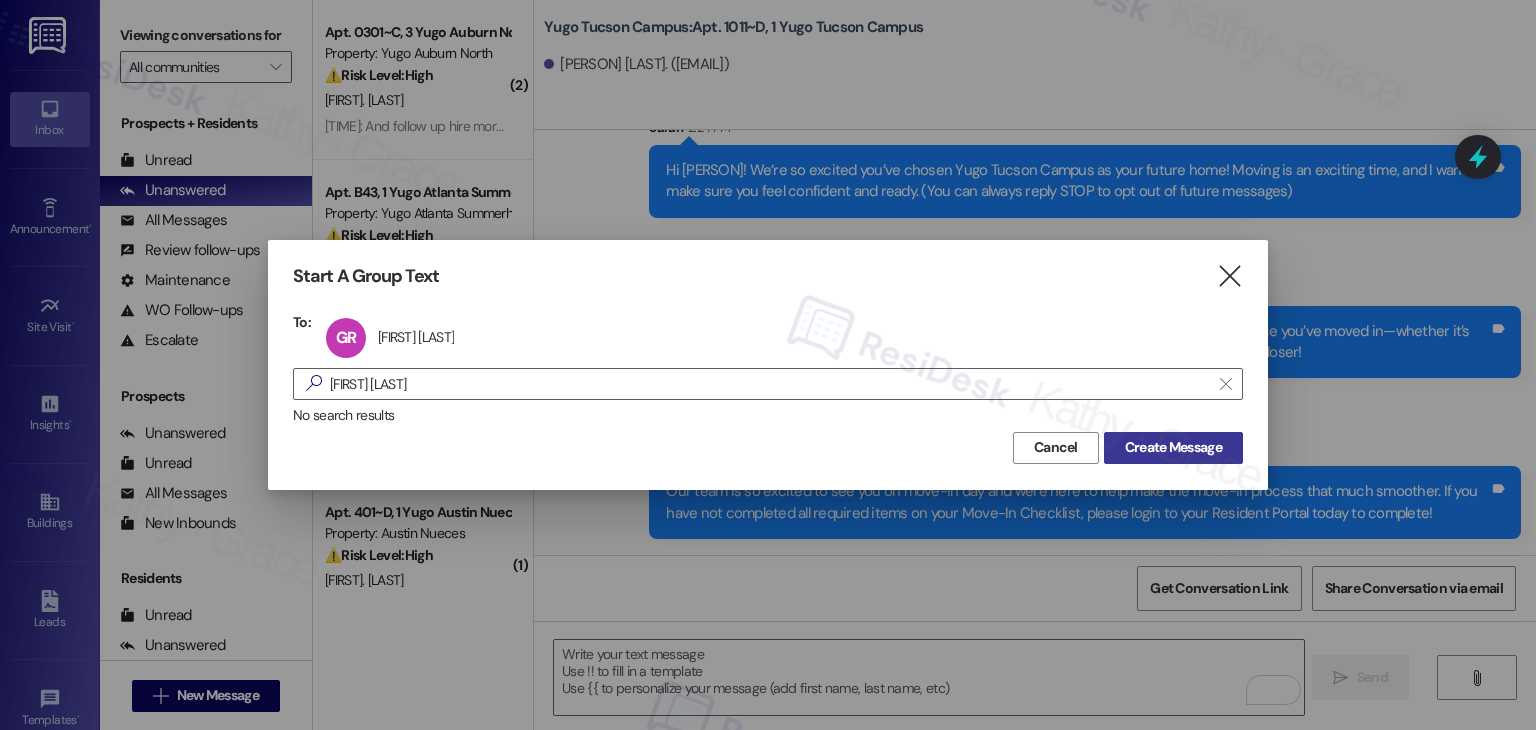 click on "Create Message" at bounding box center [1173, 447] 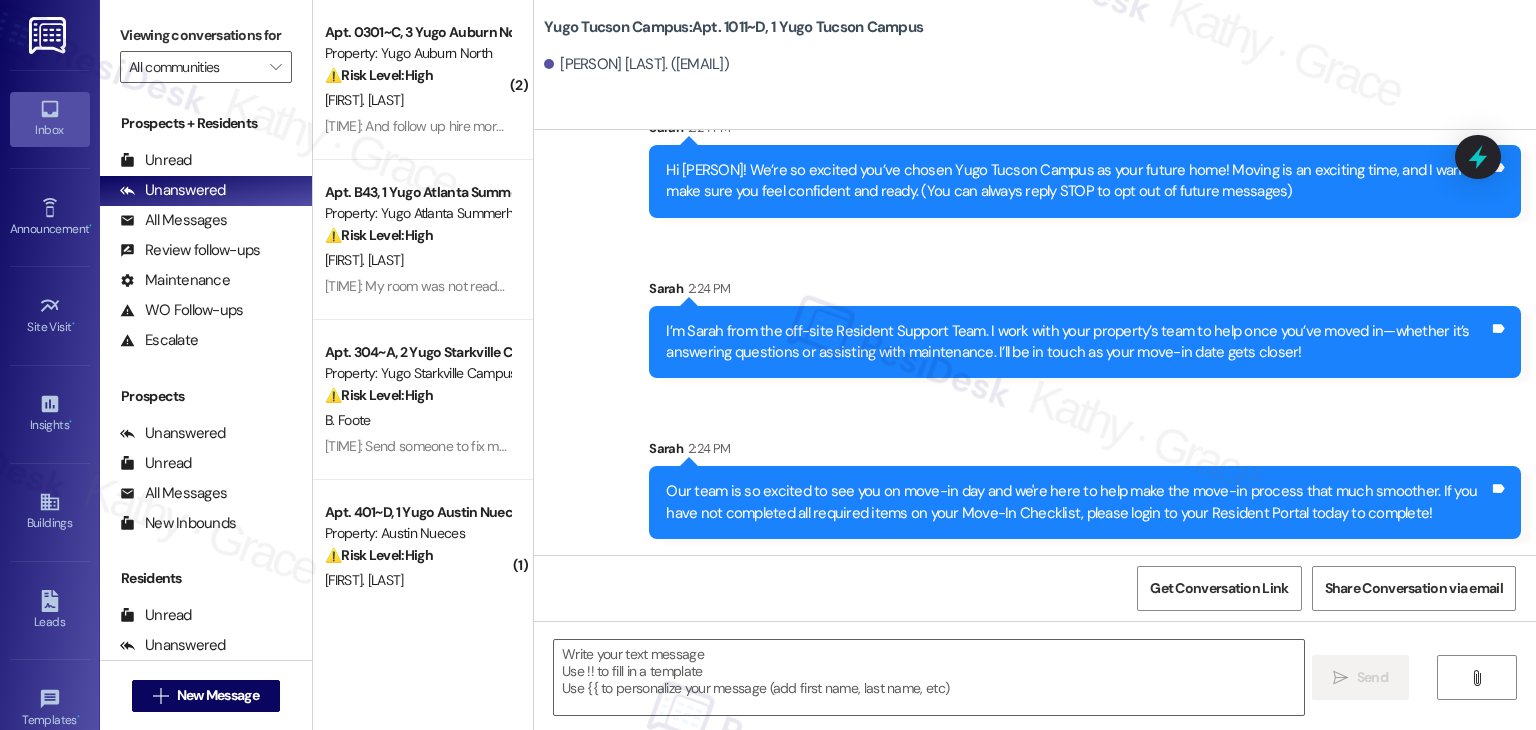 type on "Fetching suggested responses. Please feel free to read through the conversation in the meantime." 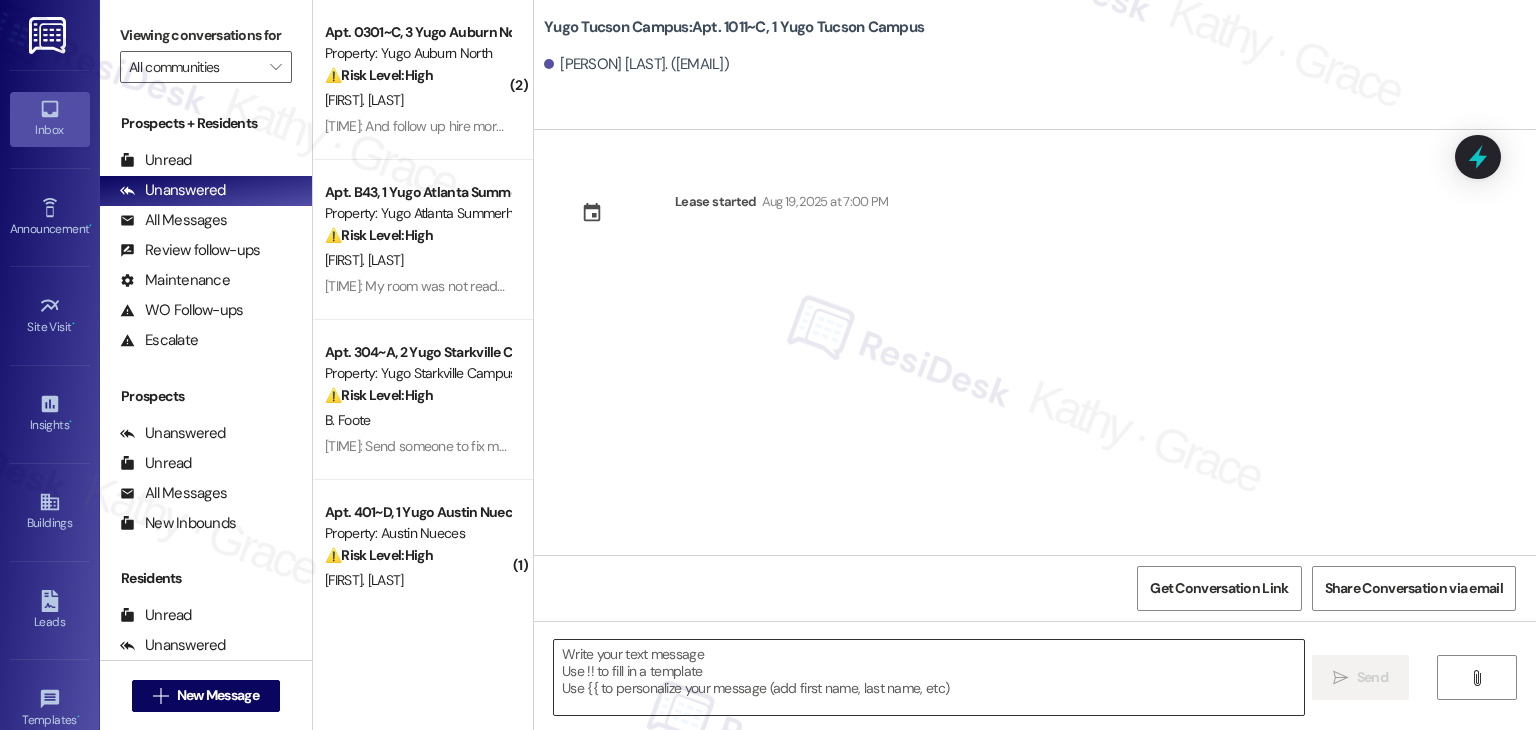 type on "Fetching suggested responses. Please feel free to read through the conversation in the meantime." 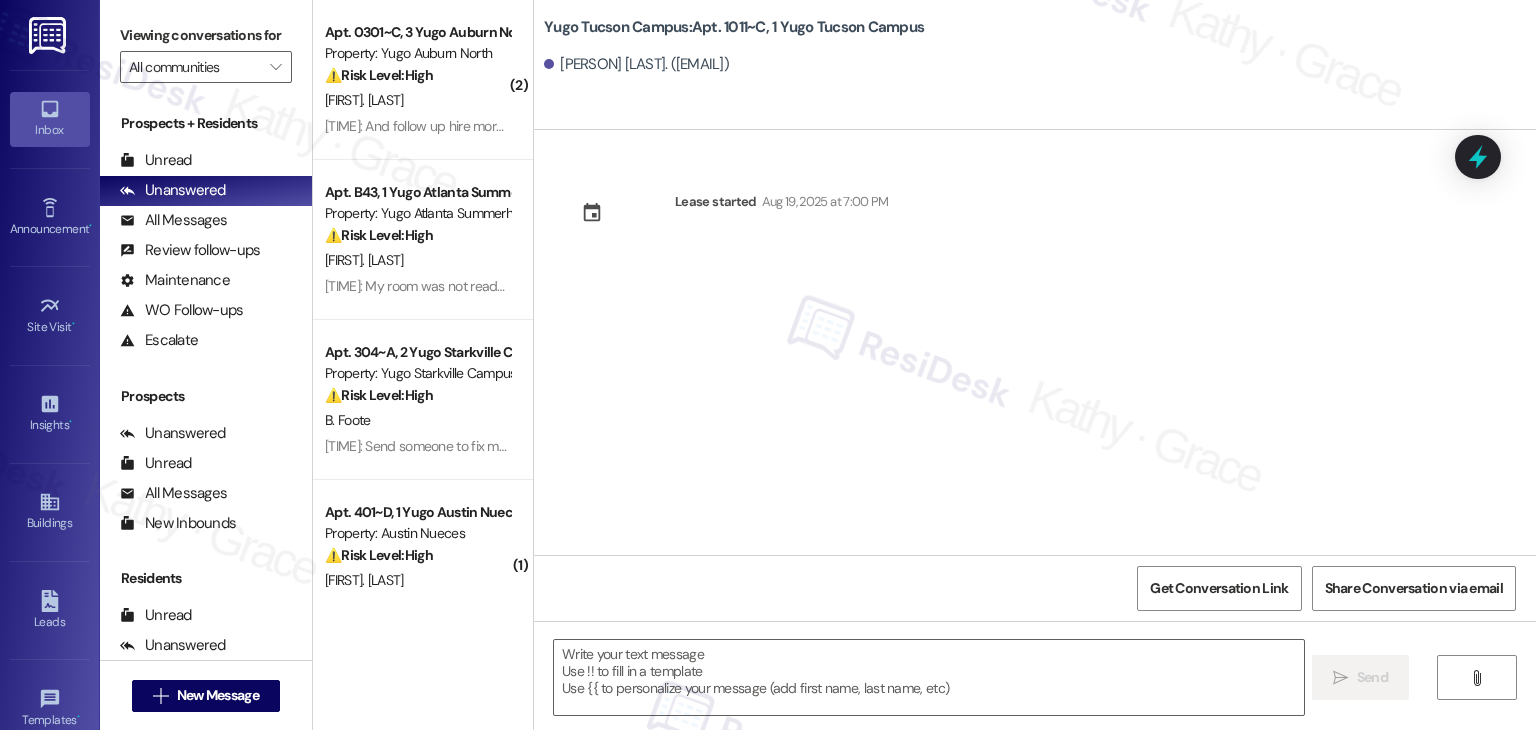 click on "Lease started [MONTH] [DAY], [YEAR] at [TIME]" at bounding box center (1035, 342) 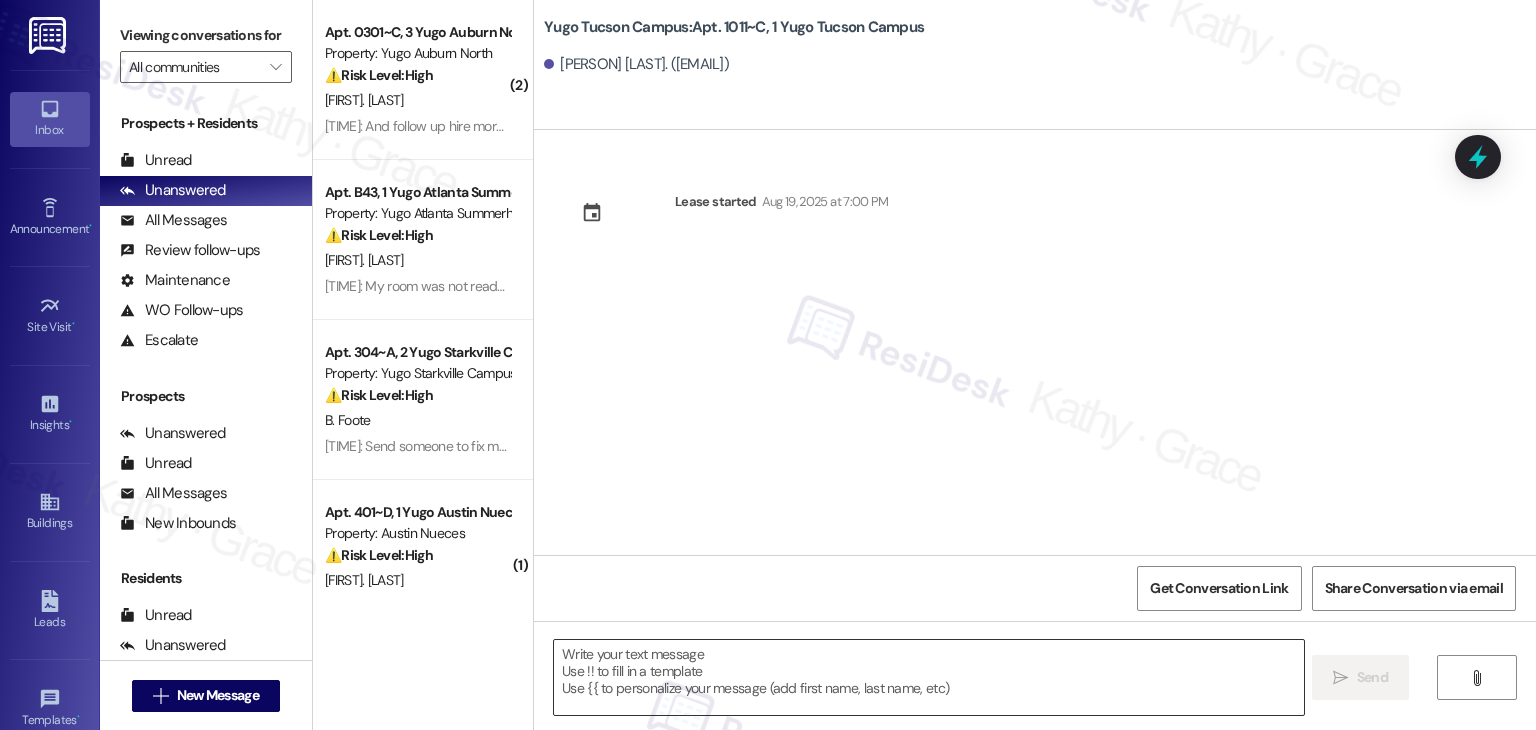click at bounding box center [928, 677] 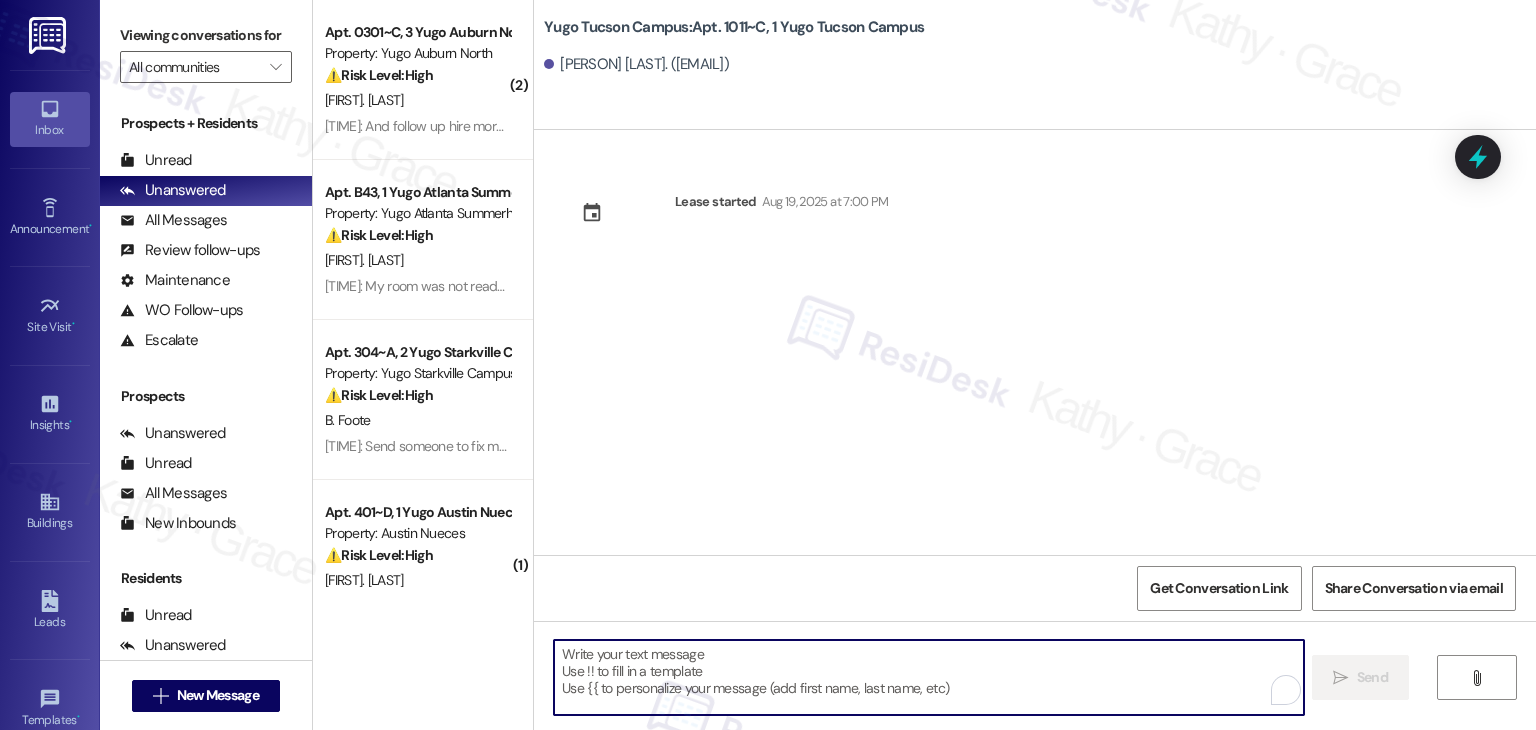 paste on "Hi {{first_name}}! We’re so excited you’ve chosen {{property}} as your future home! Moving is an exciting time, and I want to make sure you feel confident and ready." 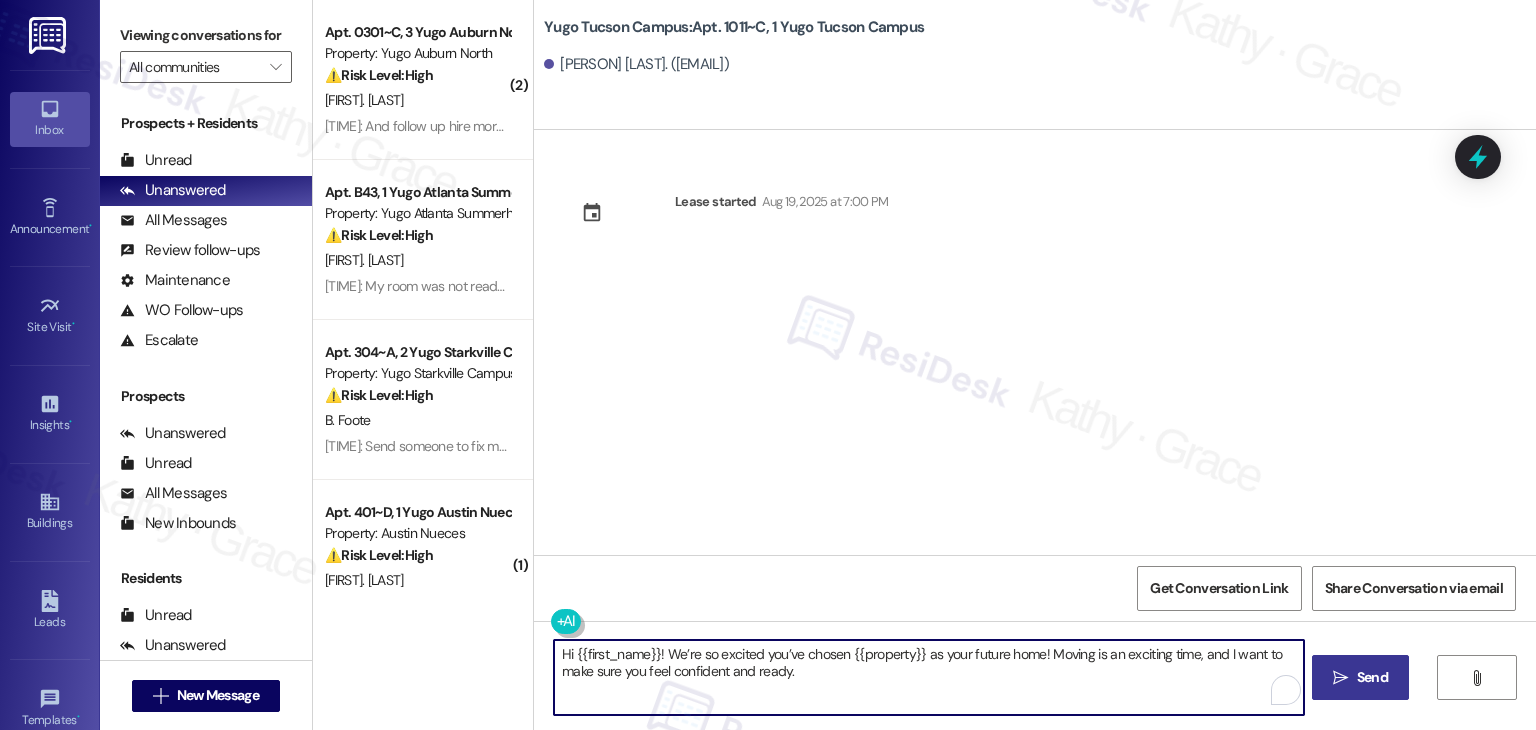 type on "Hi {{first_name}}! We’re so excited you’ve chosen {{property}} as your future home! Moving is an exciting time, and I want to make sure you feel confident and ready." 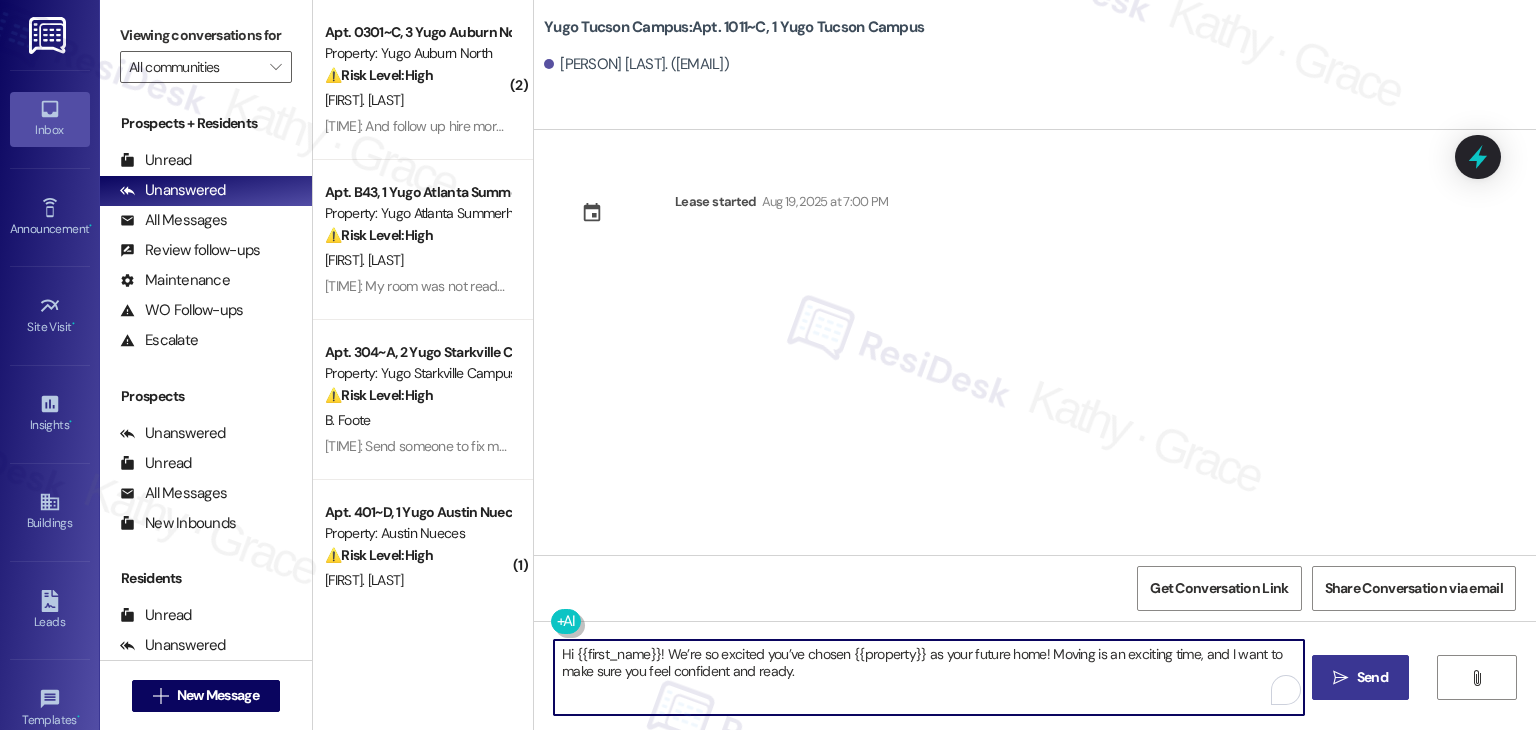 click on "Send" at bounding box center [1372, 677] 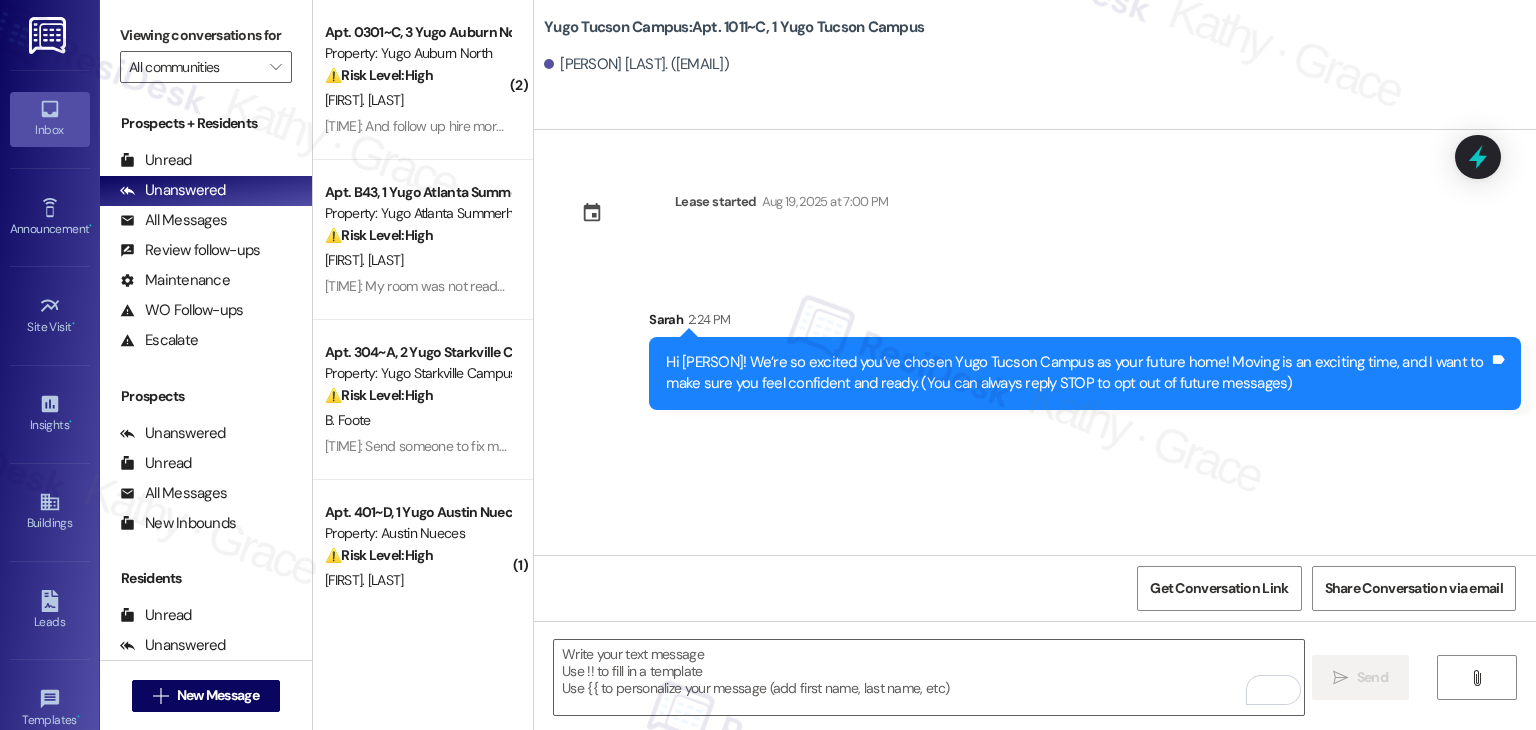 click on "Lease started Aug 19, 2025 at 7:00 PM Sent via SMS Sarah 2:24 PM Hi Gisele! We’re so excited you’ve chosen Yugo Tucson Campus as your future home! Moving is an exciting time, and I want to make sure you feel confident and ready. (You can always reply STOP to opt out of future messages) Tags and notes" at bounding box center [1035, 342] 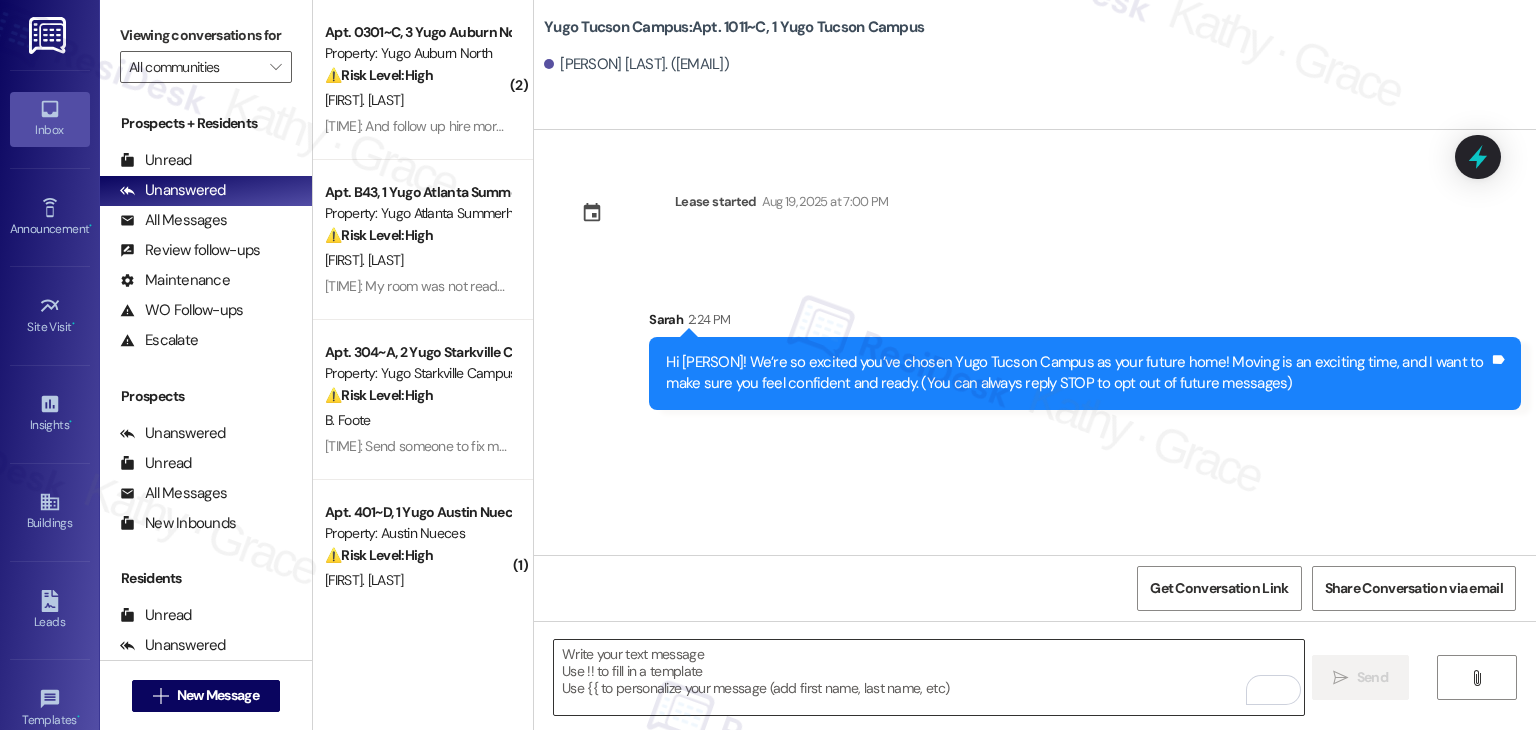 click at bounding box center [928, 677] 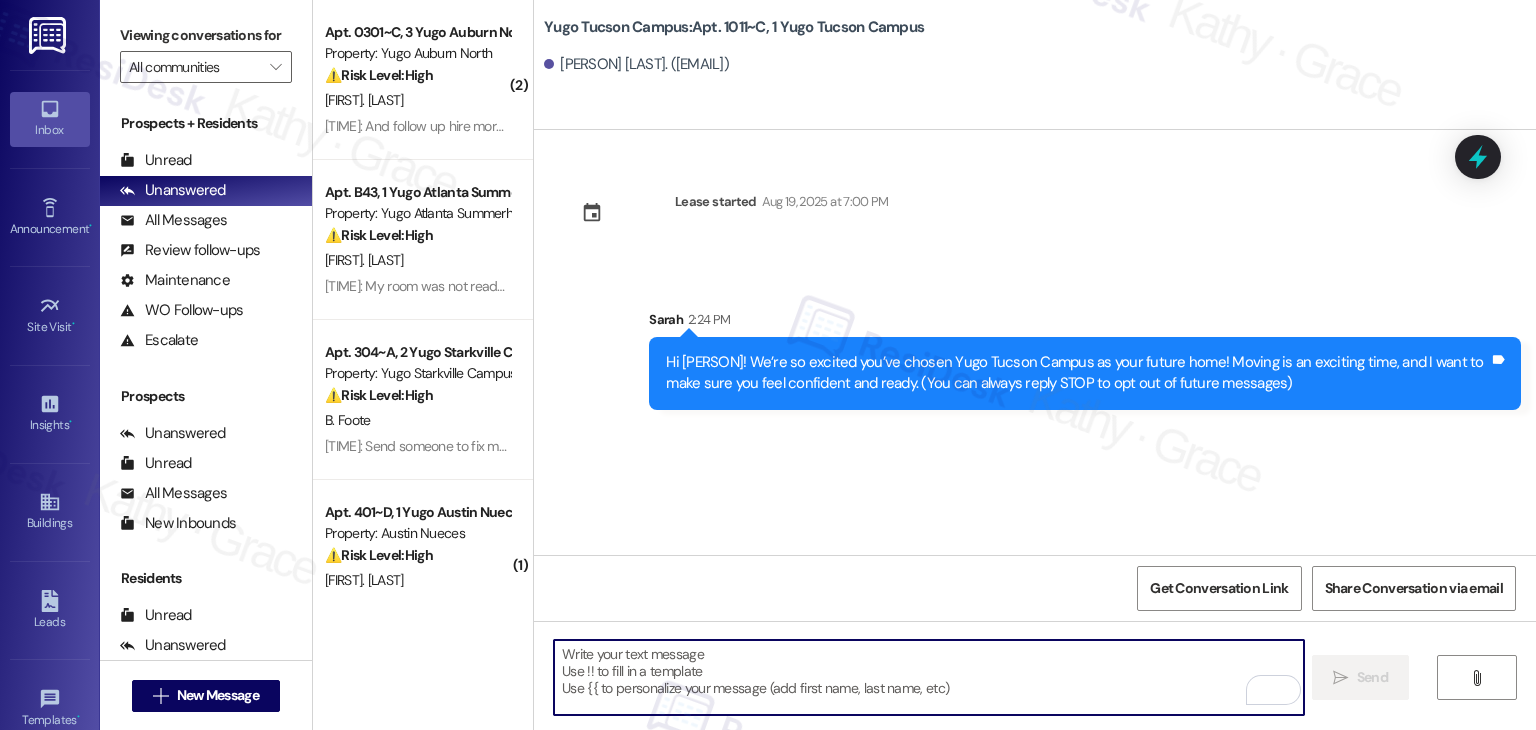 paste on "I’m Sarah from the off-site Resident Support Team. I work with your property’s team to help once you’ve moved in—whether it’s answering questions or assisting with maintenance. I’ll be in touch as your move-in date gets closer!" 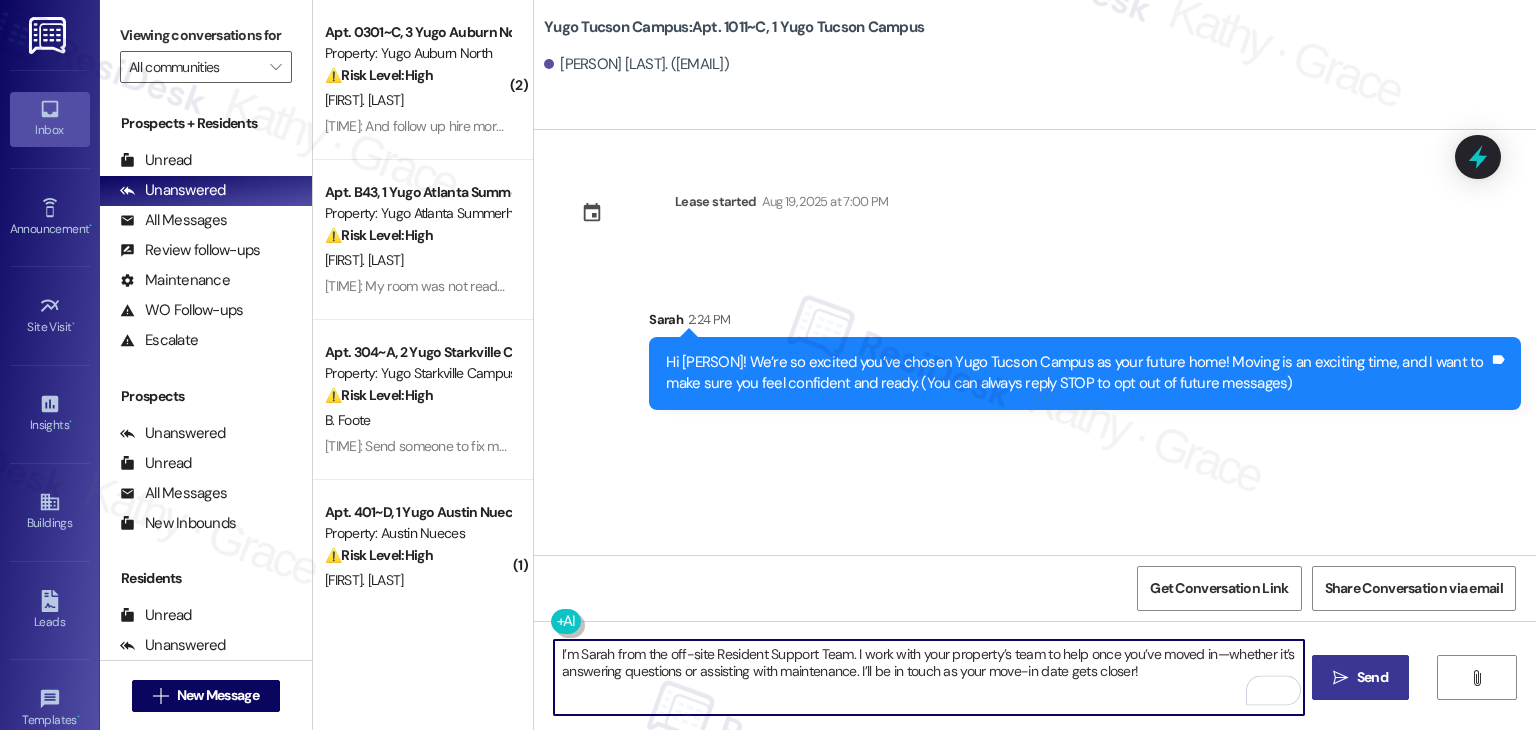 type on "I’m Sarah from the off-site Resident Support Team. I work with your property’s team to help once you’ve moved in—whether it’s answering questions or assisting with maintenance. I’ll be in touch as your move-in date gets closer!" 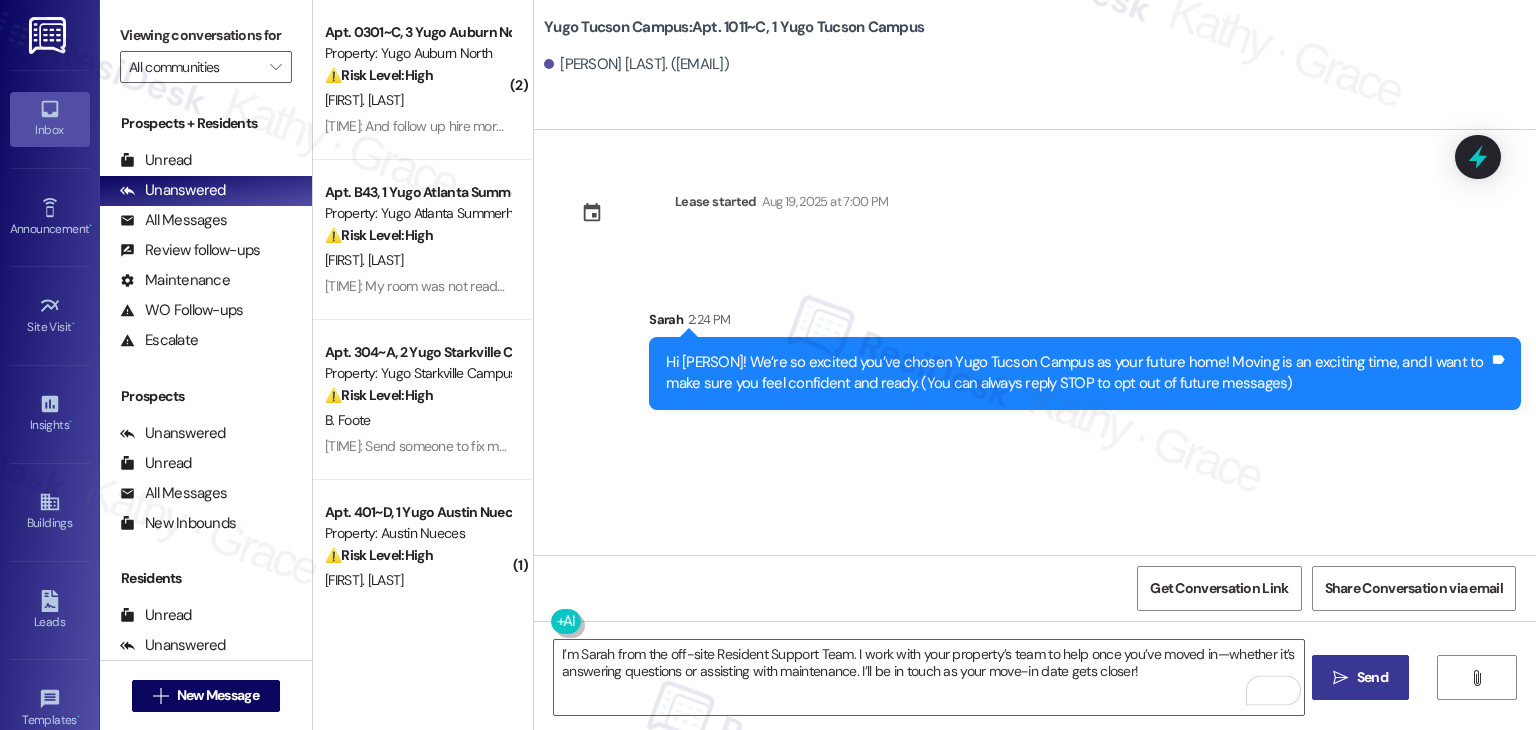 click on "Send" at bounding box center [1372, 677] 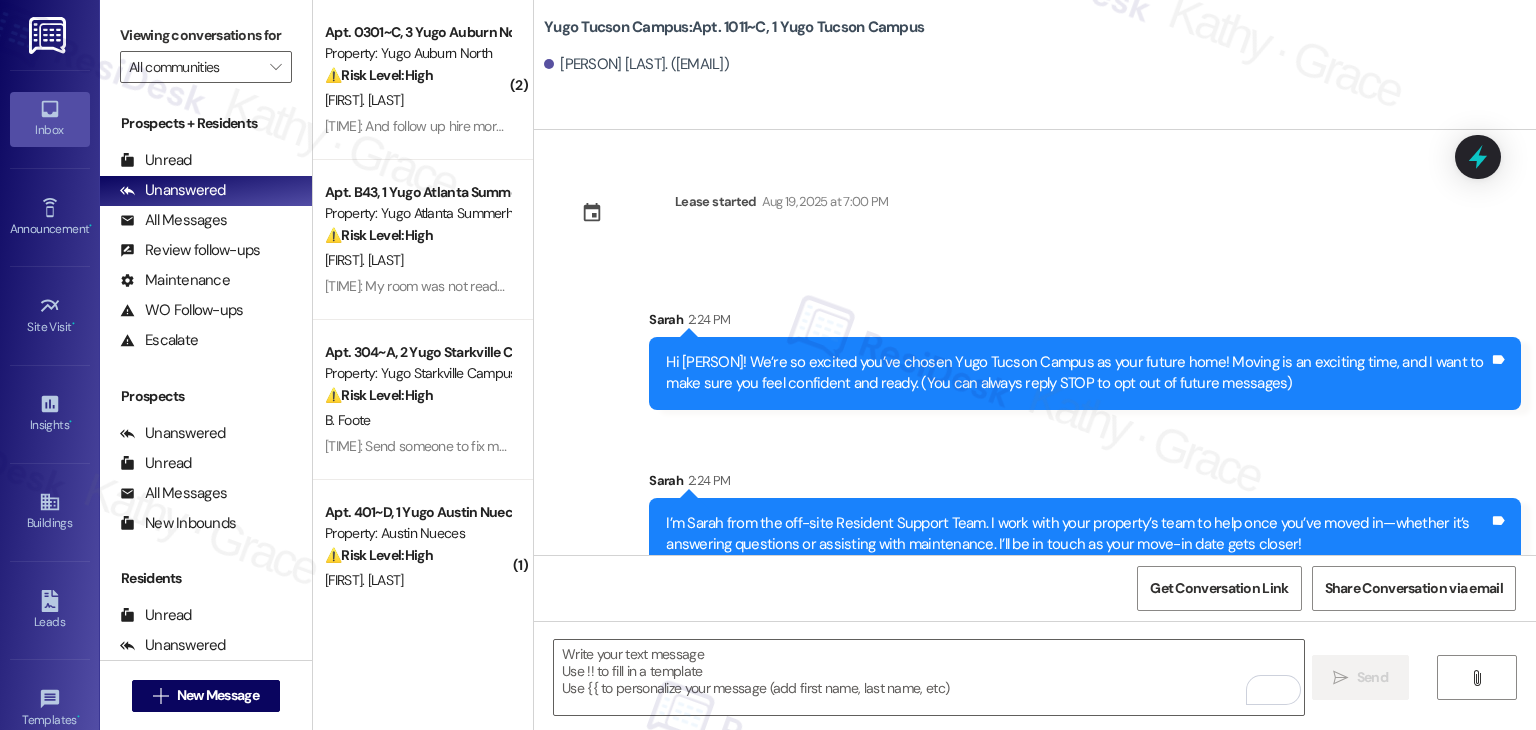 click on "Get Conversation Link Share Conversation via email" at bounding box center (1035, 588) 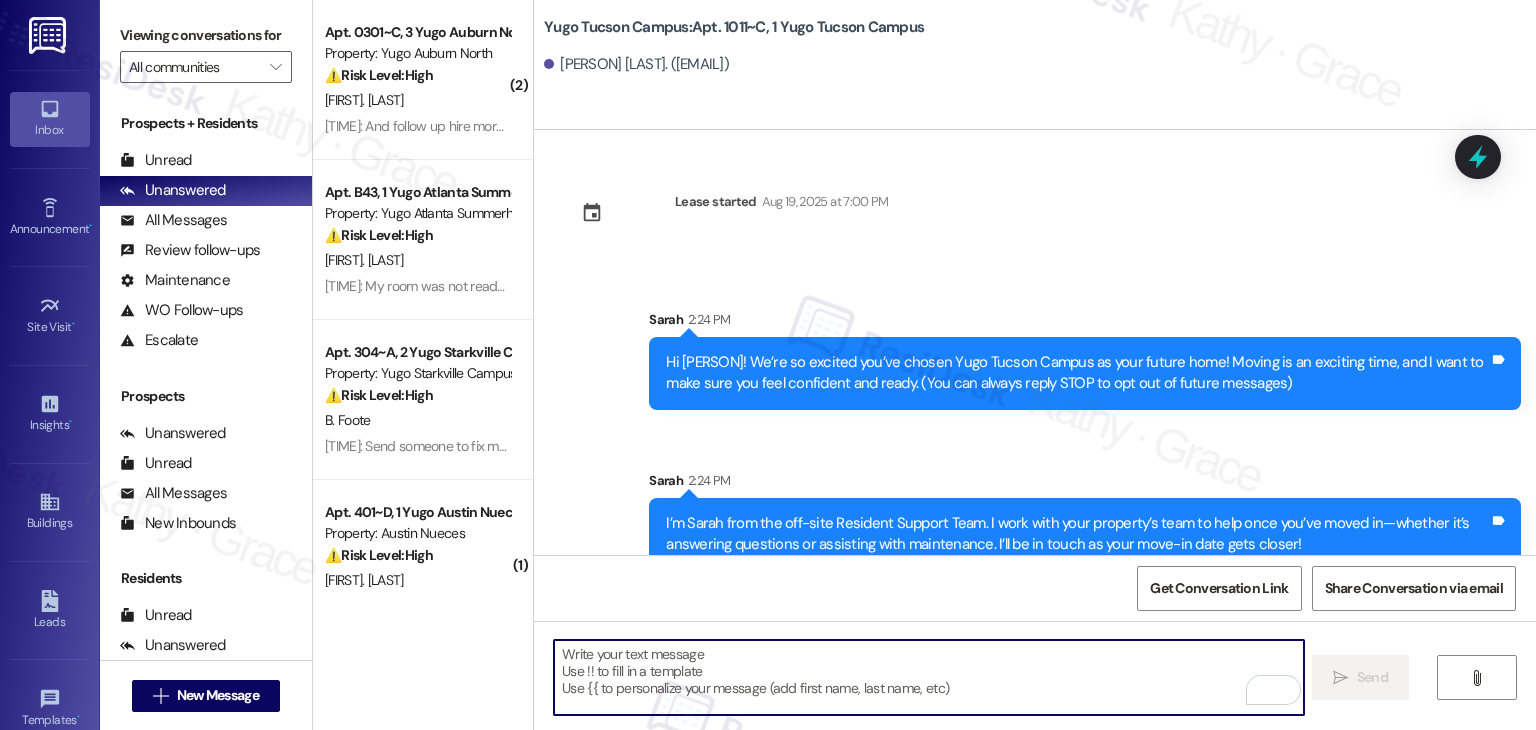 click at bounding box center (928, 677) 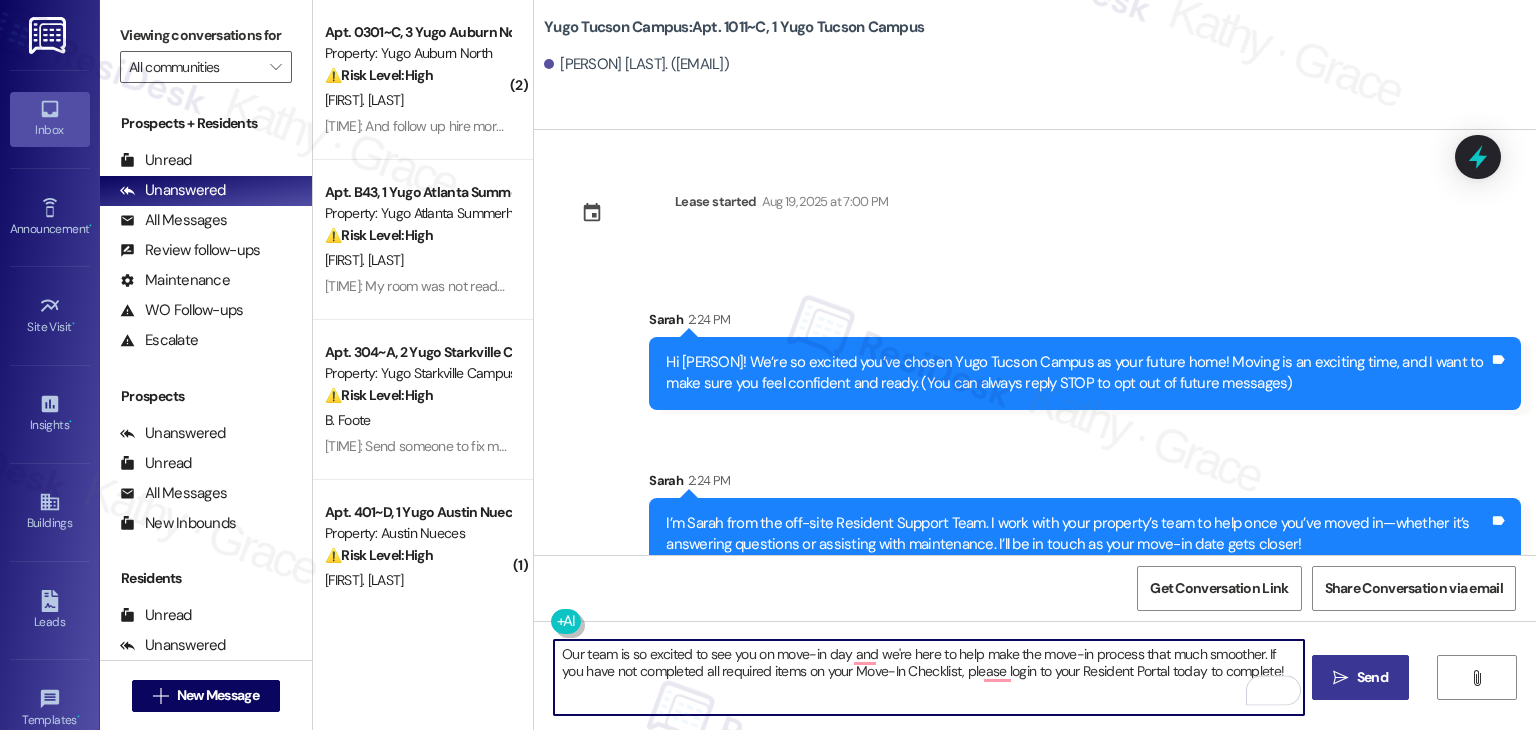 type on "Our team is so excited to see you on move-in day and we're here to help make the move-in process that much smoother. If you have not completed all required items on your Move-In Checklist, please login to your Resident Portal today to complete!" 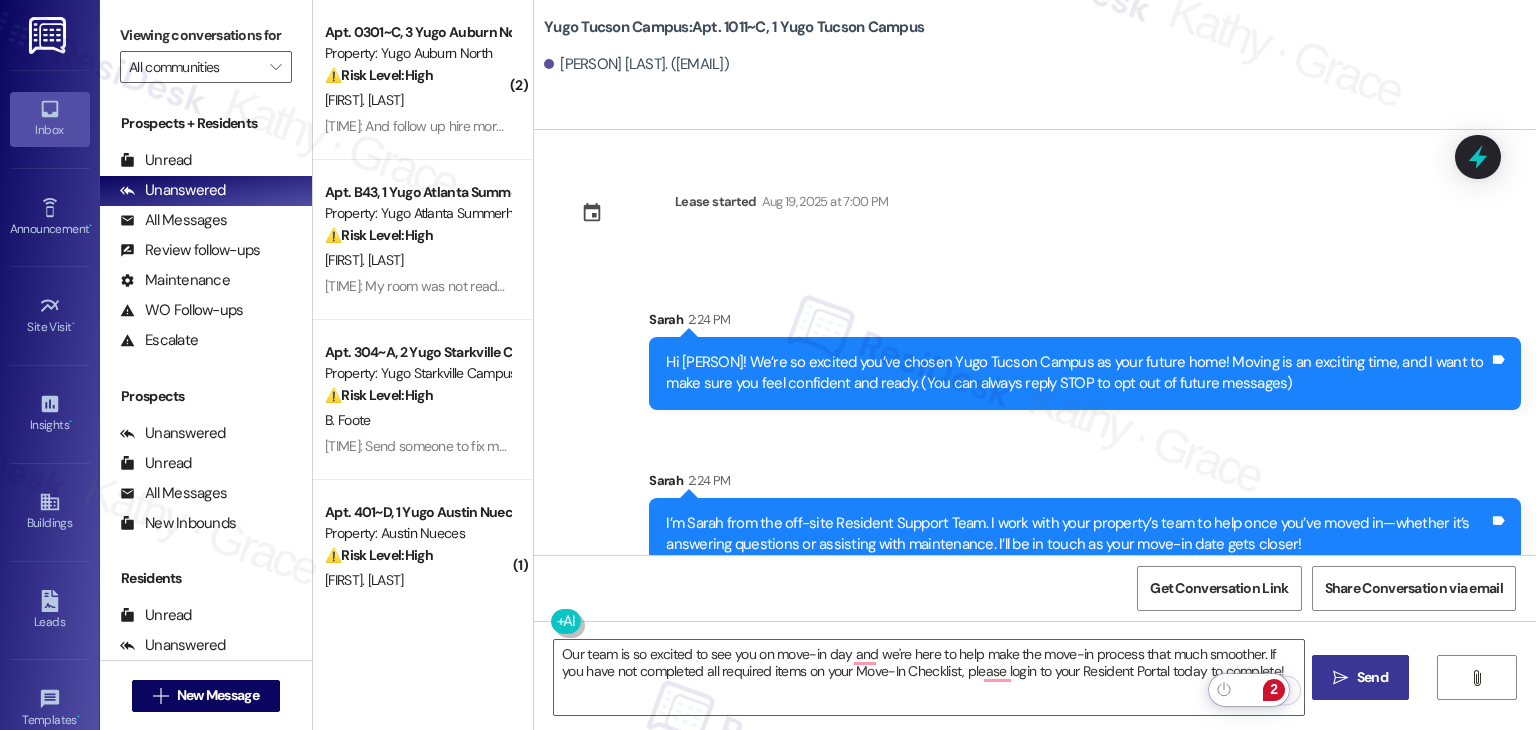 click on " Send" at bounding box center [1360, 677] 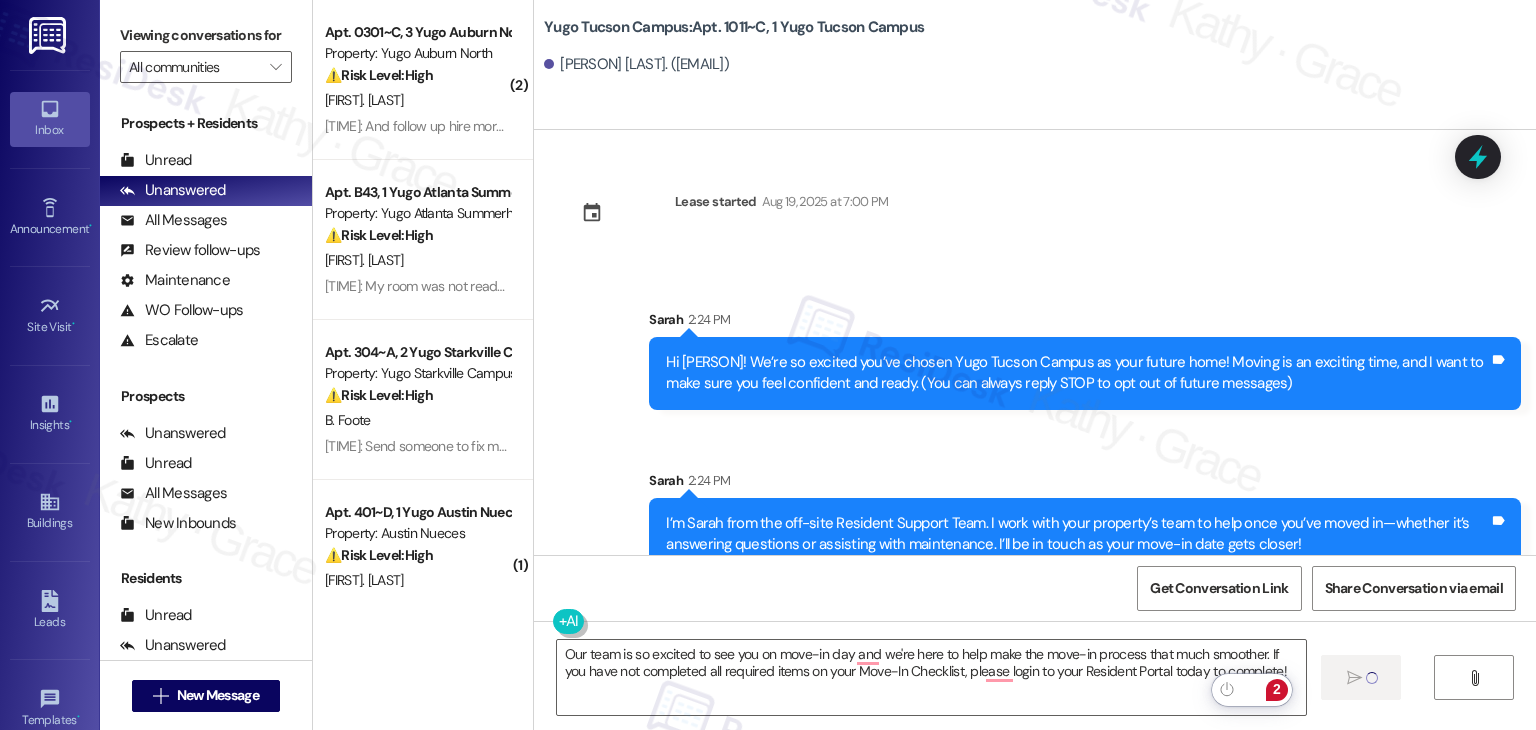 type 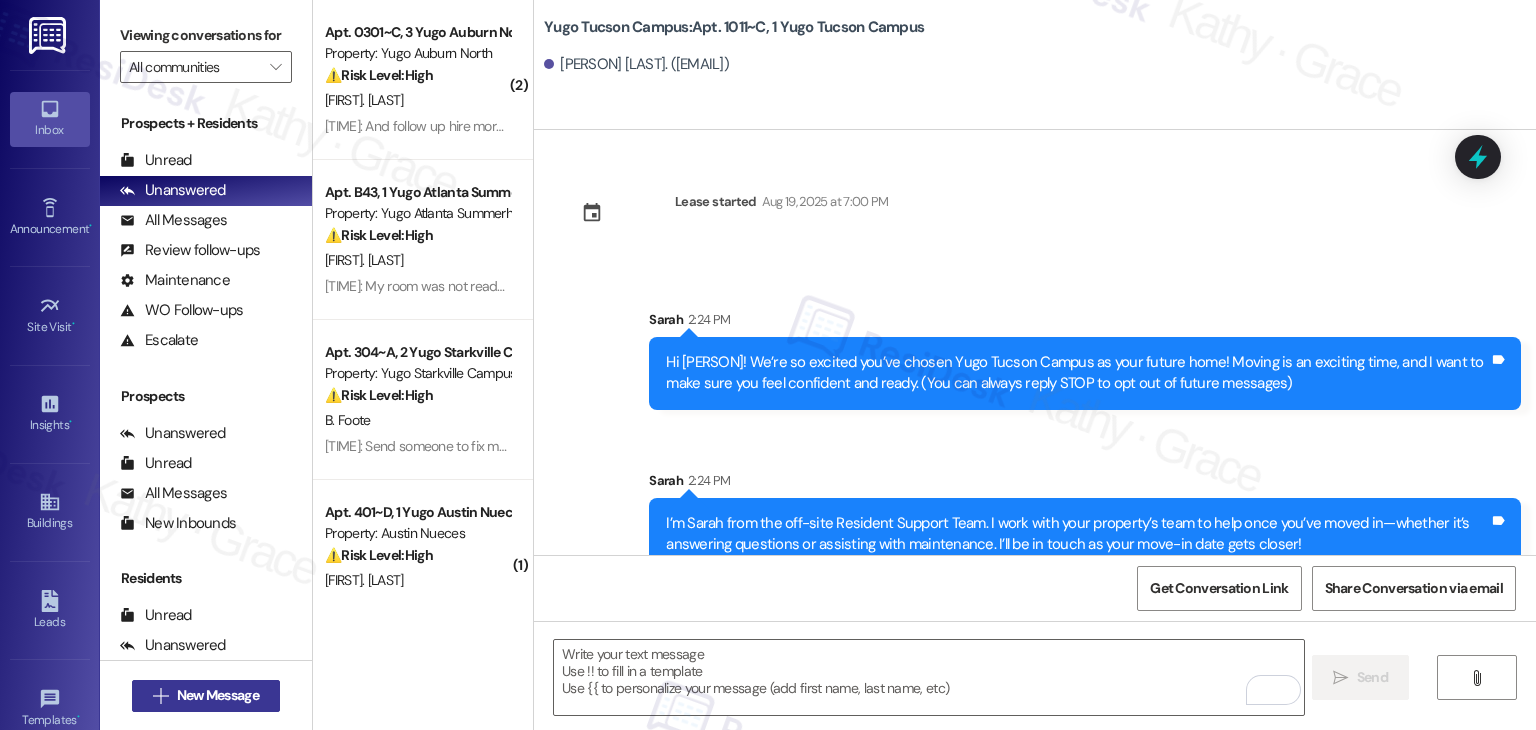 click on "New Message" at bounding box center [218, 695] 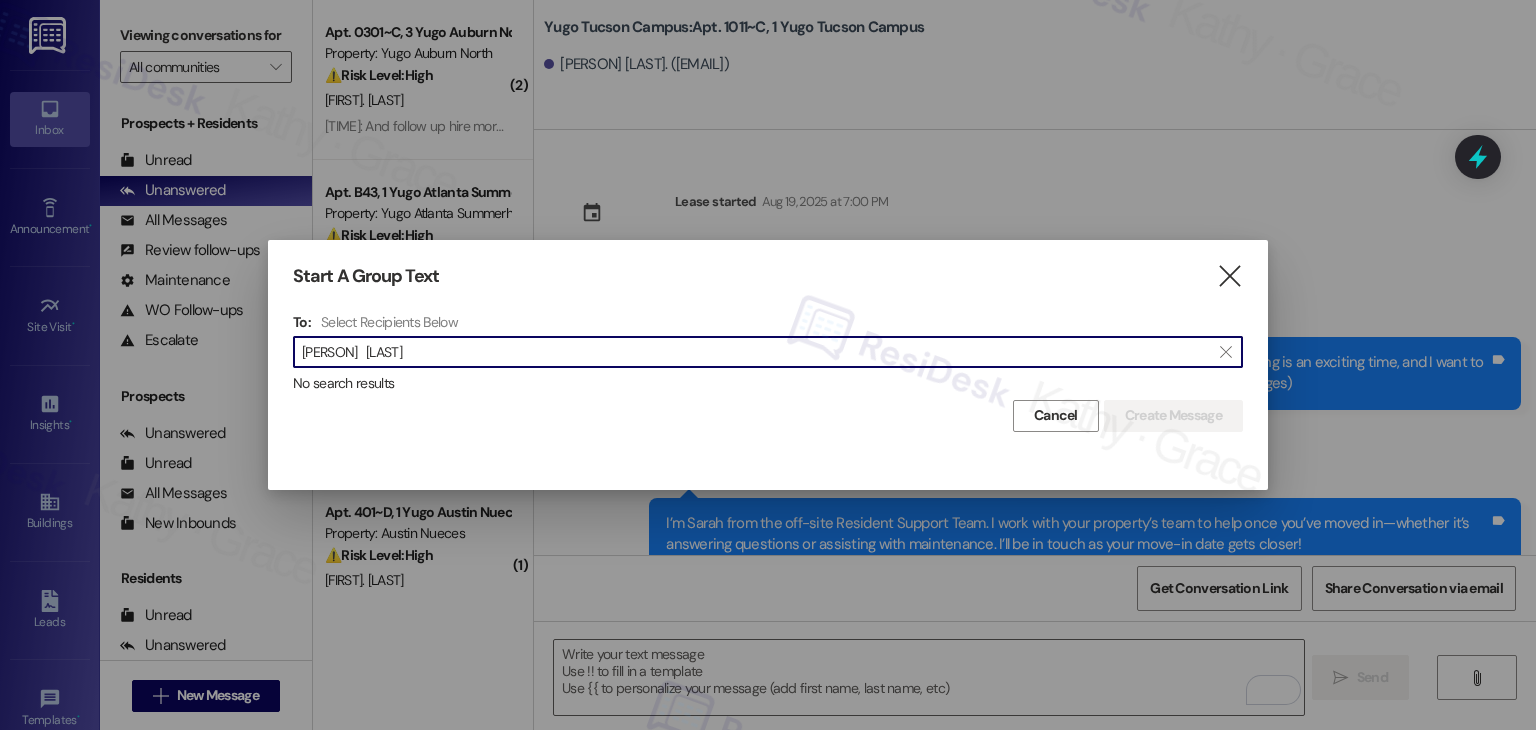 click on "Macyn	Koteles" at bounding box center [756, 352] 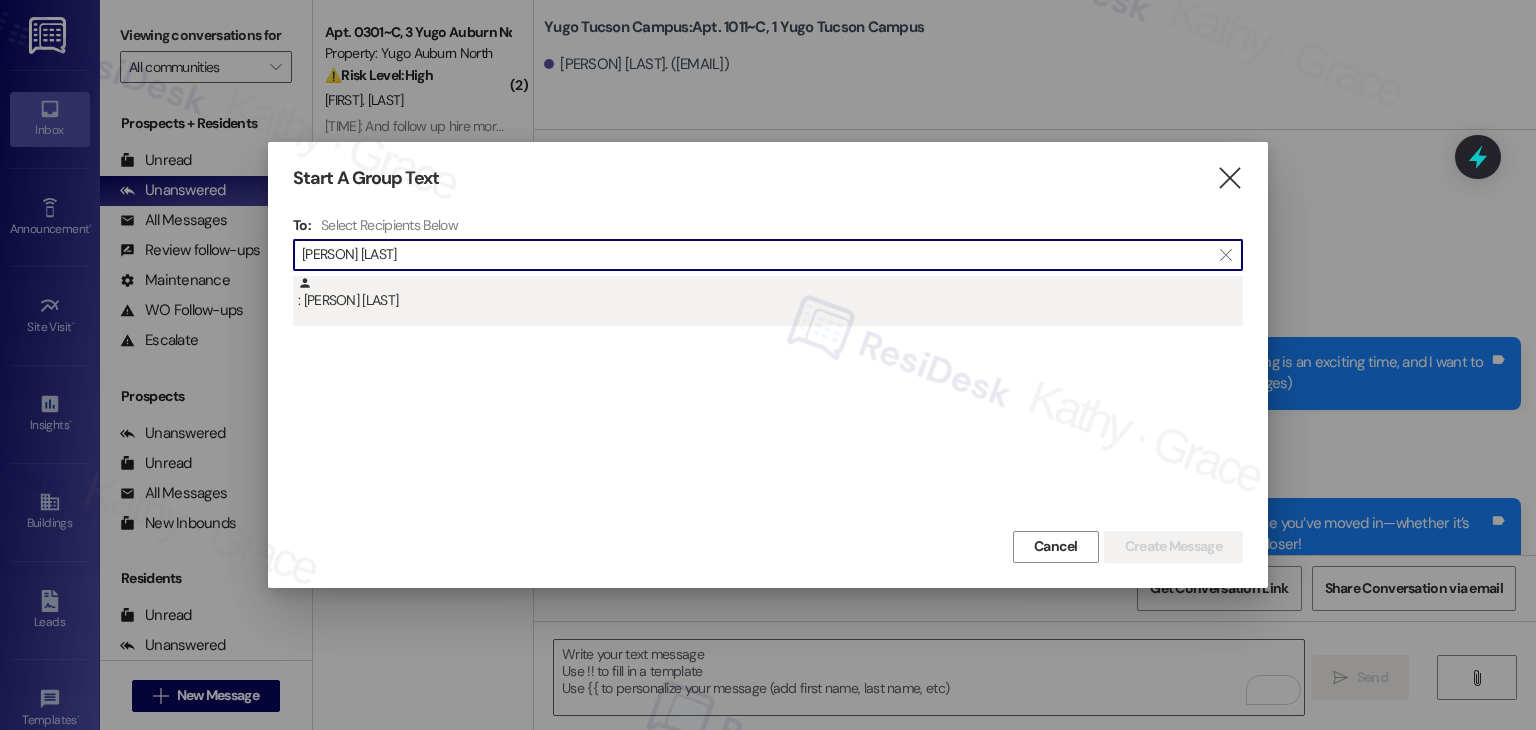 type on "Macyn Koteles" 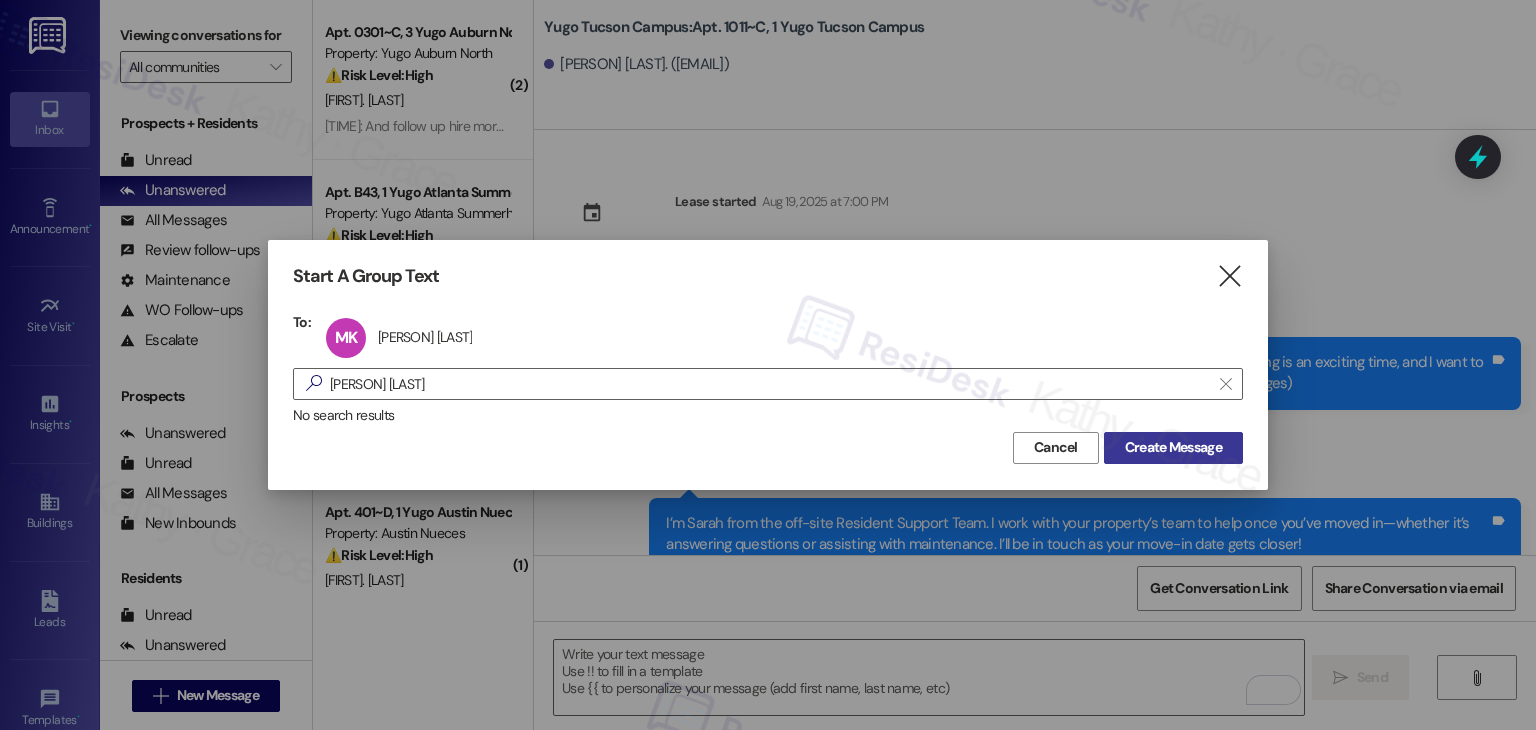 click on "Create Message" at bounding box center [1173, 447] 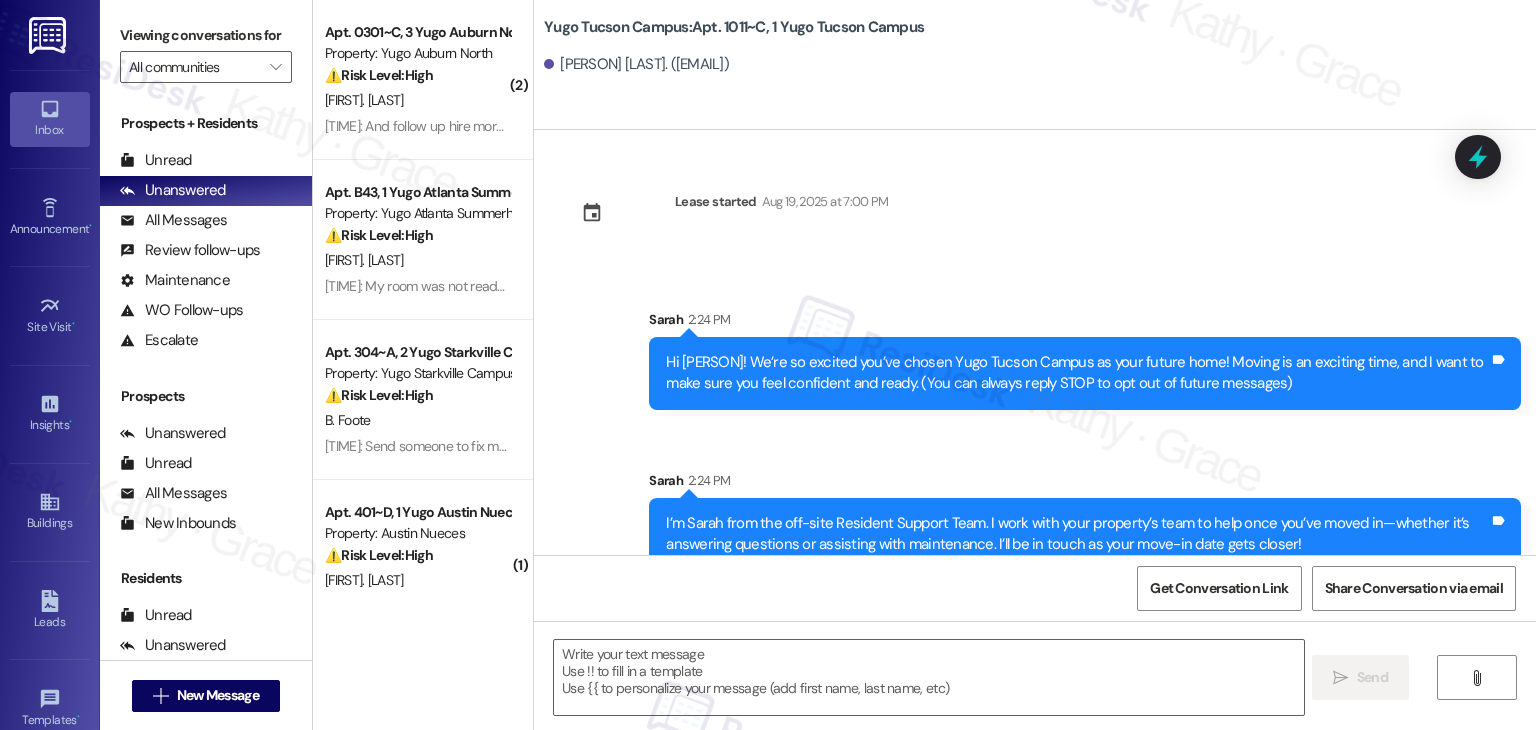 type on "Fetching suggested responses. Please feel free to read through the conversation in the meantime." 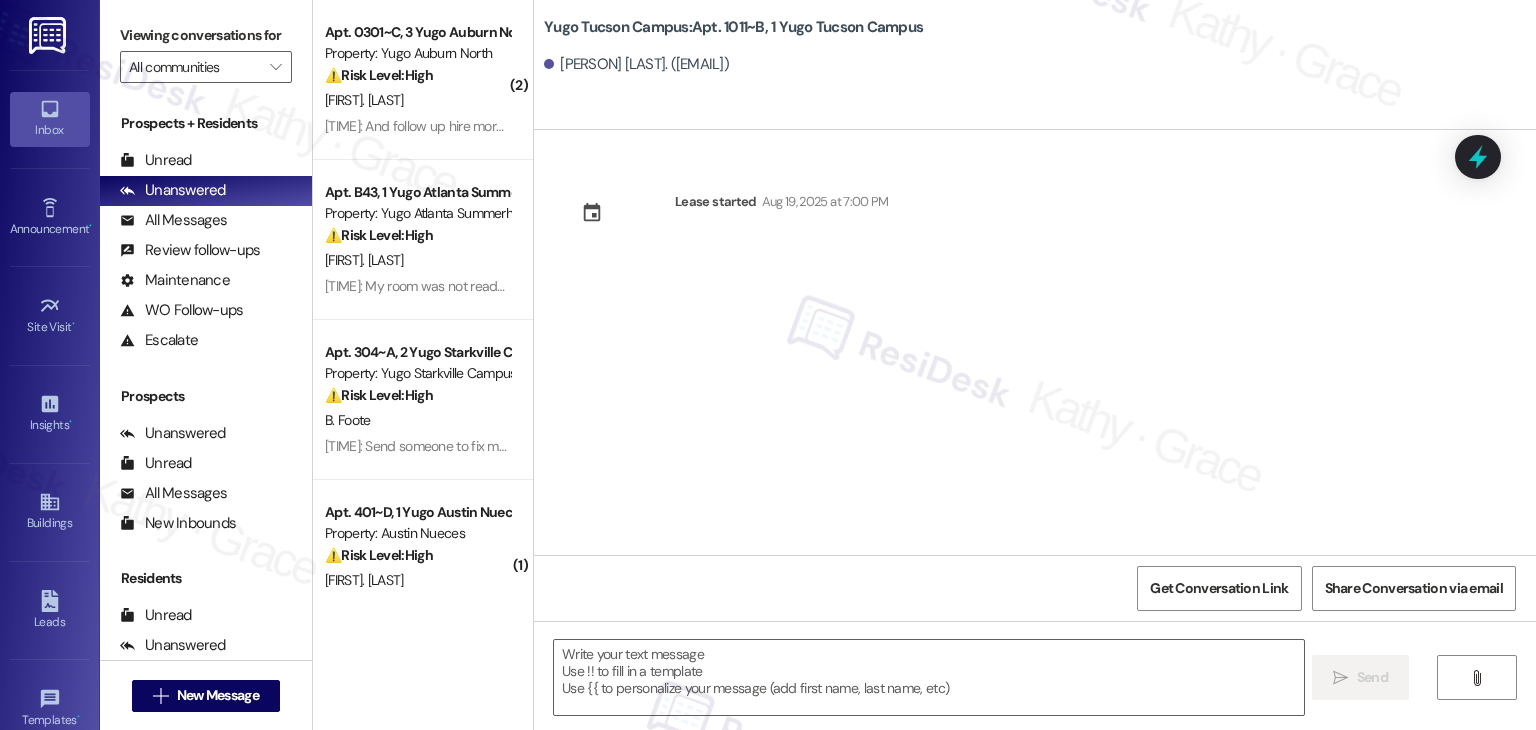 click on "Lease started [MONTH] [DAY], [YEAR] at [TIME]" at bounding box center [1035, 342] 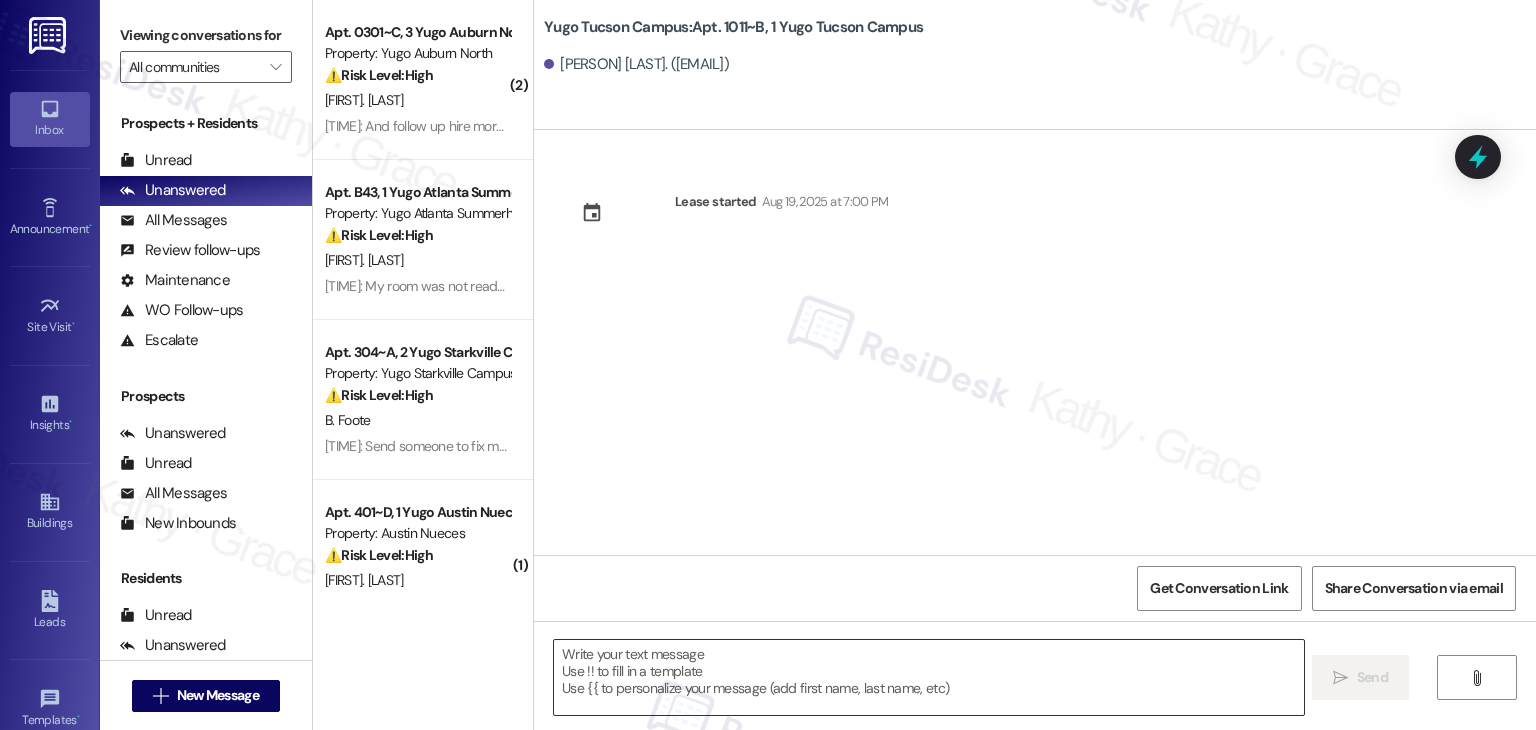 click at bounding box center (928, 677) 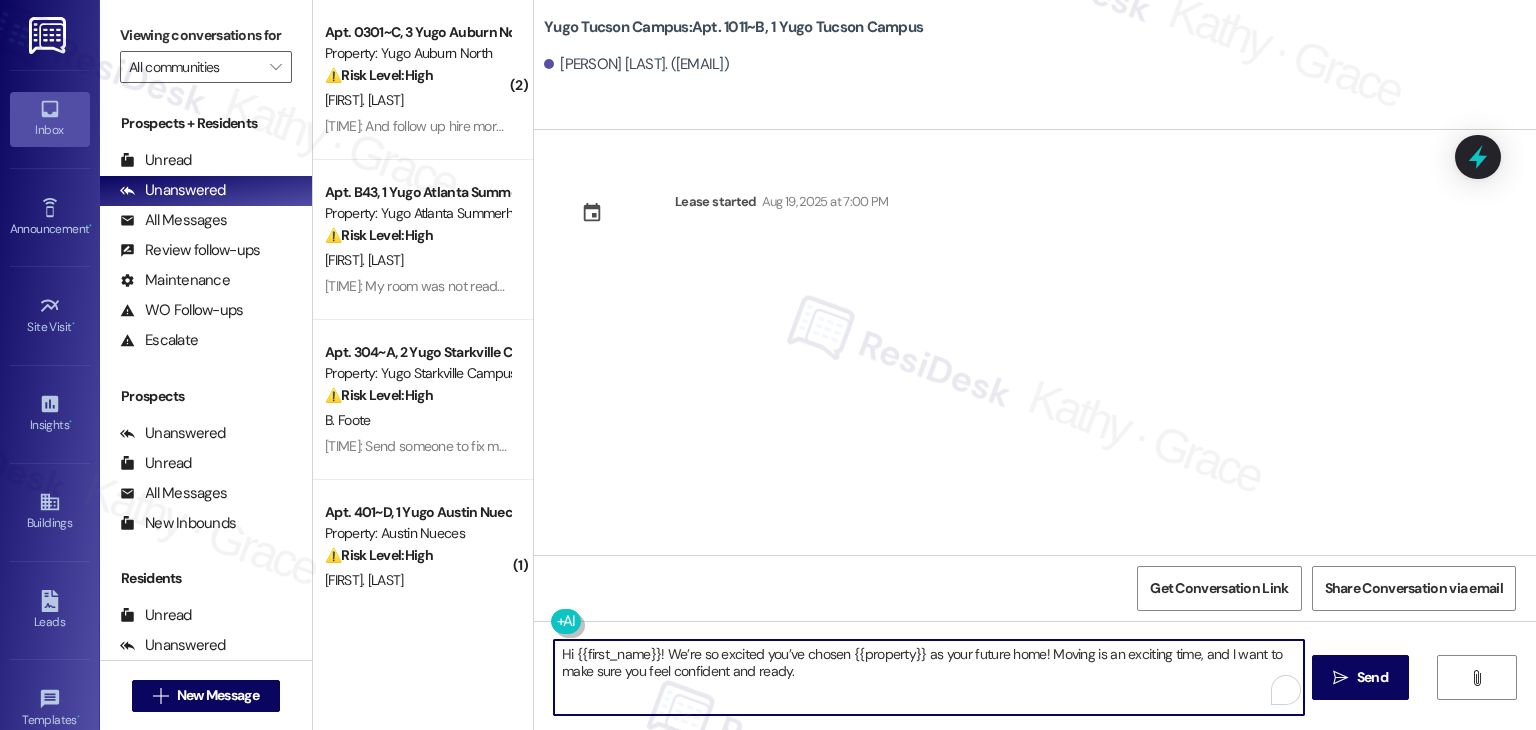 type on "Hi {{first_name}}! We’re so excited you’ve chosen {{property}} as your future home! Moving is an exciting time, and I want to make sure you feel confident and ready." 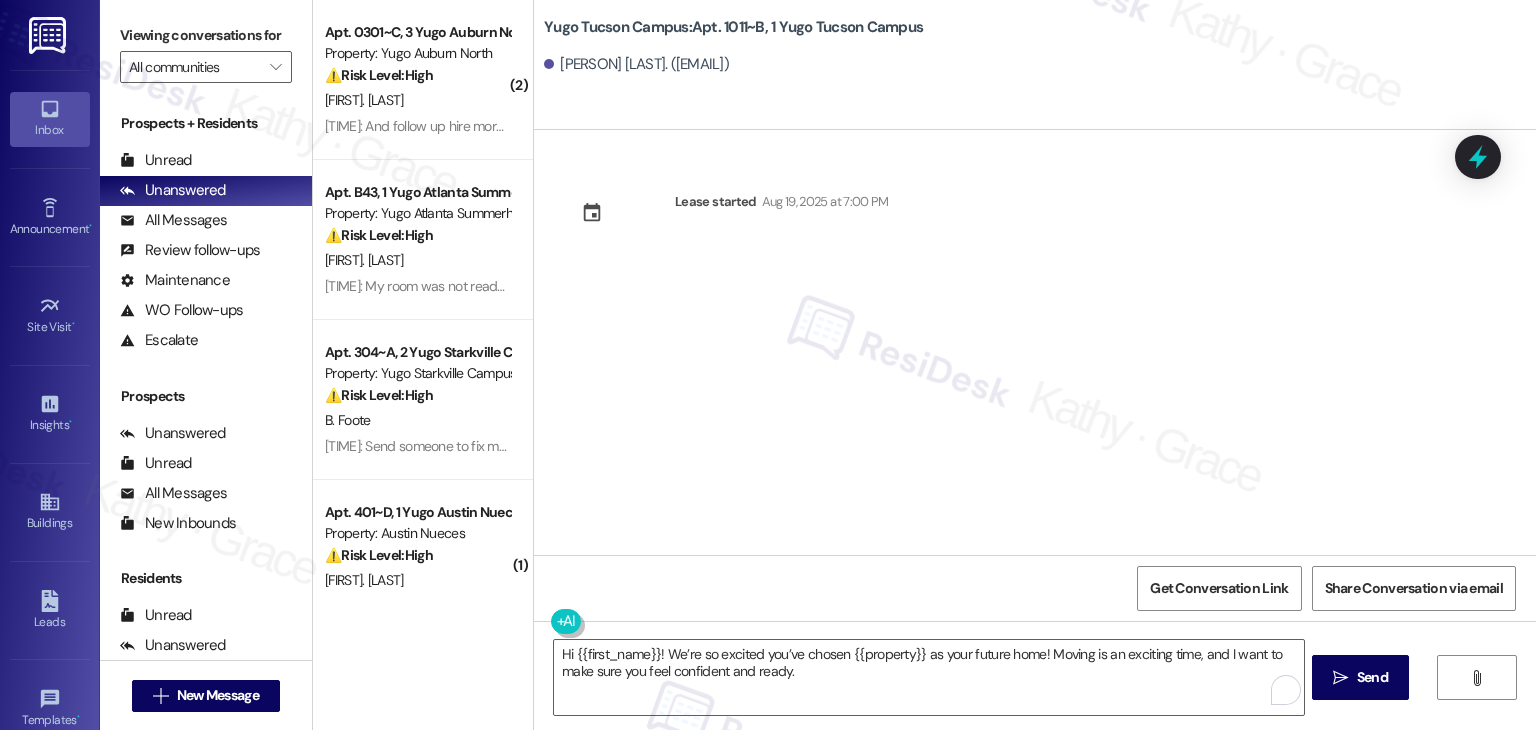 click on "Send" at bounding box center (1372, 677) 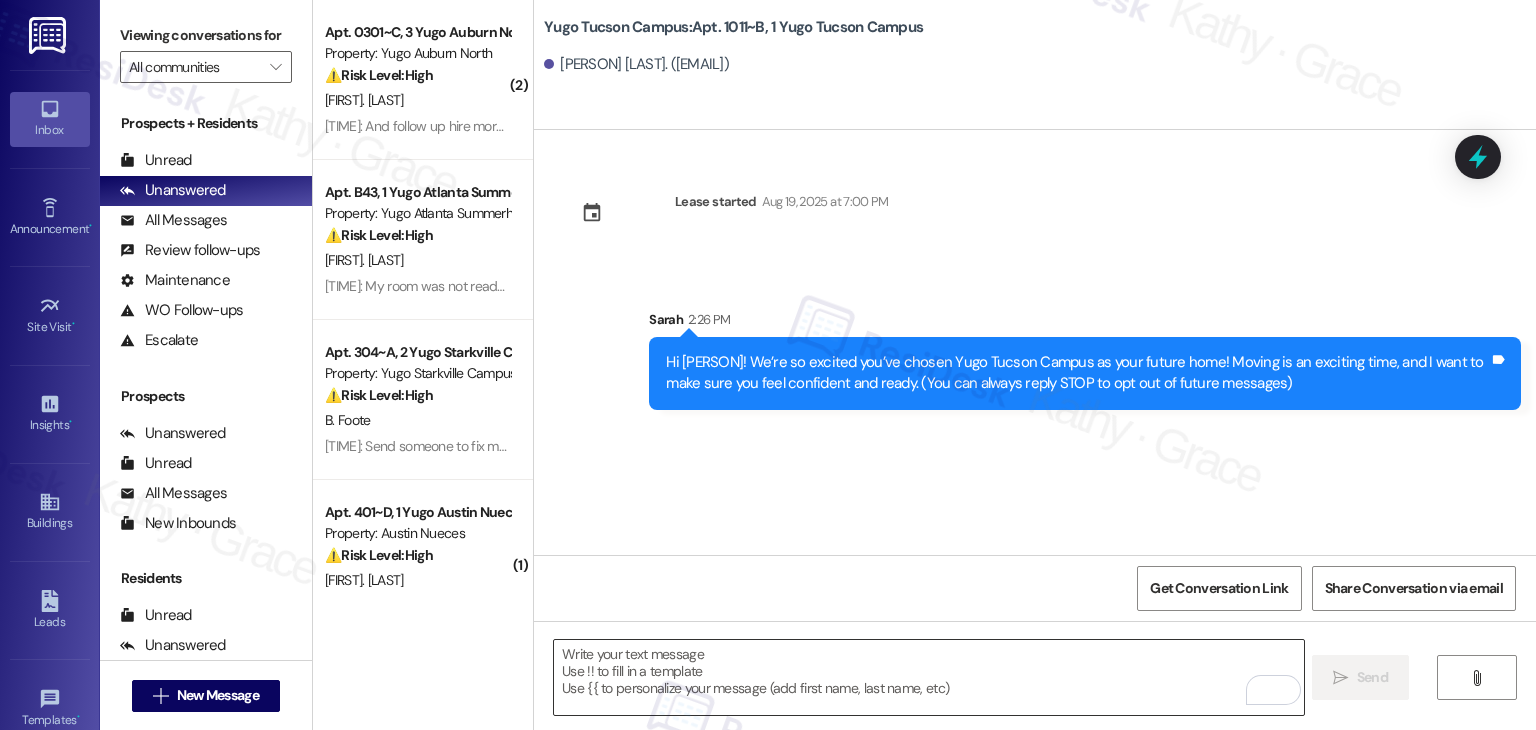 click on "Lease started Aug 19, 2025 at 7:00 PM Sent via SMS Sarah 2:26 PM Hi Macyn! We’re so excited you’ve chosen Yugo Tucson Campus as your future home! Moving is an exciting time, and I want to make sure you feel confident and ready. (You can always reply STOP to opt out of future messages) Tags and notes" at bounding box center [1035, 342] 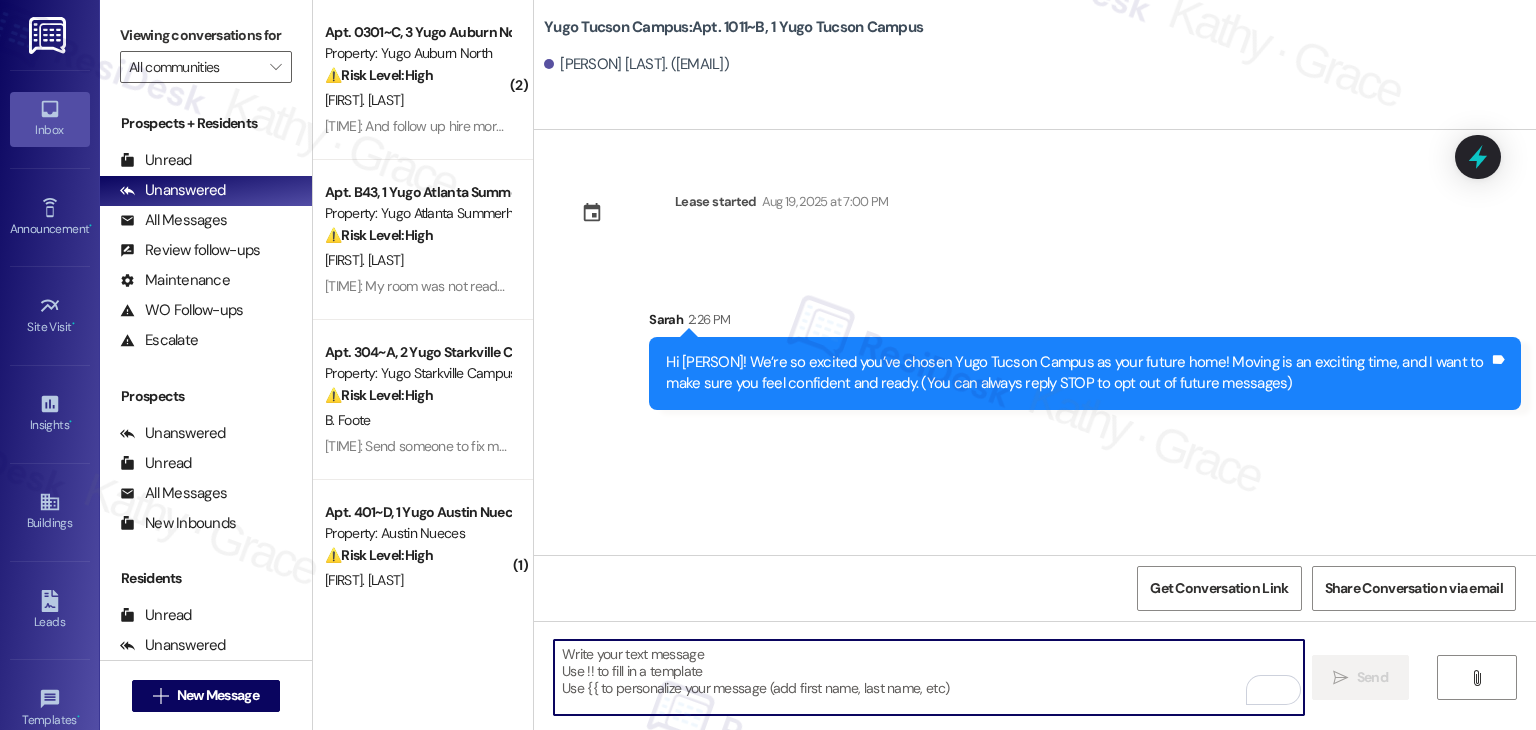 click at bounding box center (928, 677) 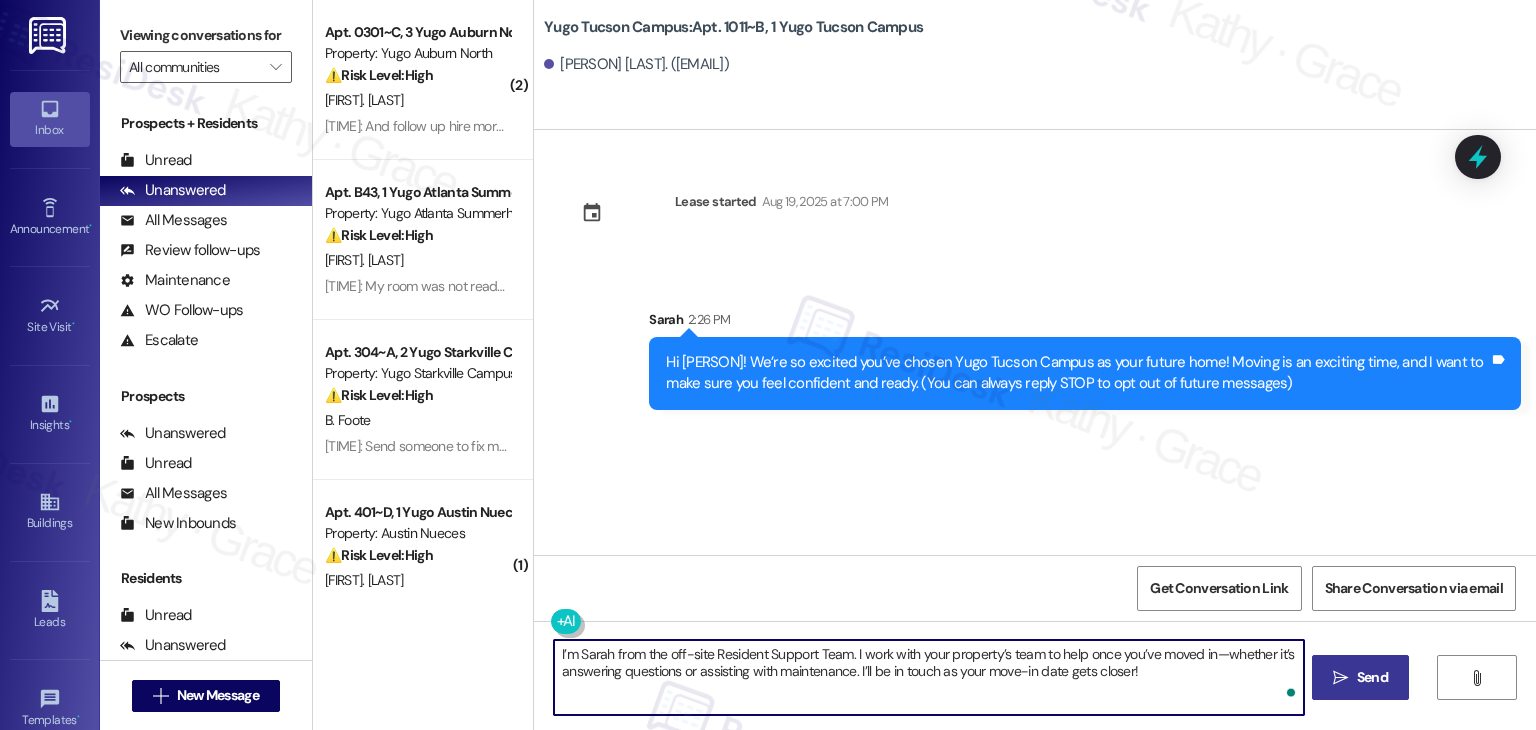 type on "I’m Sarah from the off-site Resident Support Team. I work with your property’s team to help once you’ve moved in—whether it’s answering questions or assisting with maintenance. I’ll be in touch as your move-in date gets closer!" 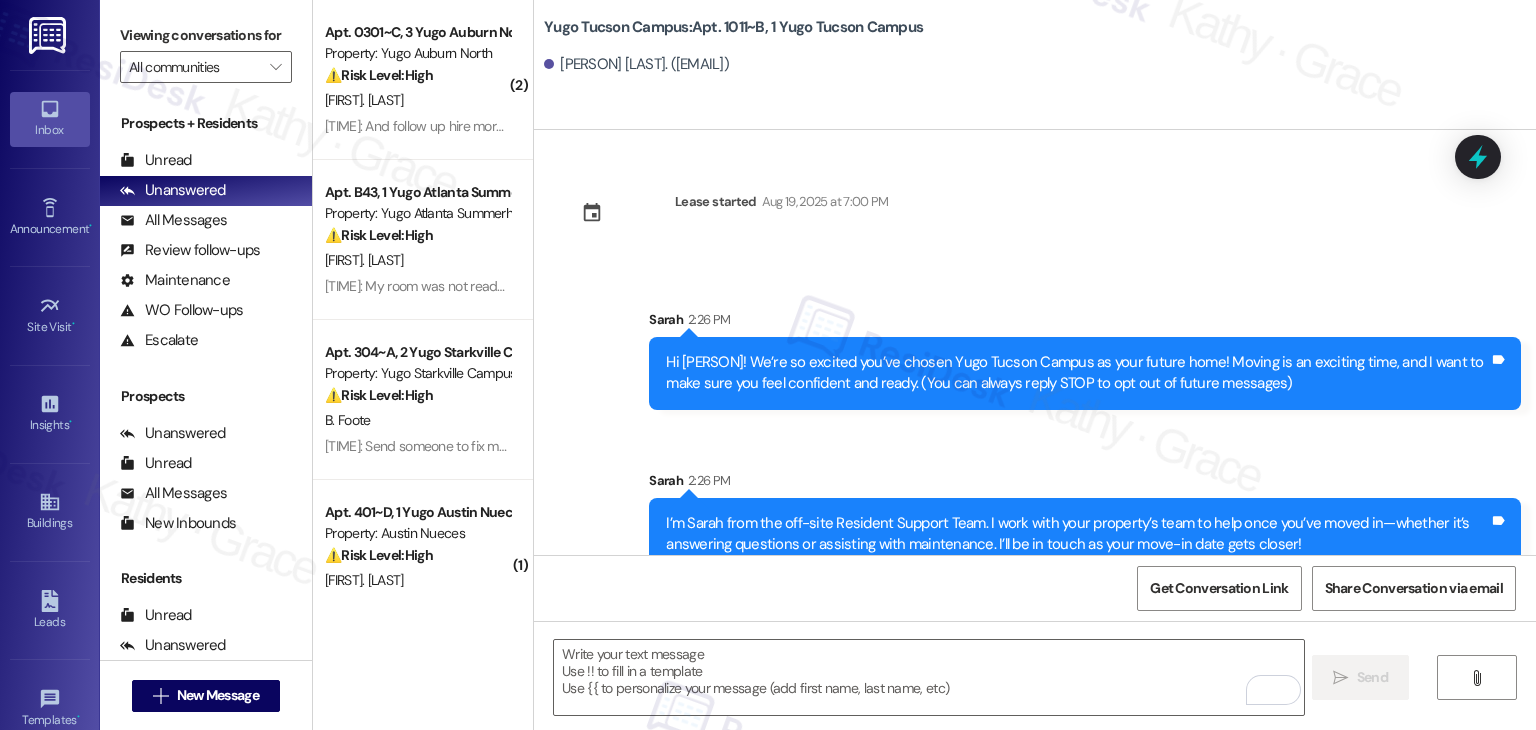 scroll, scrollTop: 32, scrollLeft: 0, axis: vertical 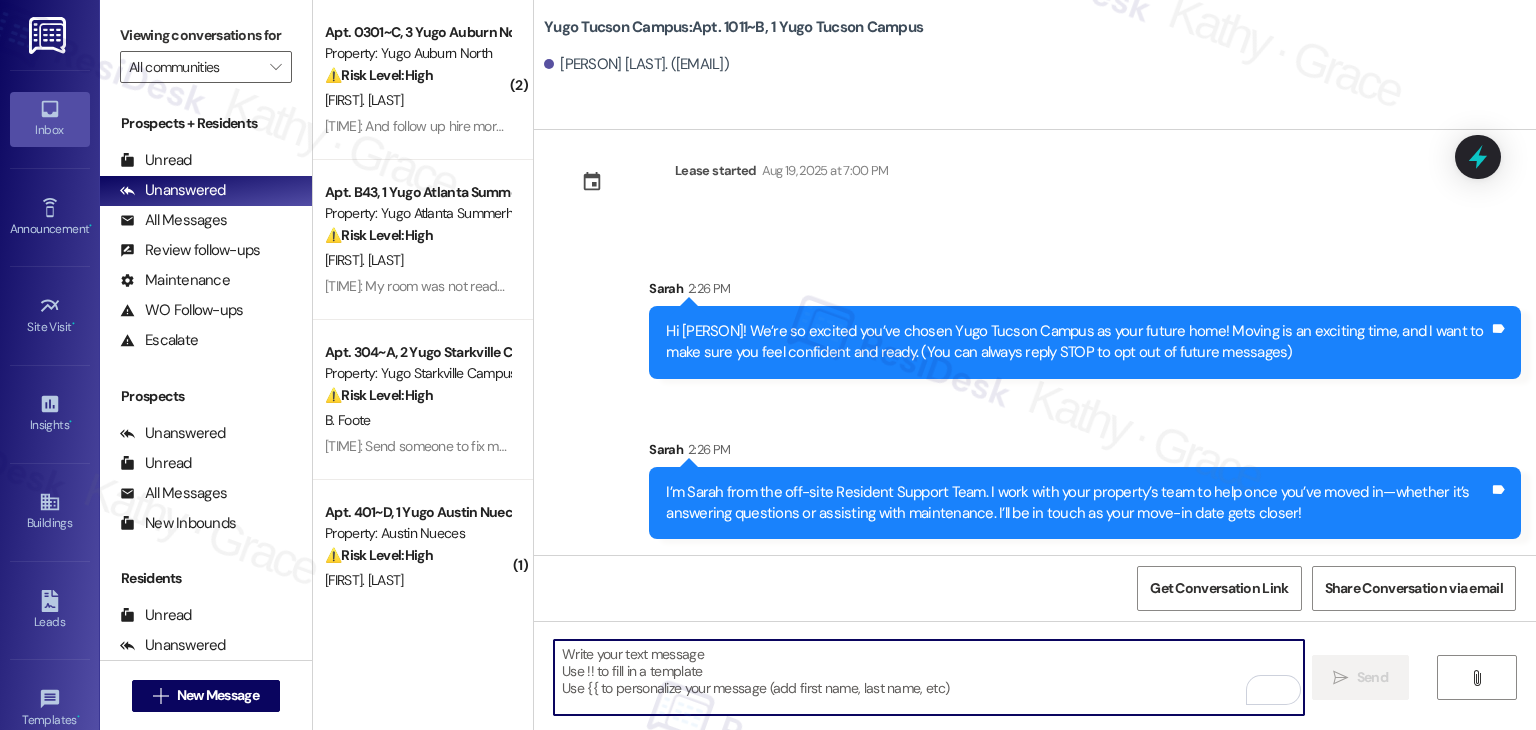 click at bounding box center (928, 677) 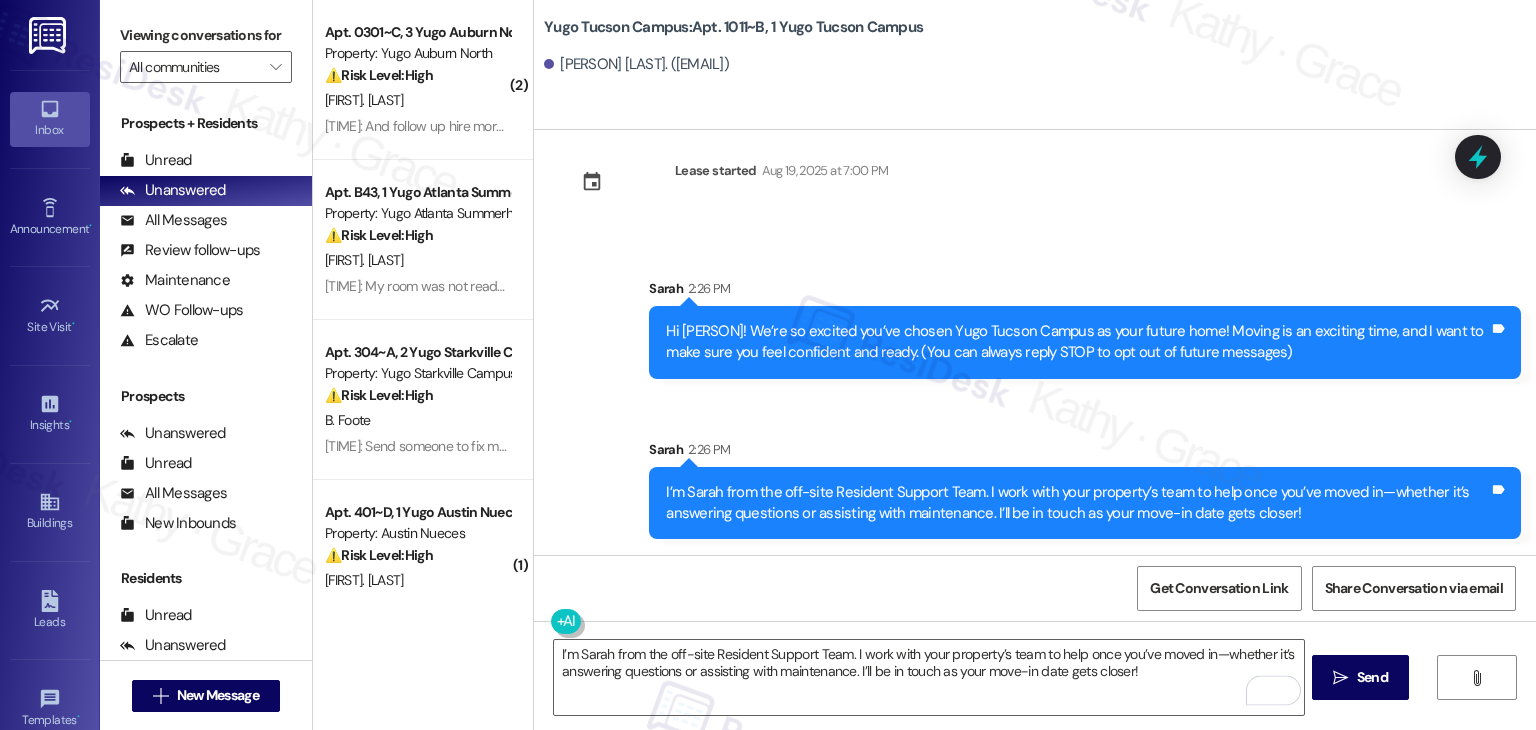click on "Get Conversation Link Share Conversation via email" at bounding box center [1035, 588] 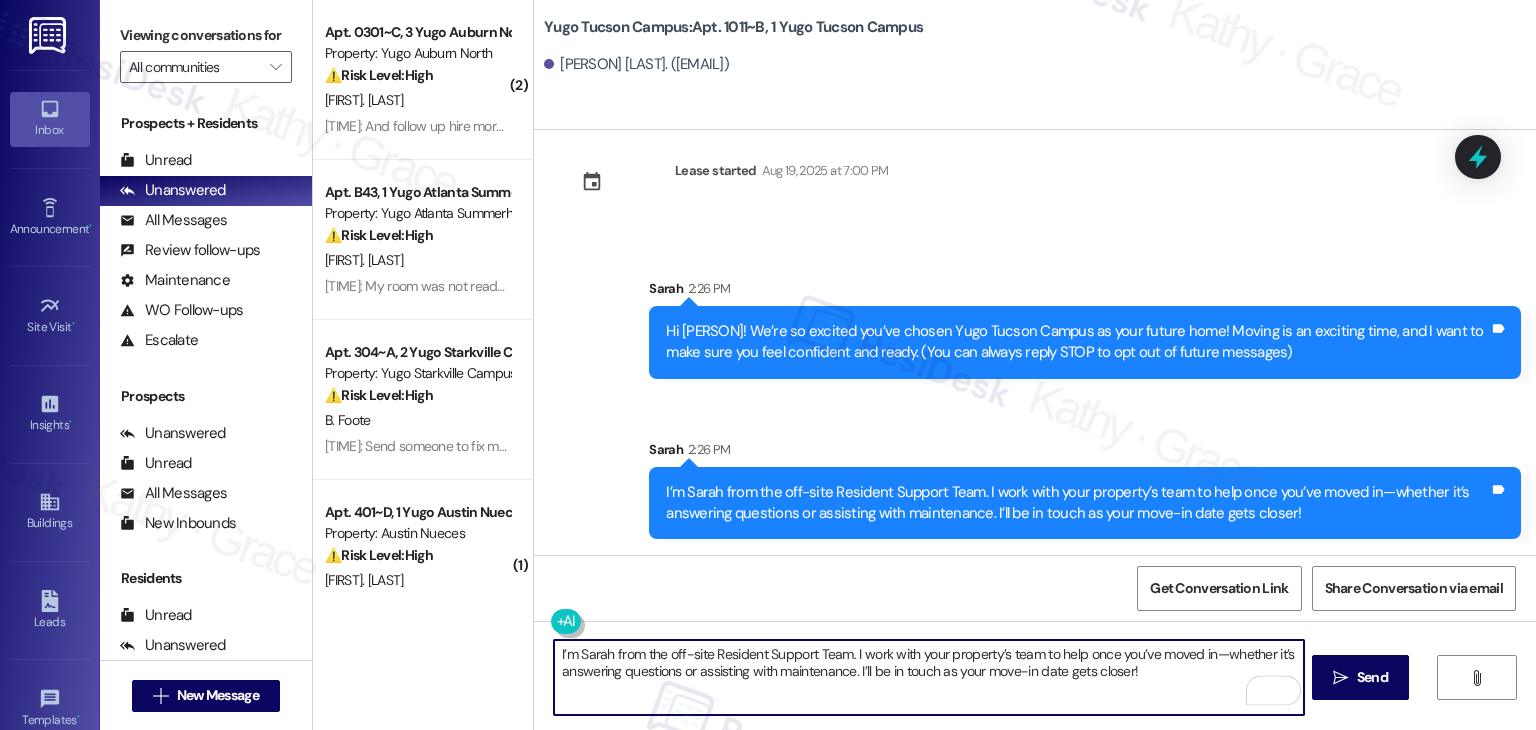 click on "I’m Sarah from the off-site Resident Support Team. I work with your property’s team to help once you’ve moved in—whether it’s answering questions or assisting with maintenance. I’ll be in touch as your move-in date gets closer!" at bounding box center (928, 677) 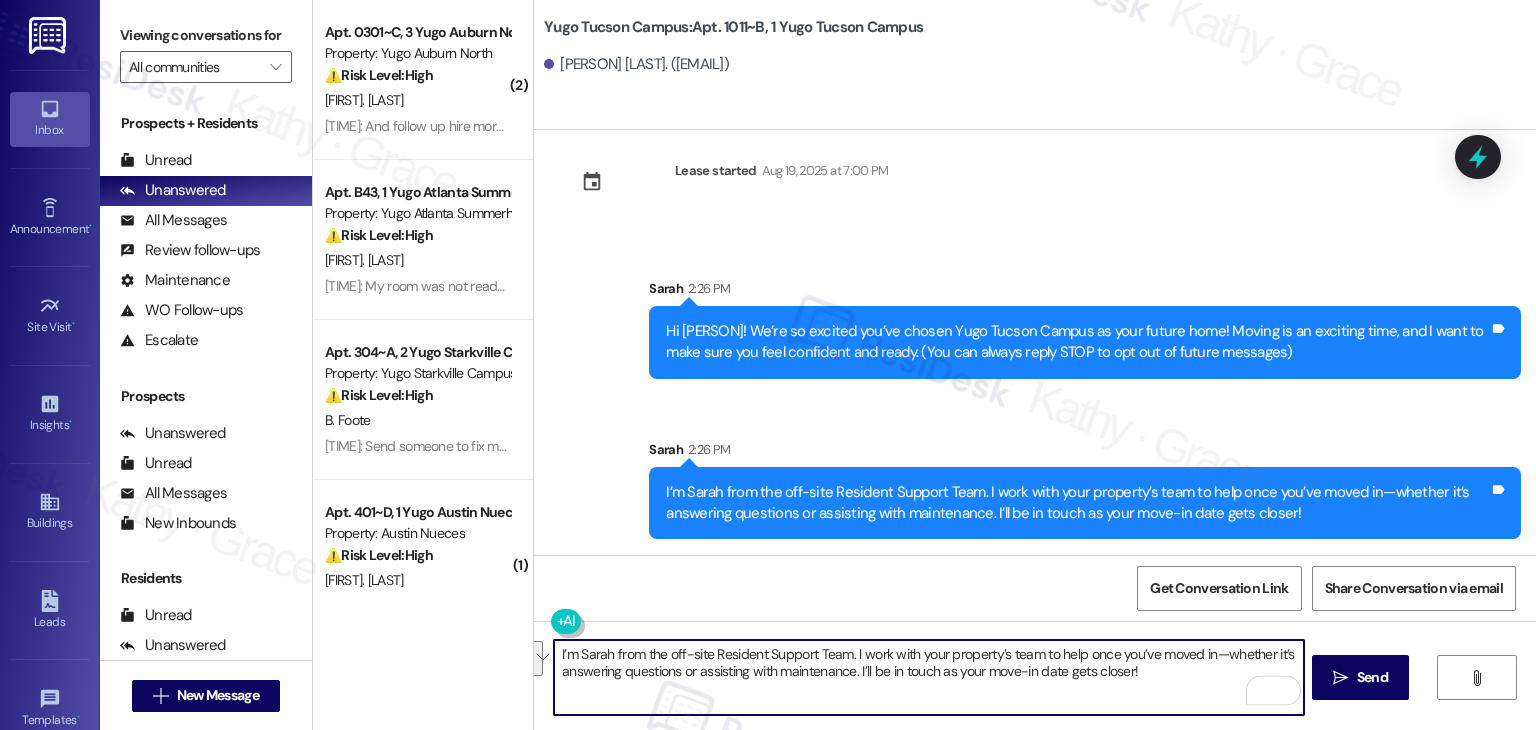 paste on "Our team is so excited to see you on move-in day and we're here to help make the move-in process that much smoother. If you have not completed all required items on your Move-In Checklist, please login to your Resident Portal today to complete!" 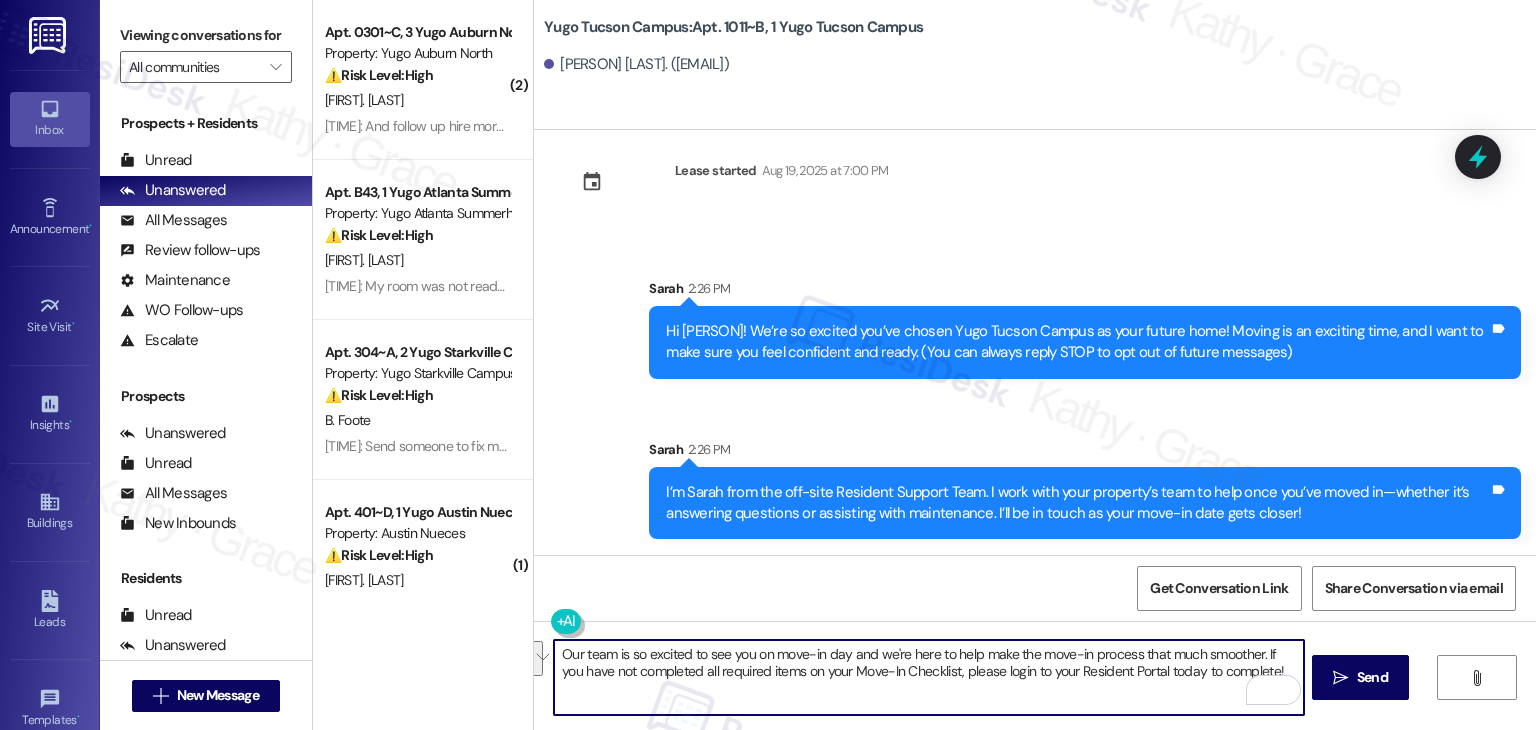 type on "Our team is so excited to see you on move-in day and we're here to help make the move-in process that much smoother. If you have not completed all required items on your Move-In Checklist, please login to your Resident Portal today to complete!" 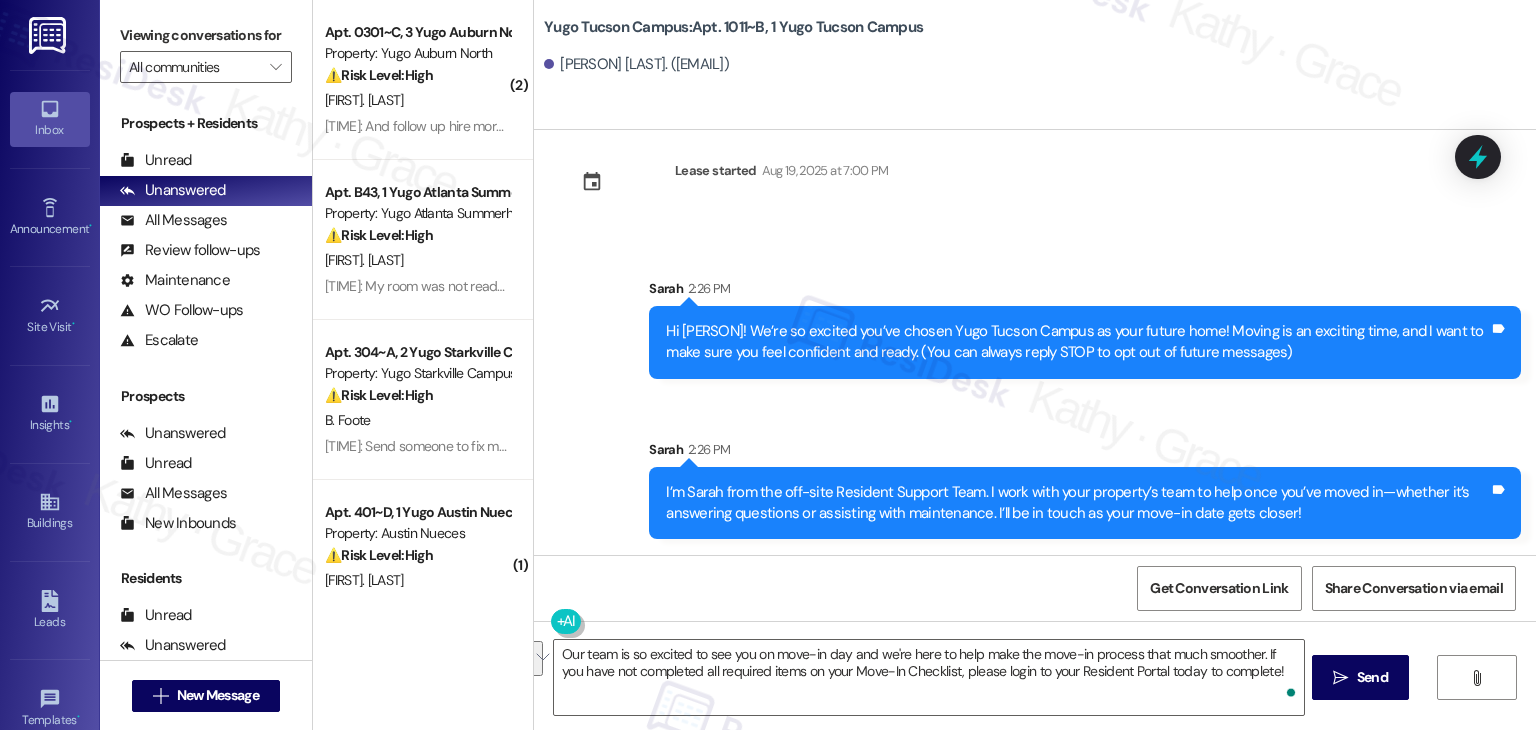 click on "Get Conversation Link Share Conversation via email" at bounding box center [1035, 588] 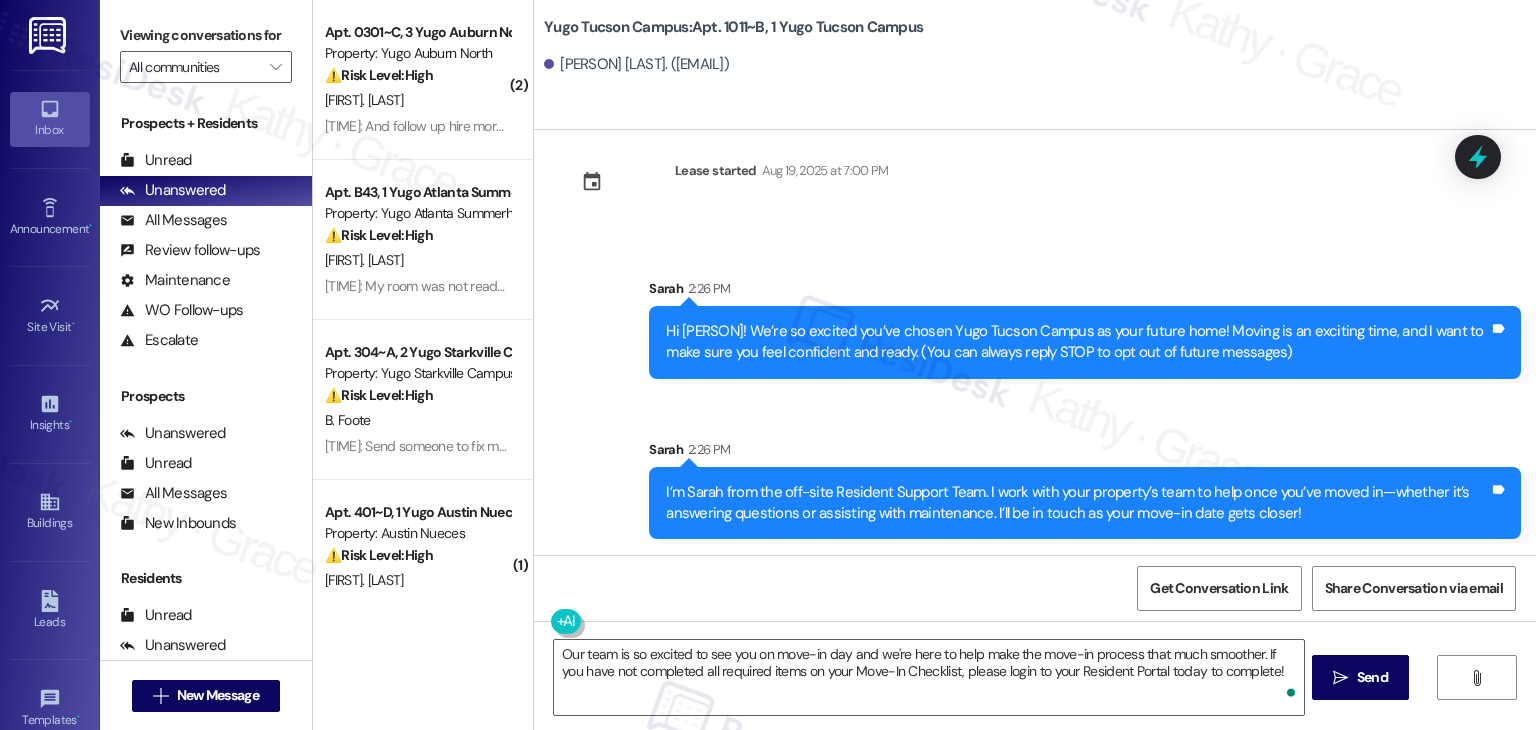 click on "Send" at bounding box center [1372, 677] 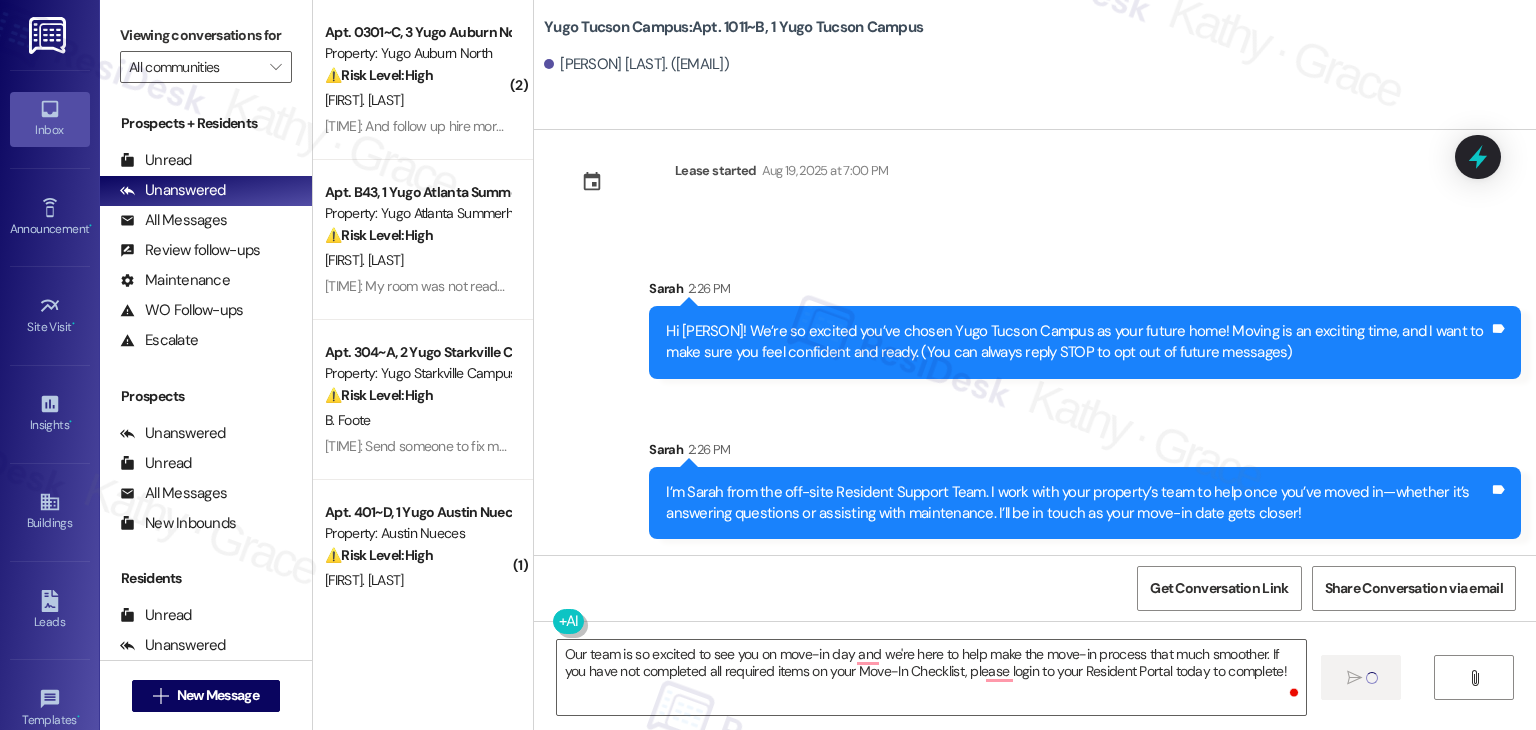 type 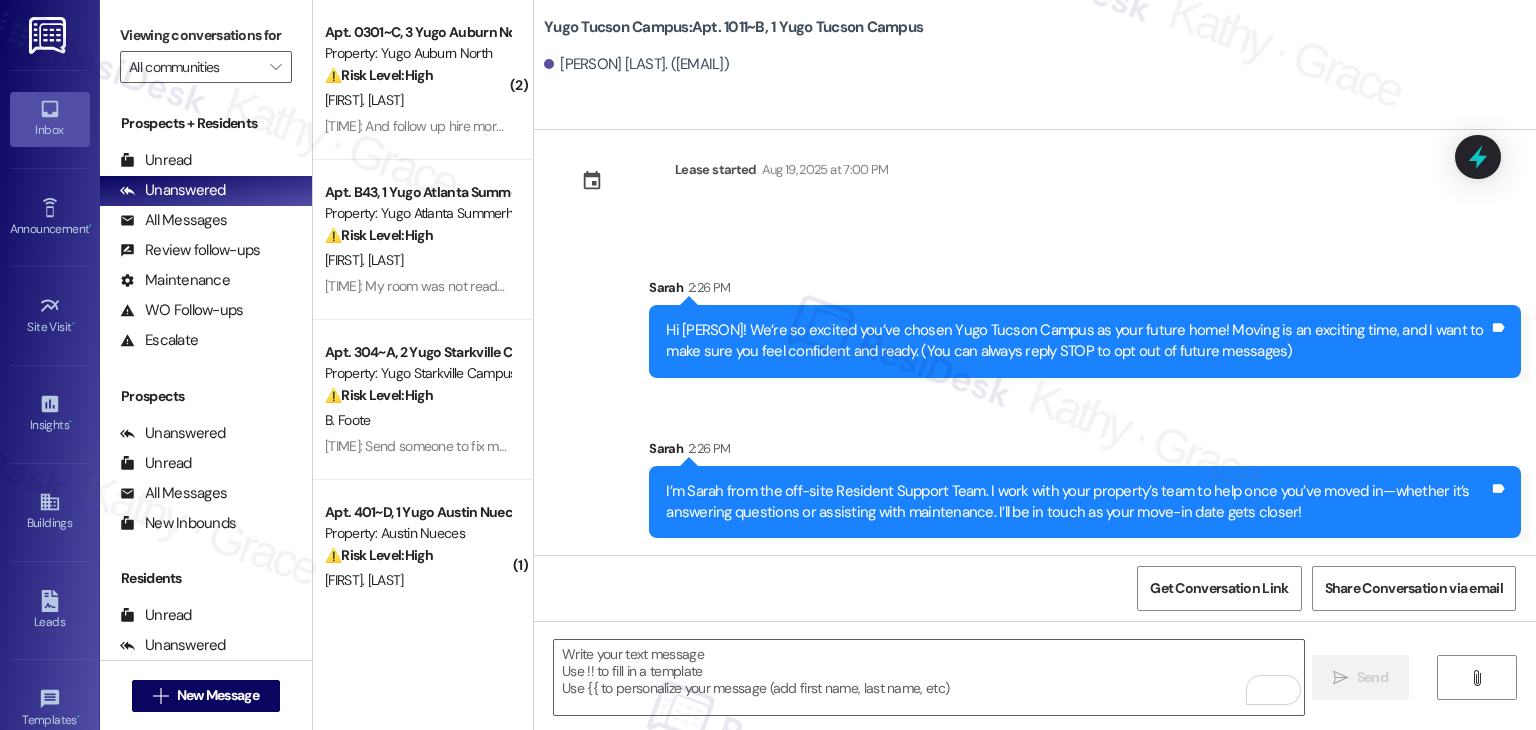 scroll, scrollTop: 192, scrollLeft: 0, axis: vertical 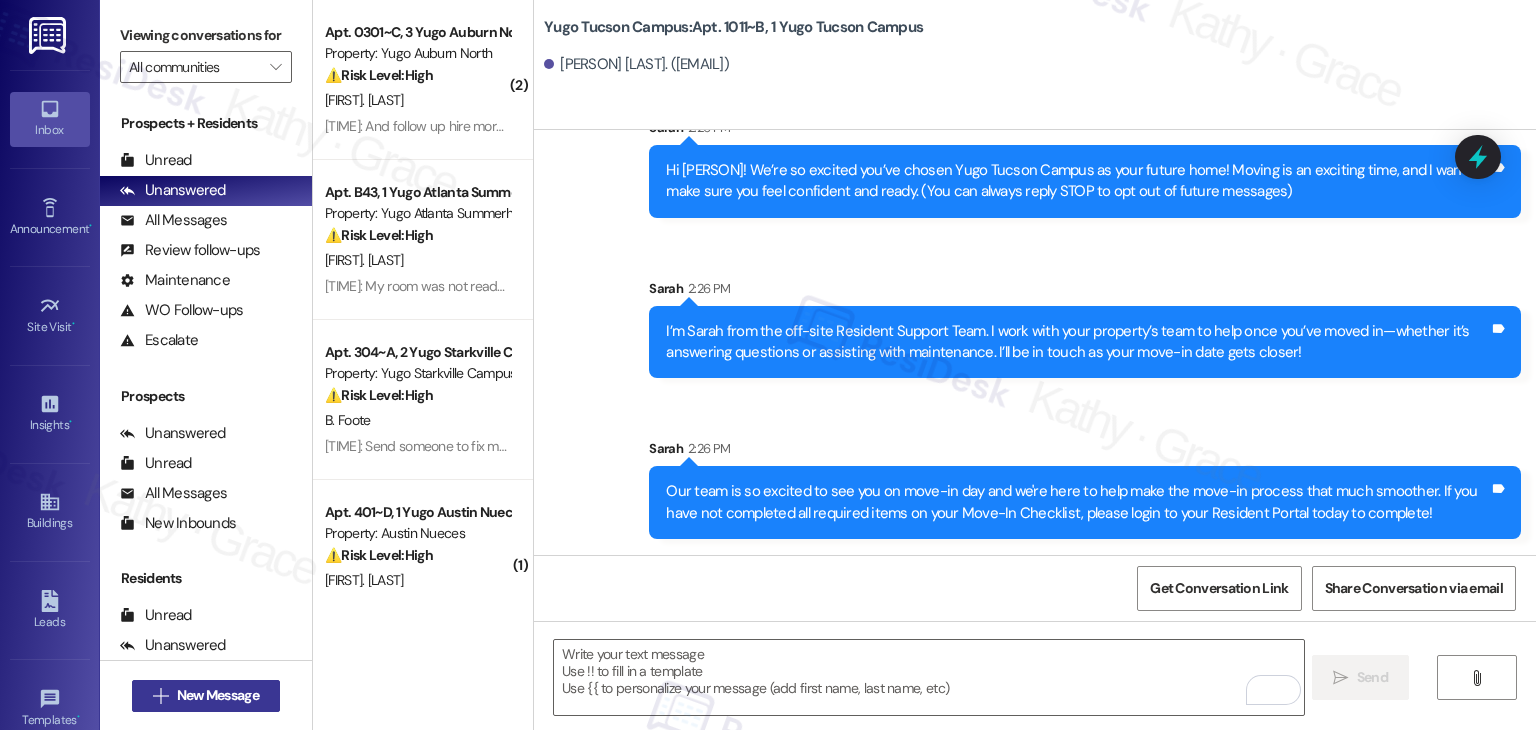 click on " New Message" at bounding box center [206, 696] 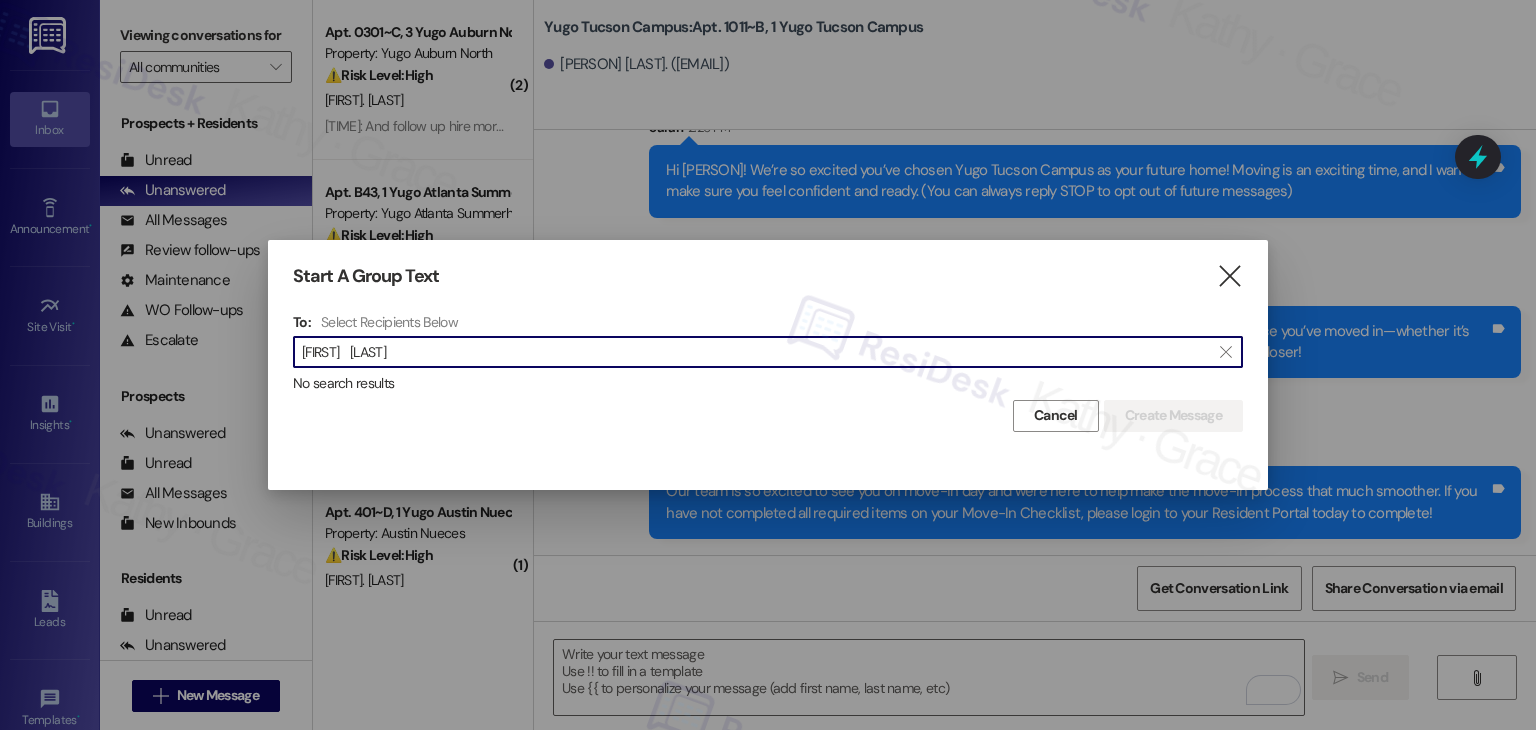 click on "Jordyn	Jimenez" at bounding box center [756, 352] 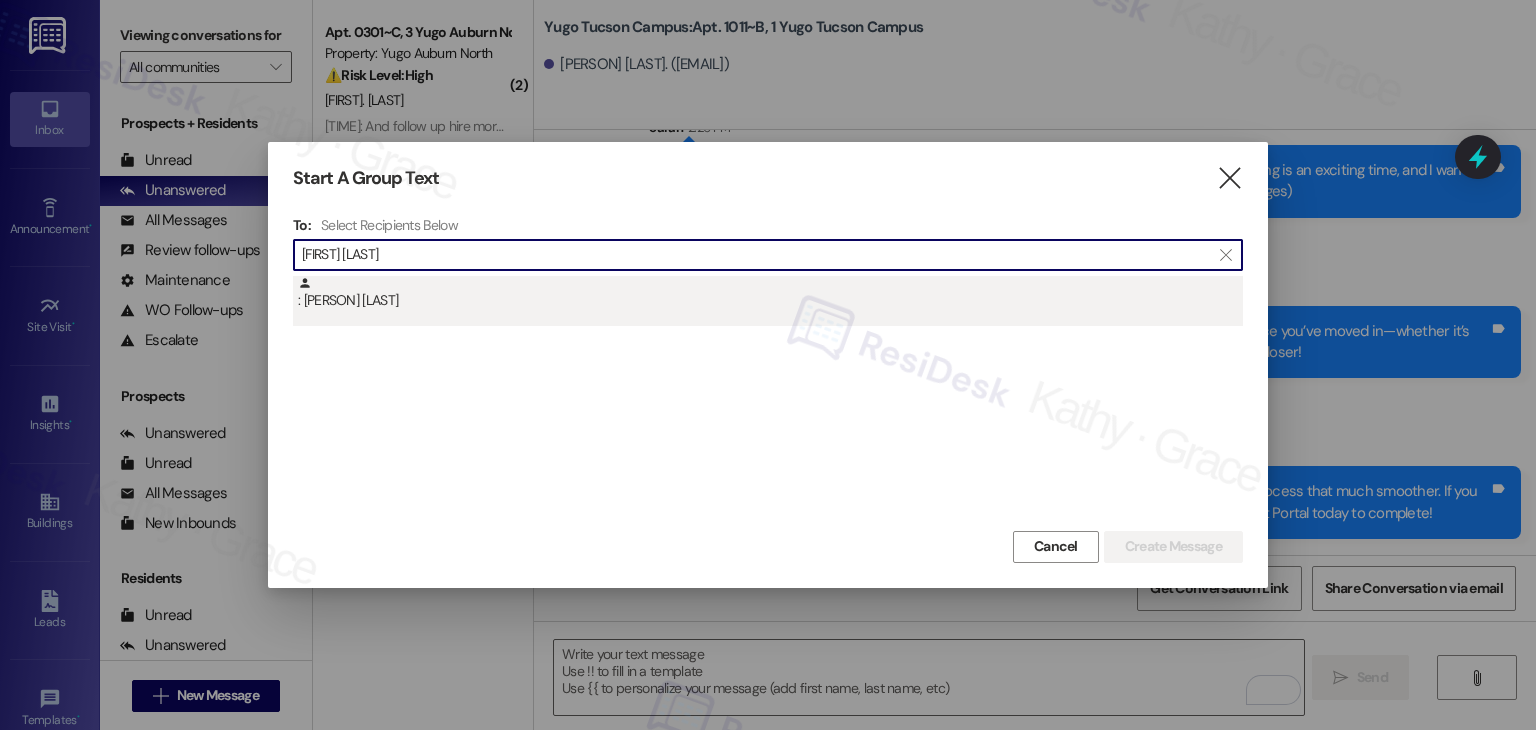 type on "Jordyn Jimenez" 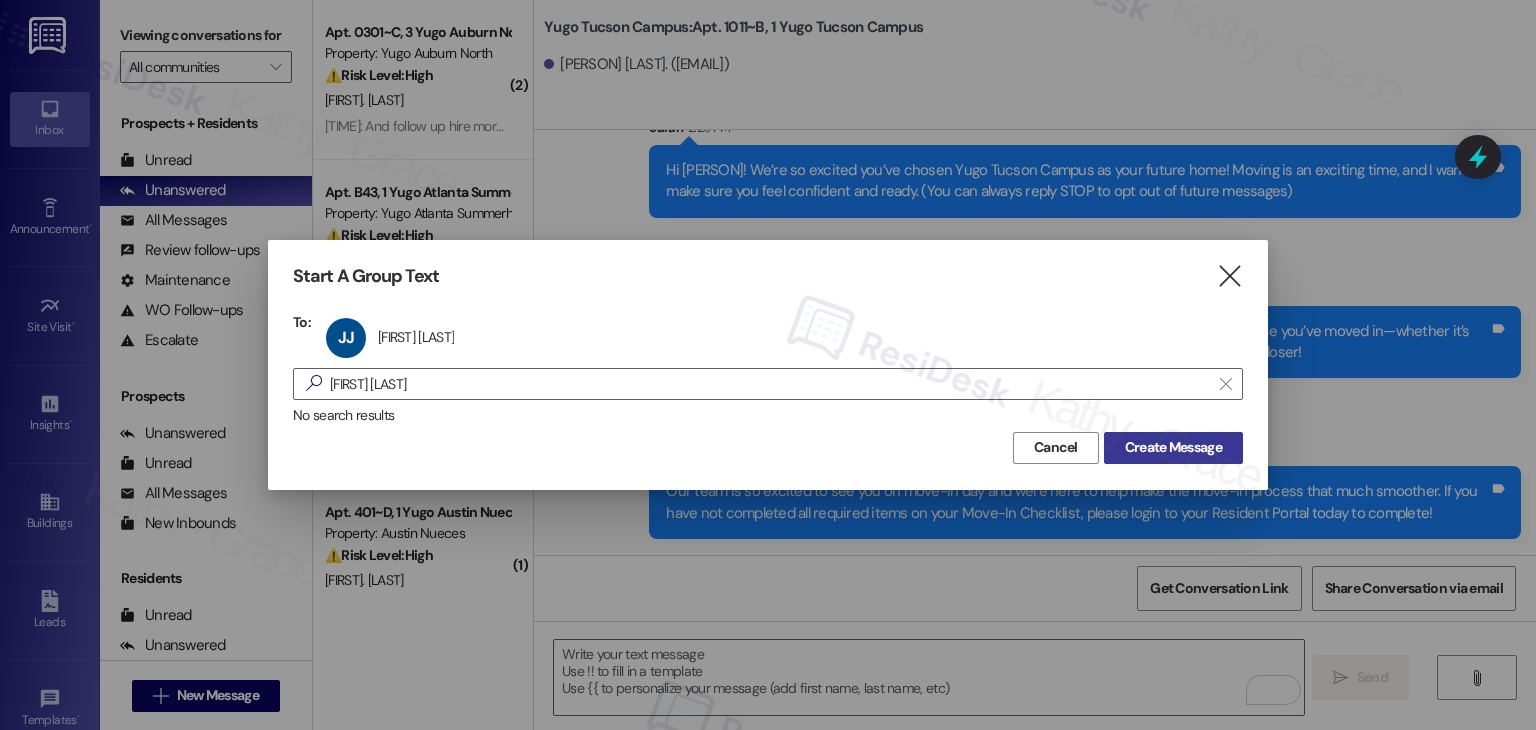 click on "Create Message" at bounding box center [1173, 447] 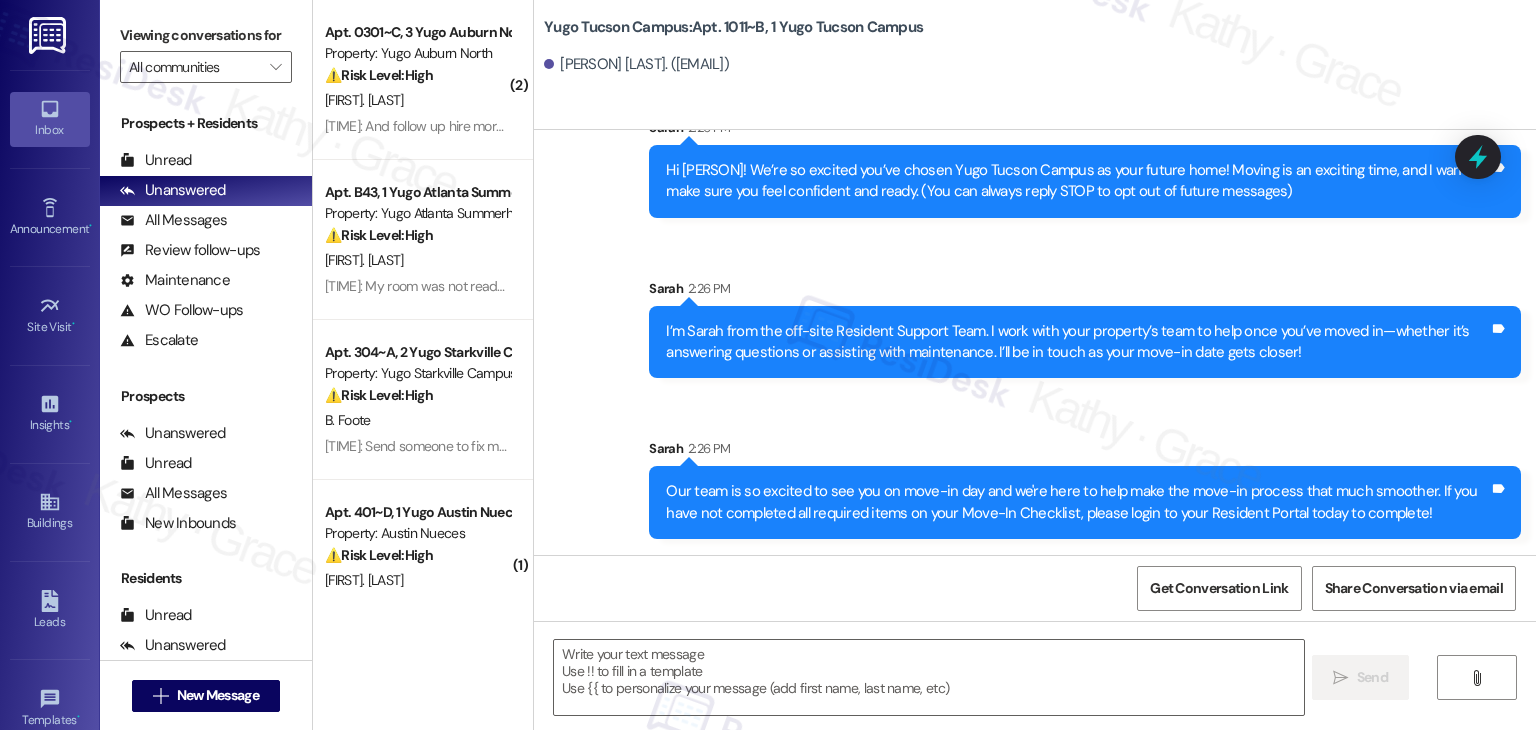 type on "Fetching suggested responses. Please feel free to read through the conversation in the meantime." 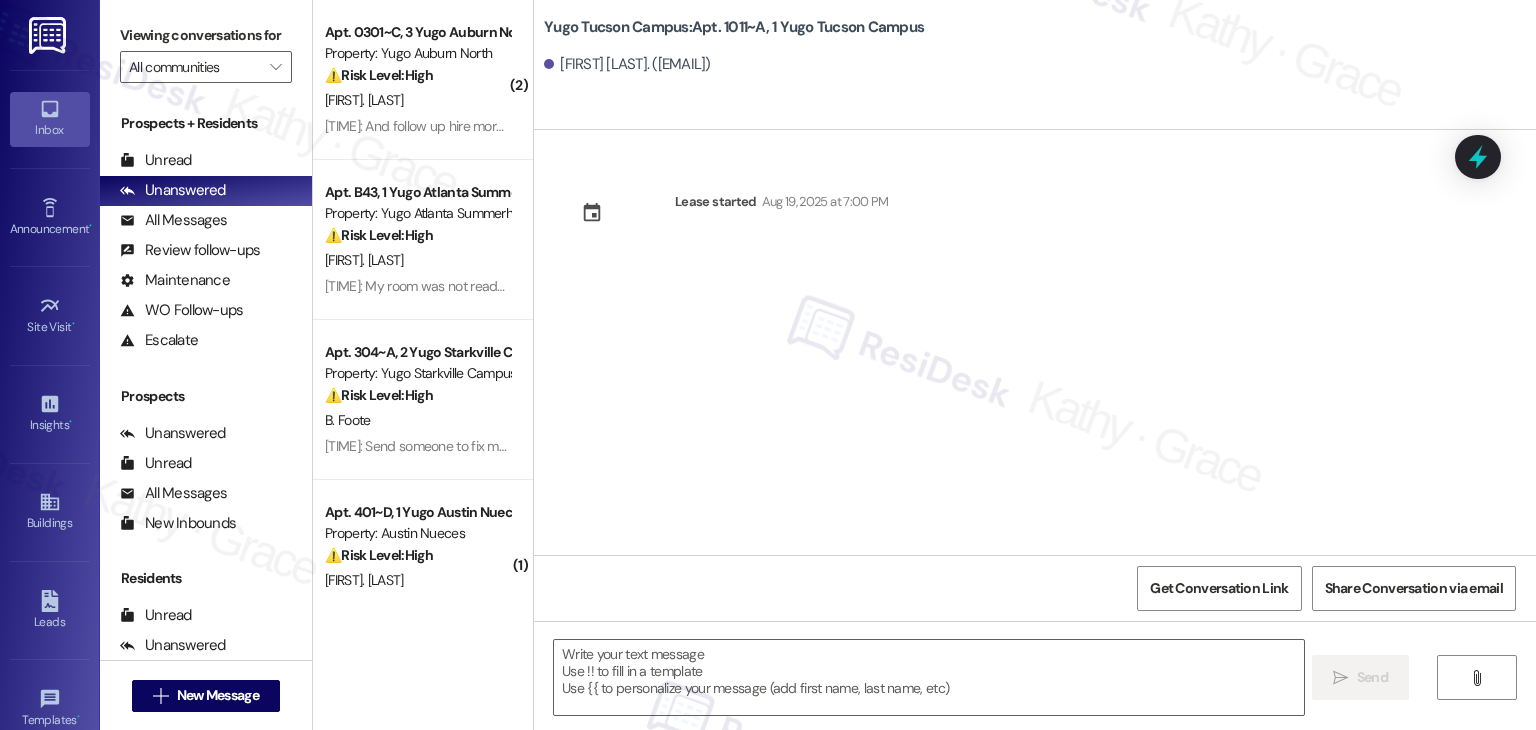 scroll, scrollTop: 0, scrollLeft: 0, axis: both 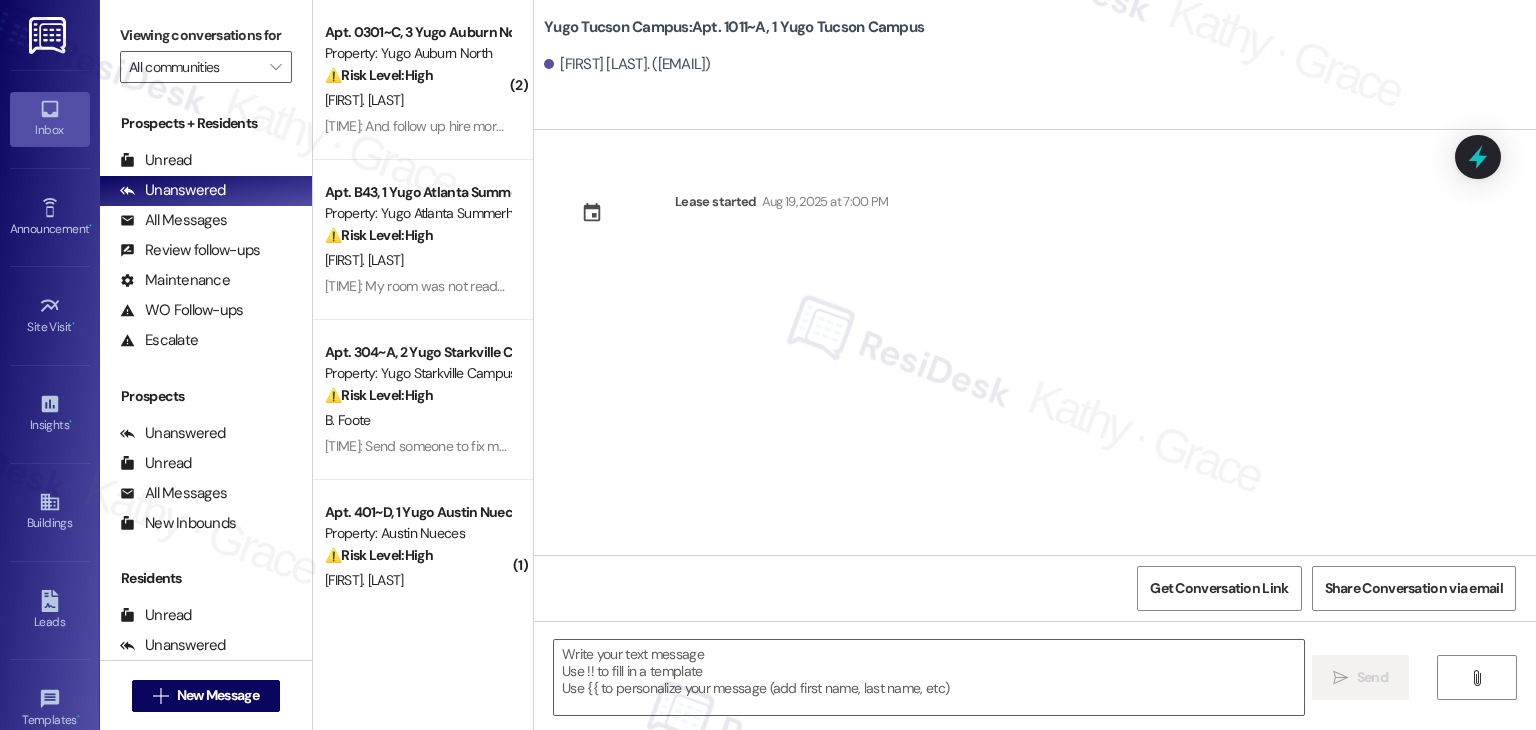 click on "Lease started [MONTH] [DAY], [YEAR] at [TIME]" at bounding box center [1035, 342] 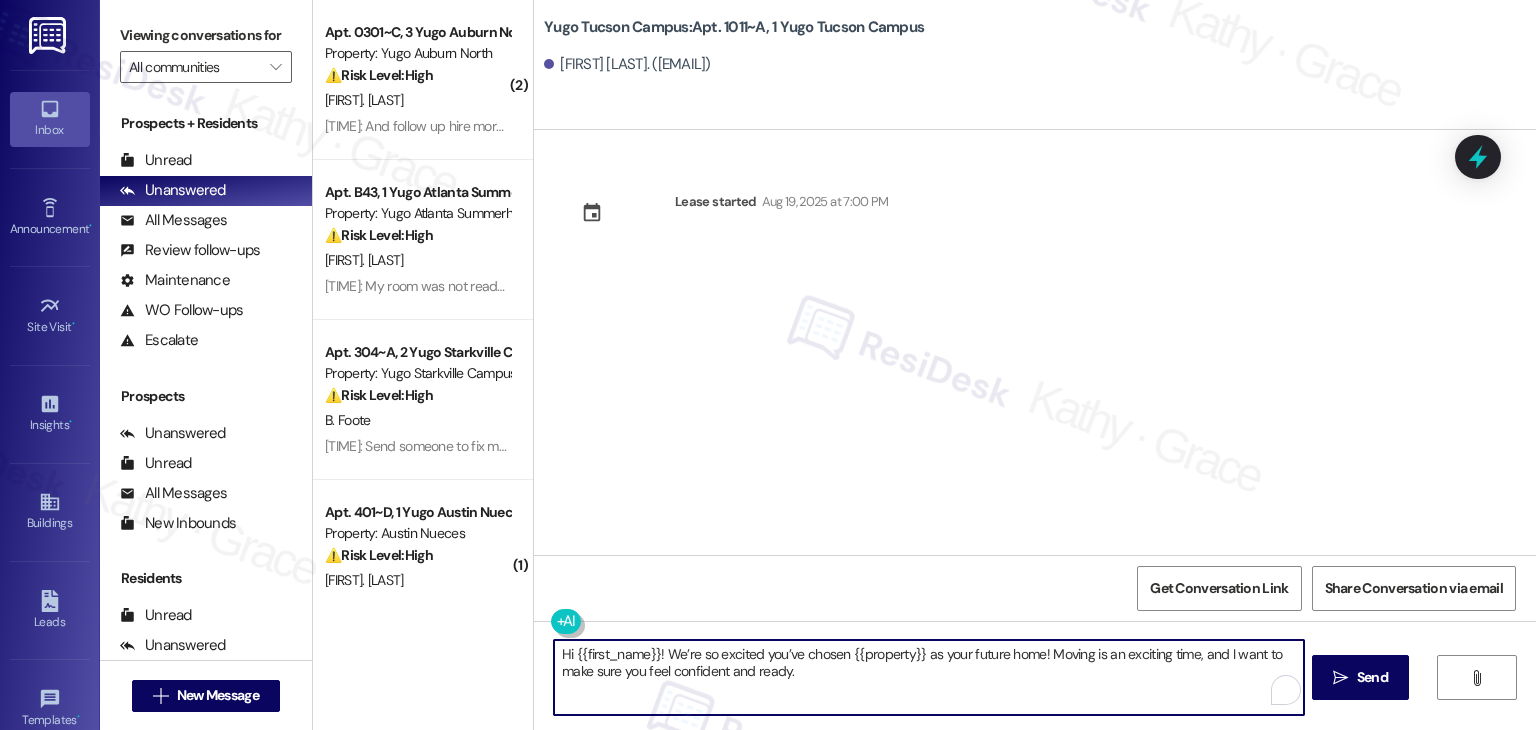type on "Hi {{first_name}}! We’re so excited you’ve chosen {{property}} as your future home! Moving is an exciting time, and I want to make sure you feel confident and ready." 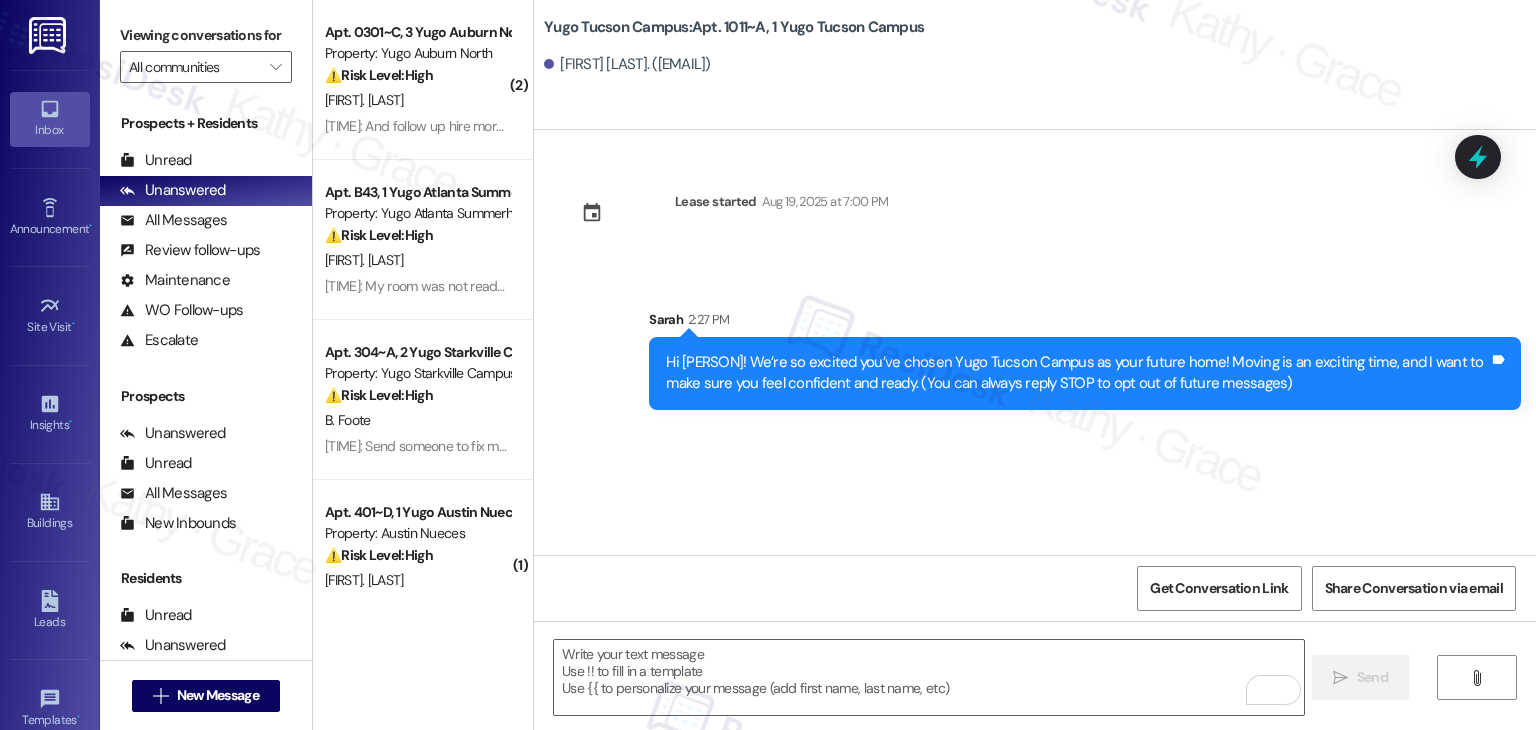 click on "Lease started Aug 19, 2025 at 7:00 PM Sent via SMS Sarah 2:27 PM Hi Jordyn! We’re so excited you’ve chosen Yugo Tucson Campus as your future home! Moving is an exciting time, and I want to make sure you feel confident and ready. (You can always reply STOP to opt out of future messages) Tags and notes" at bounding box center (1035, 342) 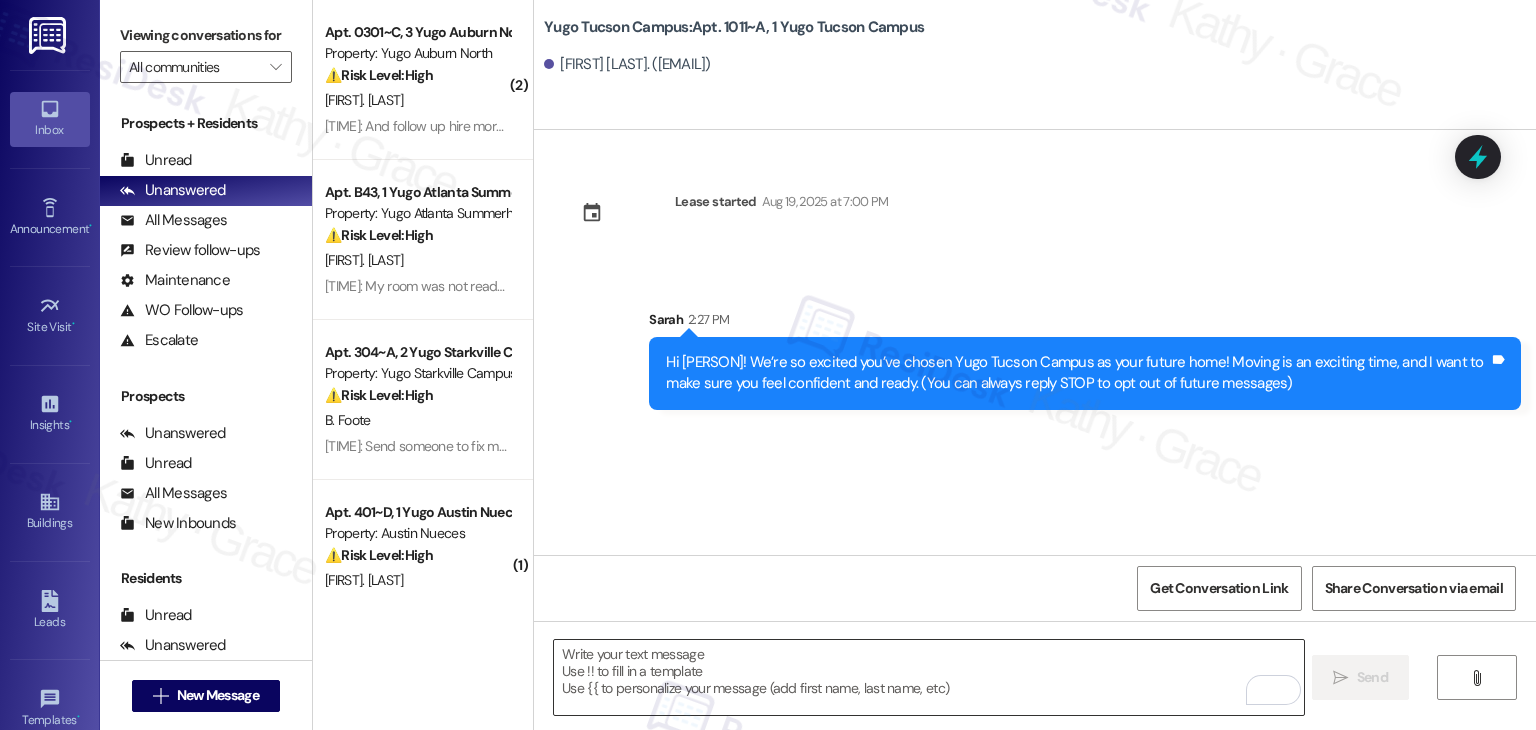 click at bounding box center (928, 677) 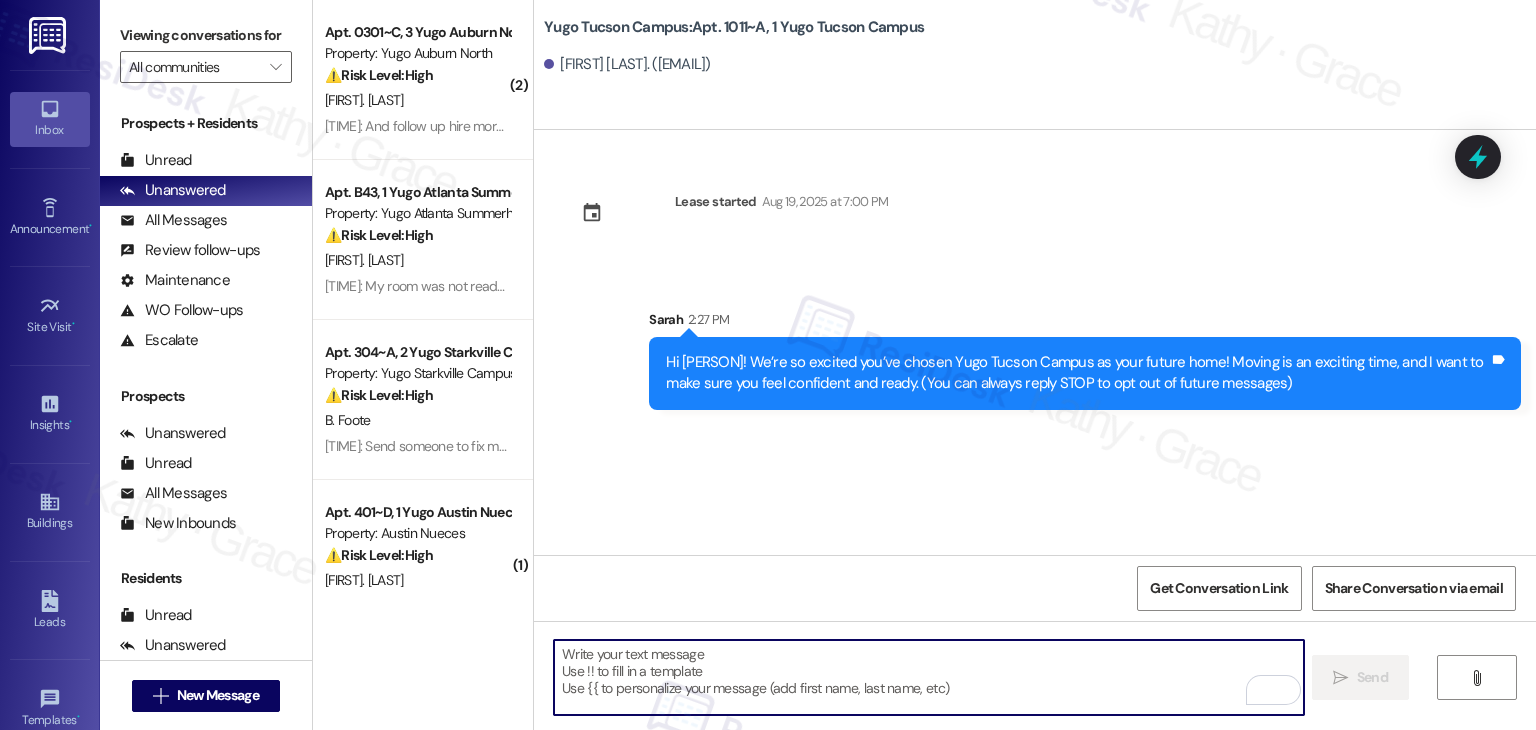 click on "Lease started Aug 19, 2025 at 7:00 PM Sent via SMS Sarah 2:27 PM Hi Jordyn! We’re so excited you’ve chosen Yugo Tucson Campus as your future home! Moving is an exciting time, and I want to make sure you feel confident and ready. (You can always reply STOP to opt out of future messages) Tags and notes" at bounding box center (1035, 342) 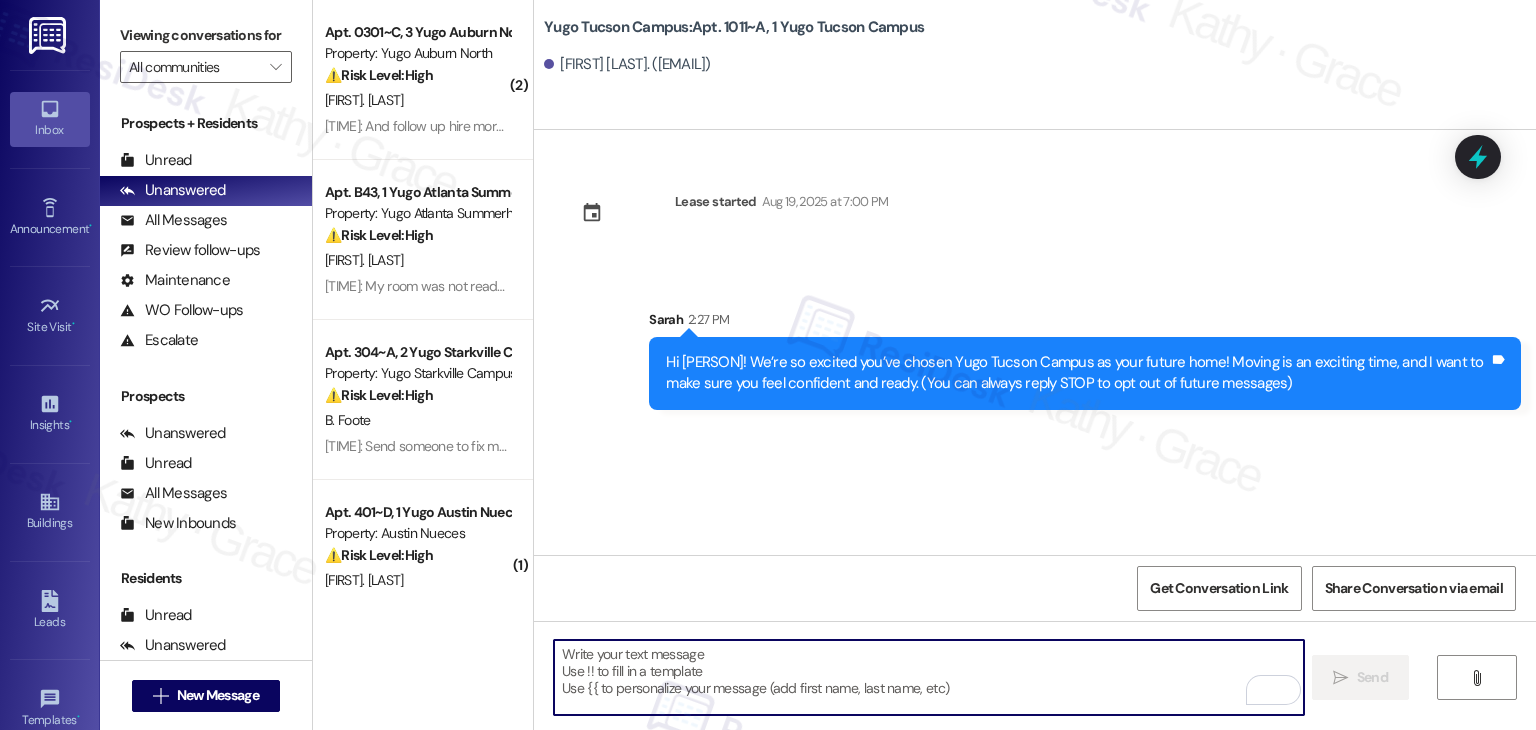 click at bounding box center [928, 677] 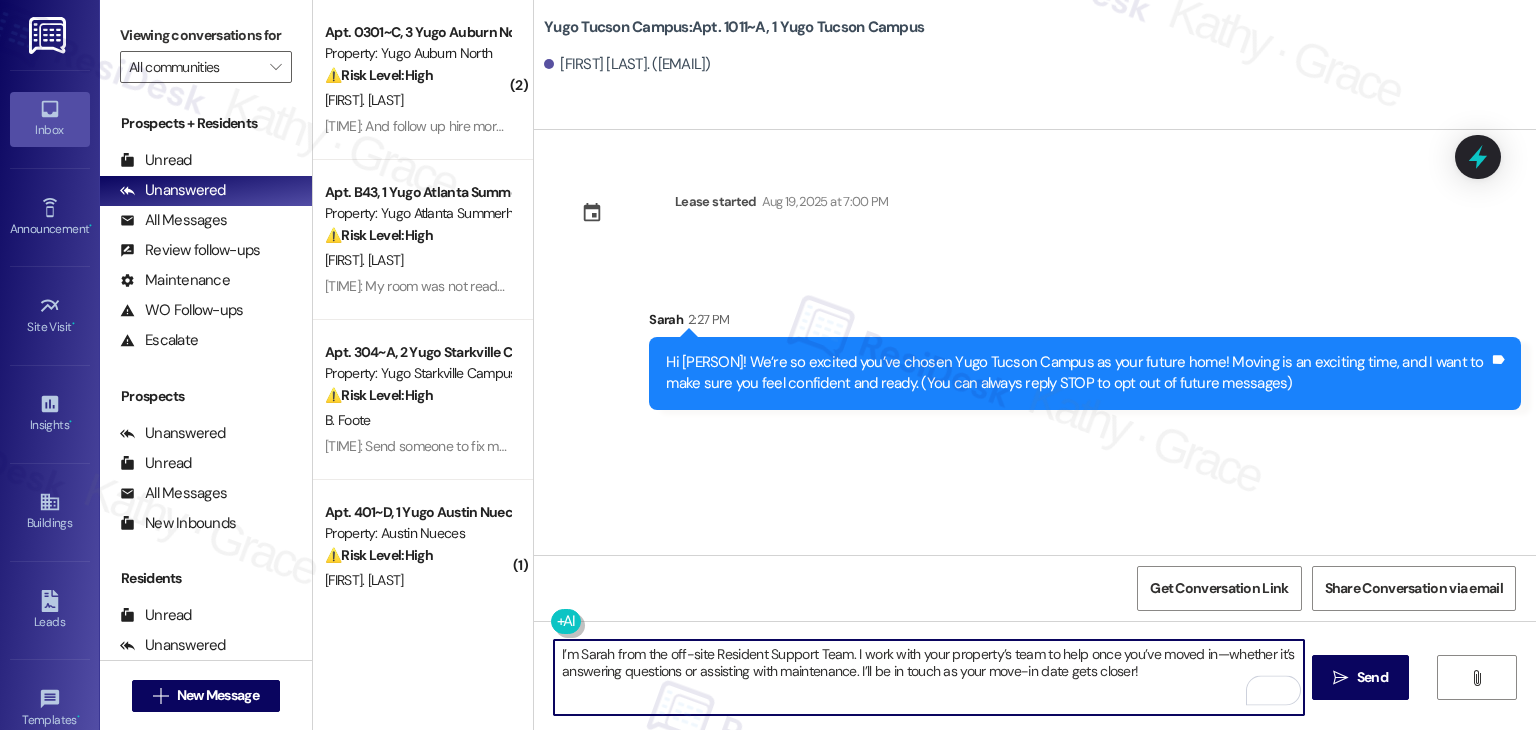 click on "I’m Sarah from the off-site Resident Support Team. I work with your property’s team to help once you’ve moved in—whether it’s answering questions or assisting with maintenance. I’ll be in touch as your move-in date gets closer!" at bounding box center (928, 677) 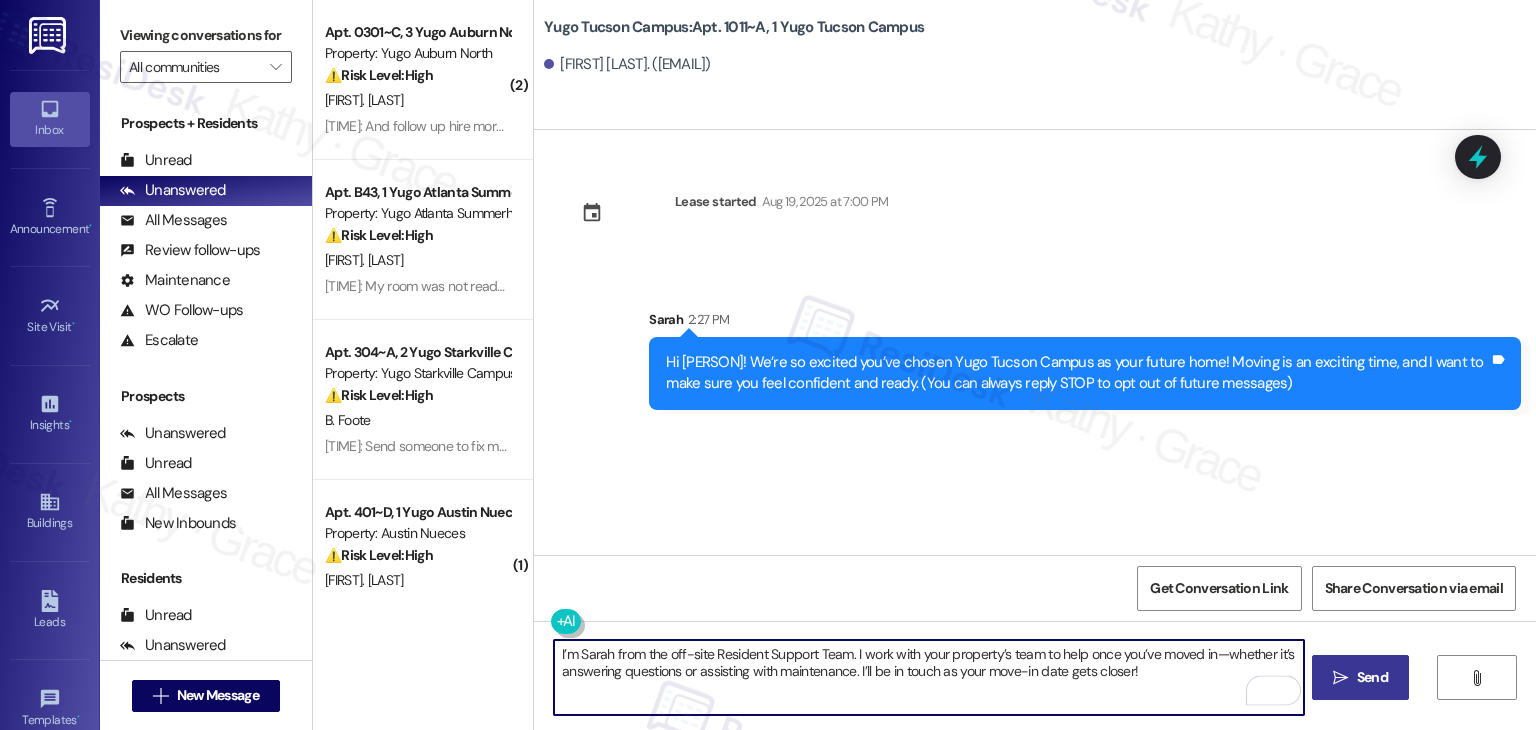 type on "I’m Sarah from the off-site Resident Support Team. I work with your property’s team to help once you’ve moved in—whether it’s answering questions or assisting with maintenance. I’ll be in touch as your move-in date gets closer!" 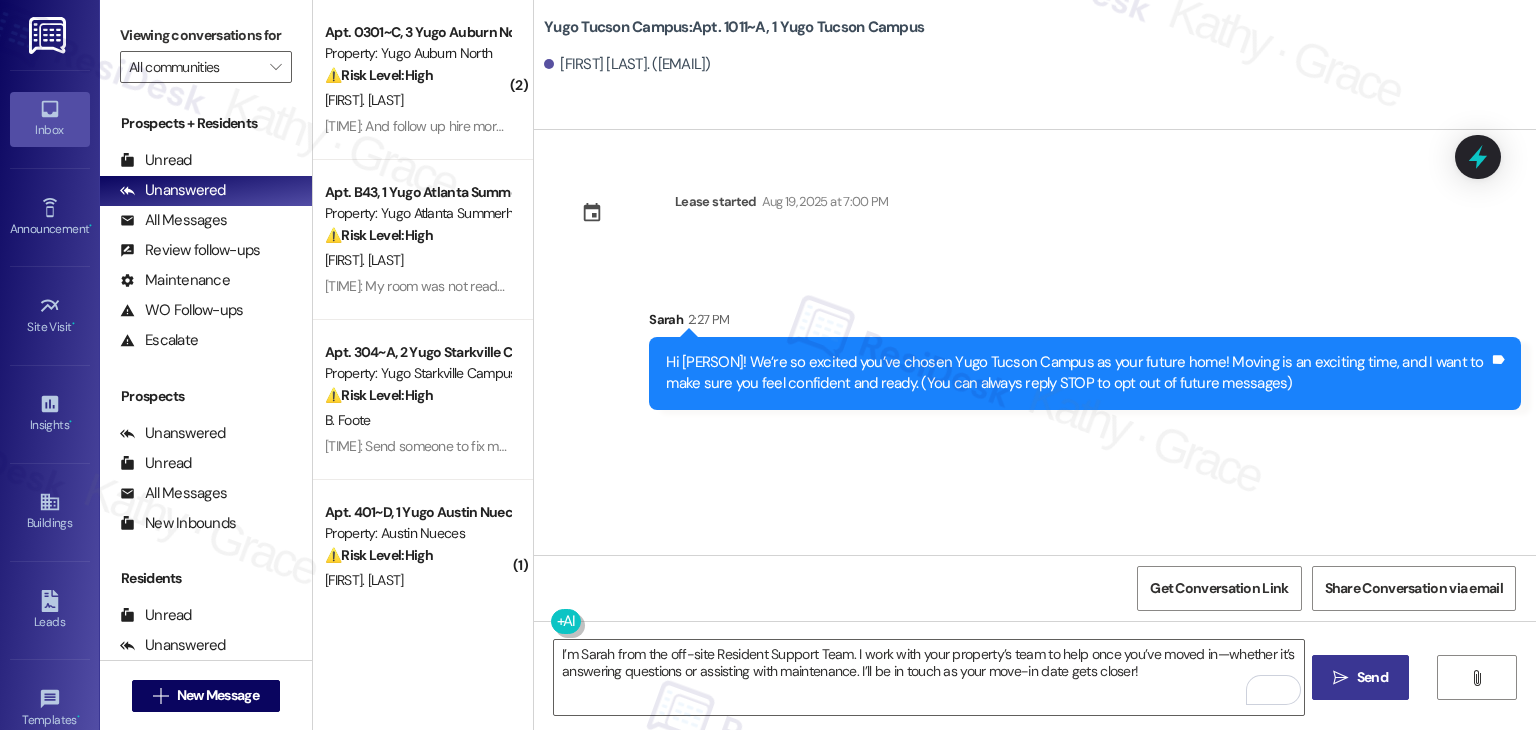 click on " Send" at bounding box center [1360, 677] 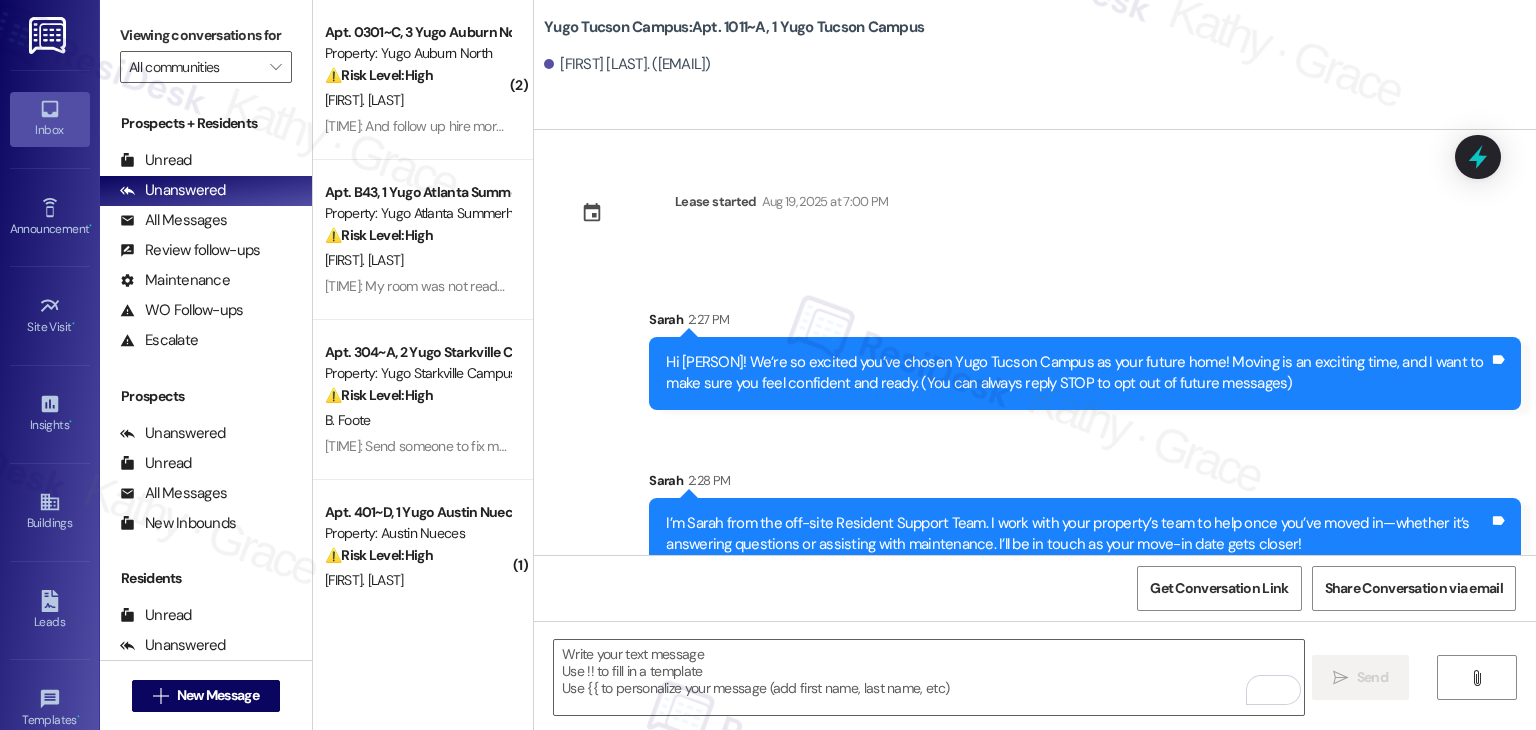 click on "Sent via SMS Sarah 2:27 PM Hi Jordyn! We’re so excited you’ve chosen Yugo Tucson Campus as your future home! Moving is an exciting time, and I want to make sure you feel confident and ready. (You can always reply STOP to opt out of future messages) Tags and notes Sent via SMS Sarah 2:28 PM I’m Sarah from the off-site Resident Support Team. I work with your property’s team to help once you’ve moved in—whether it’s answering questions or assisting with maintenance. I’ll be in touch as your move-in date gets closer! Tags and notes" at bounding box center (1035, 425) 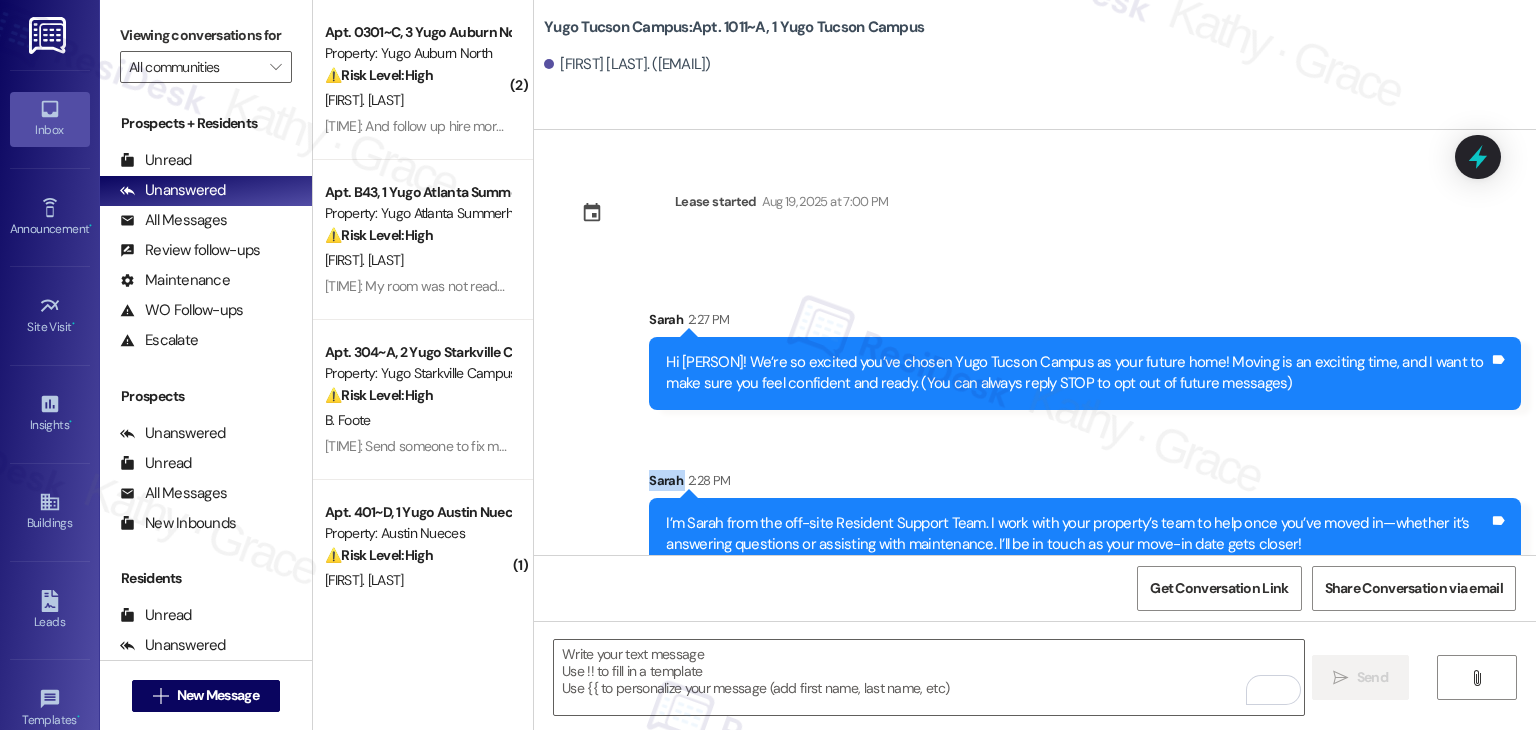 click on "Sent via SMS Sarah 2:27 PM Hi Jordyn! We’re so excited you’ve chosen Yugo Tucson Campus as your future home! Moving is an exciting time, and I want to make sure you feel confident and ready. (You can always reply STOP to opt out of future messages) Tags and notes Sent via SMS Sarah 2:28 PM I’m Sarah from the off-site Resident Support Team. I work with your property’s team to help once you’ve moved in—whether it’s answering questions or assisting with maintenance. I’ll be in touch as your move-in date gets closer! Tags and notes" at bounding box center [1035, 425] 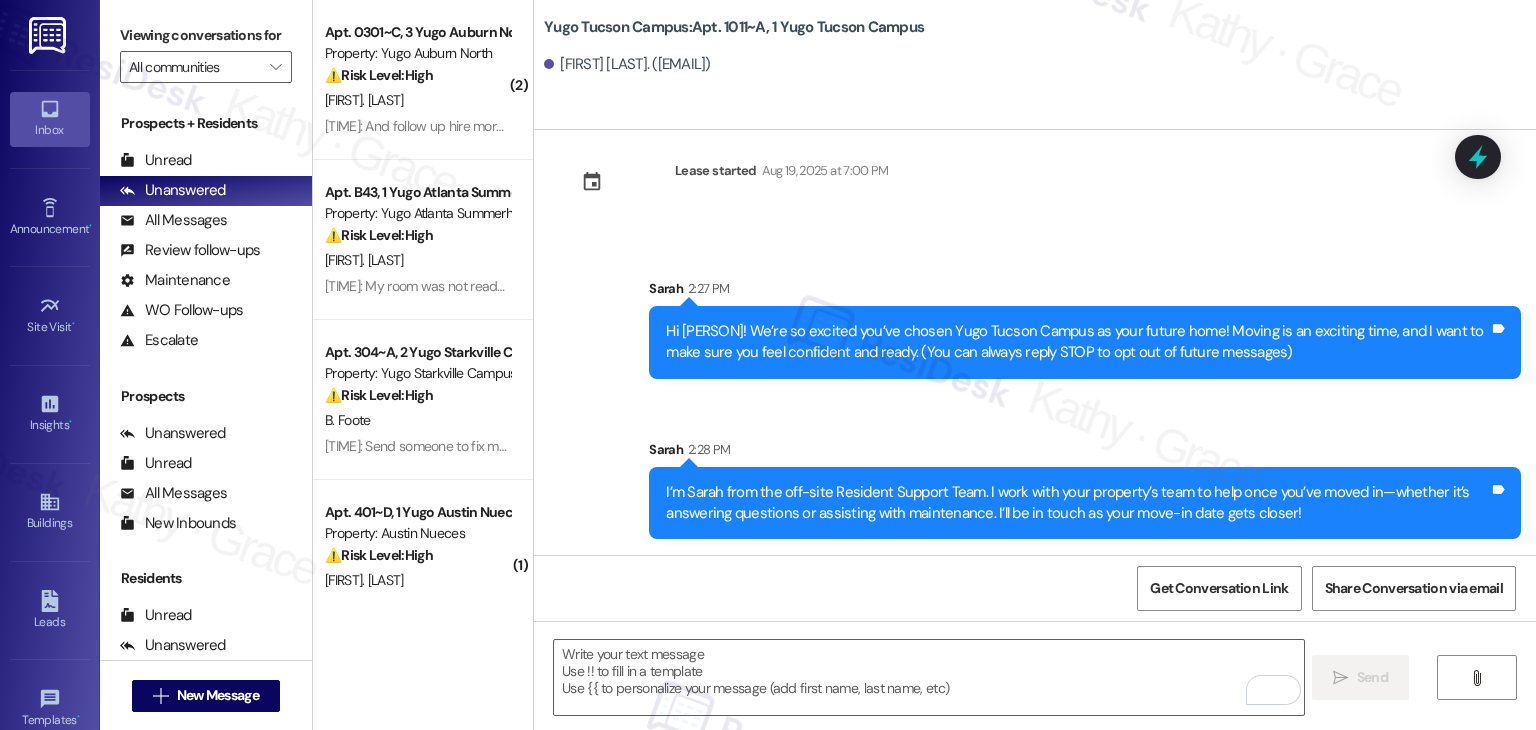 click on "Get Conversation Link Share Conversation via email" at bounding box center [1035, 588] 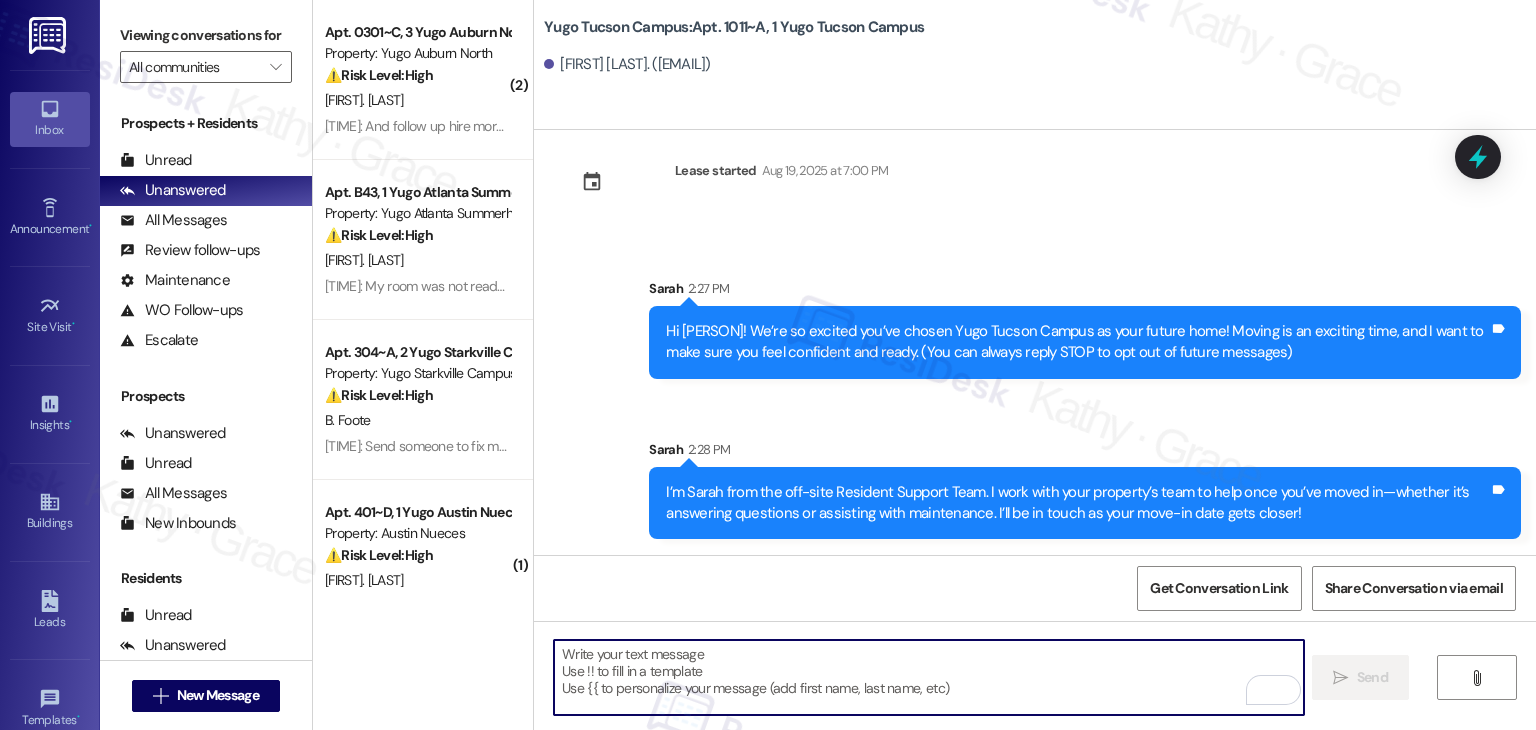 click at bounding box center [928, 677] 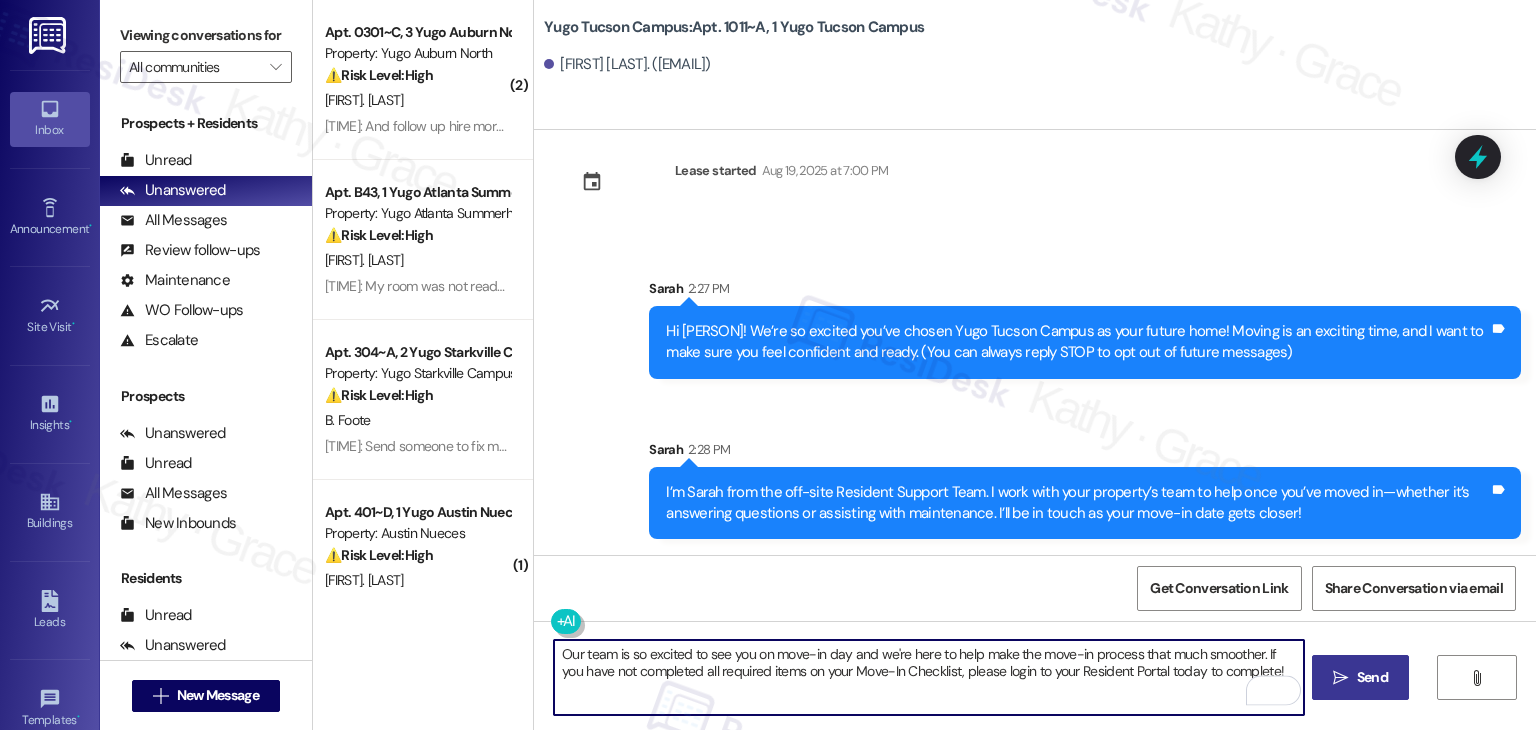 type on "Our team is so excited to see you on move-in day and we're here to help make the move-in process that much smoother. If you have not completed all required items on your Move-In Checklist, please login to your Resident Portal today to complete!" 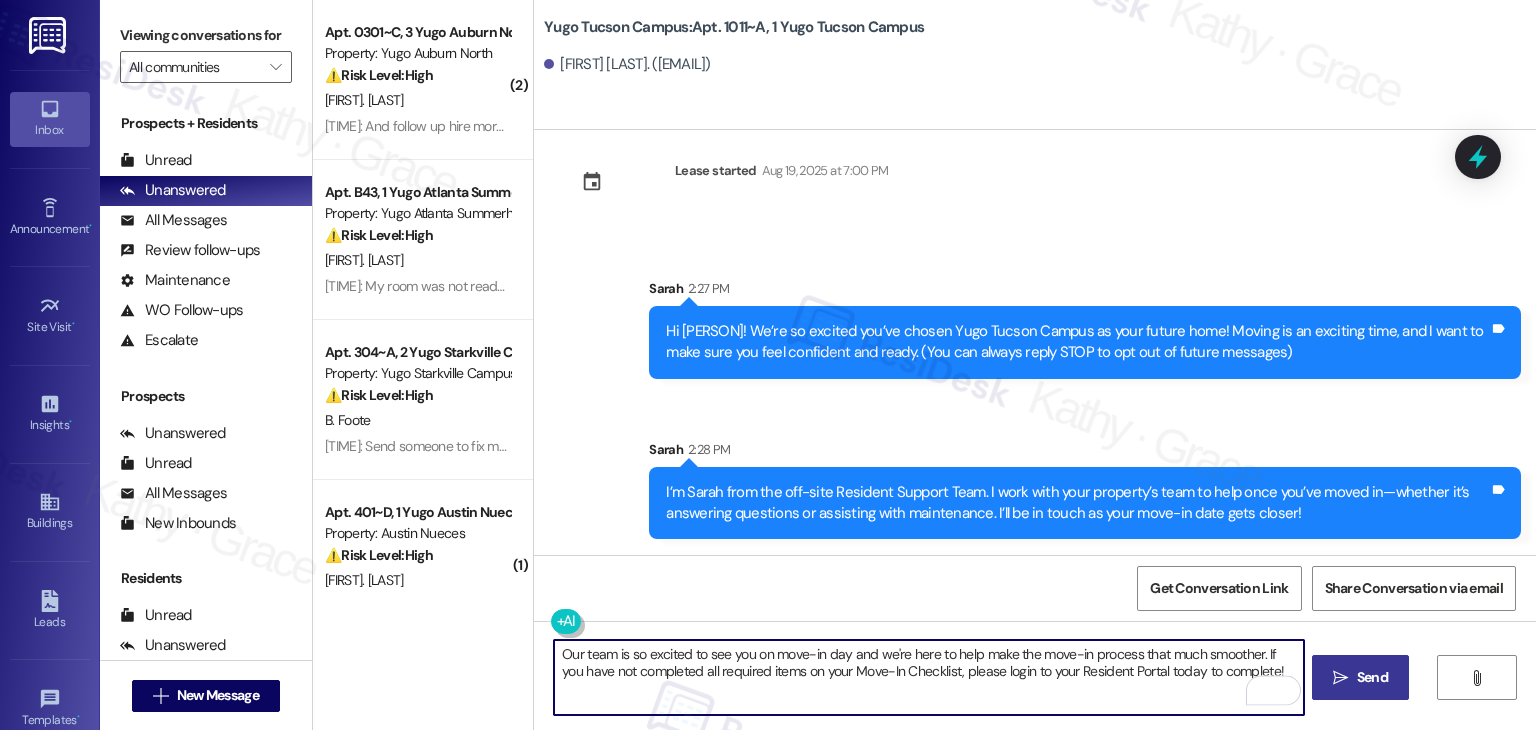 click on " Send" at bounding box center [1360, 677] 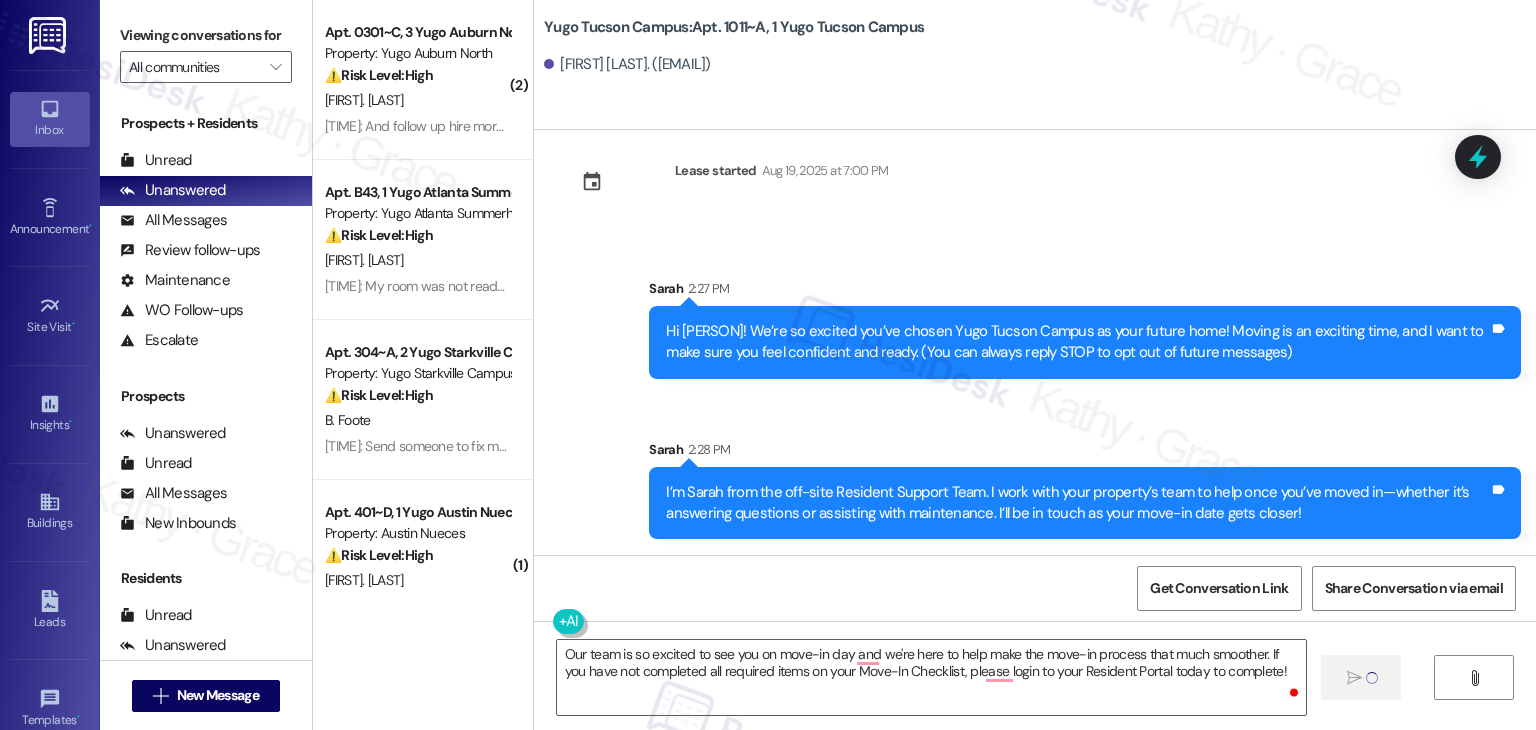 type 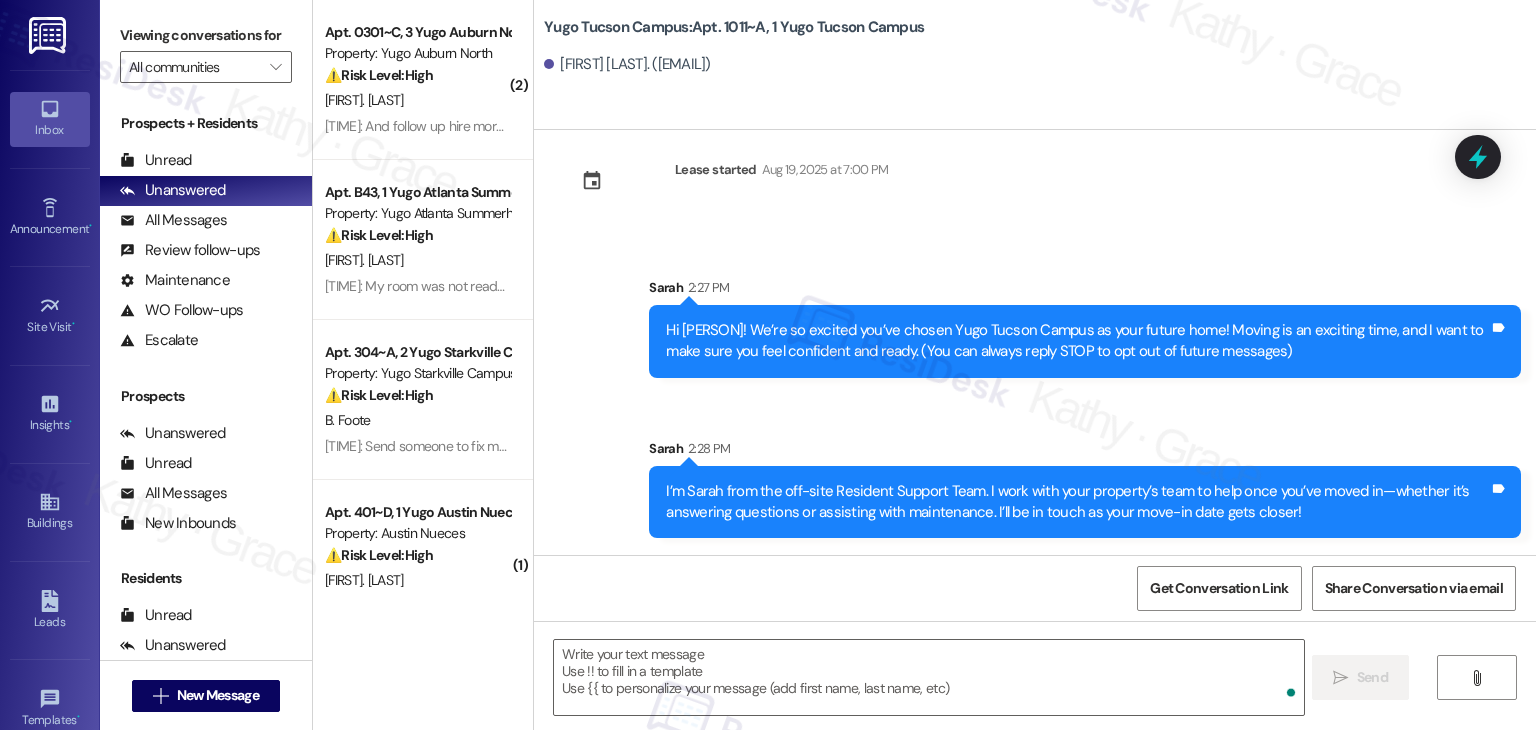 click on "Sent via SMS Sarah 2:28 PM I’m Sarah from the off-site Resident Support Team. I work with your property’s team to help once you’ve moved in—whether it’s answering questions or assisting with maintenance. I’ll be in touch as your move-in date gets closer! Tags and notes" at bounding box center (1085, 488) 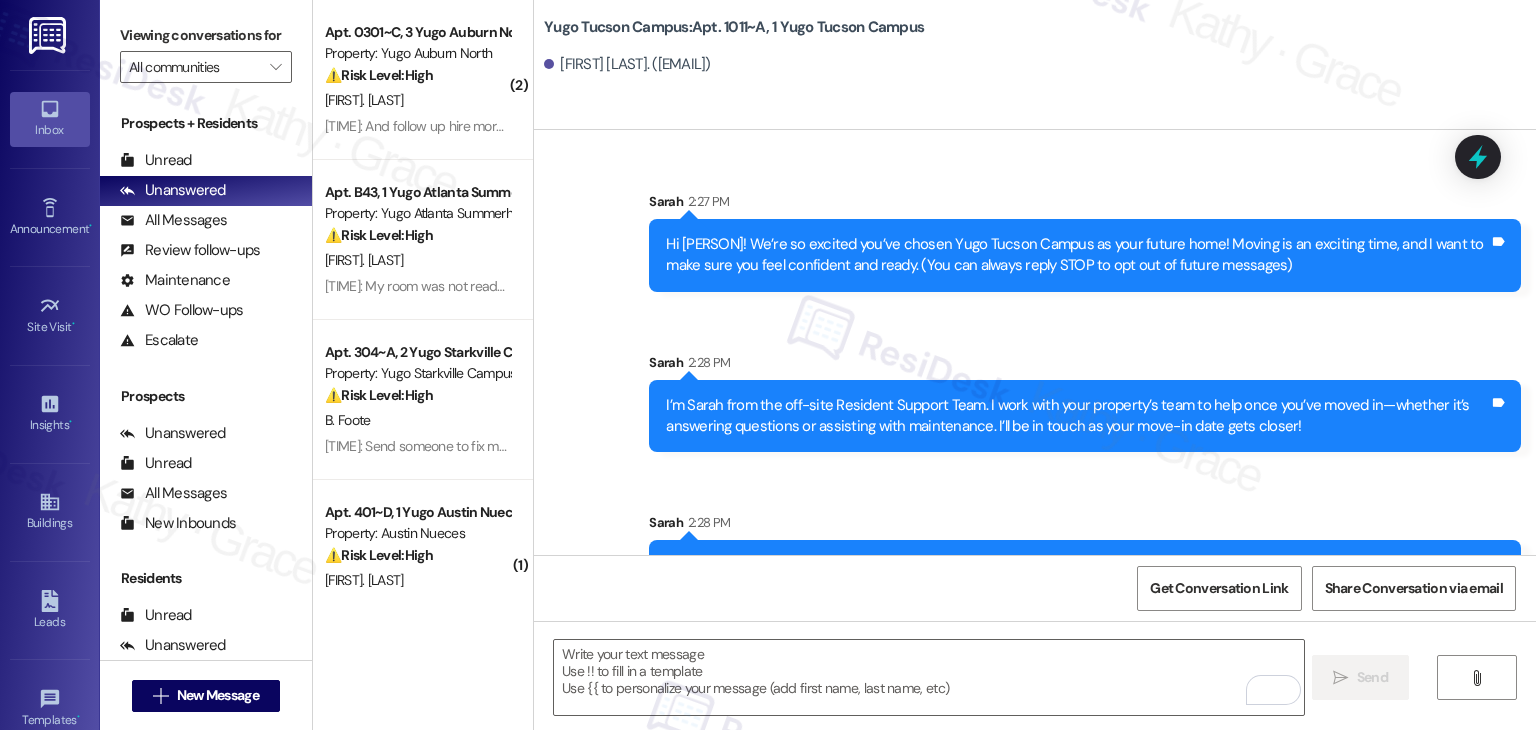 scroll, scrollTop: 192, scrollLeft: 0, axis: vertical 